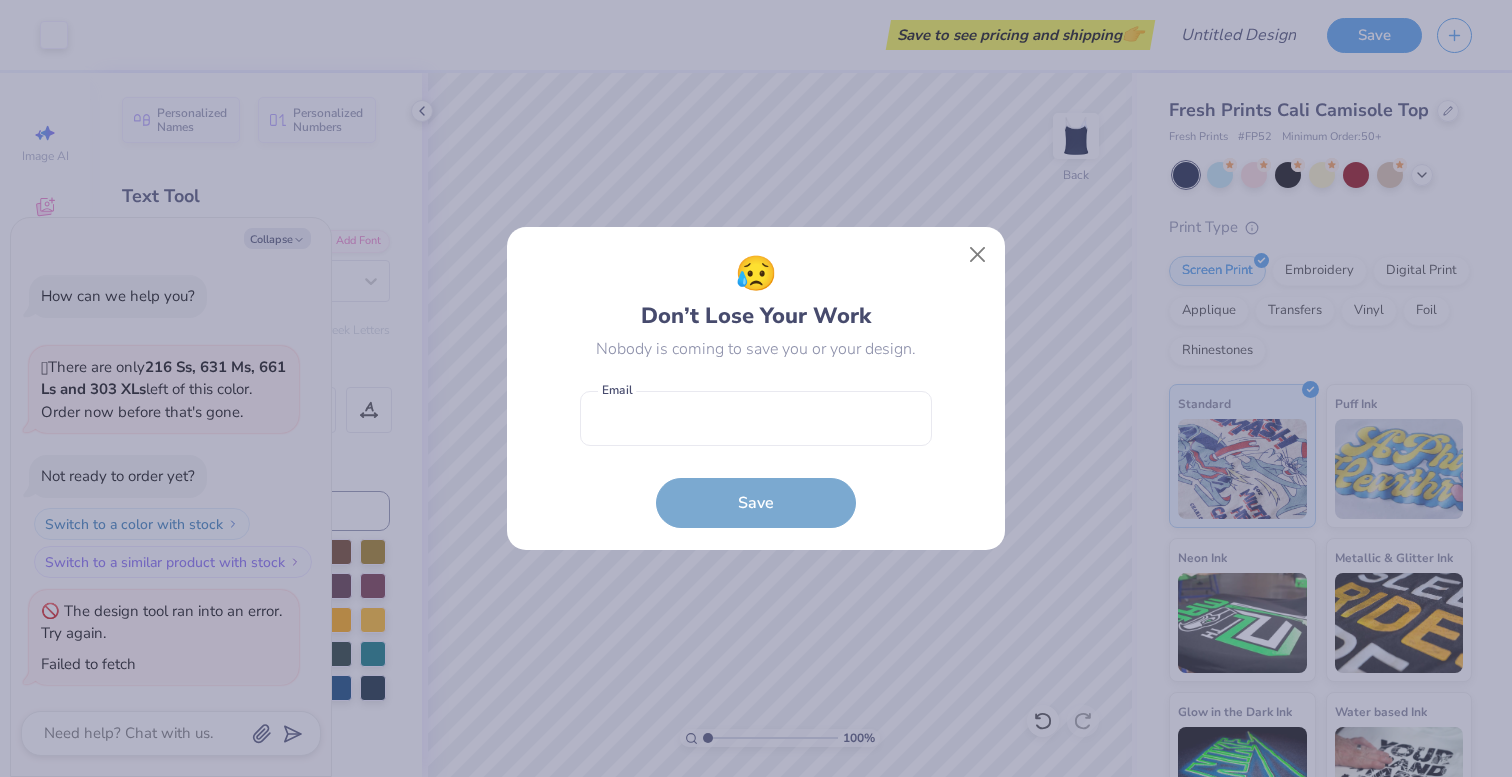 scroll, scrollTop: 0, scrollLeft: 0, axis: both 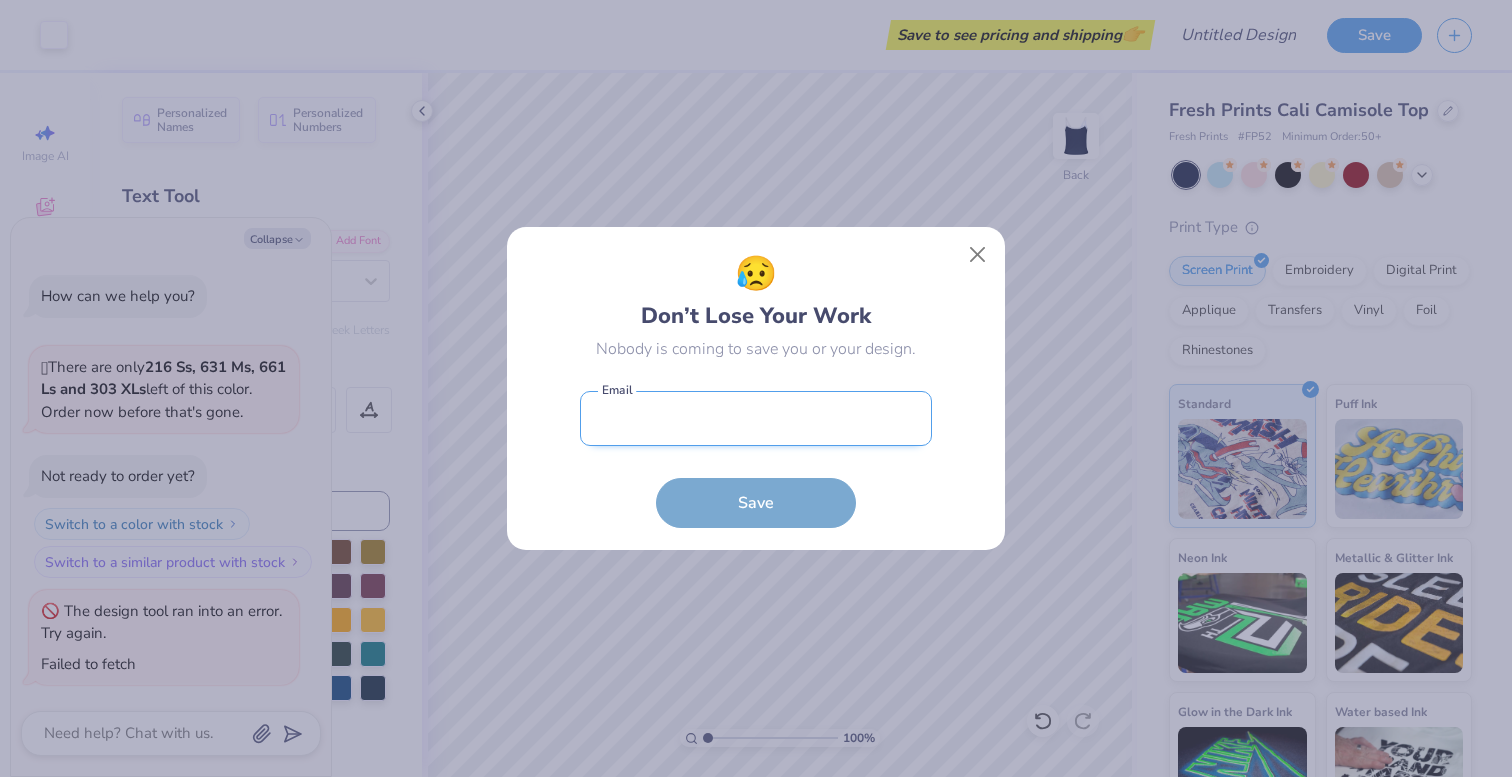 click at bounding box center (756, 418) 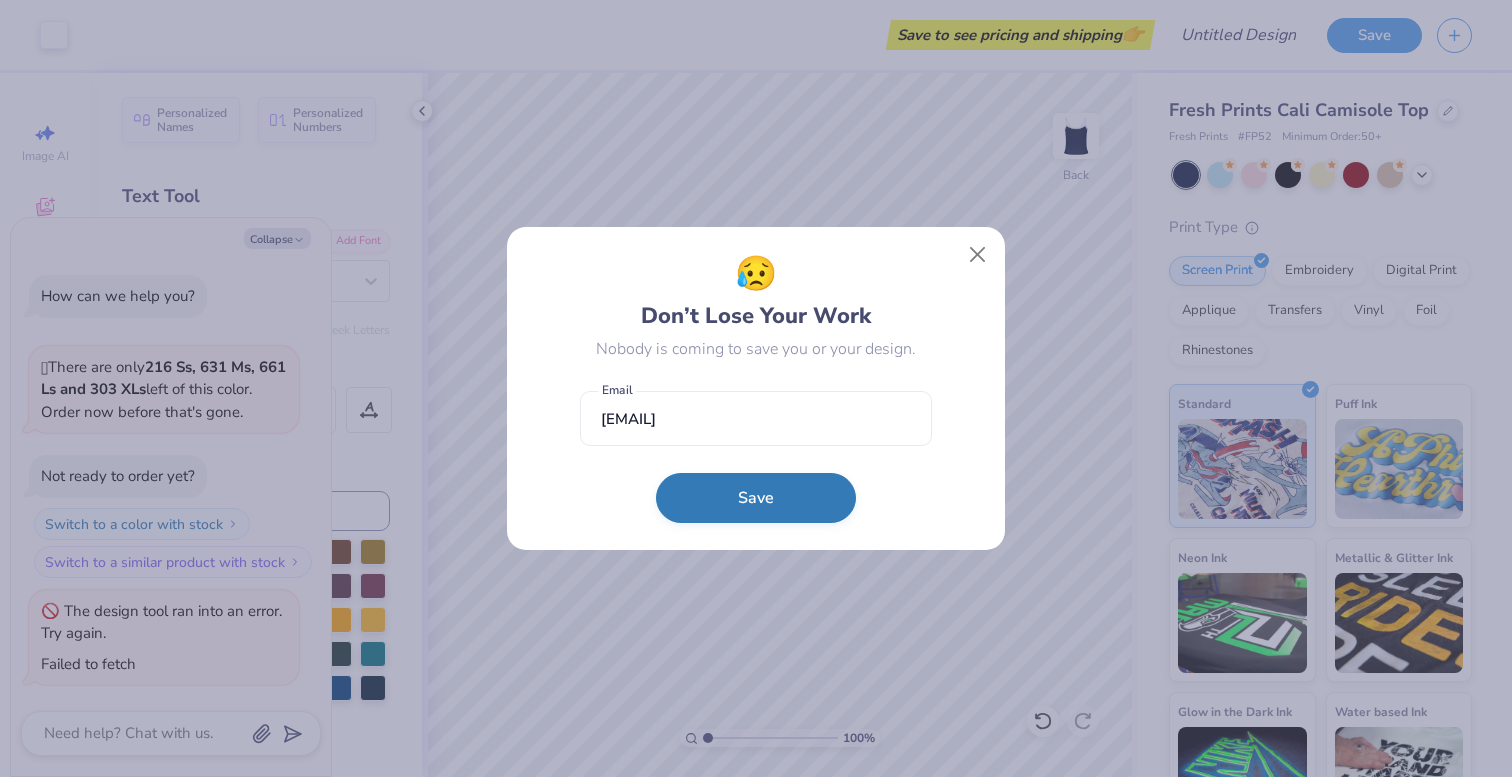 click on "Save" at bounding box center (756, 498) 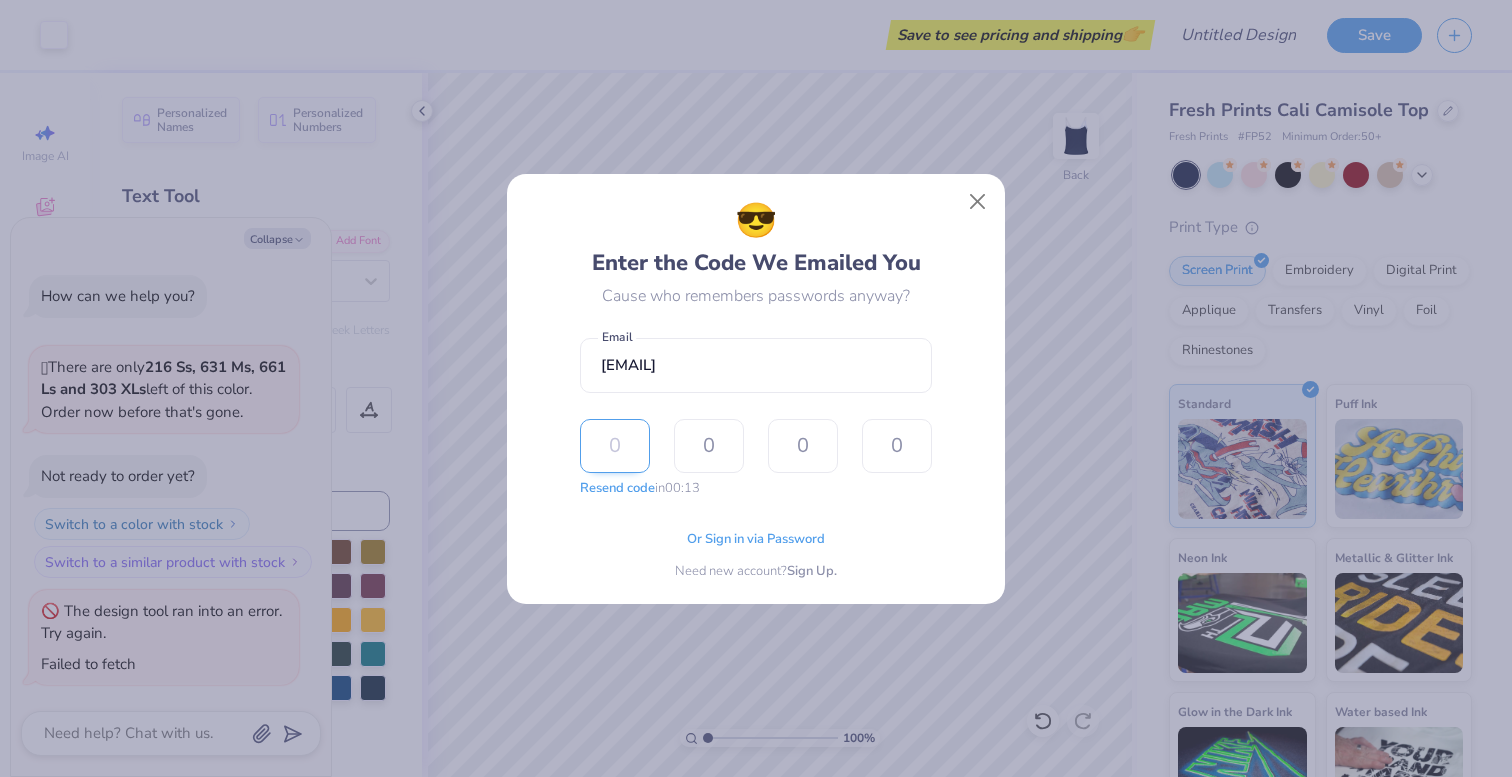 type on "1" 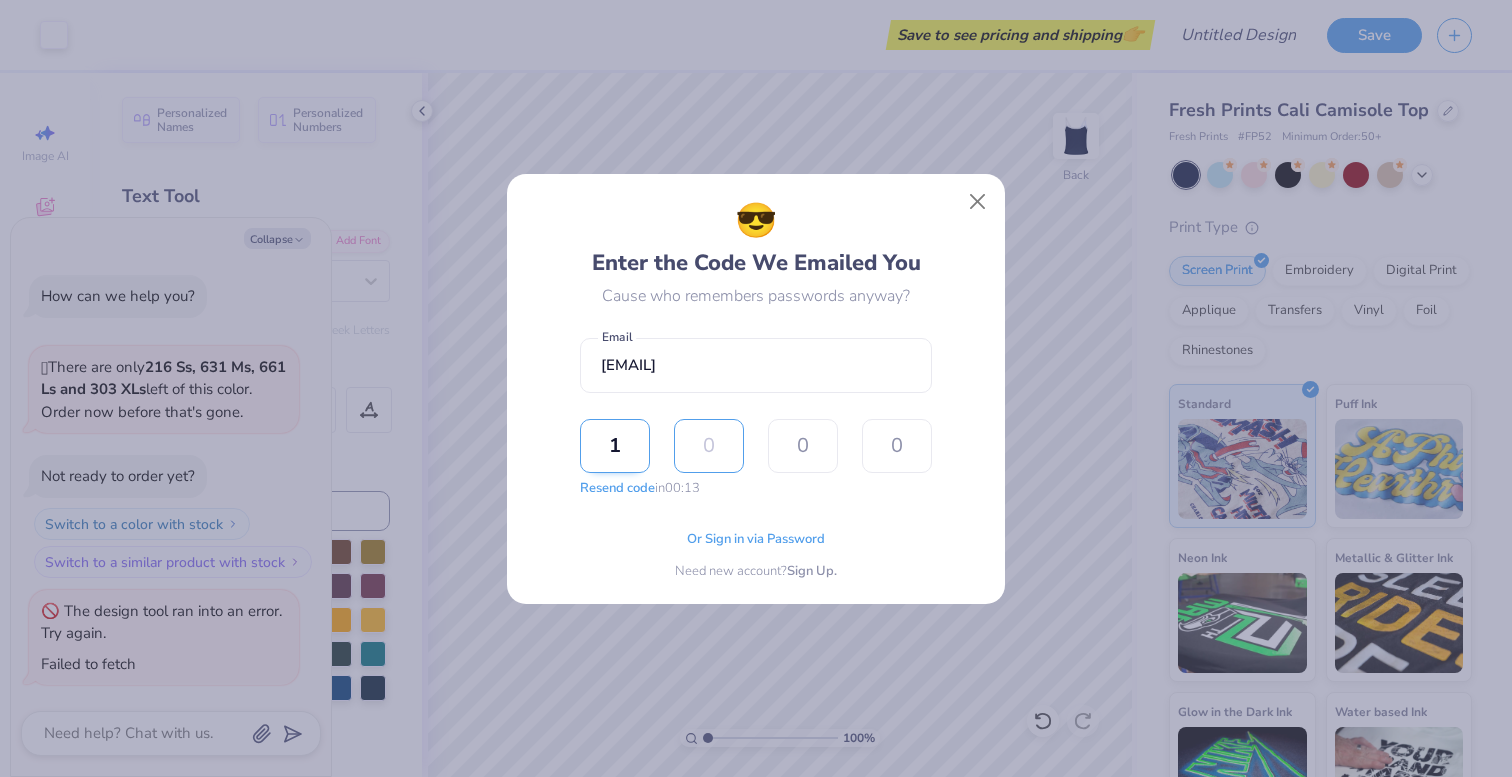 type on "3" 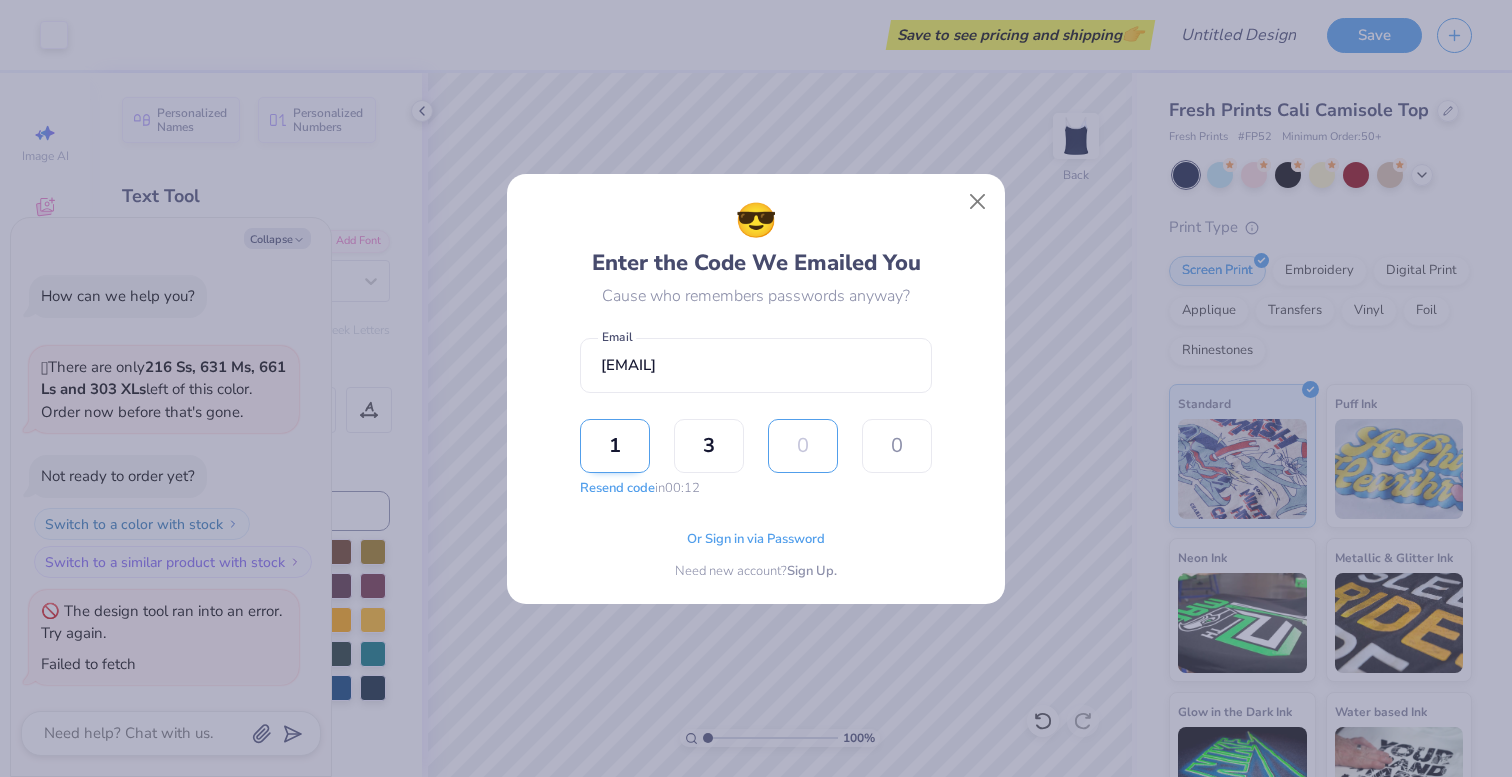 type on "2" 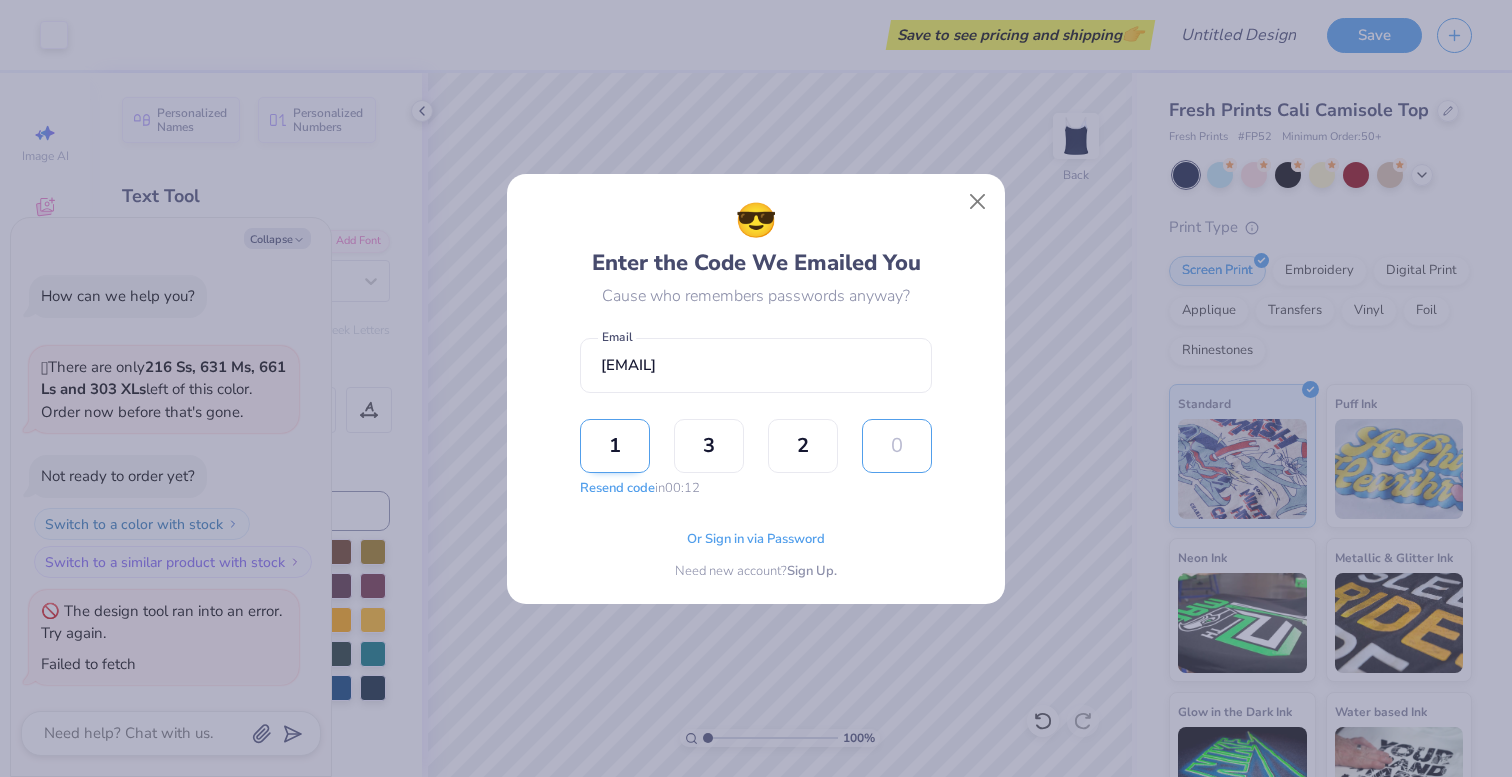 type on "8" 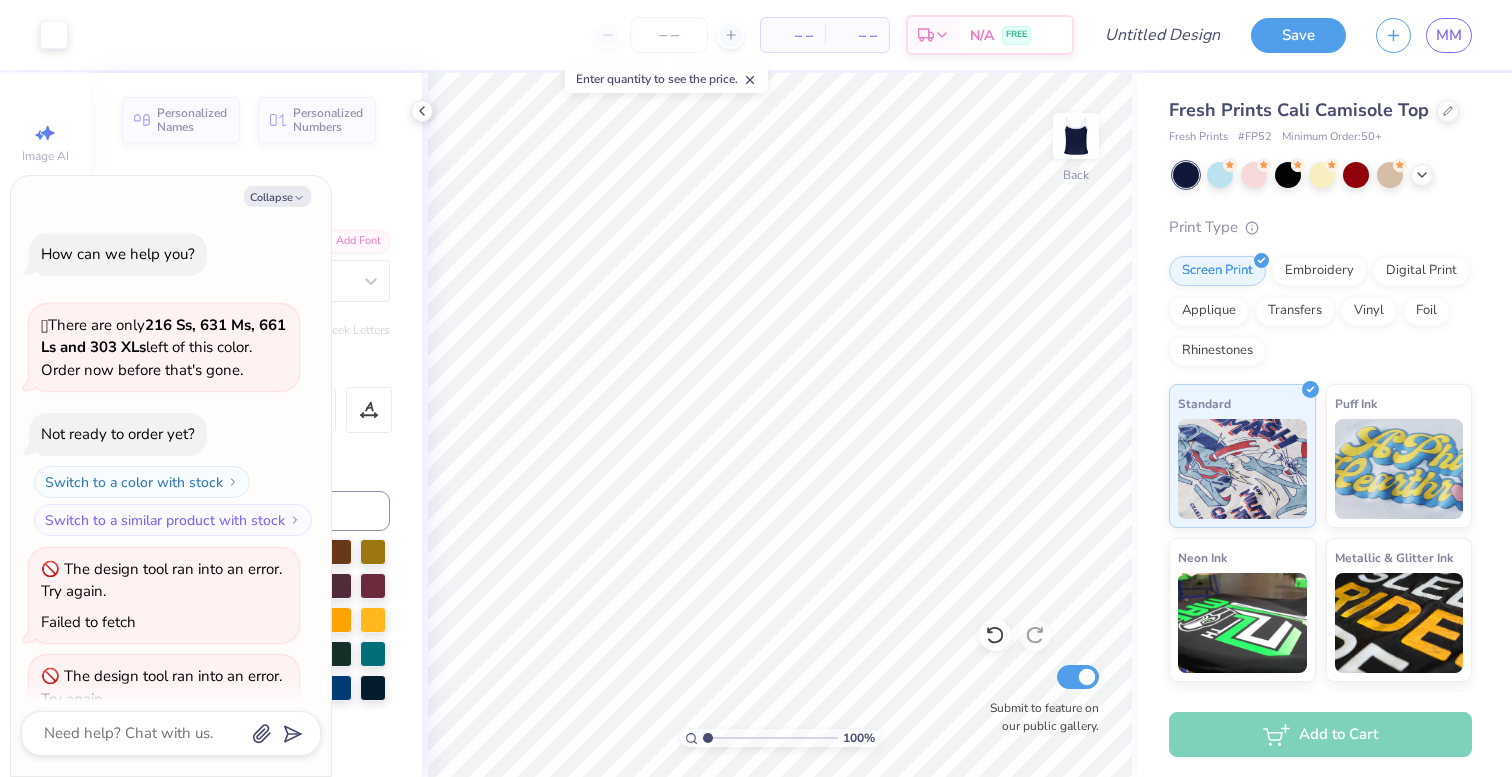 scroll, scrollTop: 35, scrollLeft: 0, axis: vertical 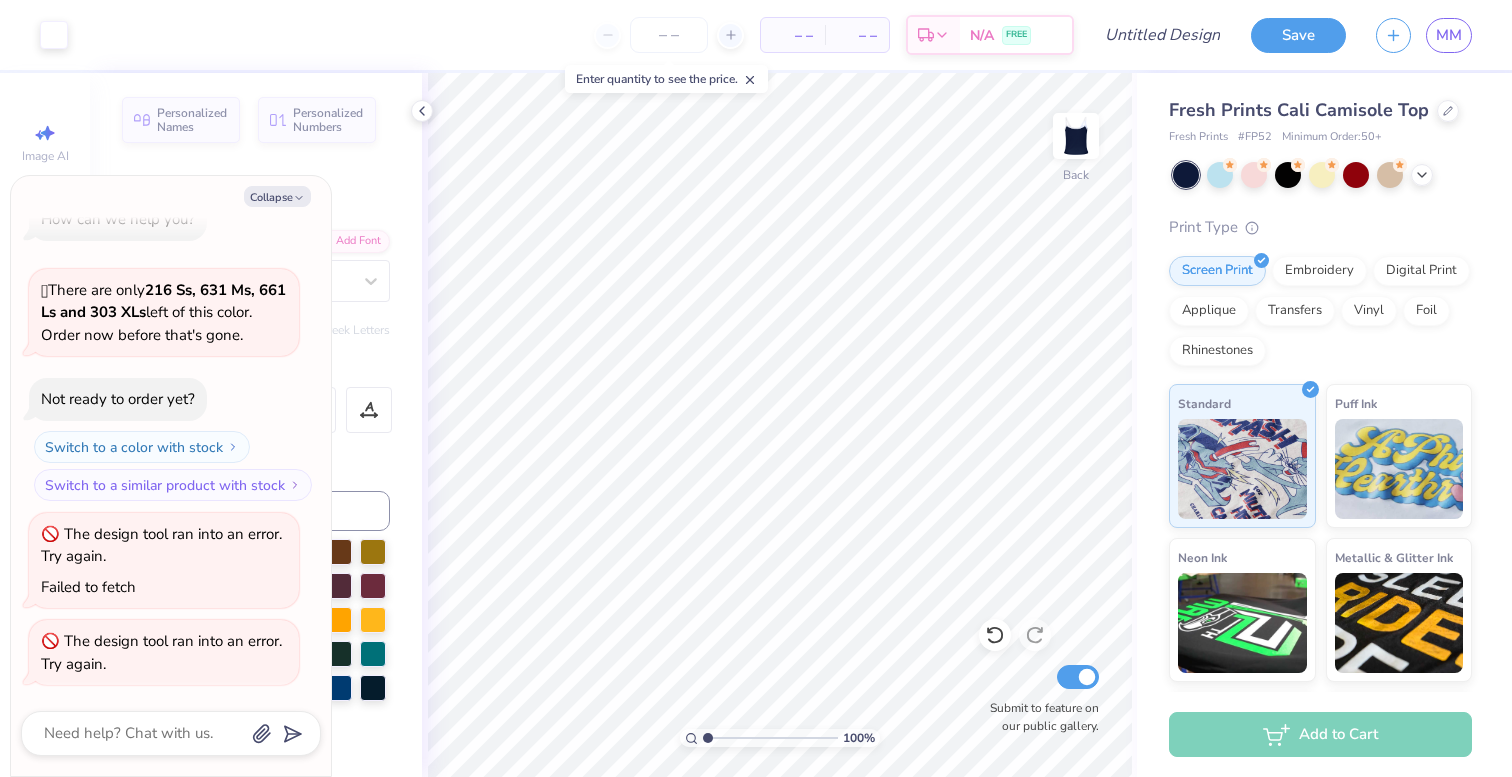type on "x" 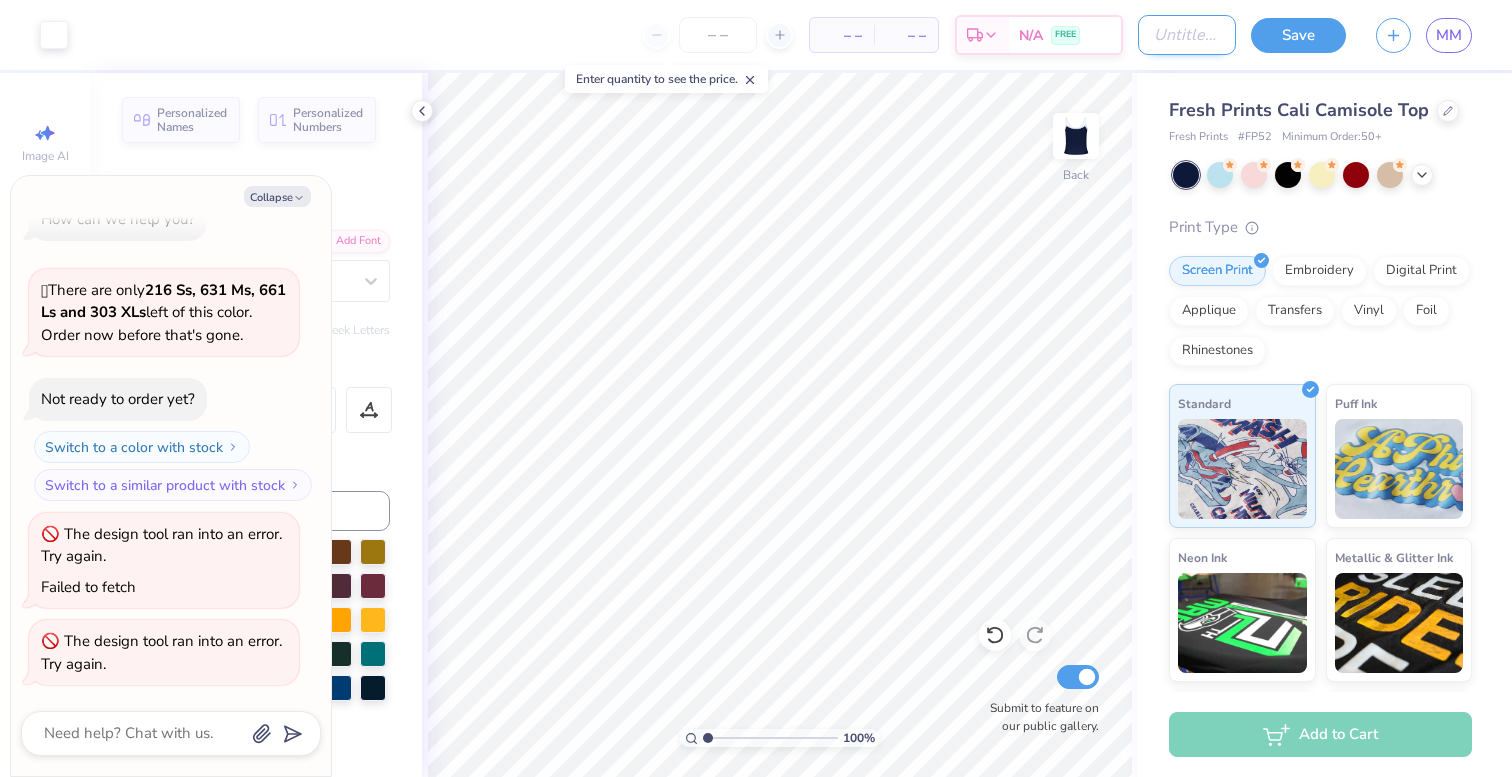 click on "Design Title" at bounding box center (1187, 35) 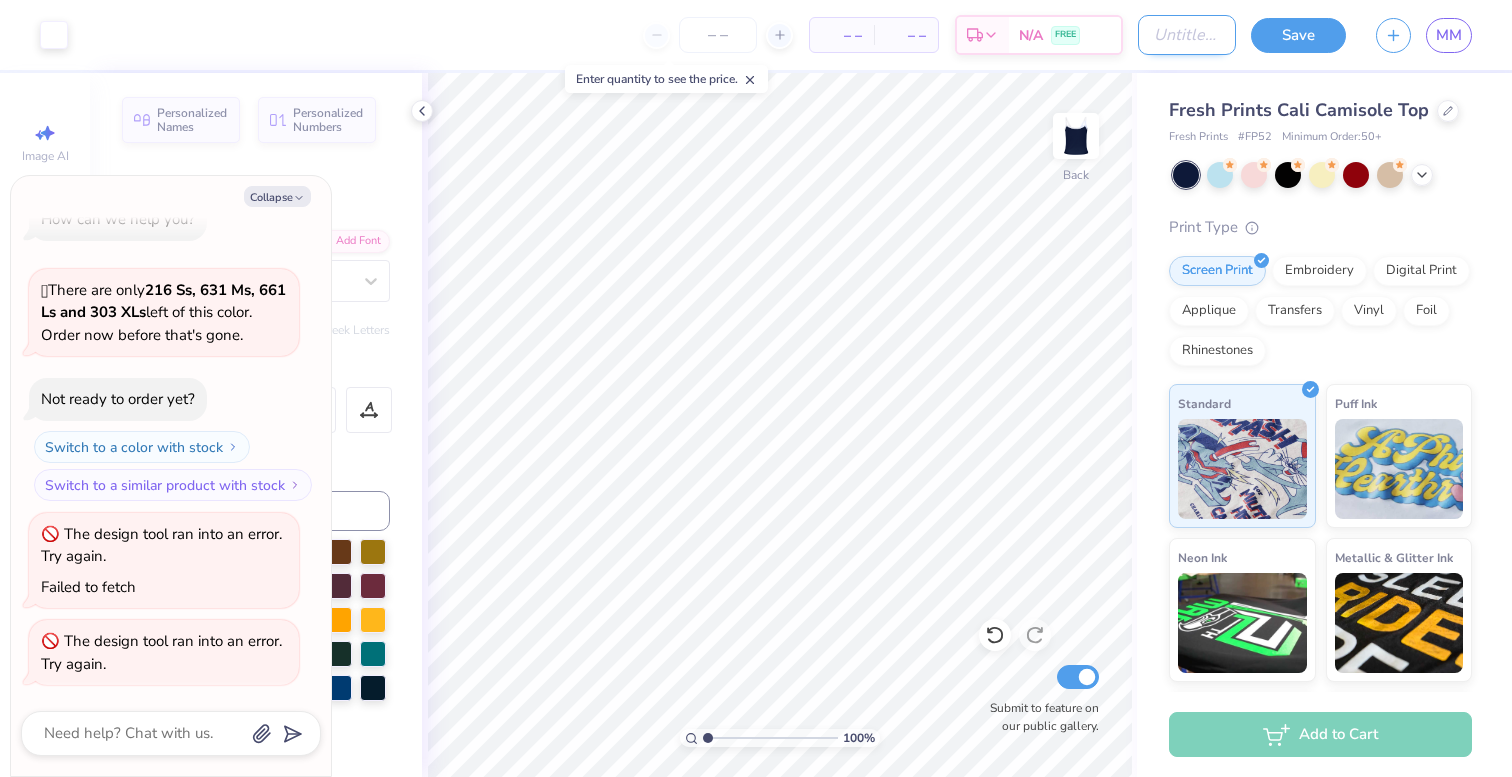 type on "M" 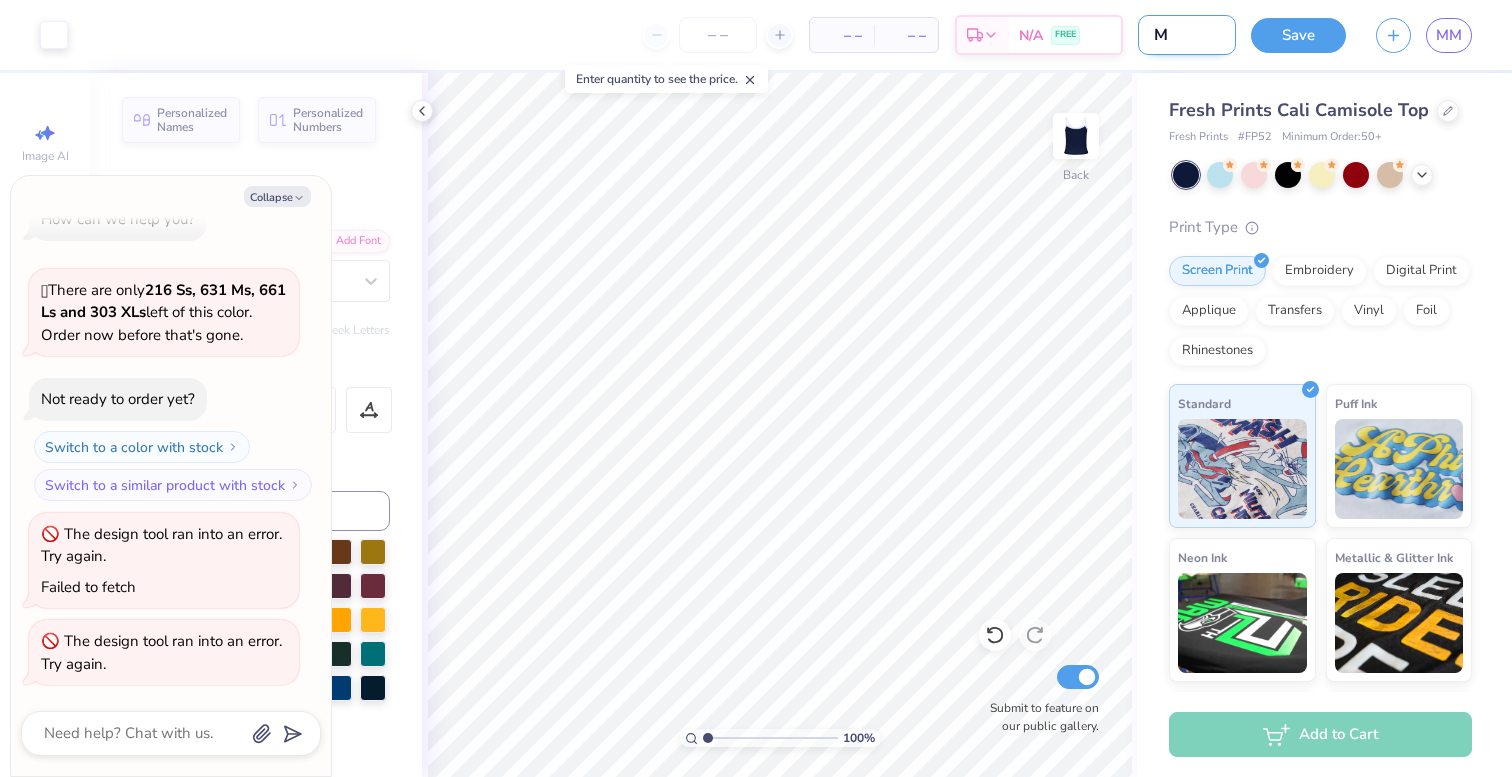 type on "Me" 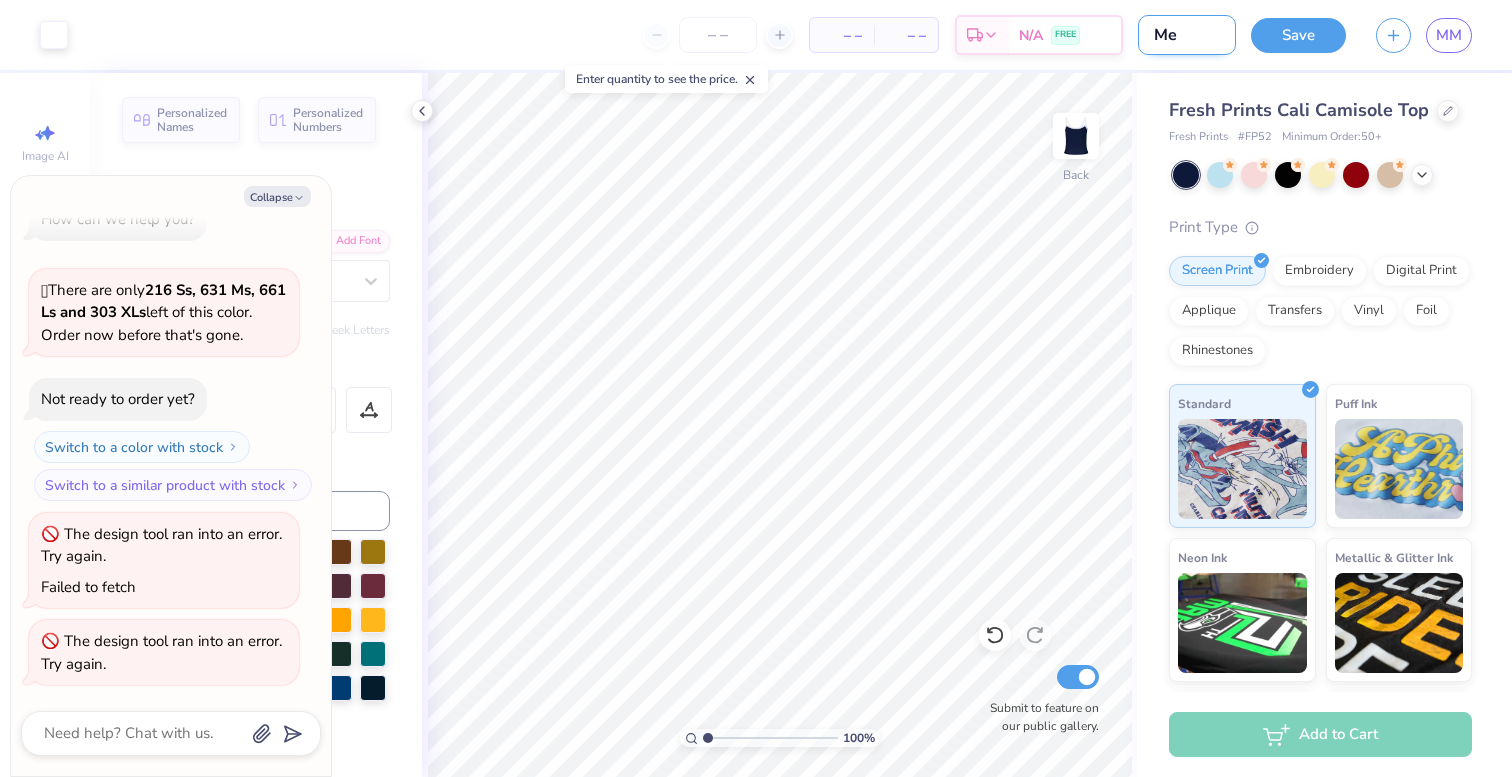 type on "Mer" 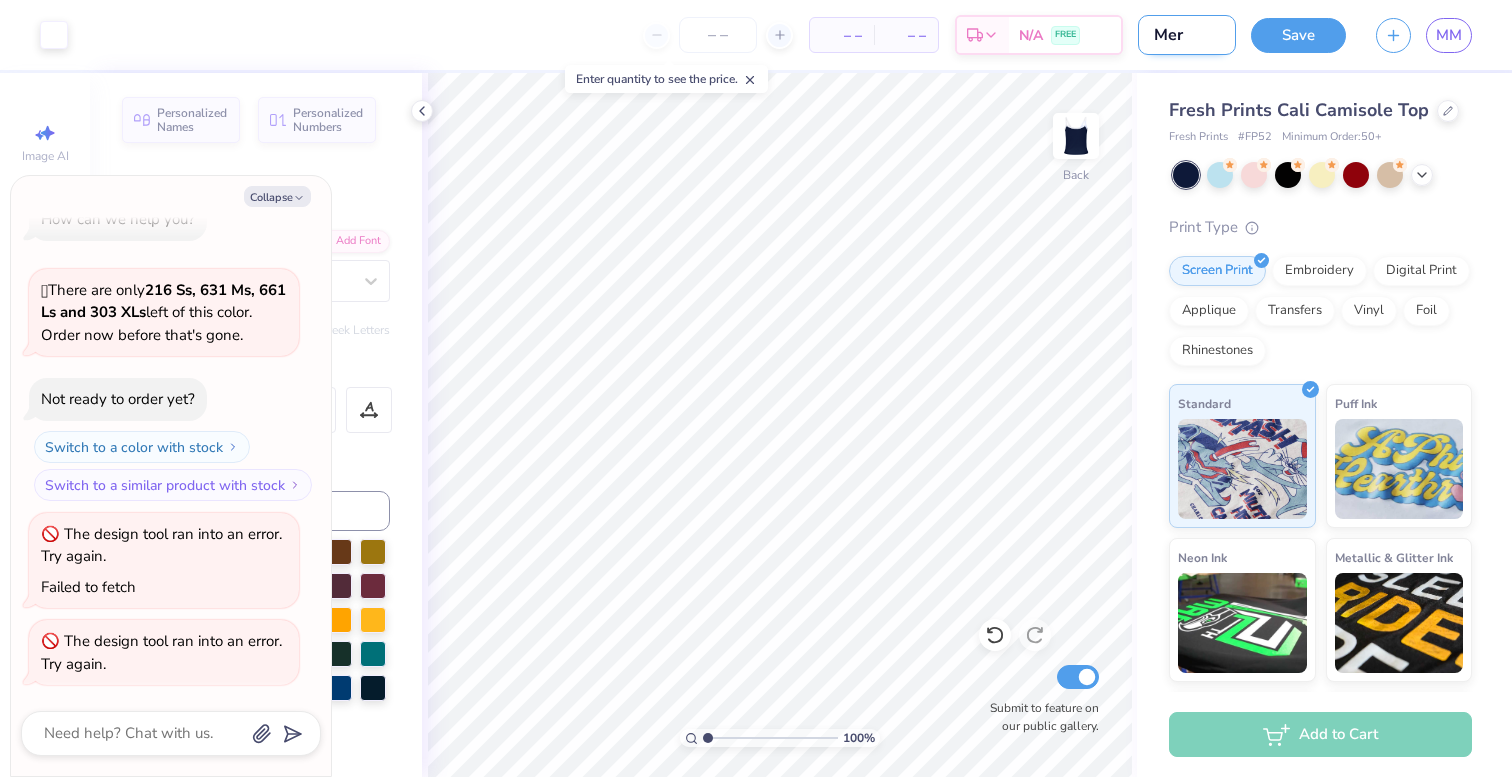 type on "Mera" 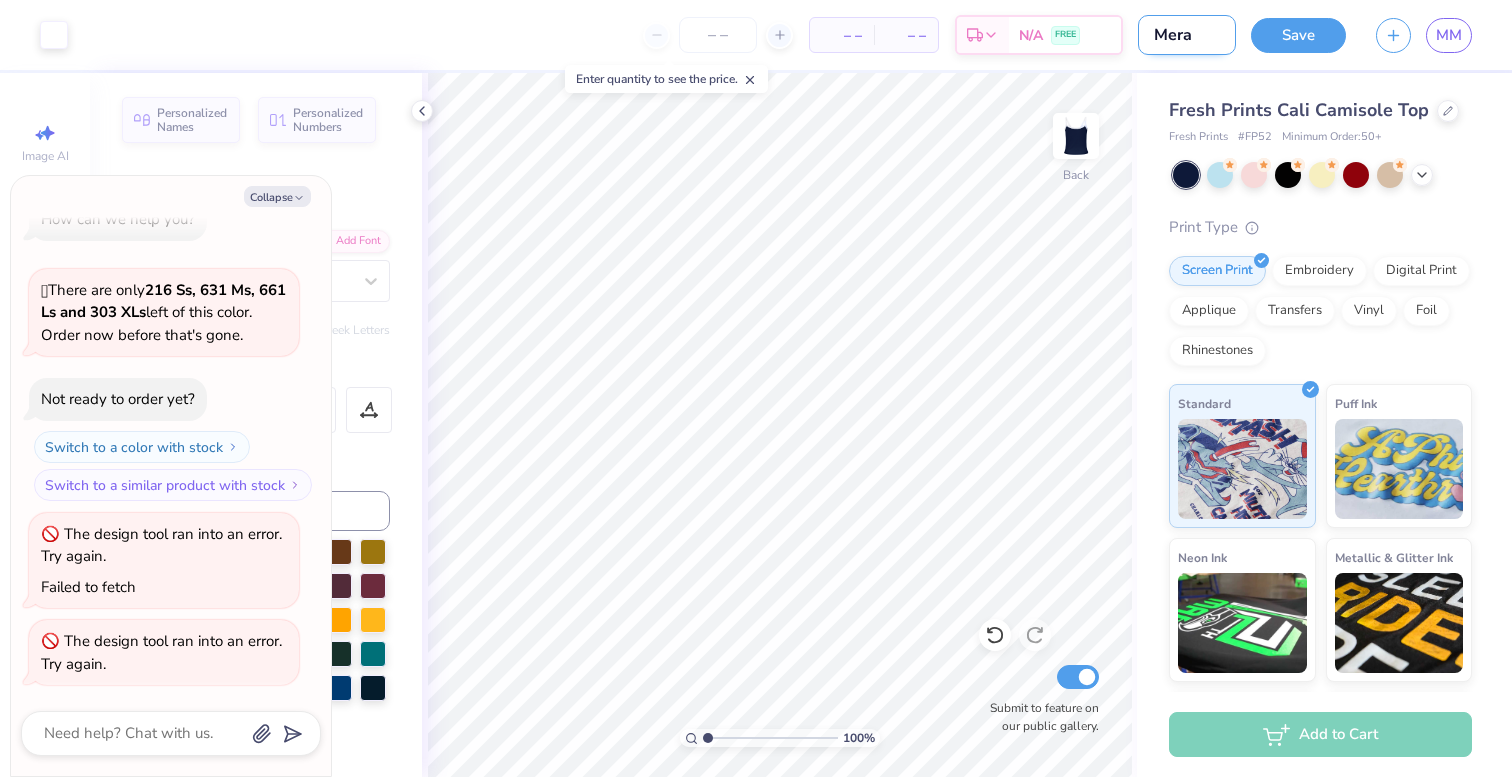 type on "x" 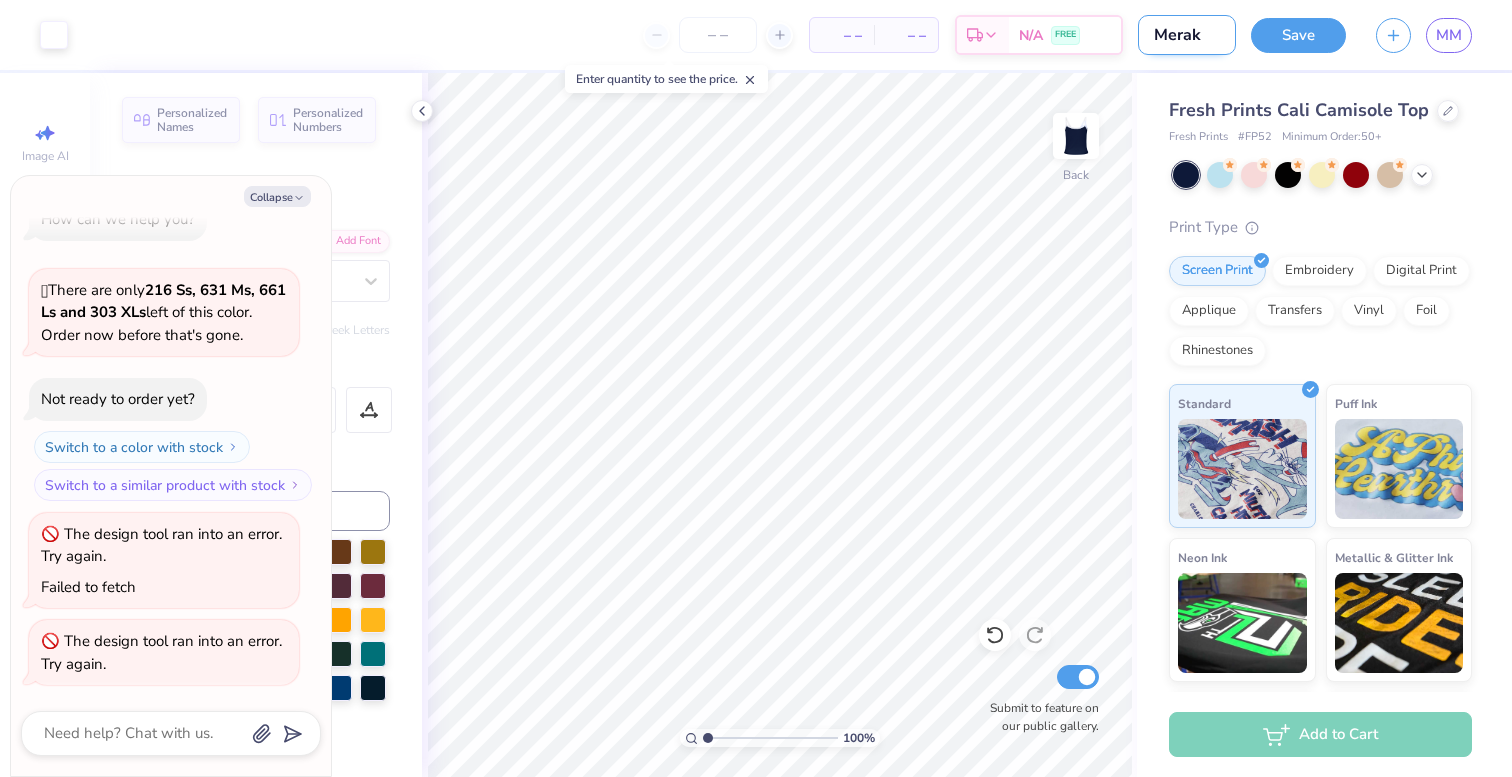 type on "Meraki" 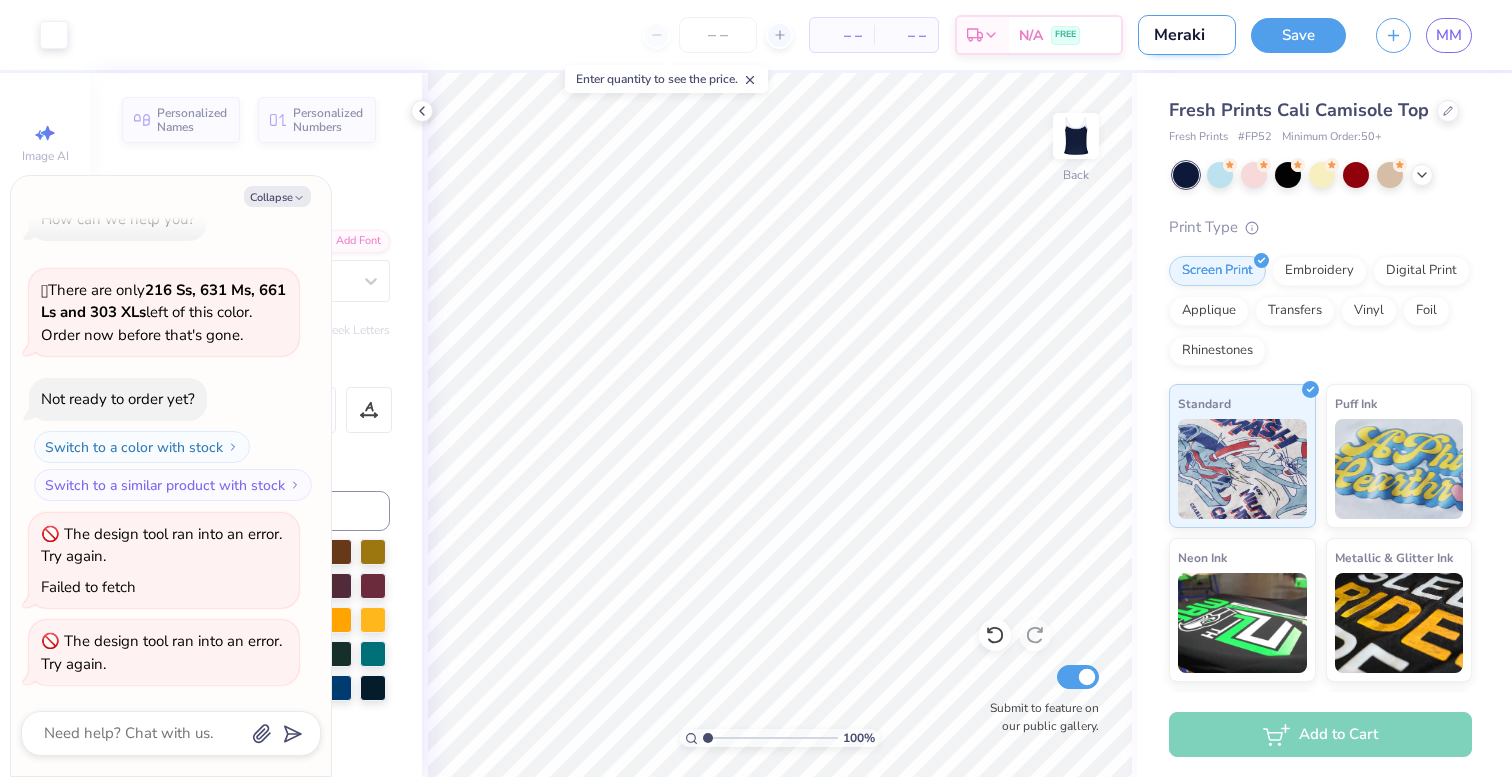 type on "Meraki" 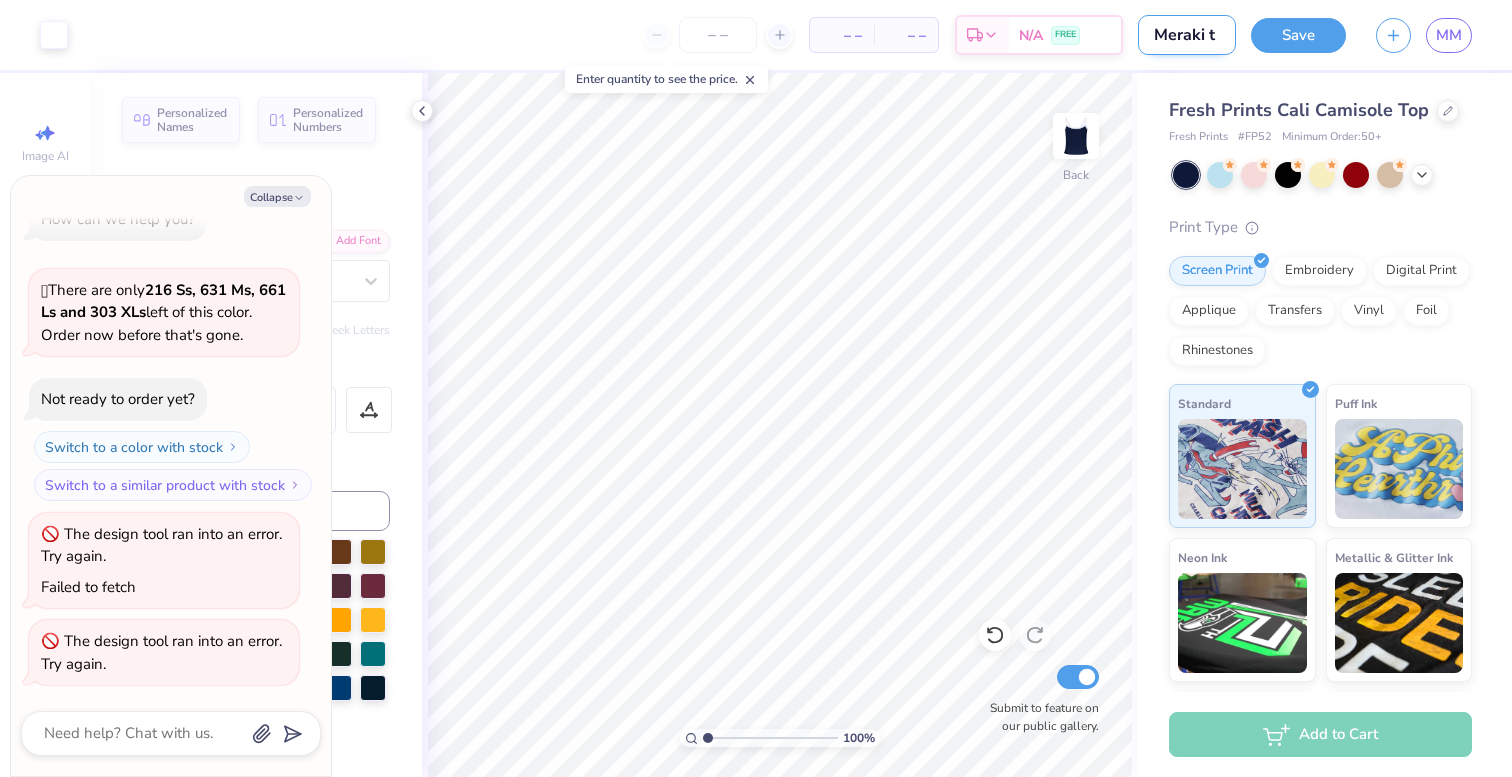 type on "Meraki to" 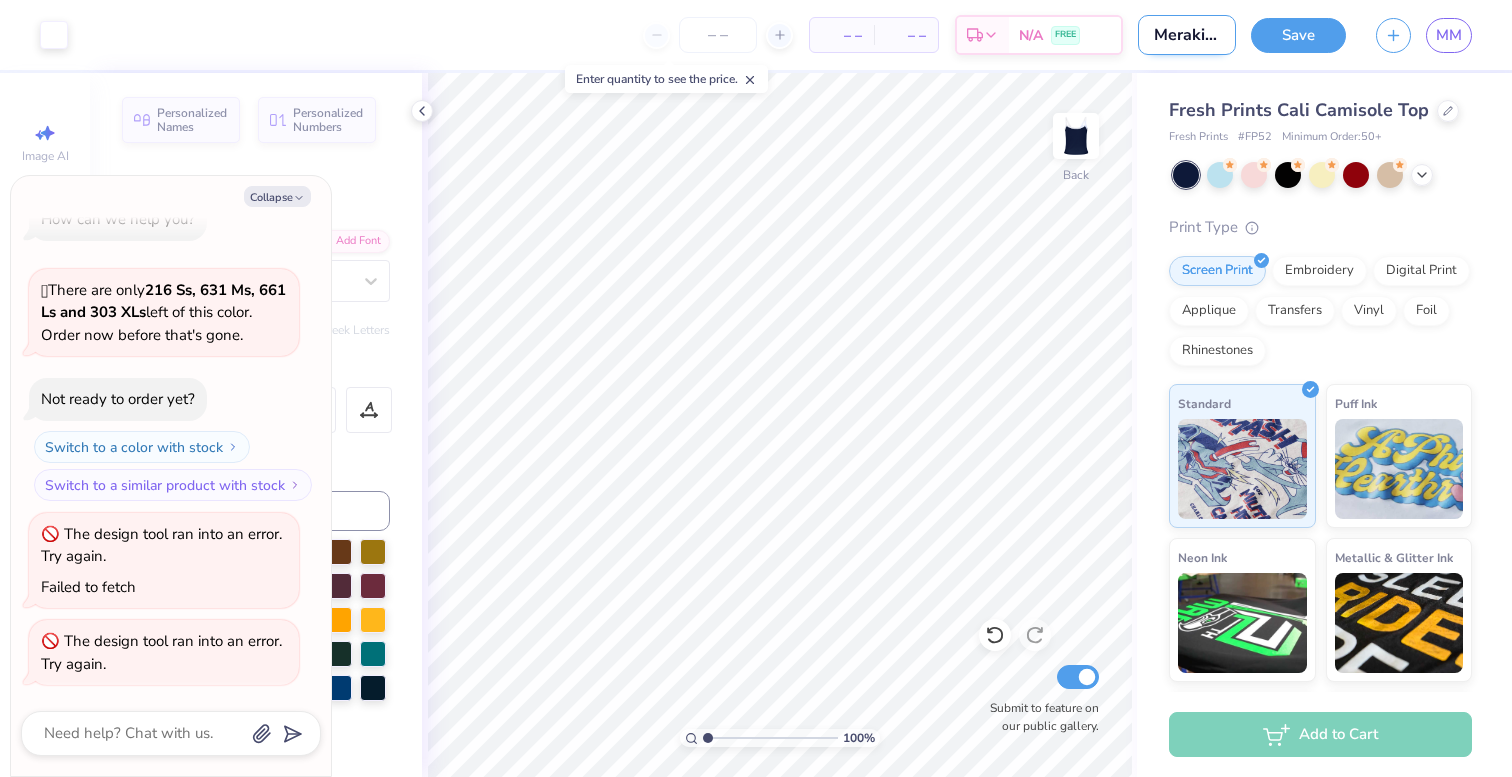 type on "x" 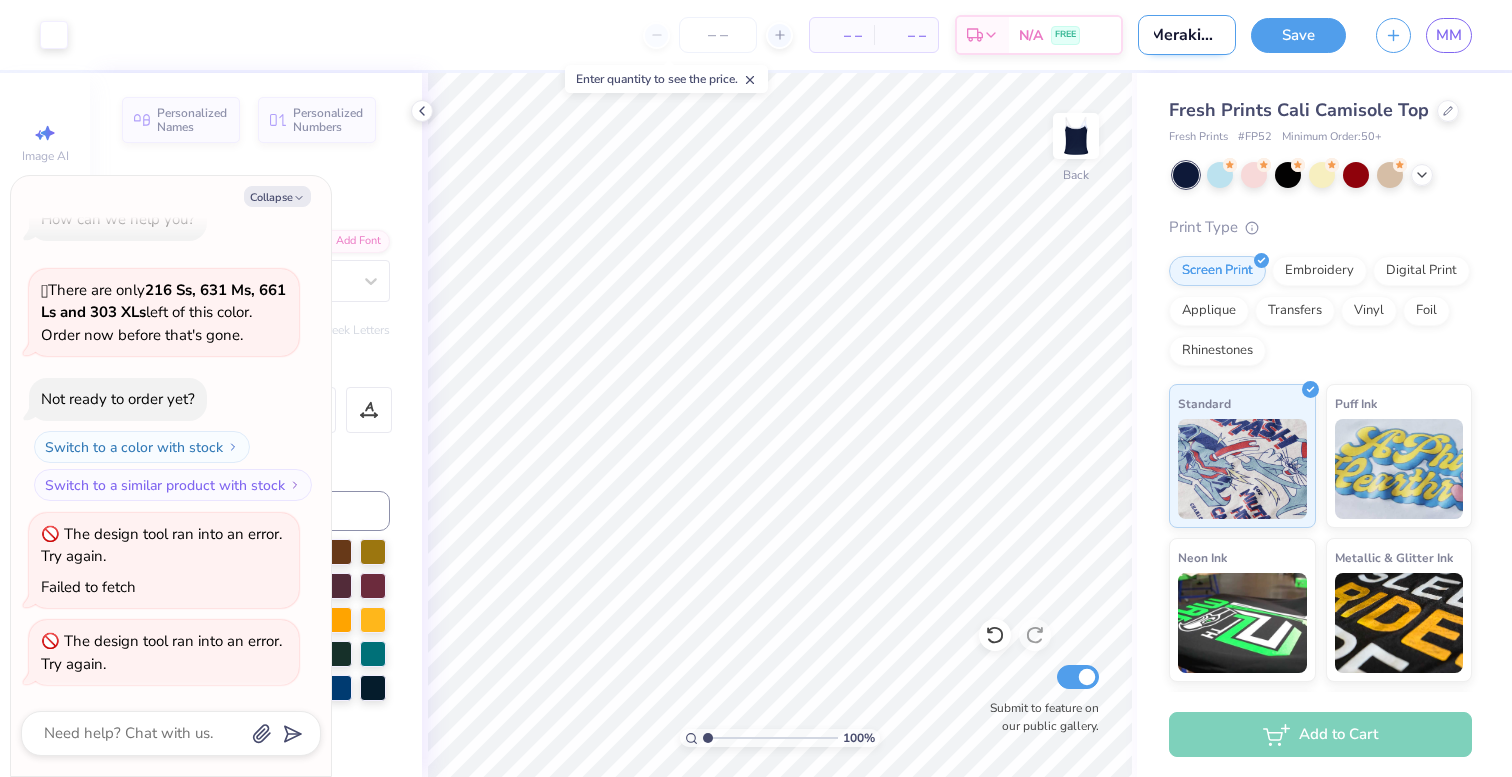 type on "Meraki t" 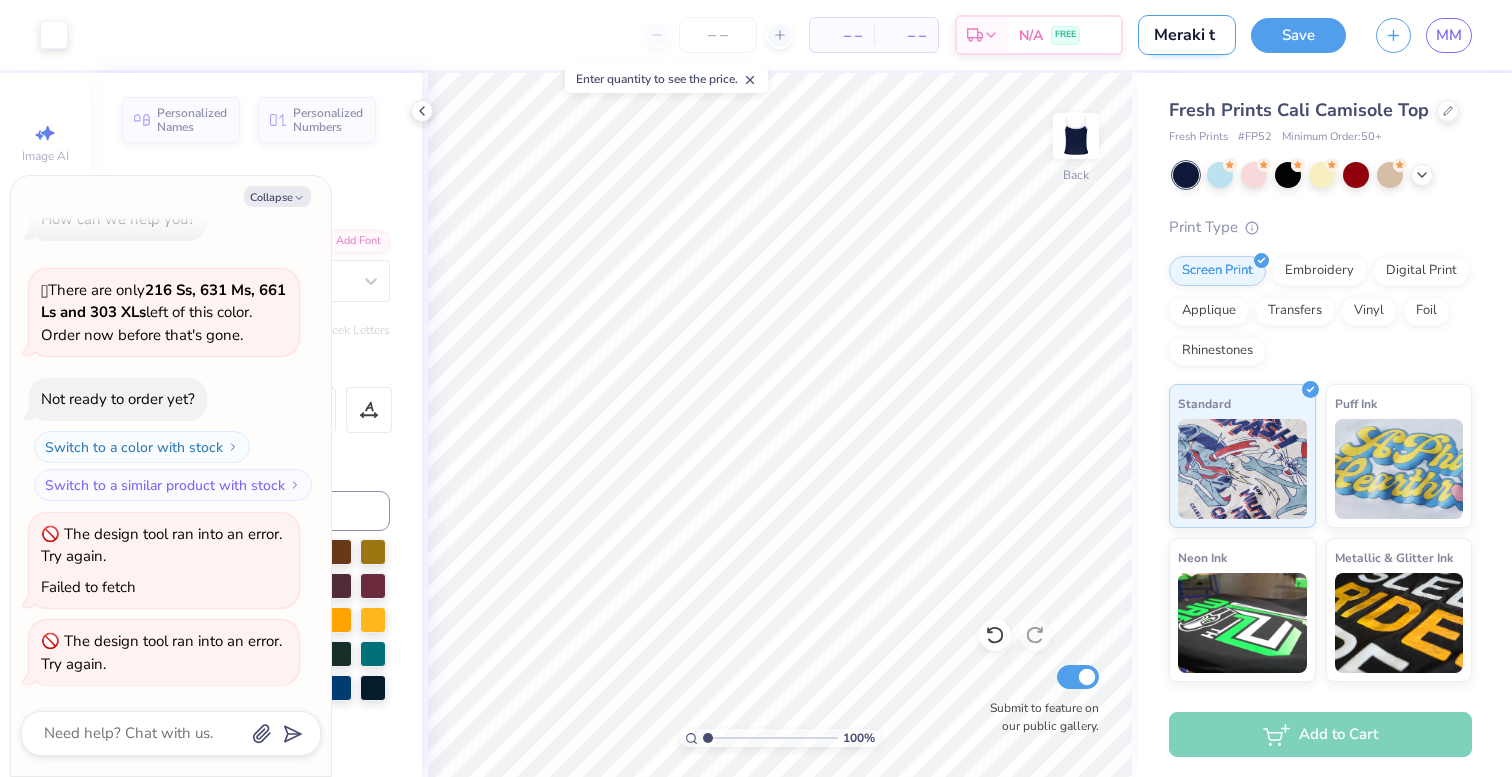 scroll, scrollTop: 0, scrollLeft: 0, axis: both 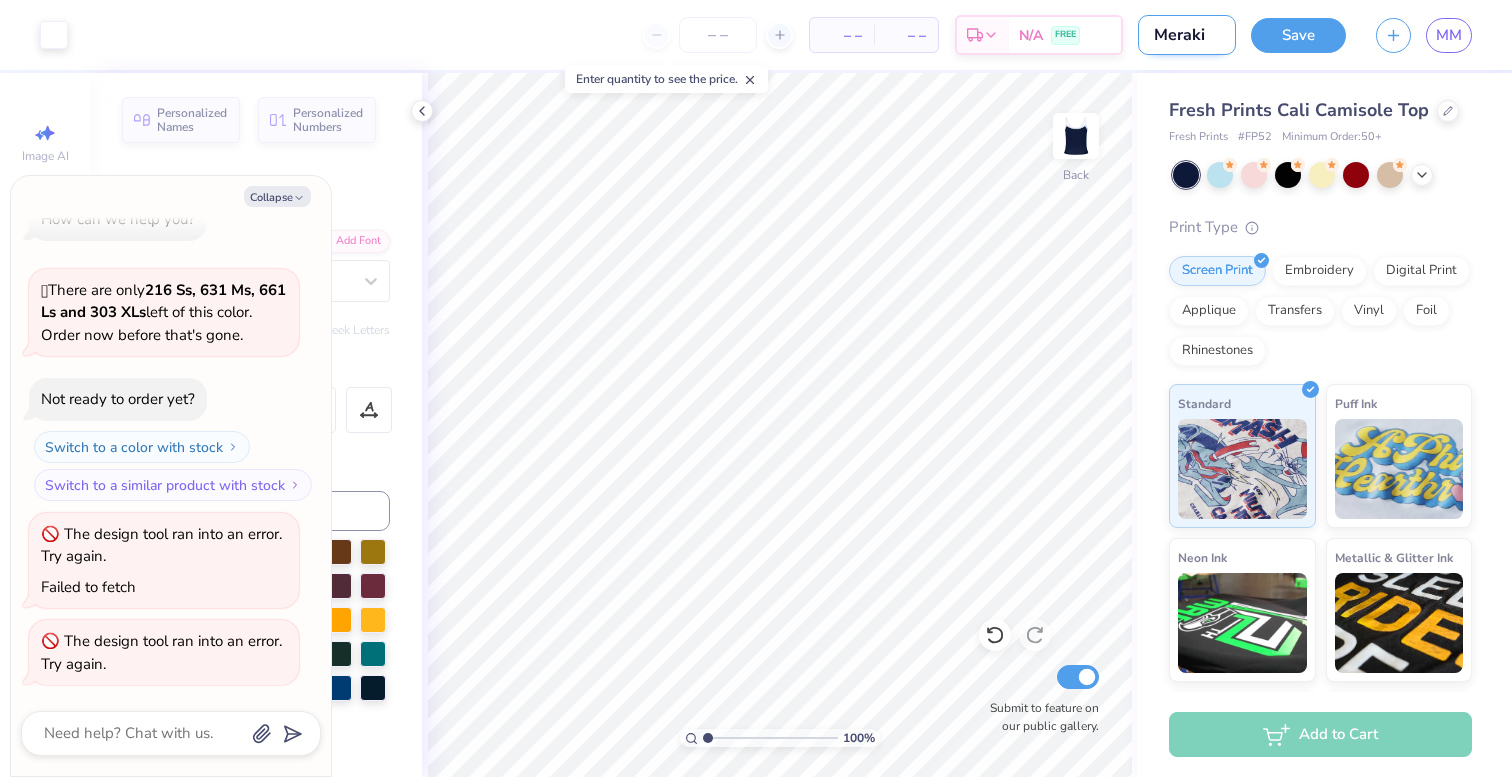 type on "Meraki T" 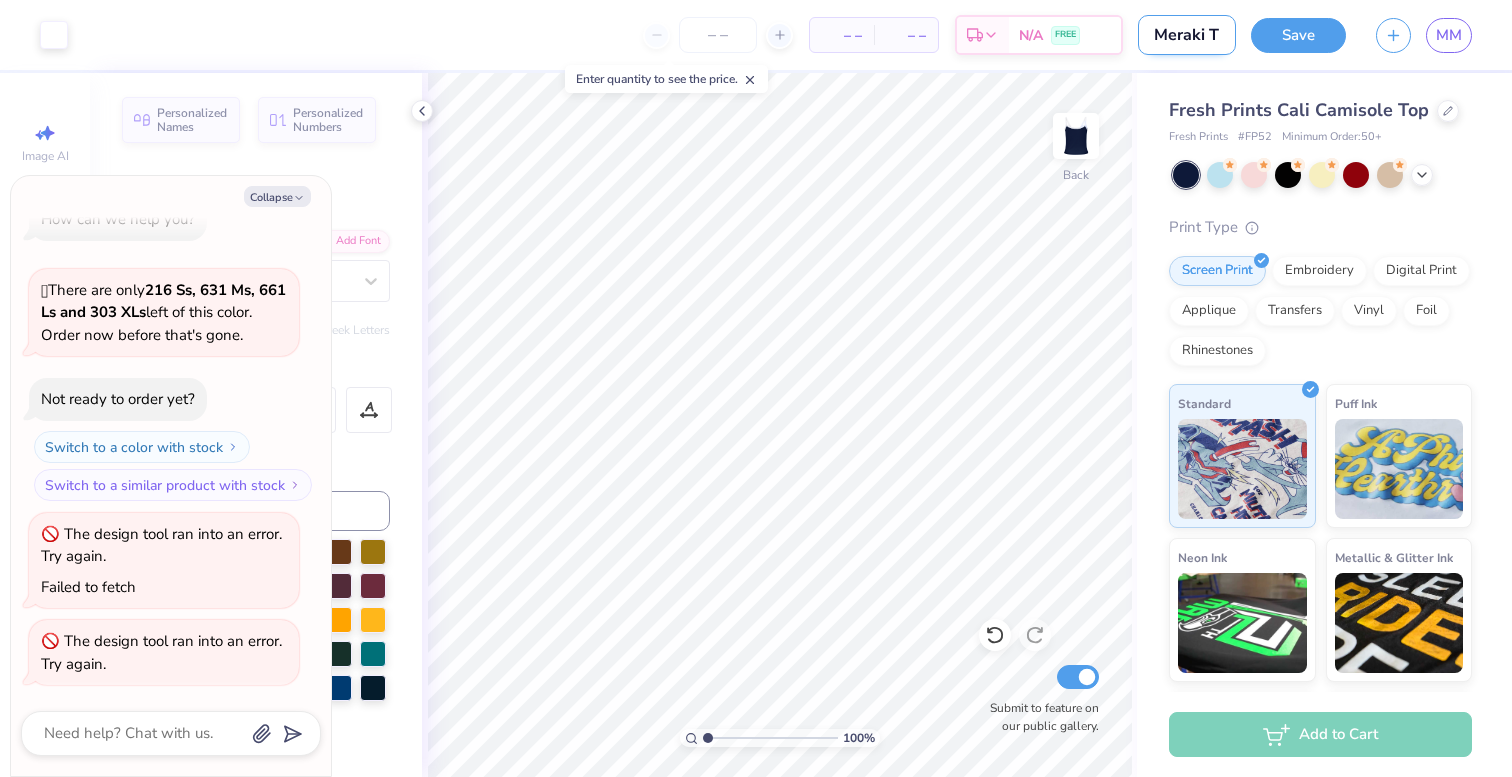 type on "Meraki To" 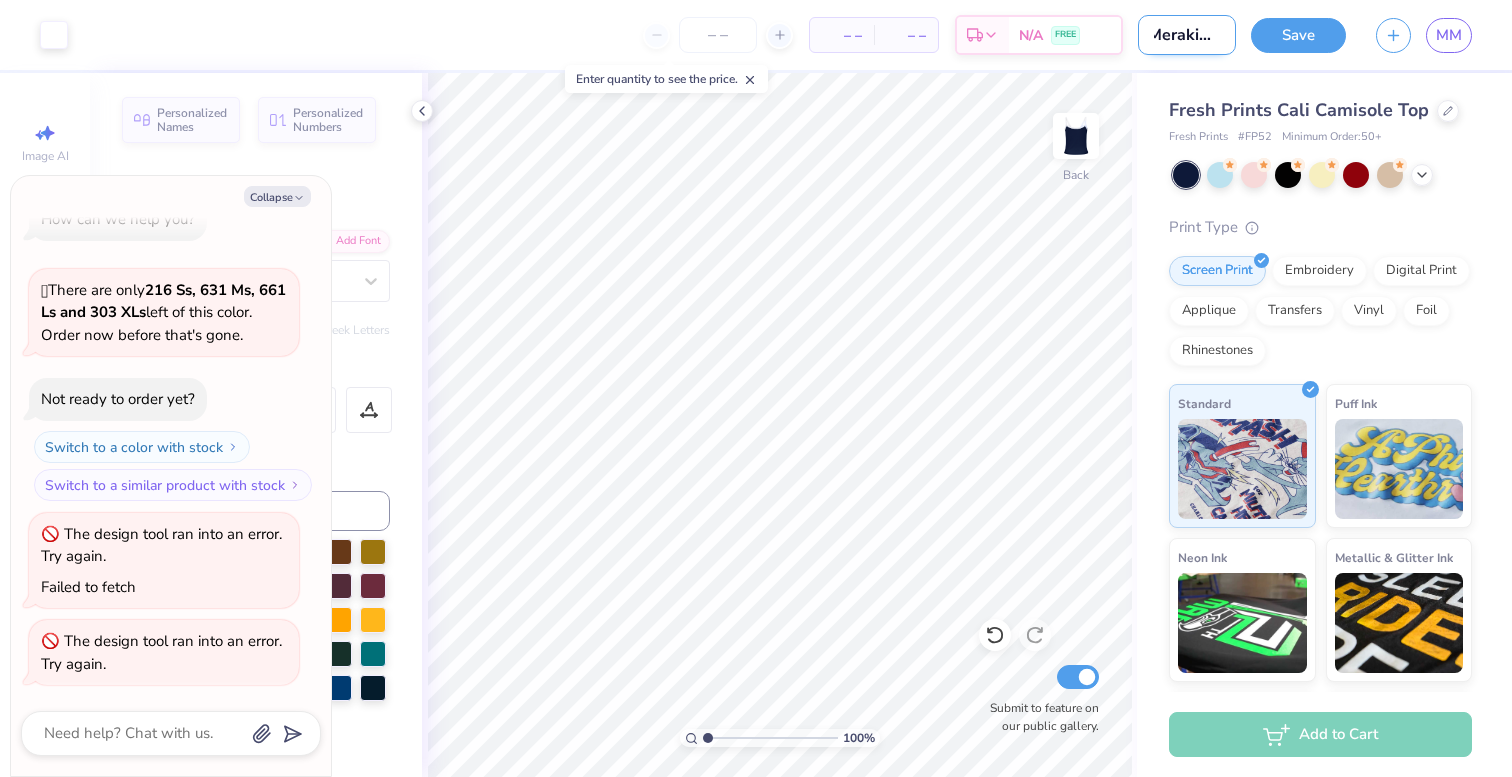 type on "Meraki Top" 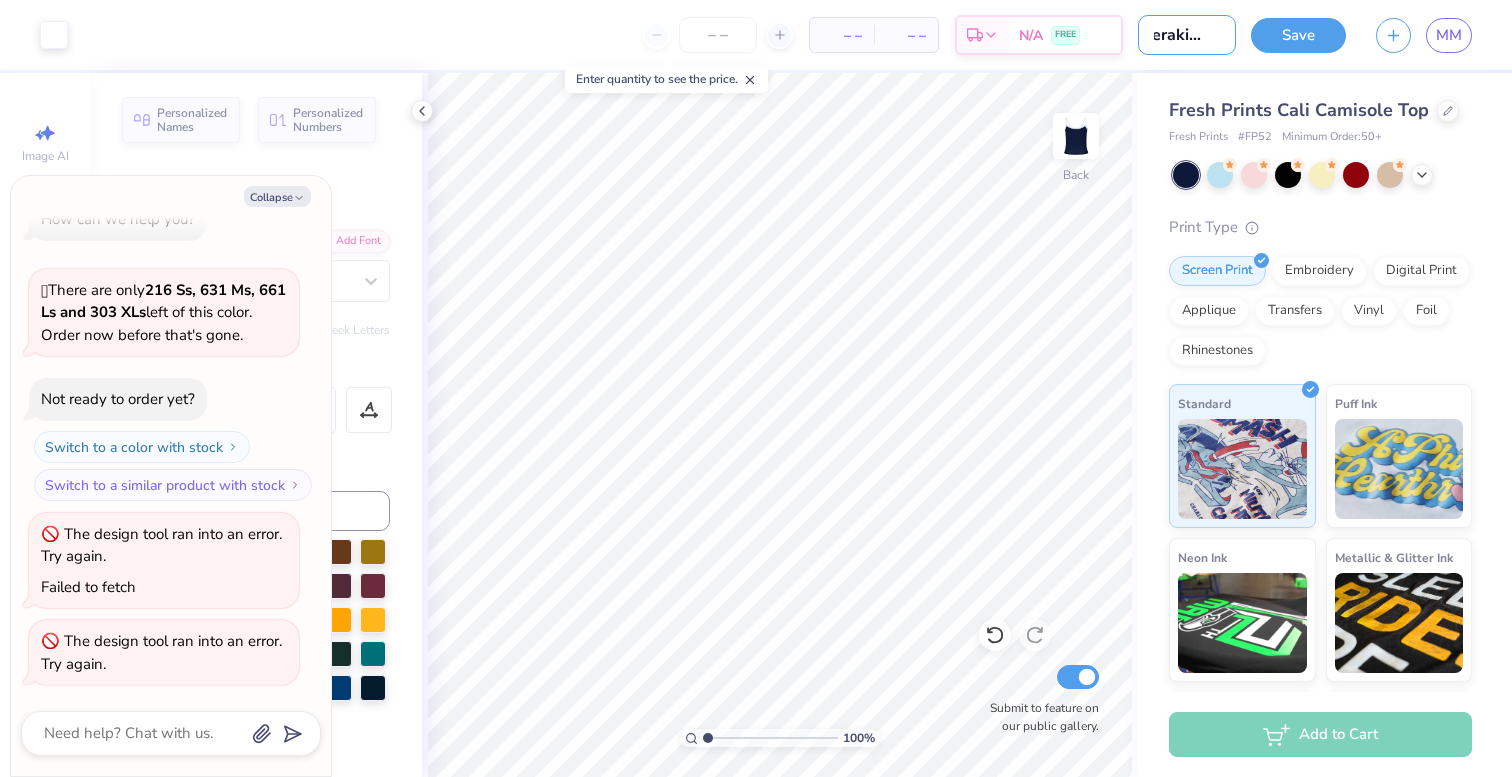 type on "Meraki Top" 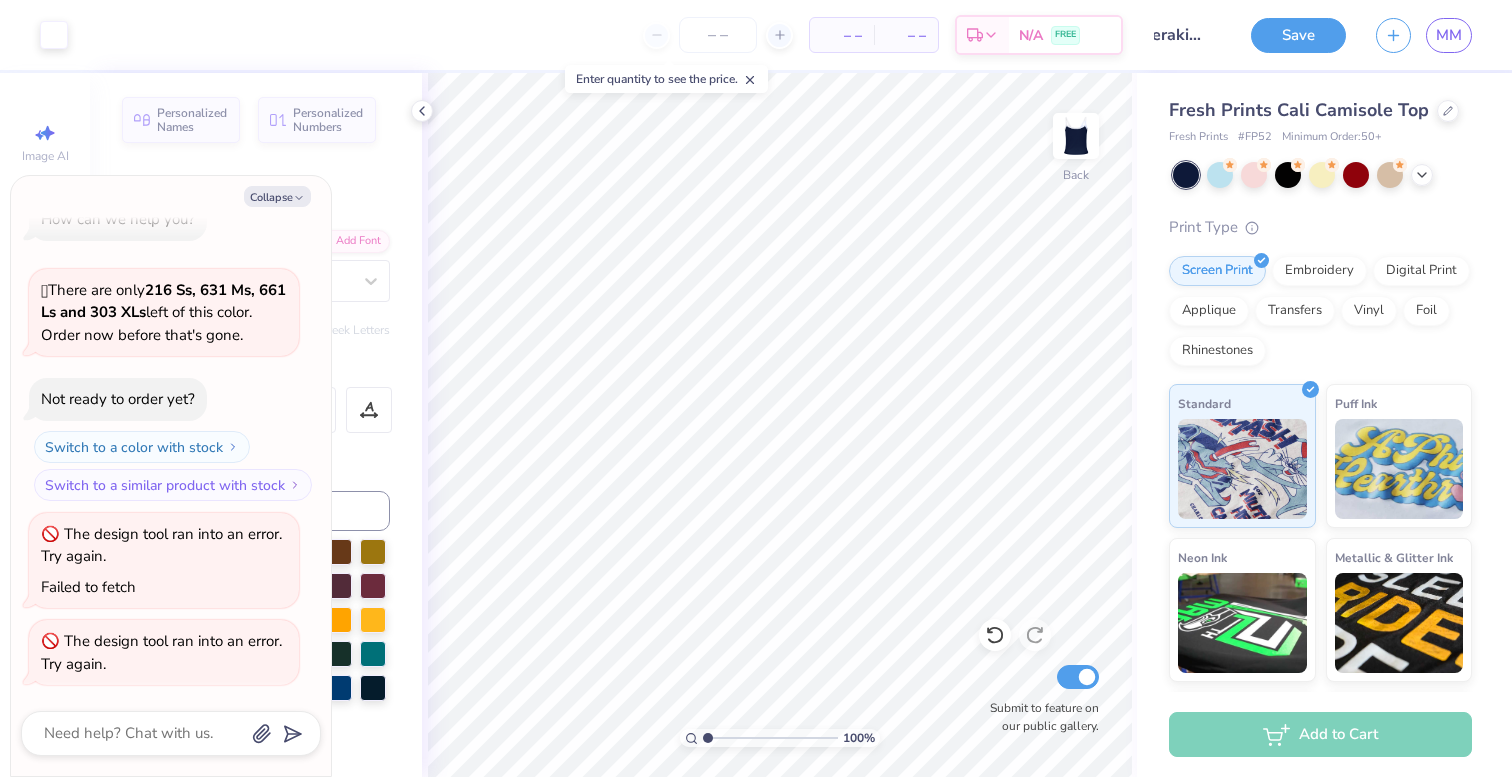 scroll, scrollTop: 0, scrollLeft: 0, axis: both 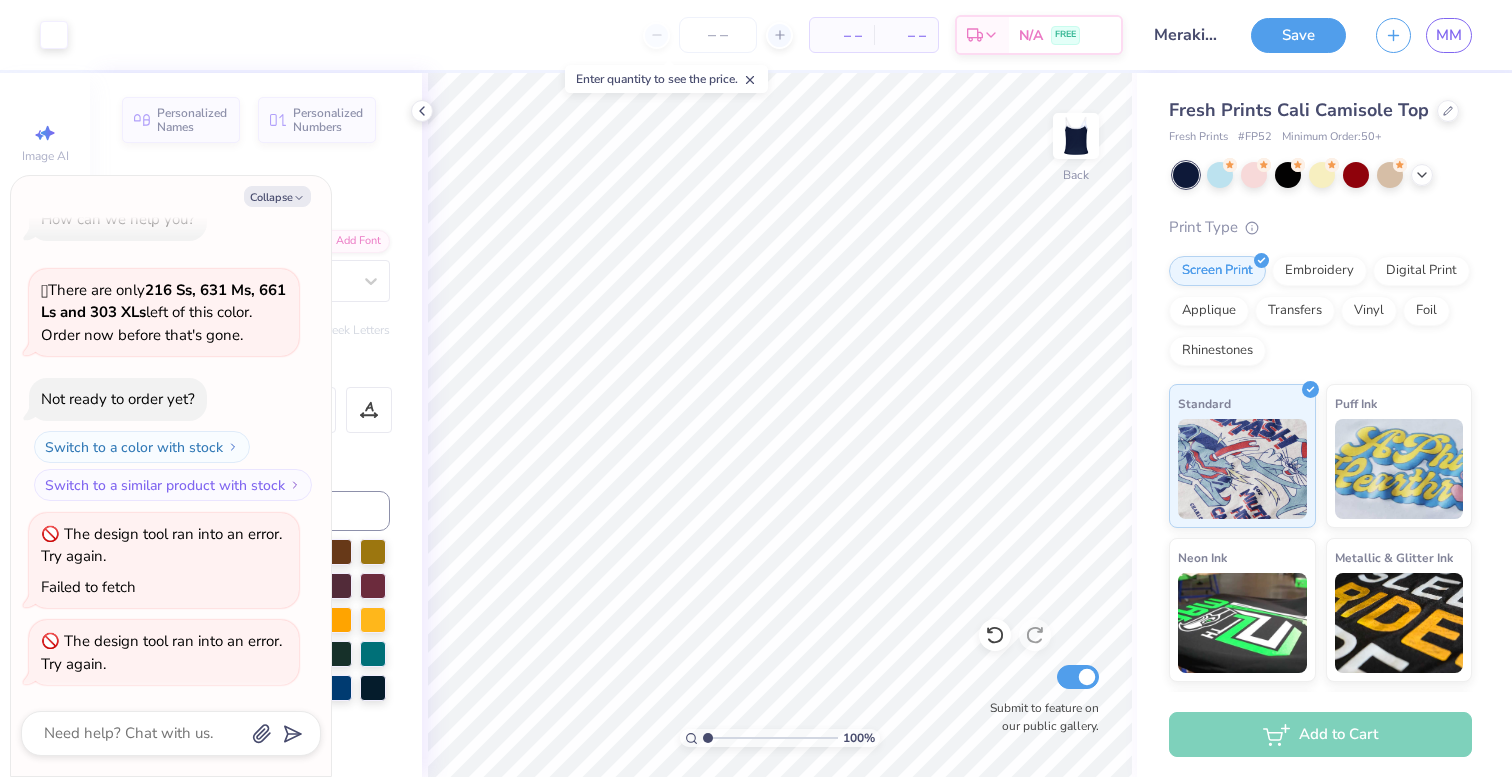 type on "x" 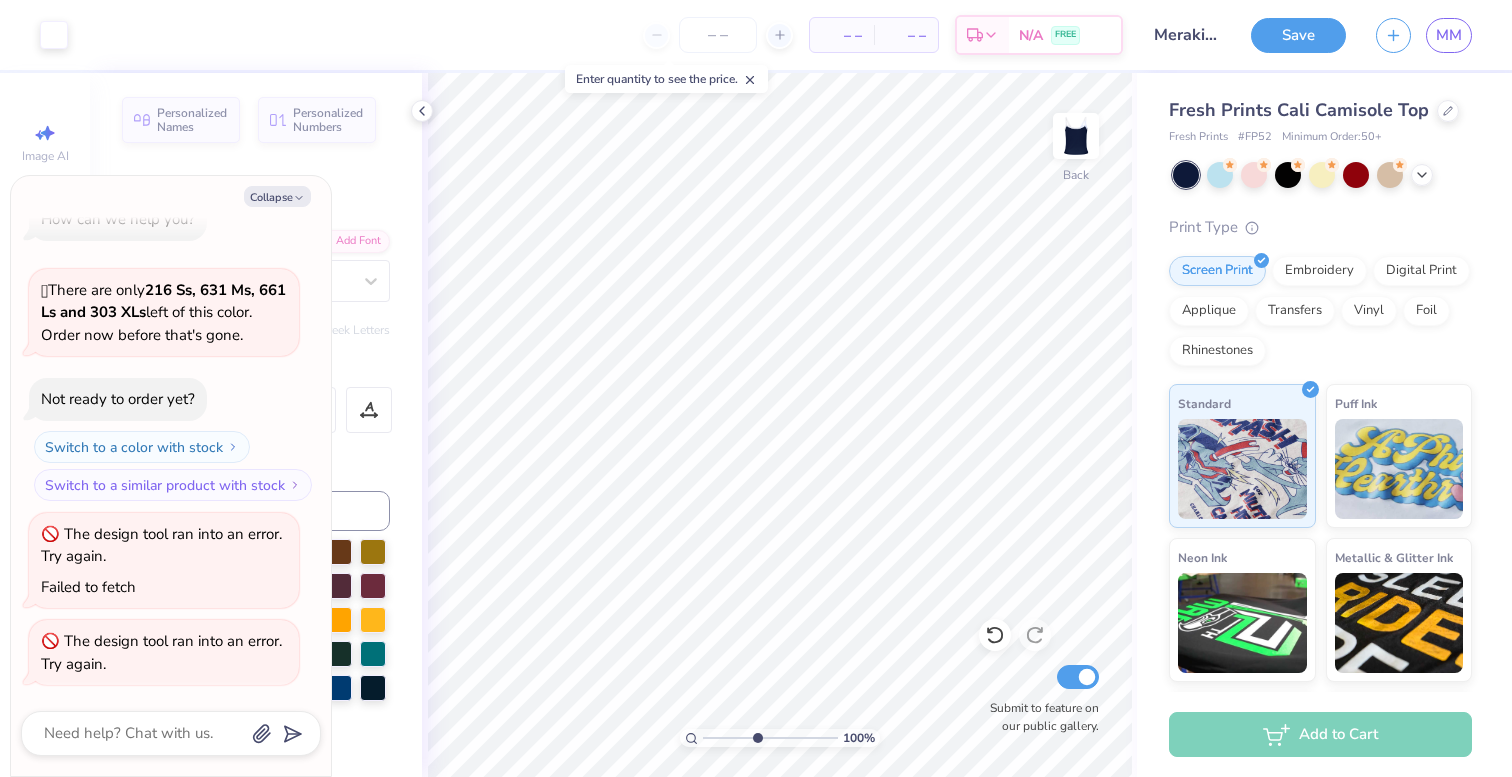 type on "5.25" 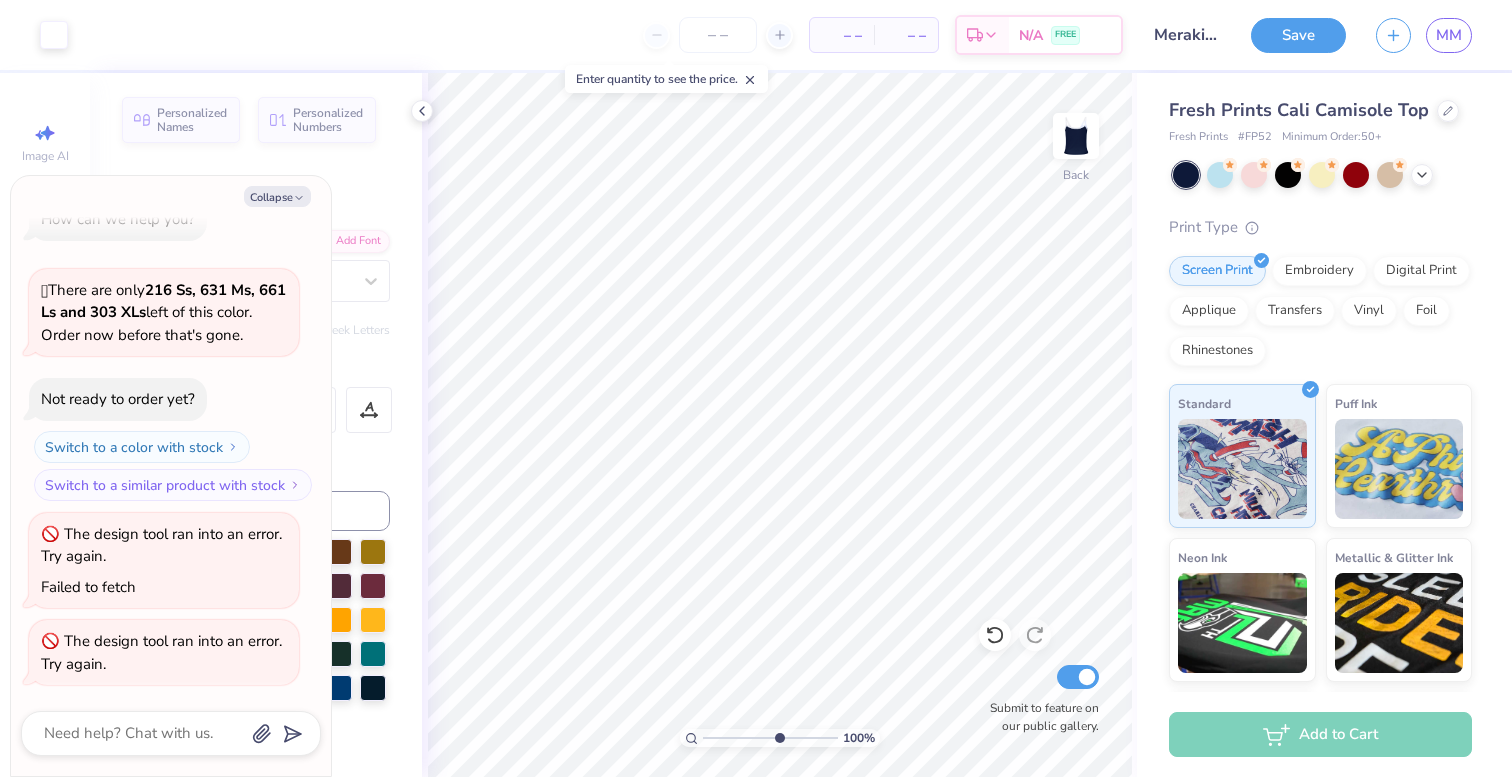 scroll, scrollTop: 157, scrollLeft: 0, axis: vertical 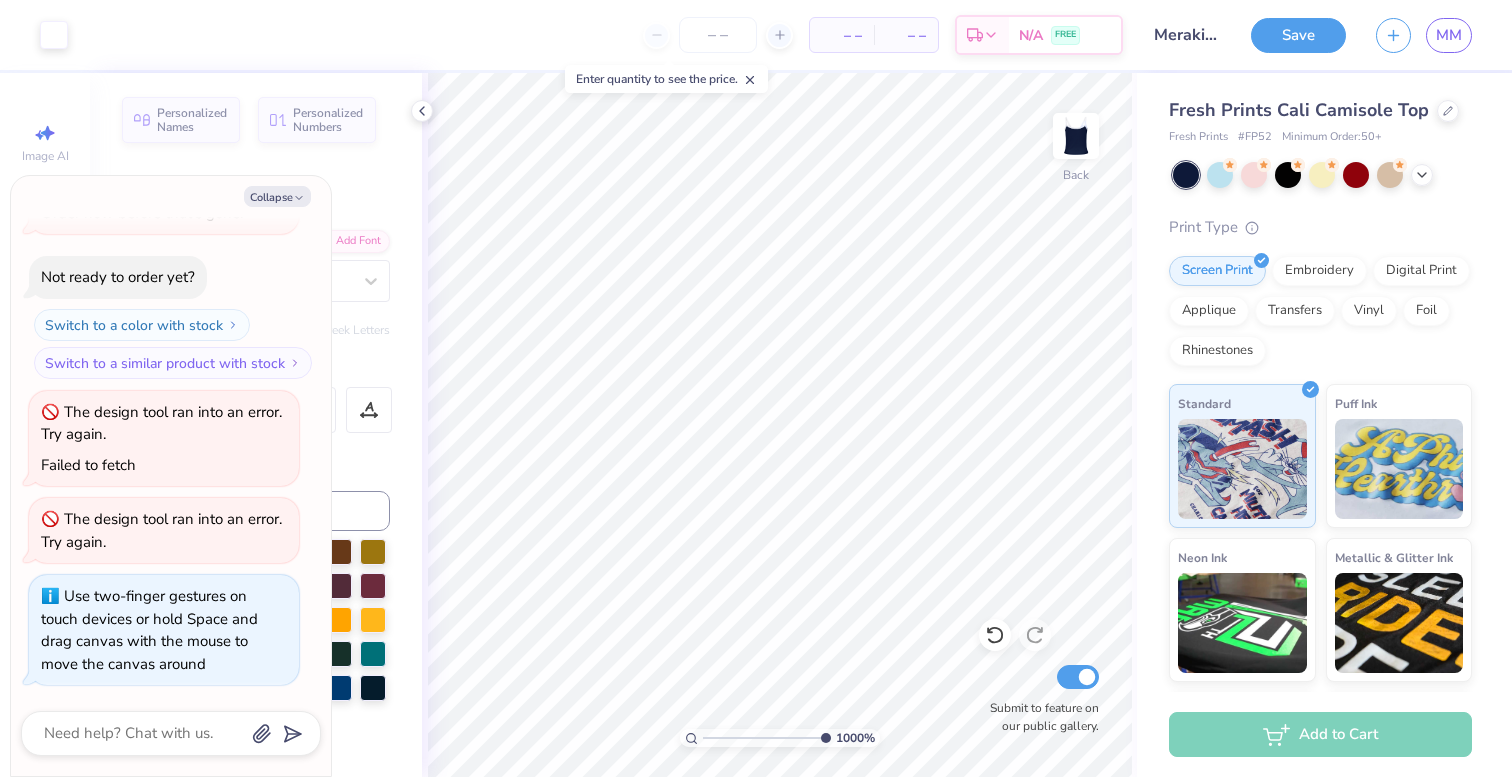 type on "1" 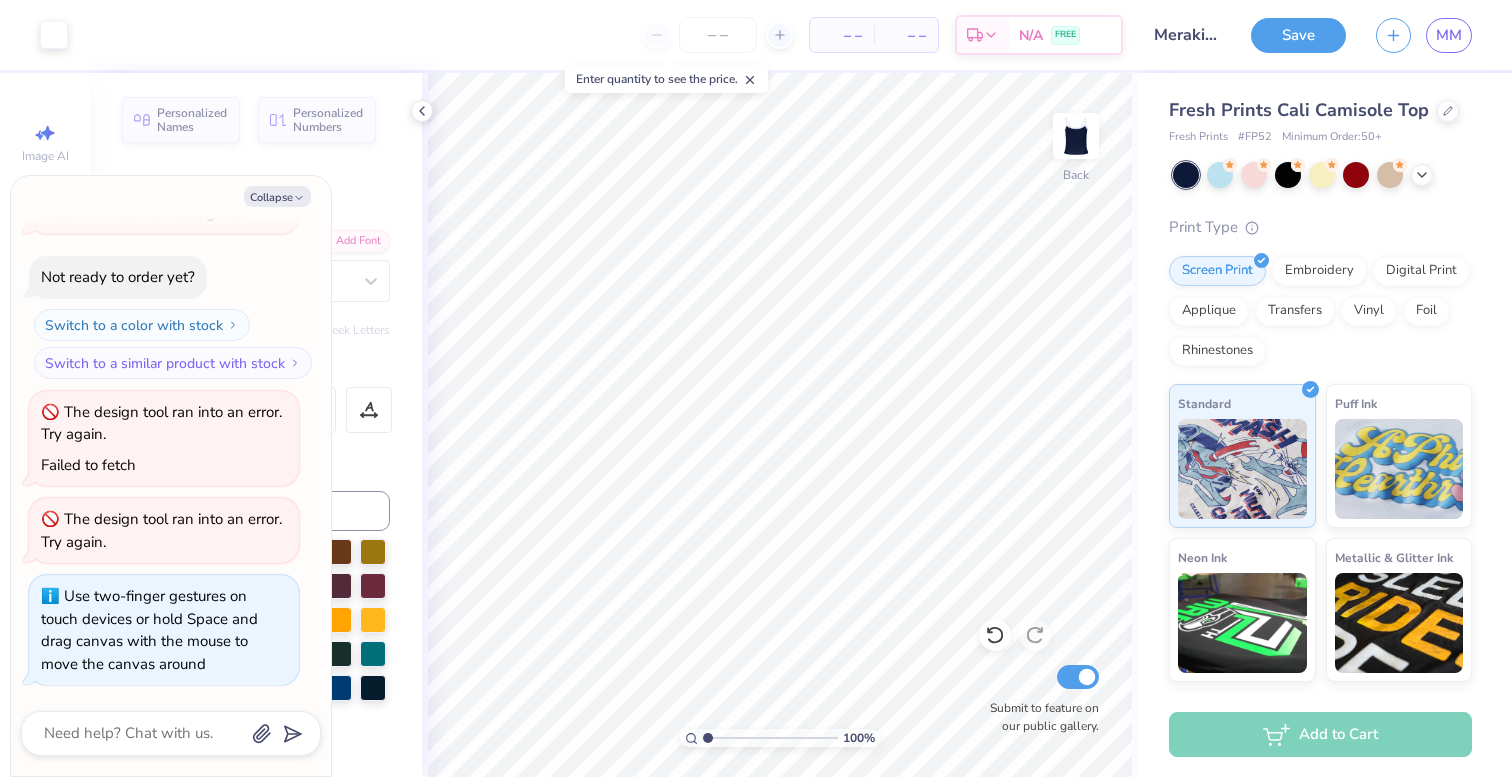 click on "100  %" at bounding box center (780, 425) 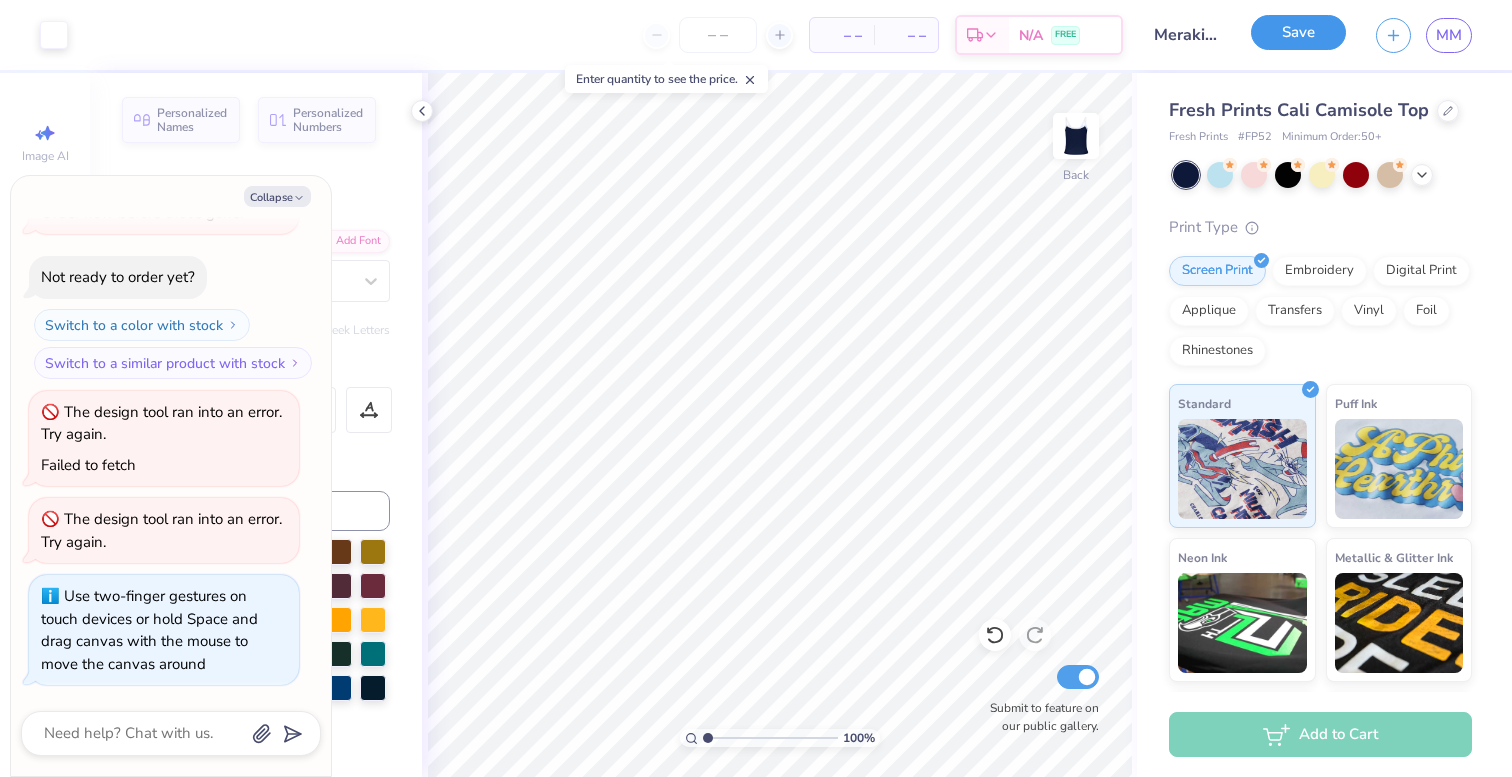 click on "Save" at bounding box center (1298, 32) 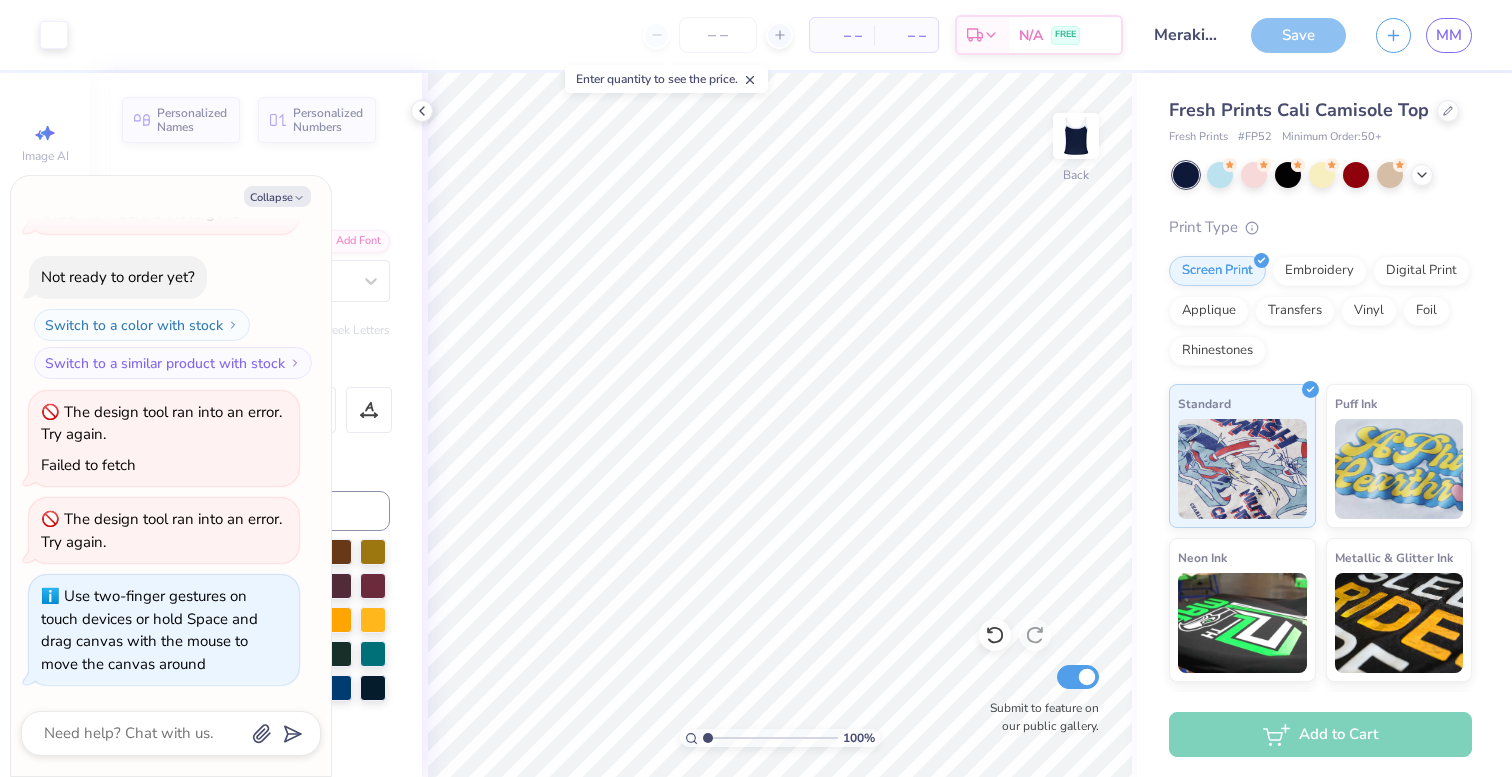 click on "Save" at bounding box center (1298, 35) 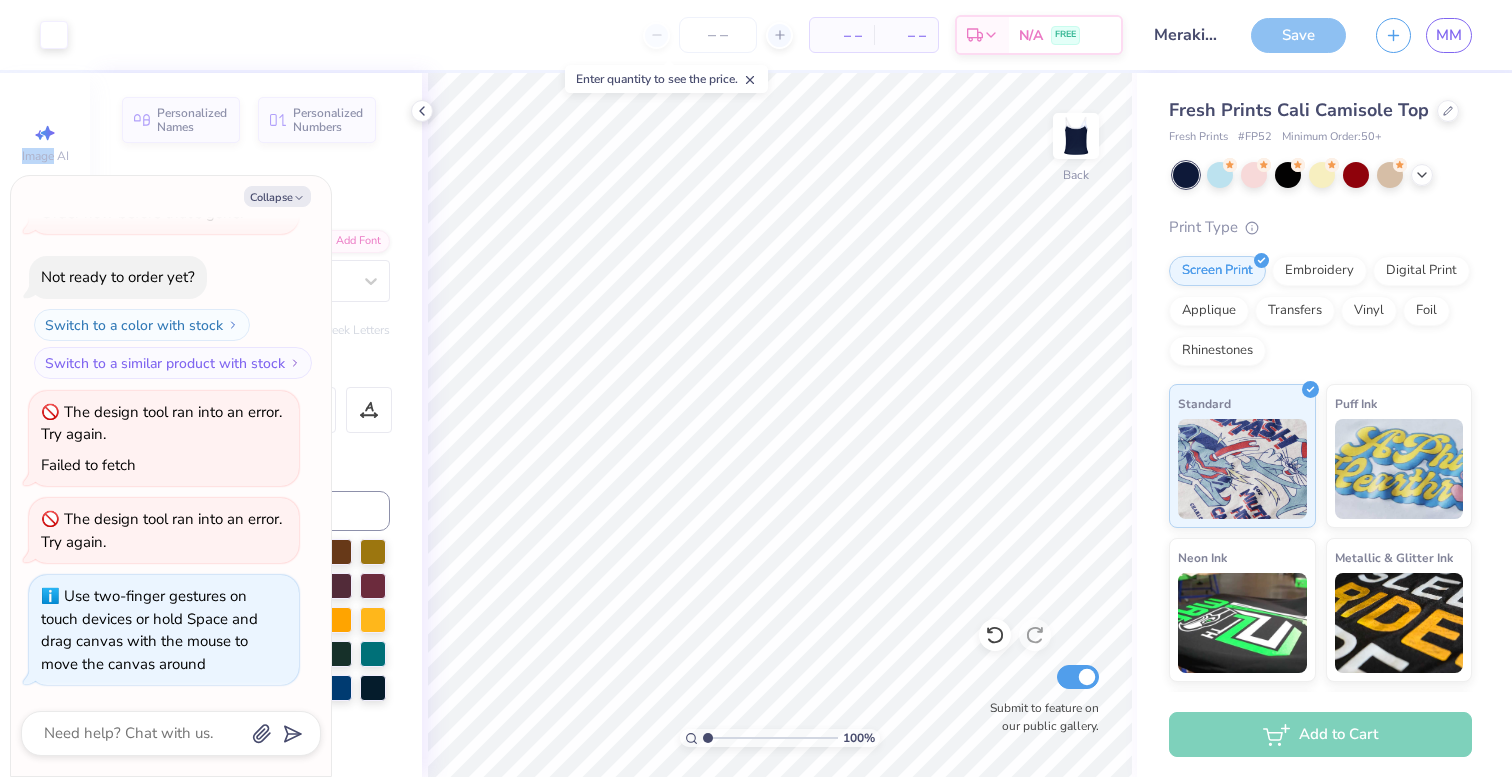 click on "Save" at bounding box center (1298, 35) 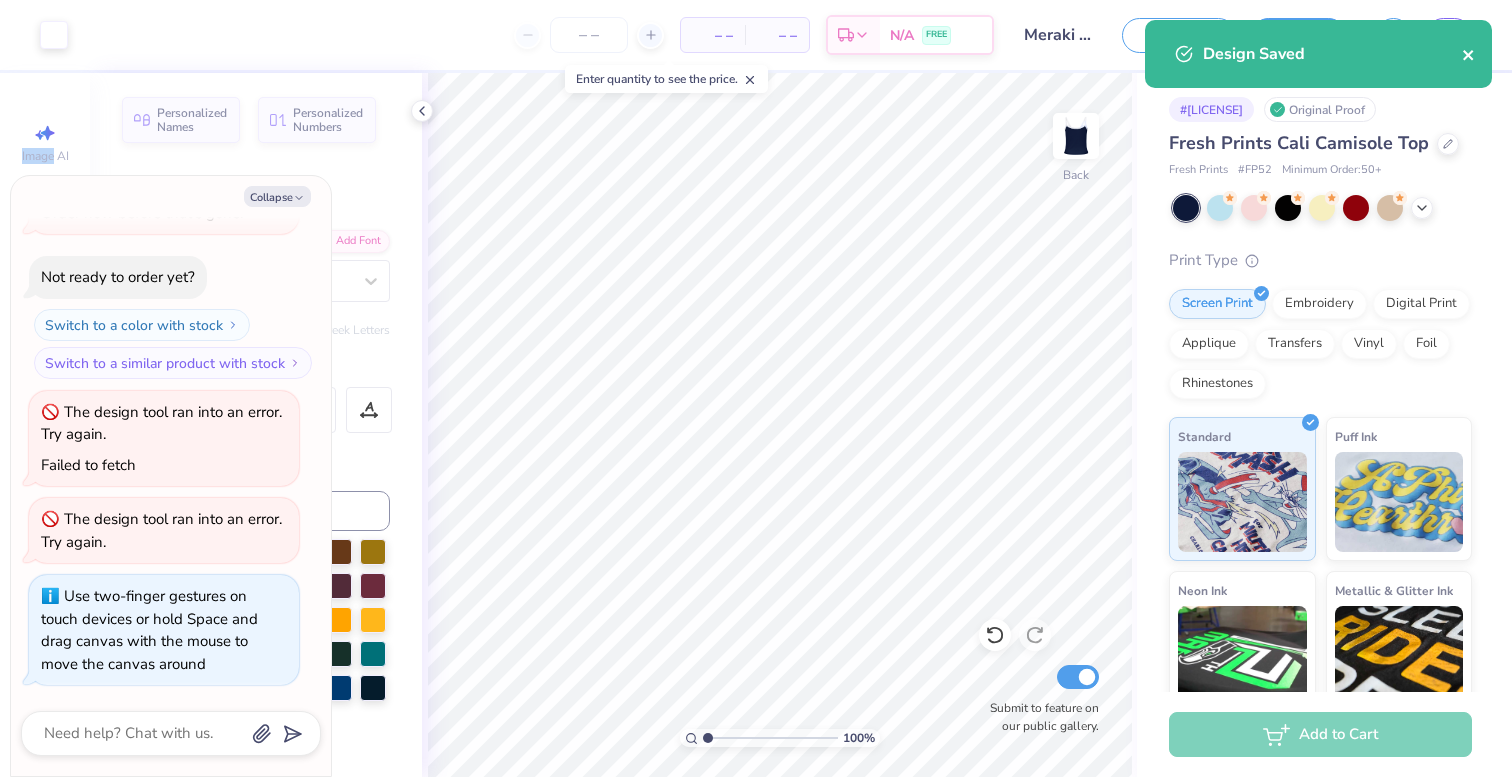 click at bounding box center [1469, 54] 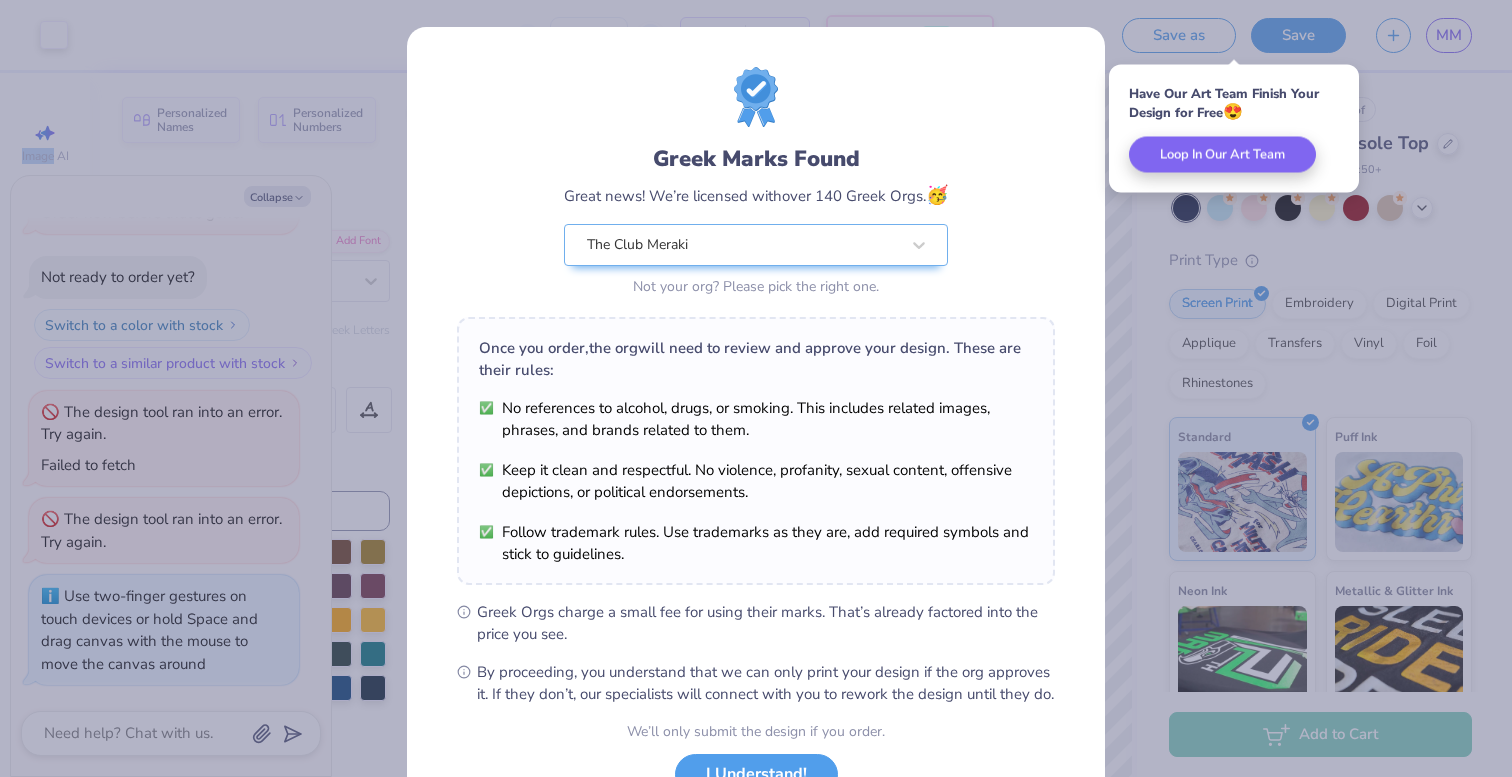 scroll, scrollTop: 159, scrollLeft: 0, axis: vertical 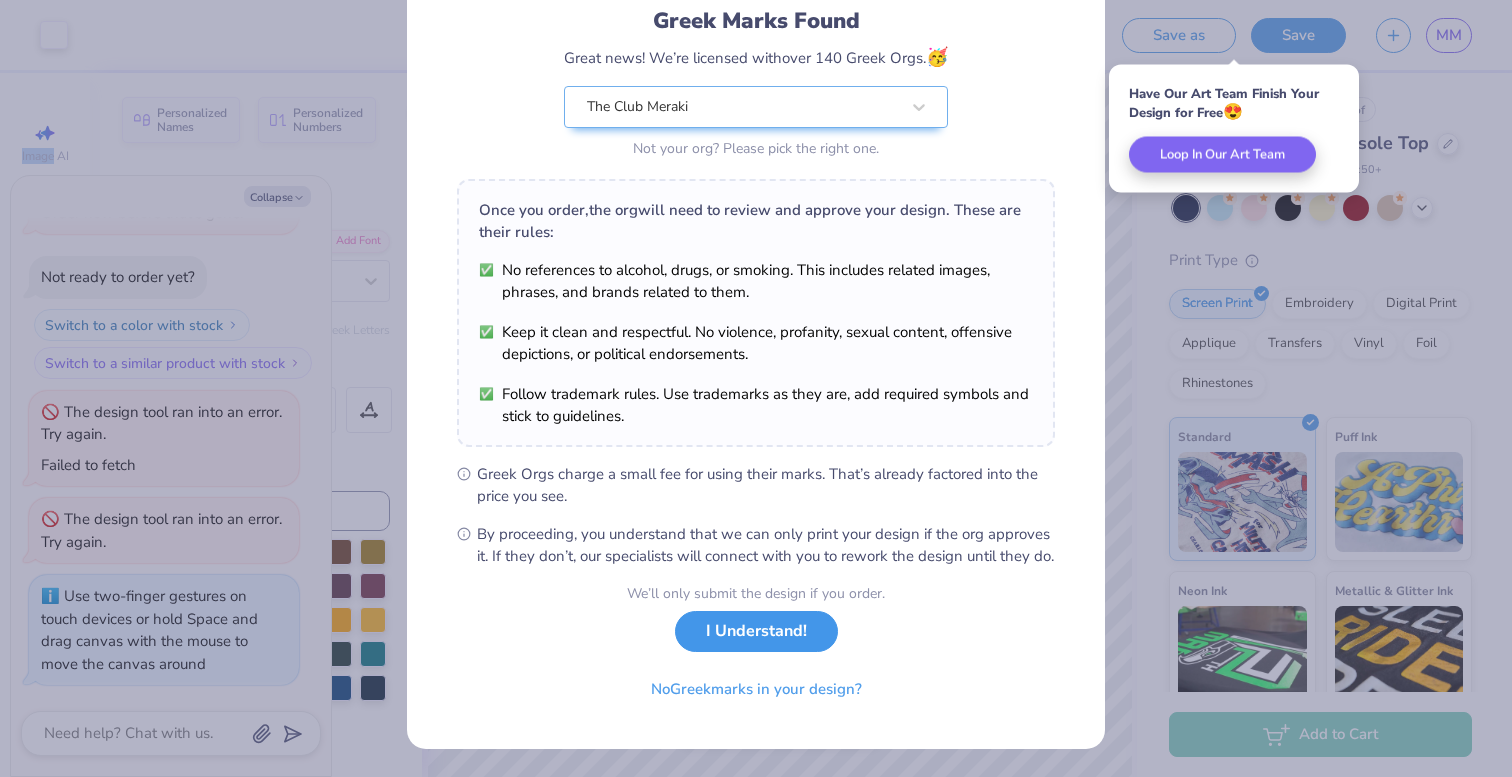 click on "I Understand!" at bounding box center [756, 631] 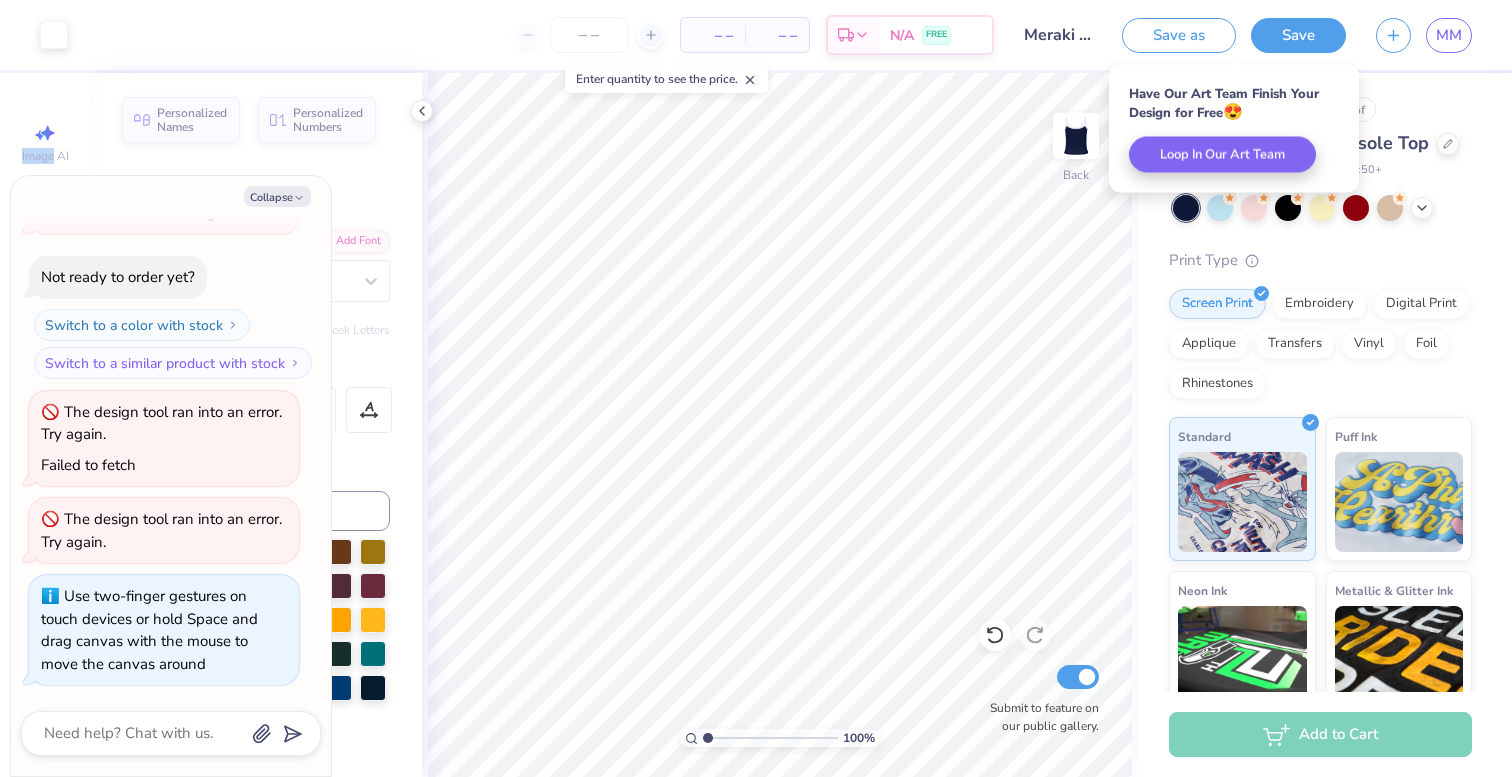 scroll, scrollTop: 0, scrollLeft: 0, axis: both 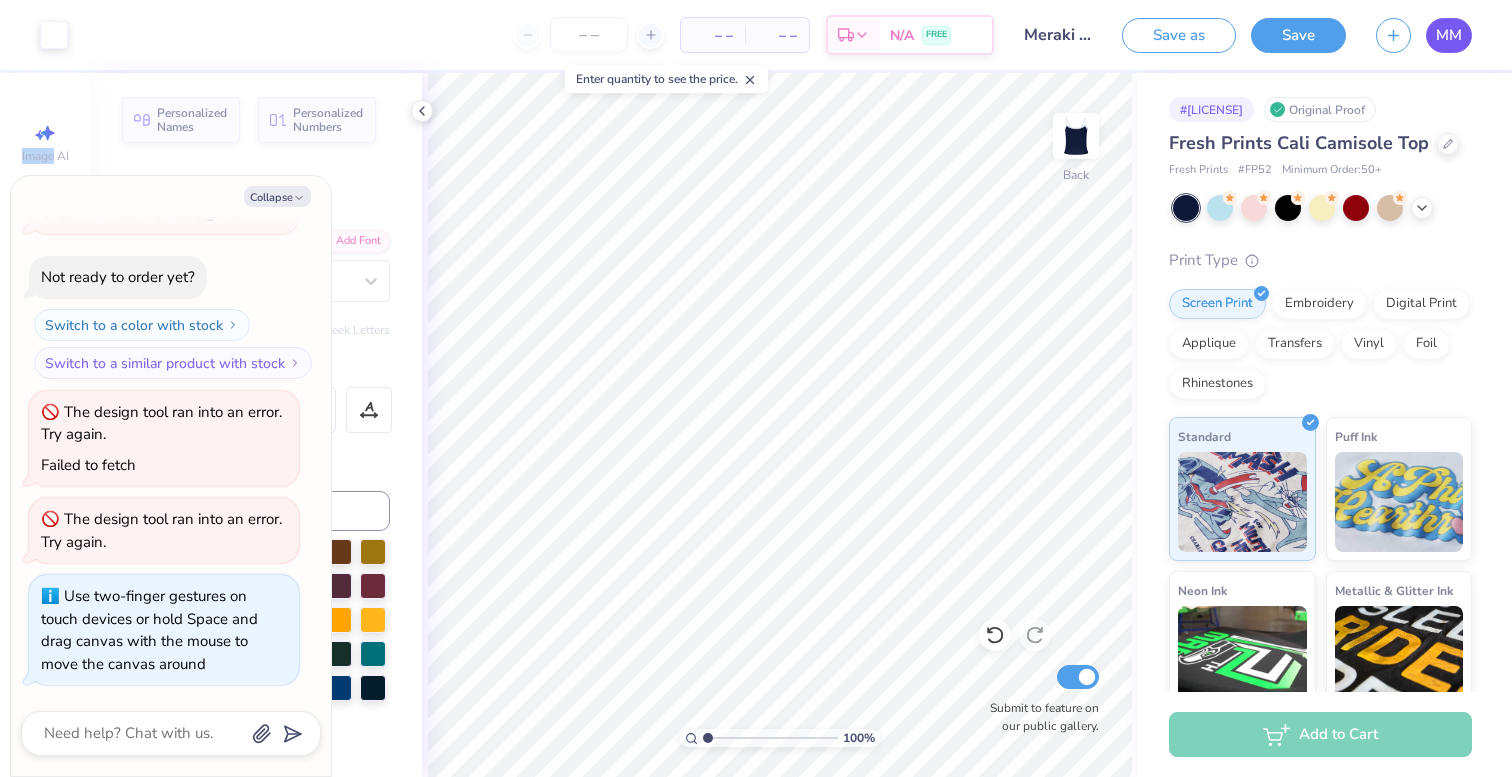 click on "MM" at bounding box center (1449, 35) 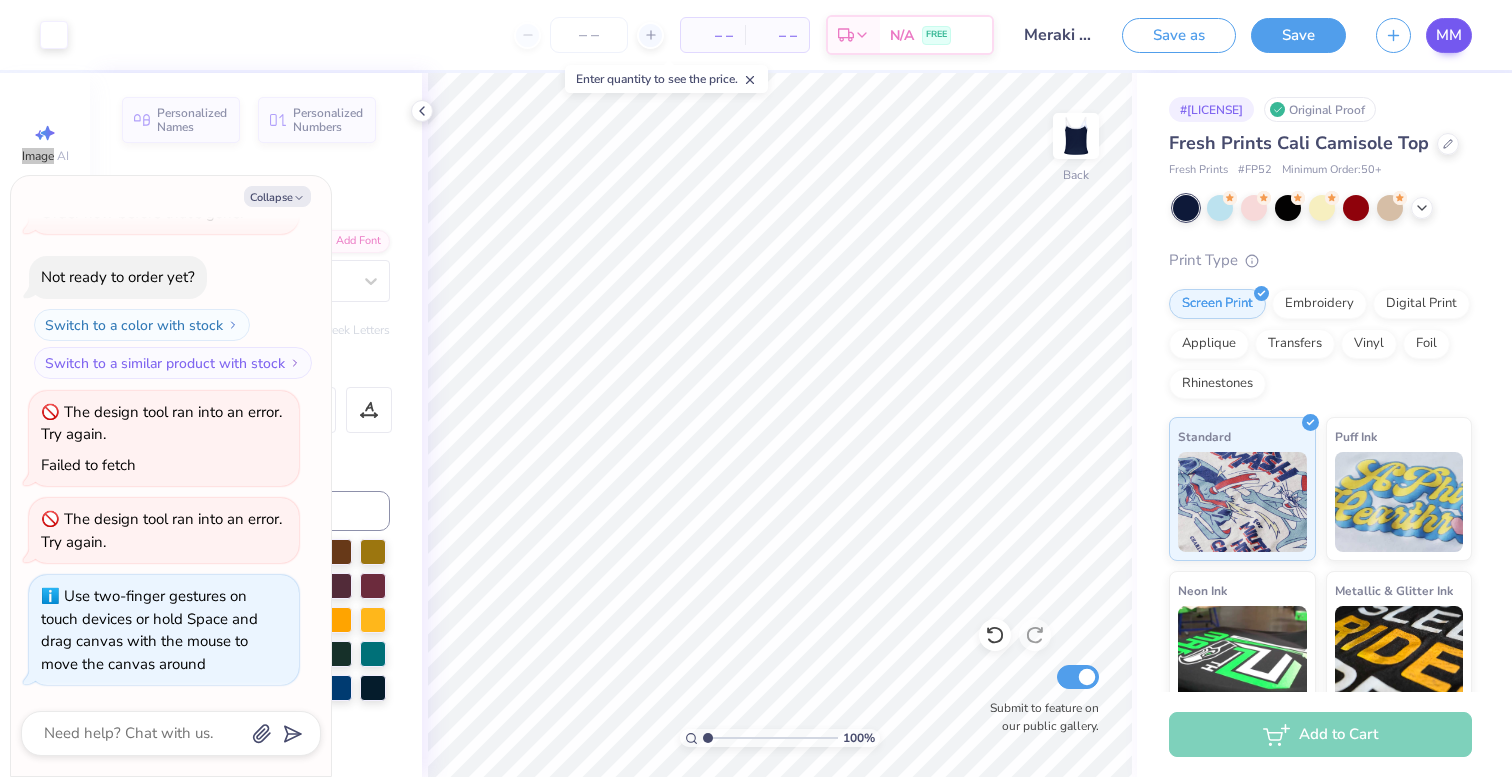 type on "x" 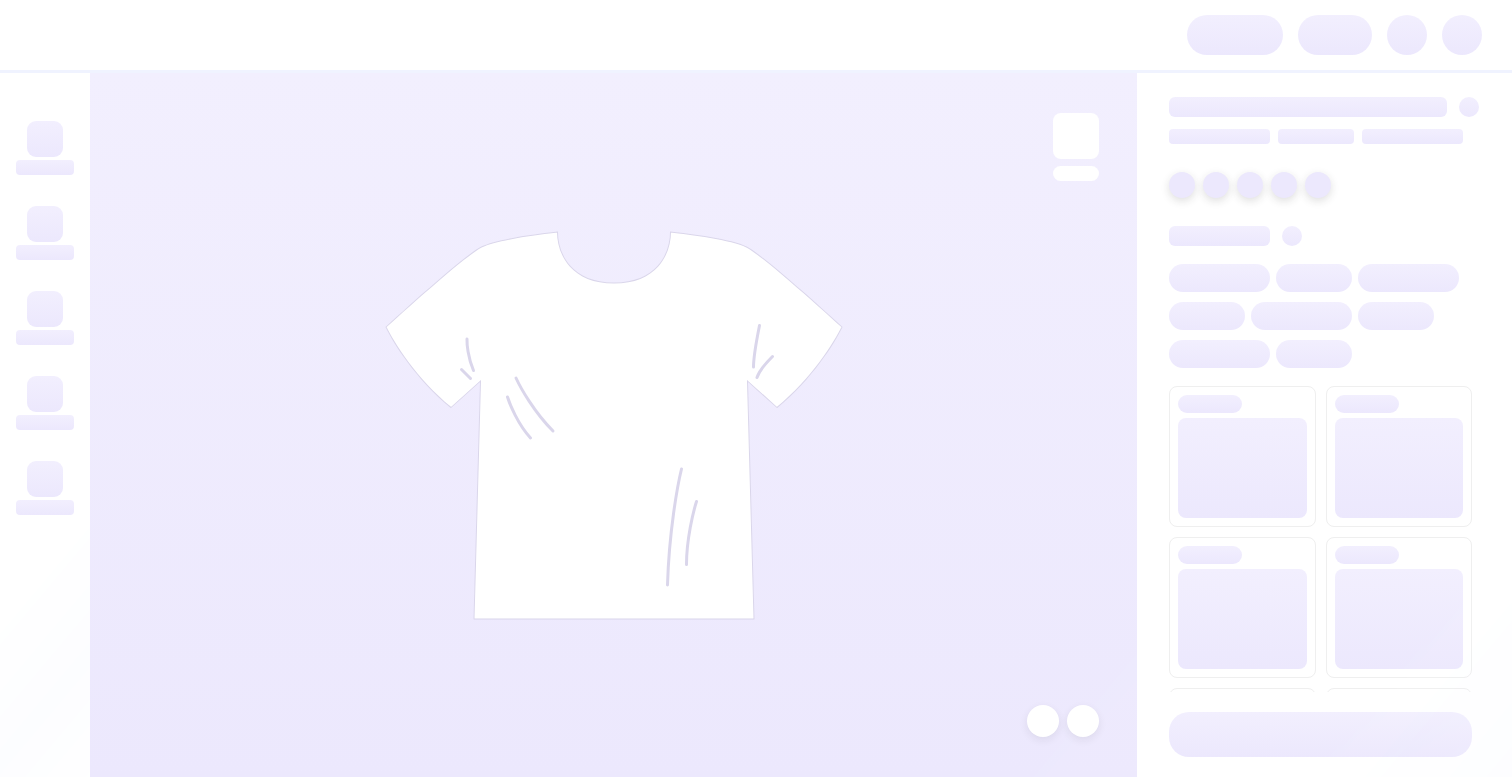 scroll, scrollTop: 0, scrollLeft: 0, axis: both 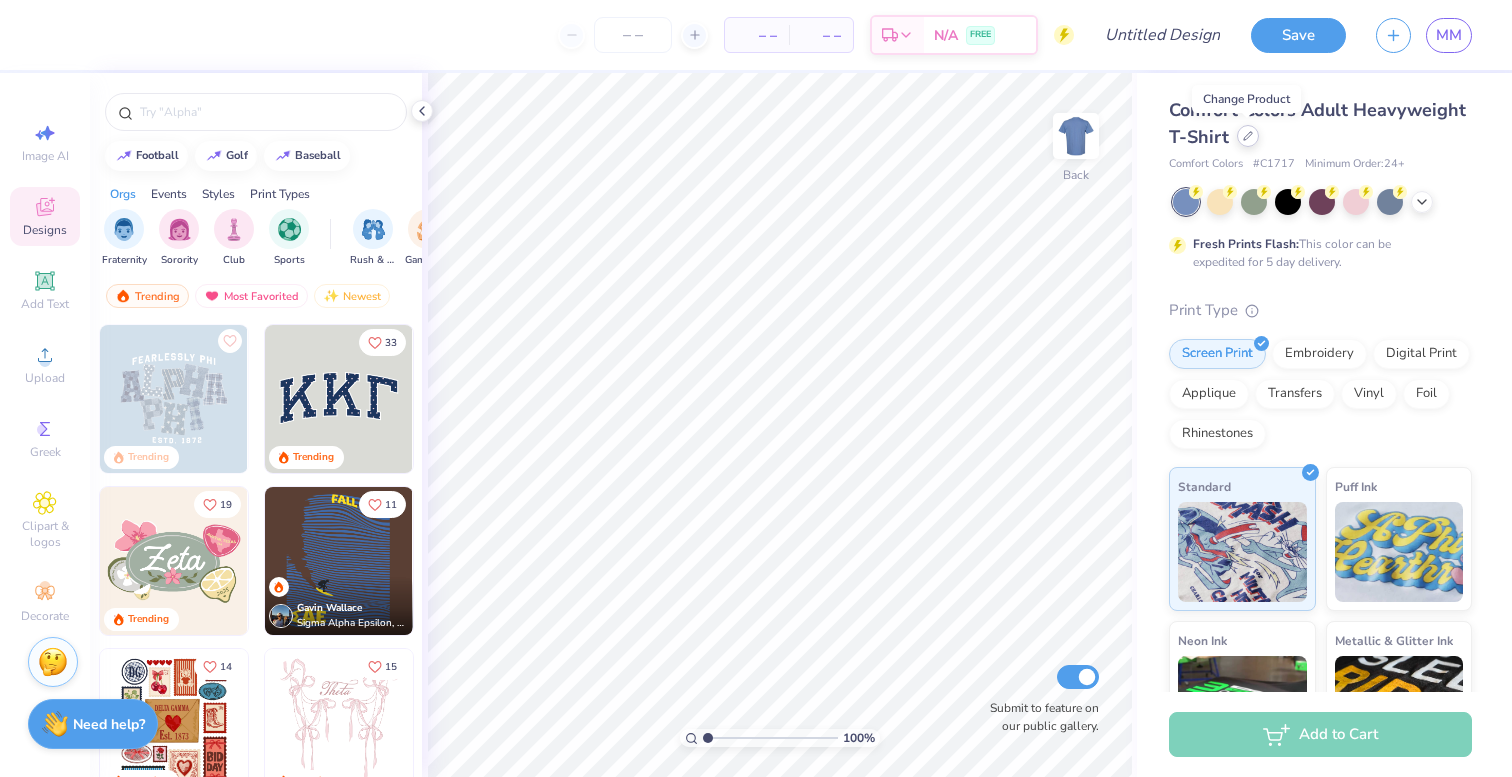 click at bounding box center (1248, 136) 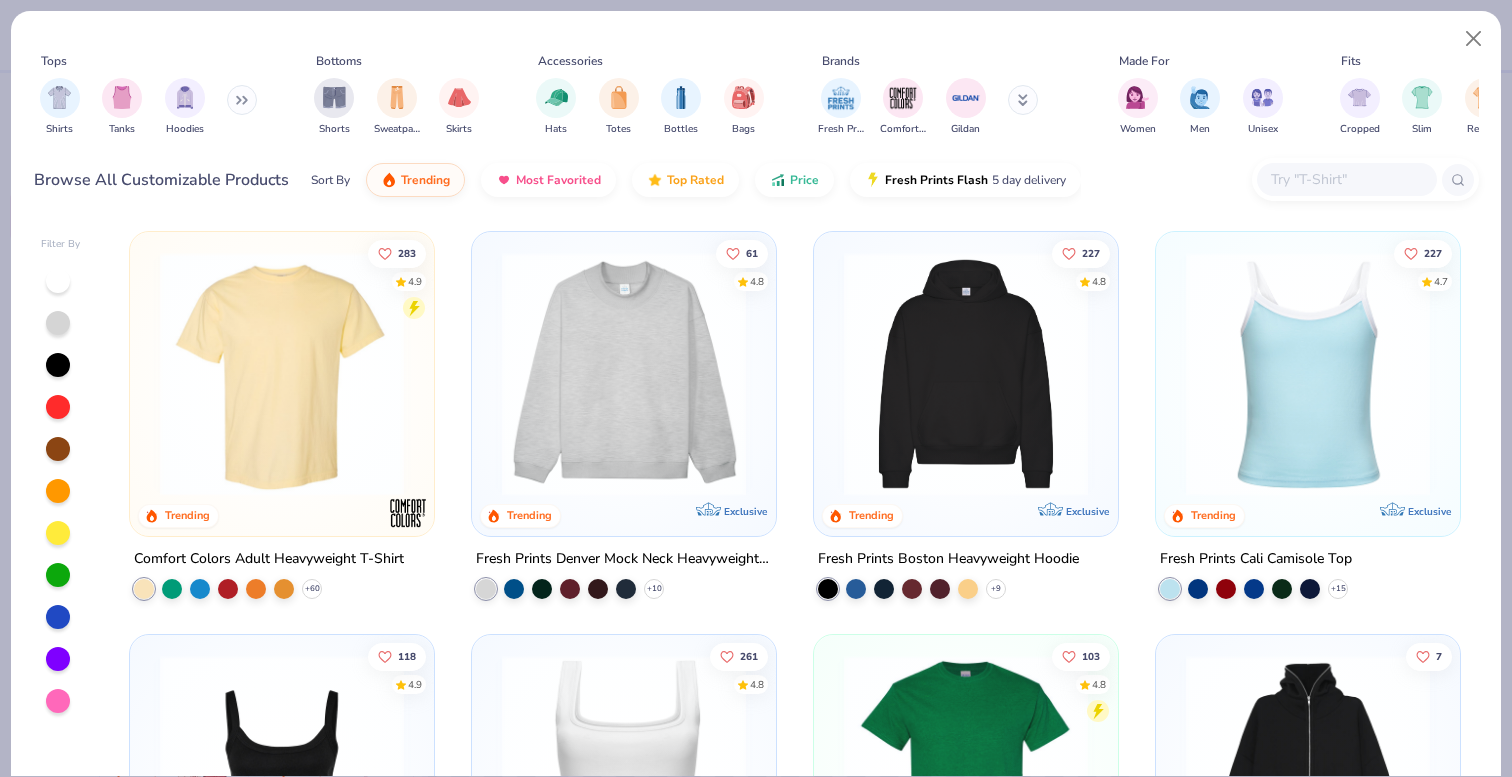 click at bounding box center [1346, 179] 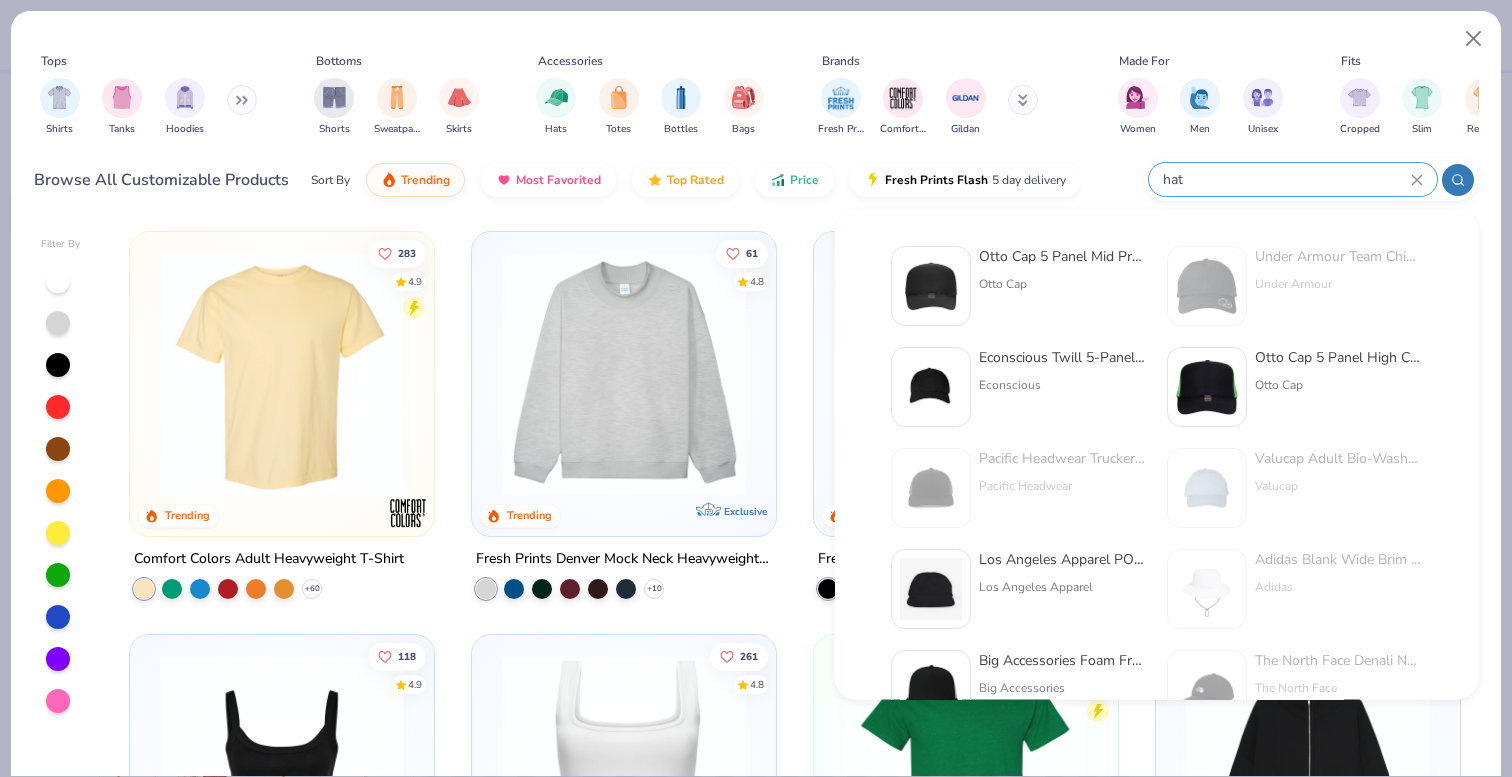 type on "hat" 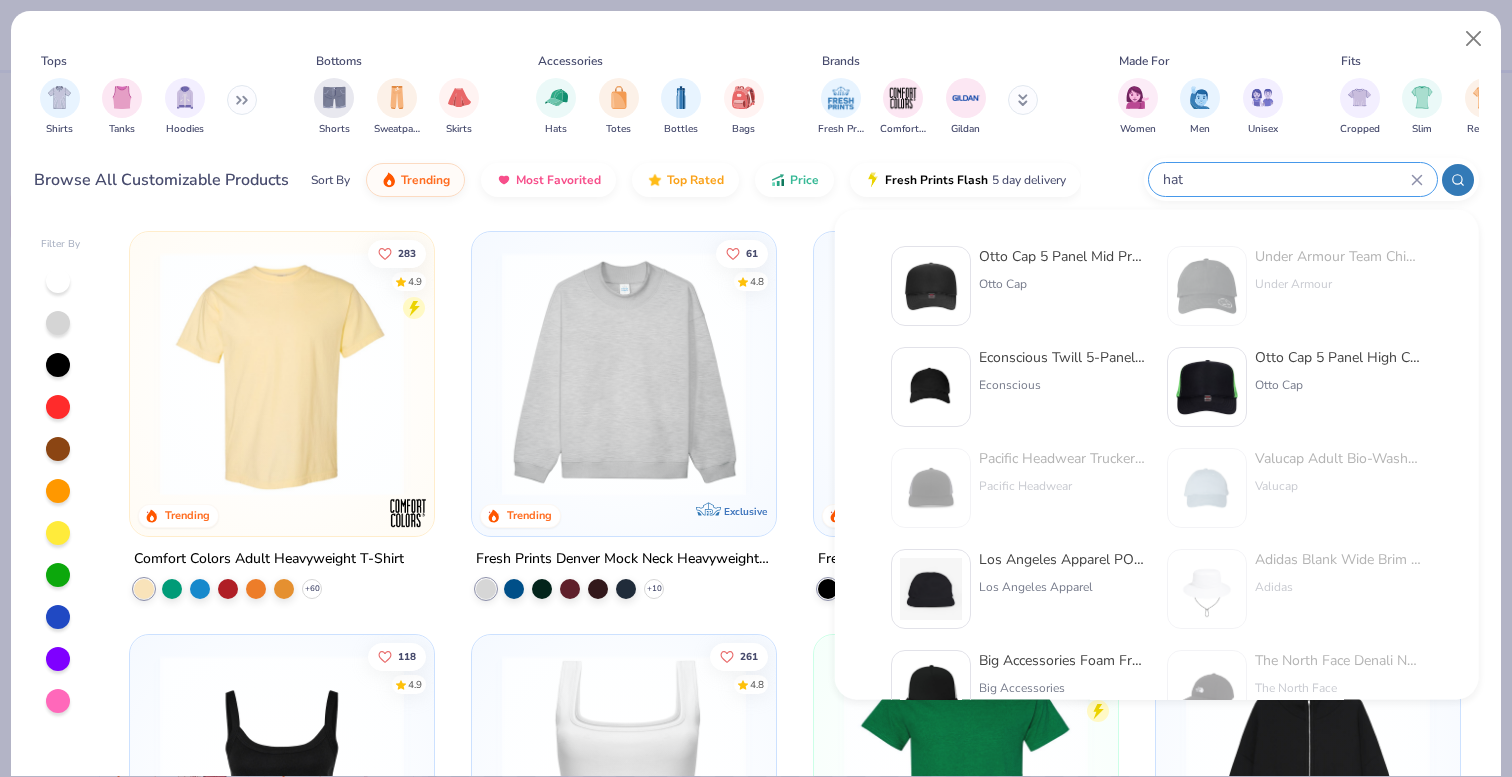 click on "Econscious Twill 5-Panel Unstructured  Hat Econscious" at bounding box center [1063, 387] 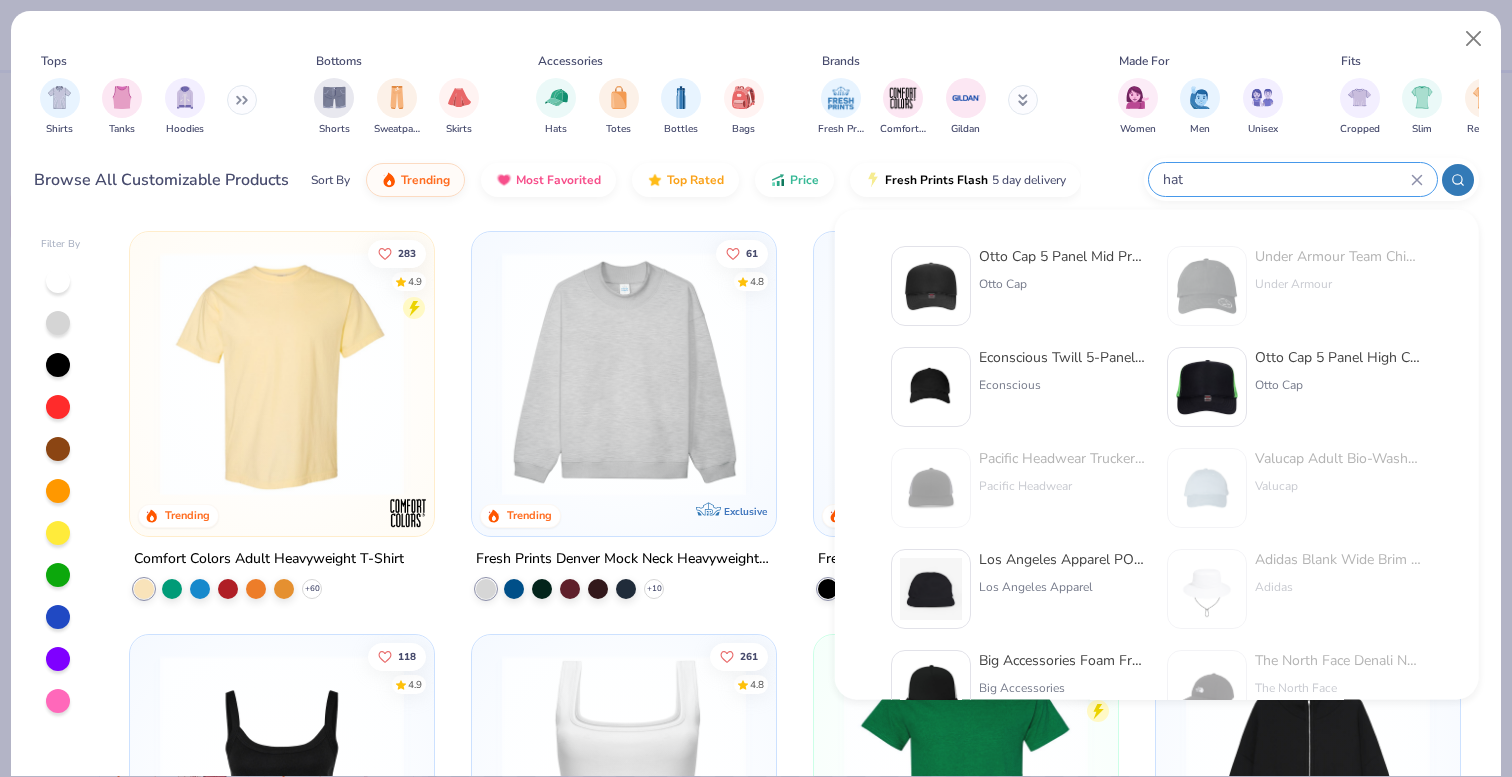 type 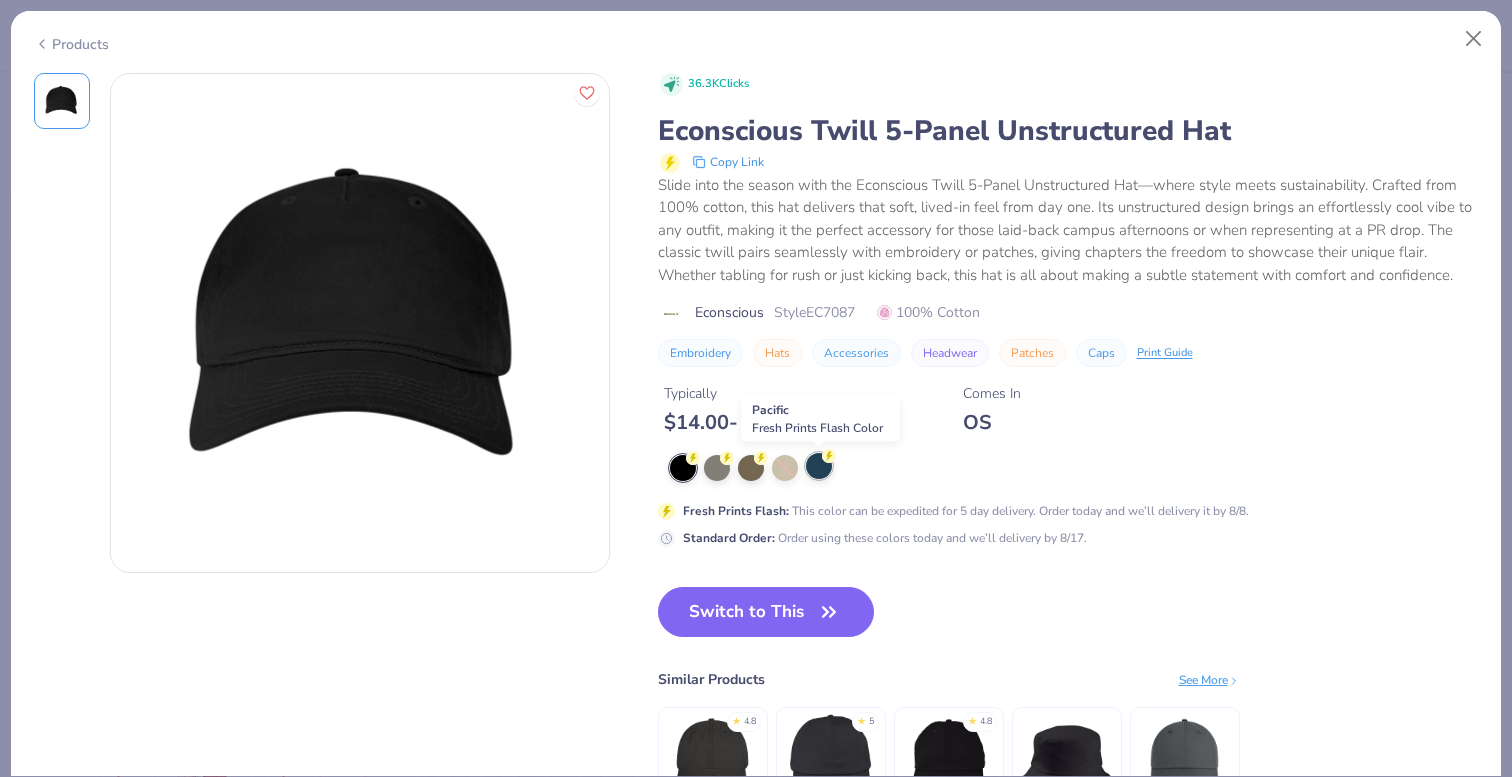 click at bounding box center (819, 466) 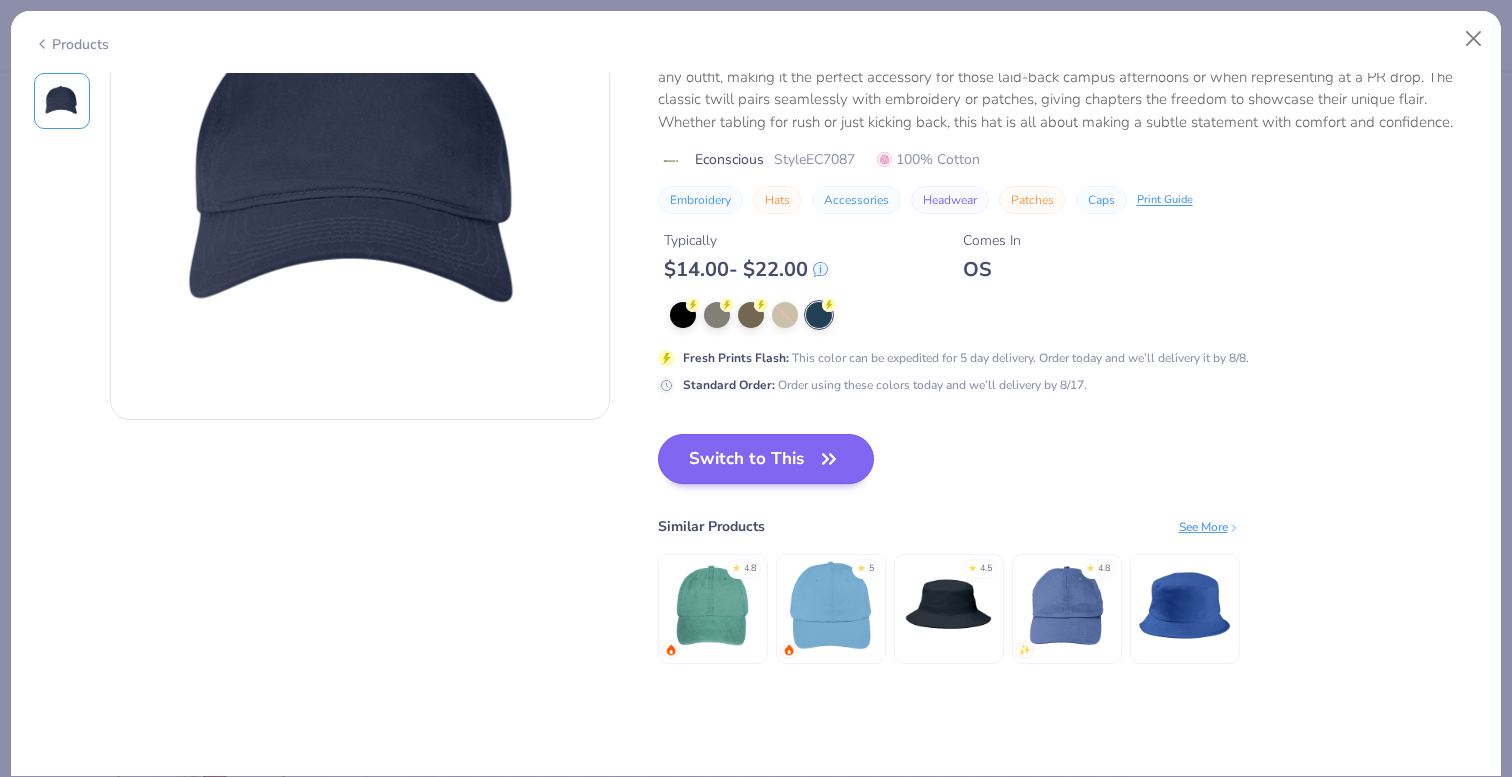 scroll, scrollTop: 149, scrollLeft: 0, axis: vertical 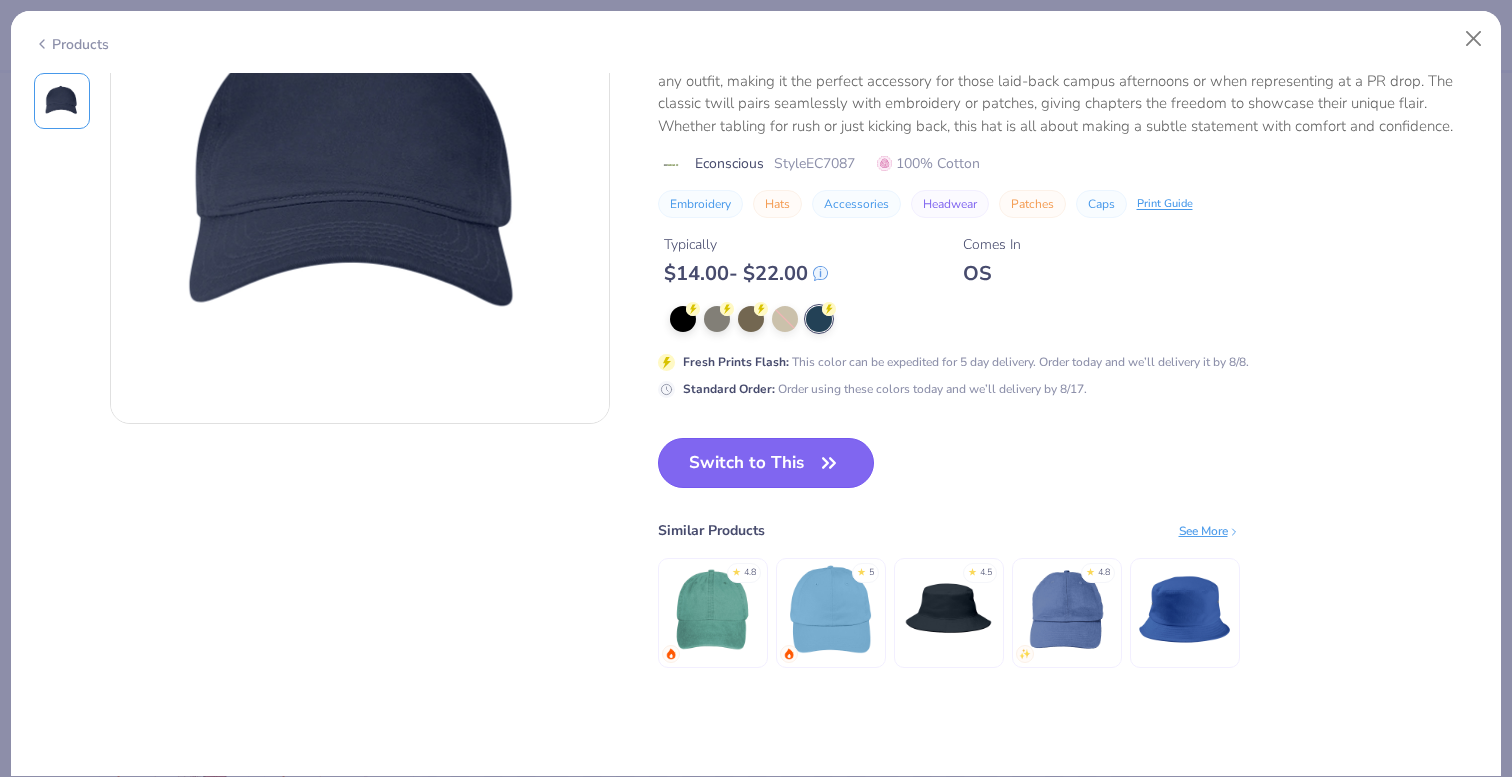 click on "Switch to This" at bounding box center [766, 463] 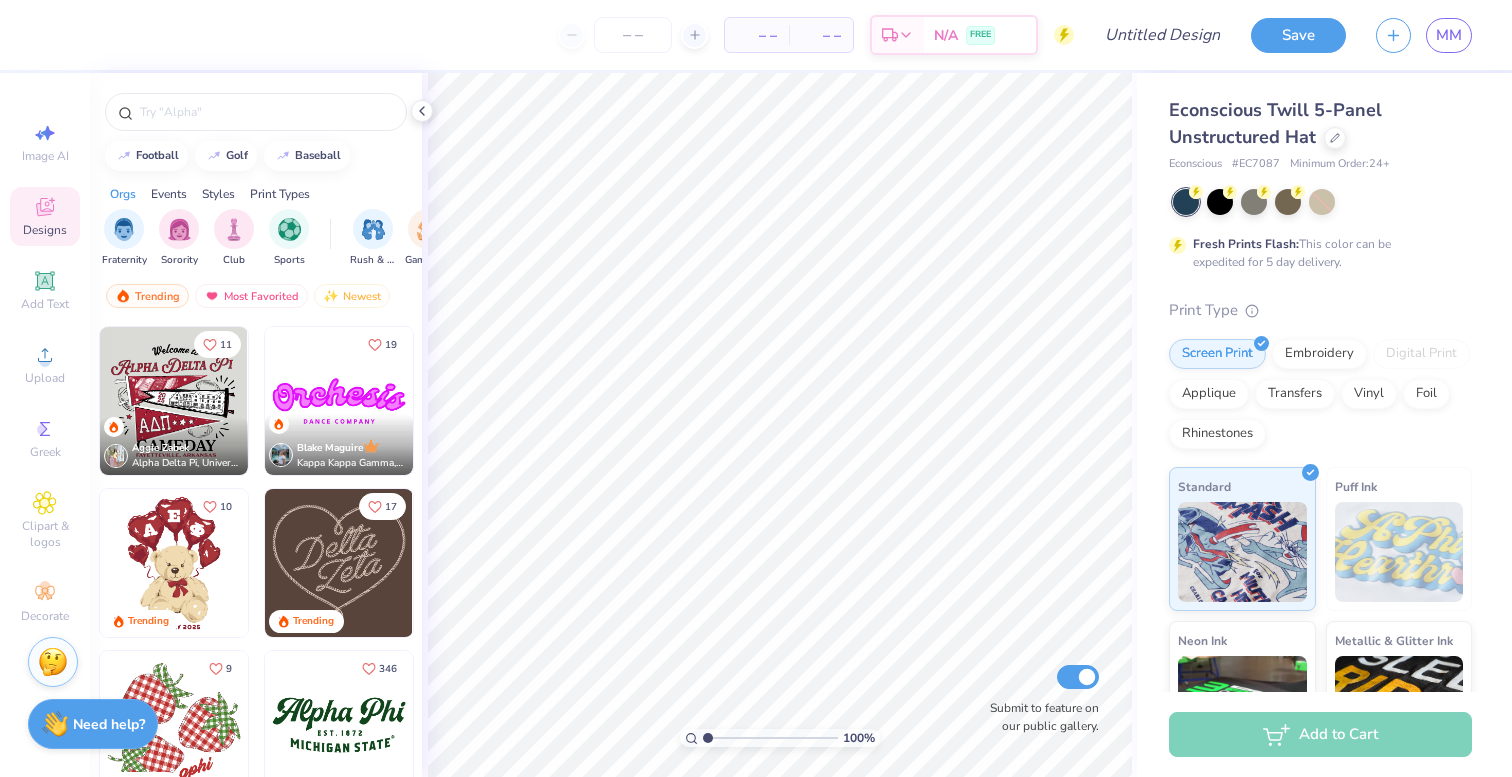 scroll, scrollTop: 657, scrollLeft: 0, axis: vertical 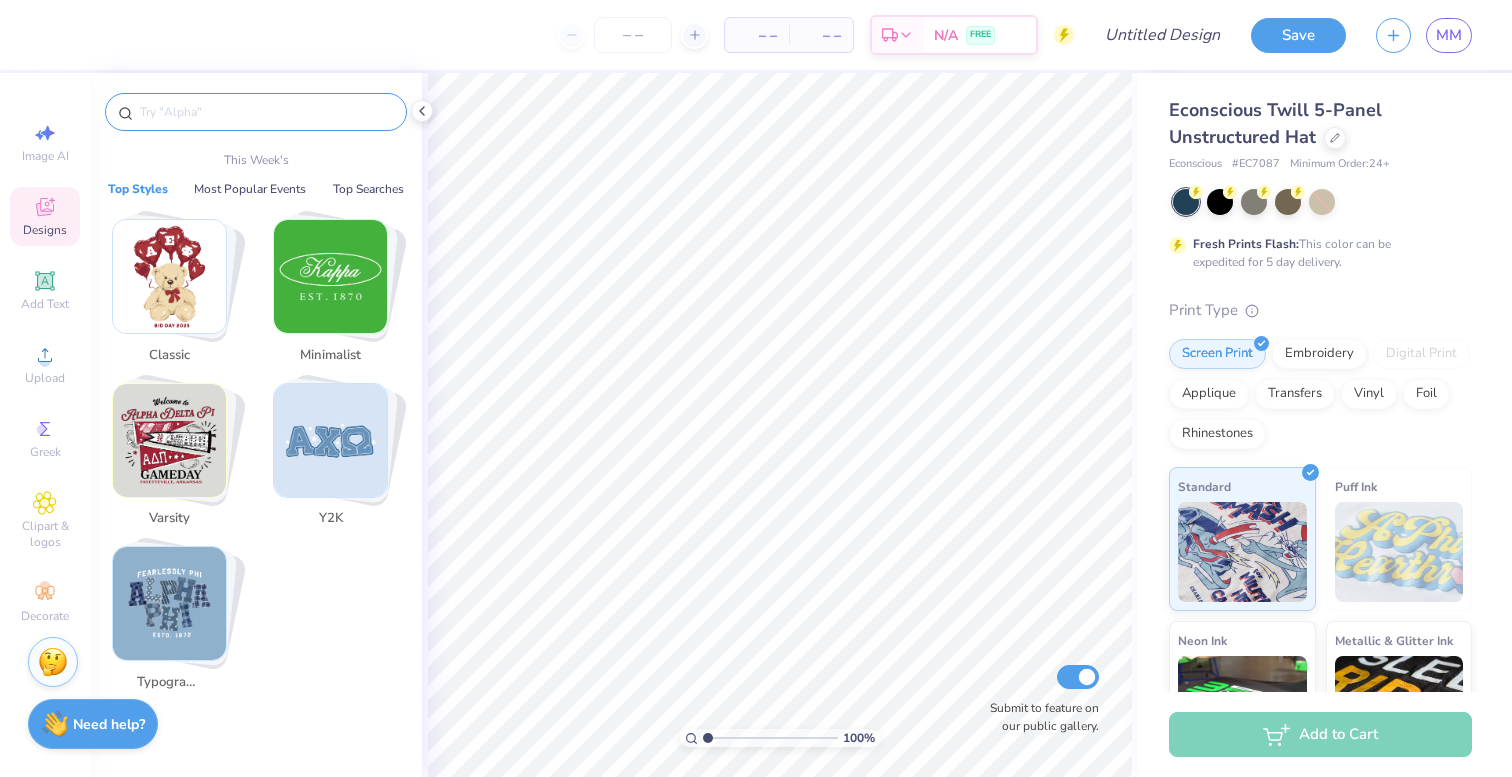 click at bounding box center [266, 112] 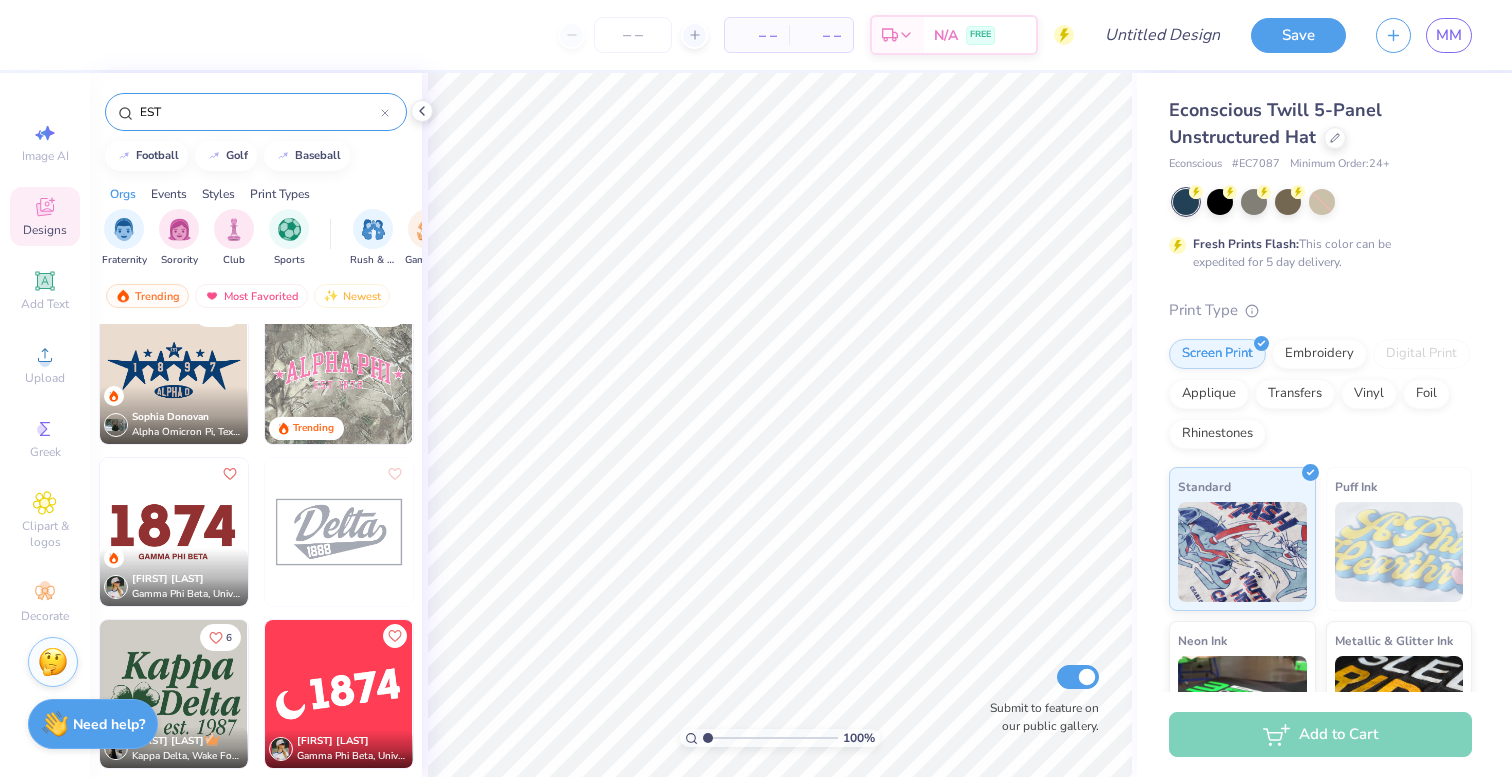 scroll, scrollTop: 25, scrollLeft: 0, axis: vertical 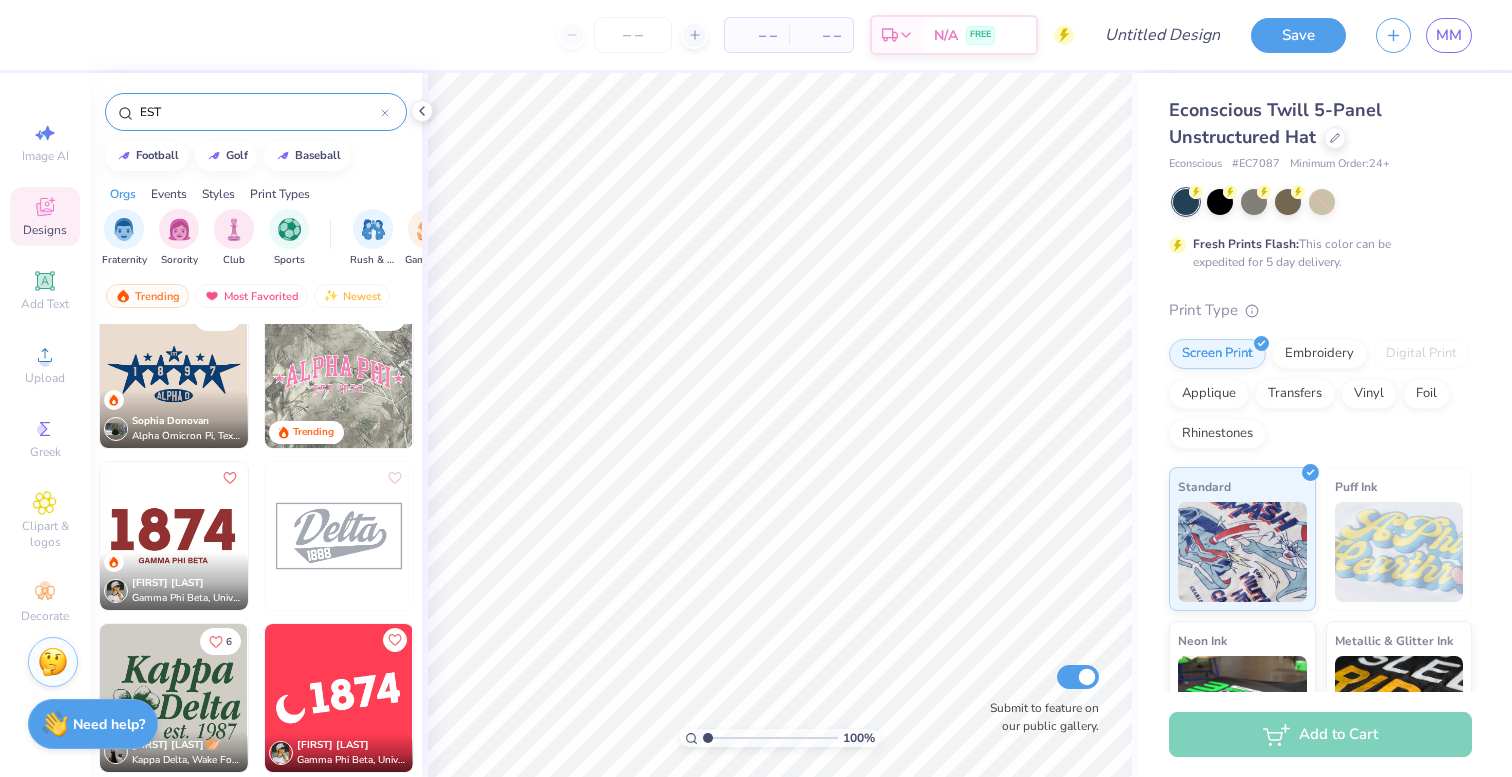 type on "EST" 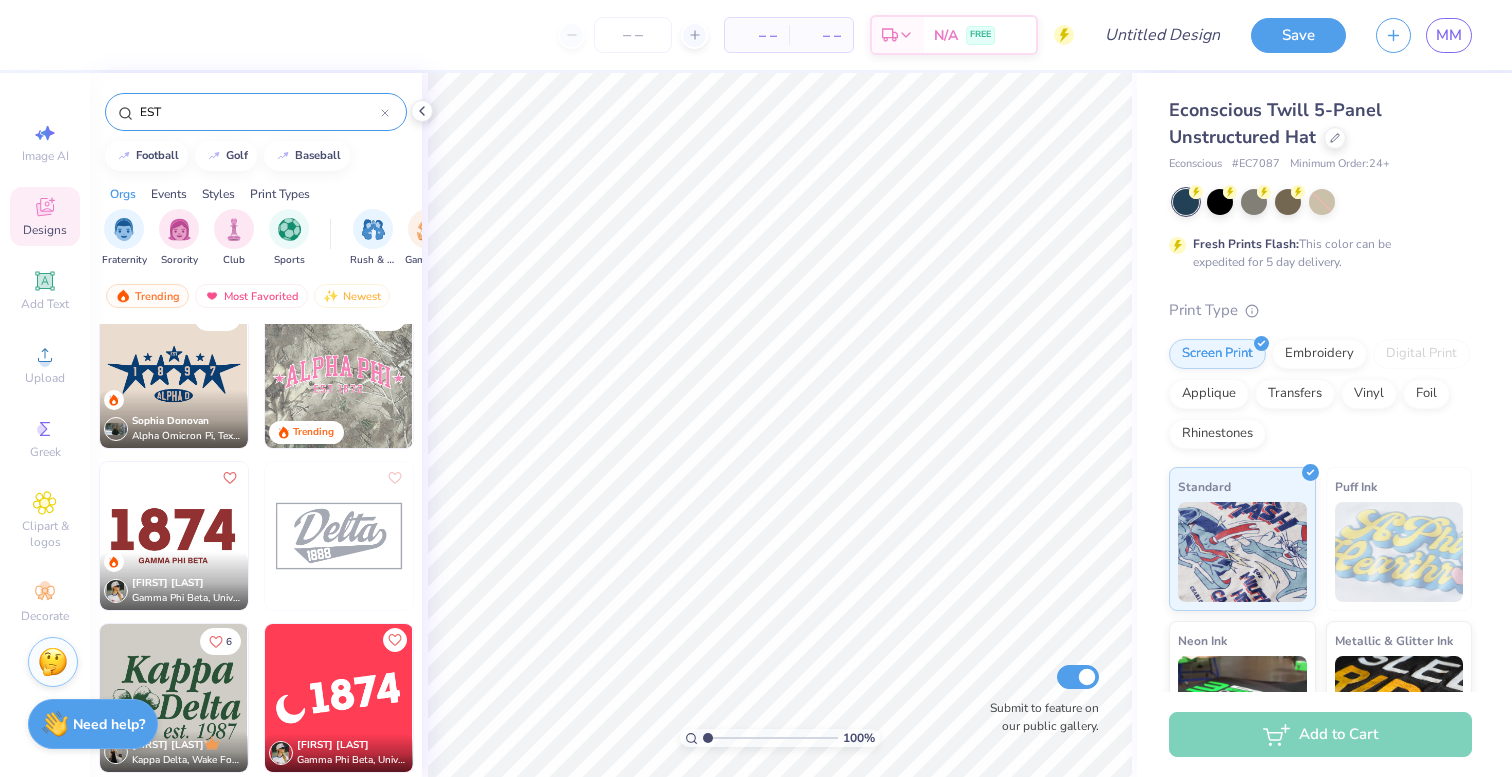 click at bounding box center [339, 374] 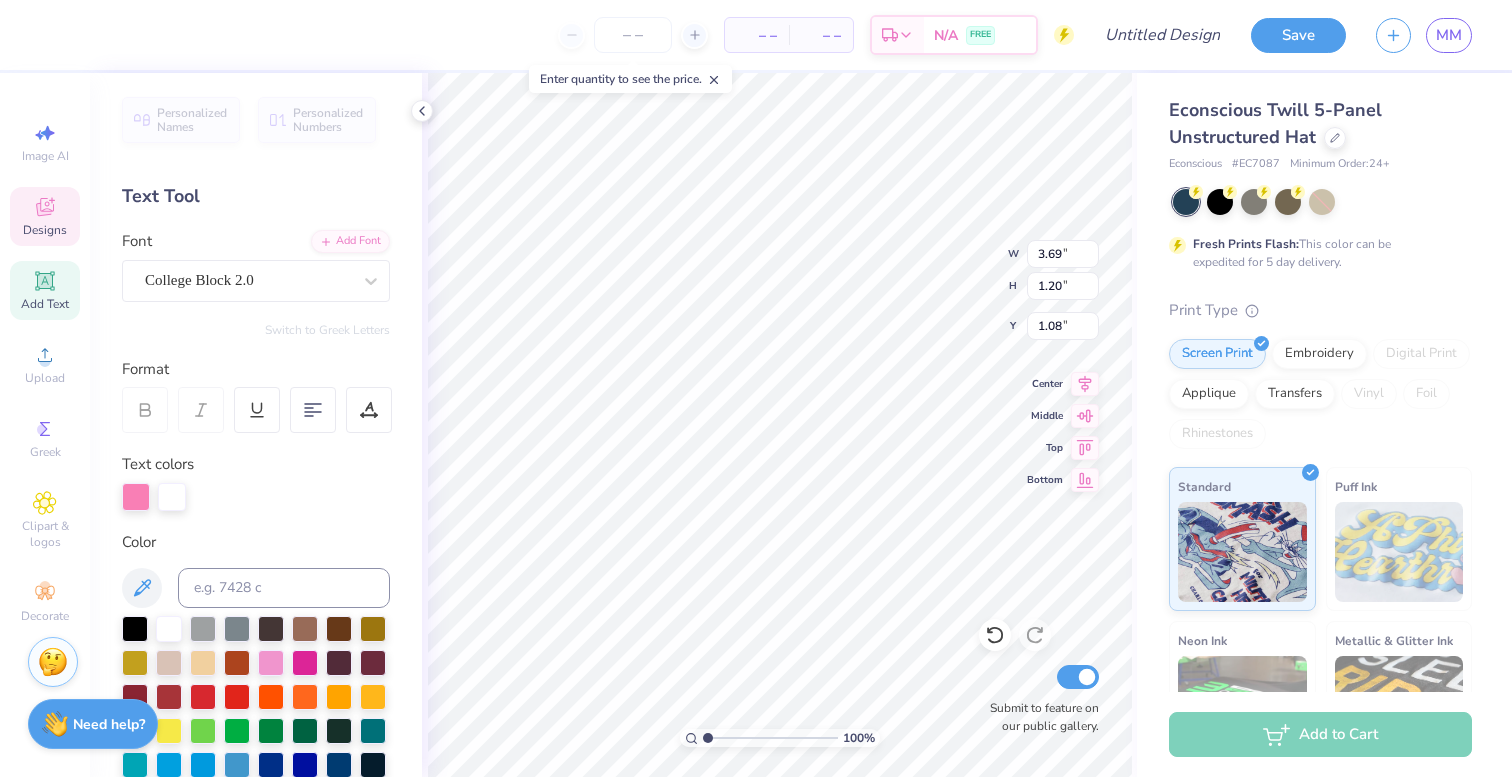 scroll, scrollTop: 0, scrollLeft: 2, axis: horizontal 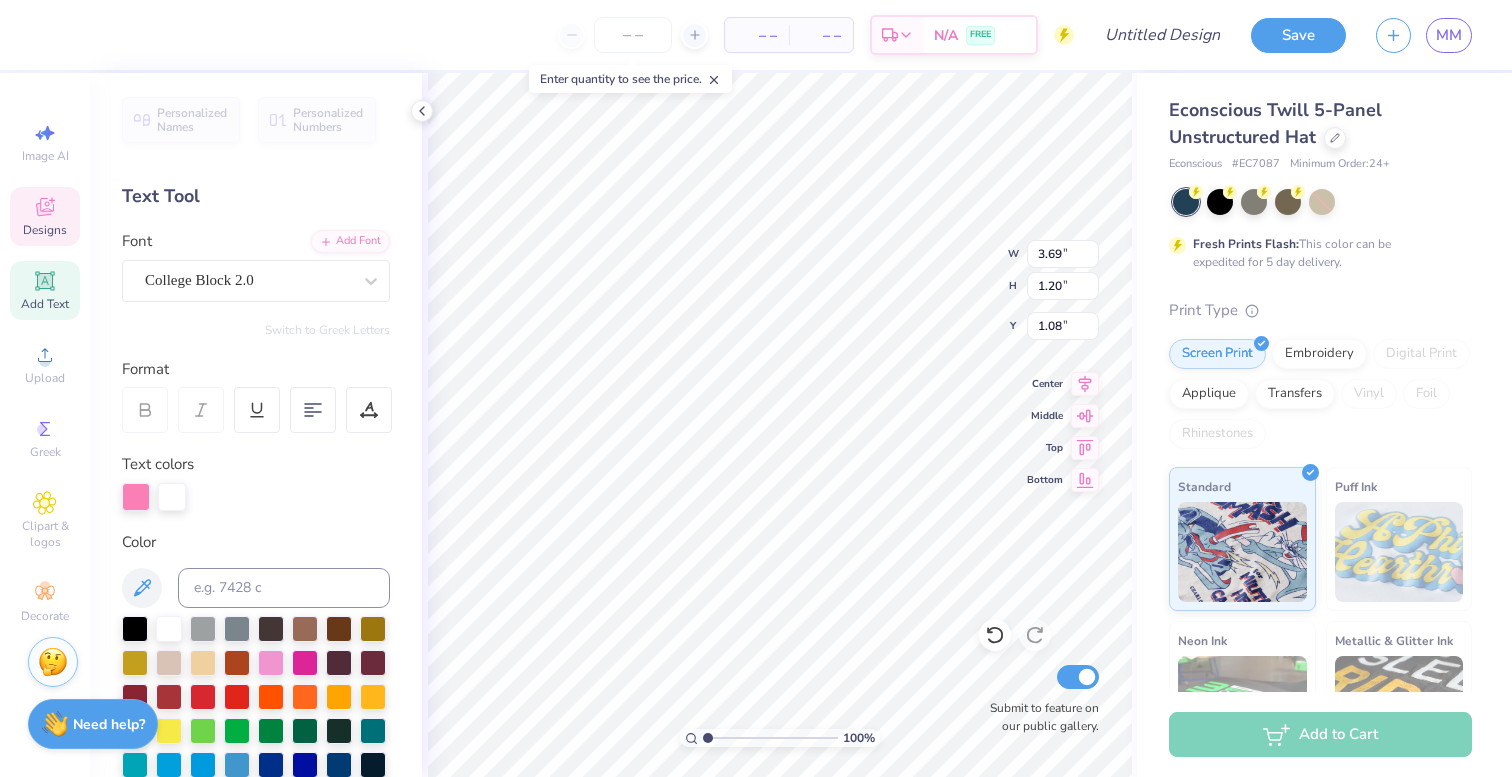 type on "Meraki" 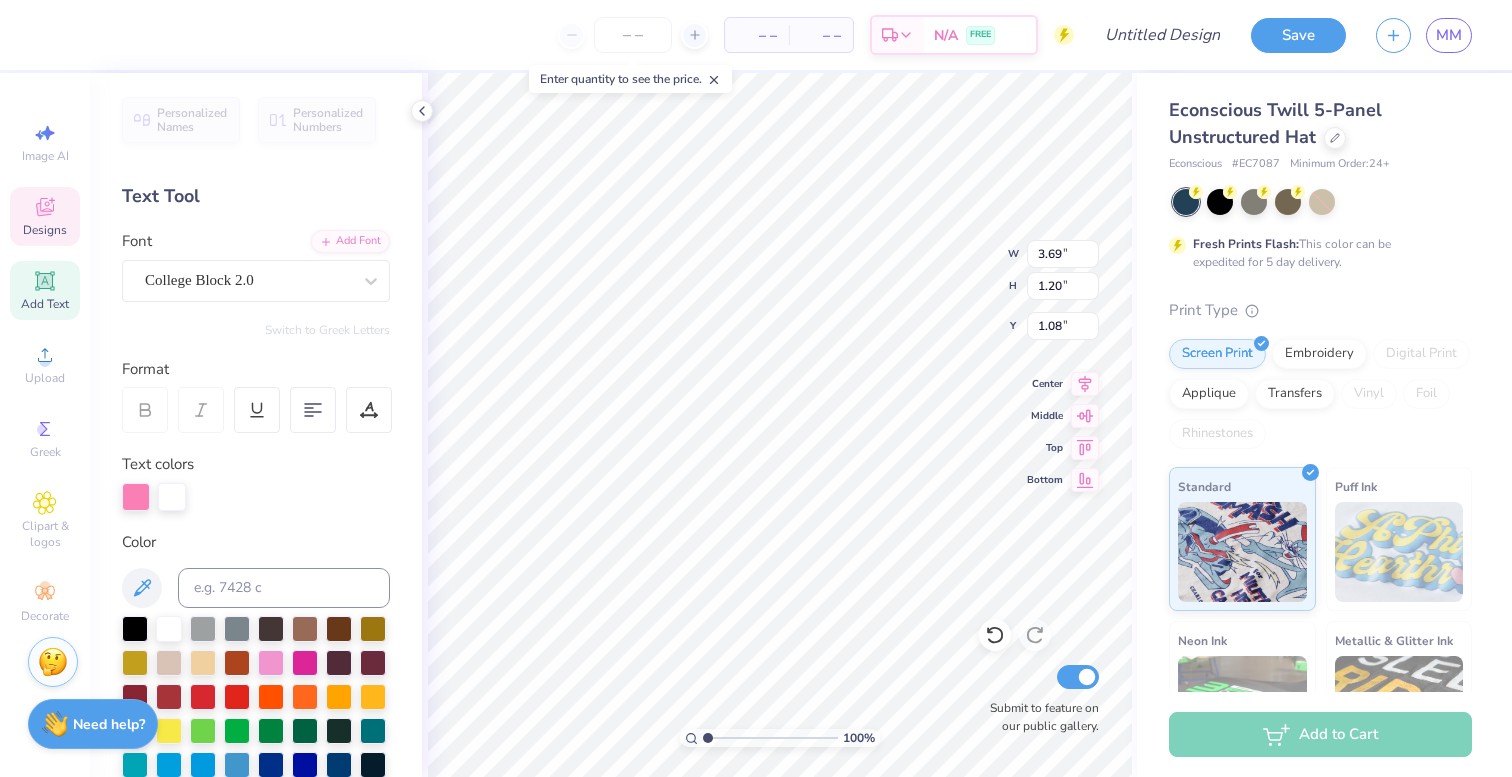 scroll, scrollTop: 0, scrollLeft: 1, axis: horizontal 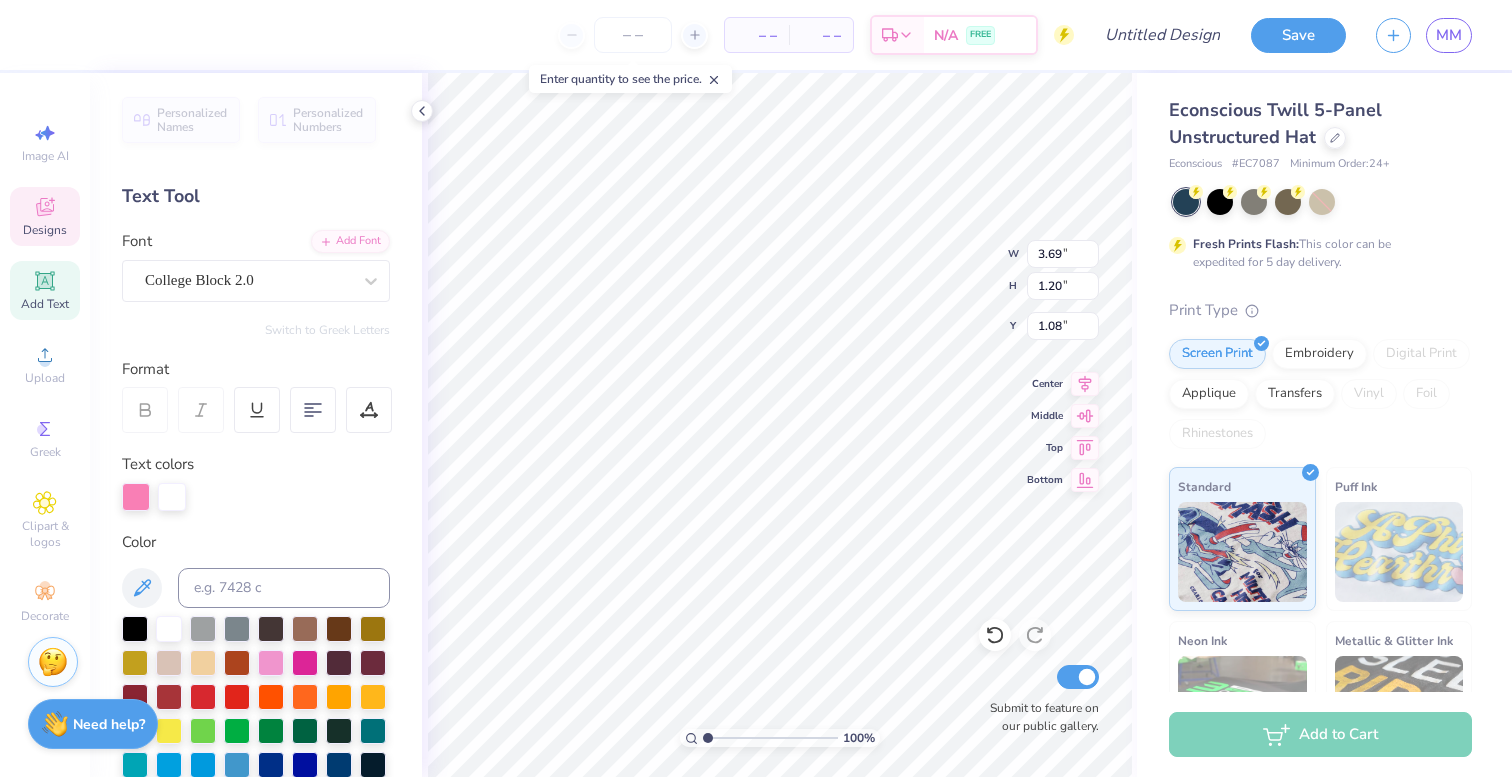 type on "0.30" 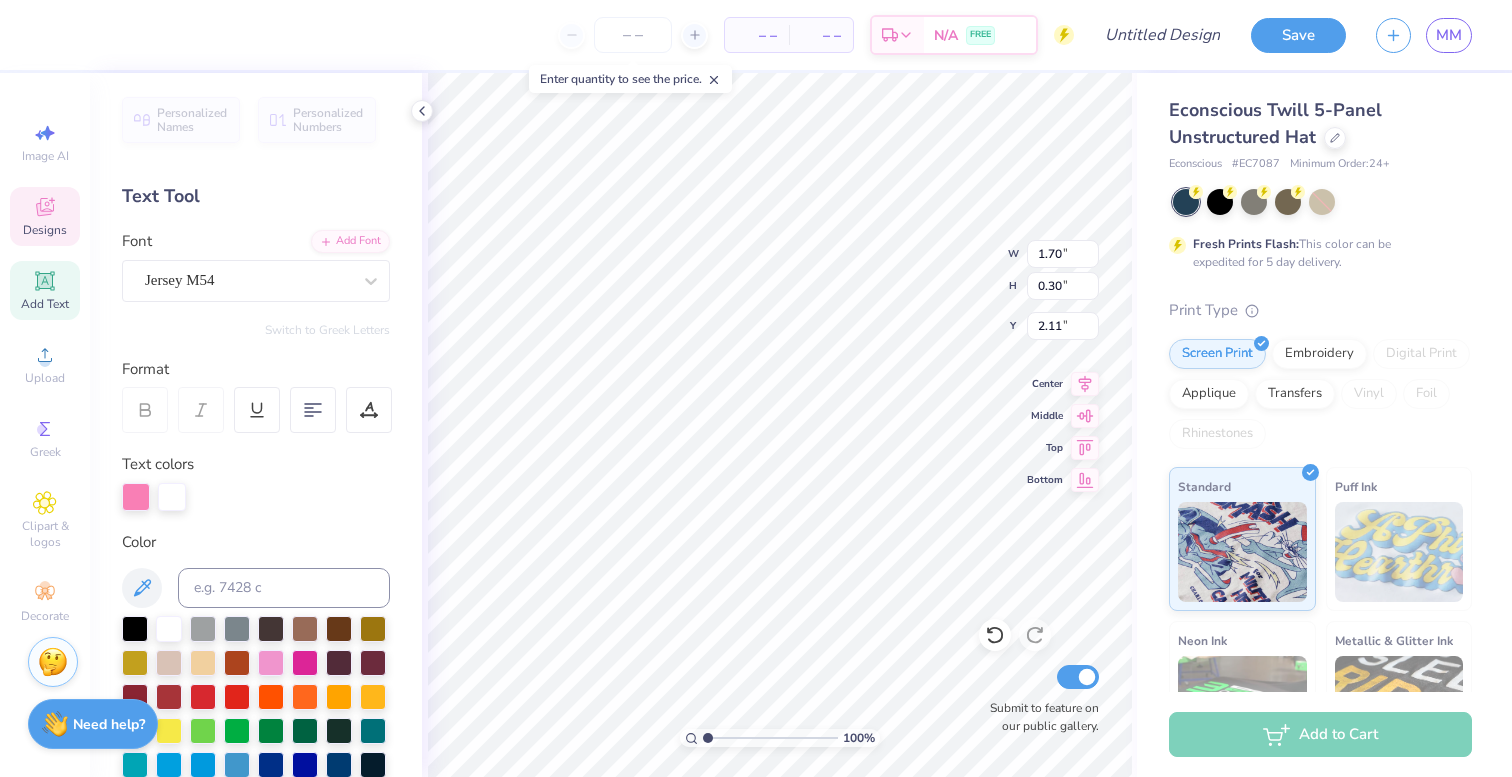 scroll, scrollTop: 0, scrollLeft: 0, axis: both 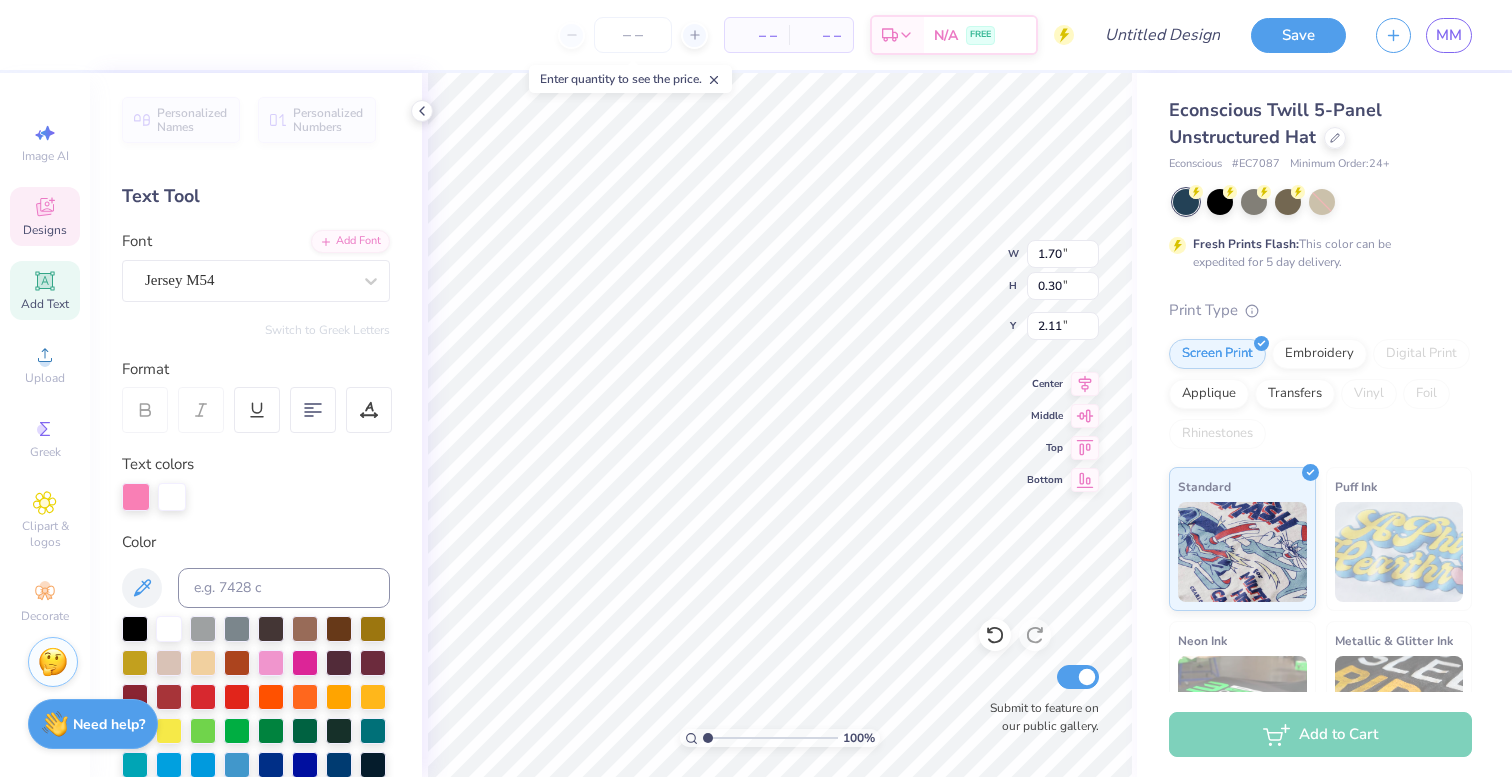 type on "est 2025" 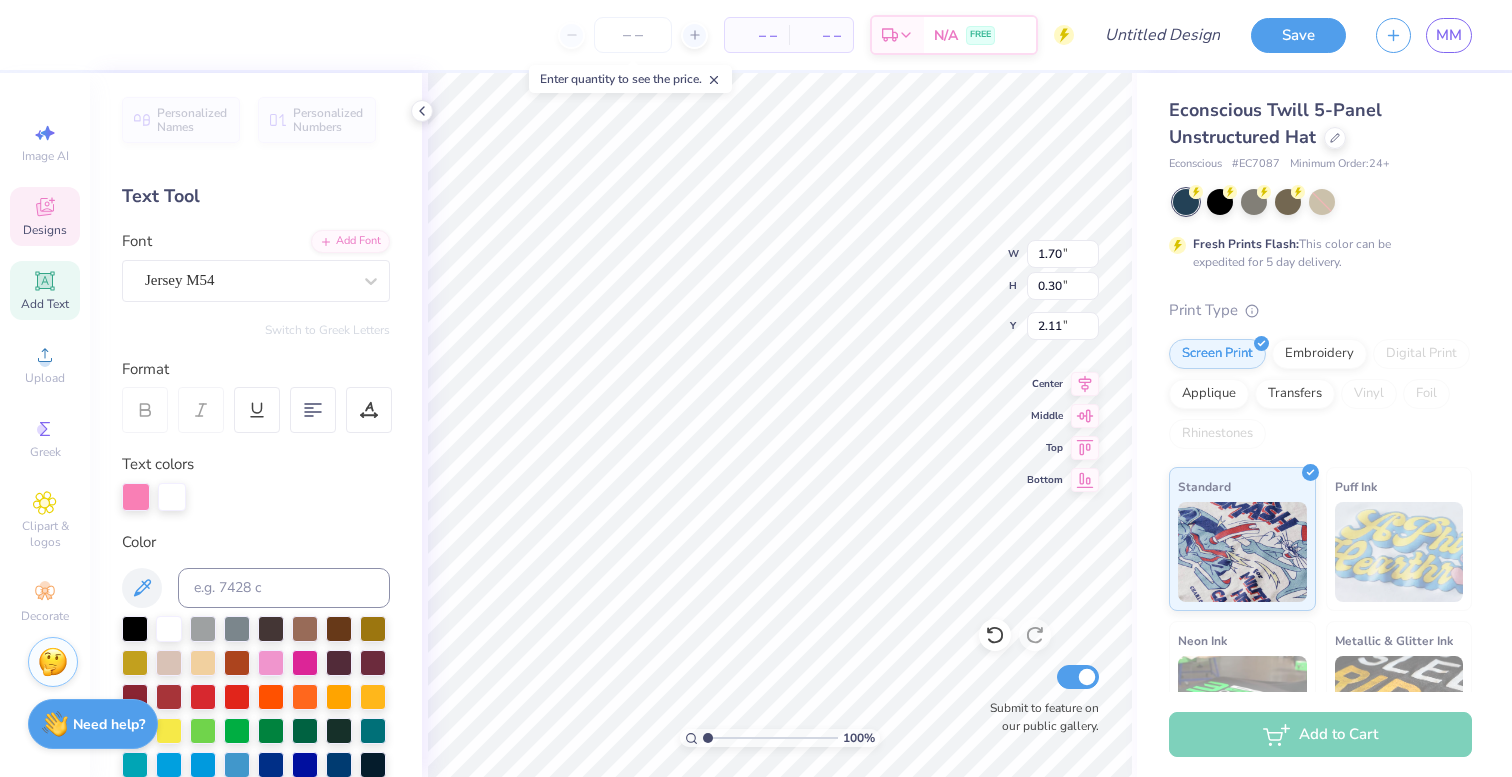 scroll, scrollTop: 0, scrollLeft: 2, axis: horizontal 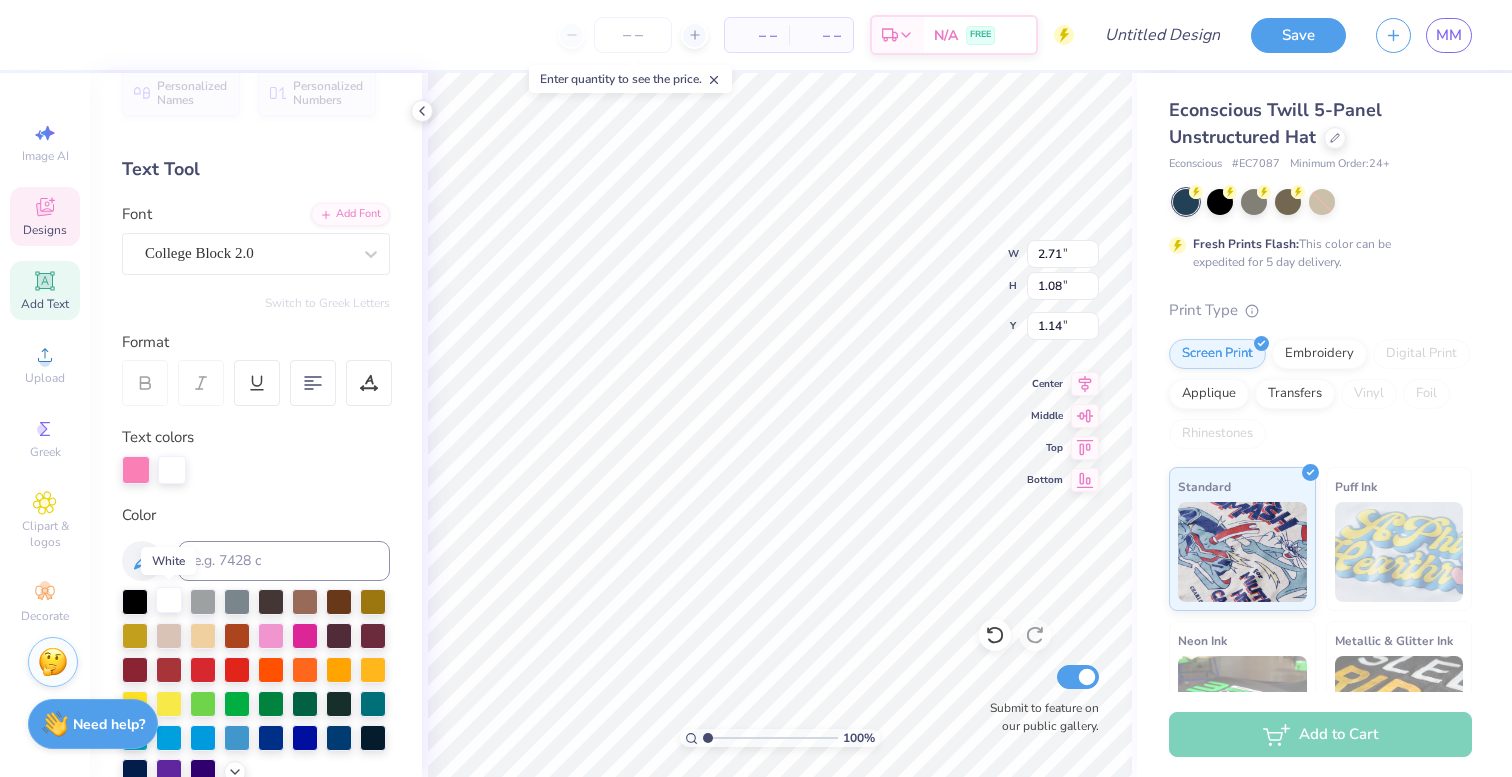 click at bounding box center [169, 600] 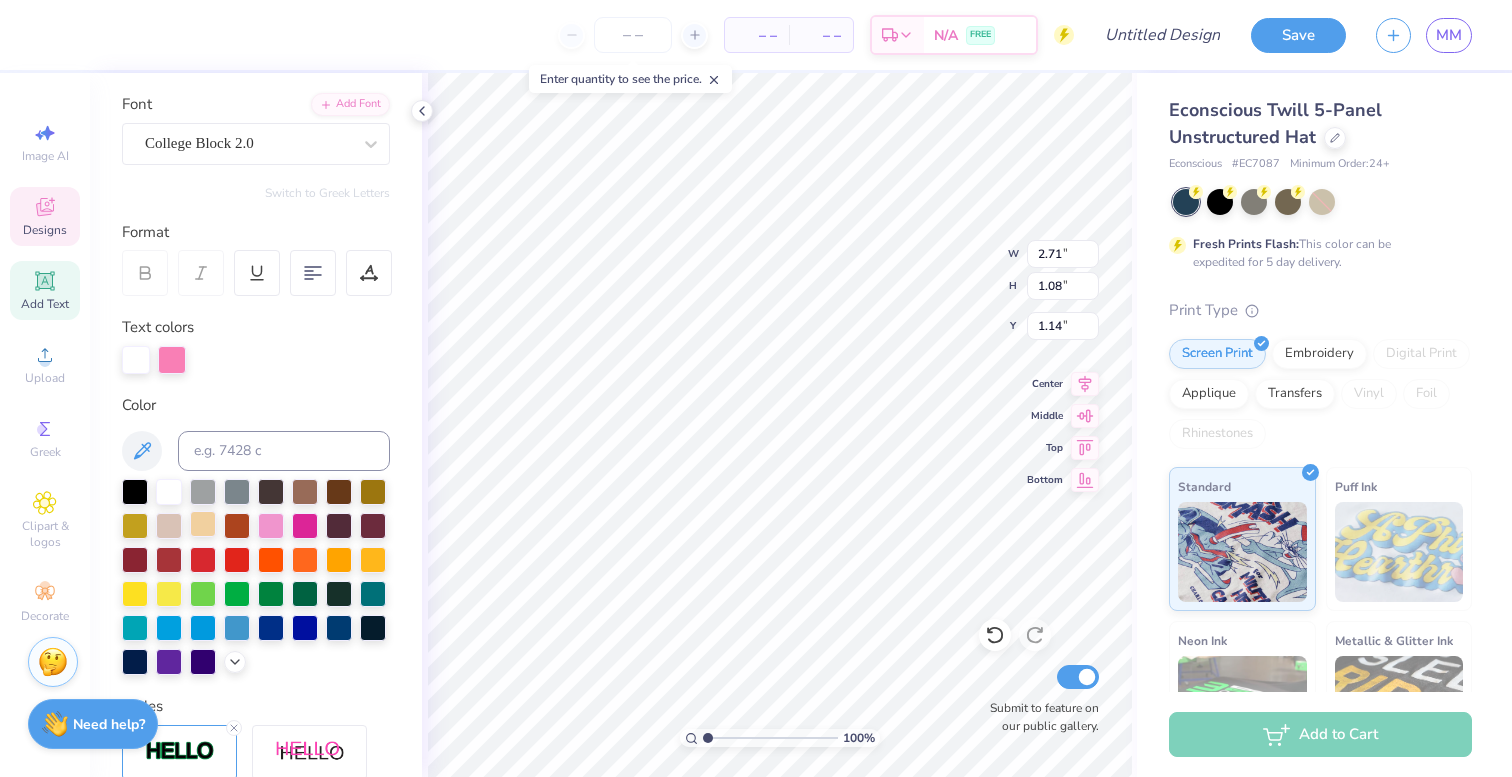 scroll, scrollTop: 156, scrollLeft: 0, axis: vertical 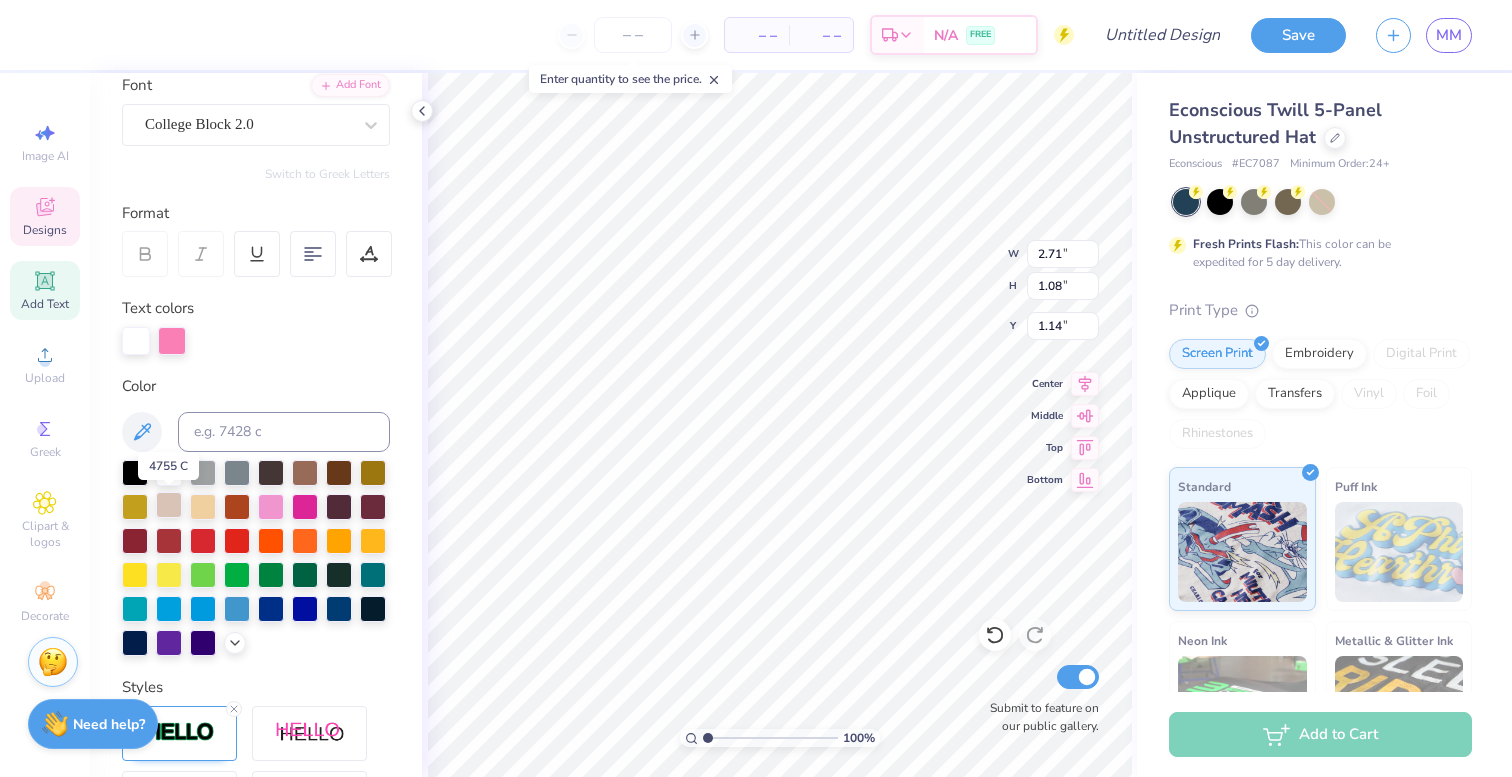 click at bounding box center [169, 505] 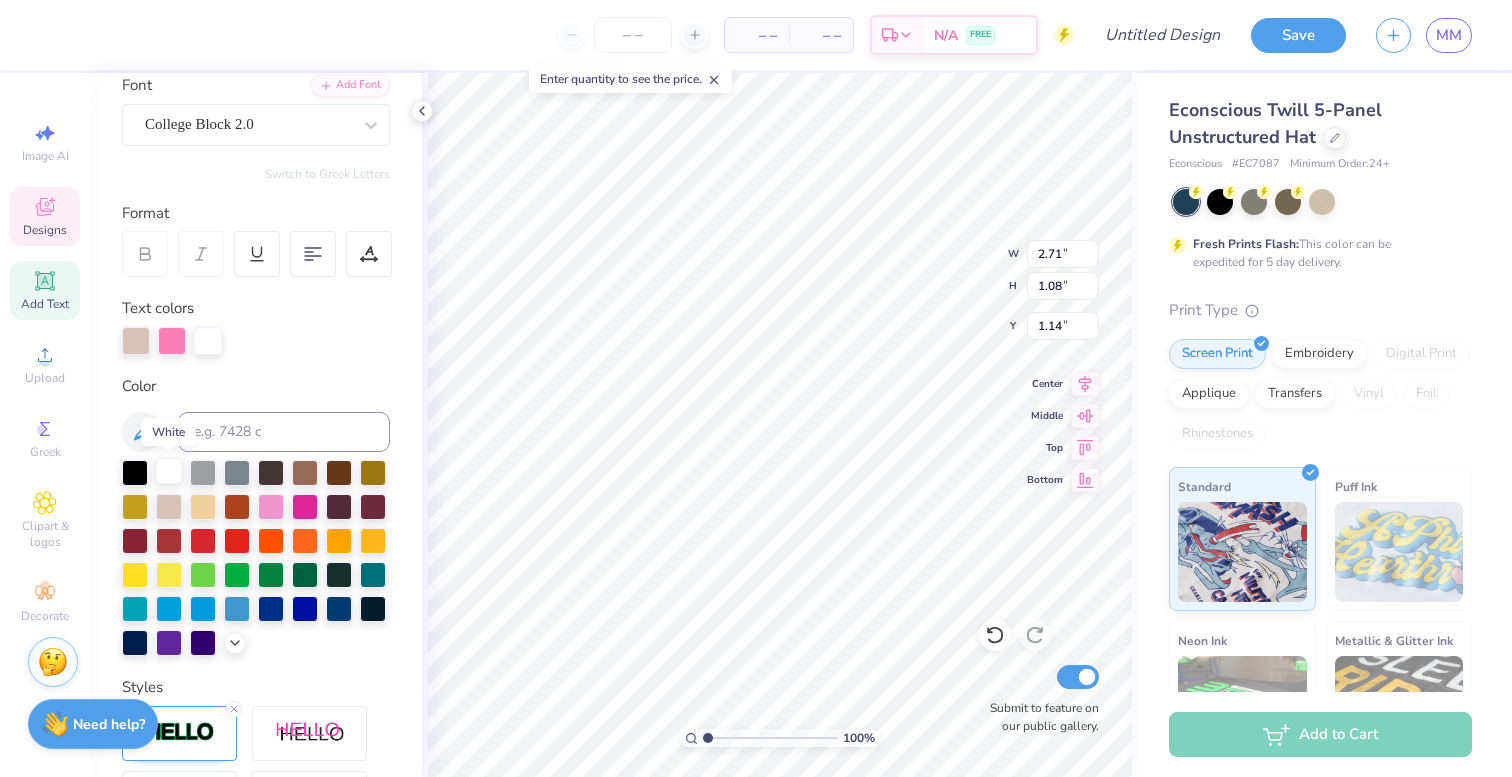 click at bounding box center (169, 471) 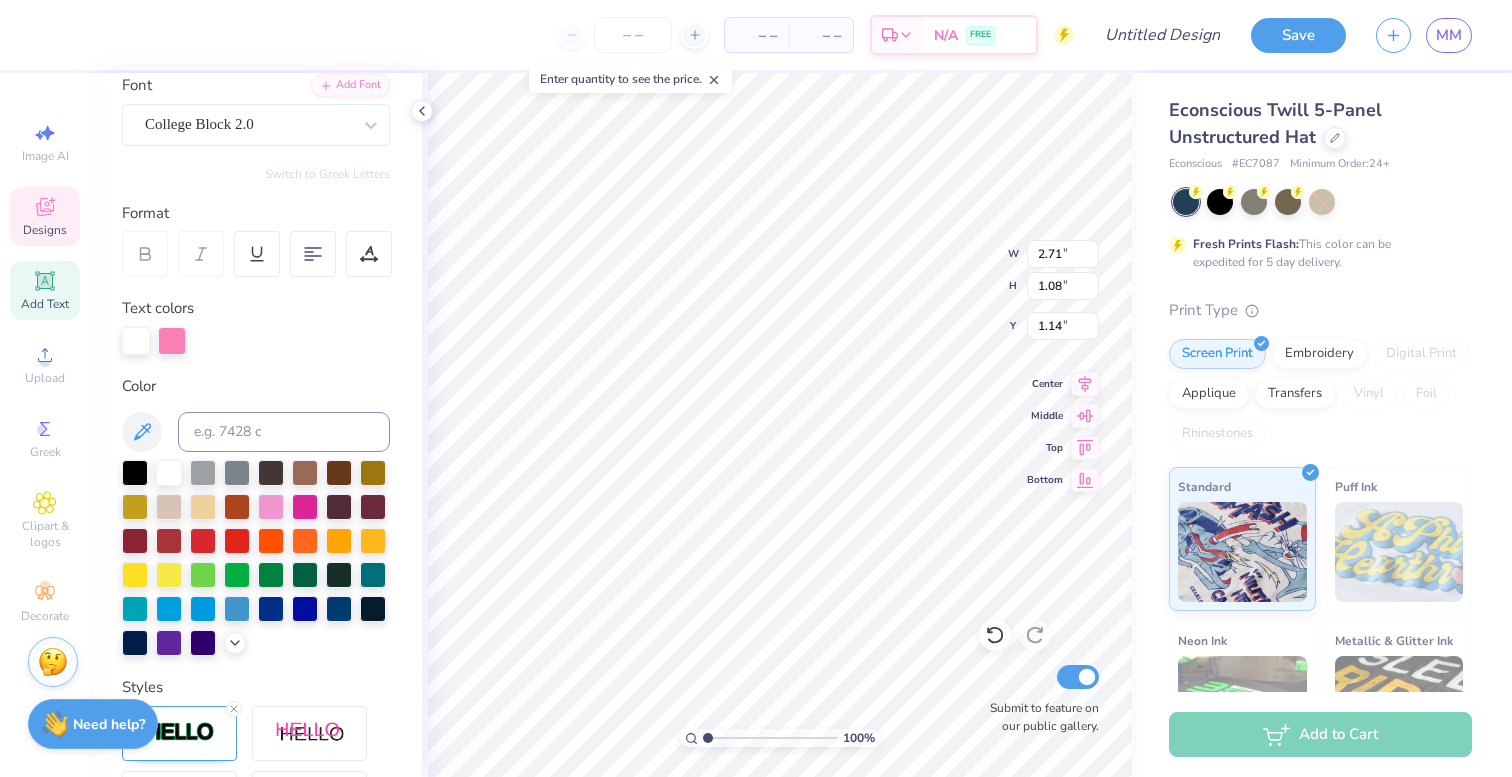 type on "0.41" 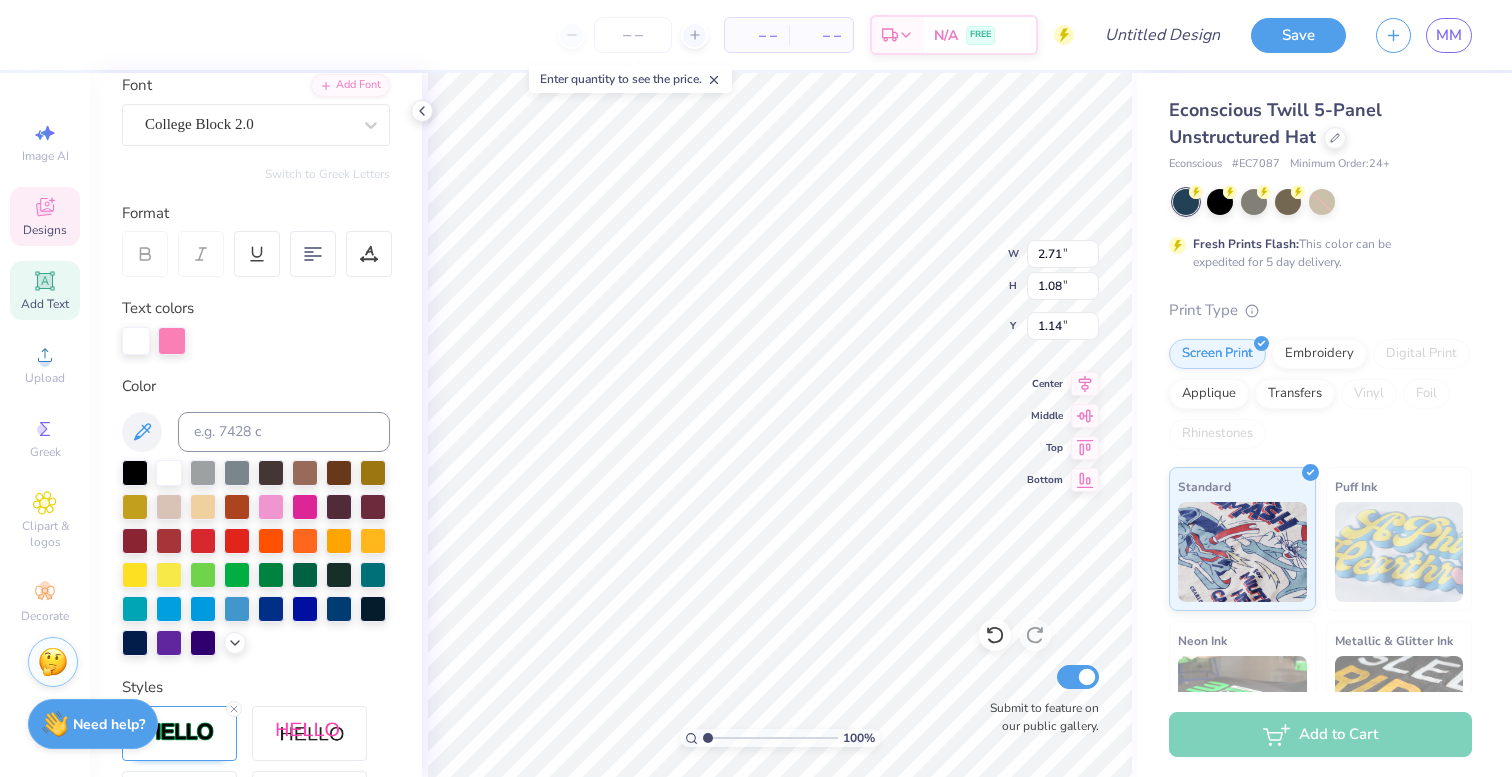 type on "0.39" 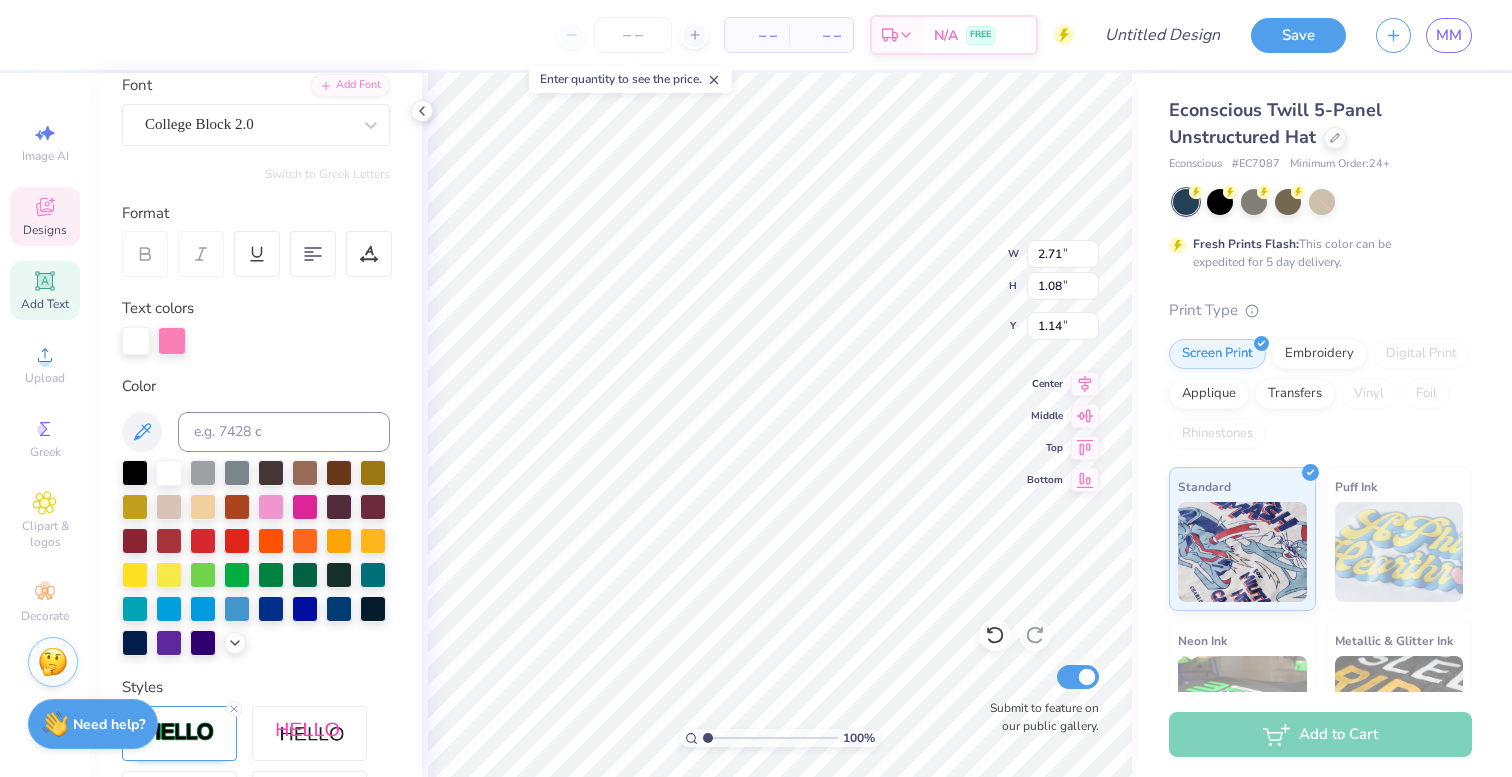type on "1.69" 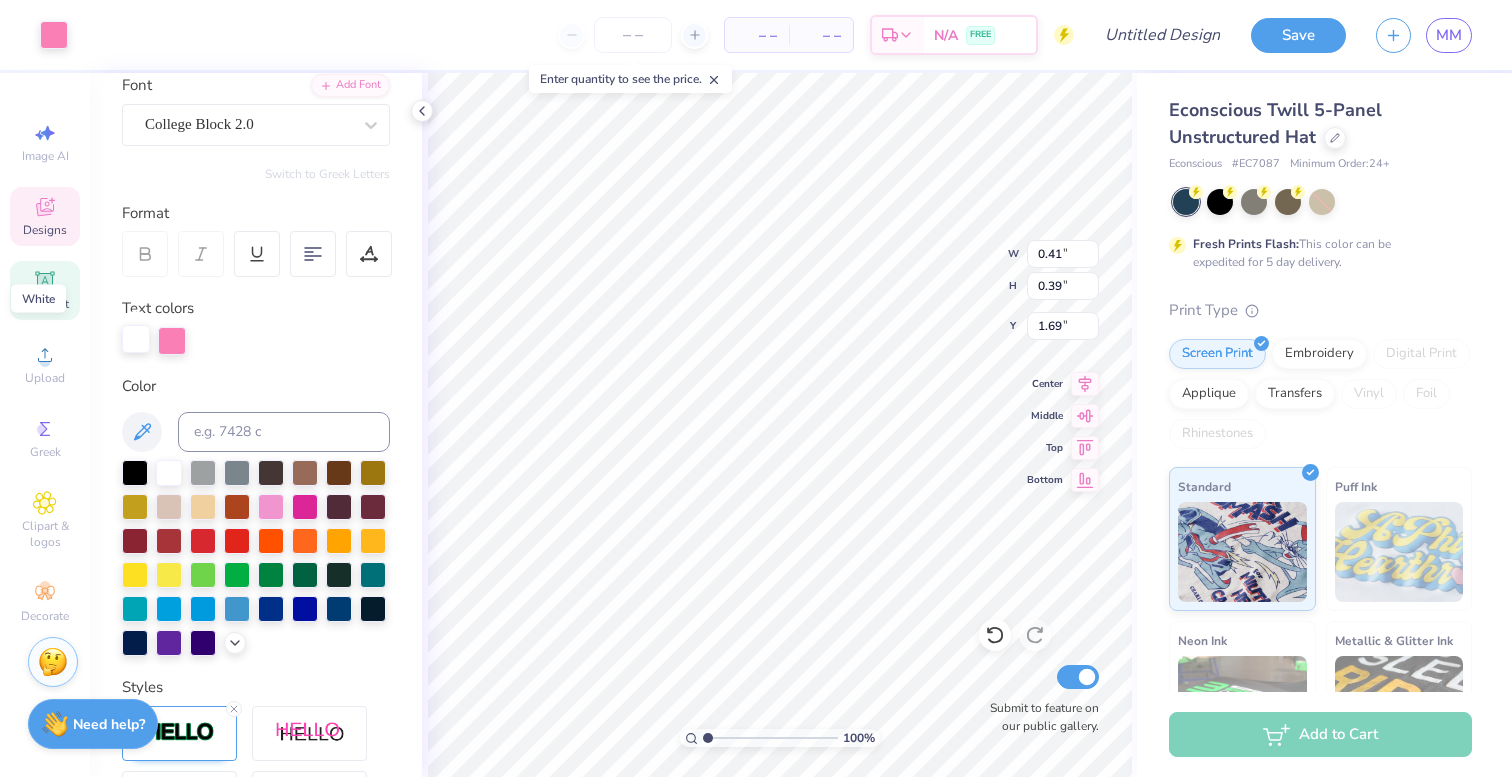 click at bounding box center (136, 339) 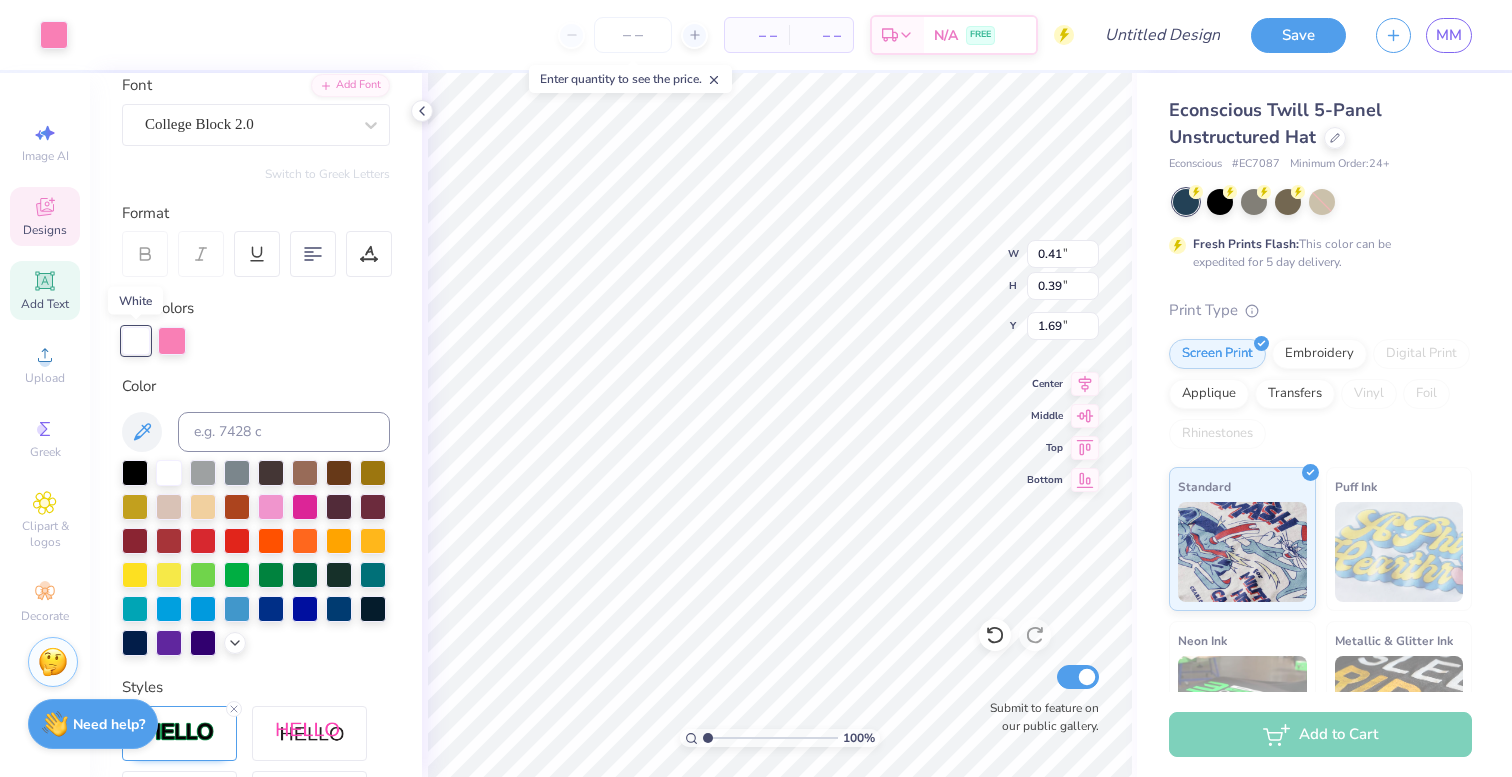 click at bounding box center [136, 341] 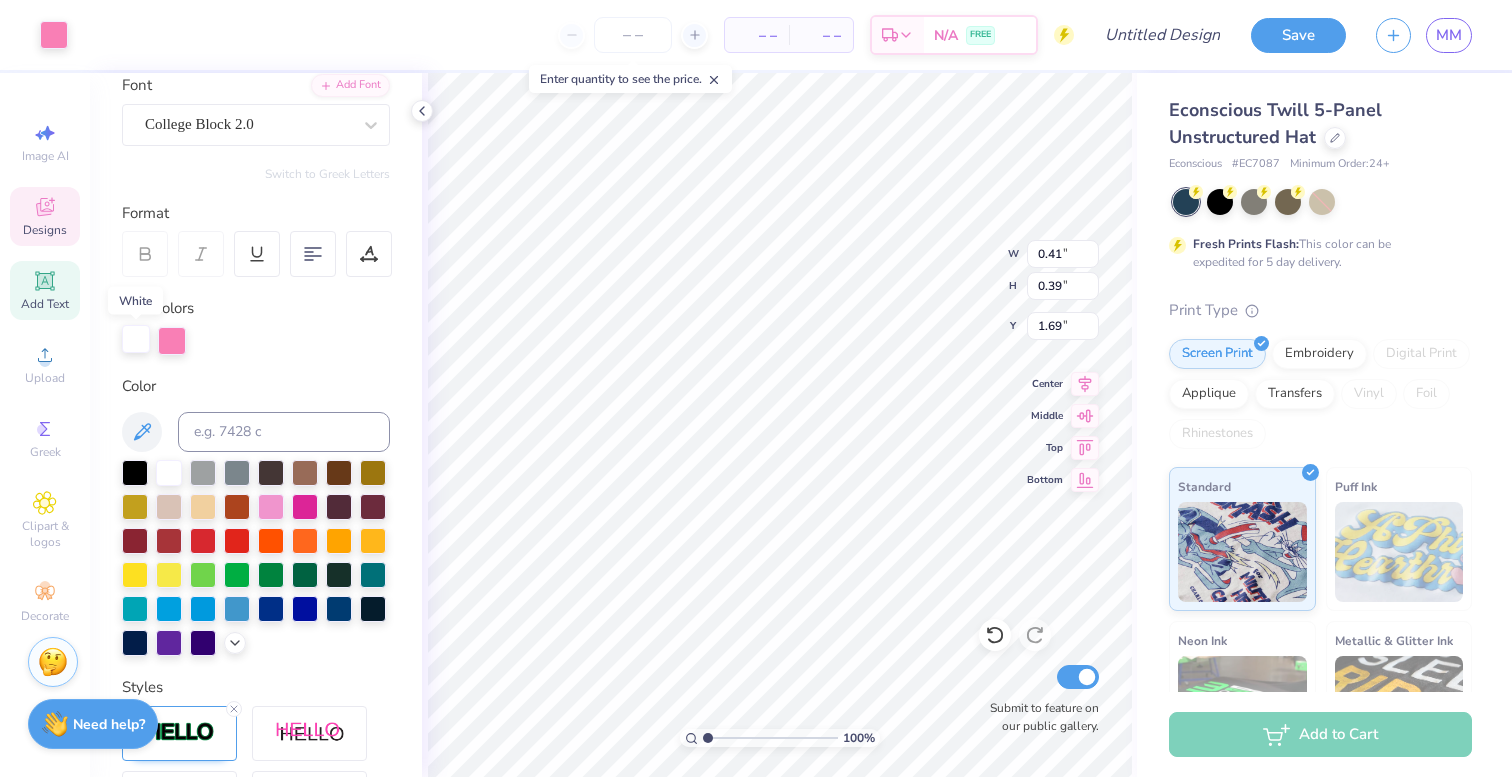 click at bounding box center [136, 339] 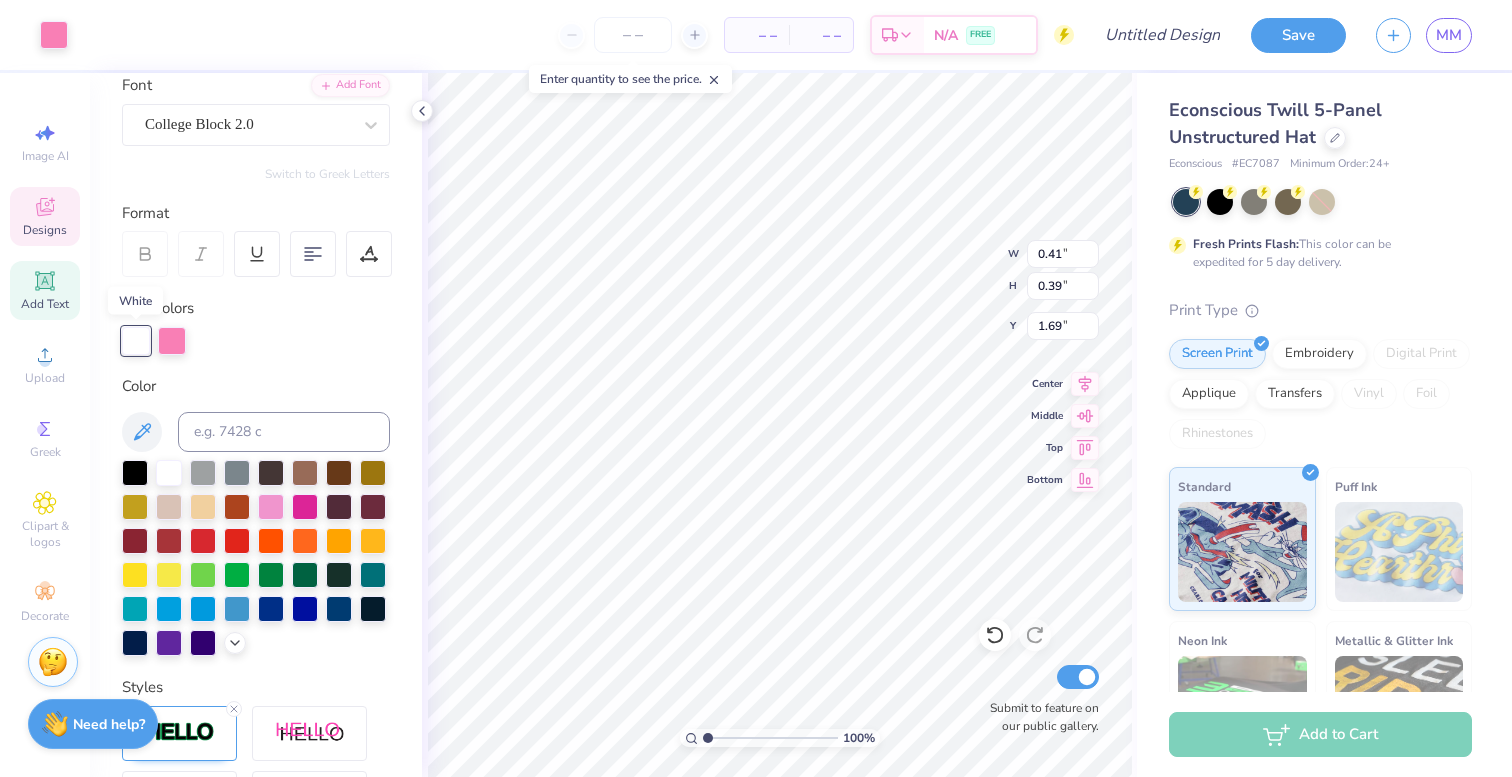click at bounding box center (136, 341) 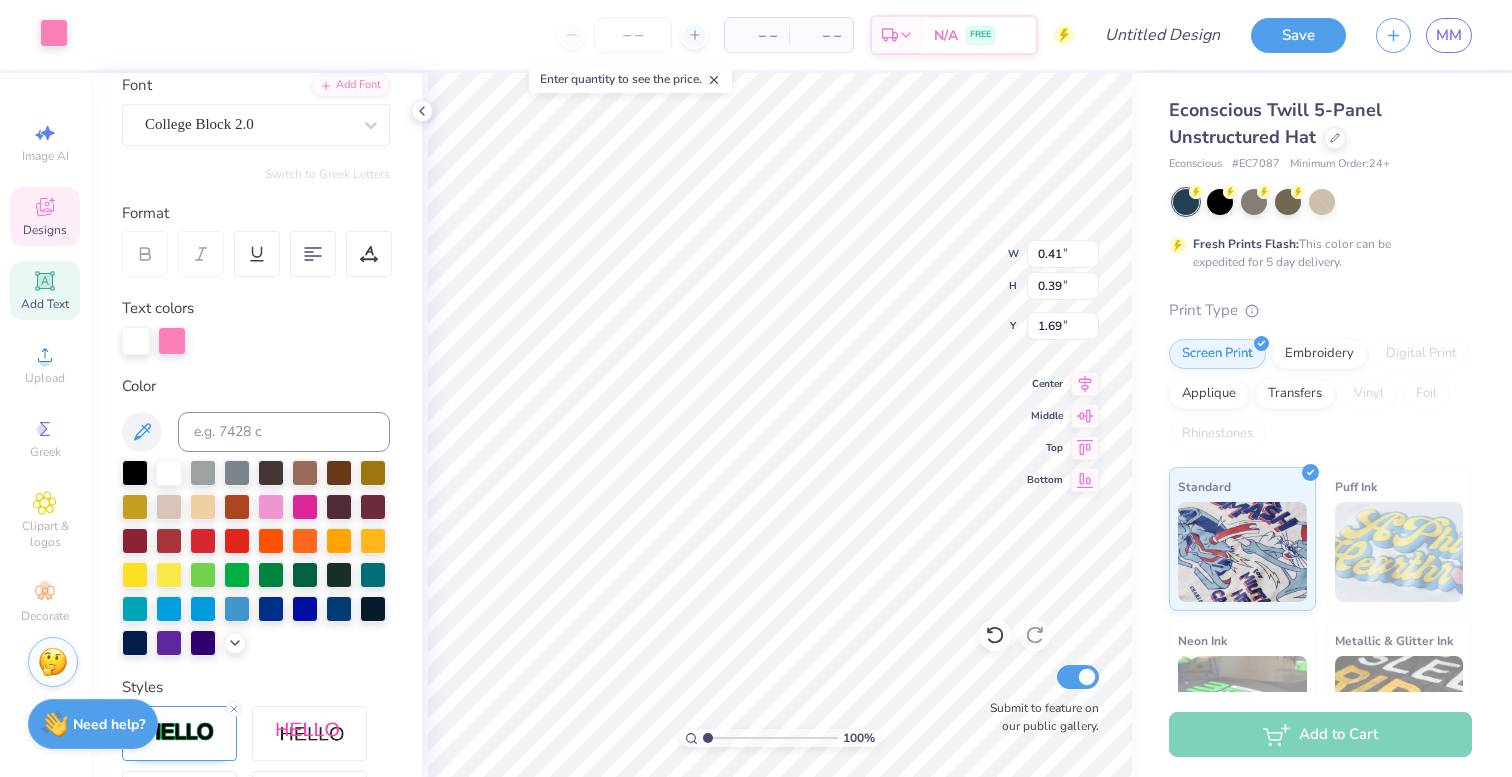 click at bounding box center (54, 33) 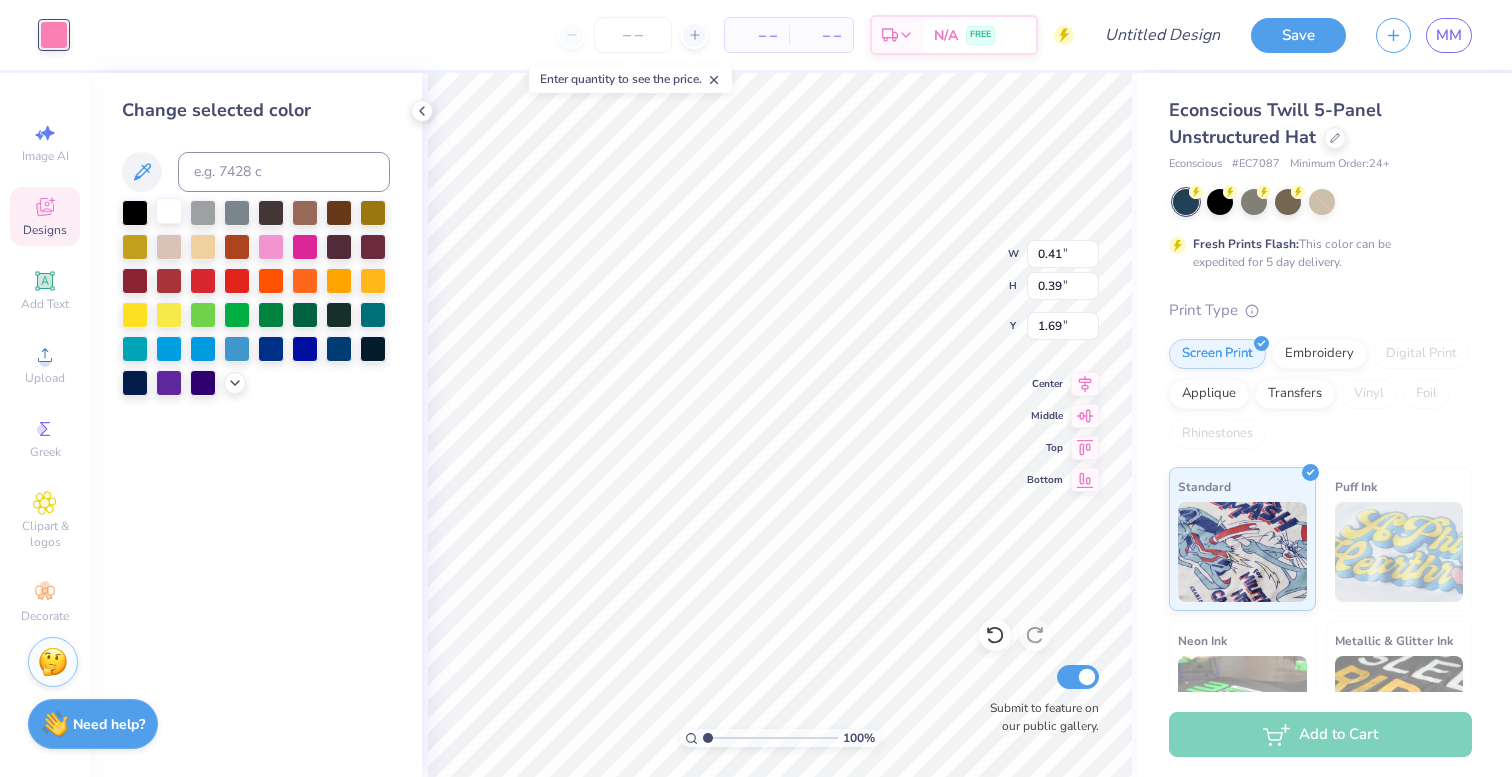 click at bounding box center [169, 211] 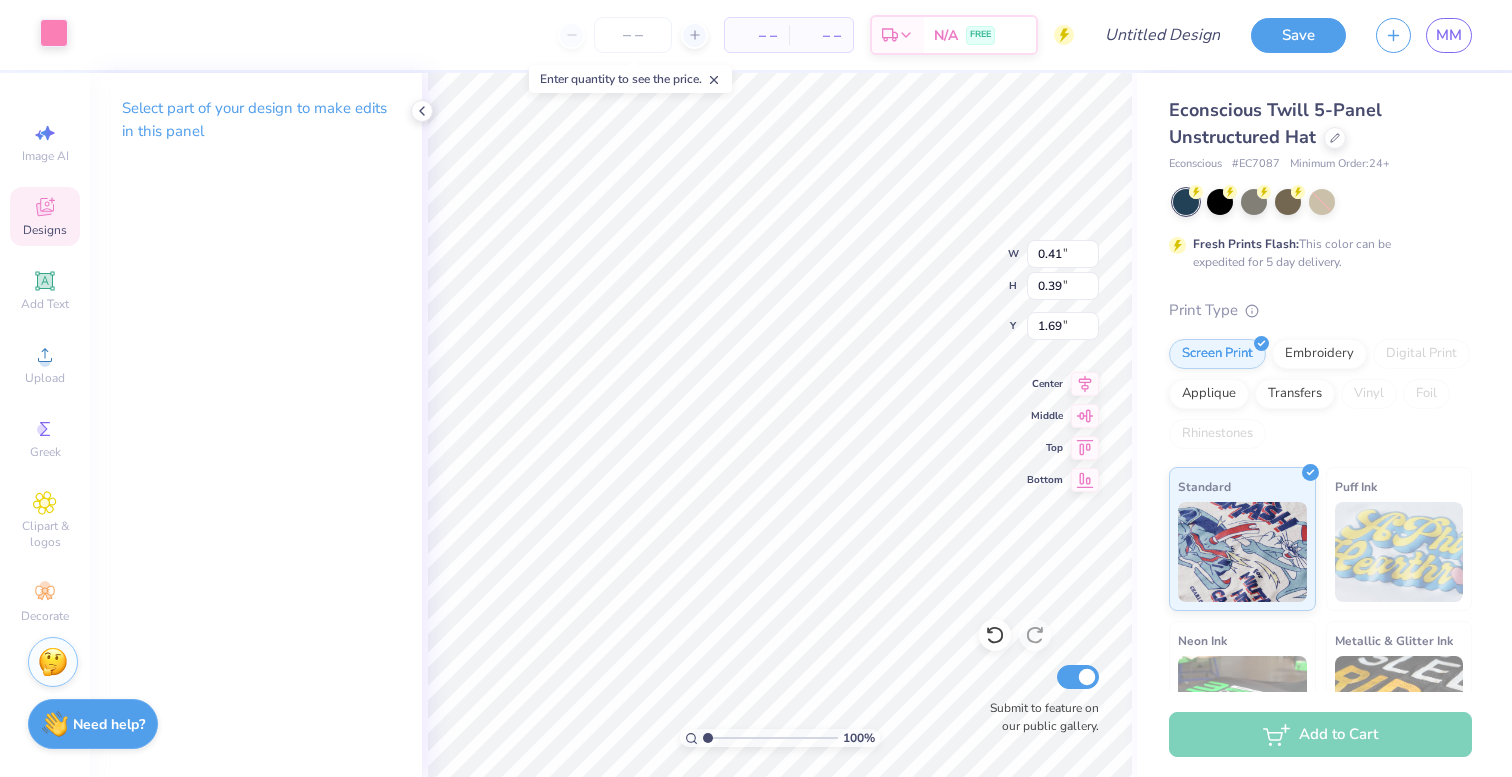 click at bounding box center (54, 33) 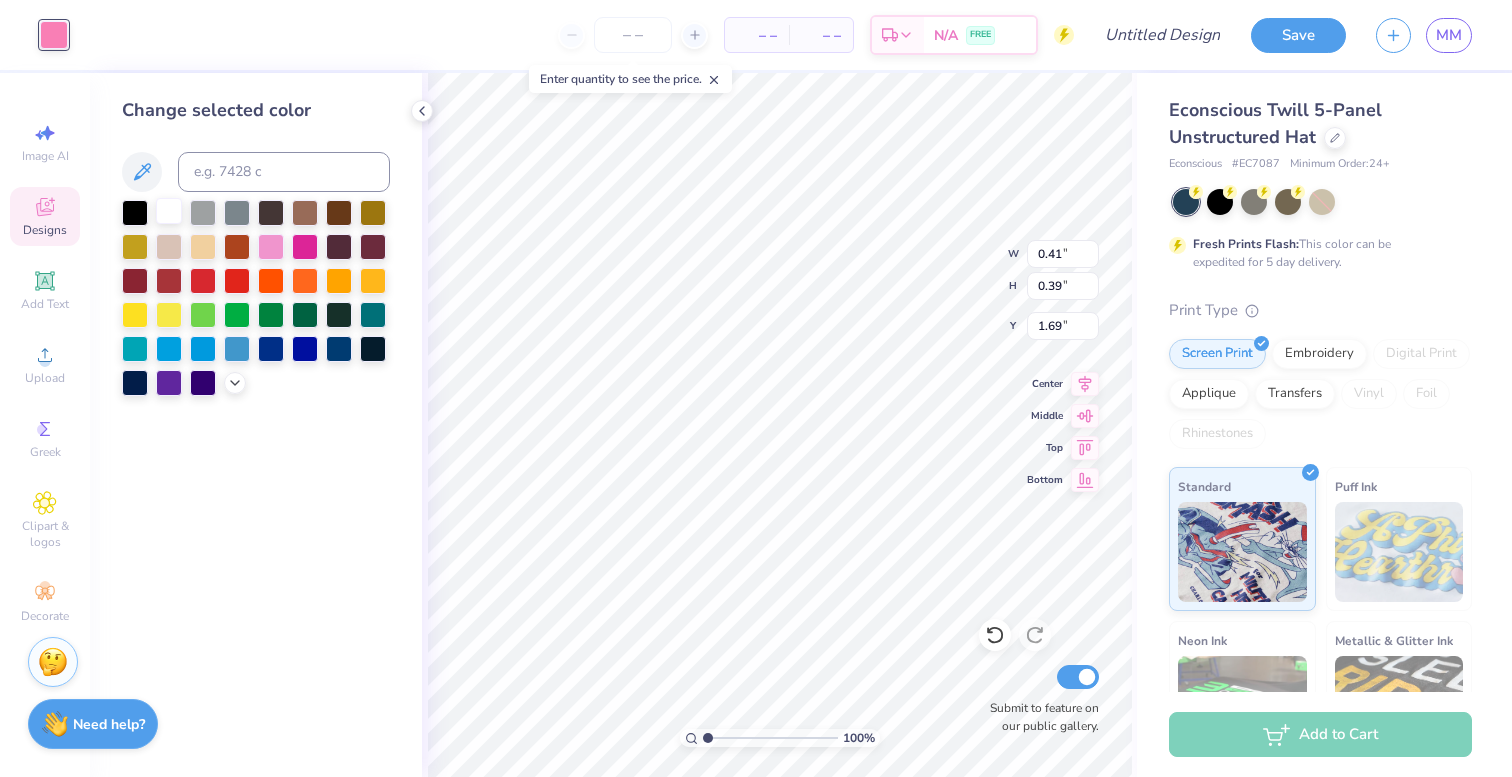 click at bounding box center (169, 211) 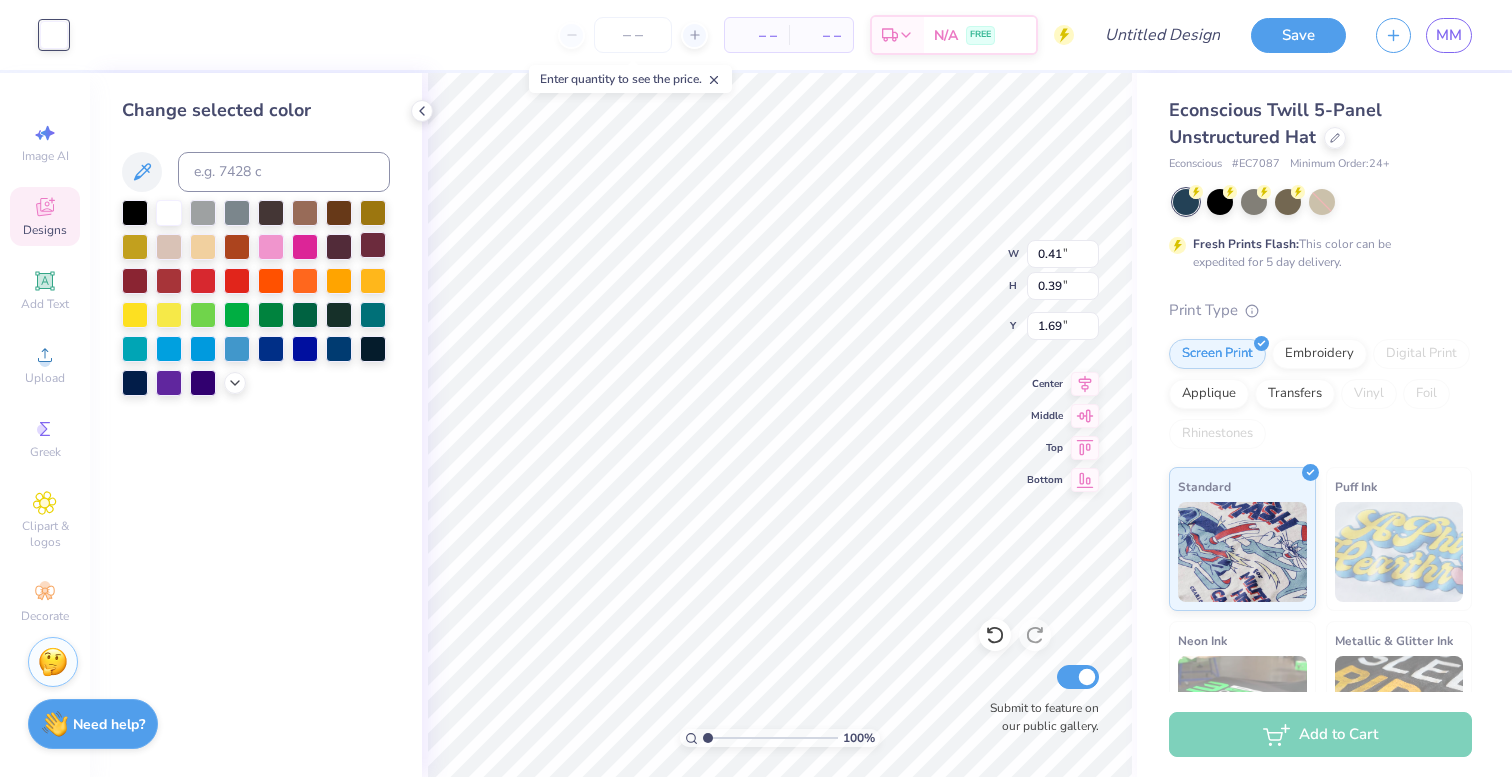 type on "1.79" 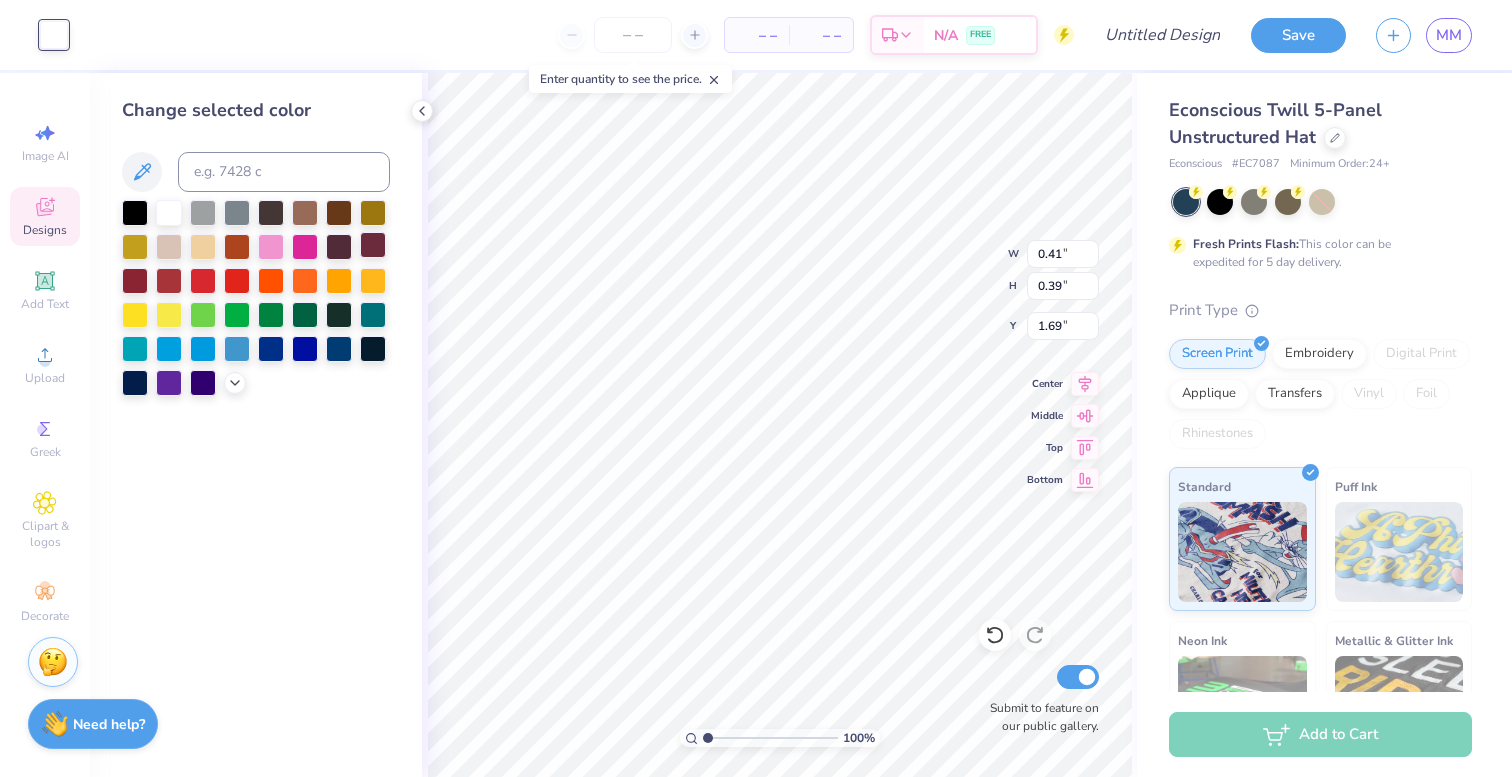 type on "0.30" 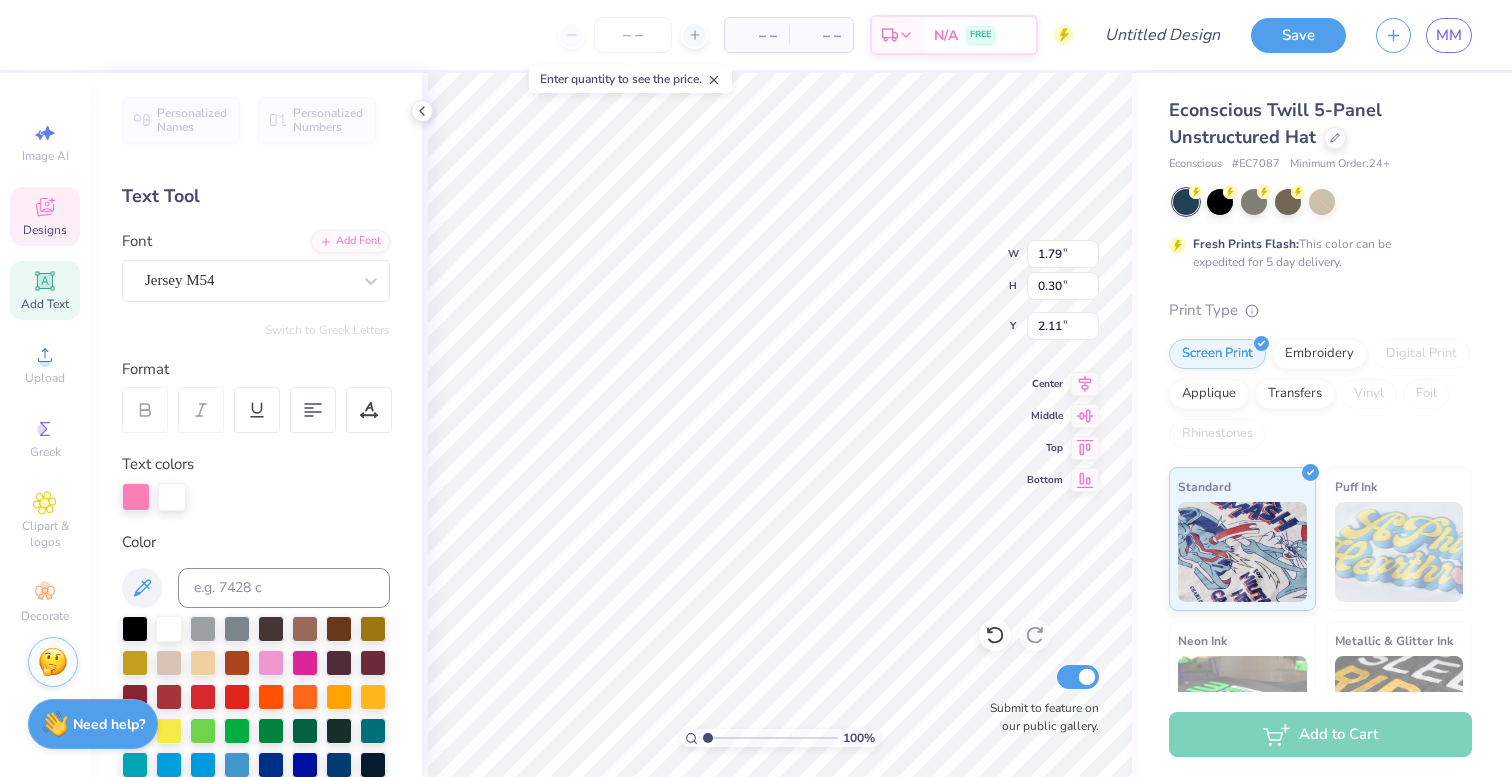 click on "Personalized Names Personalized Numbers Text Tool  Add Font Font Jersey M54 Switch to Greek Letters Format Text colors Color Styles Text Shape" at bounding box center [256, 425] 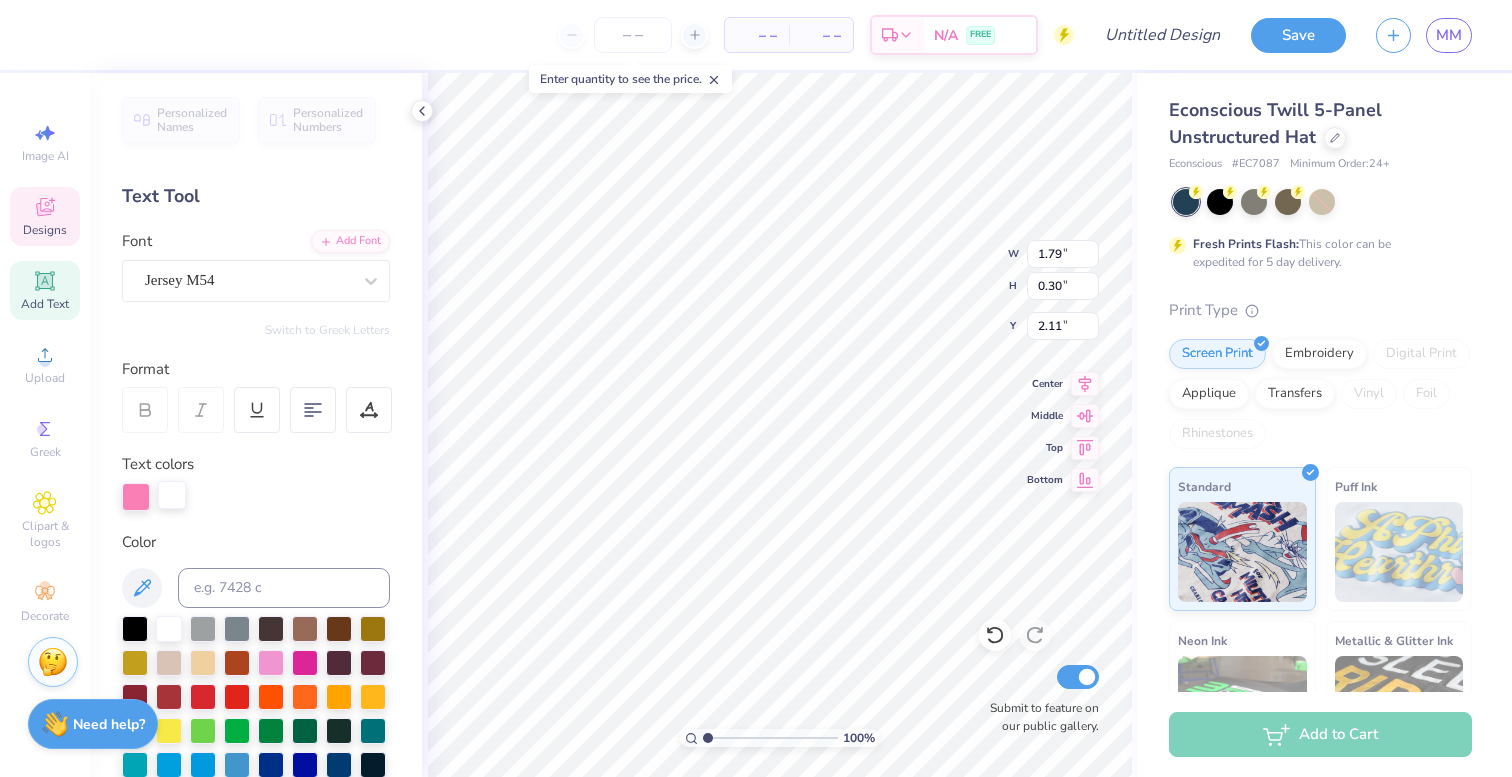 click at bounding box center (172, 495) 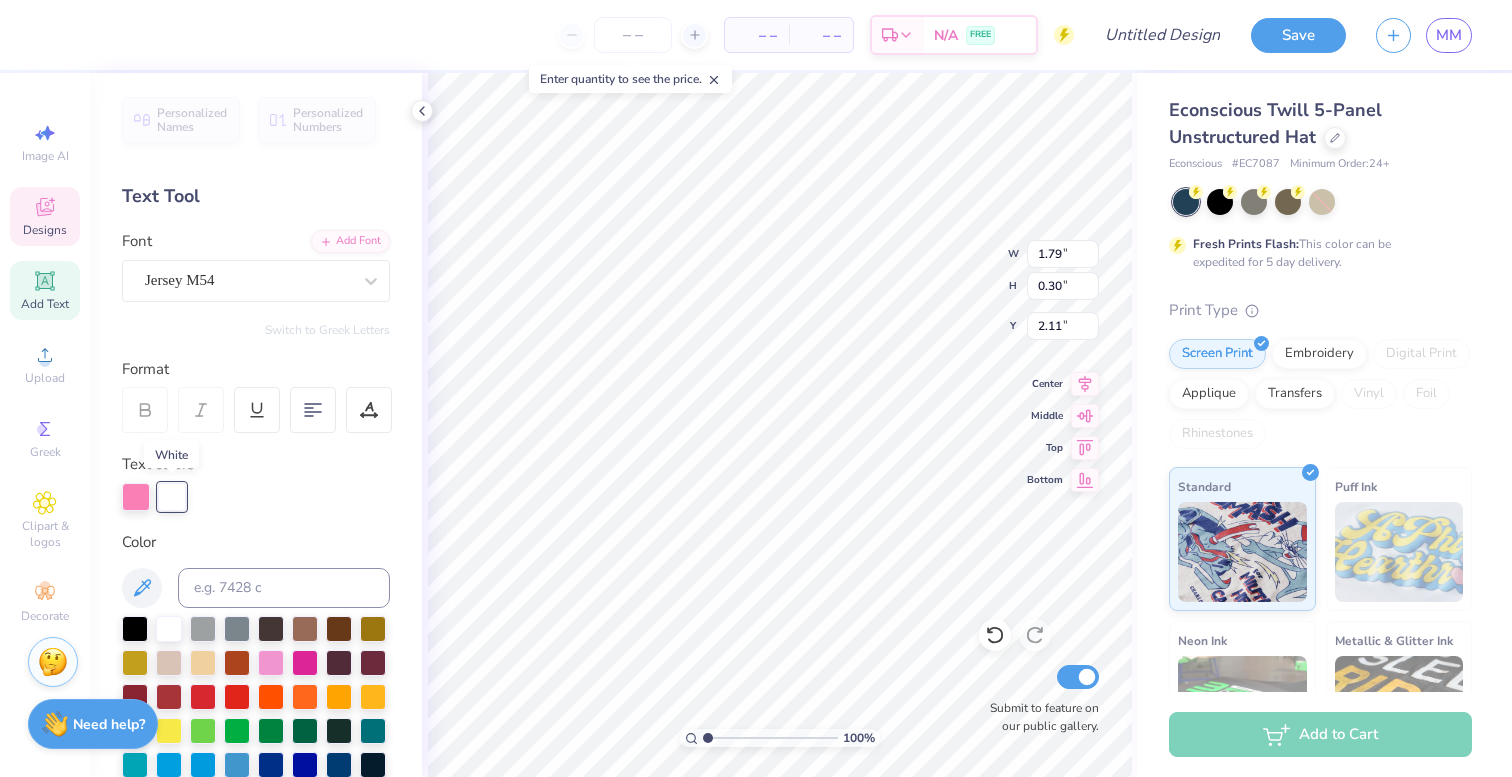 click at bounding box center [172, 497] 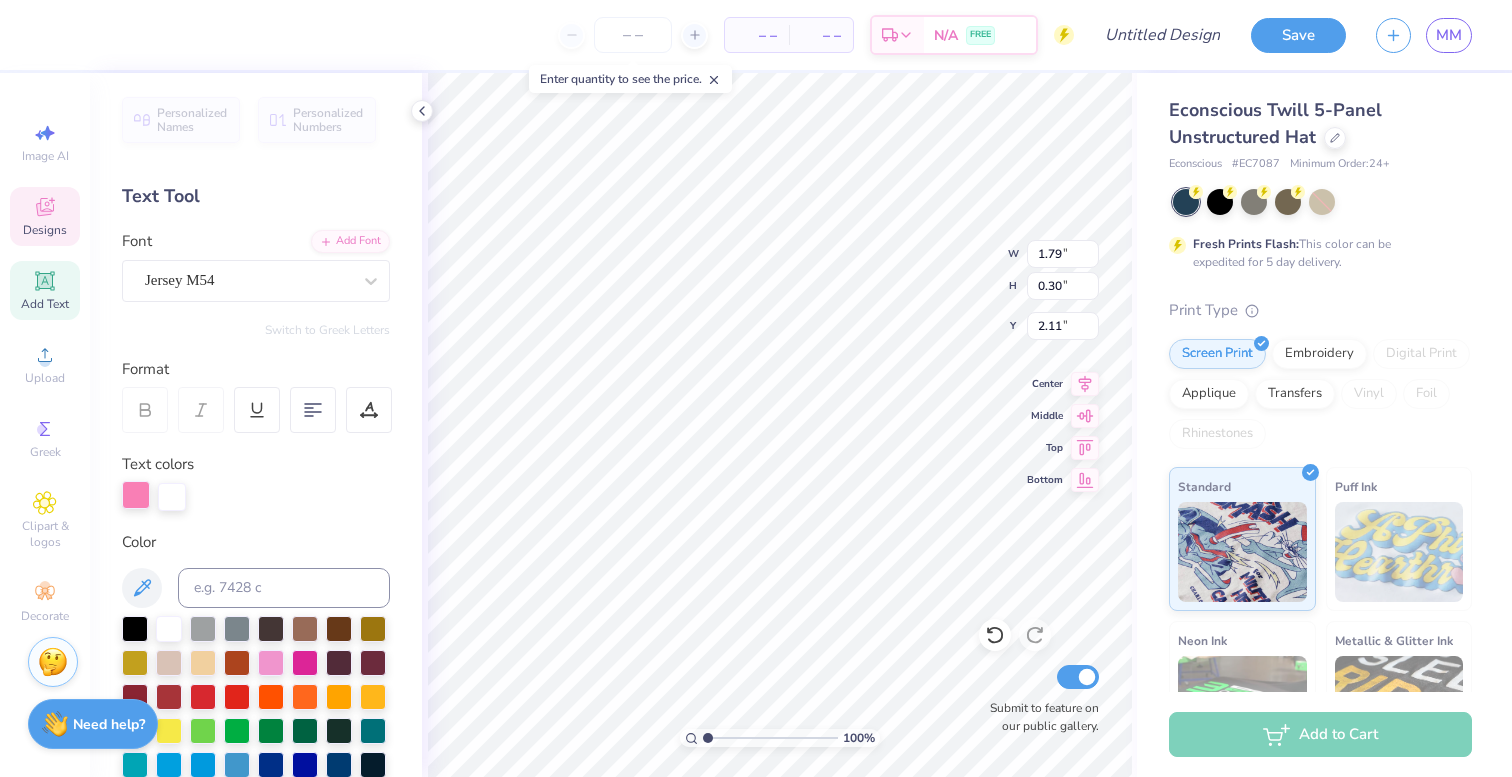 click at bounding box center (136, 495) 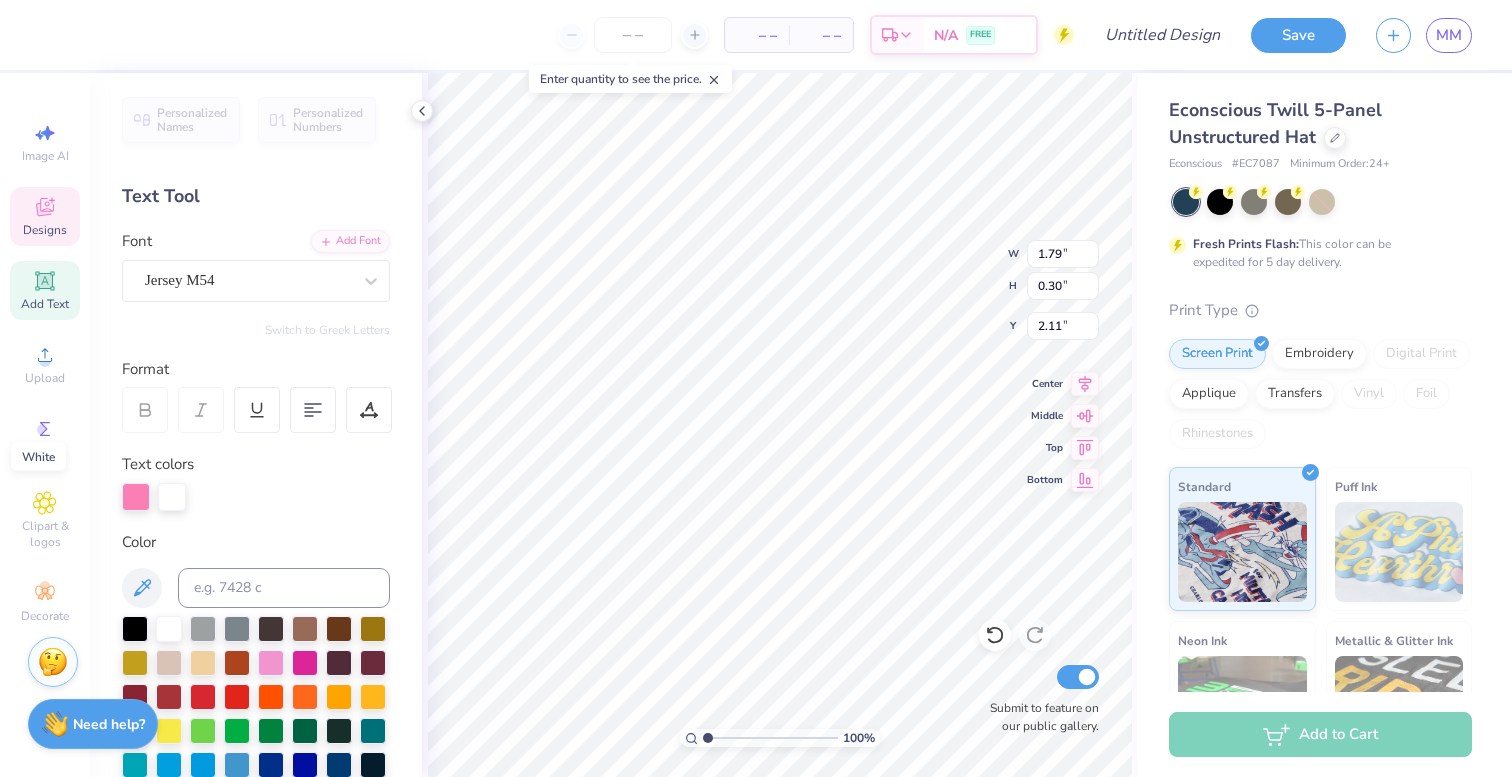 click at bounding box center [172, 497] 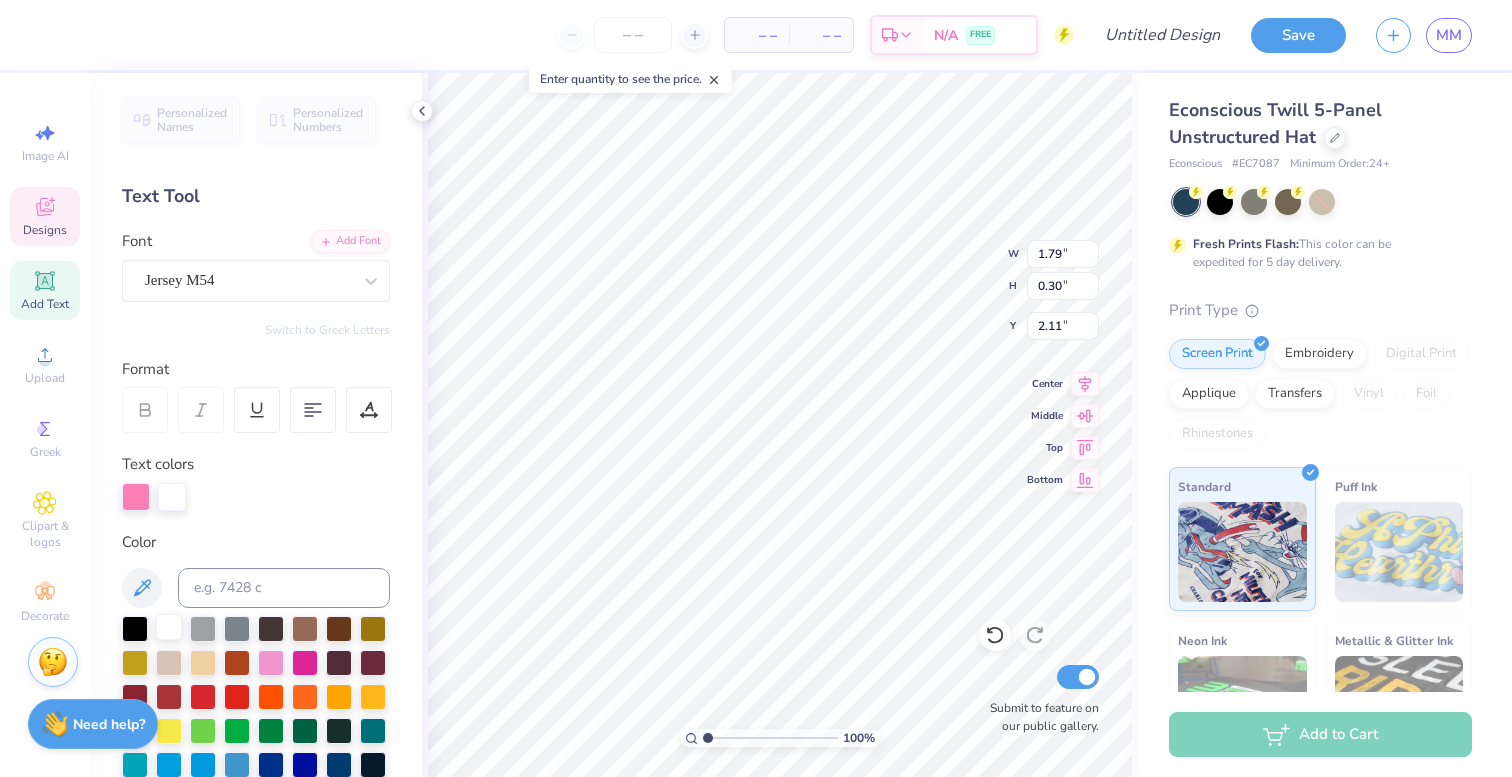 click at bounding box center (169, 627) 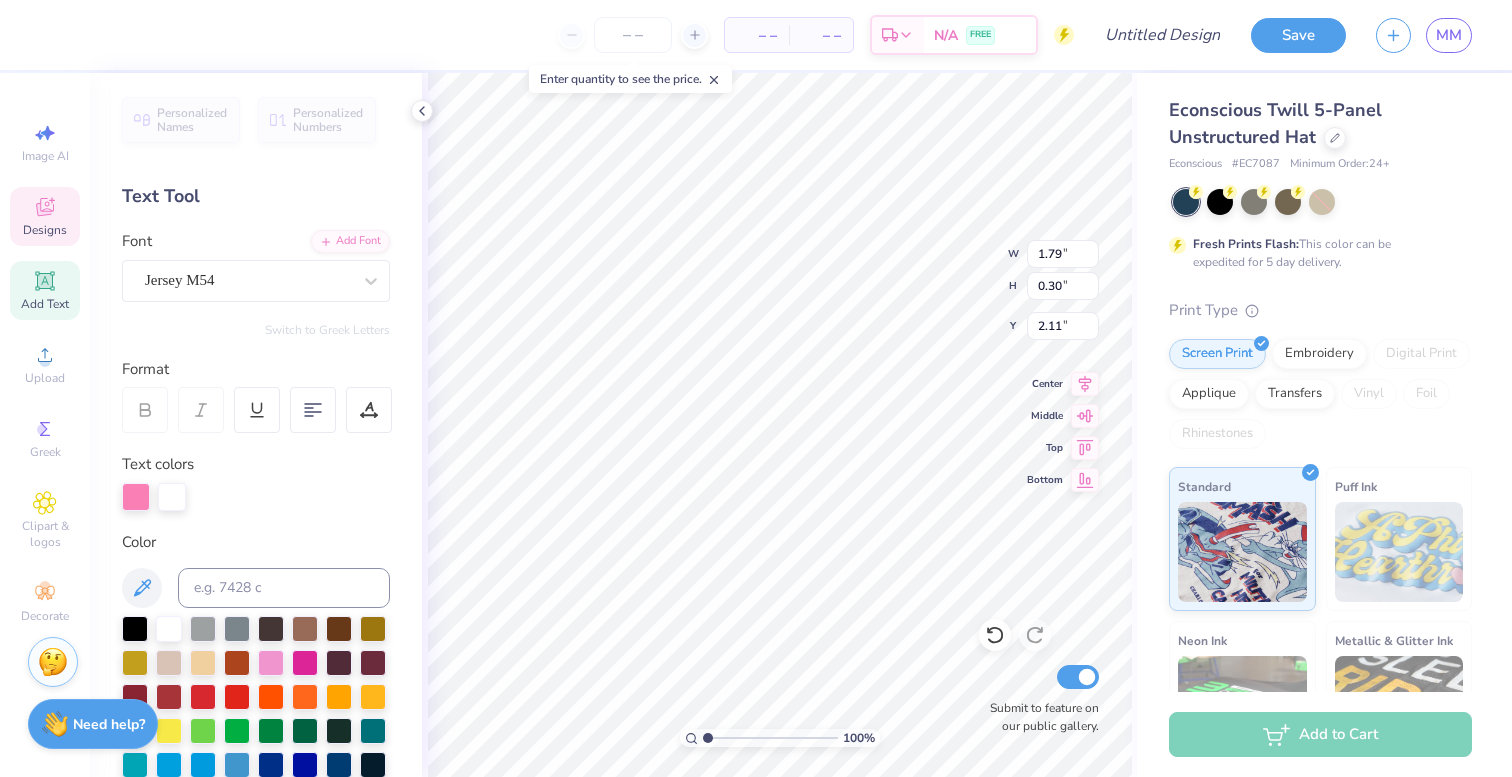 scroll, scrollTop: 0, scrollLeft: 2, axis: horizontal 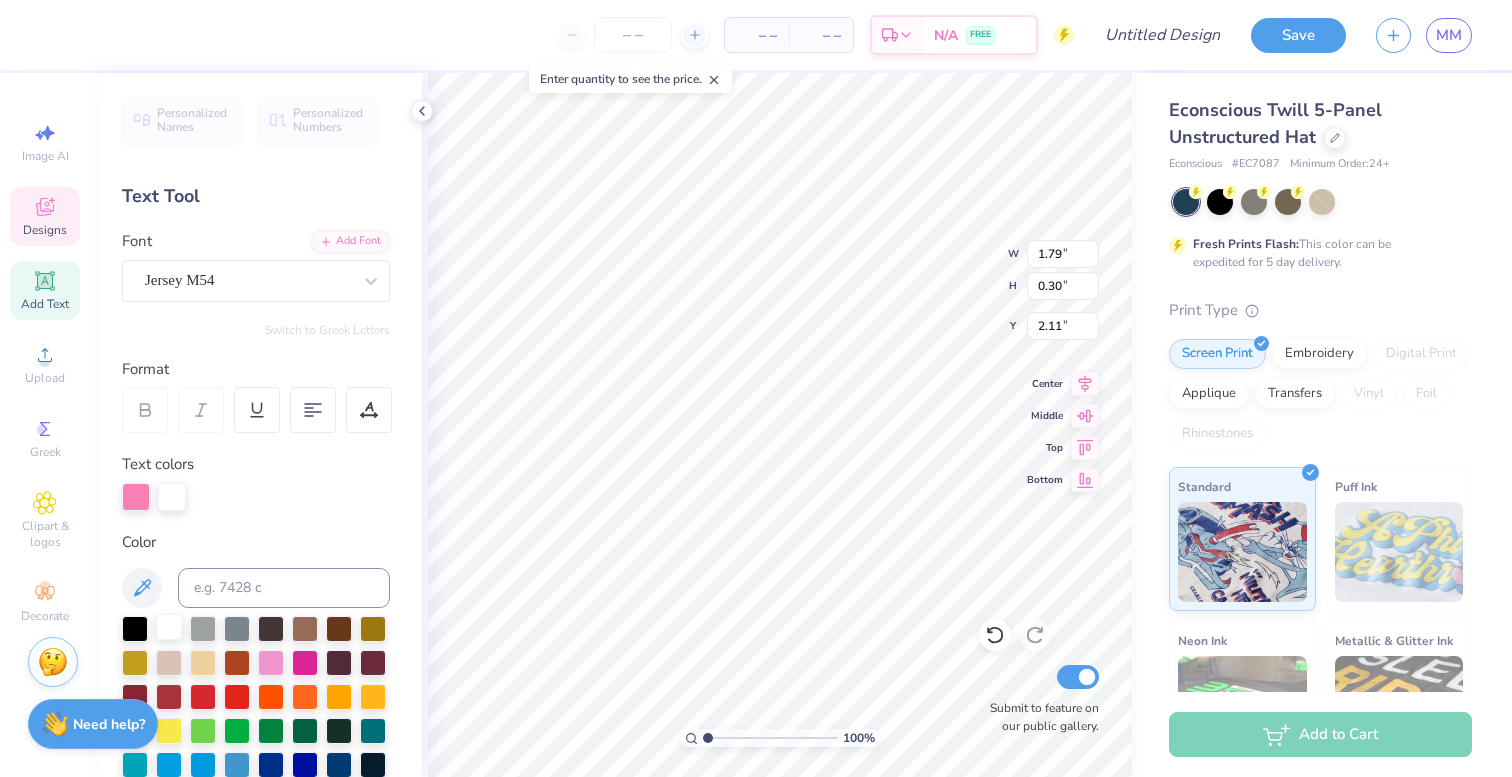 click at bounding box center [169, 627] 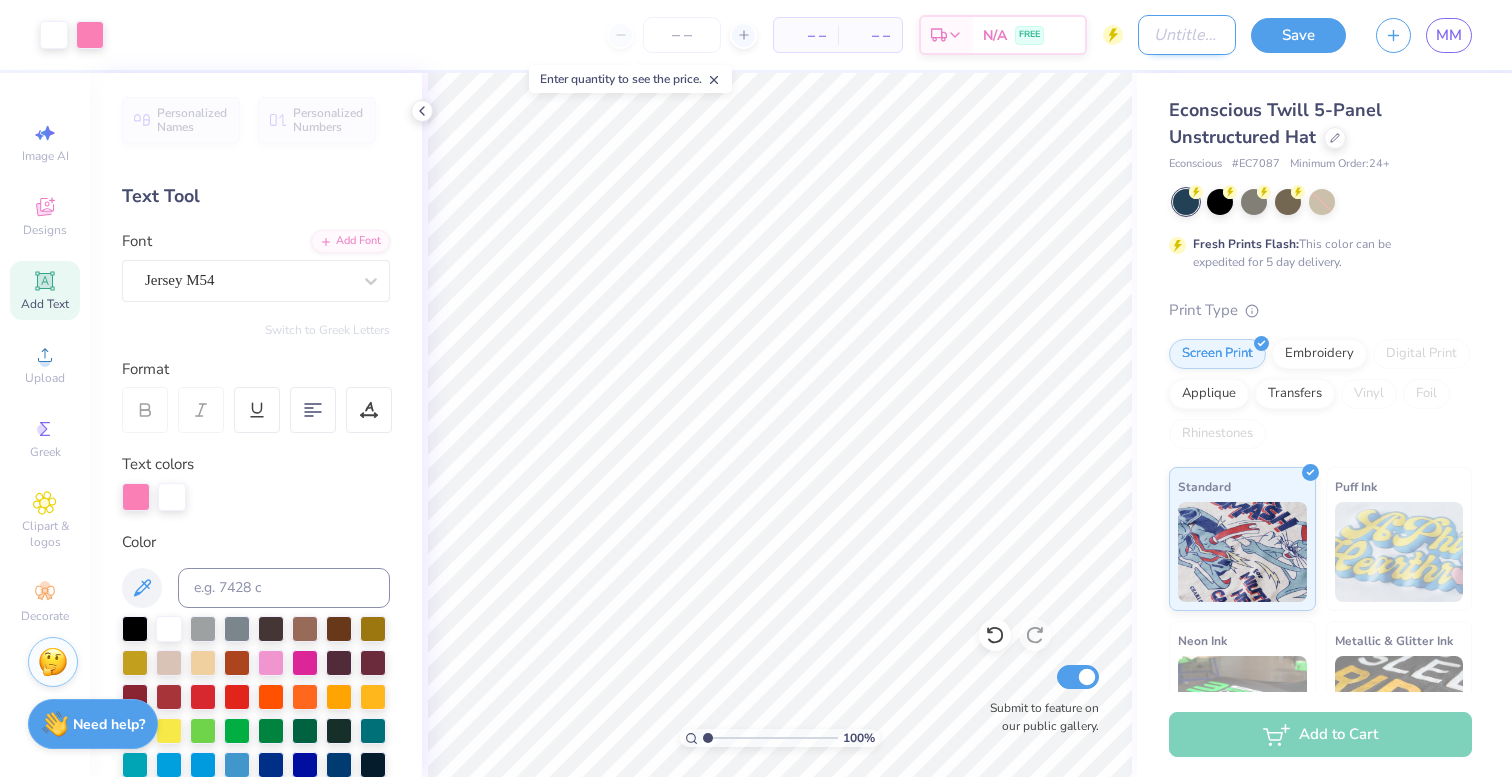 click on "Design Title" at bounding box center (1187, 35) 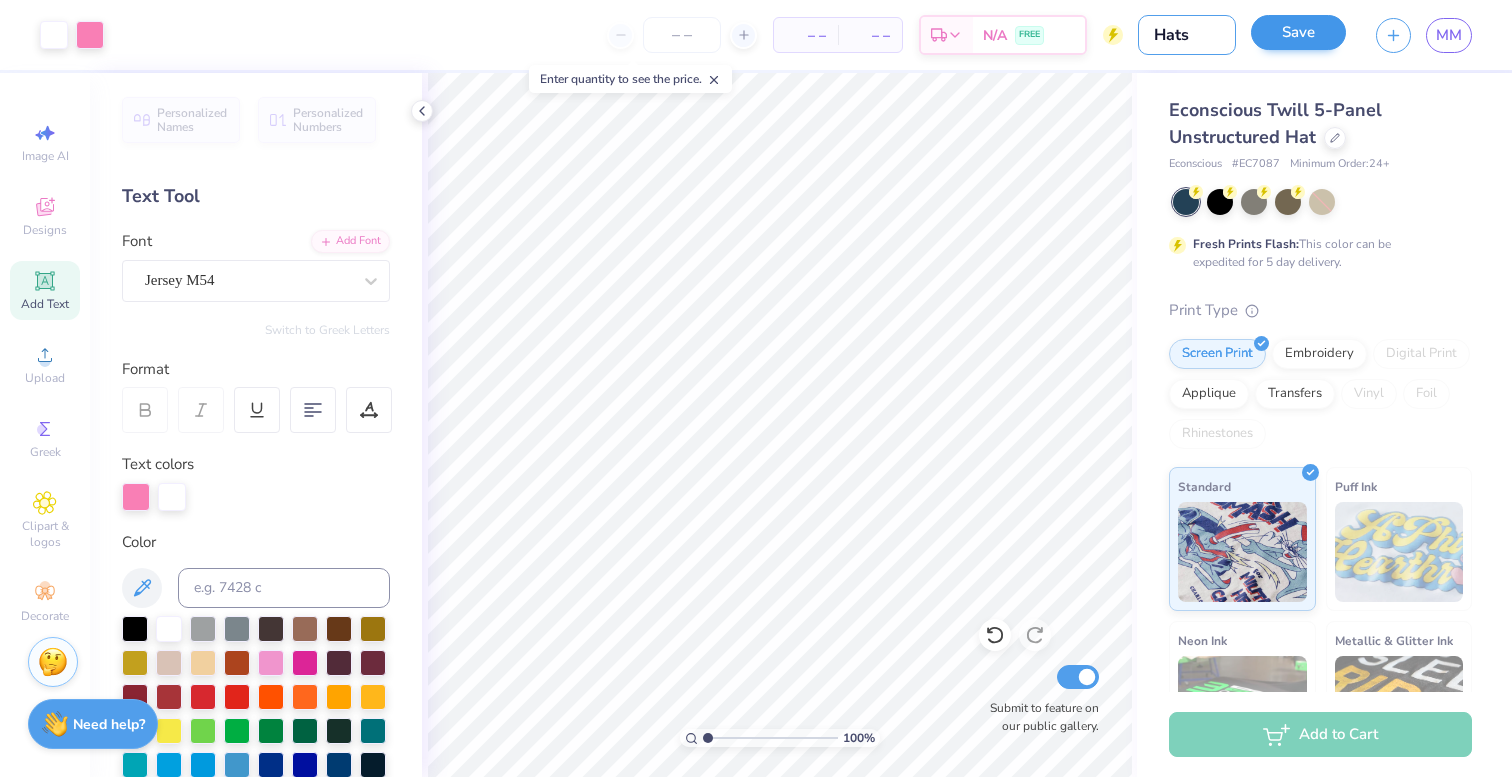 type on "Hats" 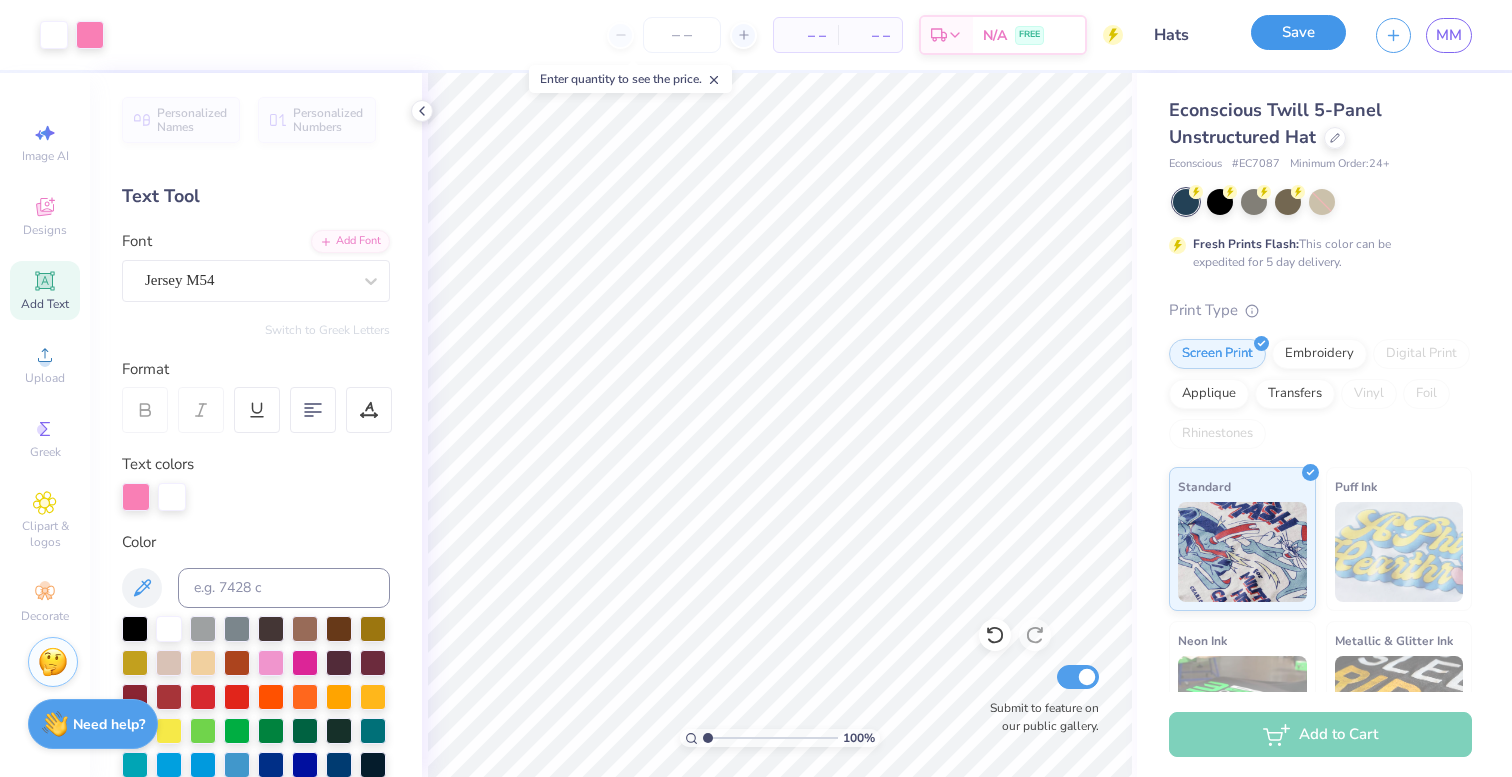 click on "Save" at bounding box center [1298, 32] 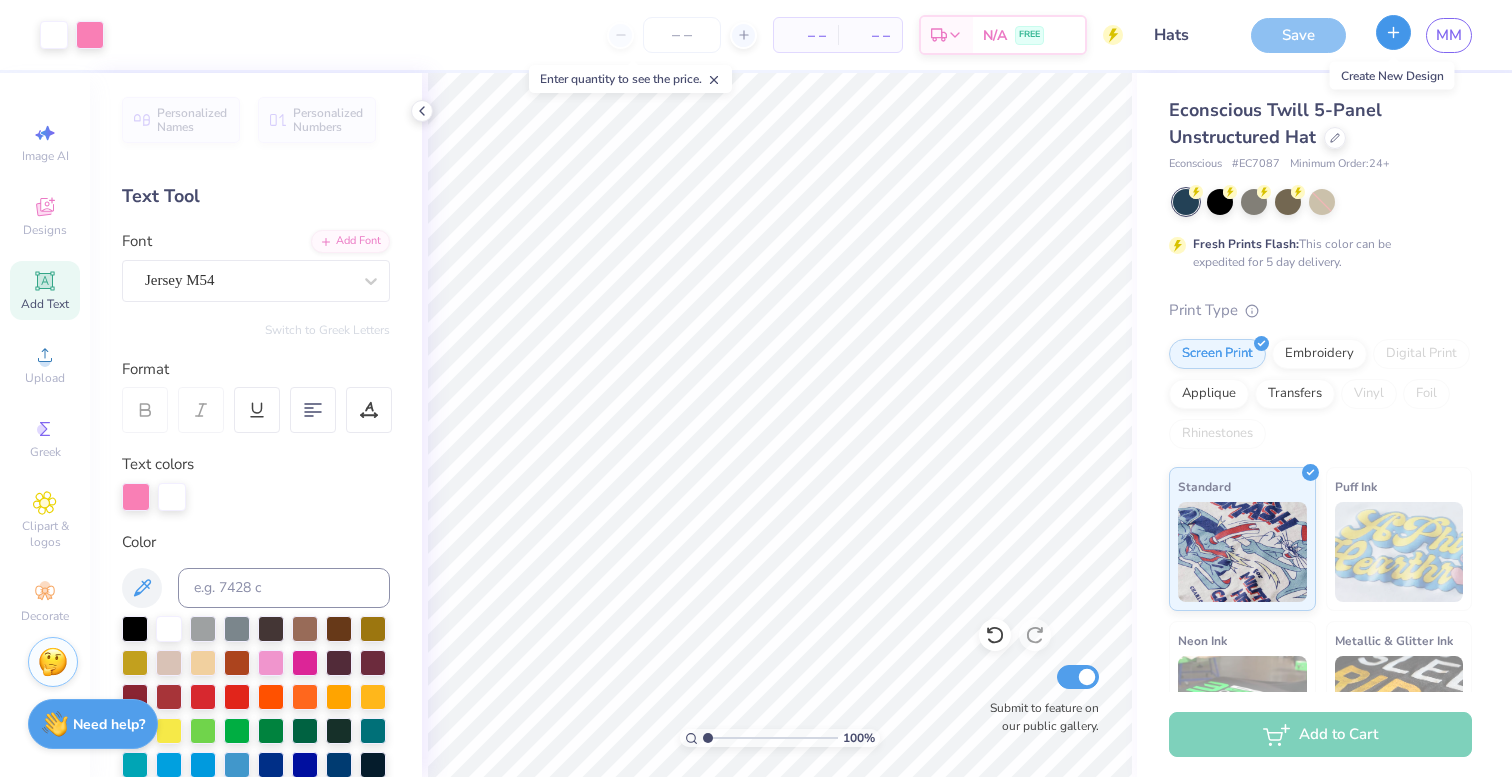 click 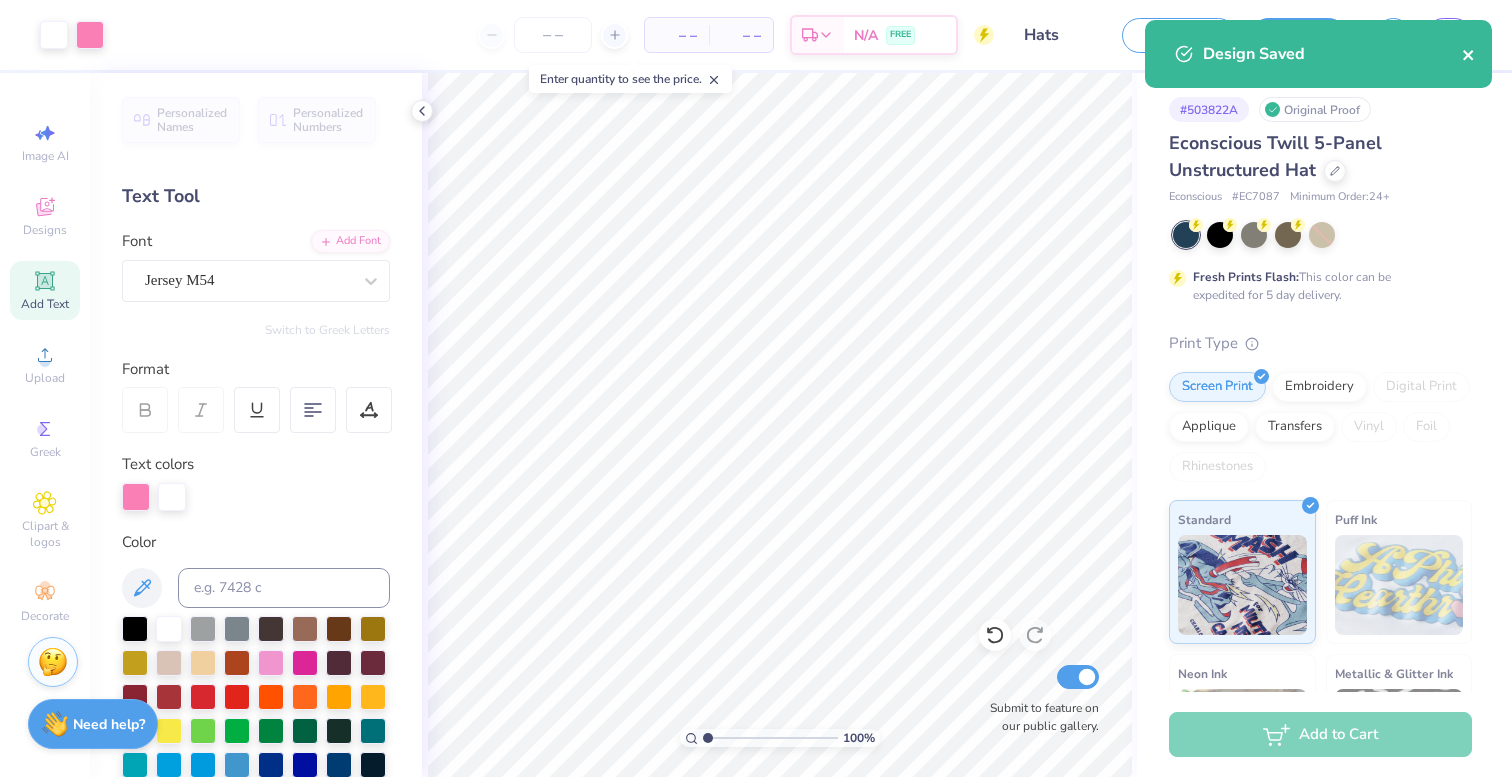 click 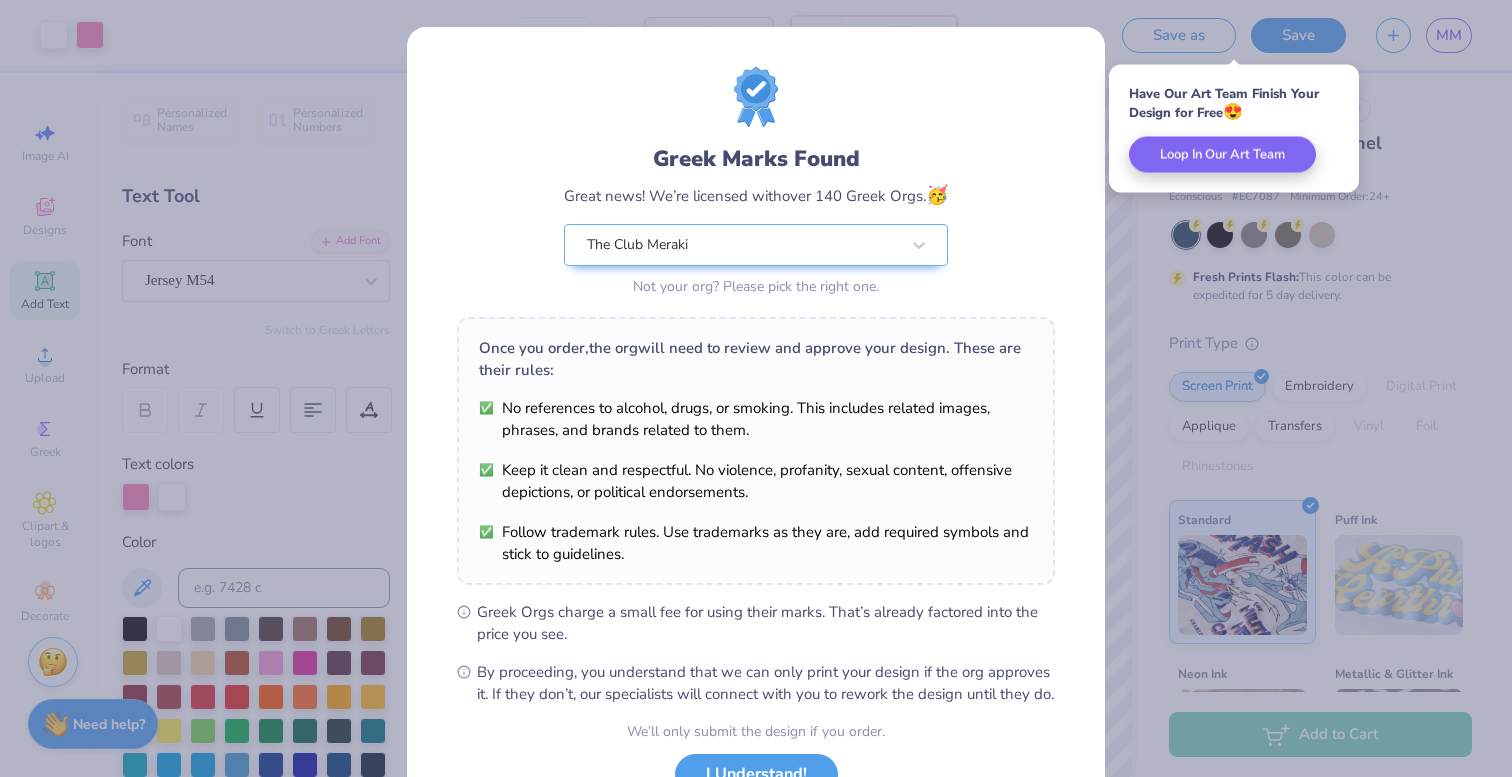 scroll, scrollTop: 159, scrollLeft: 0, axis: vertical 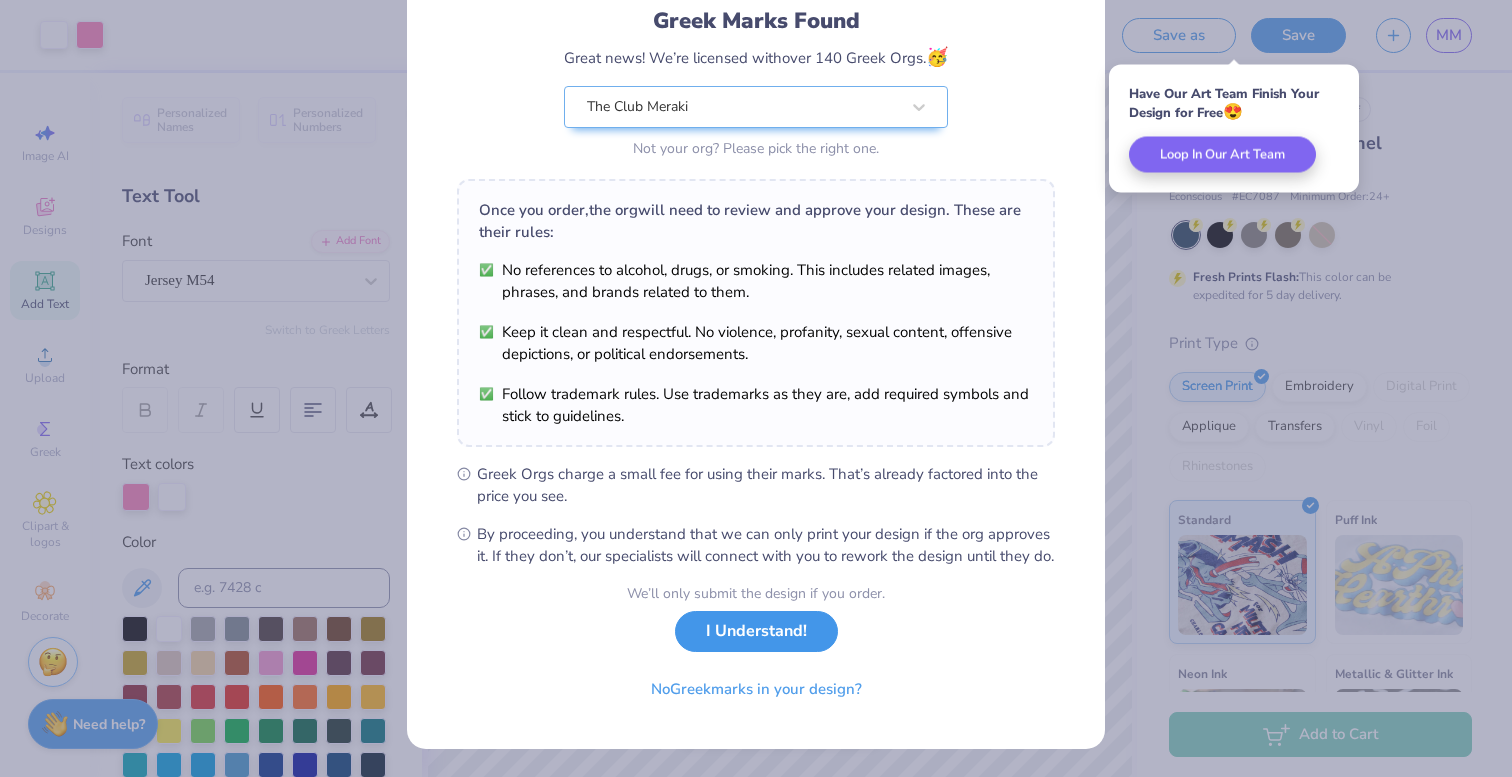 click on "I Understand!" at bounding box center (756, 631) 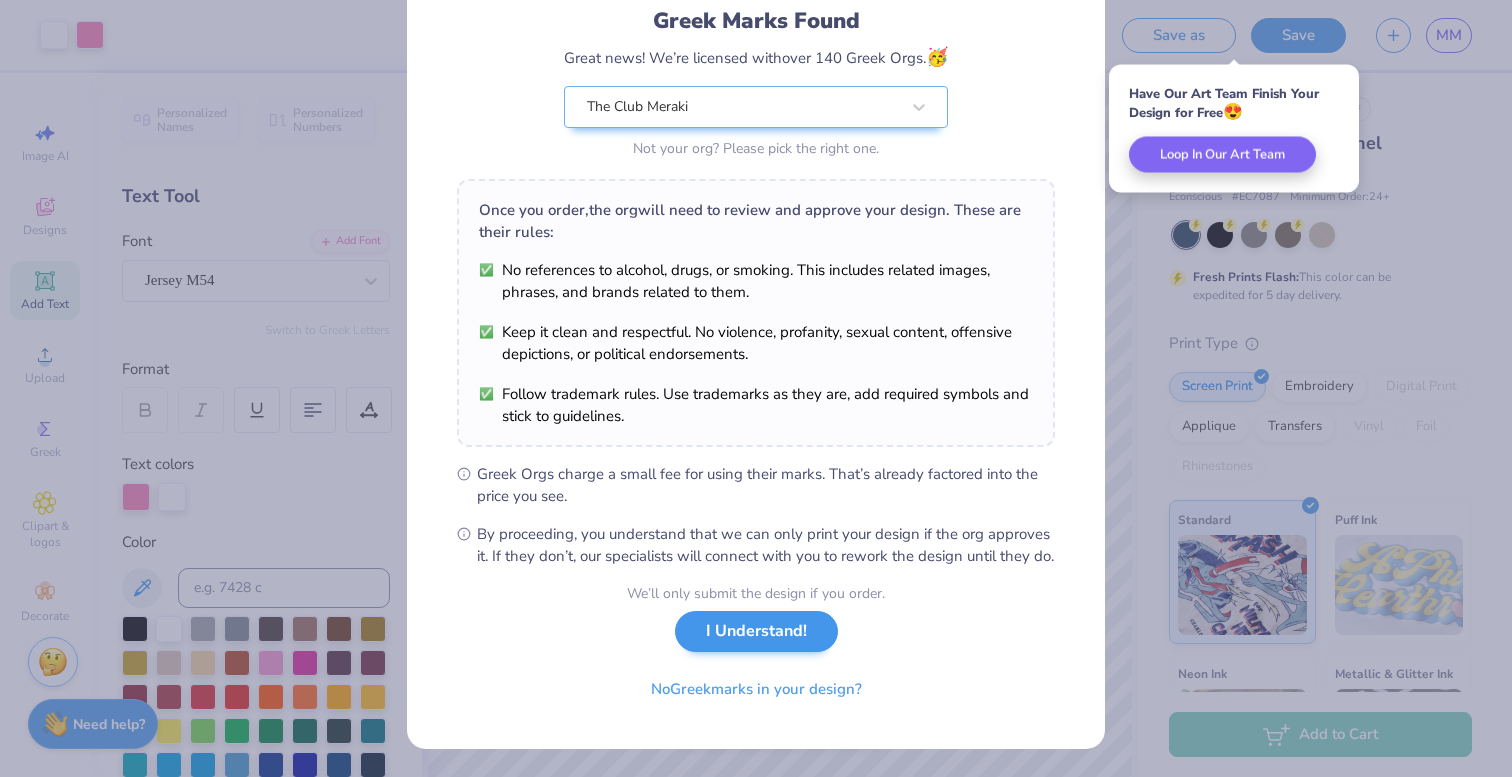 scroll, scrollTop: 0, scrollLeft: 0, axis: both 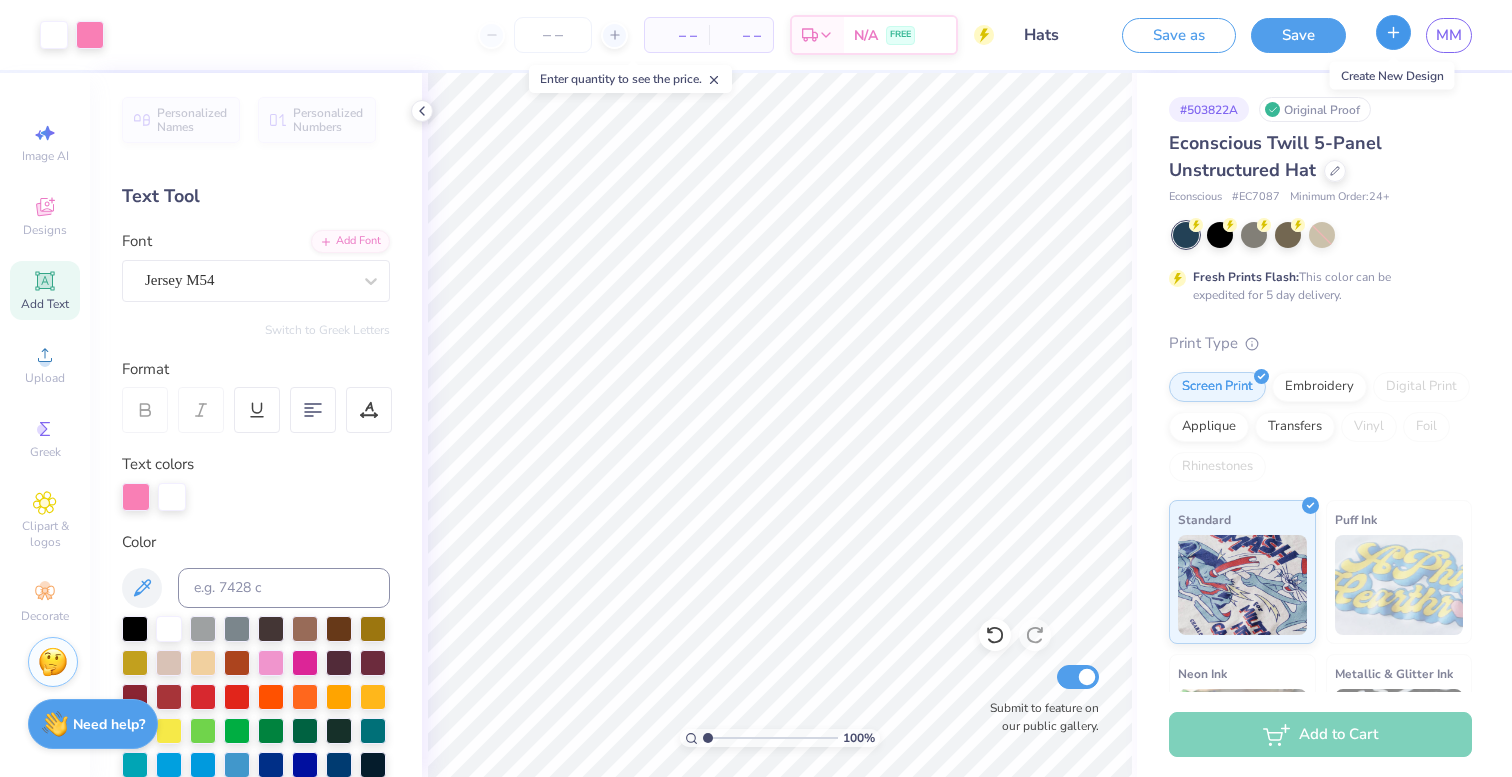 click at bounding box center (1393, 32) 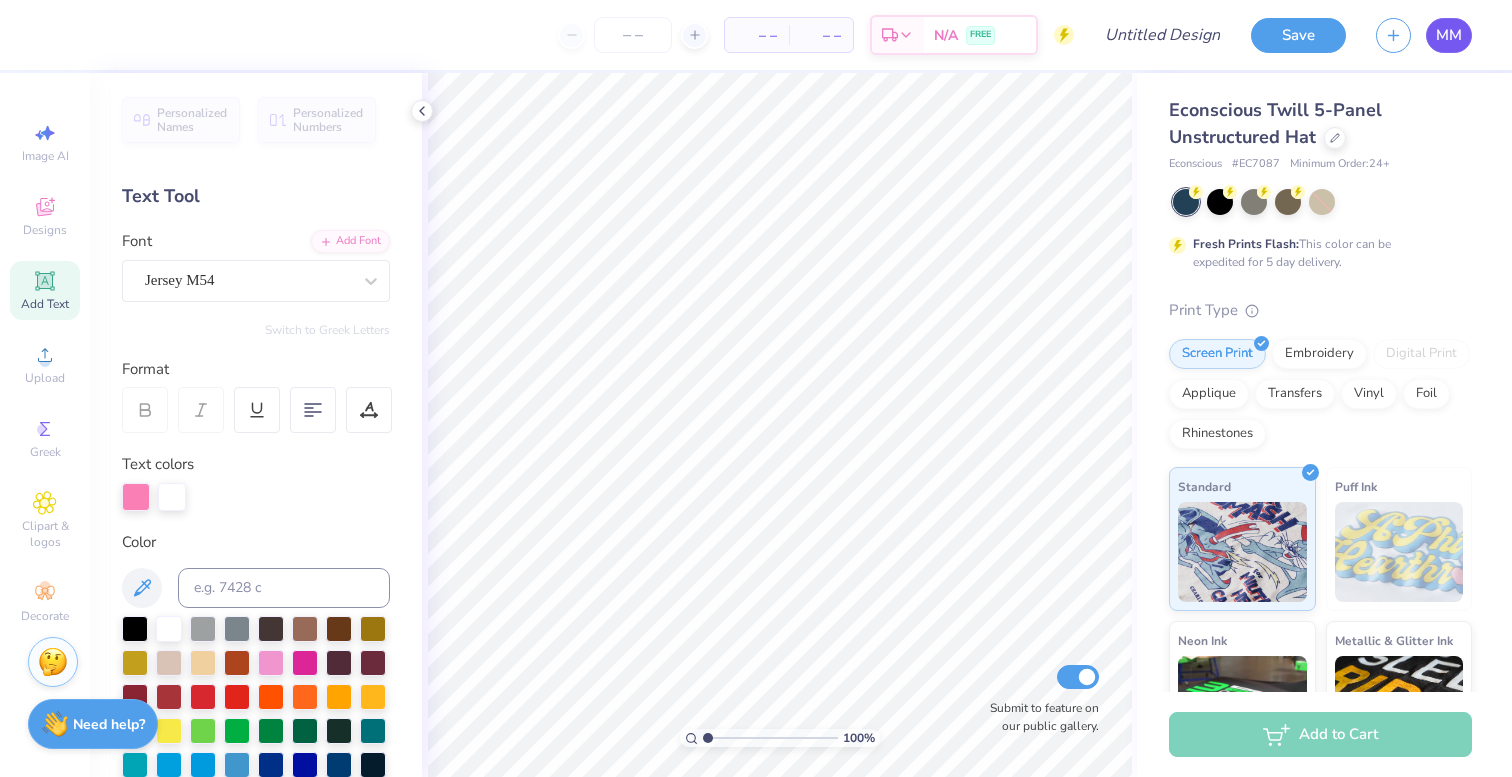click on "MM" at bounding box center [1449, 35] 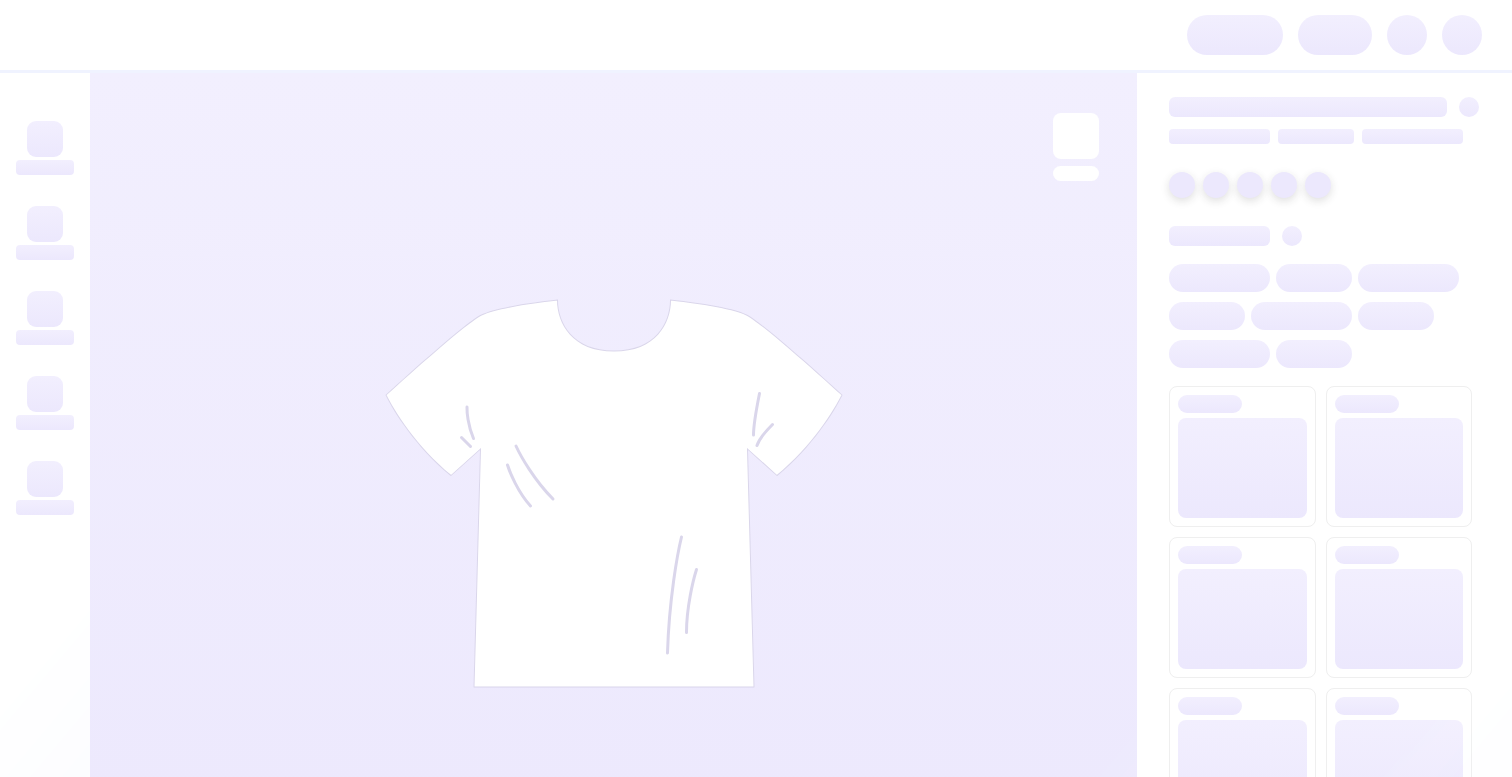 scroll, scrollTop: 0, scrollLeft: 0, axis: both 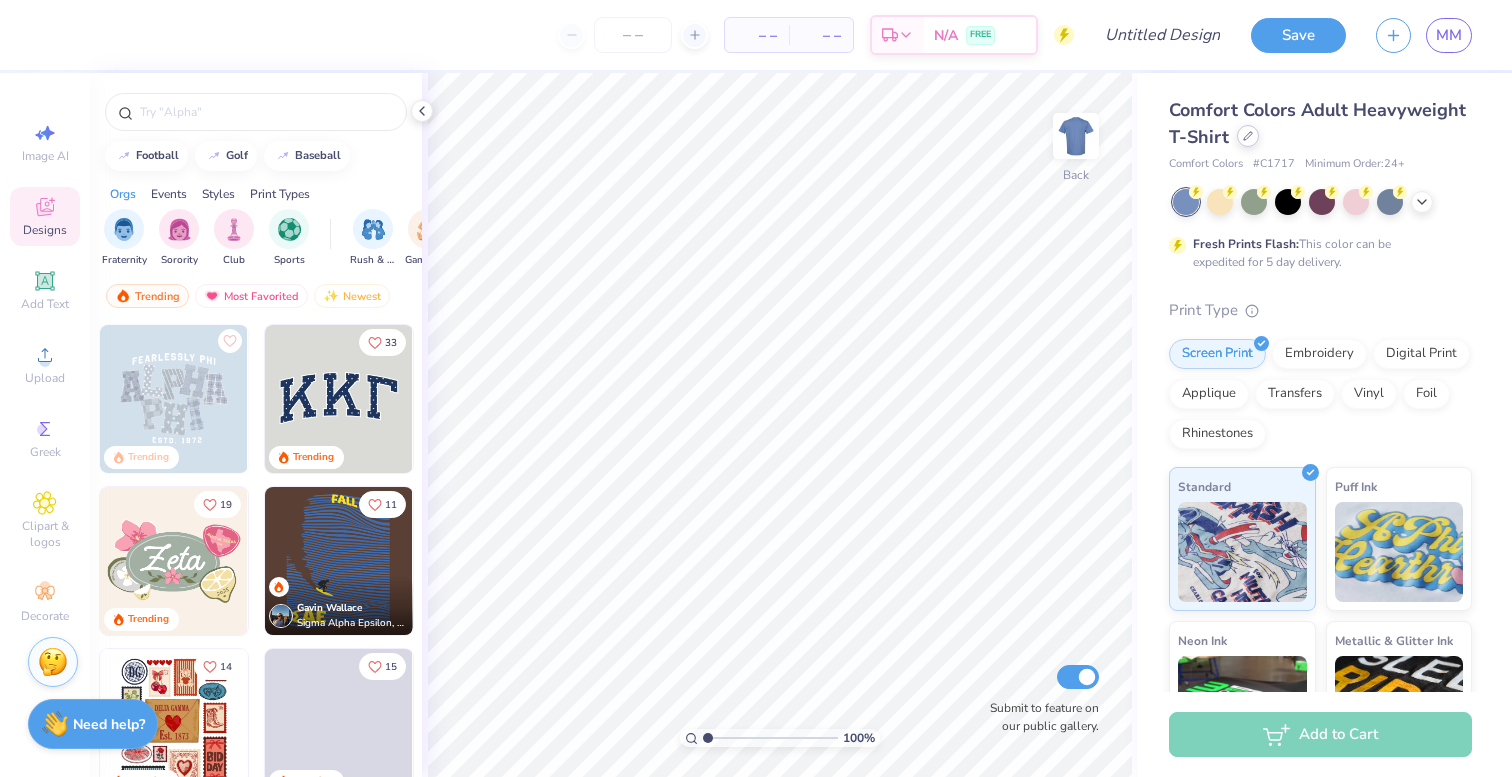 click 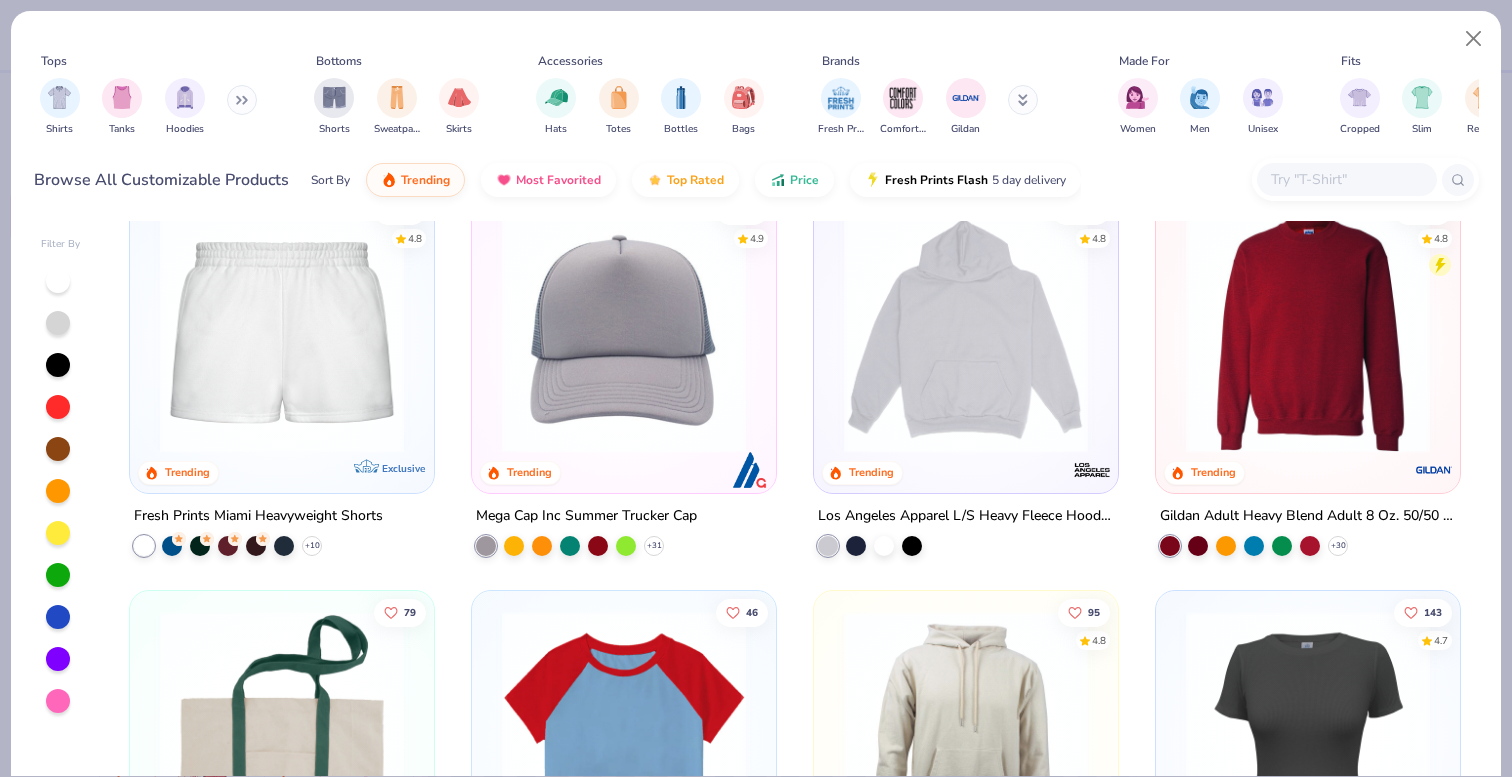 scroll, scrollTop: 2430, scrollLeft: 0, axis: vertical 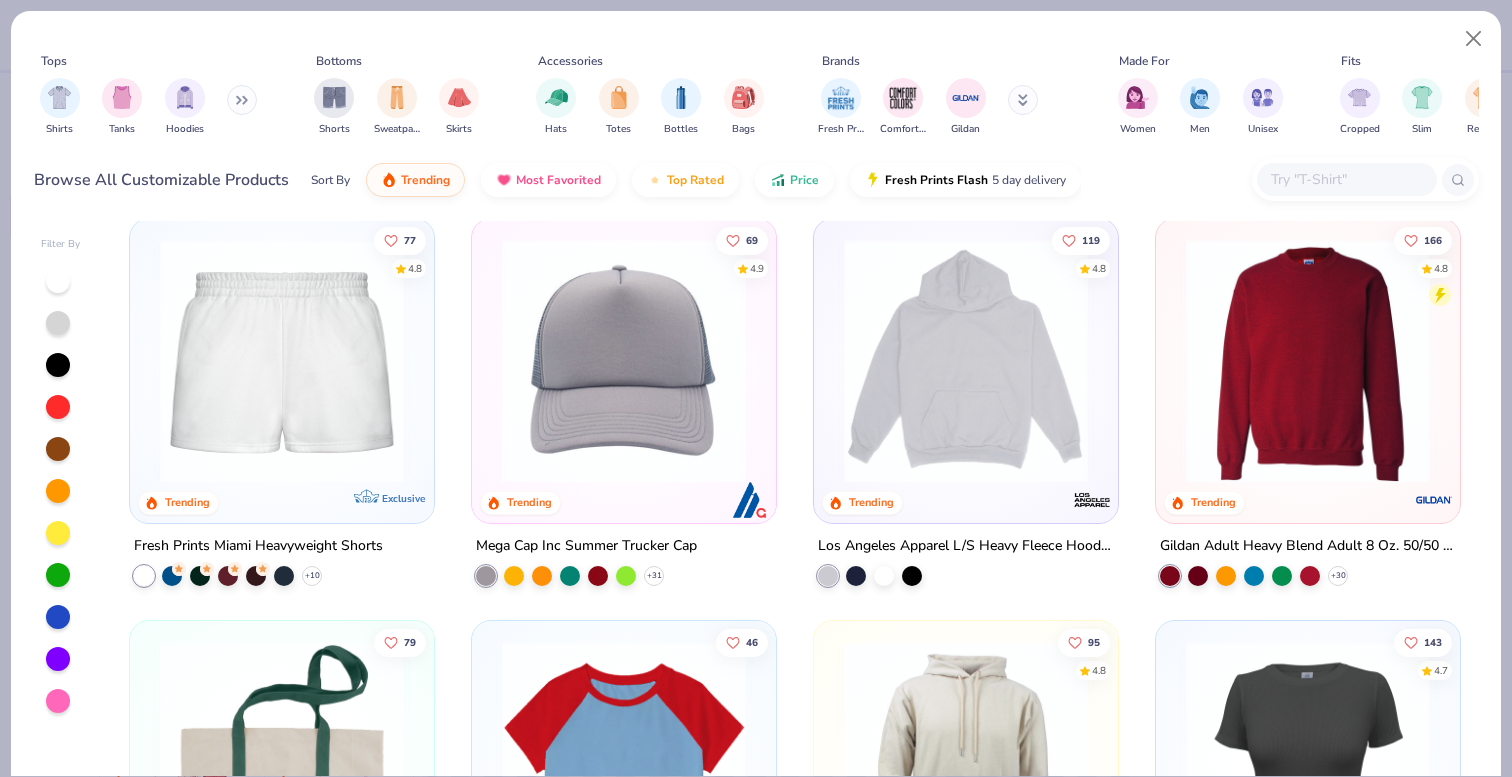 click at bounding box center [624, 360] 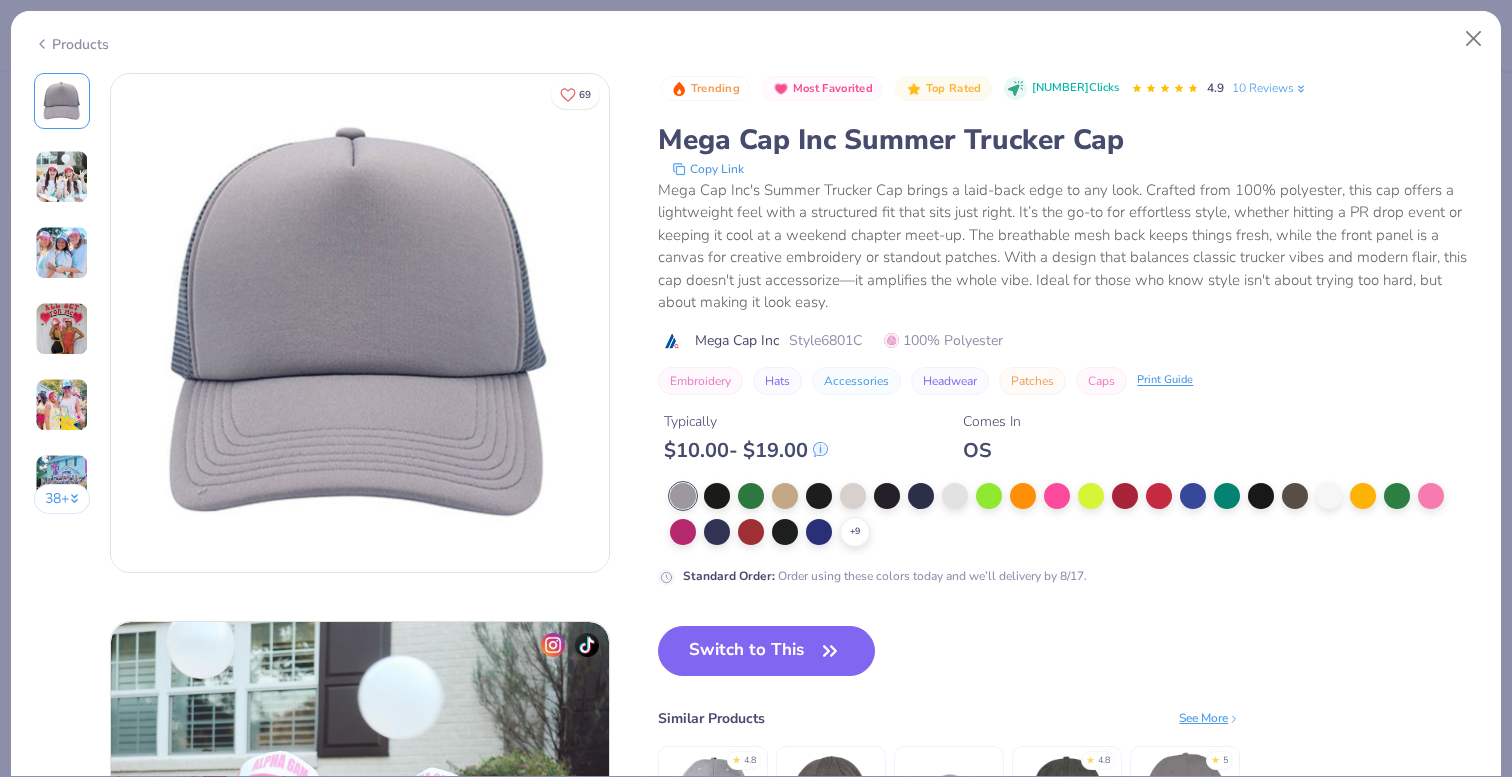 click at bounding box center [62, 253] 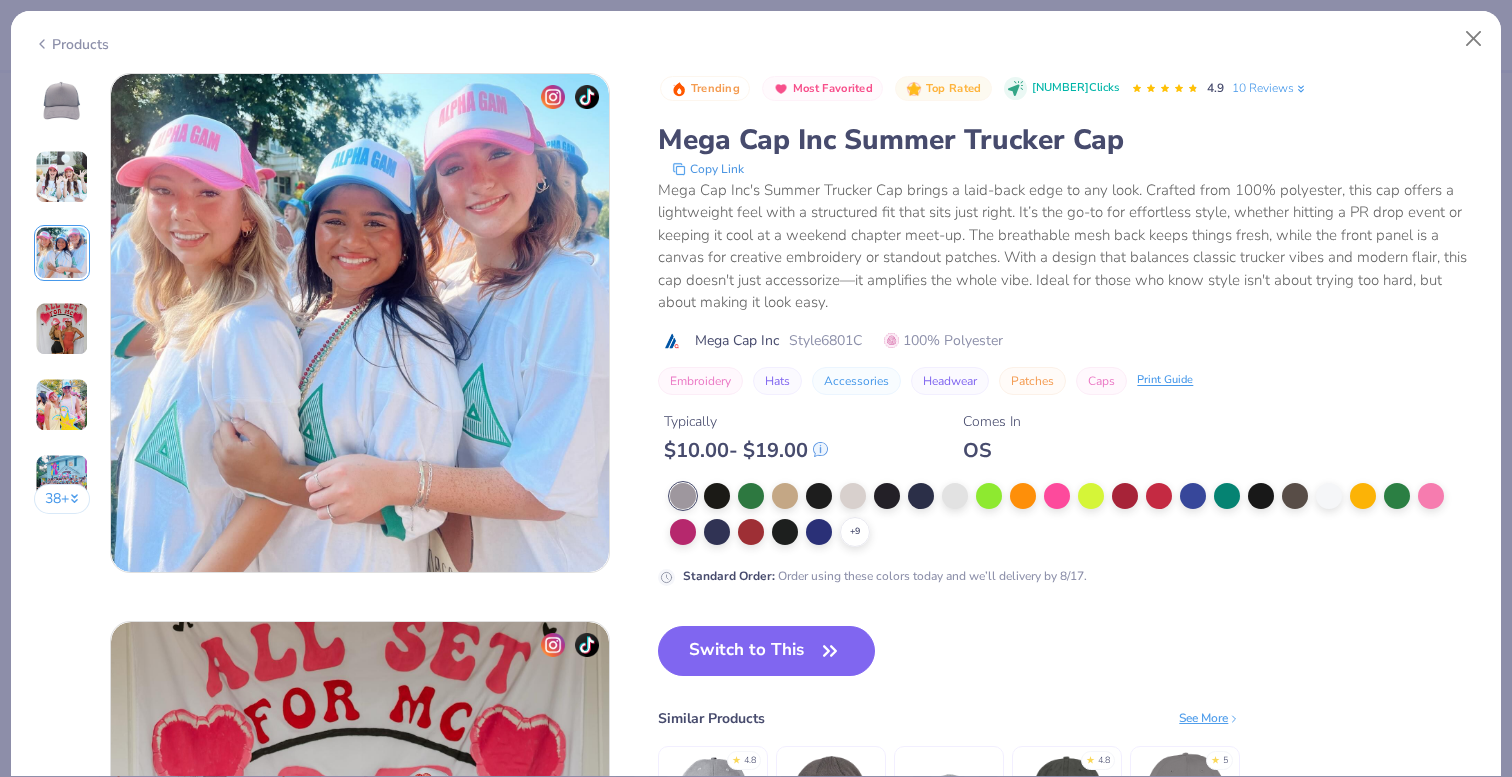 click at bounding box center [62, 177] 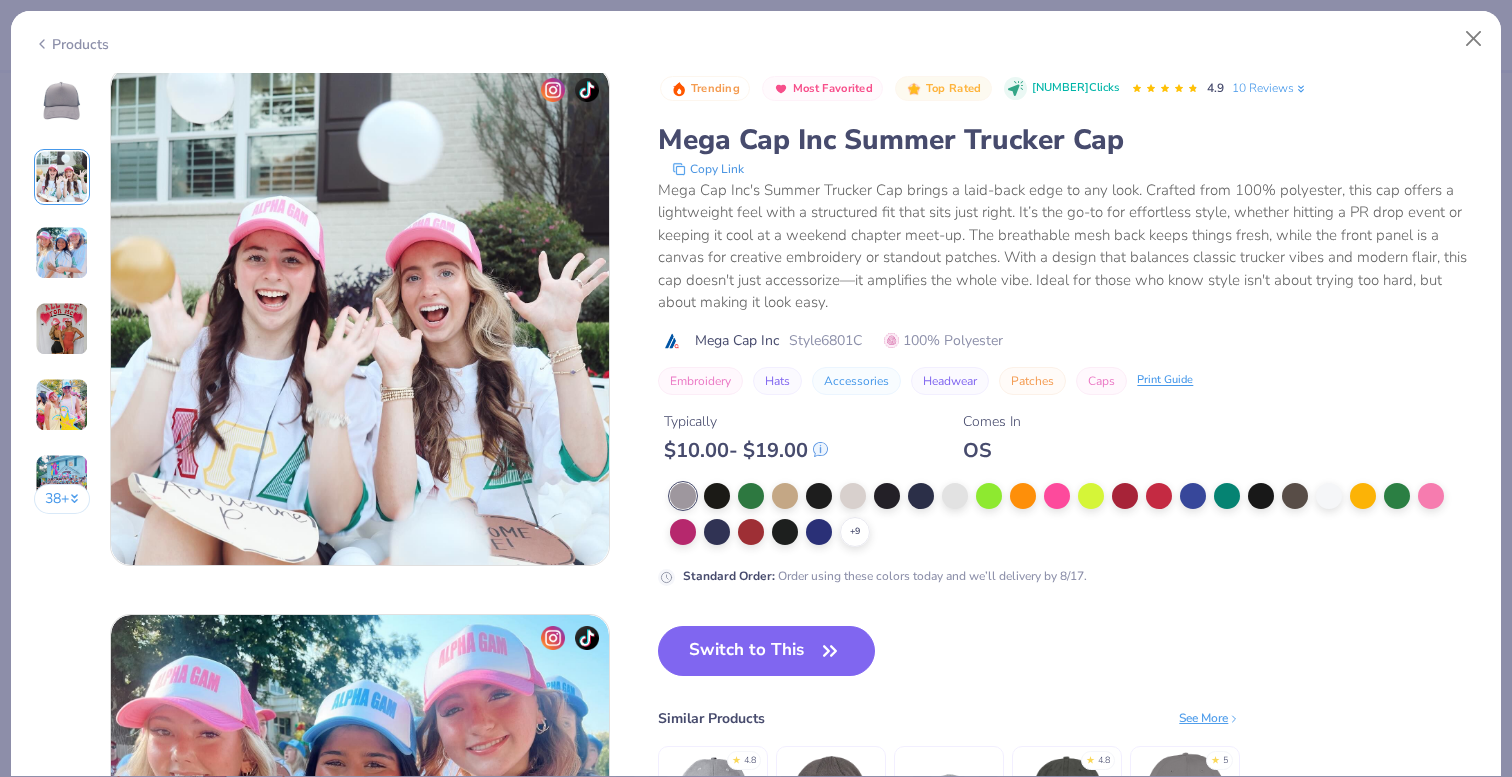 scroll, scrollTop: 548, scrollLeft: 0, axis: vertical 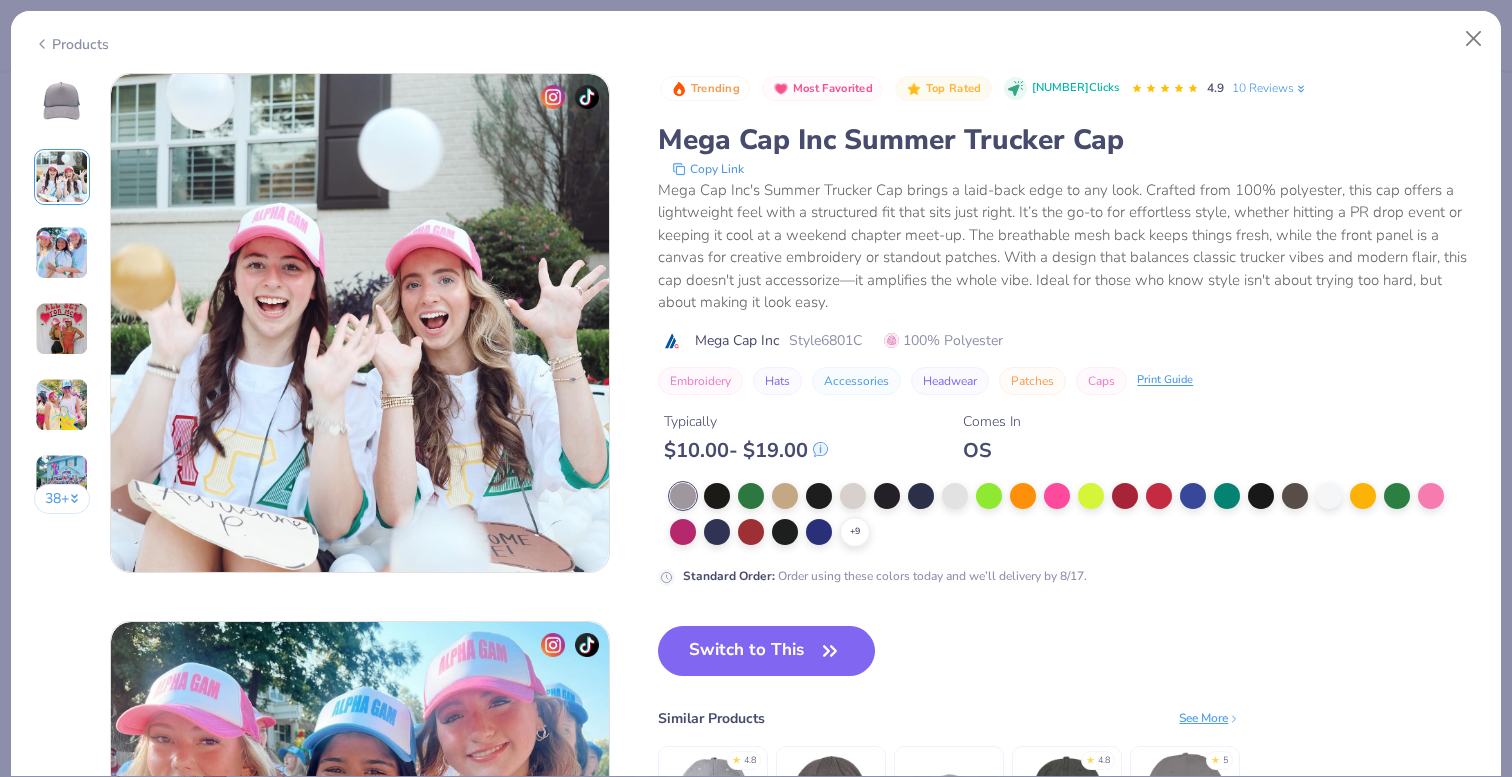 click on "38 +" at bounding box center [62, 301] 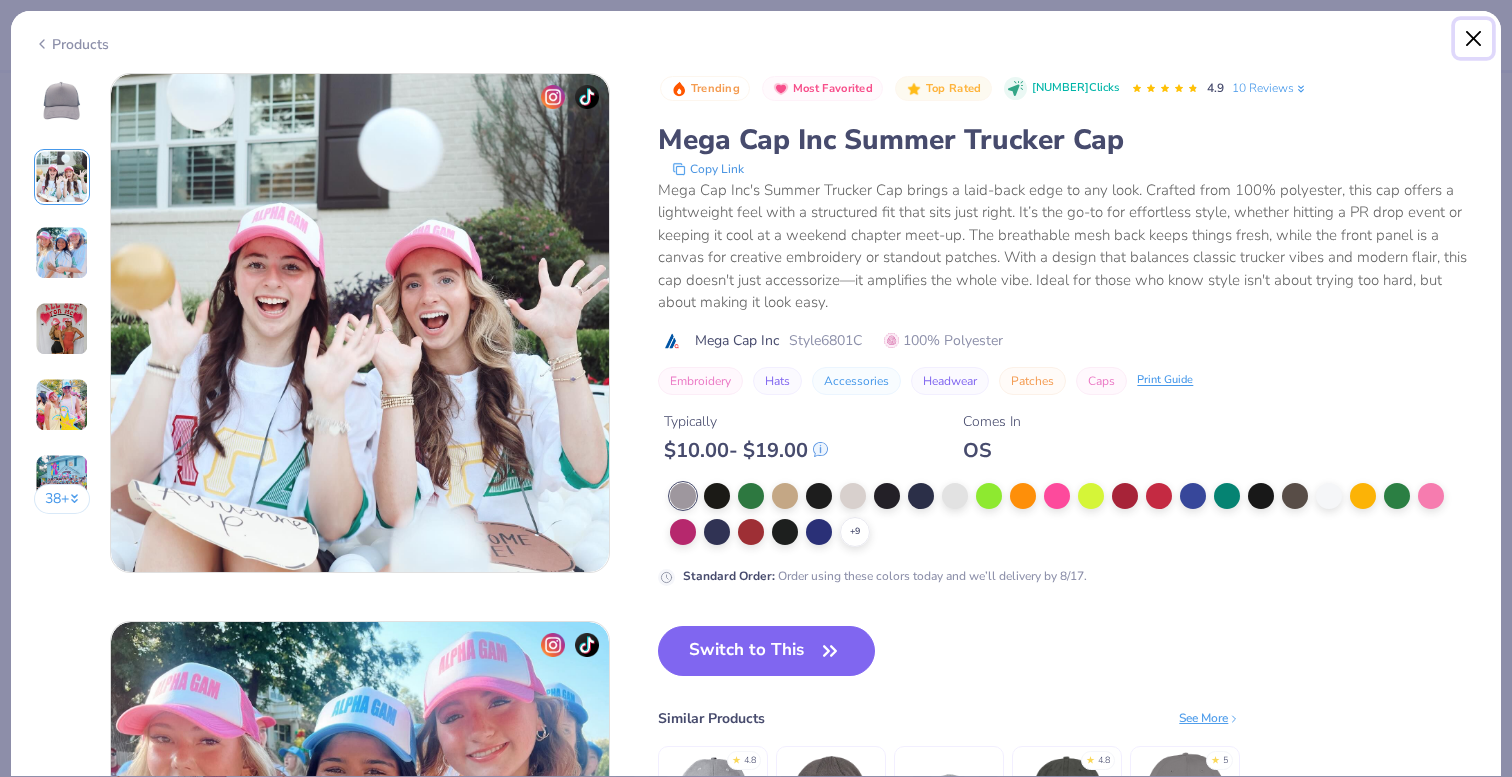 click at bounding box center [1474, 39] 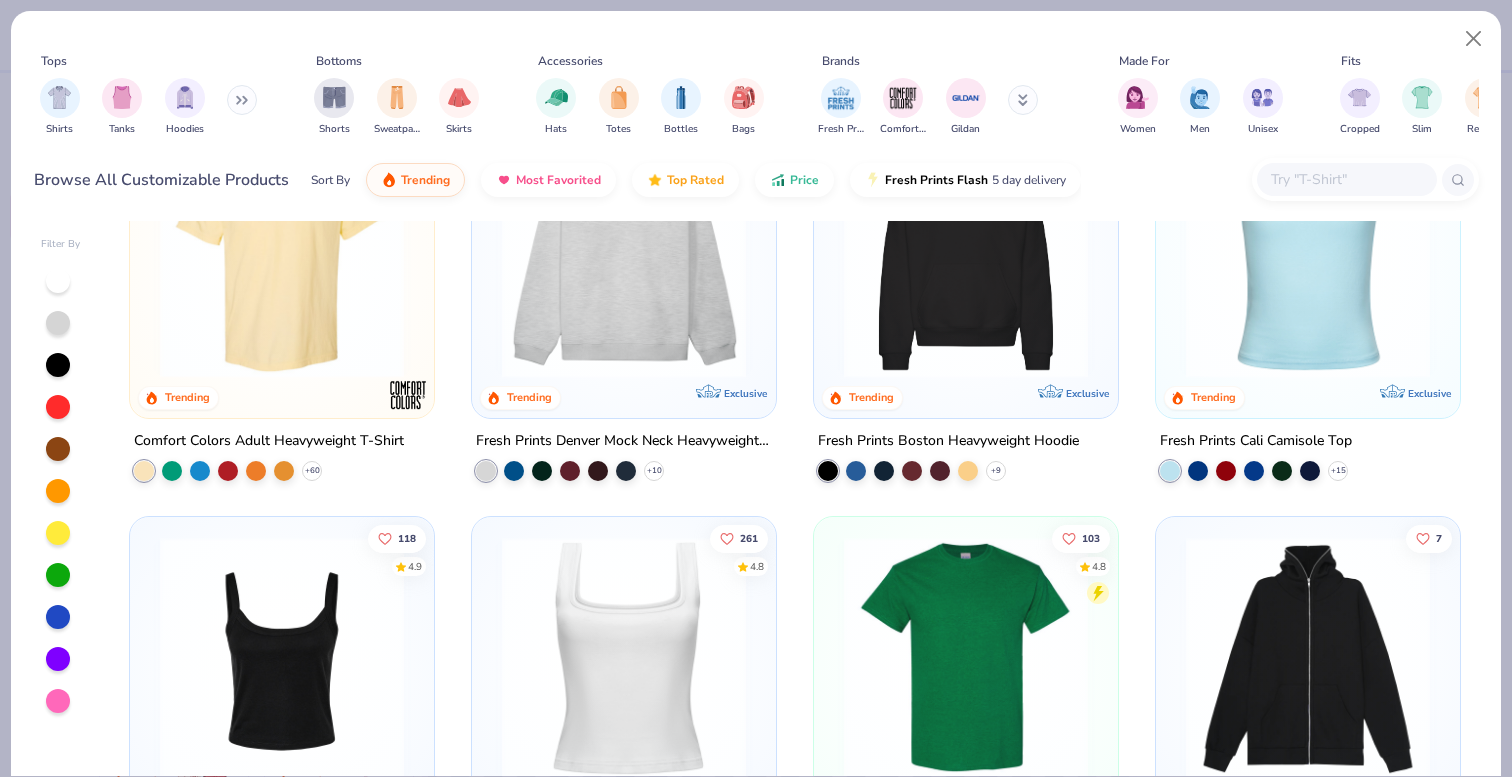 scroll, scrollTop: 0, scrollLeft: 0, axis: both 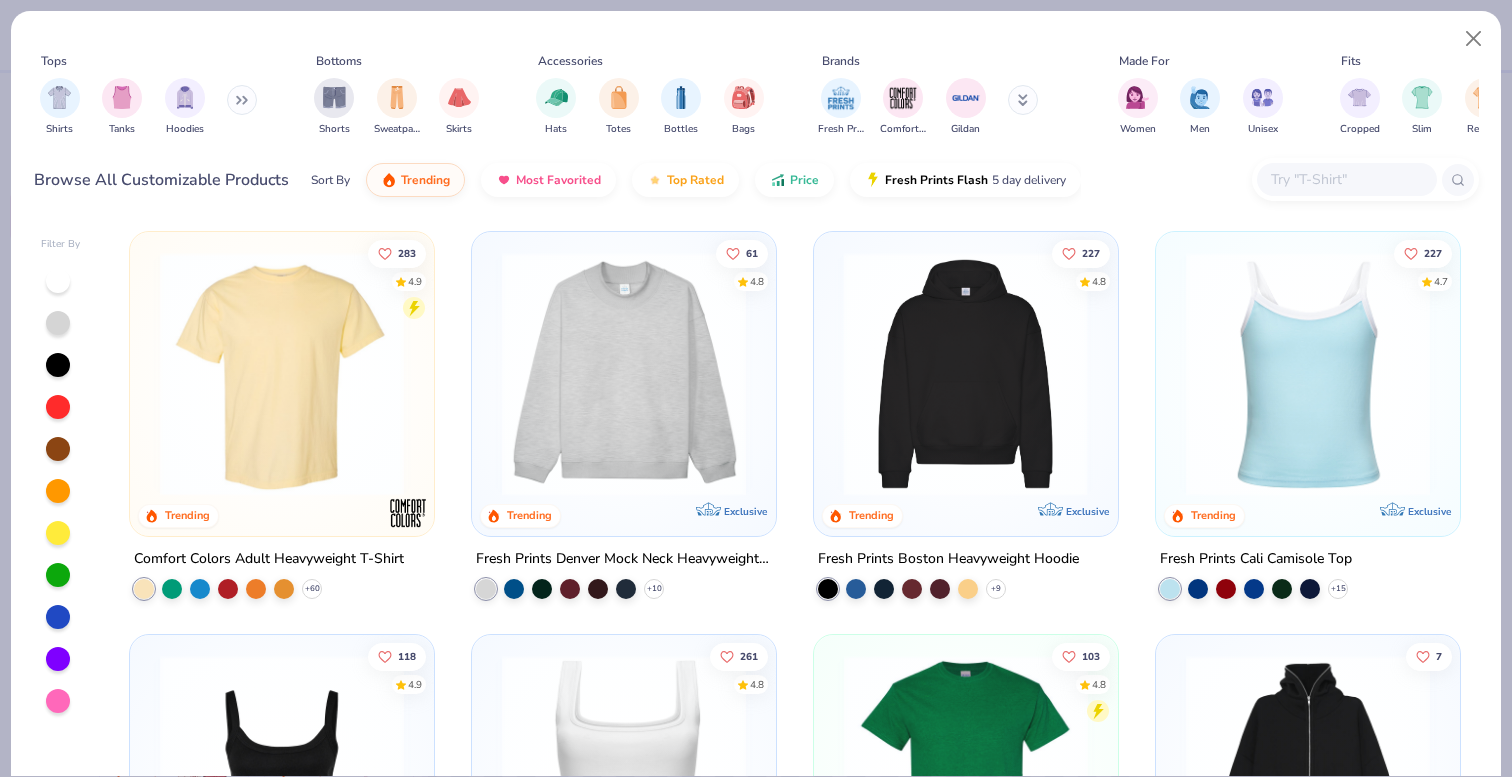 click at bounding box center [701, 374] 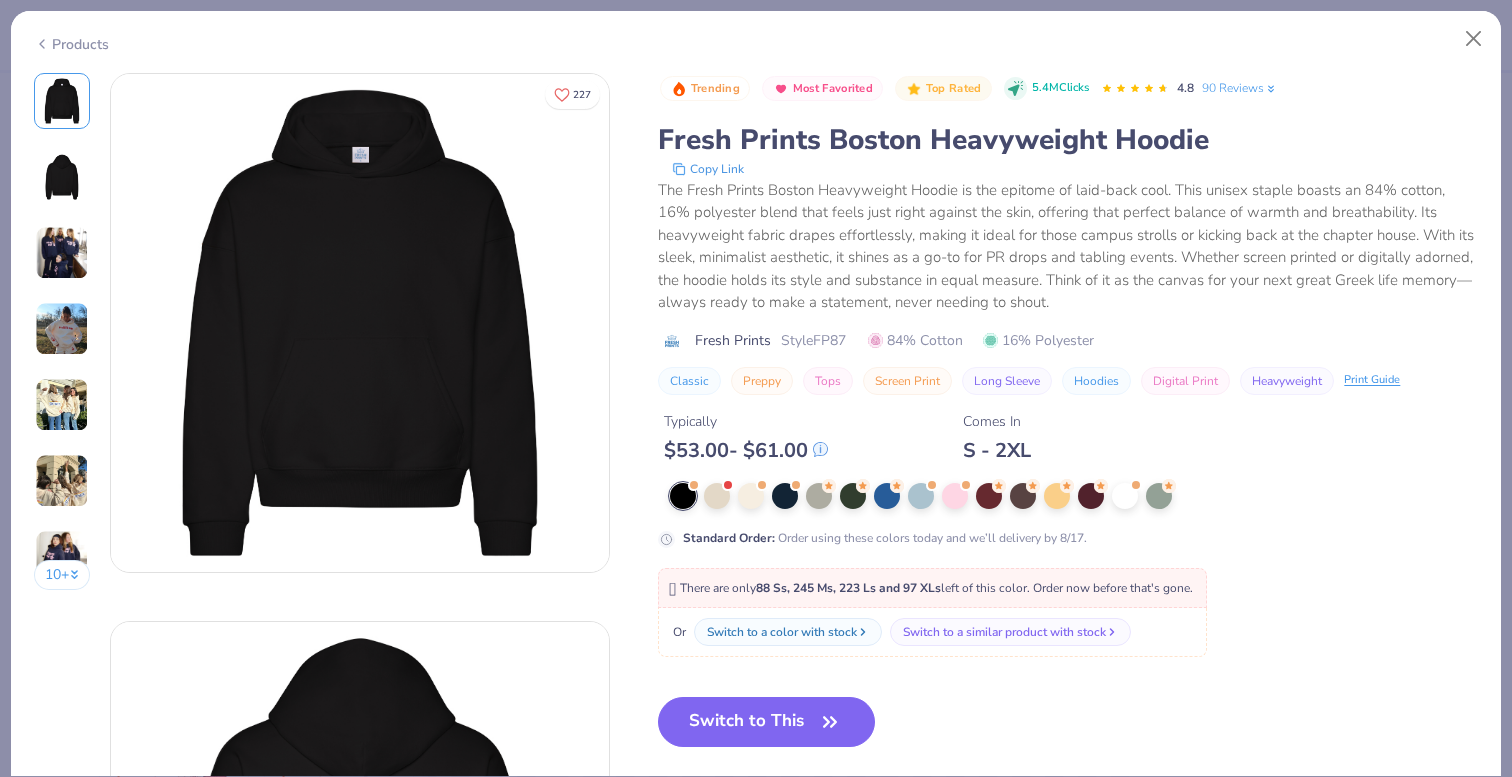 click at bounding box center [62, 329] 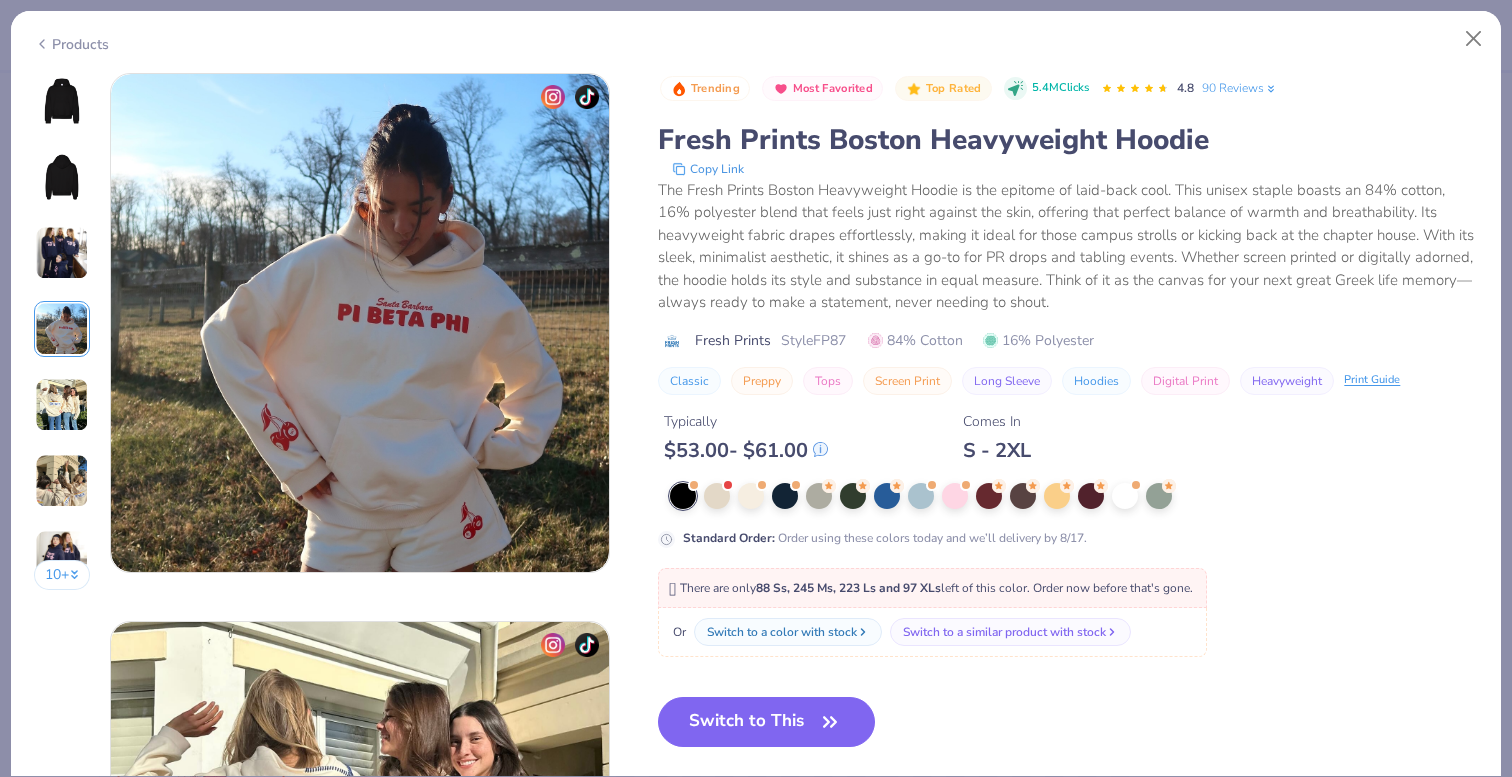 click at bounding box center (62, 253) 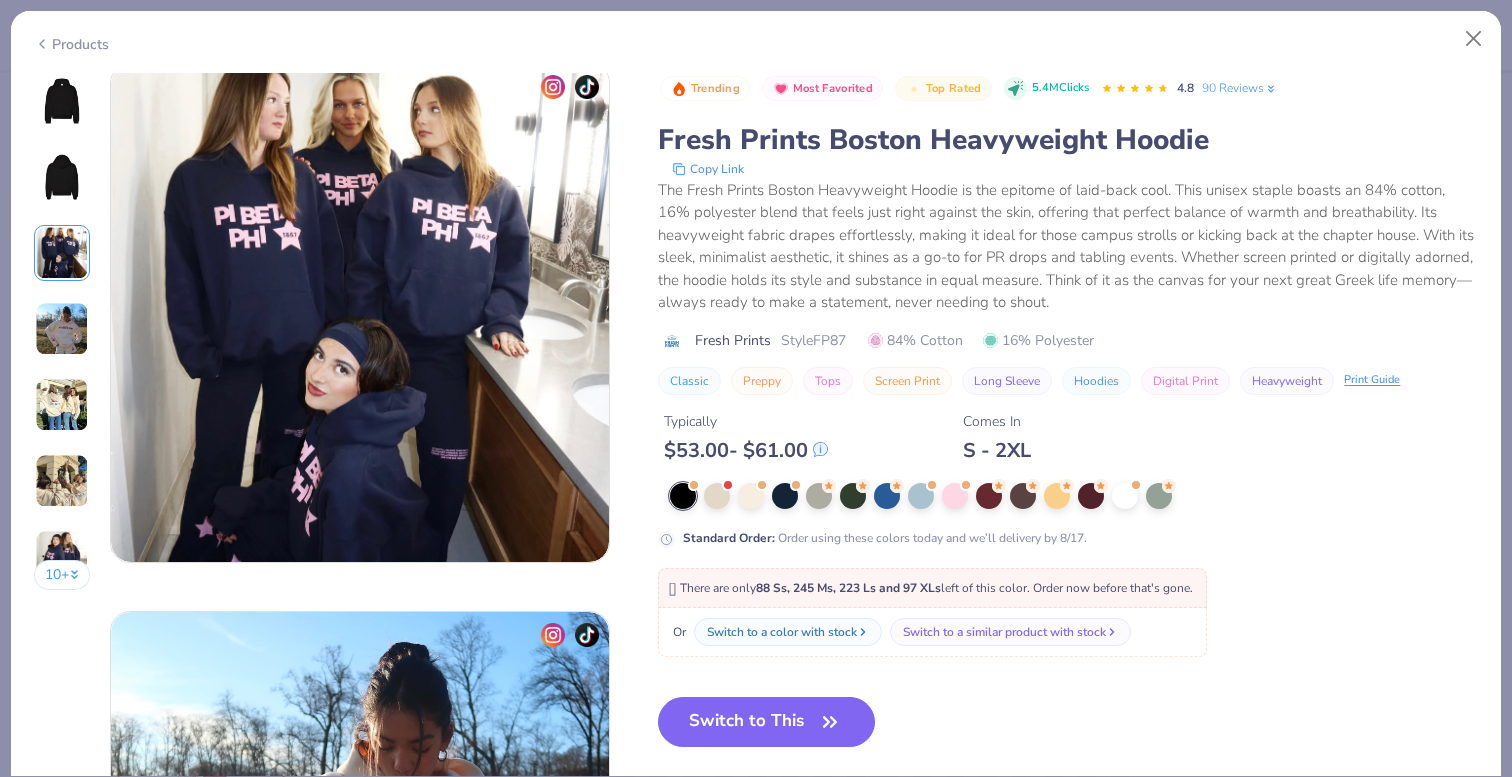scroll, scrollTop: 1096, scrollLeft: 0, axis: vertical 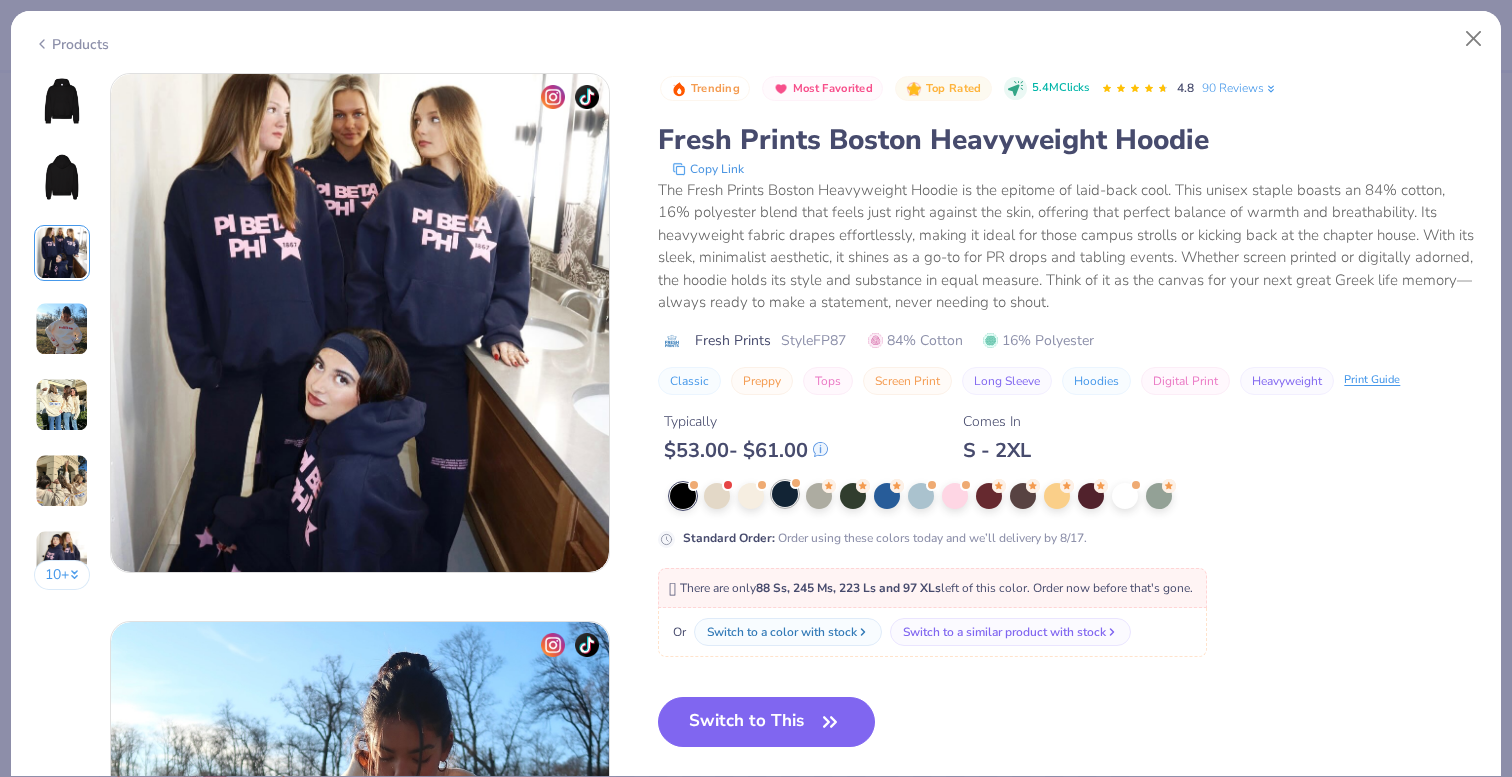 click at bounding box center (785, 494) 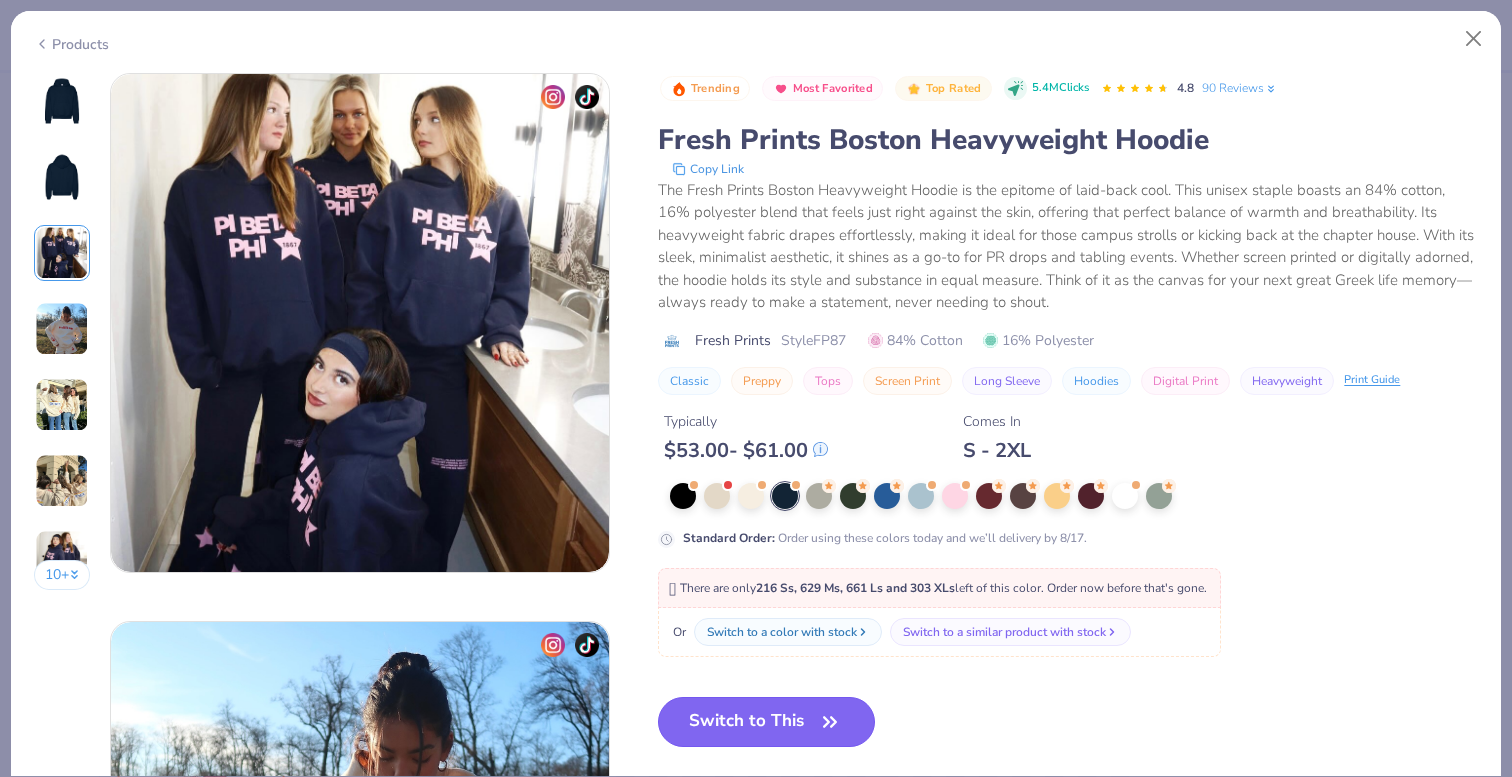 click on "Switch to This" at bounding box center (766, 722) 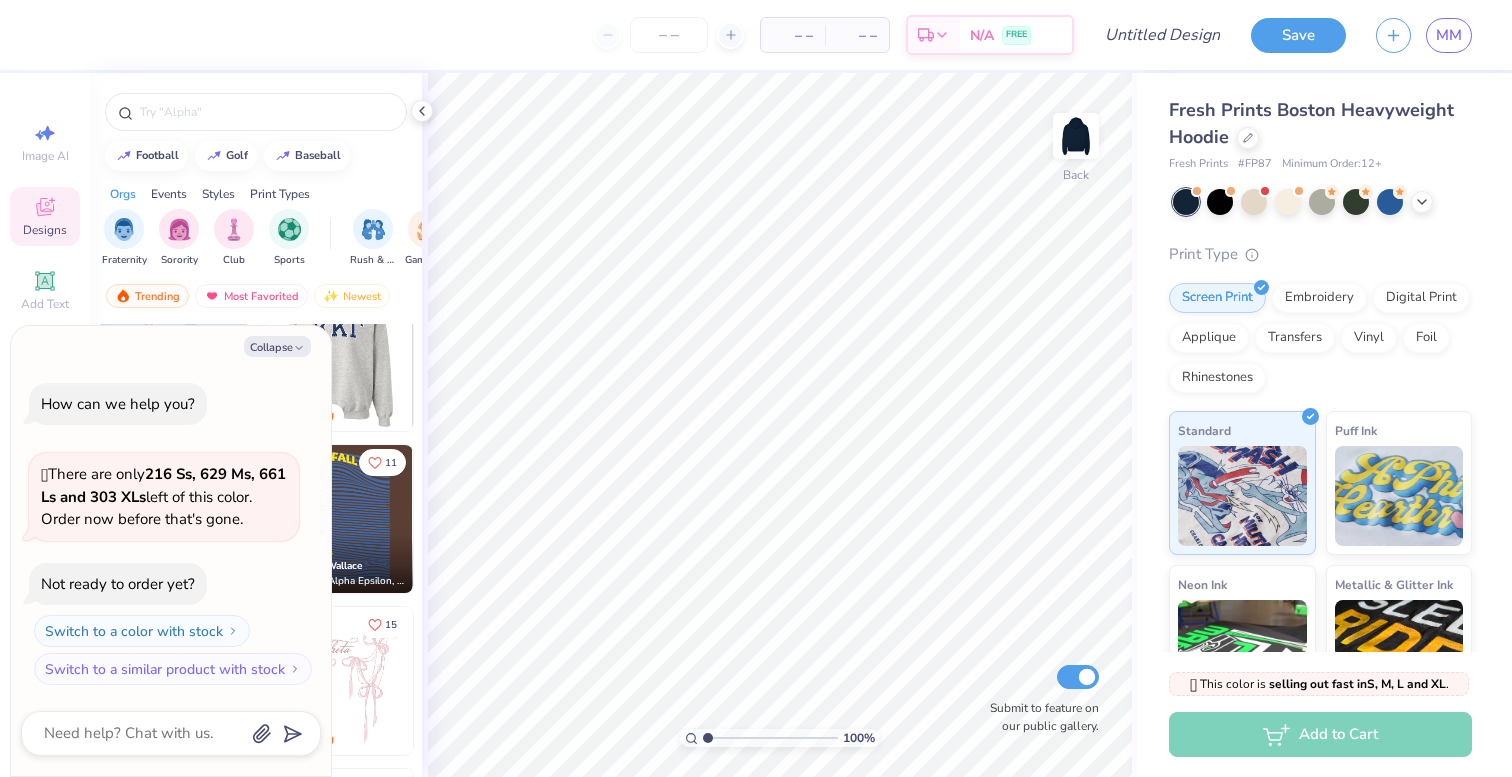 scroll, scrollTop: 38, scrollLeft: 0, axis: vertical 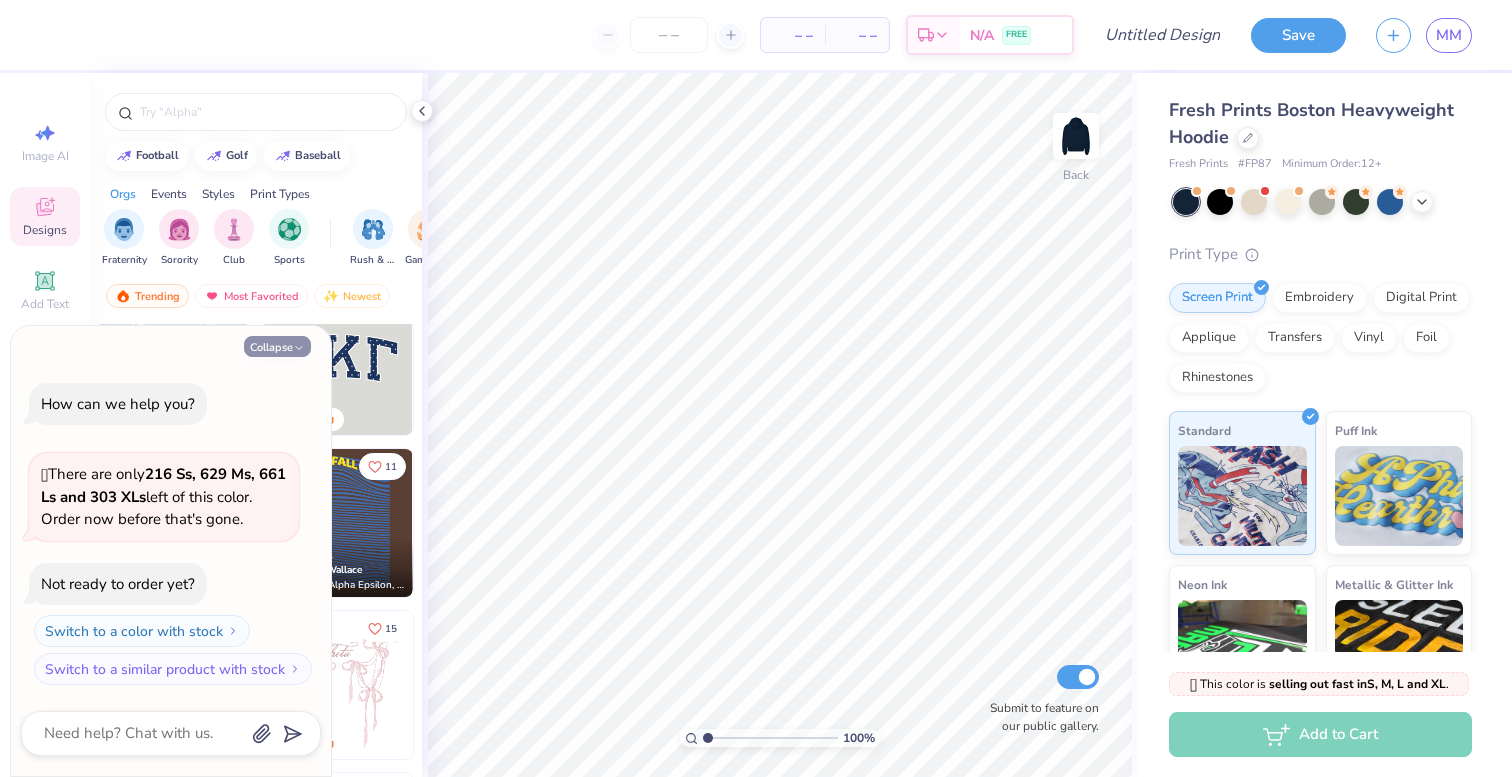 click on "Collapse" at bounding box center (277, 346) 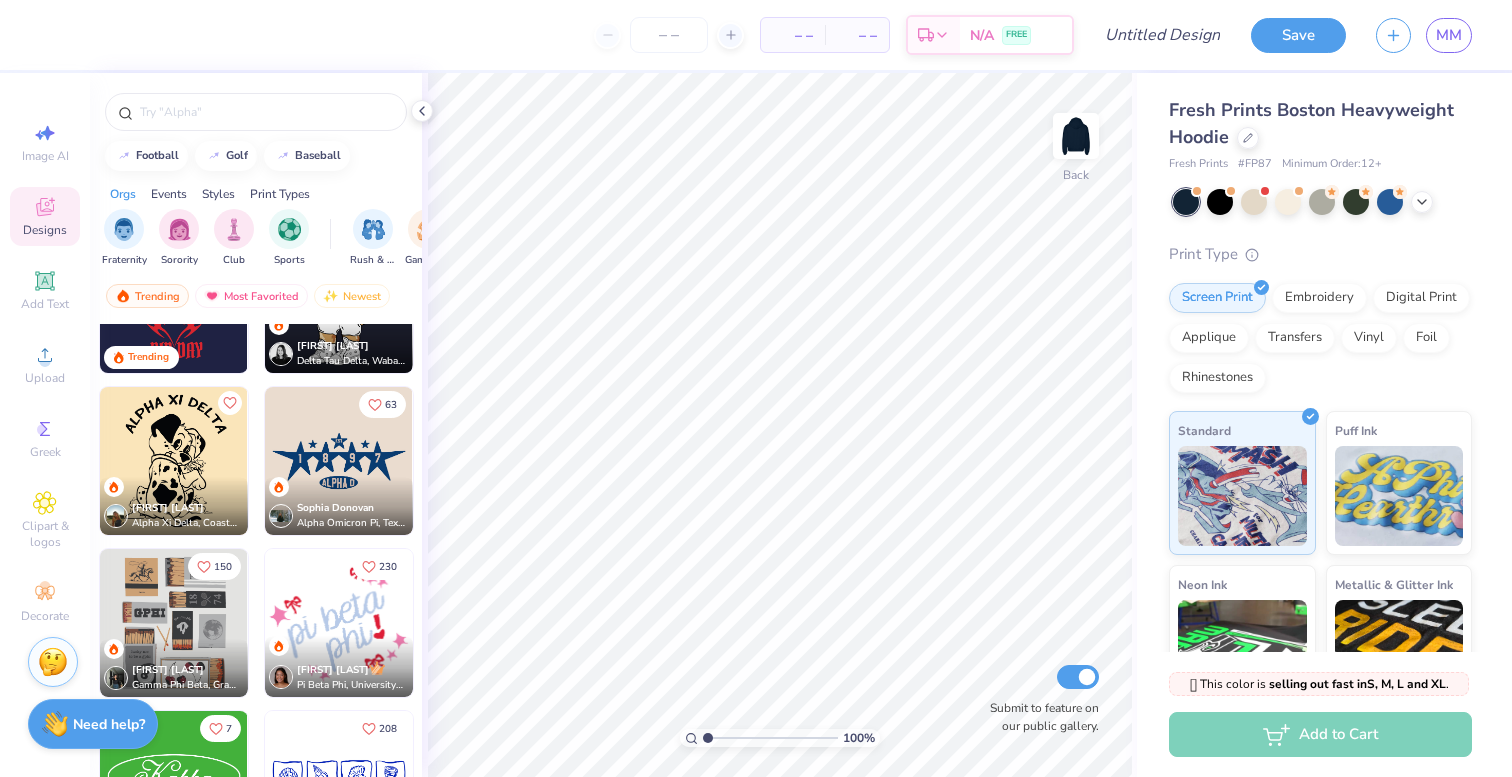 scroll, scrollTop: 2531, scrollLeft: 0, axis: vertical 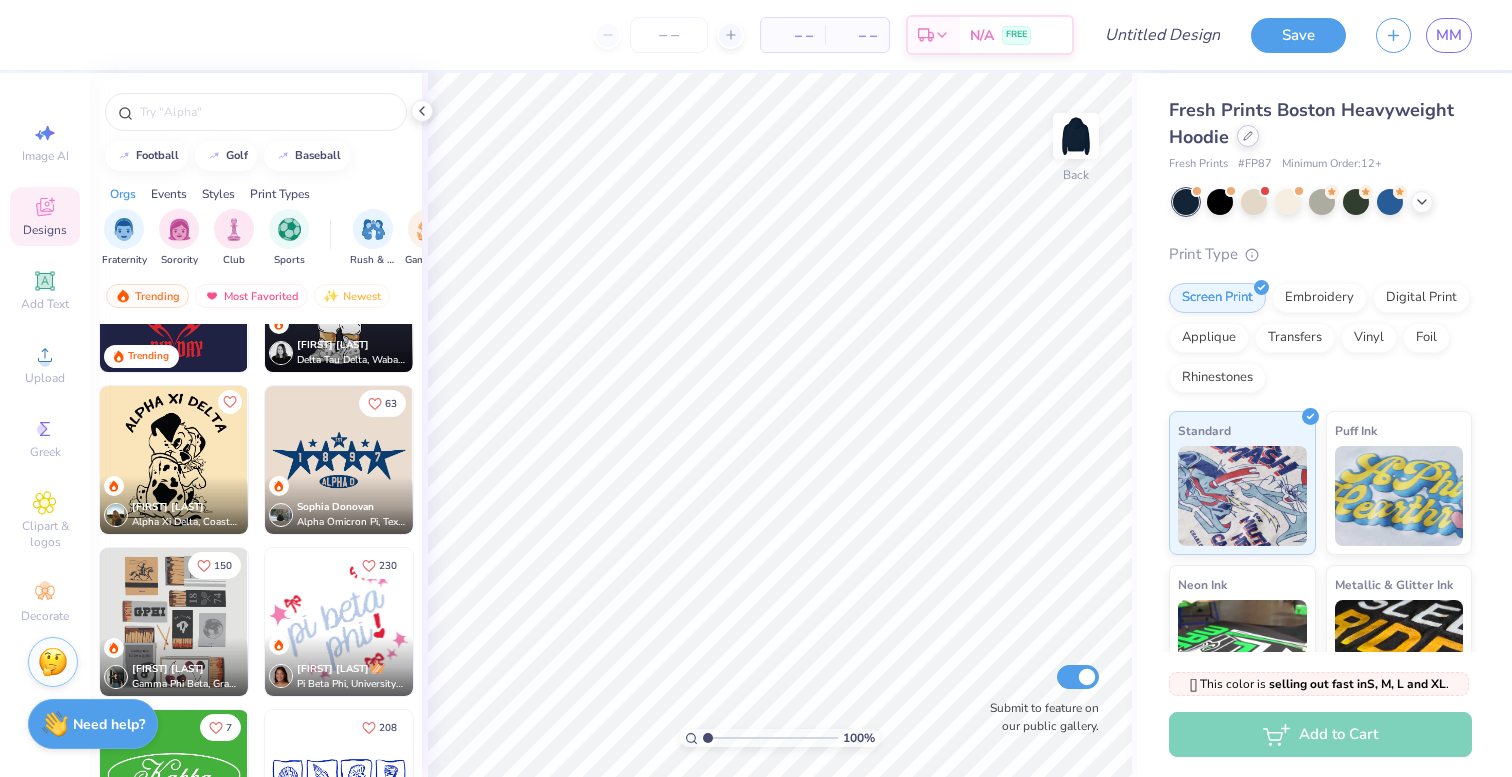 click 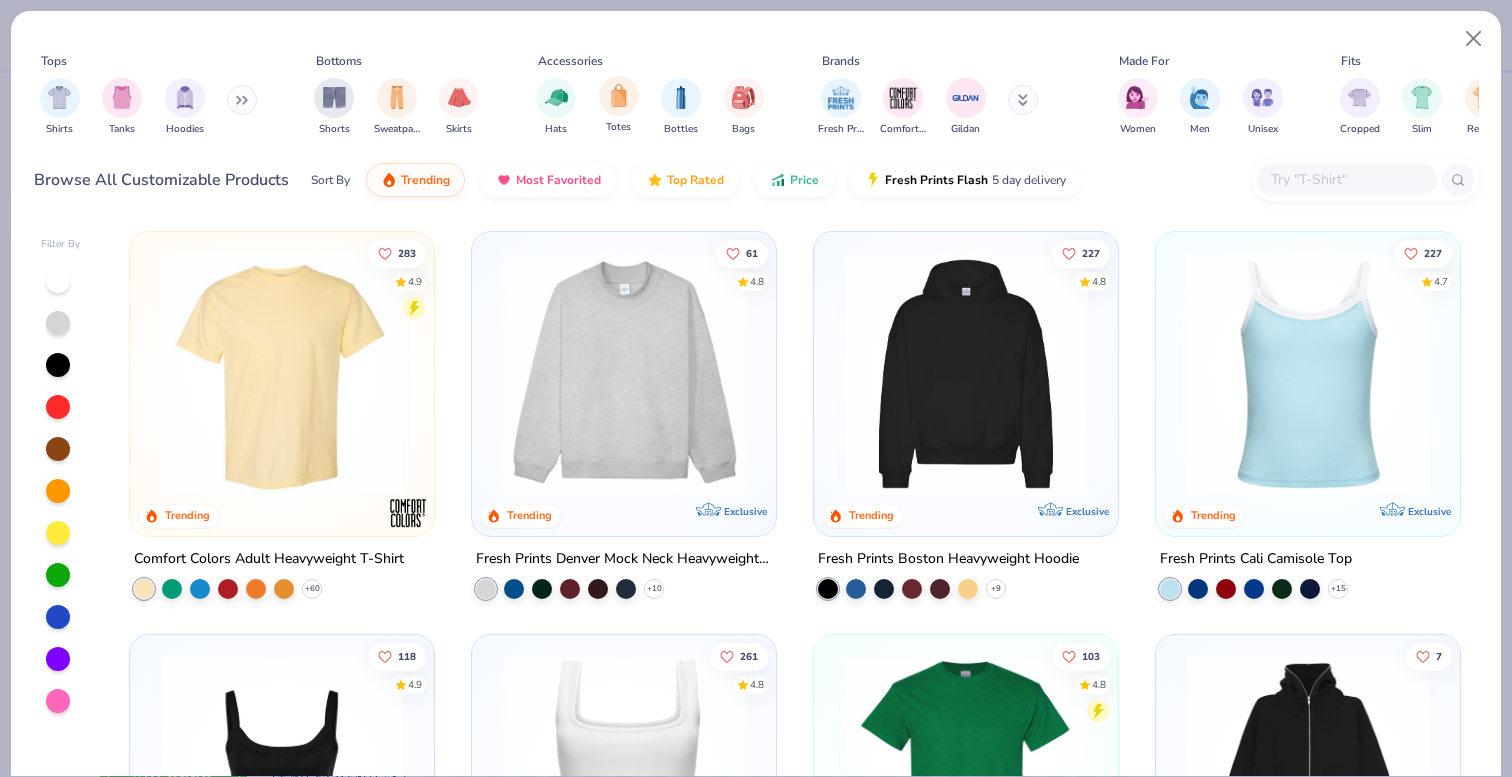 click on "Totes" at bounding box center [619, 105] 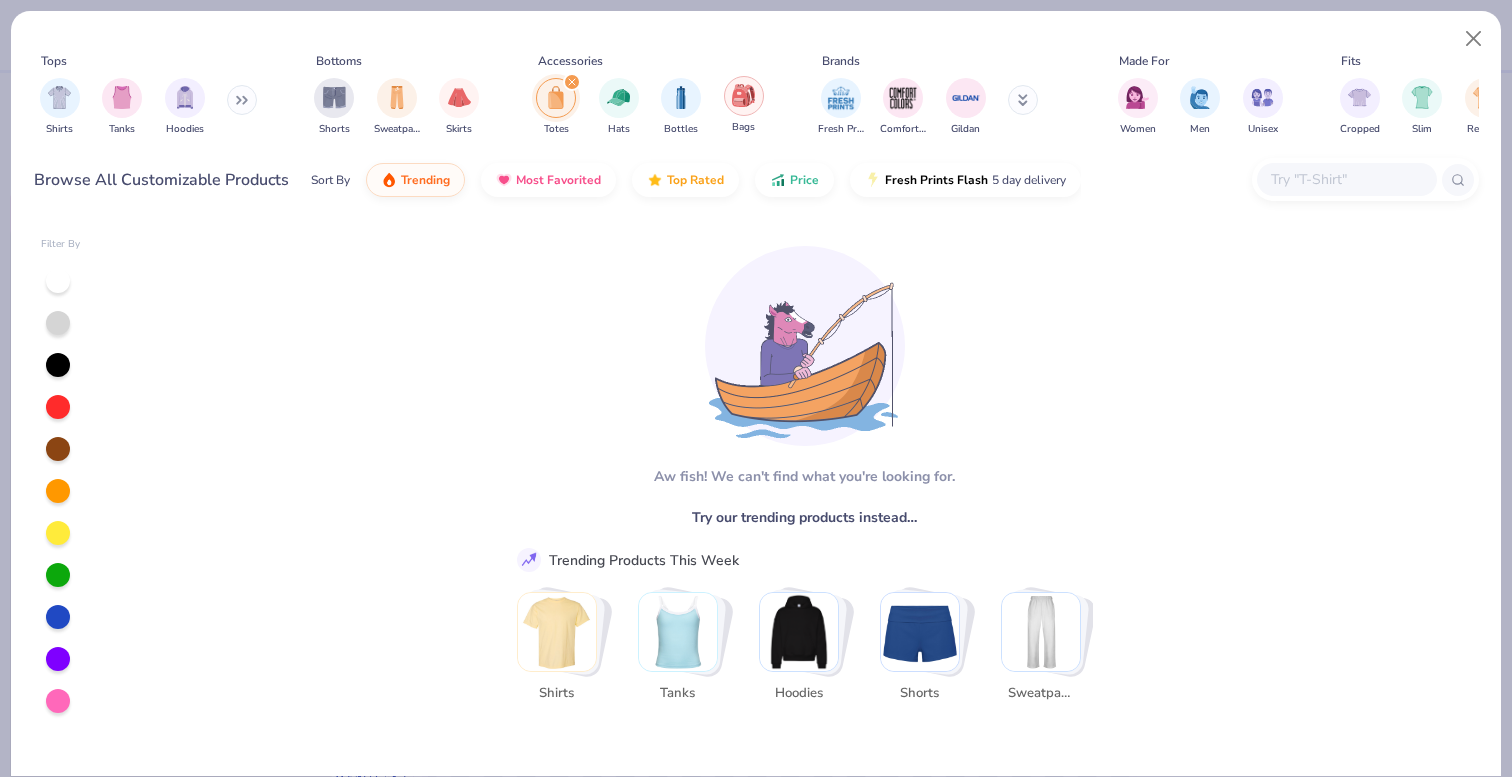click at bounding box center (744, 96) 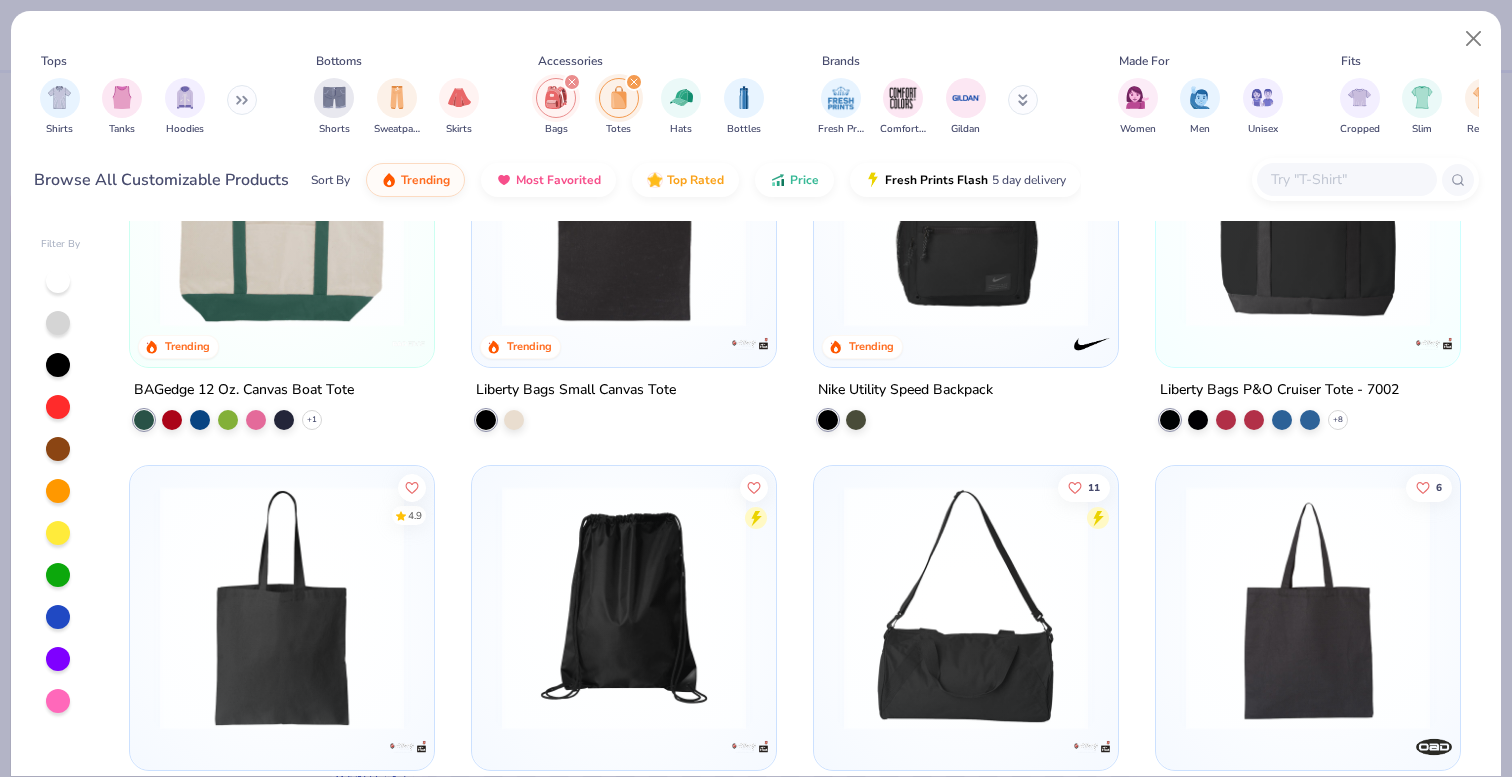 scroll, scrollTop: 171, scrollLeft: 0, axis: vertical 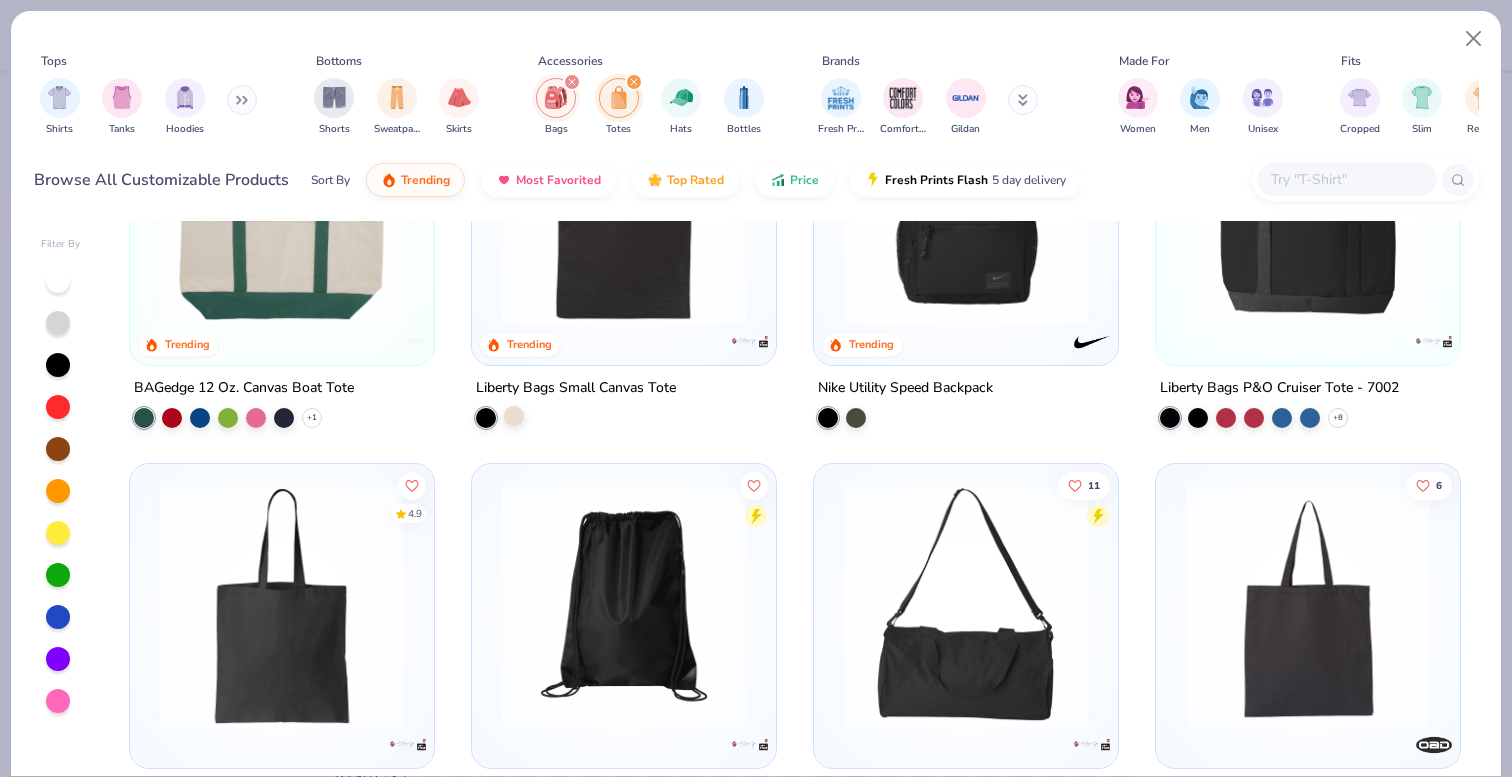 click at bounding box center (514, 416) 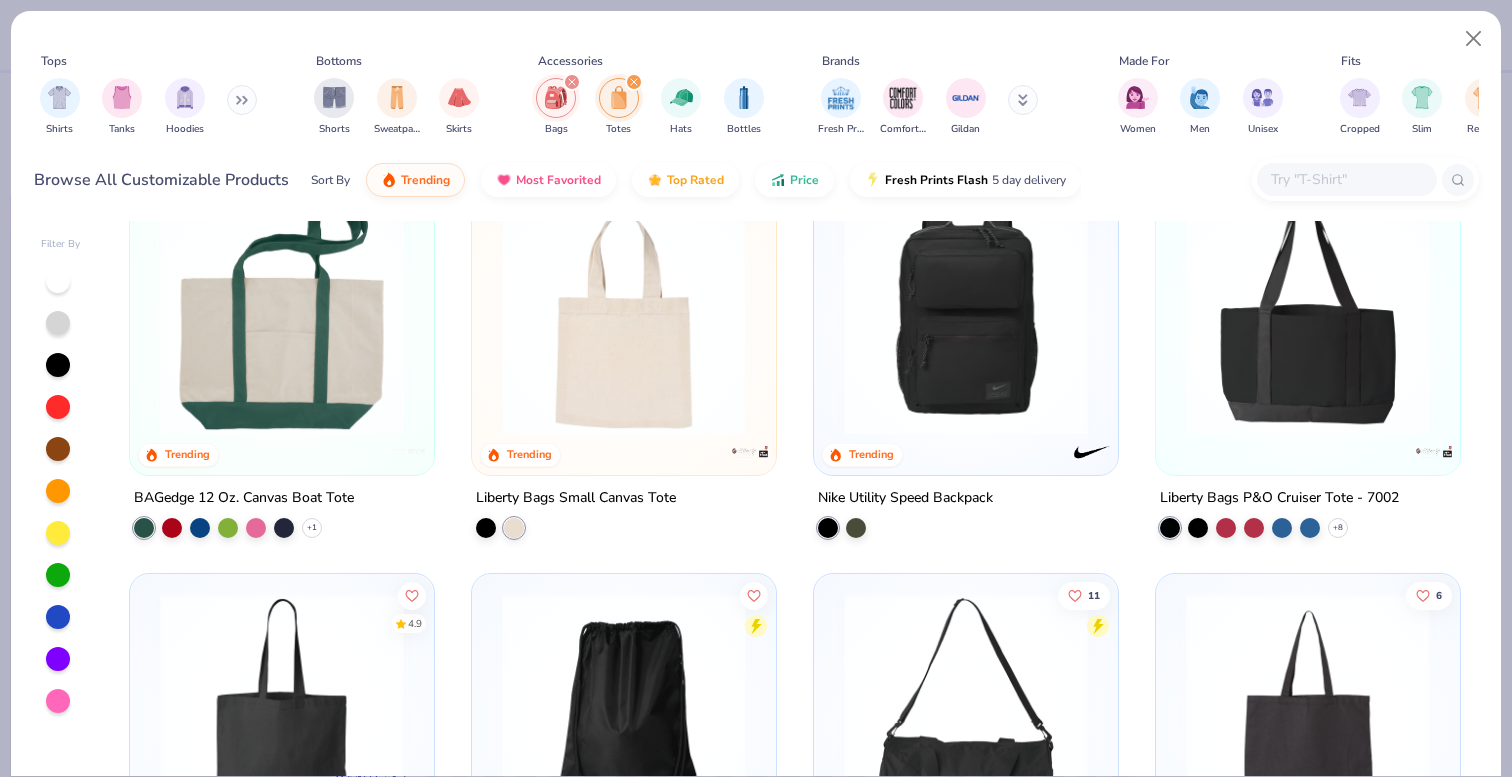 scroll, scrollTop: 0, scrollLeft: 0, axis: both 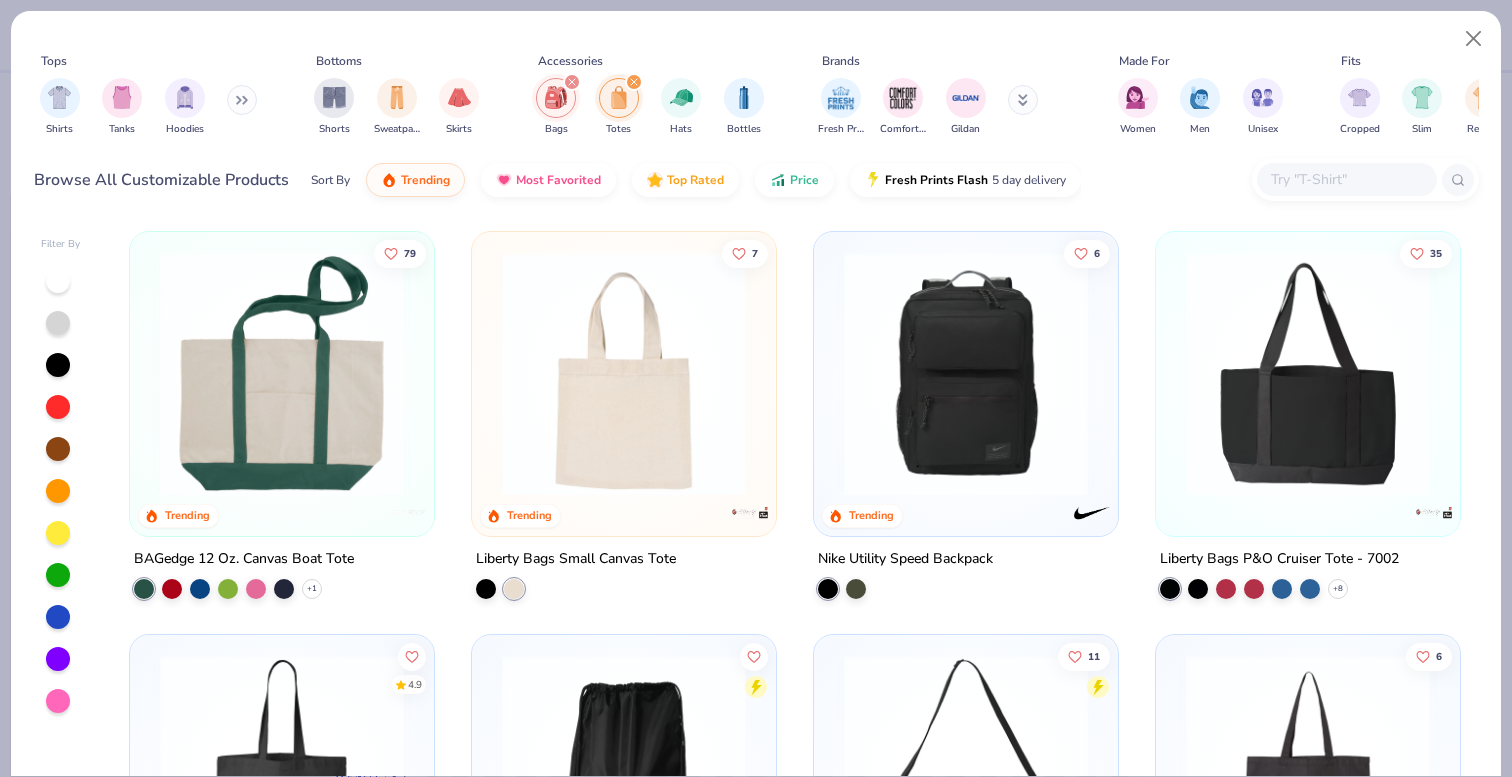 click at bounding box center [624, 374] 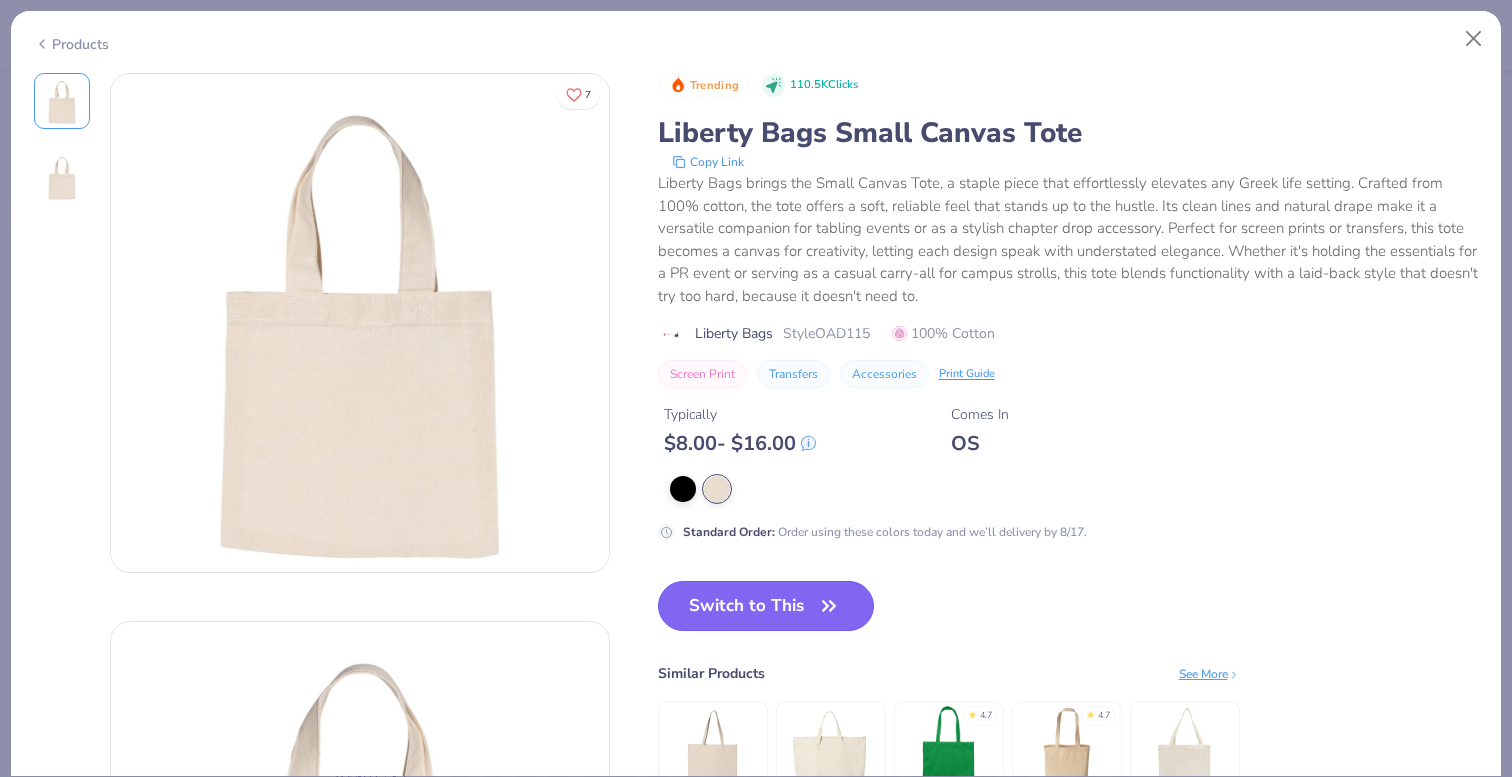click on "Switch to This" at bounding box center (766, 606) 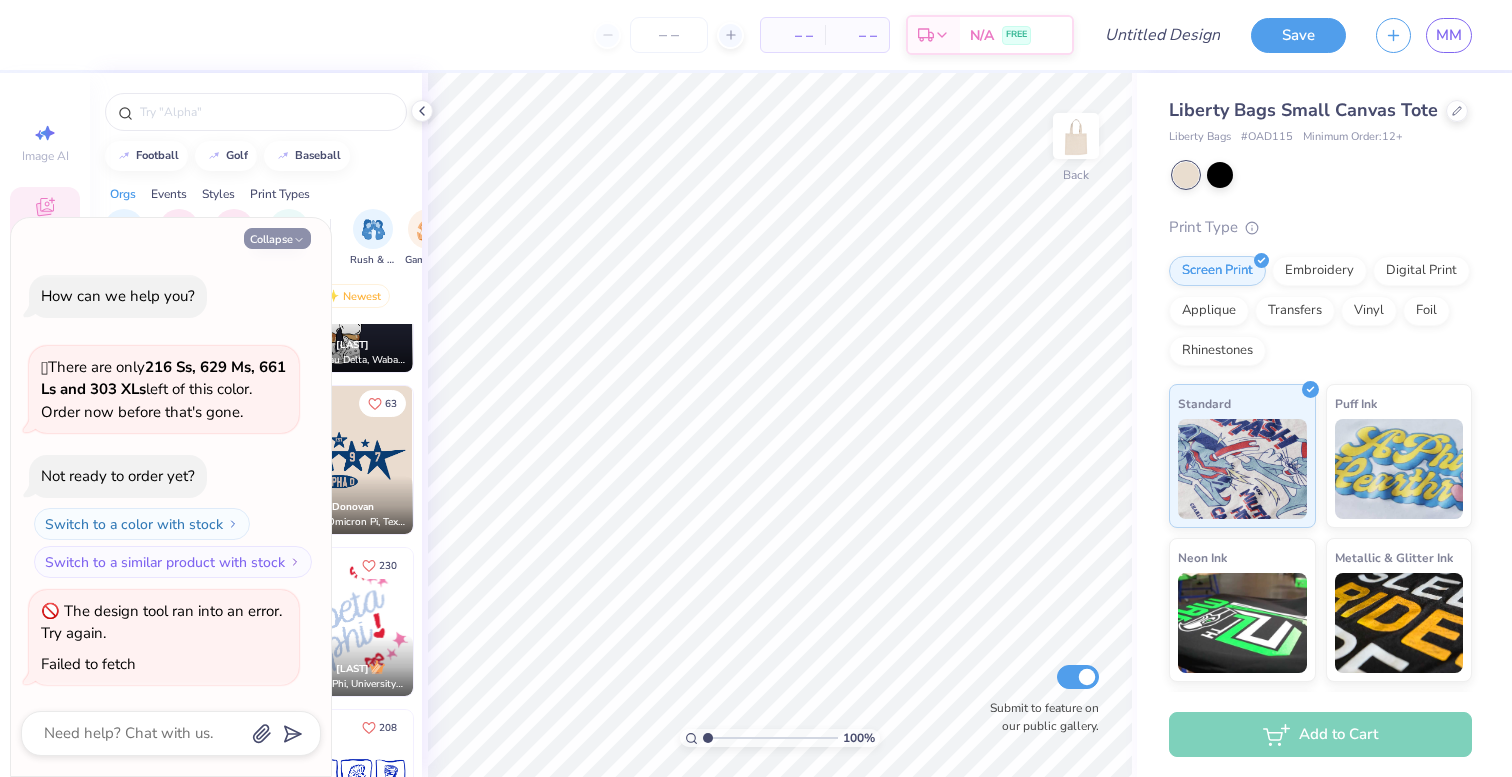 click 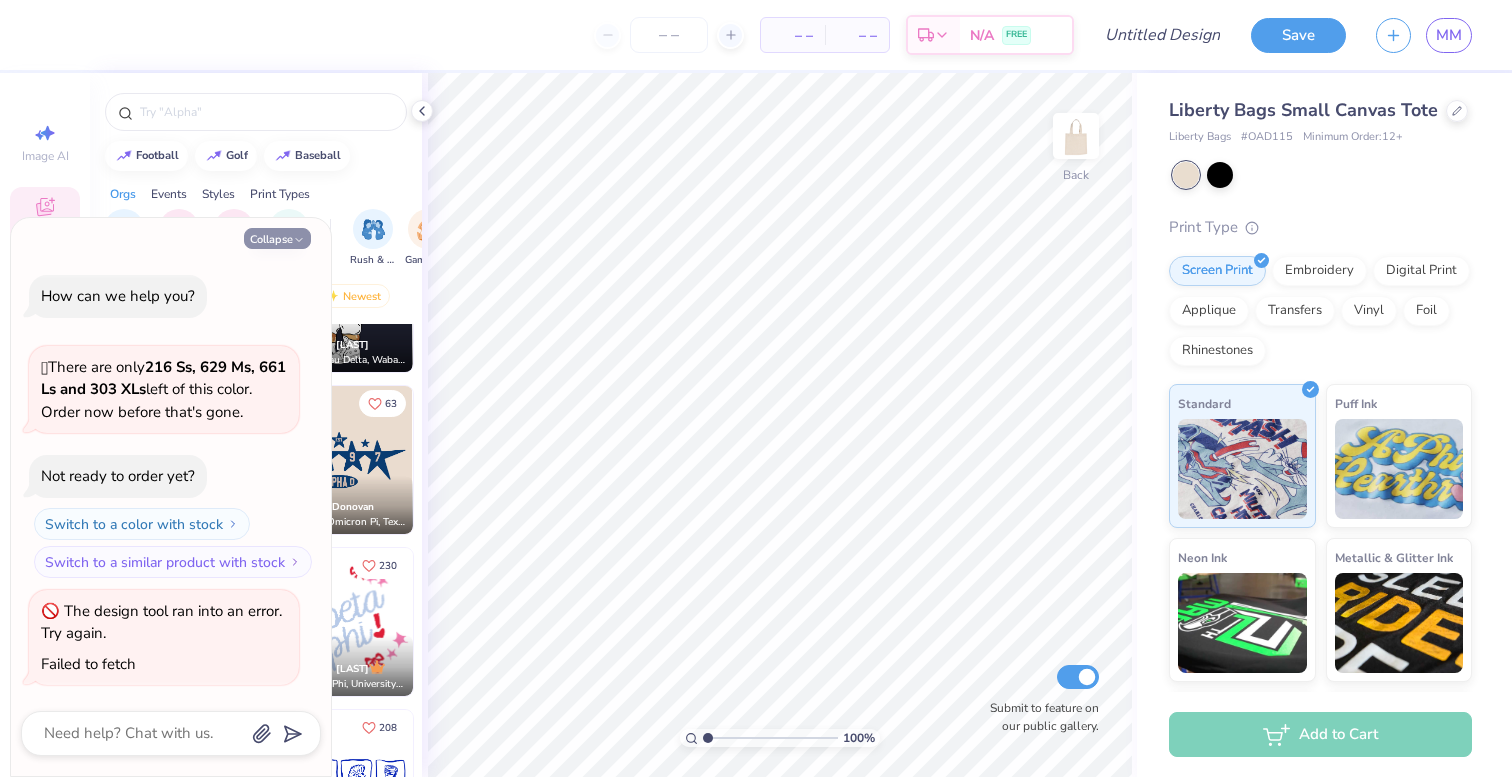 type on "x" 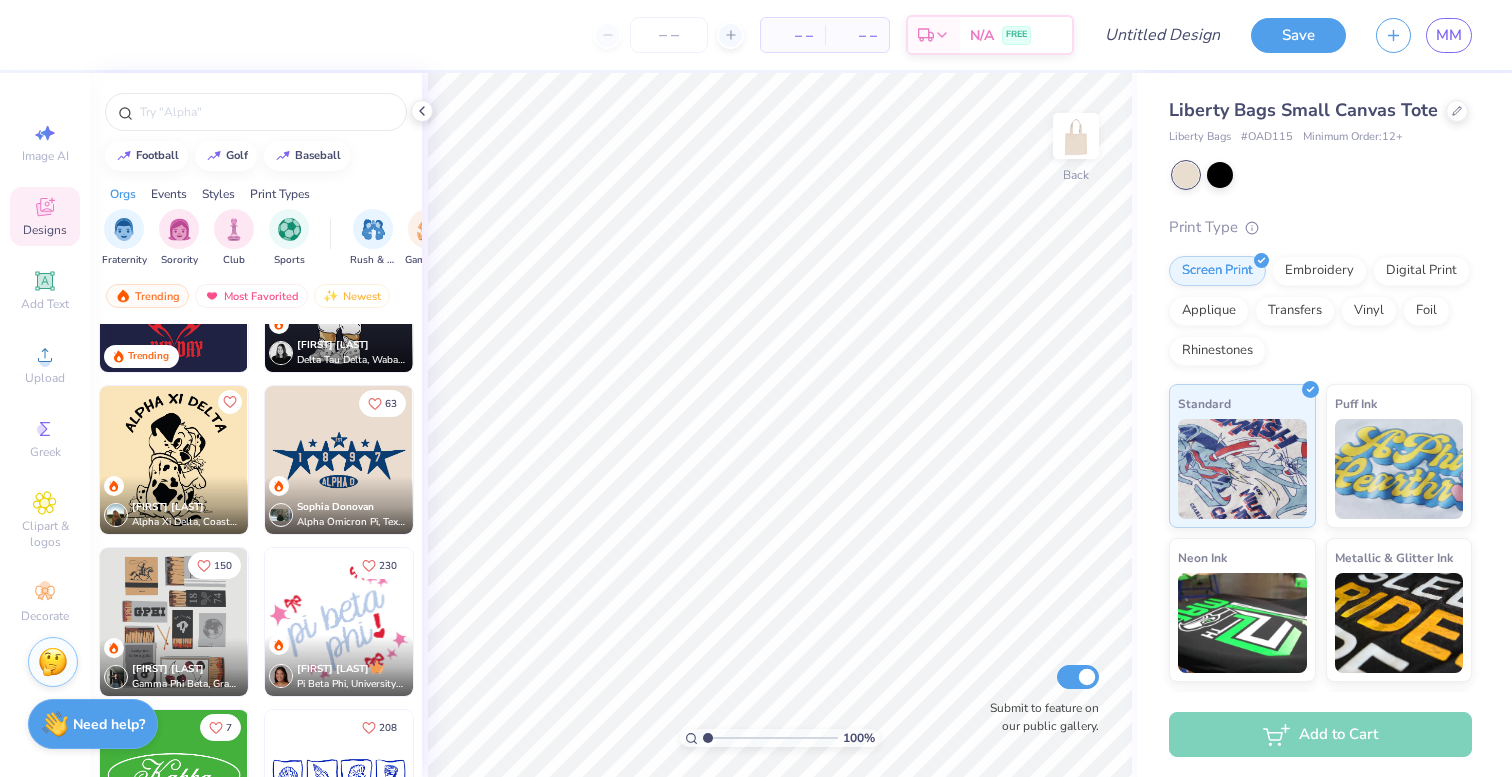 click on "Sophia Donovan Alpha Omicron Pi, Texas A&M University" at bounding box center (339, 505) 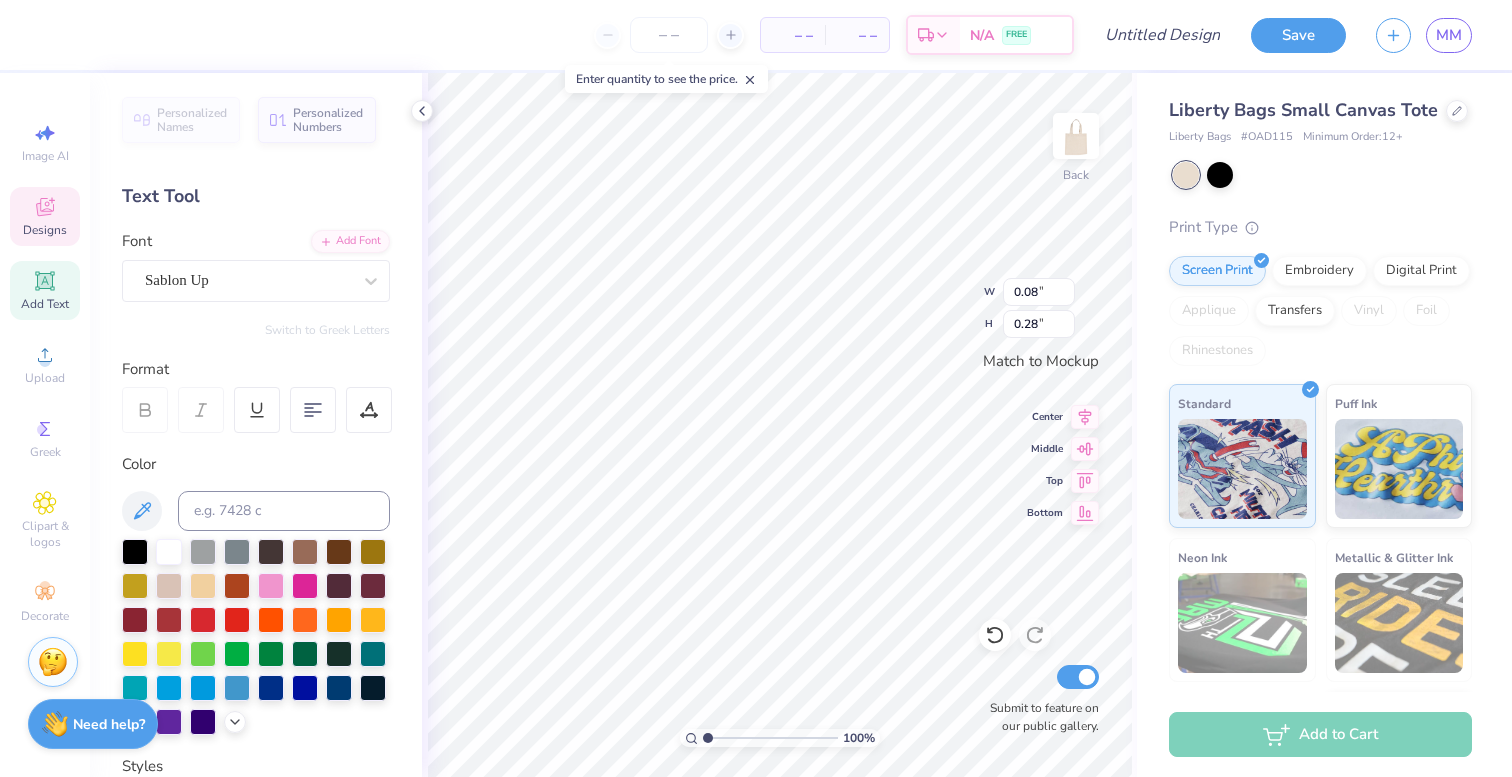 type on "4.00" 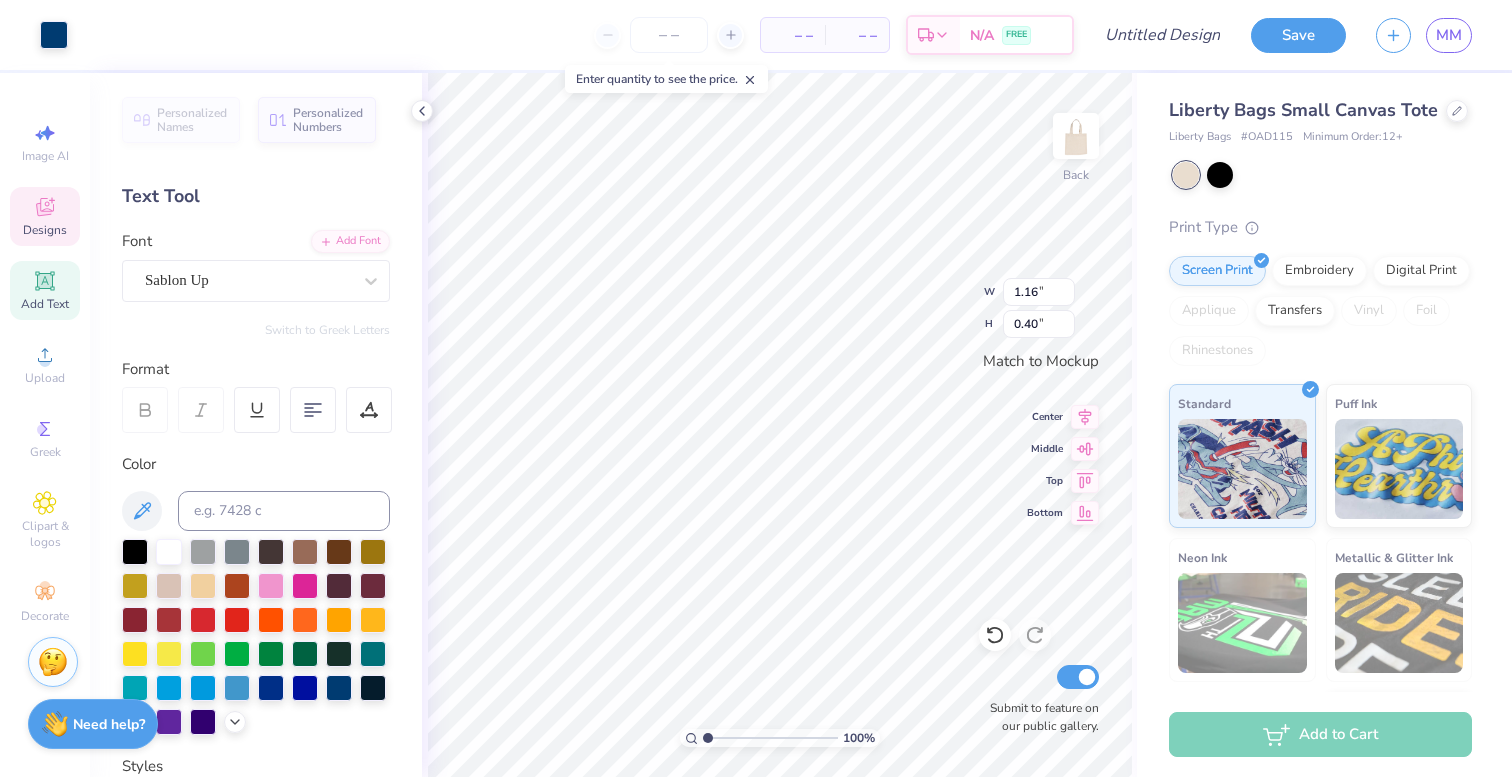 type on "0.14" 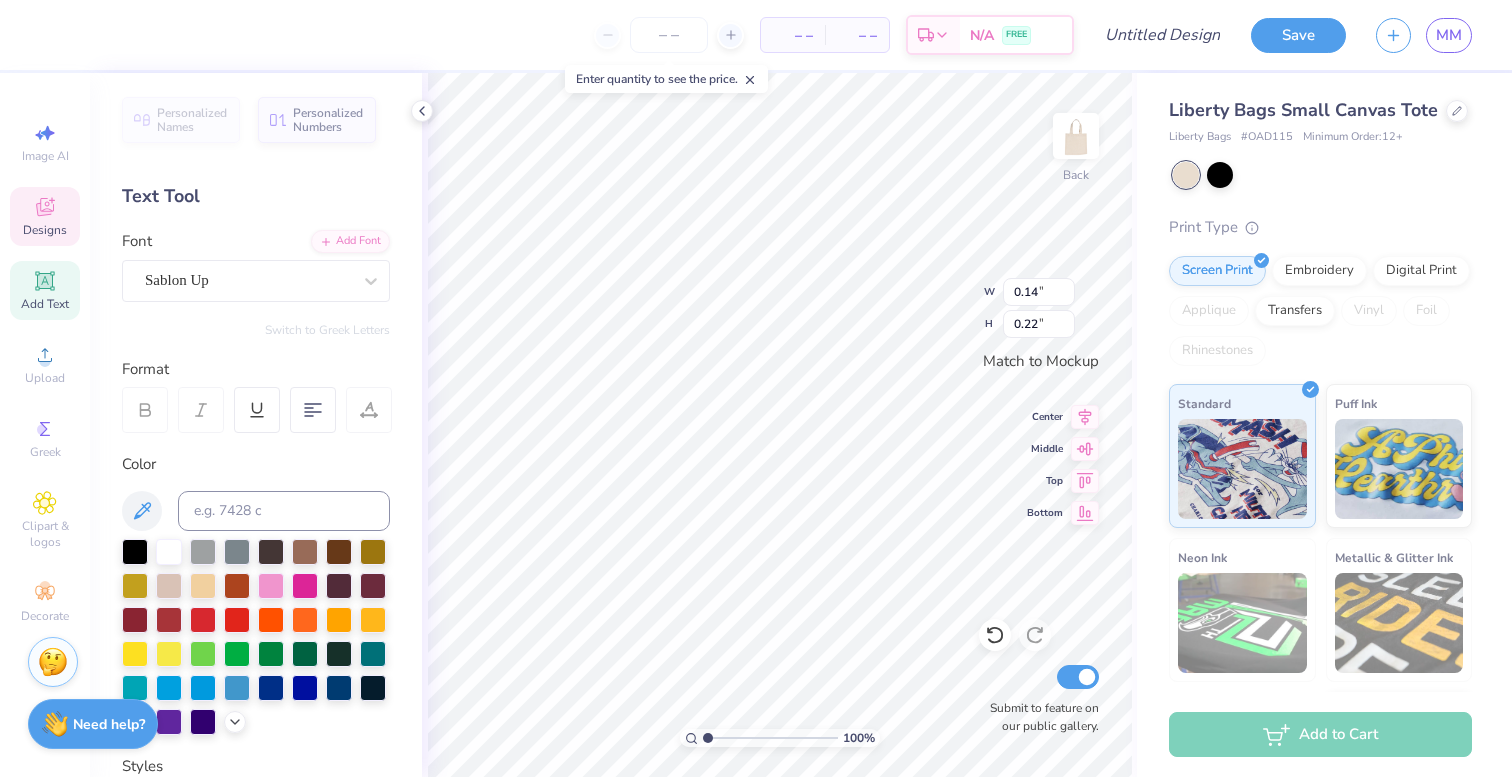 type on "0.30" 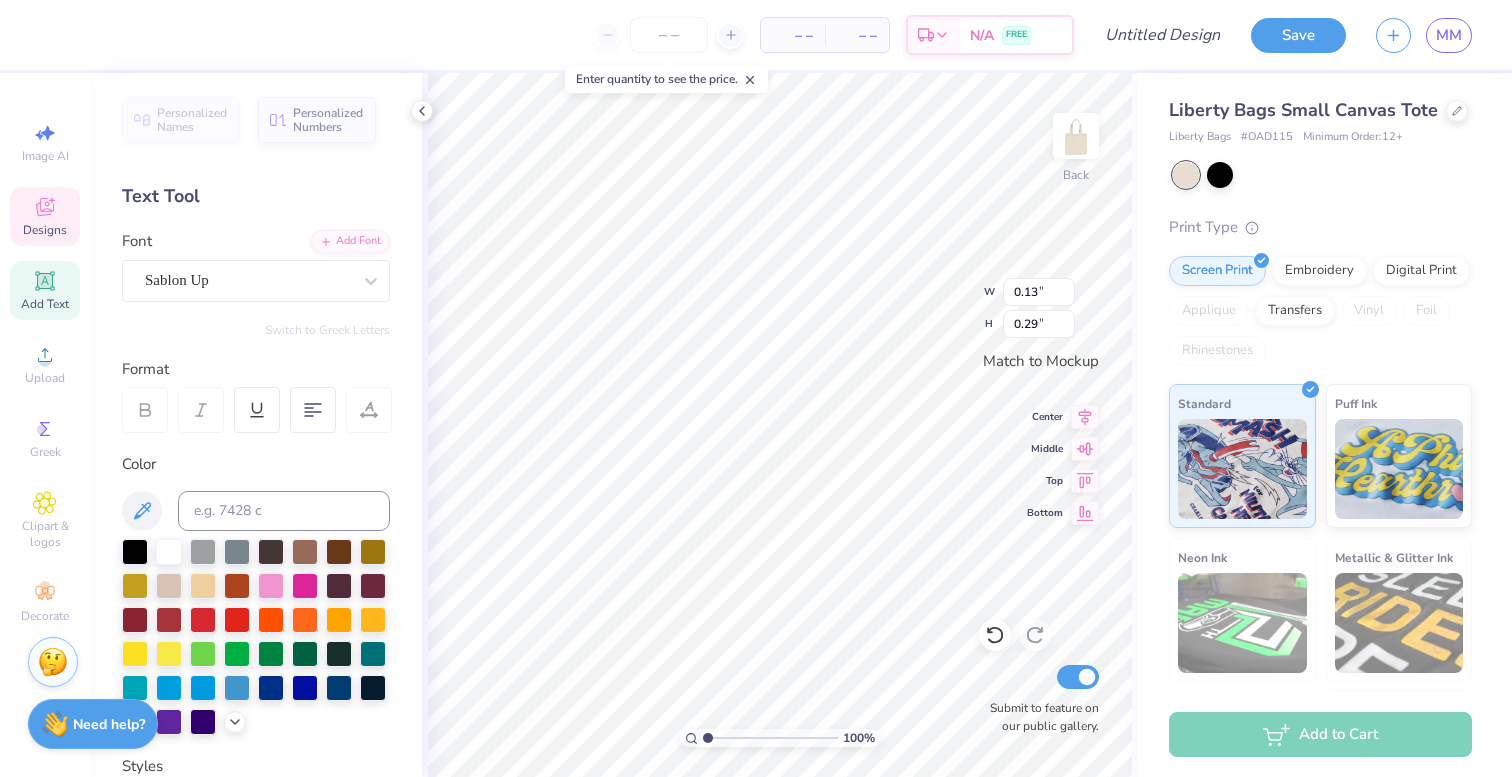 scroll, scrollTop: 0, scrollLeft: 0, axis: both 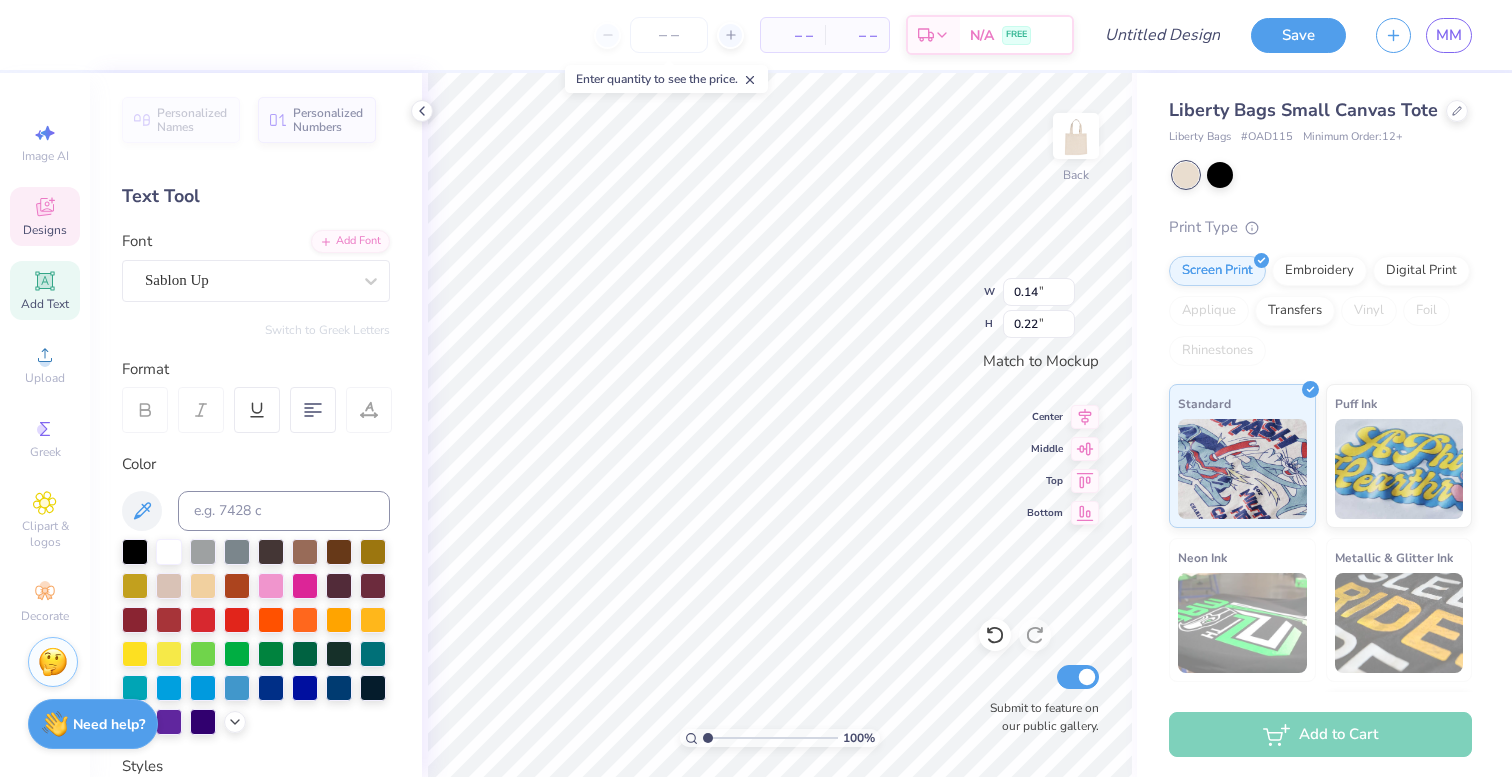 type on "0.14" 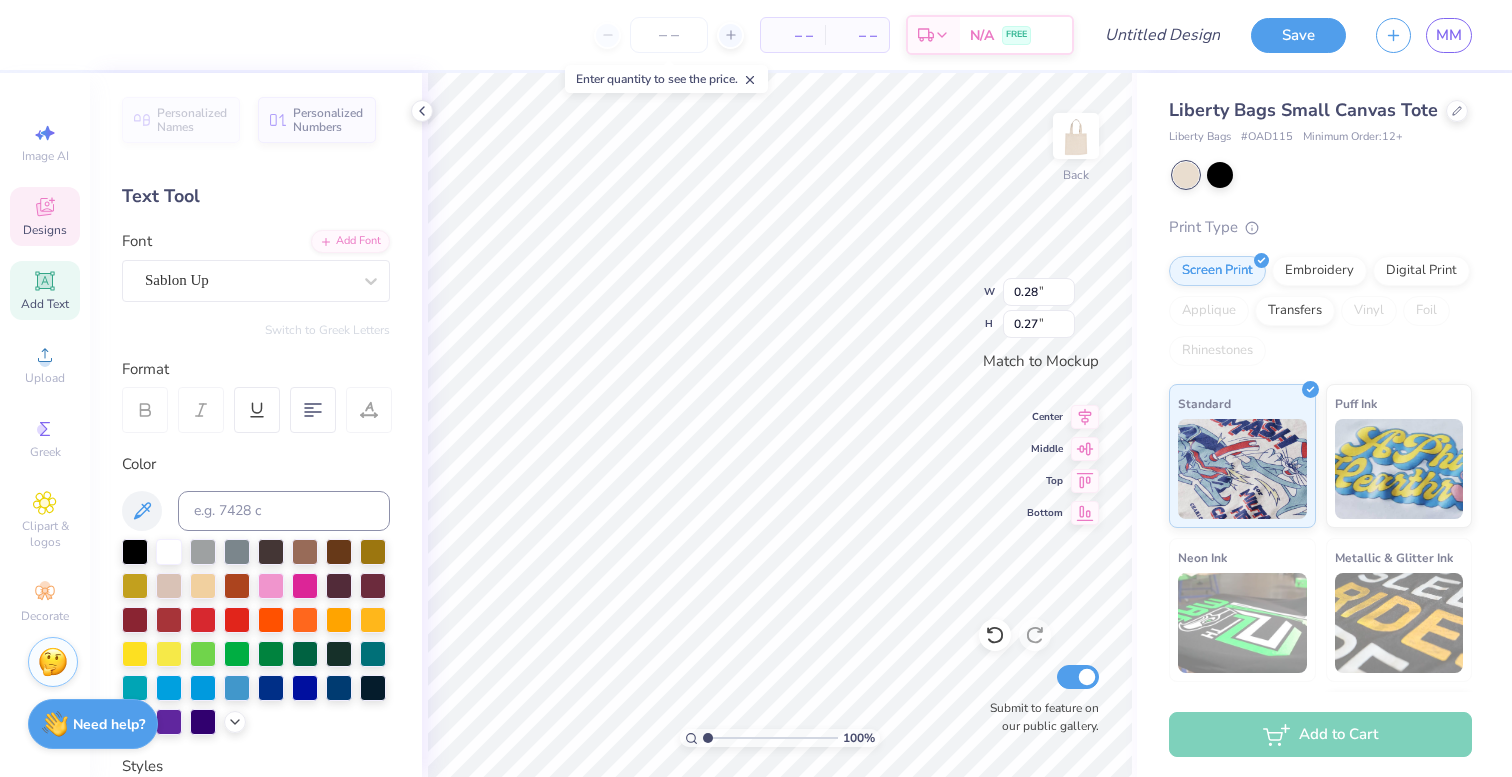 scroll, scrollTop: 0, scrollLeft: 0, axis: both 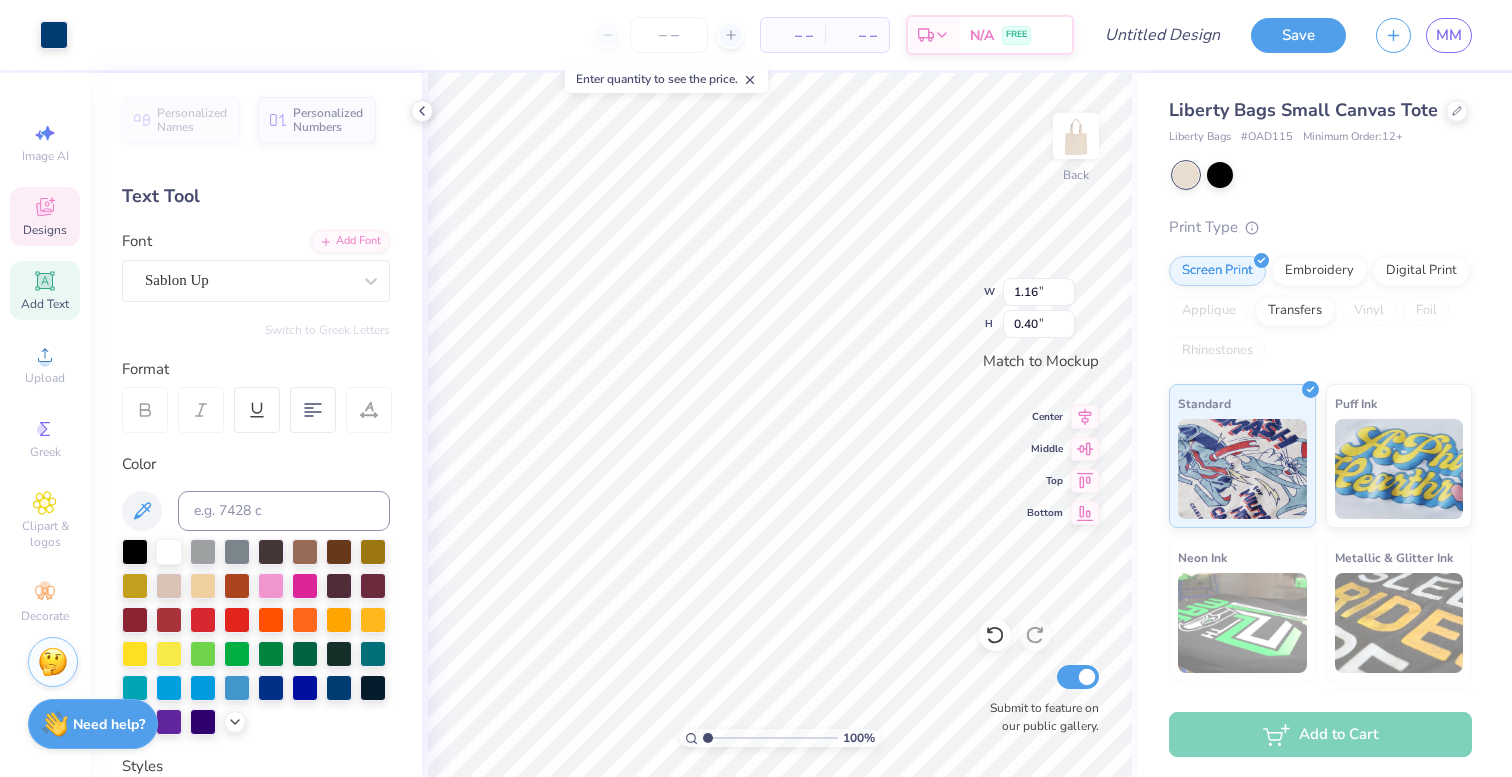 type on "1.16" 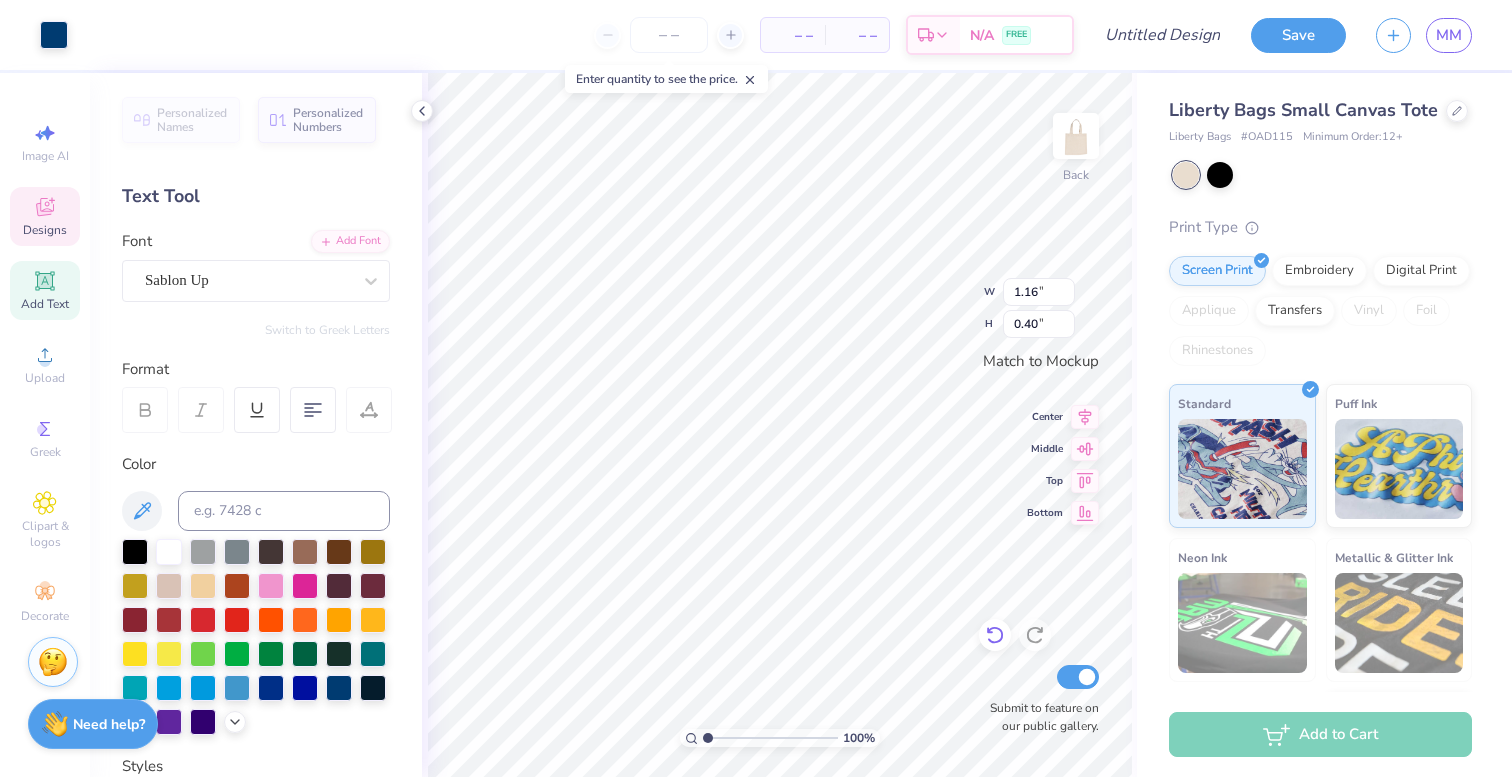 click 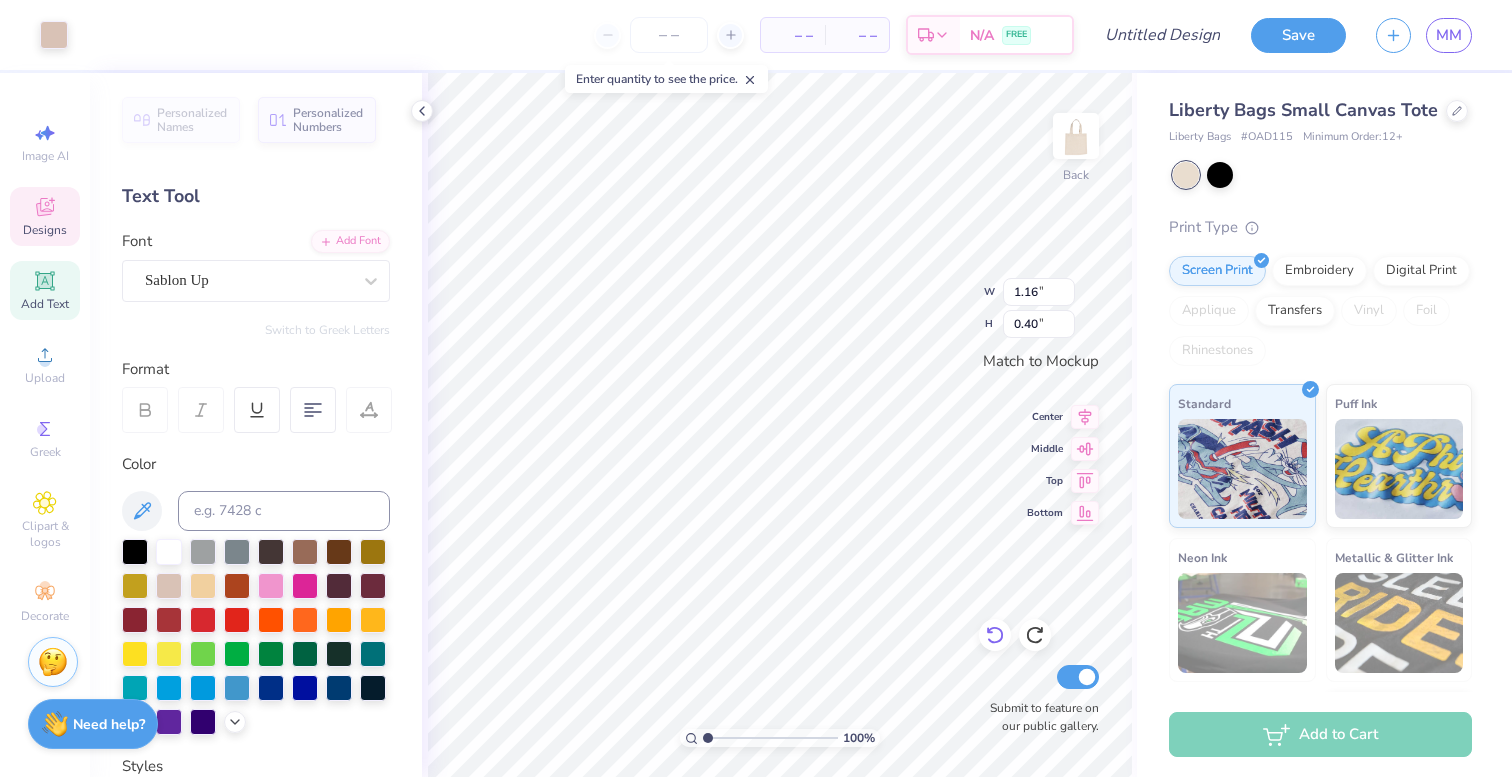 type on "0.28" 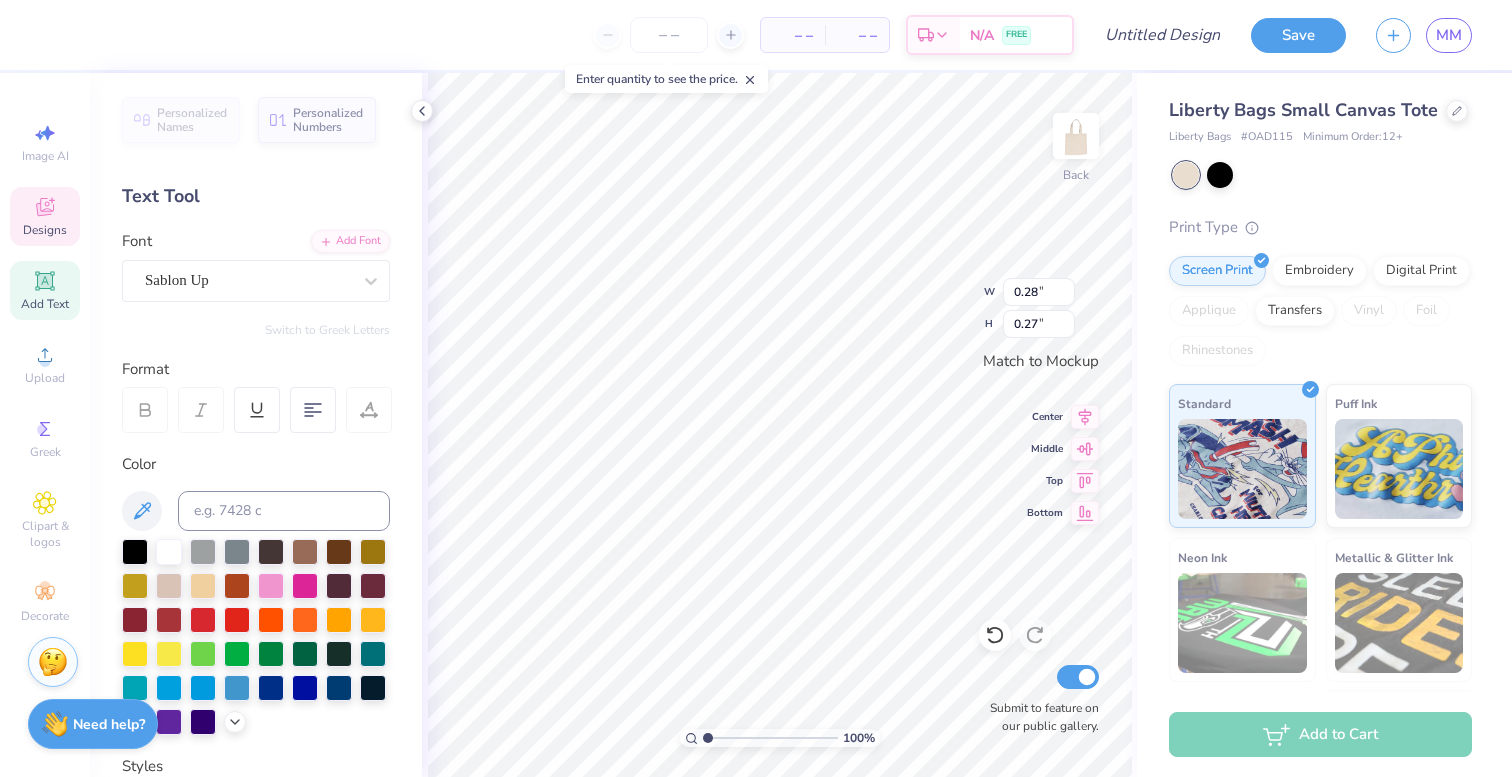 scroll, scrollTop: 0, scrollLeft: 1, axis: horizontal 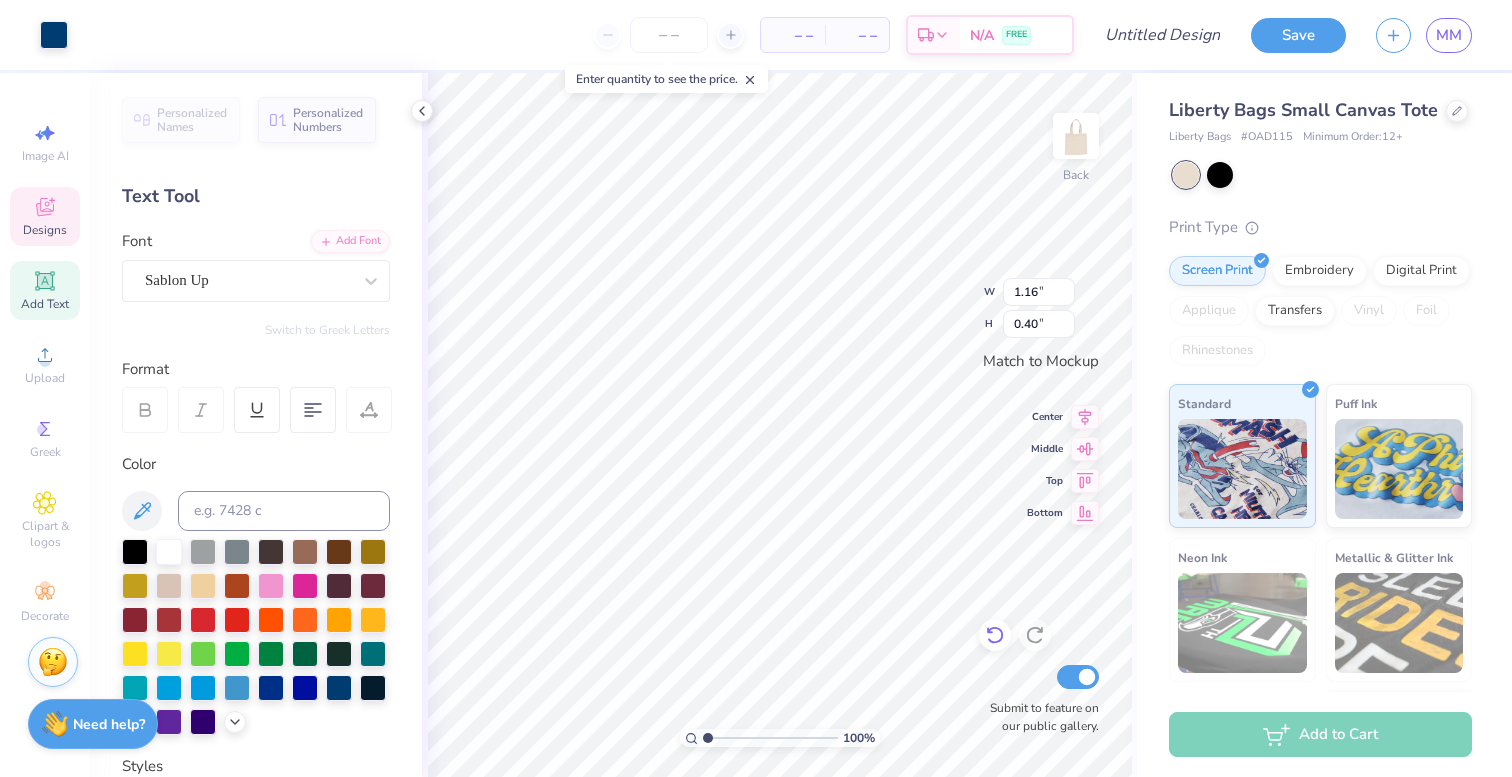 click 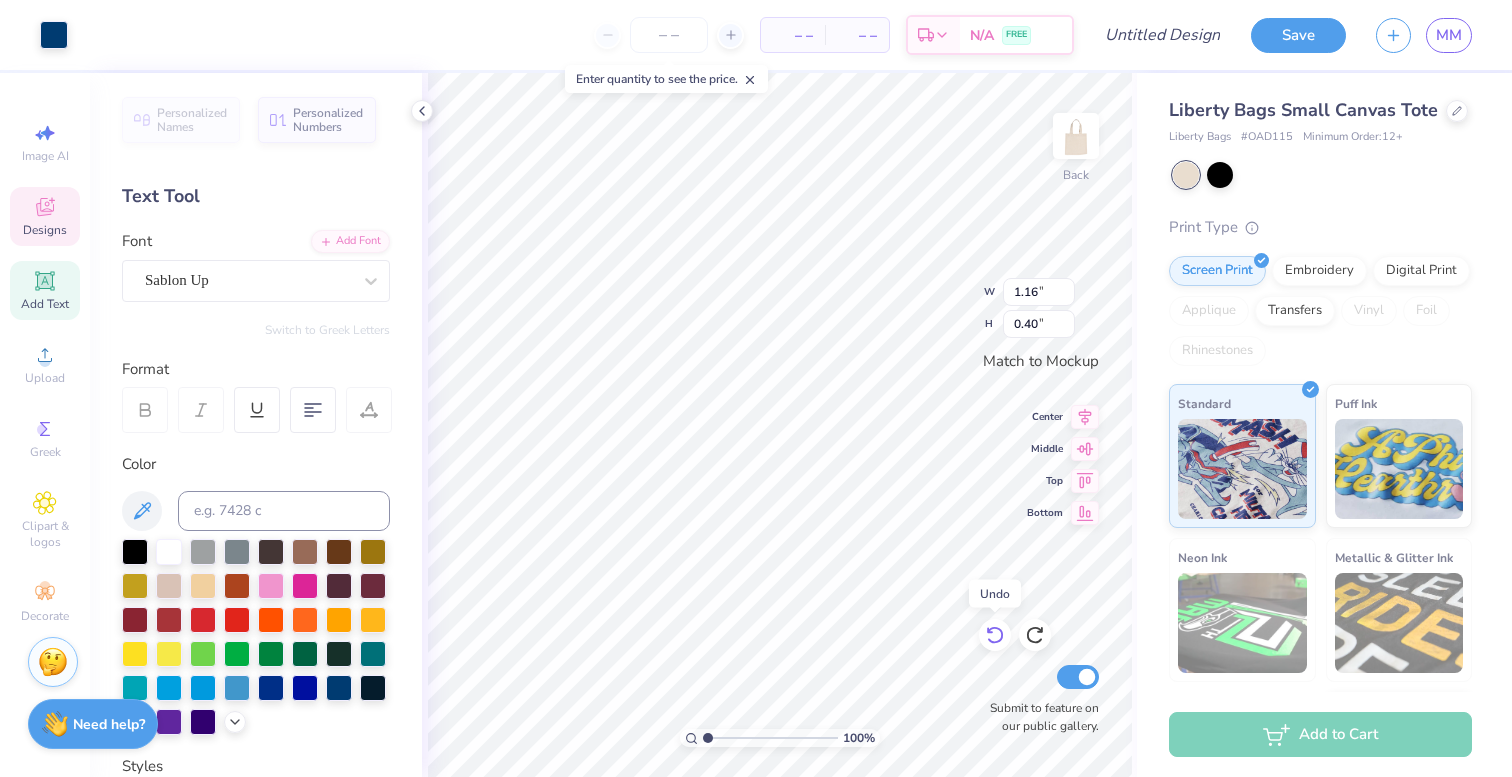 click 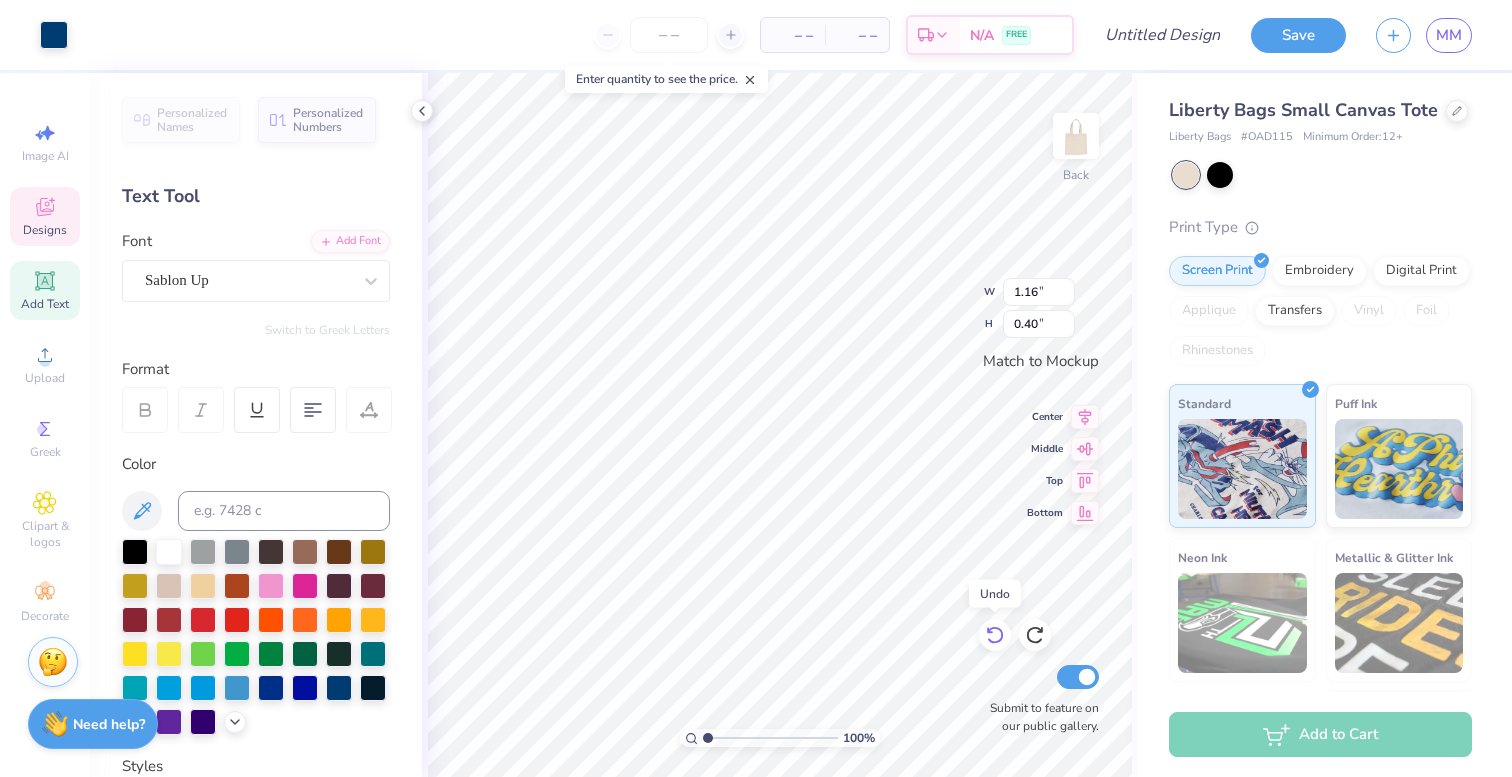click 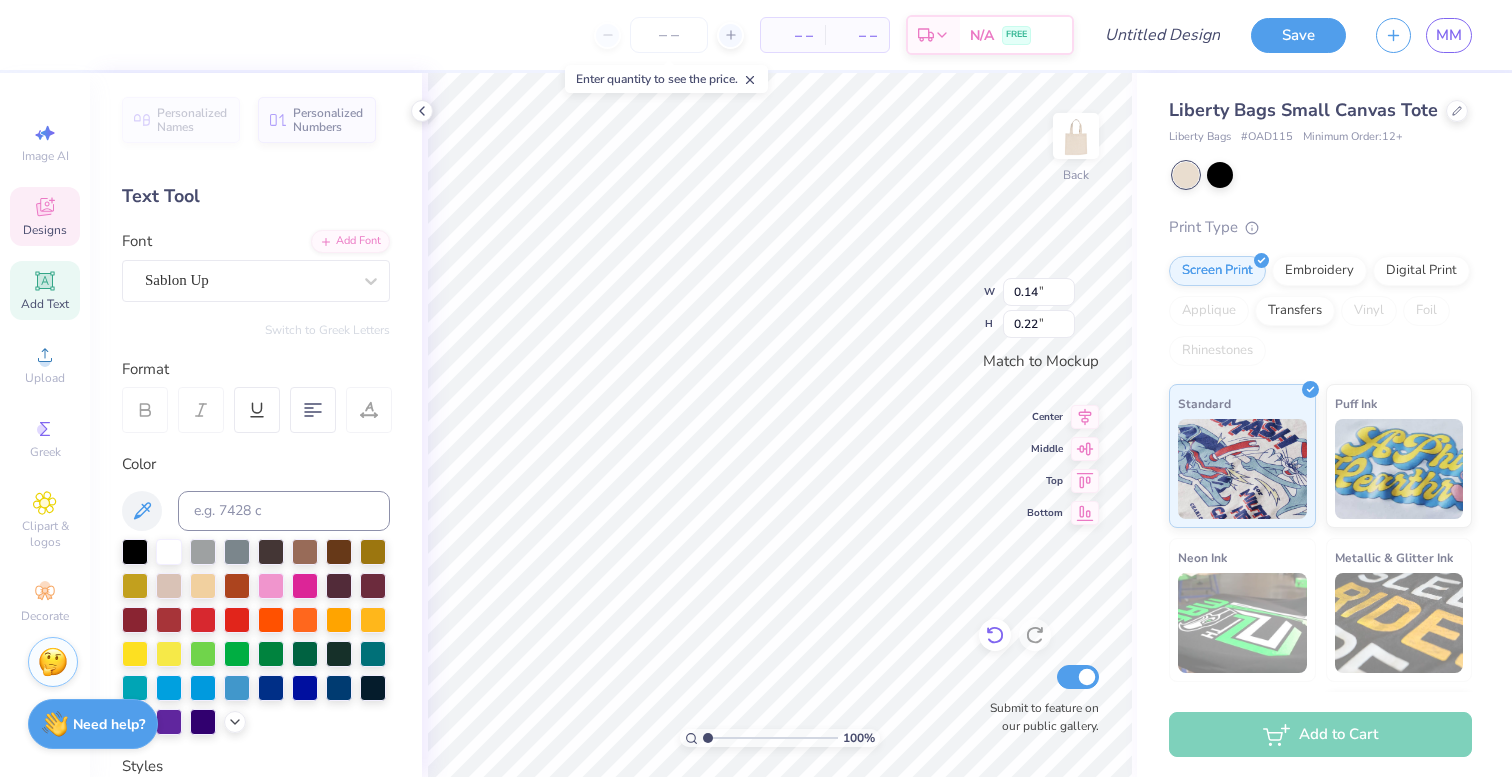 type on "I" 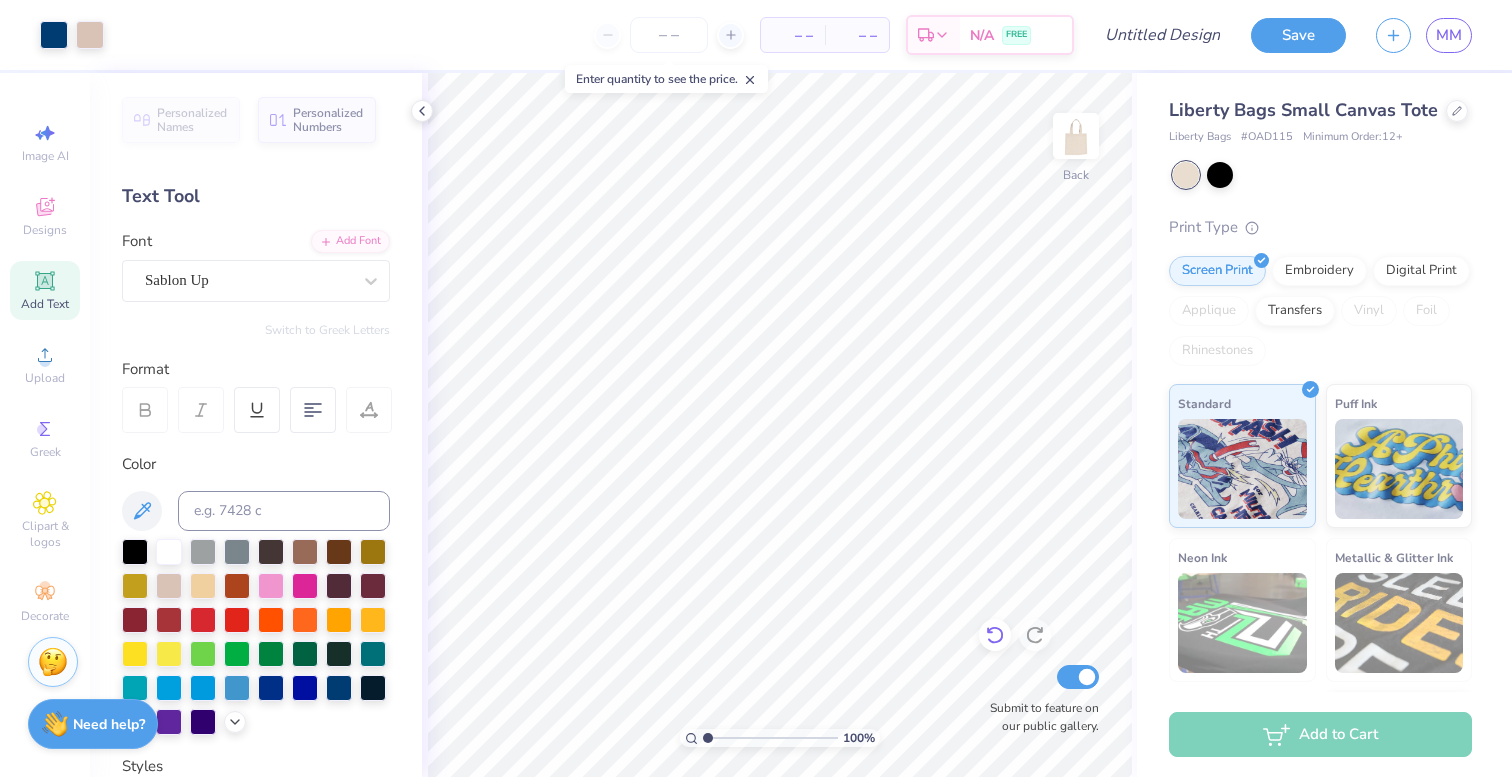 click 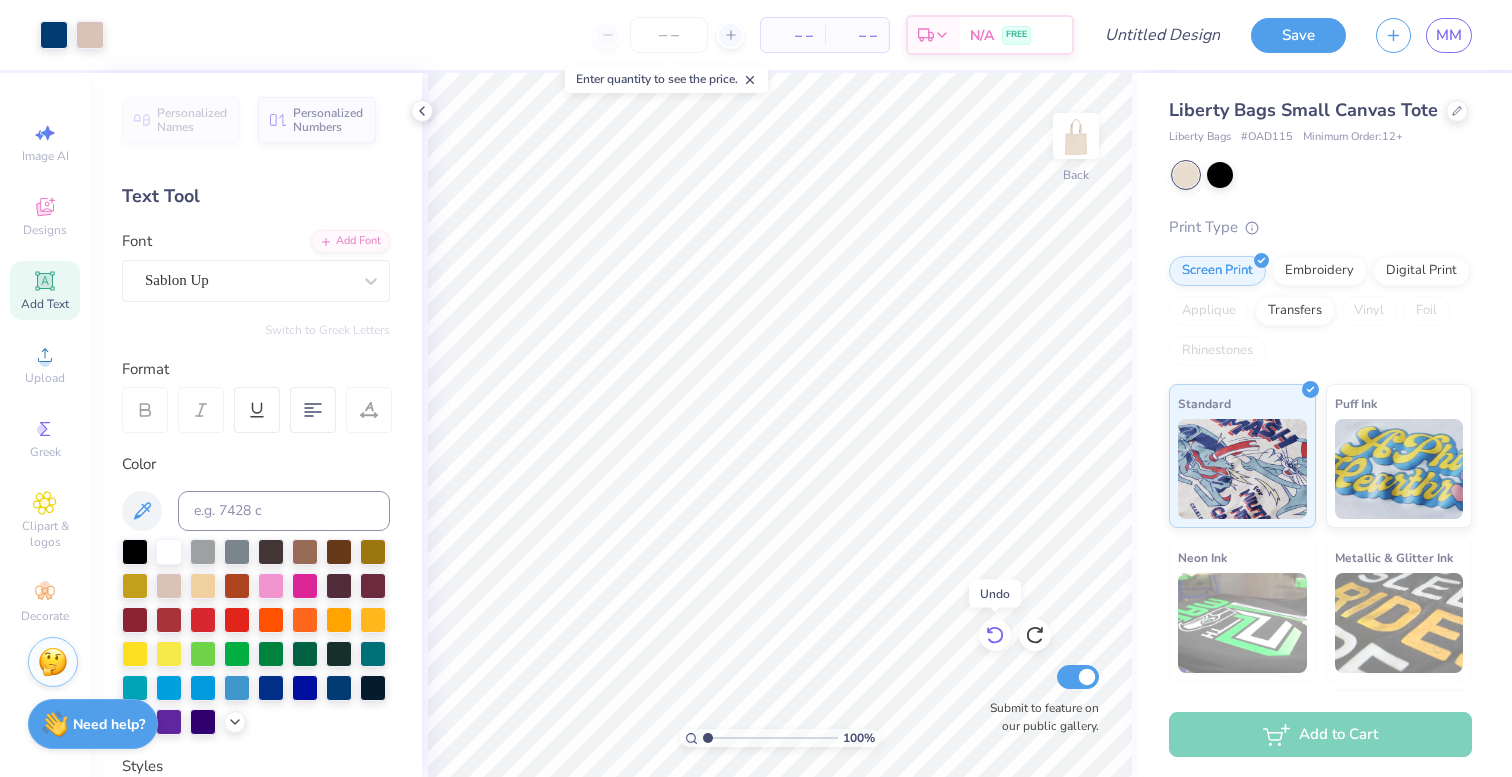 click 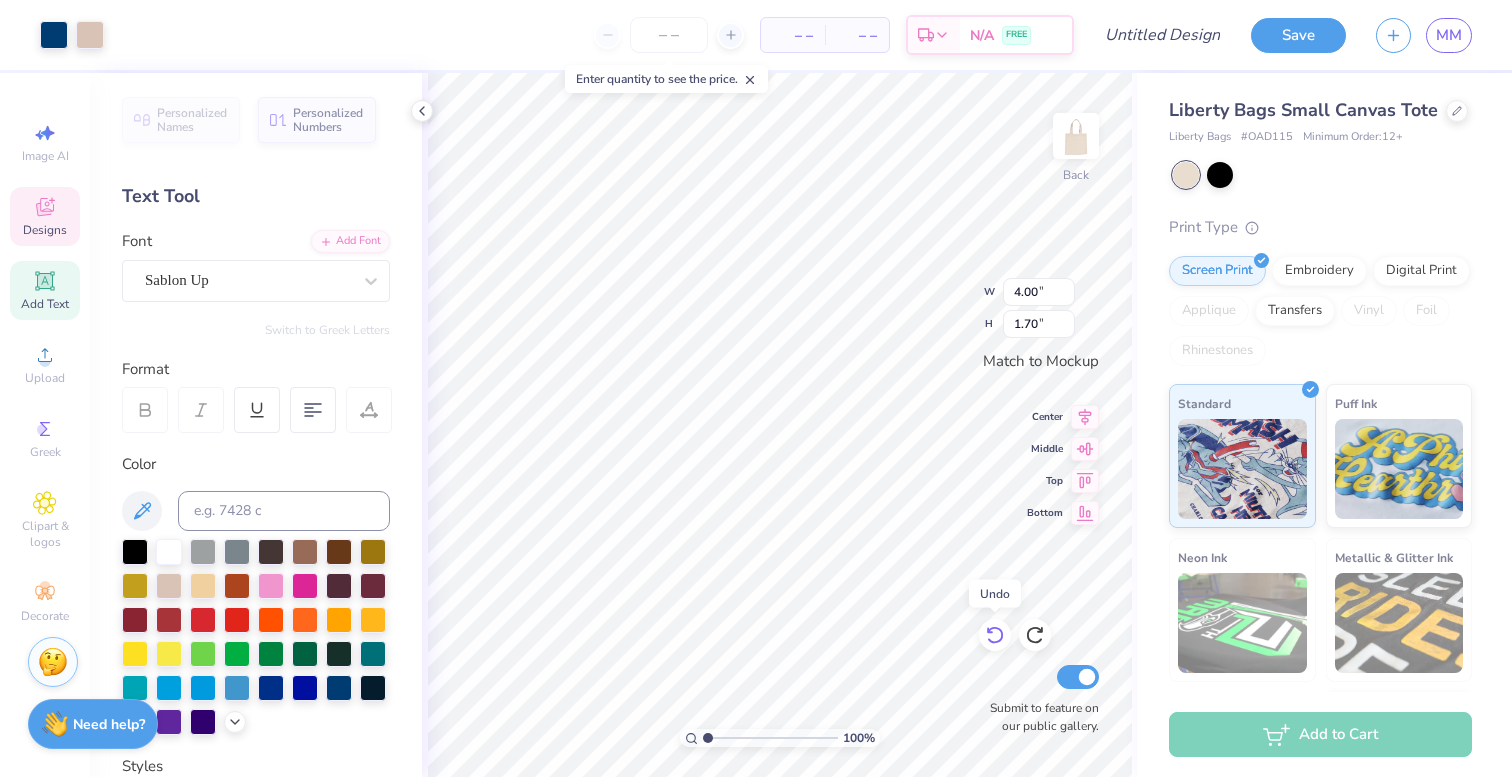 click 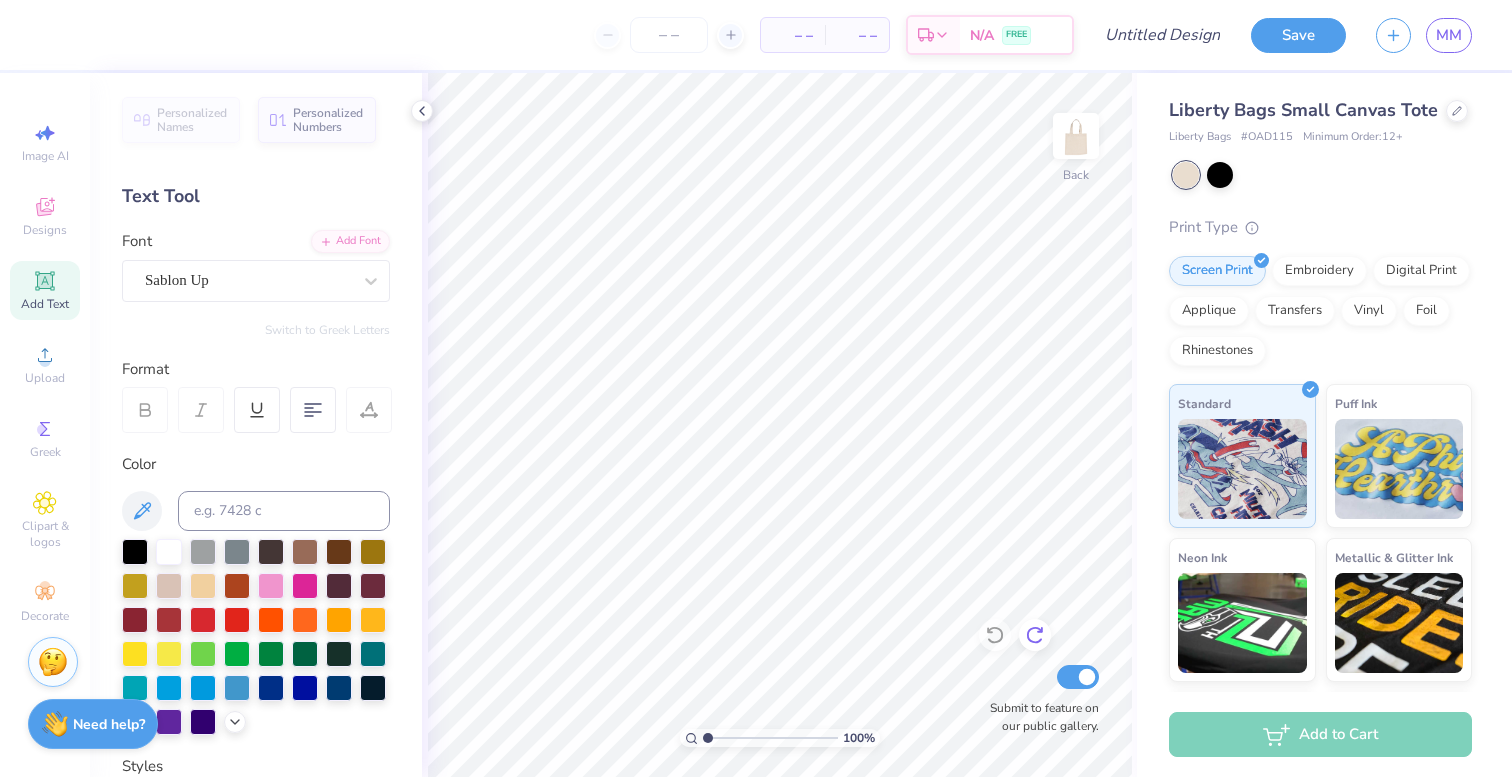 click 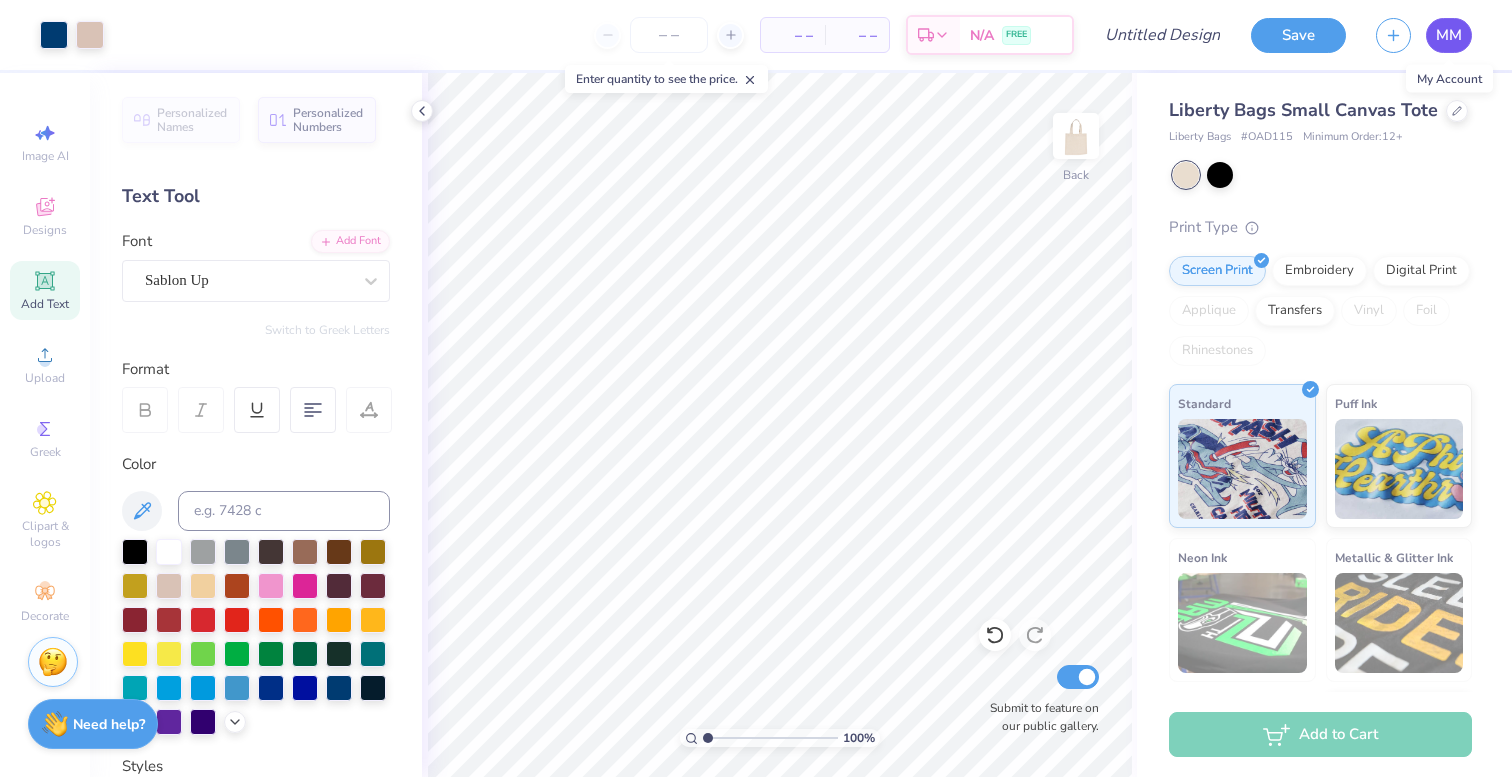 click on "MM" at bounding box center [1449, 35] 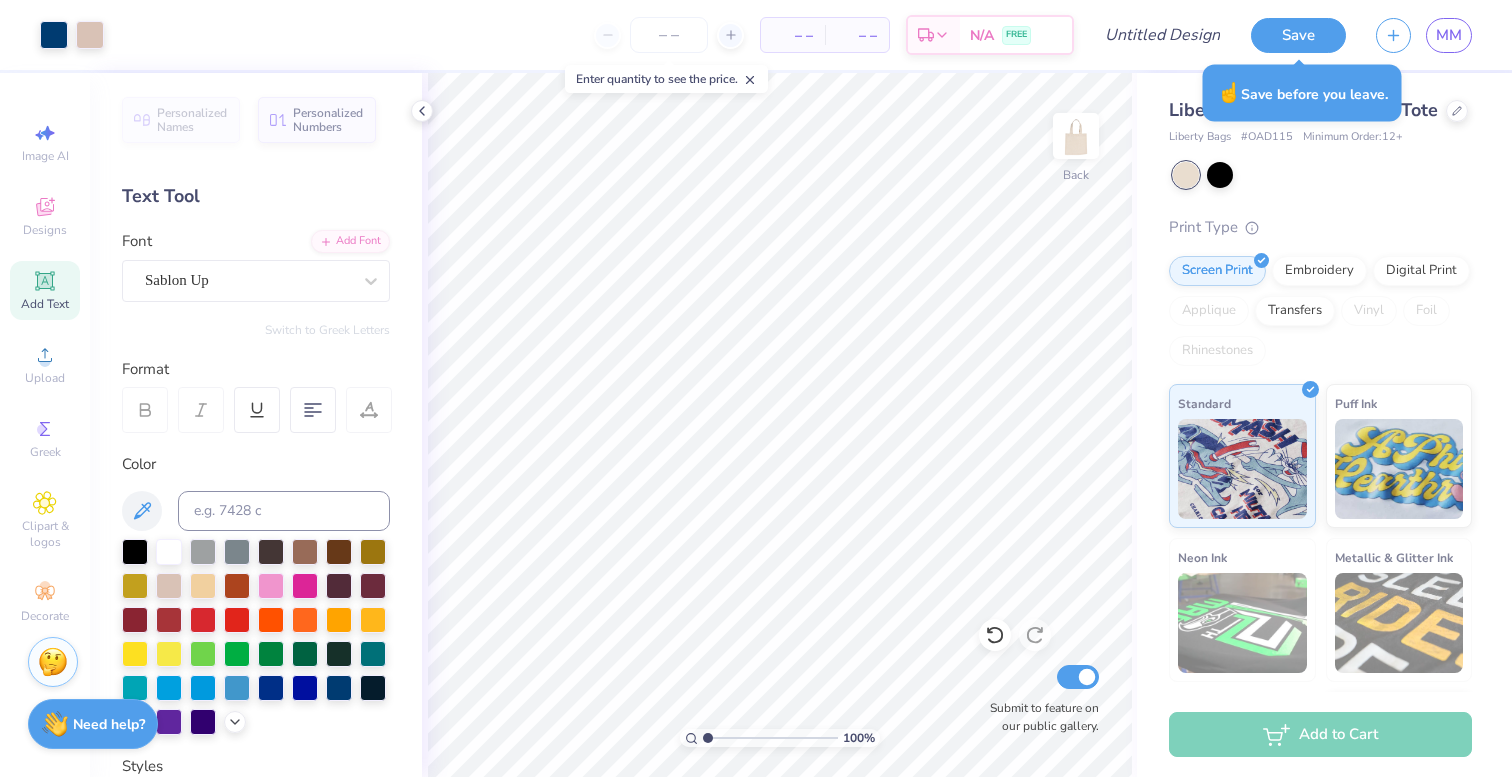 click on "Liberty Bags Small Canvas Tote" at bounding box center [1320, 110] 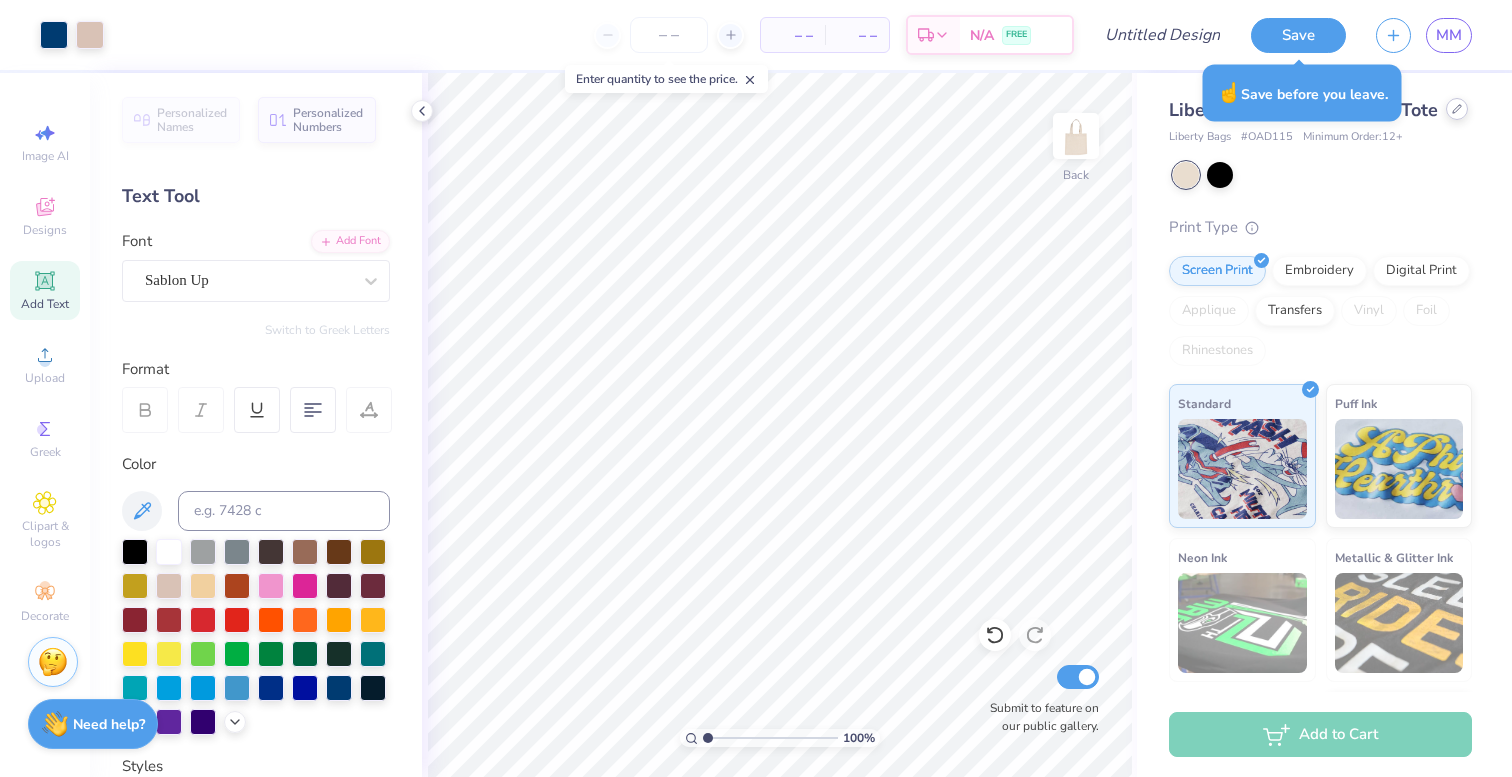 click 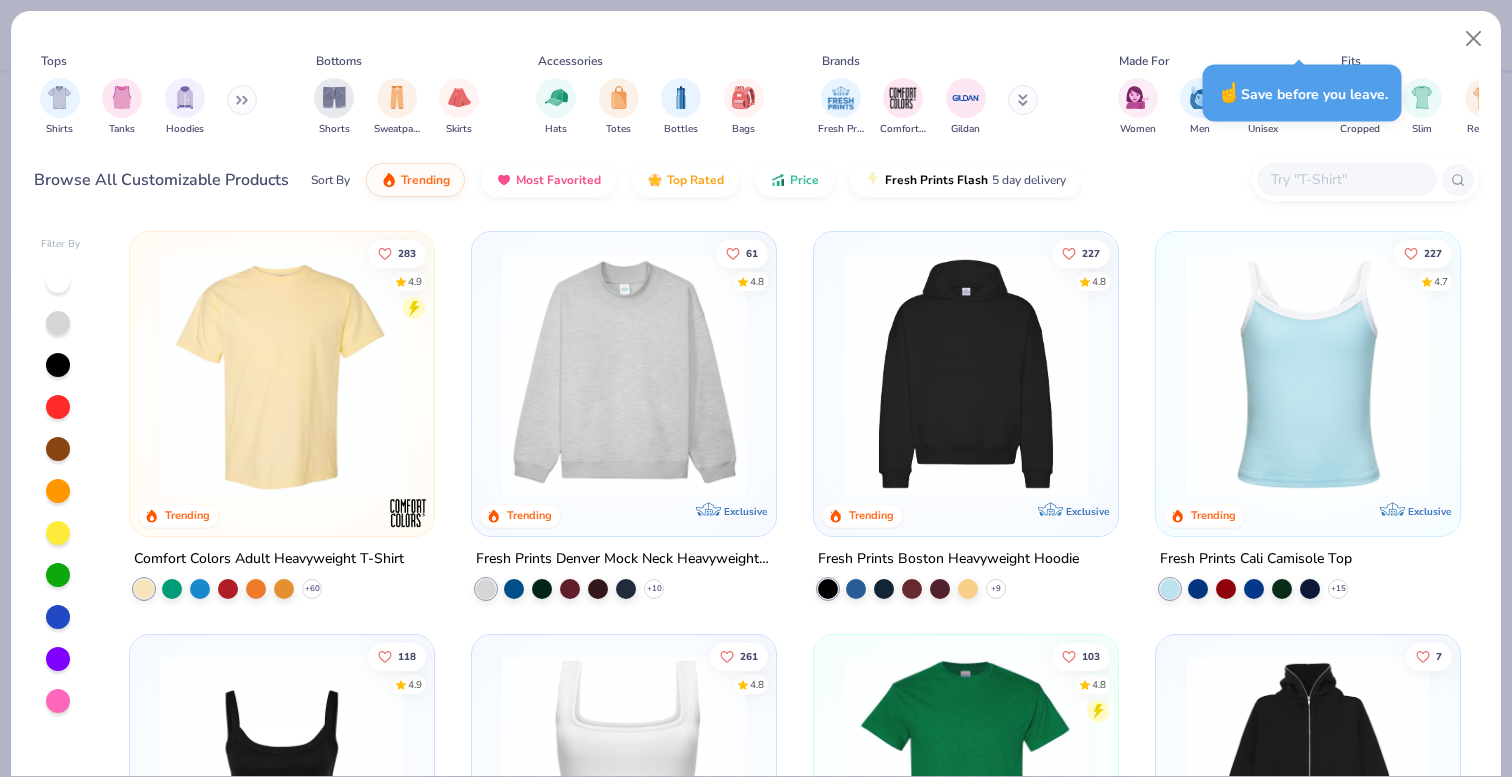 click at bounding box center [966, 374] 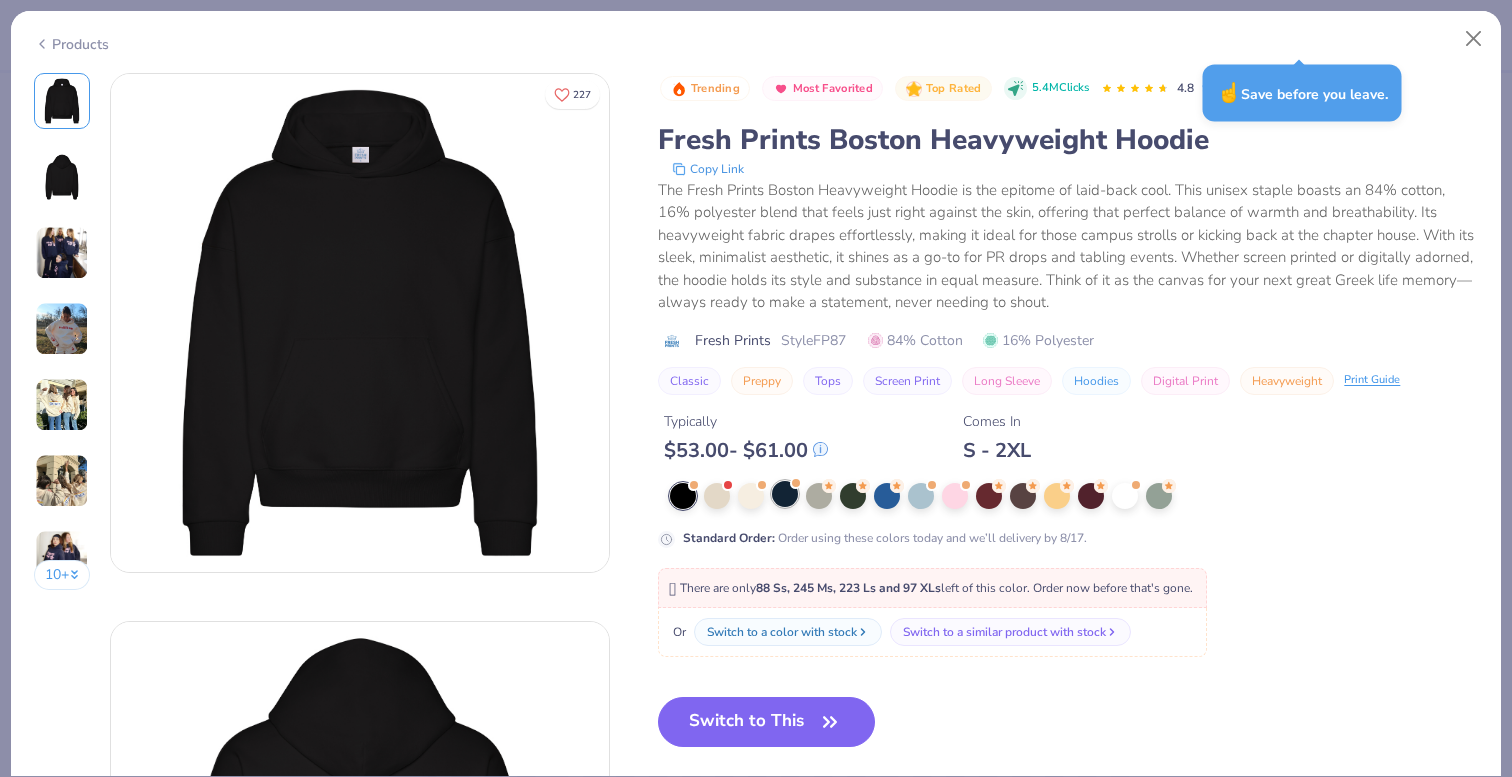 click at bounding box center [785, 494] 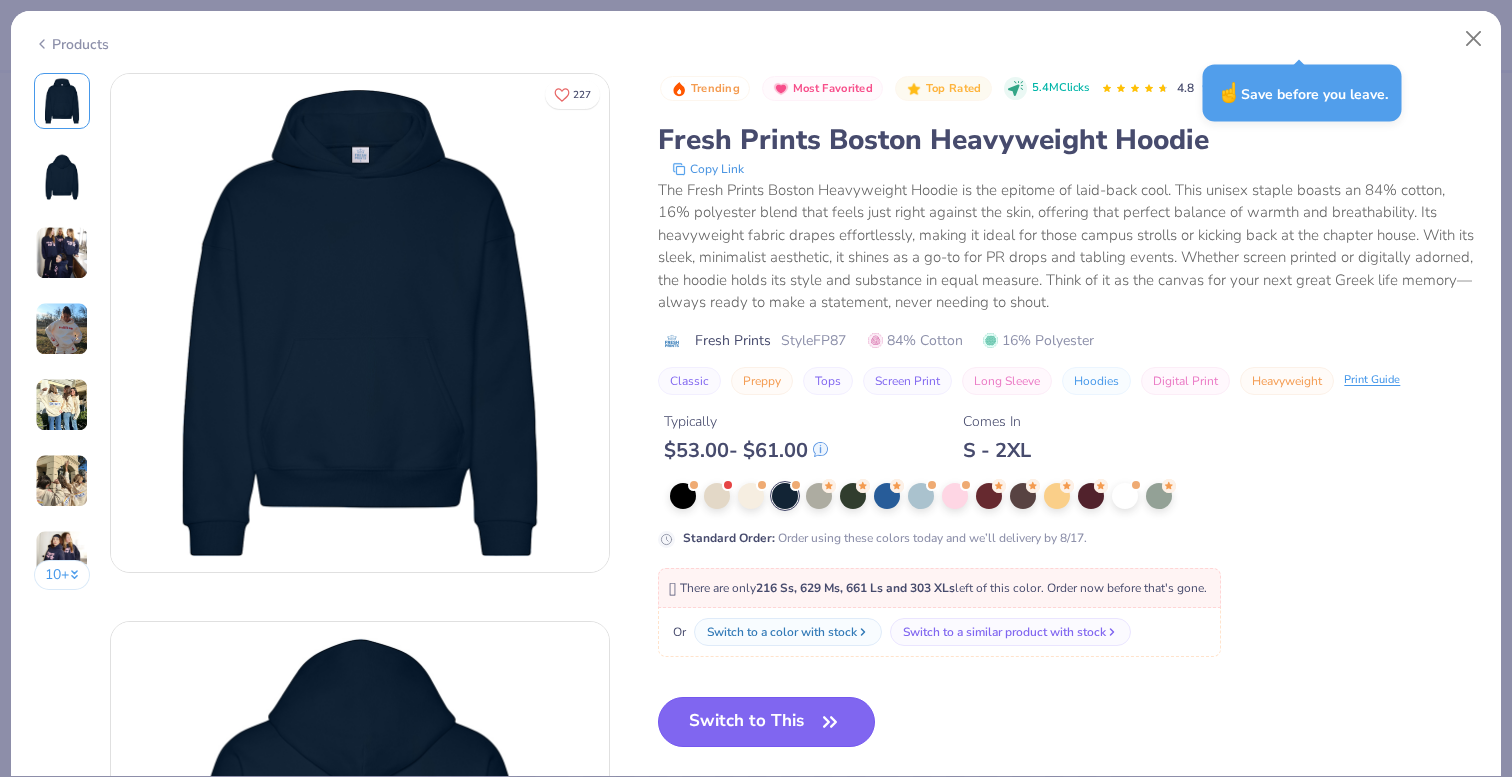 click on "Switch to This" at bounding box center (766, 722) 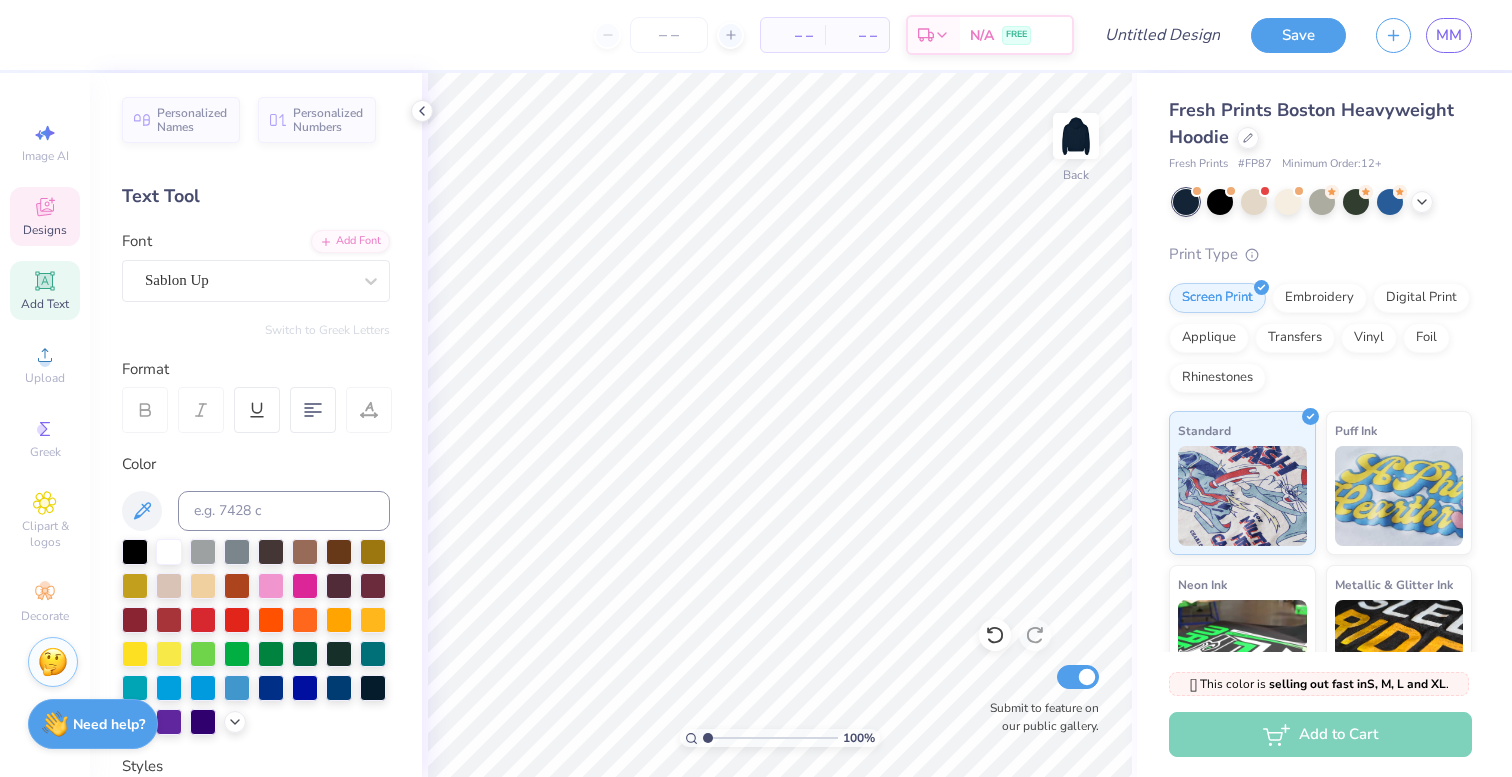 click on "Designs" at bounding box center [45, 216] 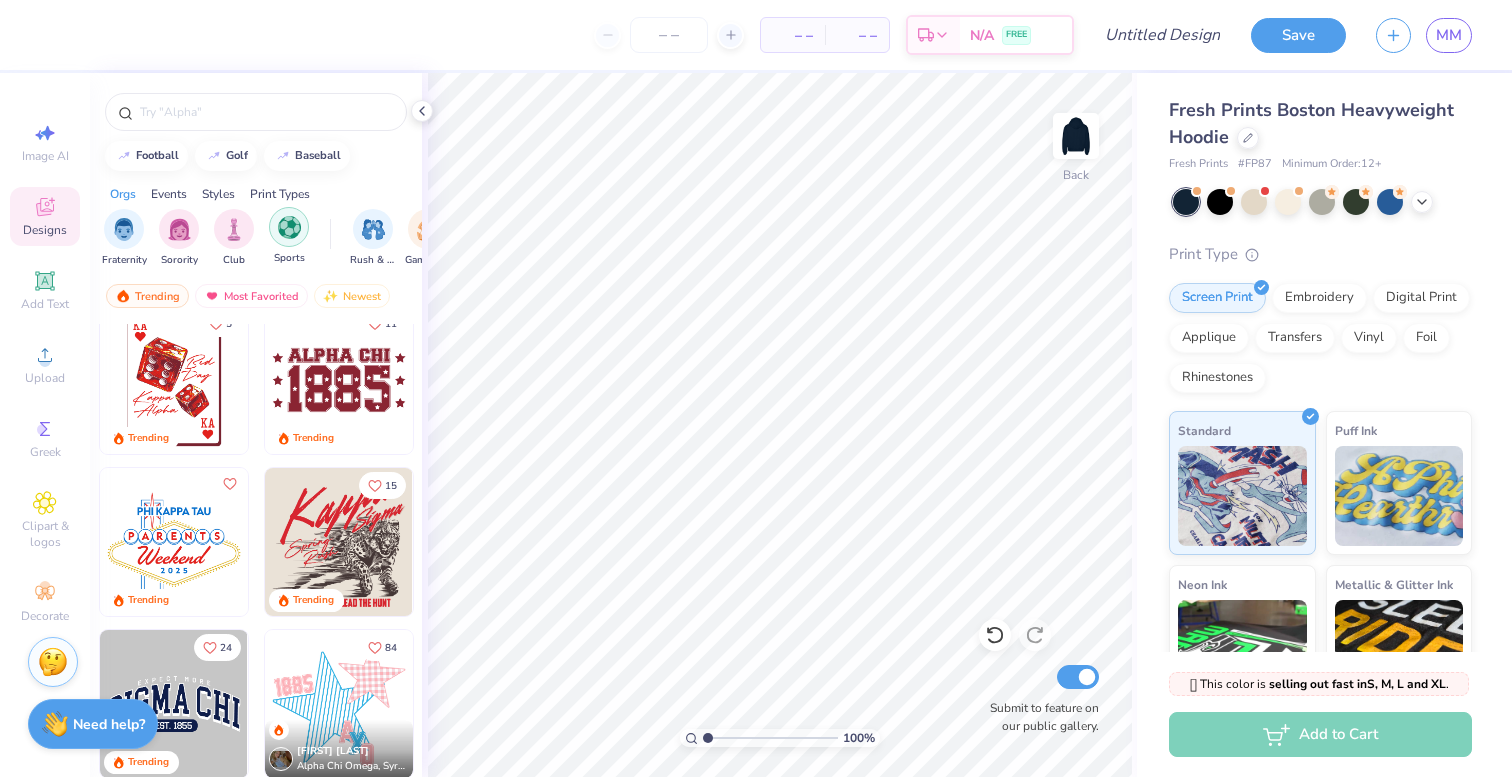 scroll, scrollTop: 3422, scrollLeft: 0, axis: vertical 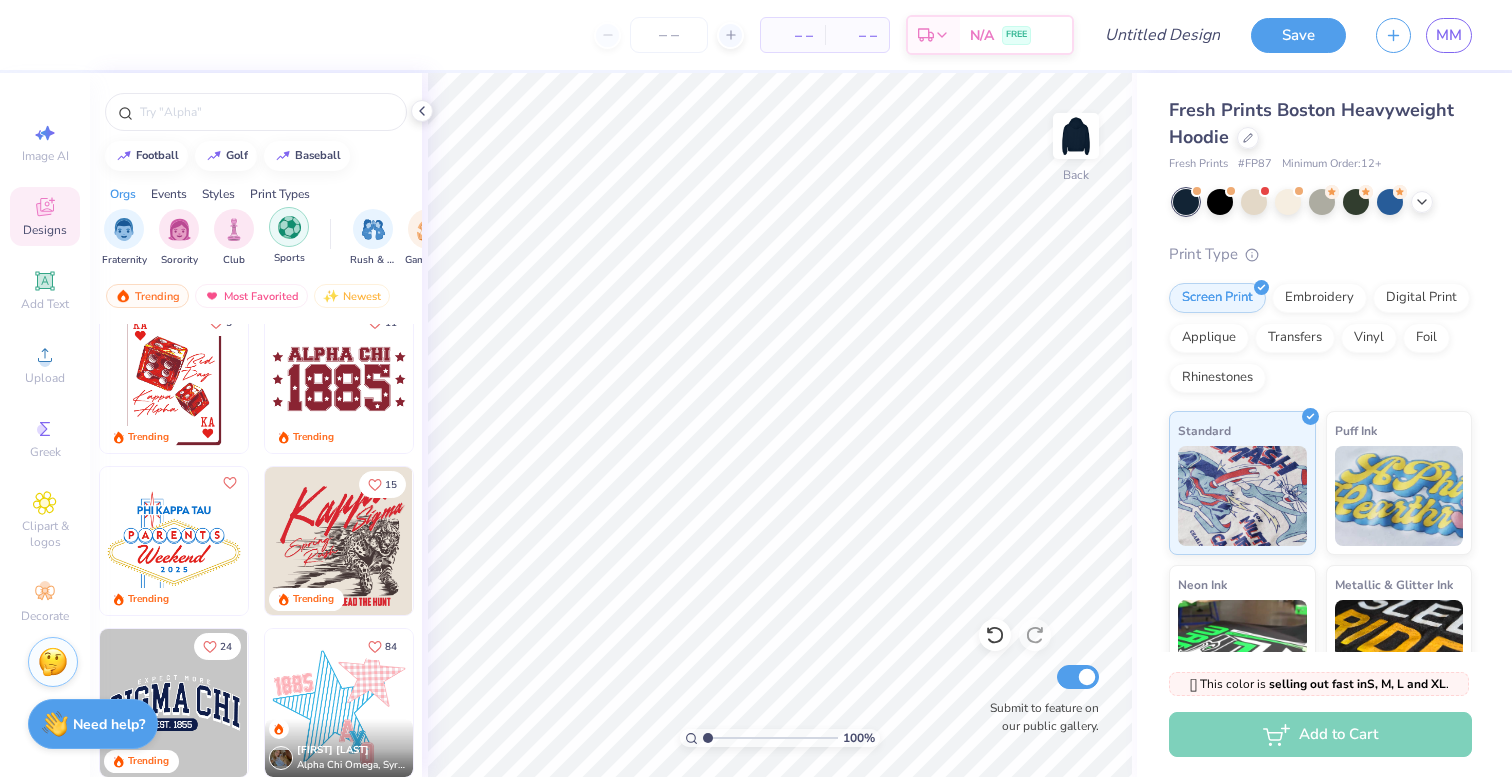 click at bounding box center [289, 227] 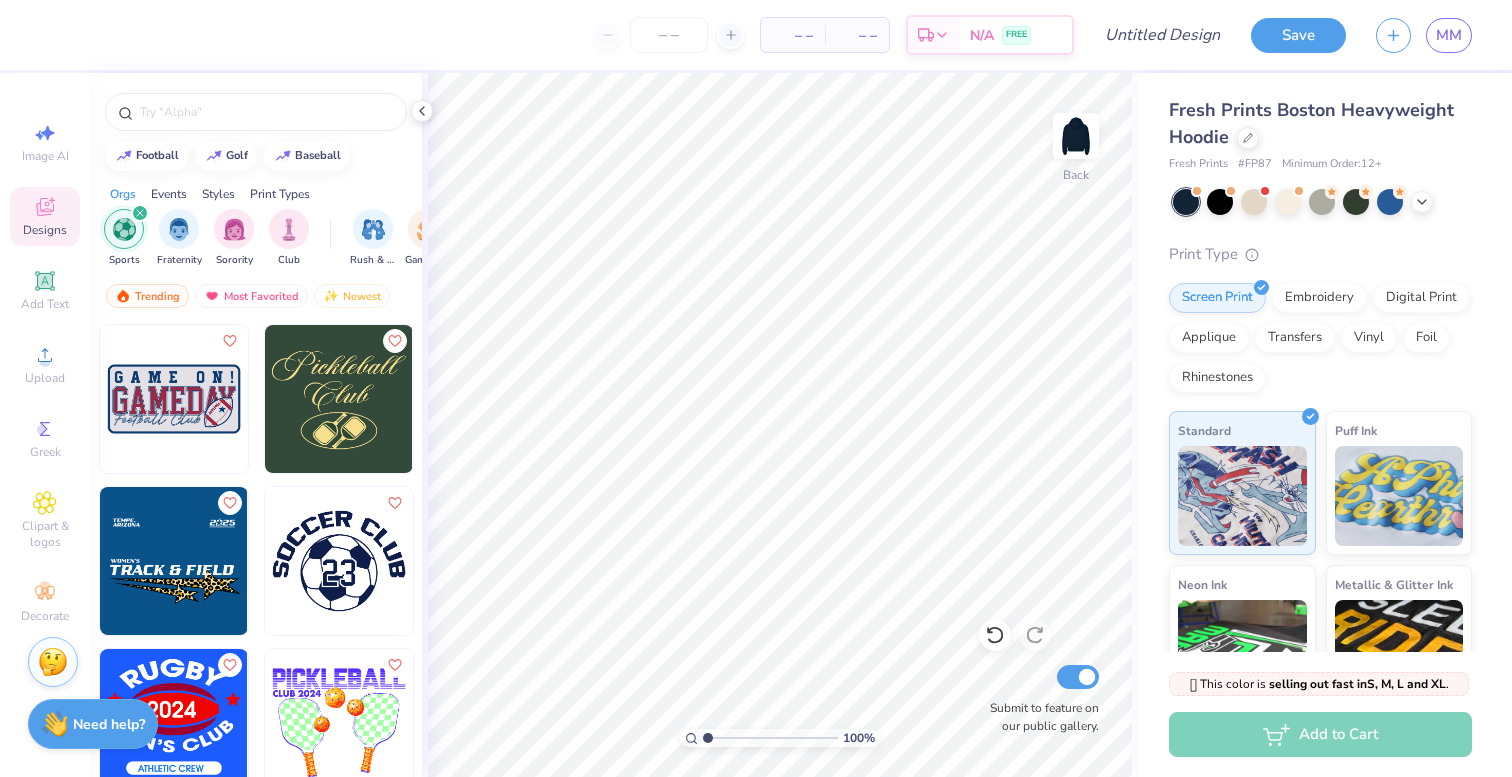 click at bounding box center [339, 399] 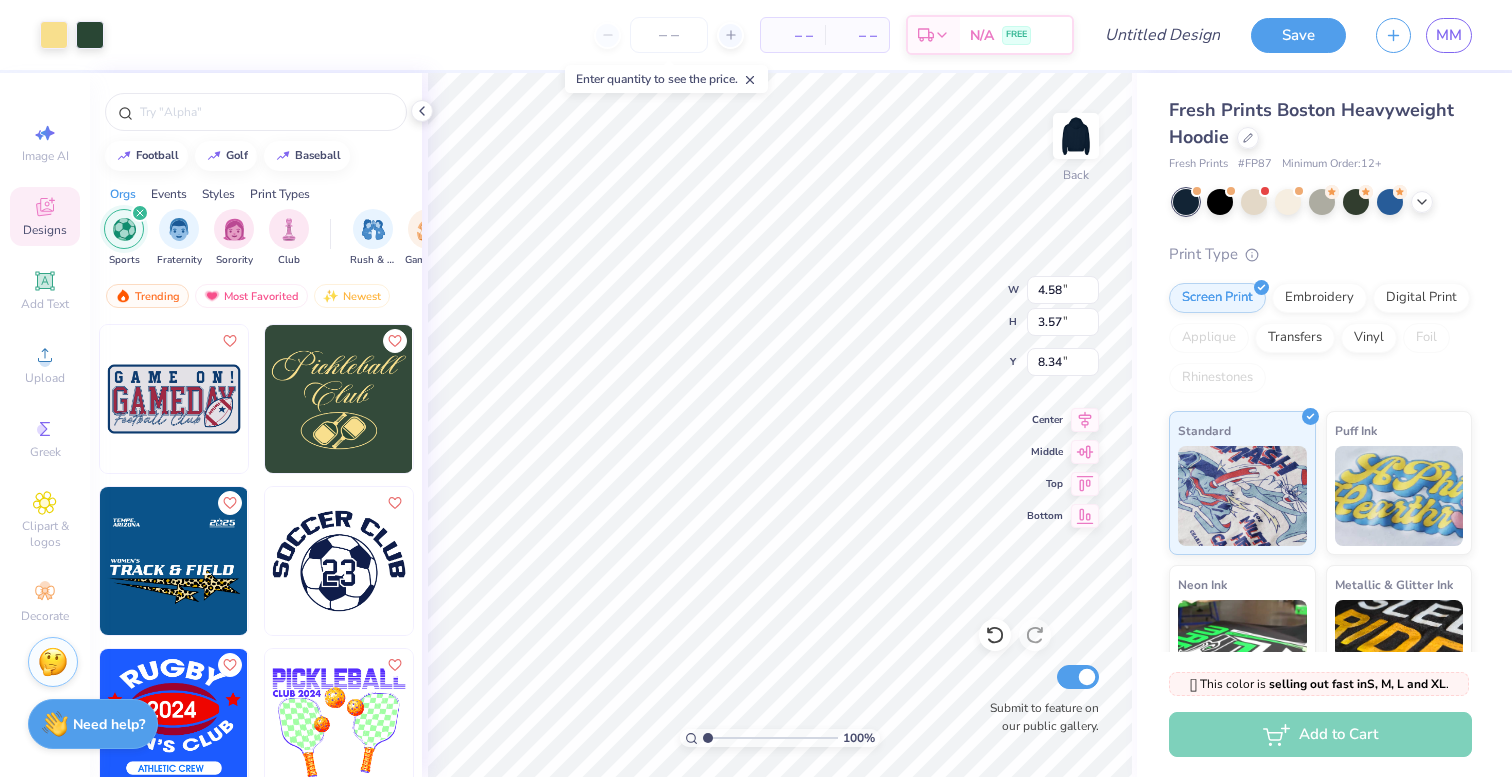 type on "8.34" 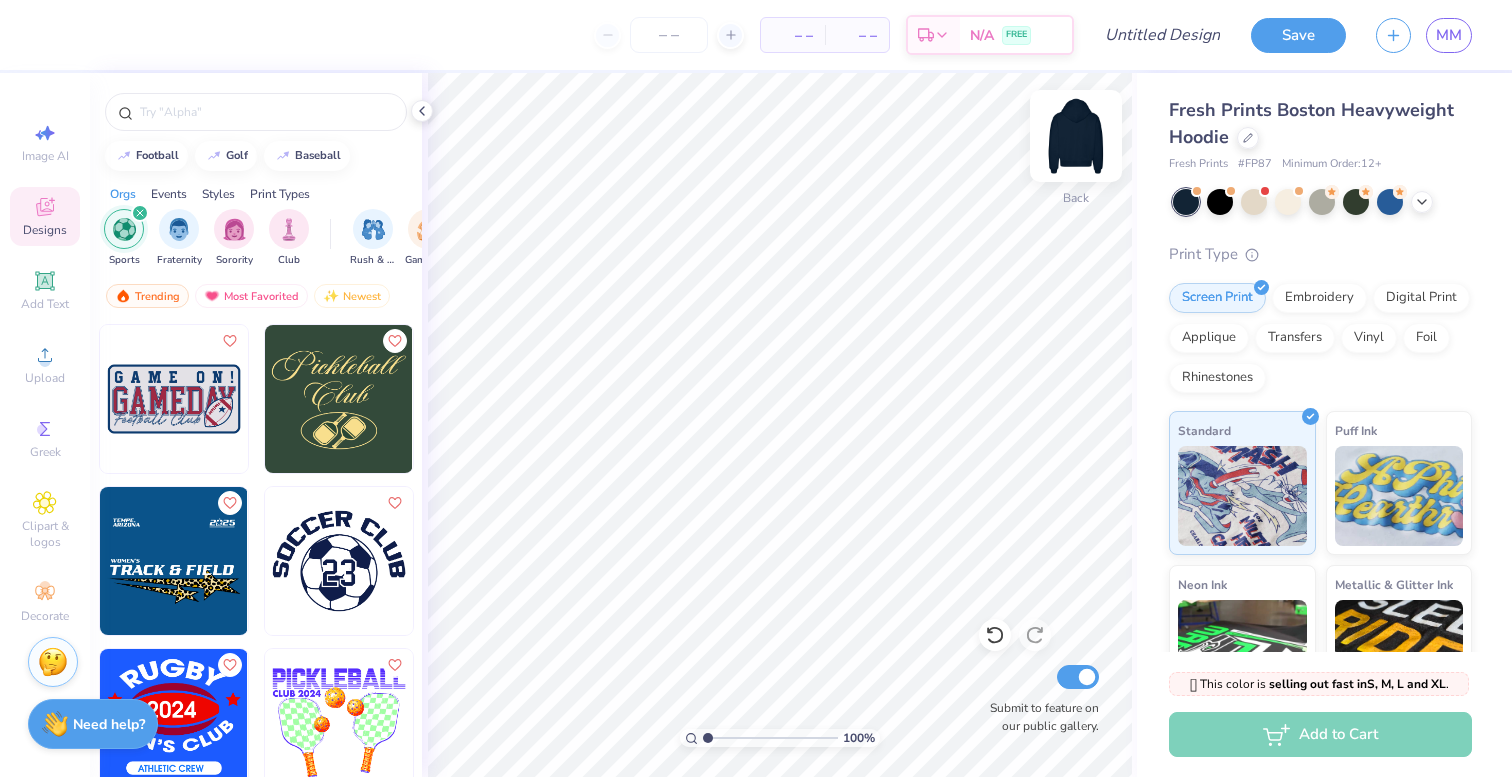 click at bounding box center [1076, 136] 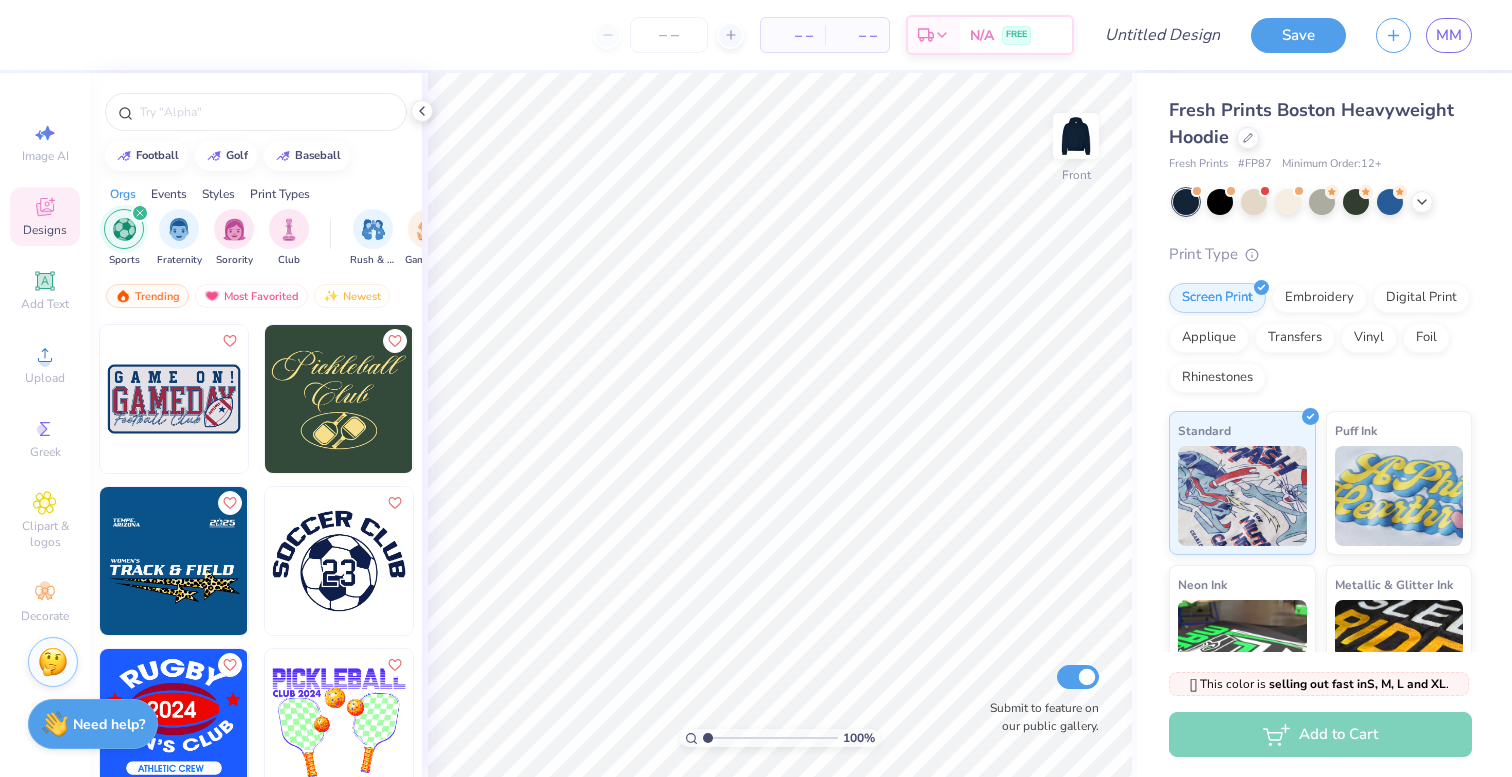 click at bounding box center [339, 399] 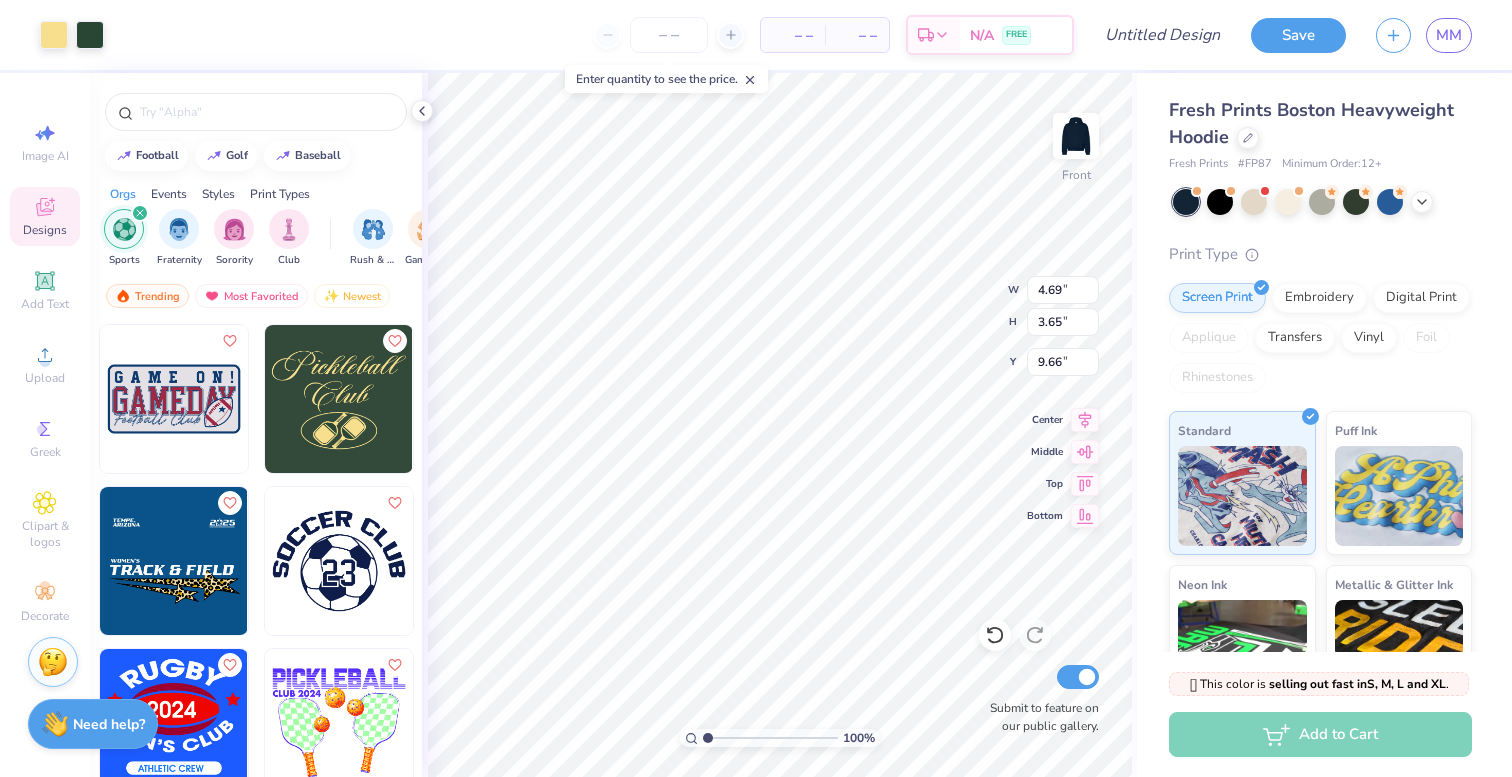 type on "9.67" 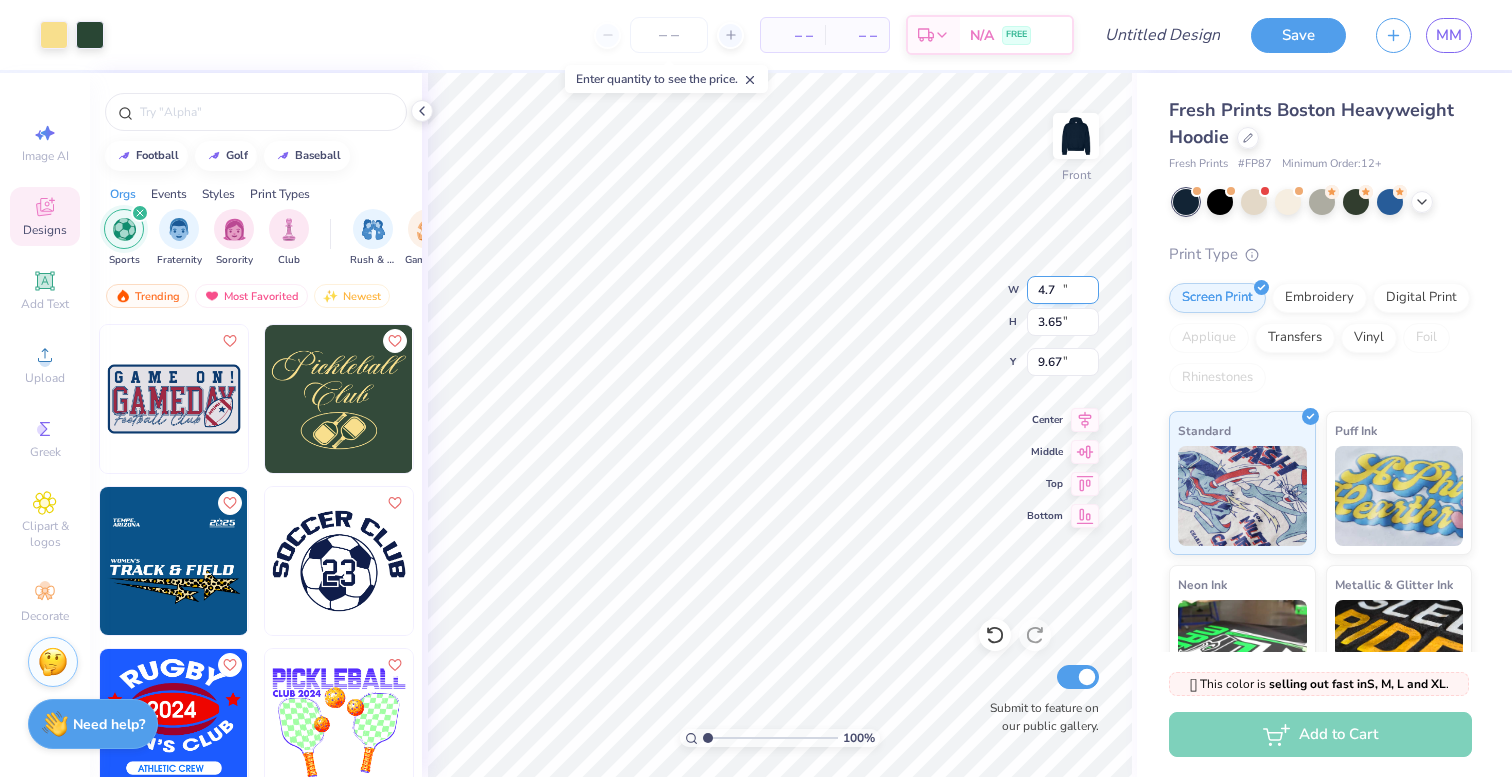 click on "4.7" at bounding box center (1063, 290) 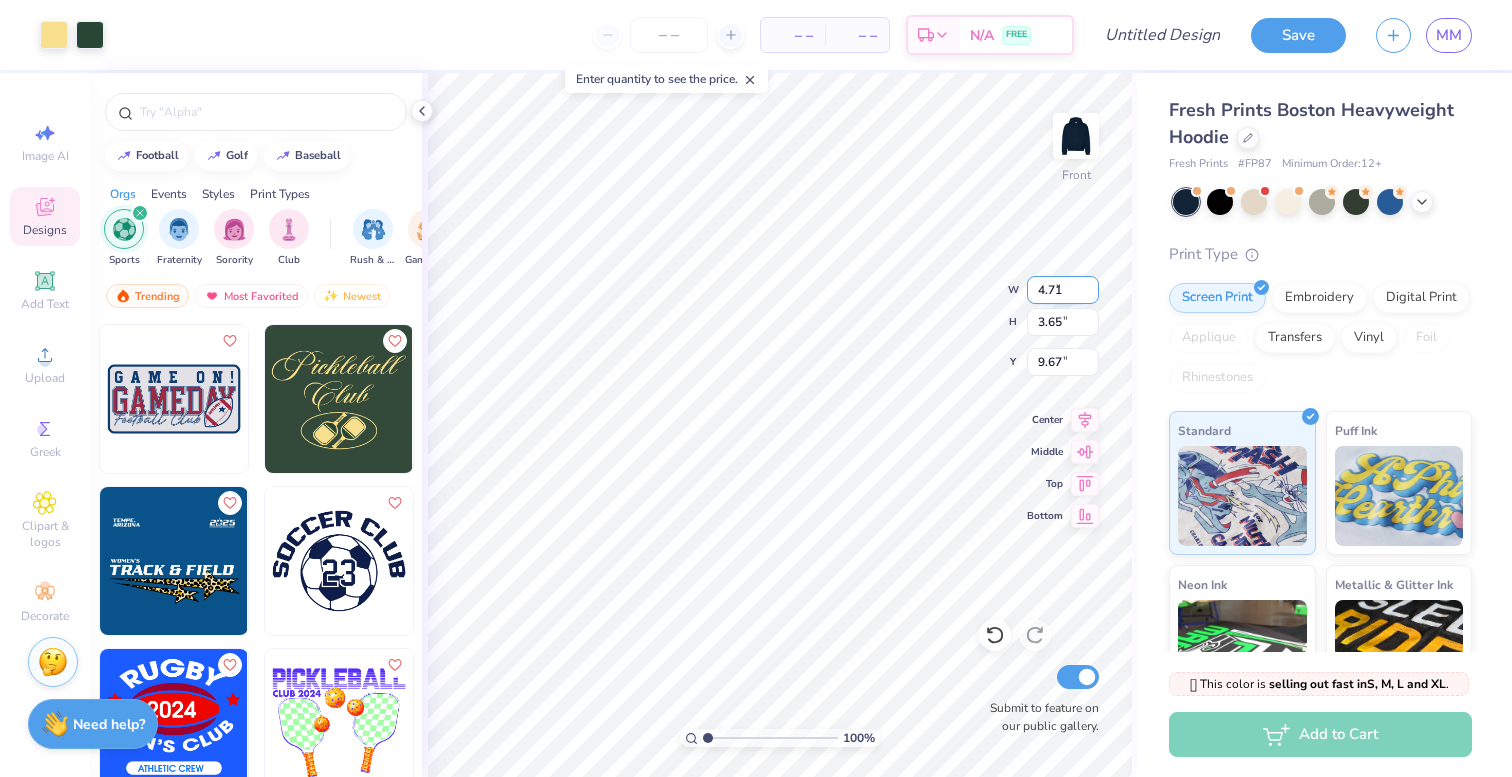 click on "4.71" at bounding box center [1063, 290] 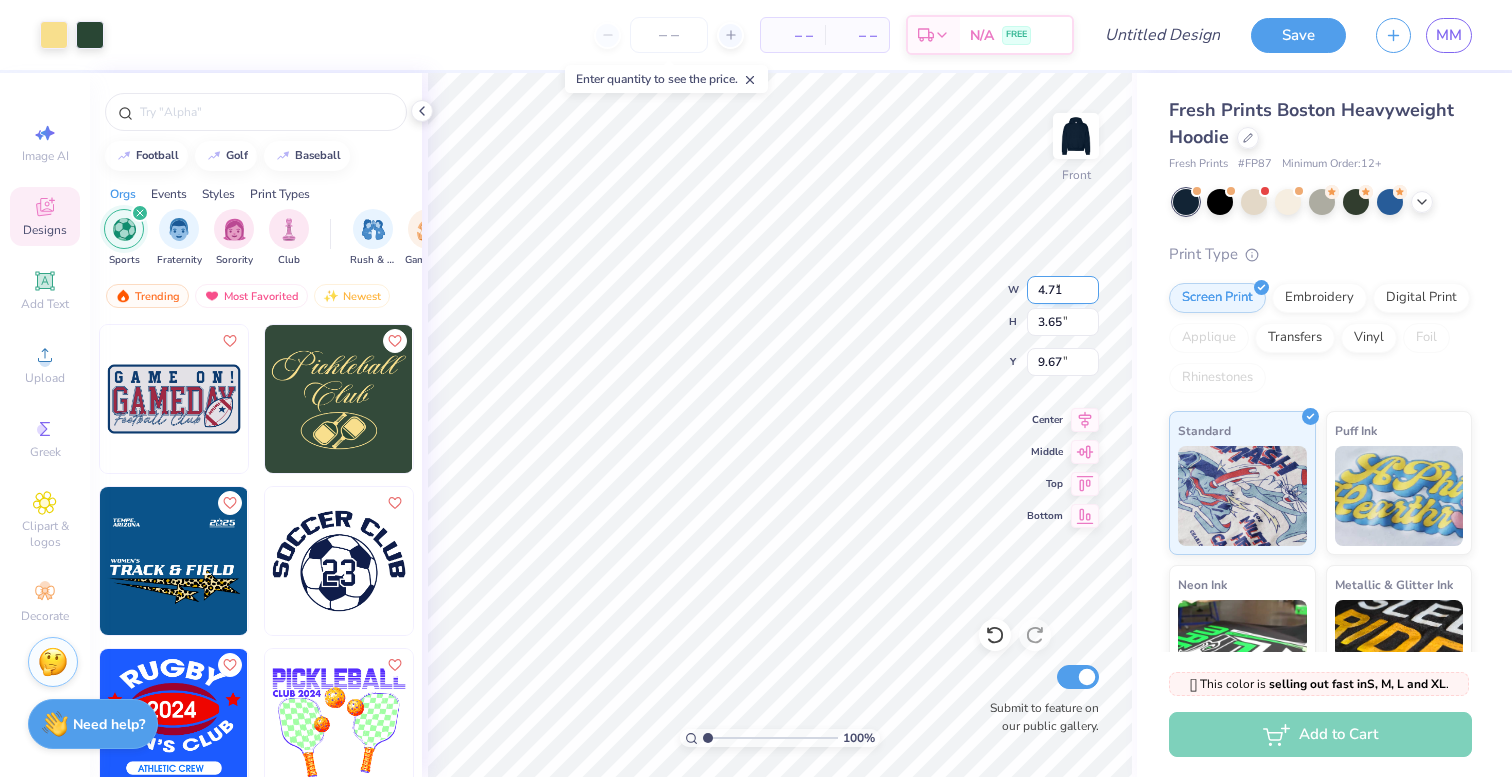 click on "4.72" at bounding box center (1063, 290) 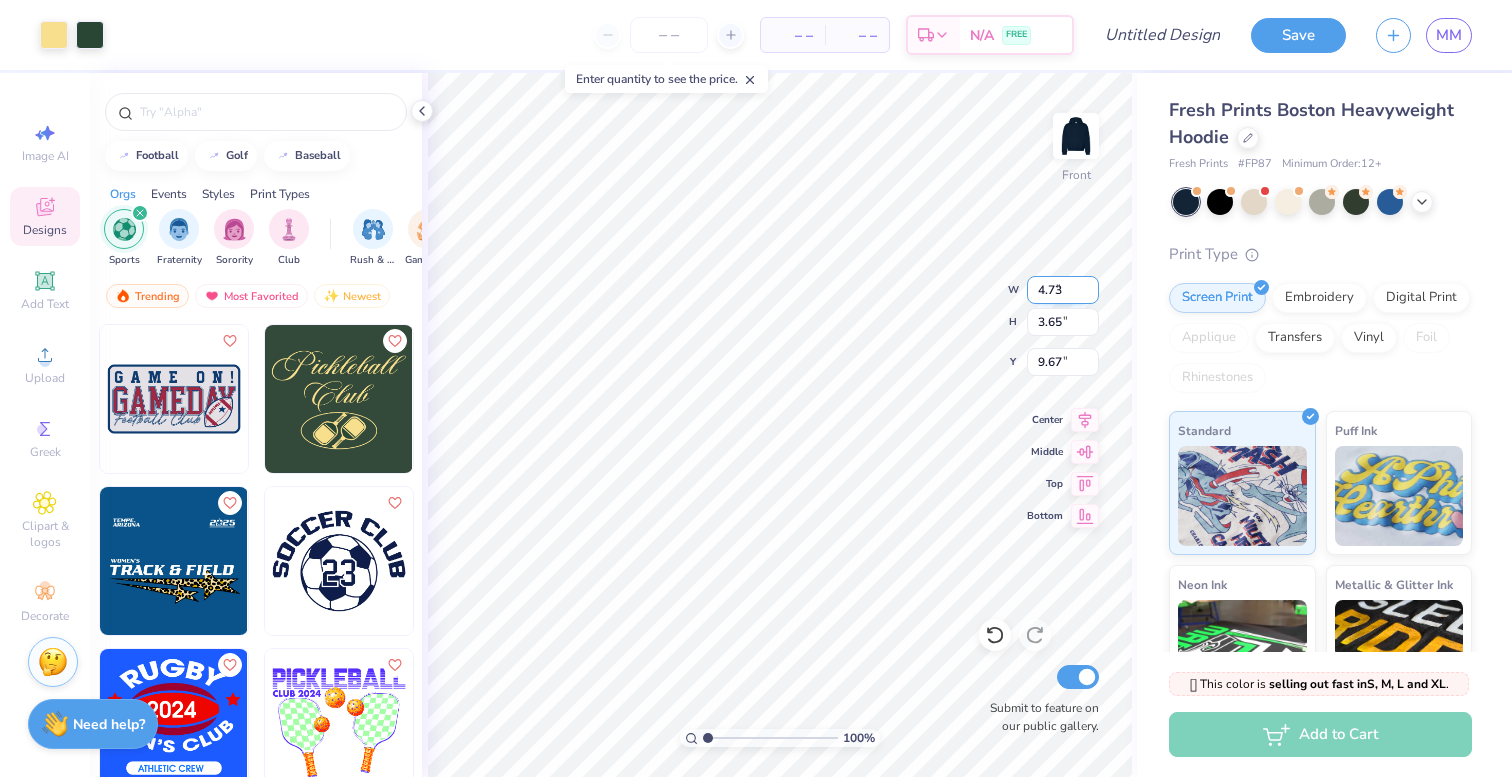 click on "4.73" at bounding box center [1063, 290] 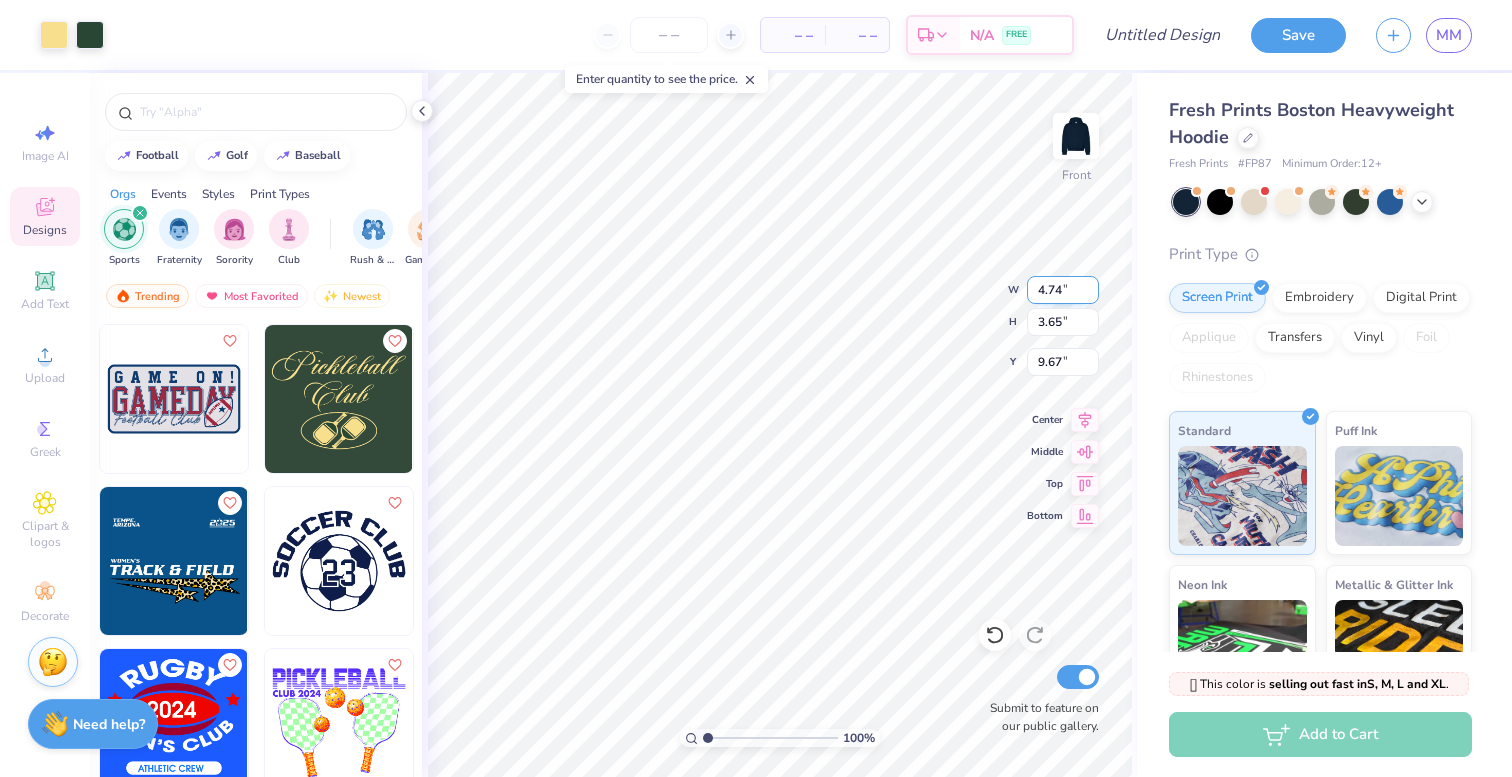 click on "4.74" at bounding box center [1063, 290] 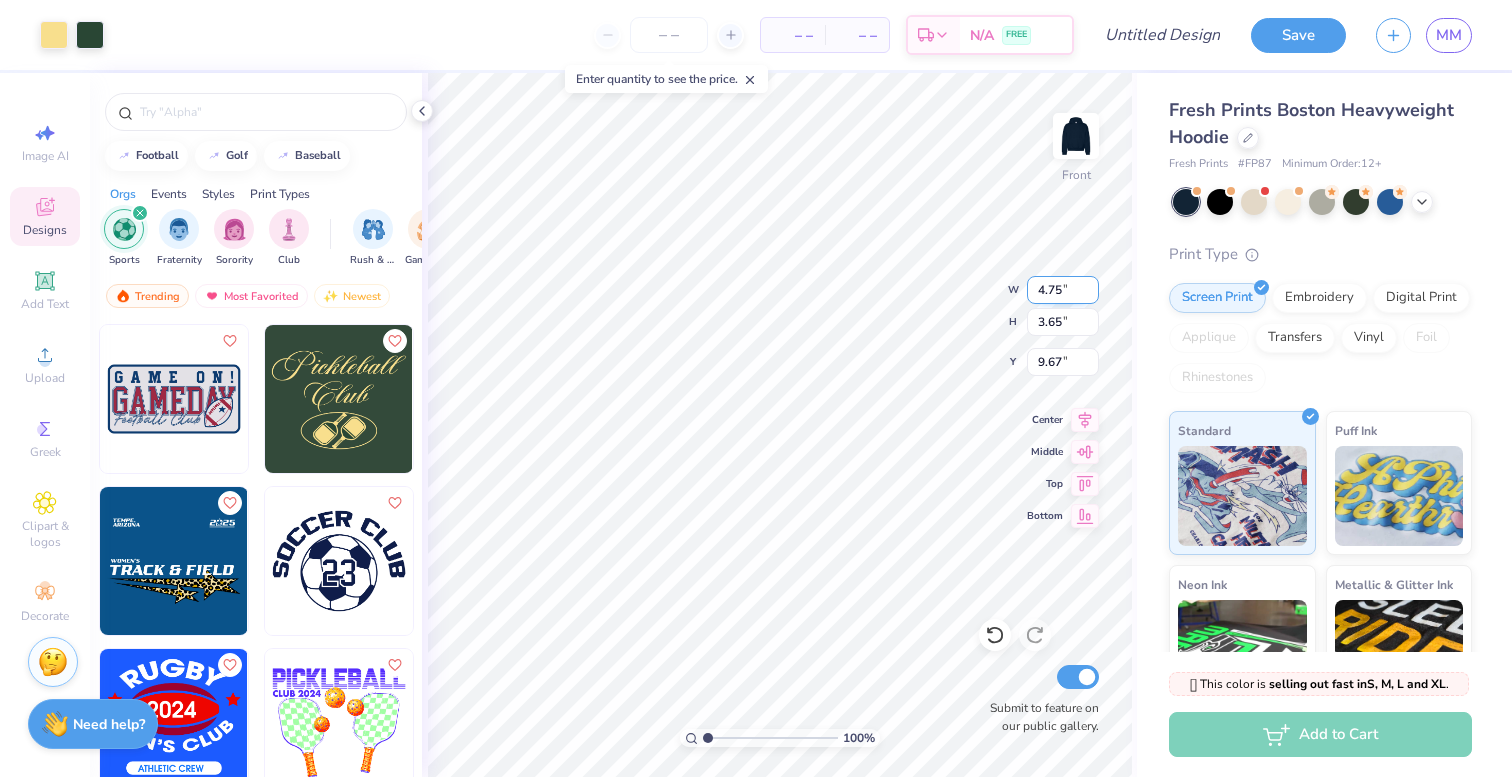 click on "4.75" at bounding box center [1063, 290] 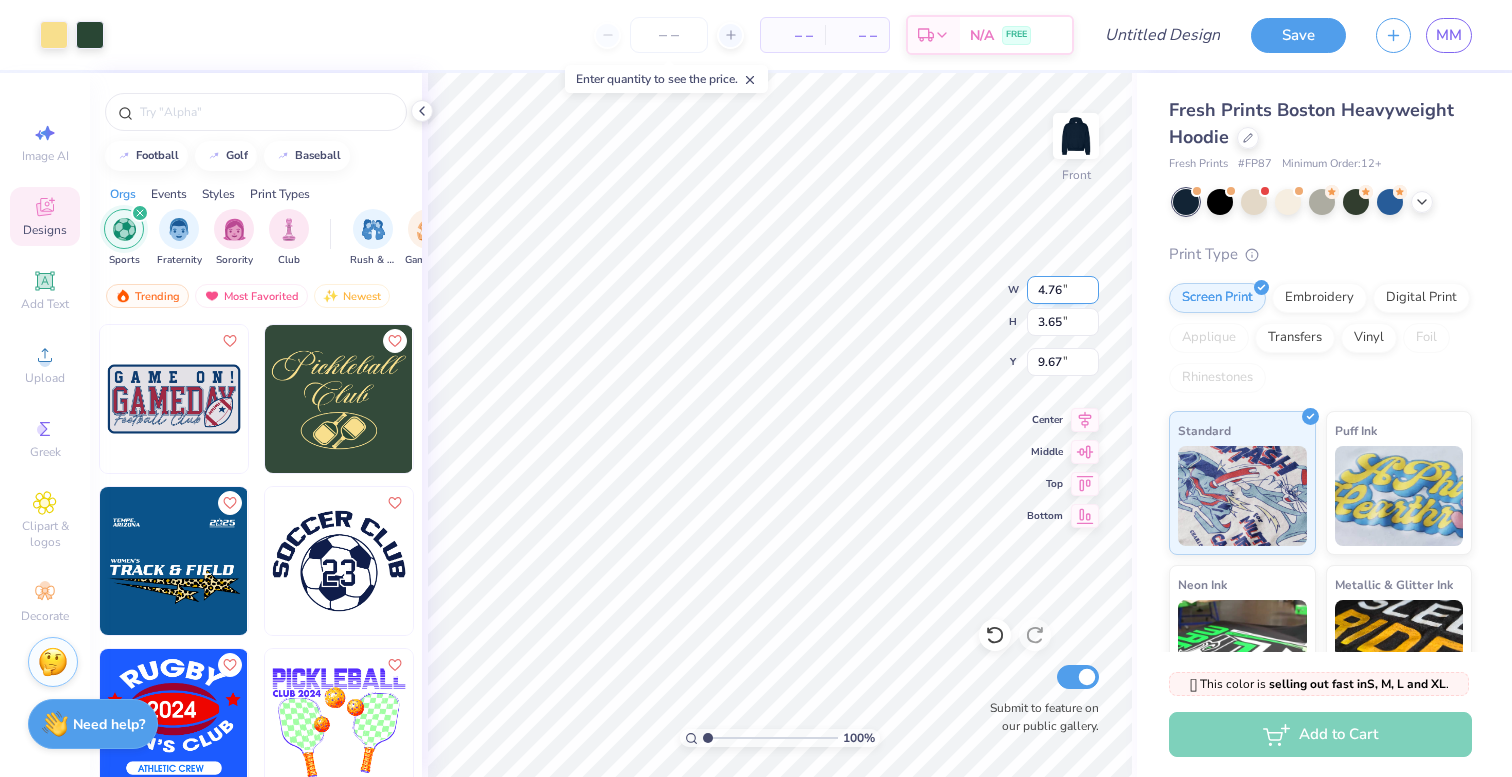 click on "4.76" at bounding box center (1063, 290) 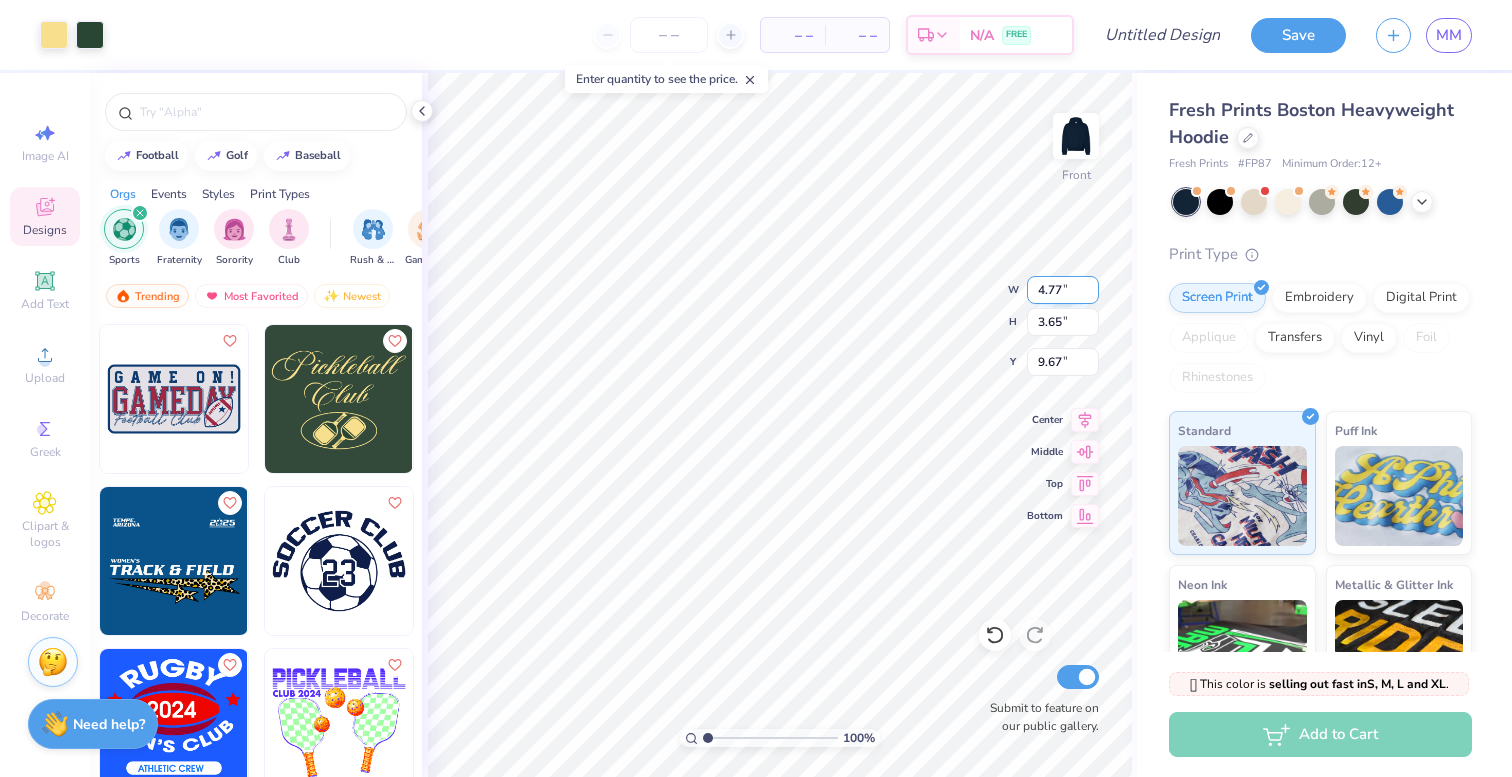 click on "4.77" at bounding box center [1063, 290] 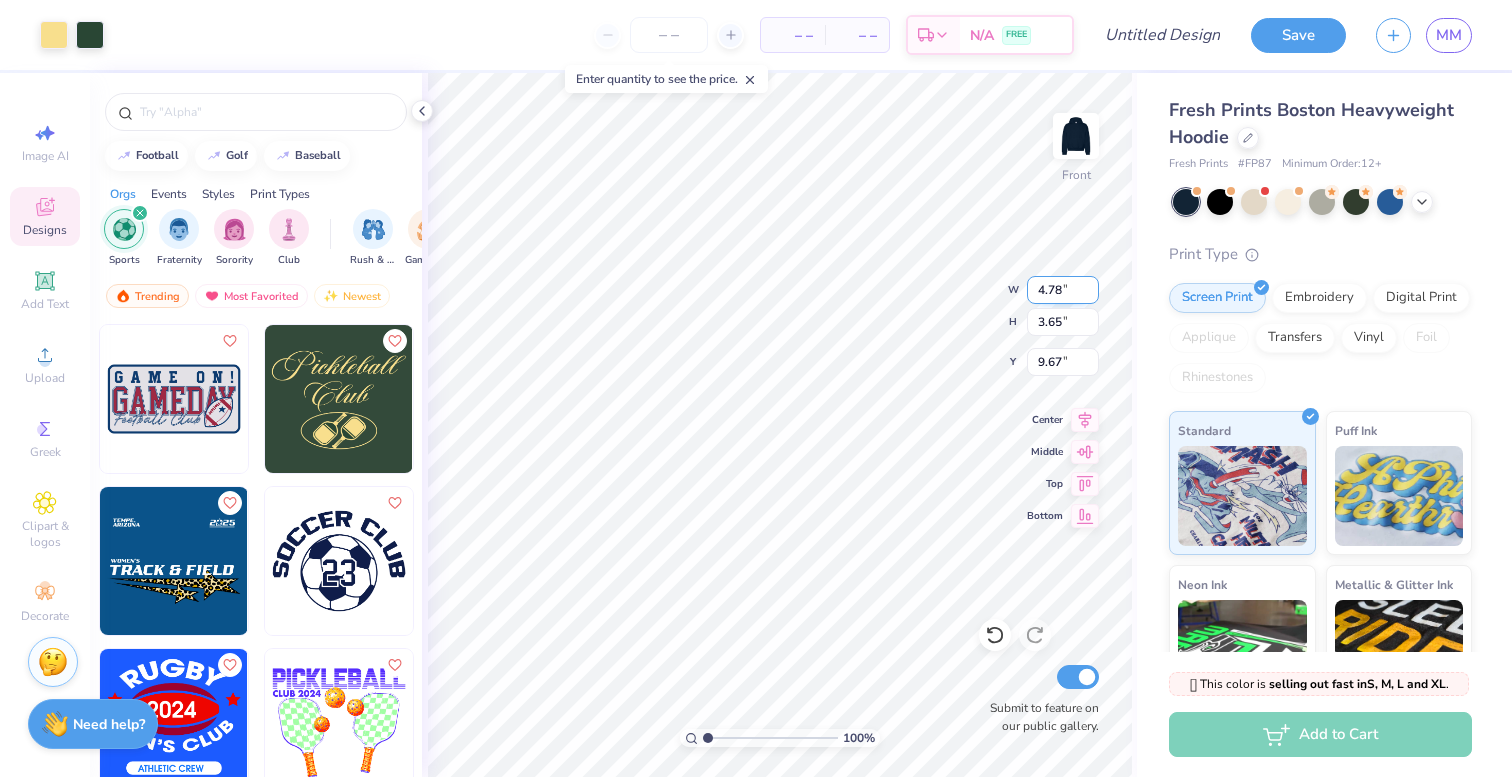 click on "4.78" at bounding box center (1063, 290) 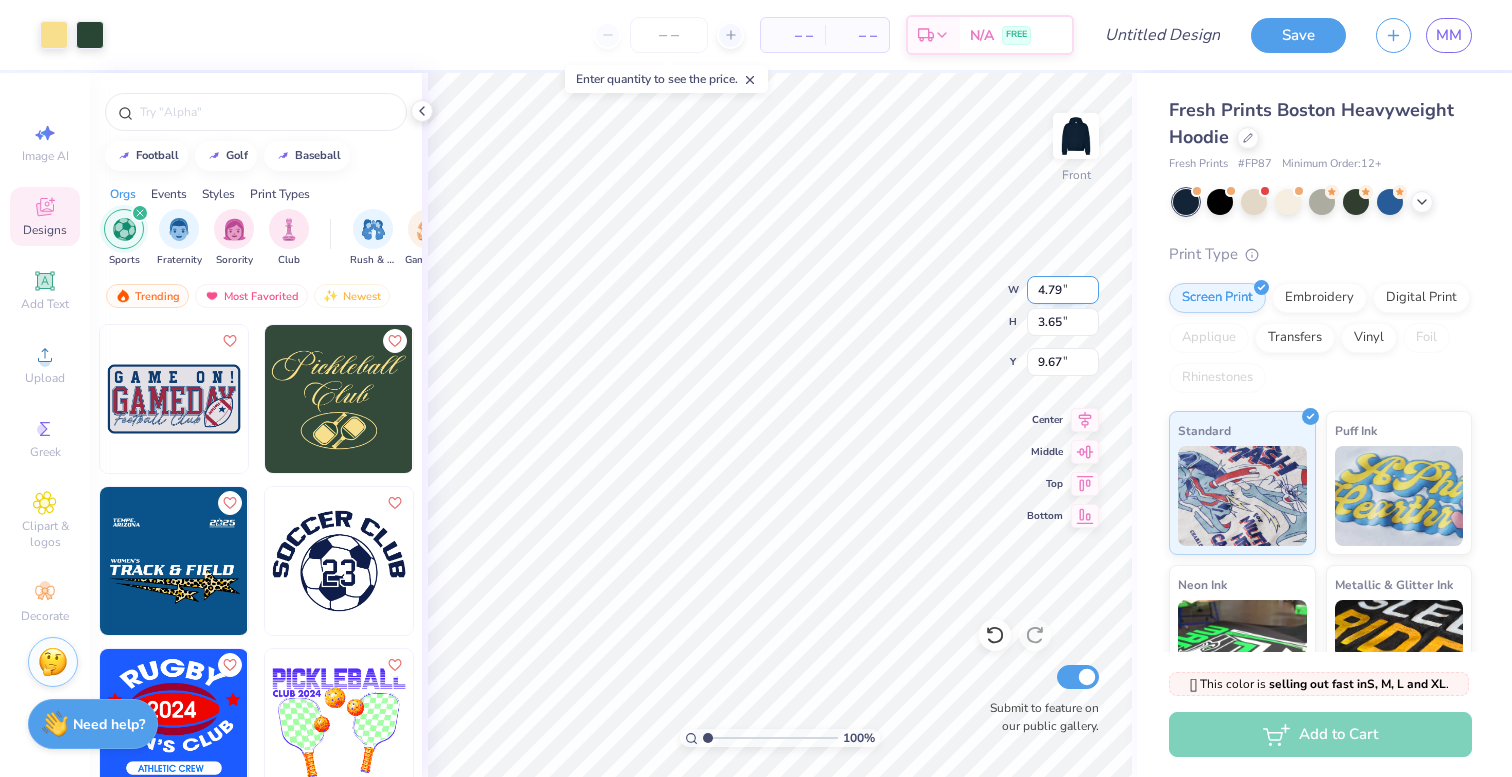 click on "4.79" at bounding box center (1063, 290) 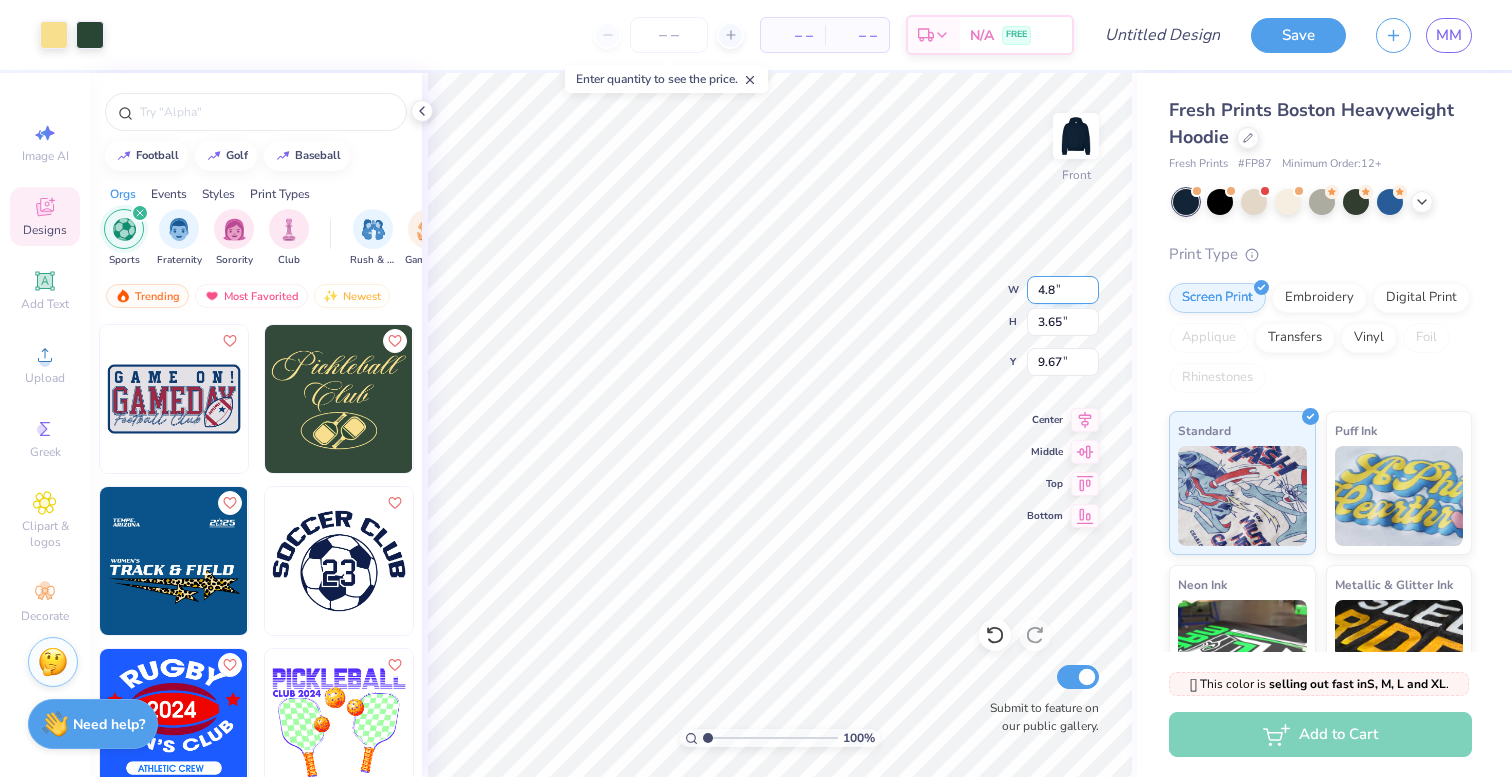 type on "4.8" 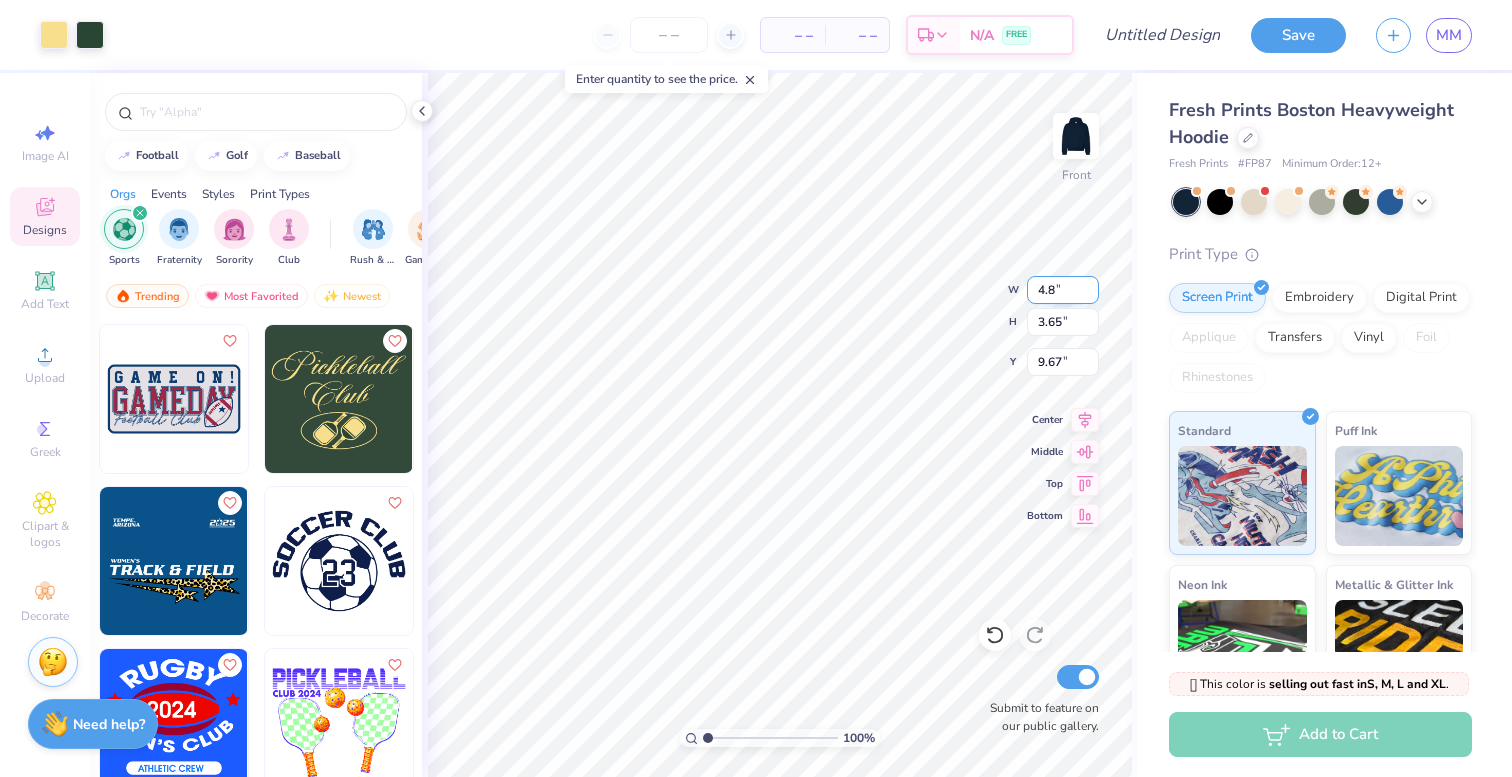 click on "4.8" at bounding box center (1063, 290) 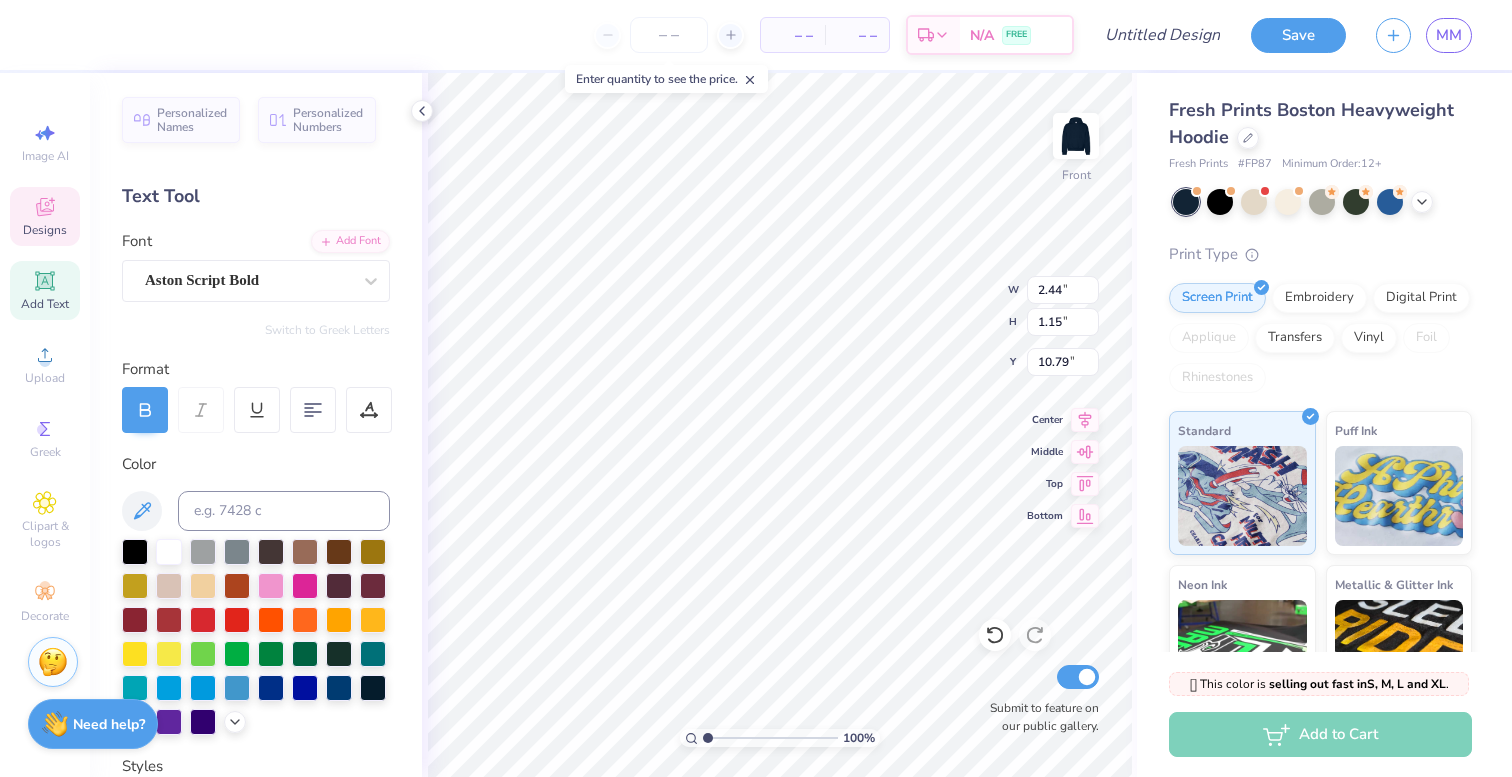 type on "4.69" 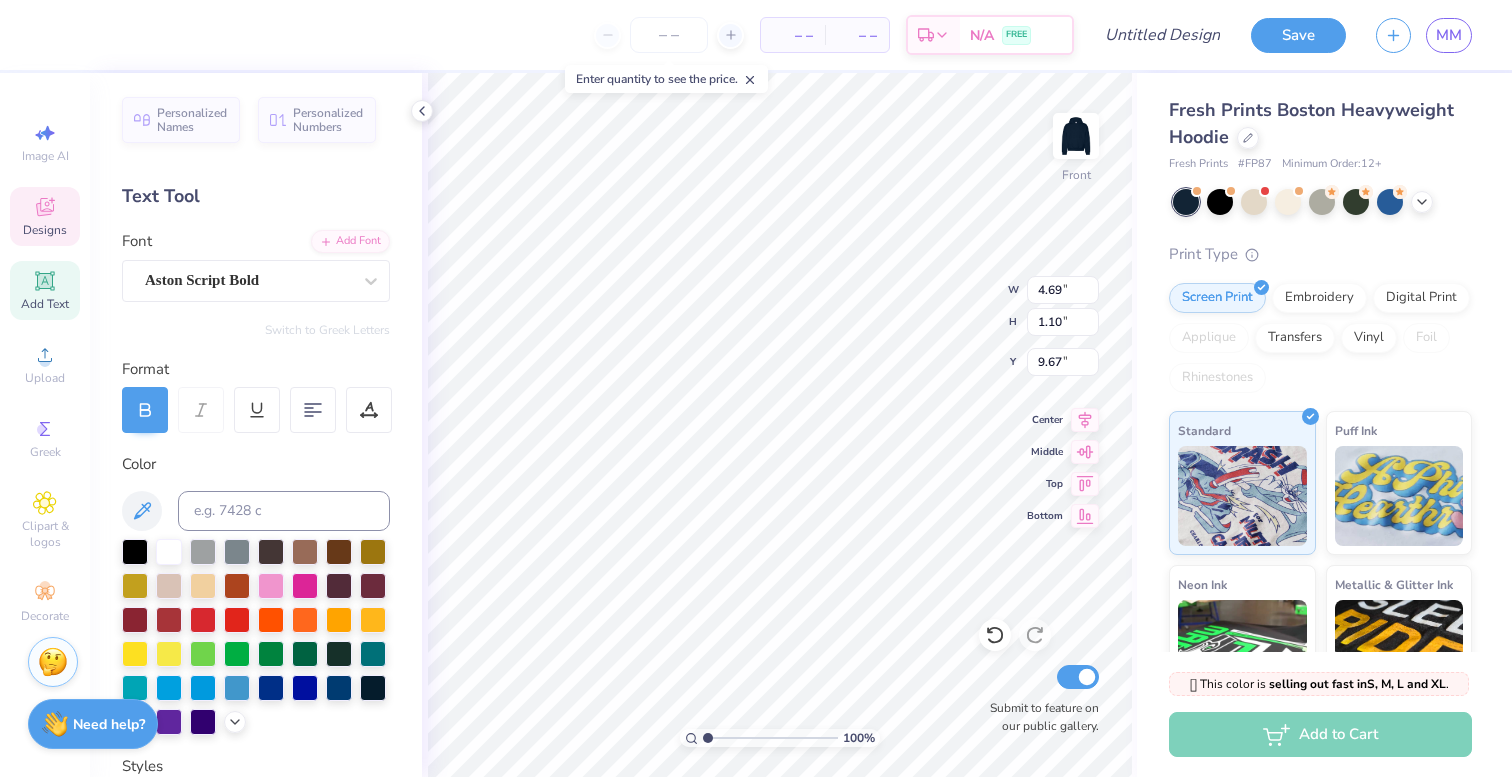type on "8.24" 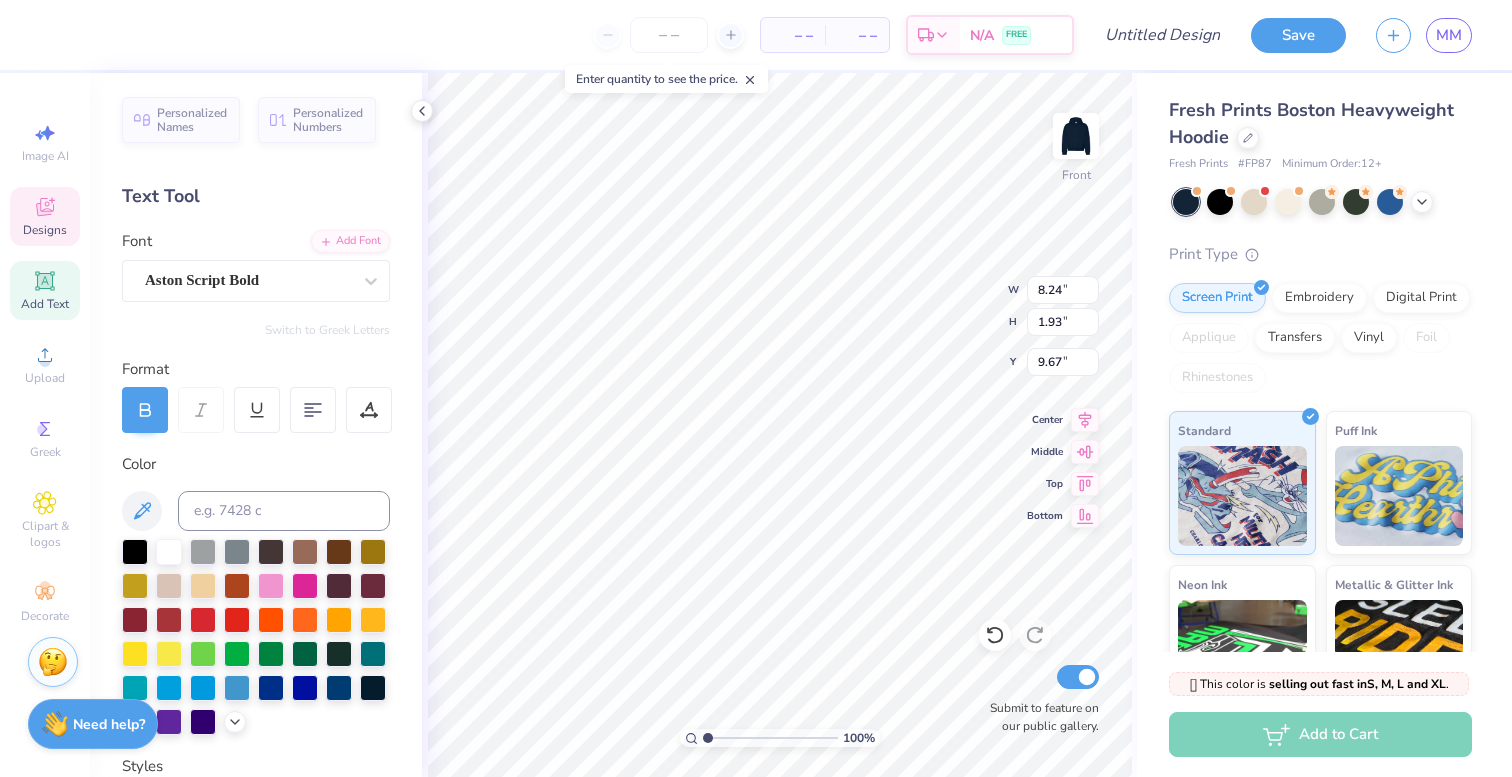 type on "8.86" 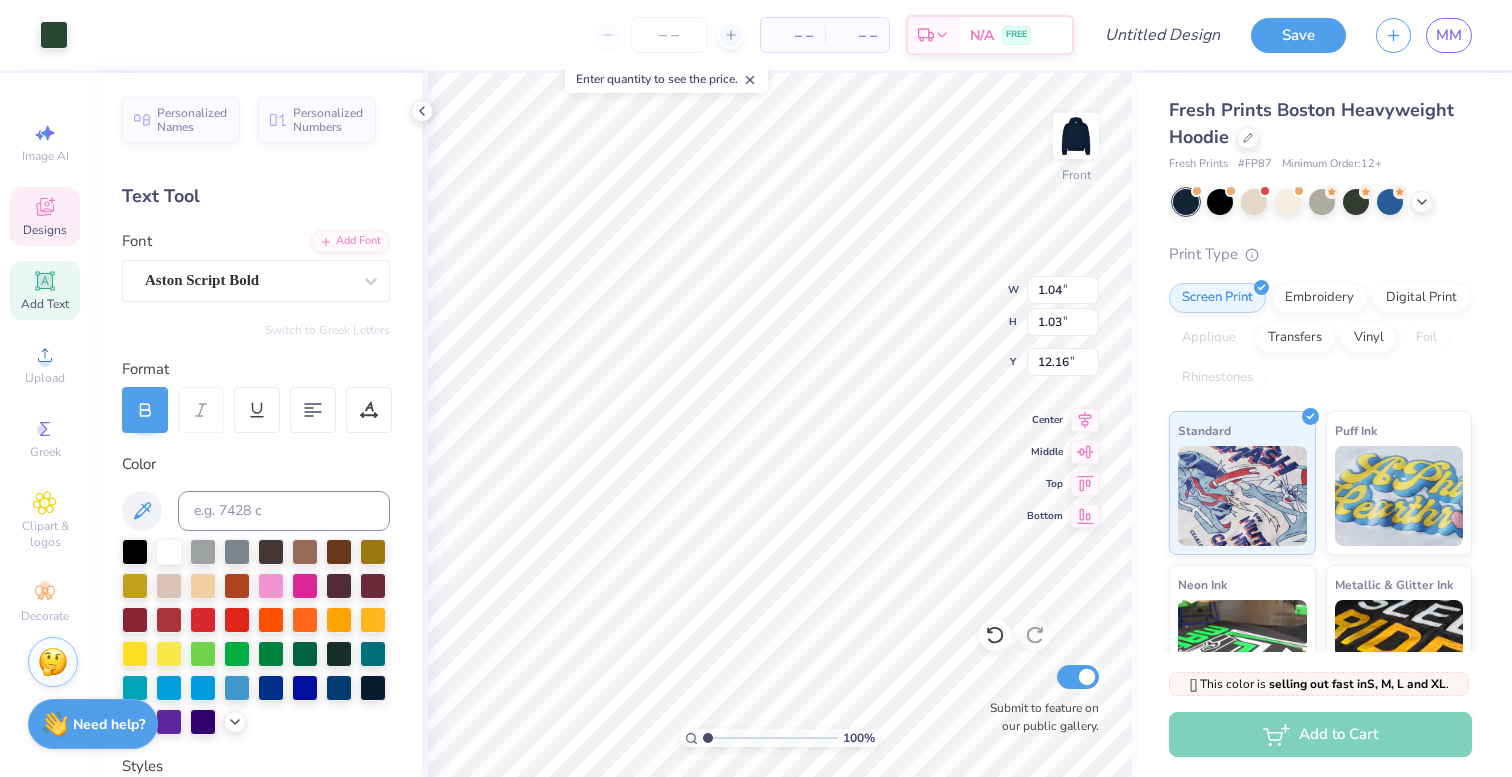 type on "2.67" 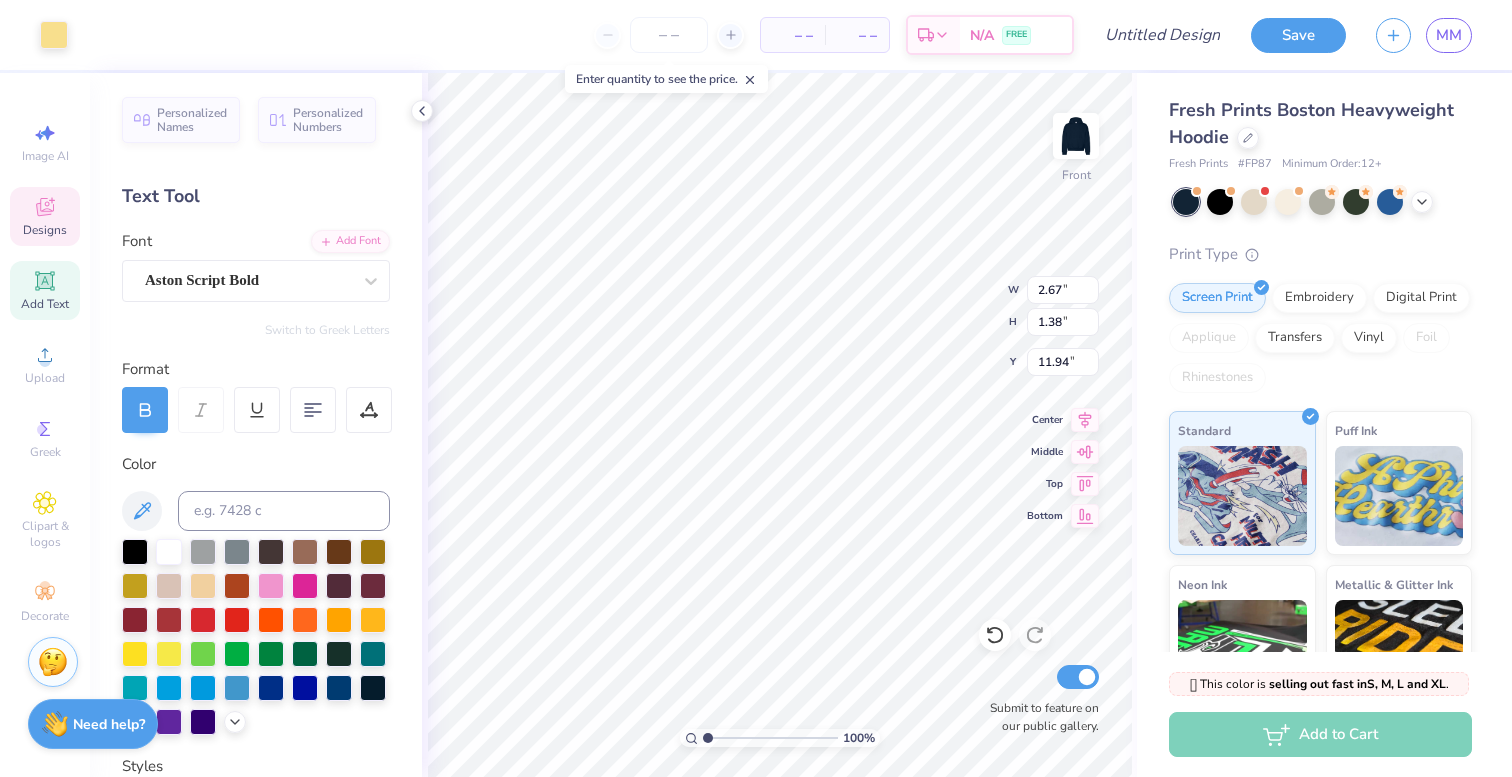 type on "7.67" 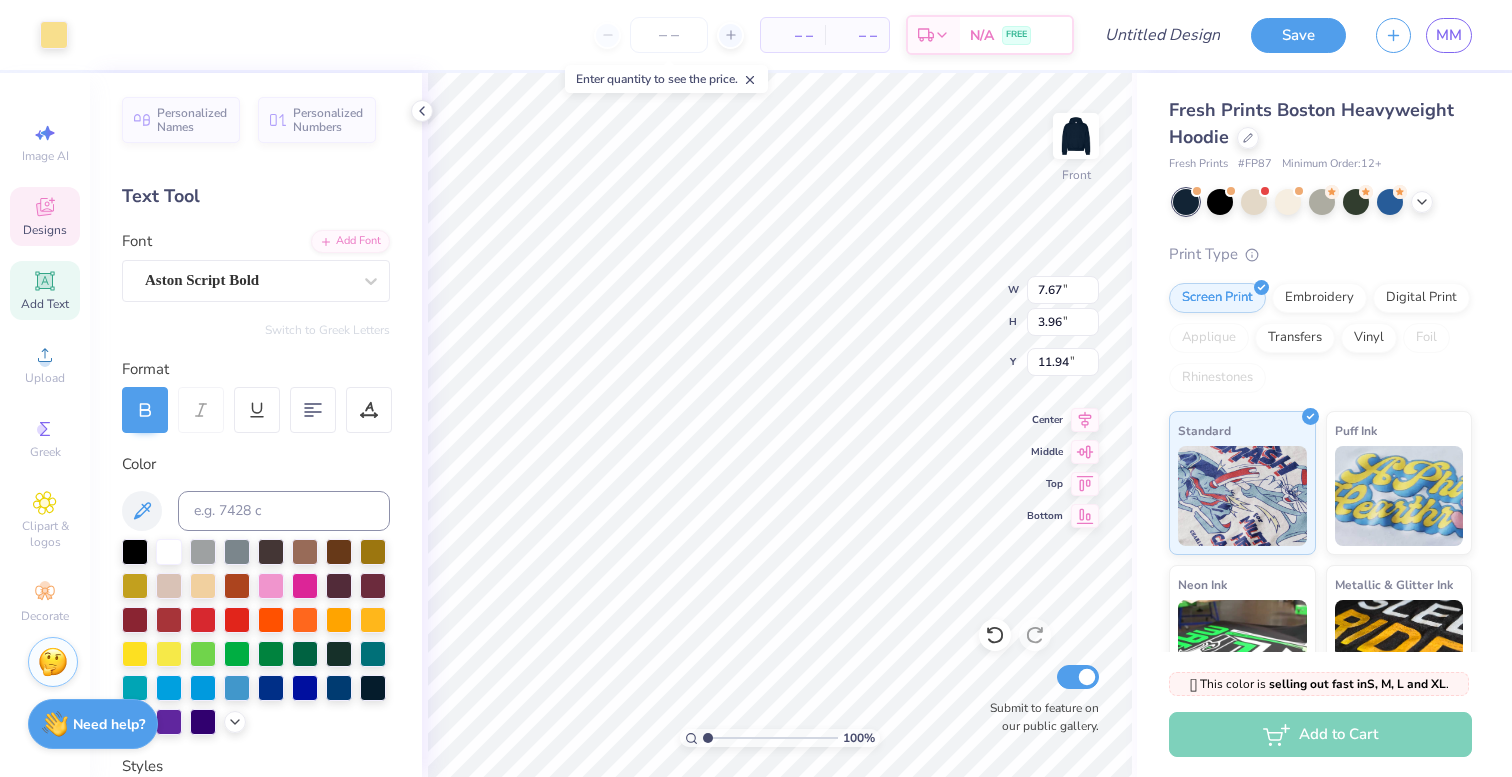 type on "14.18" 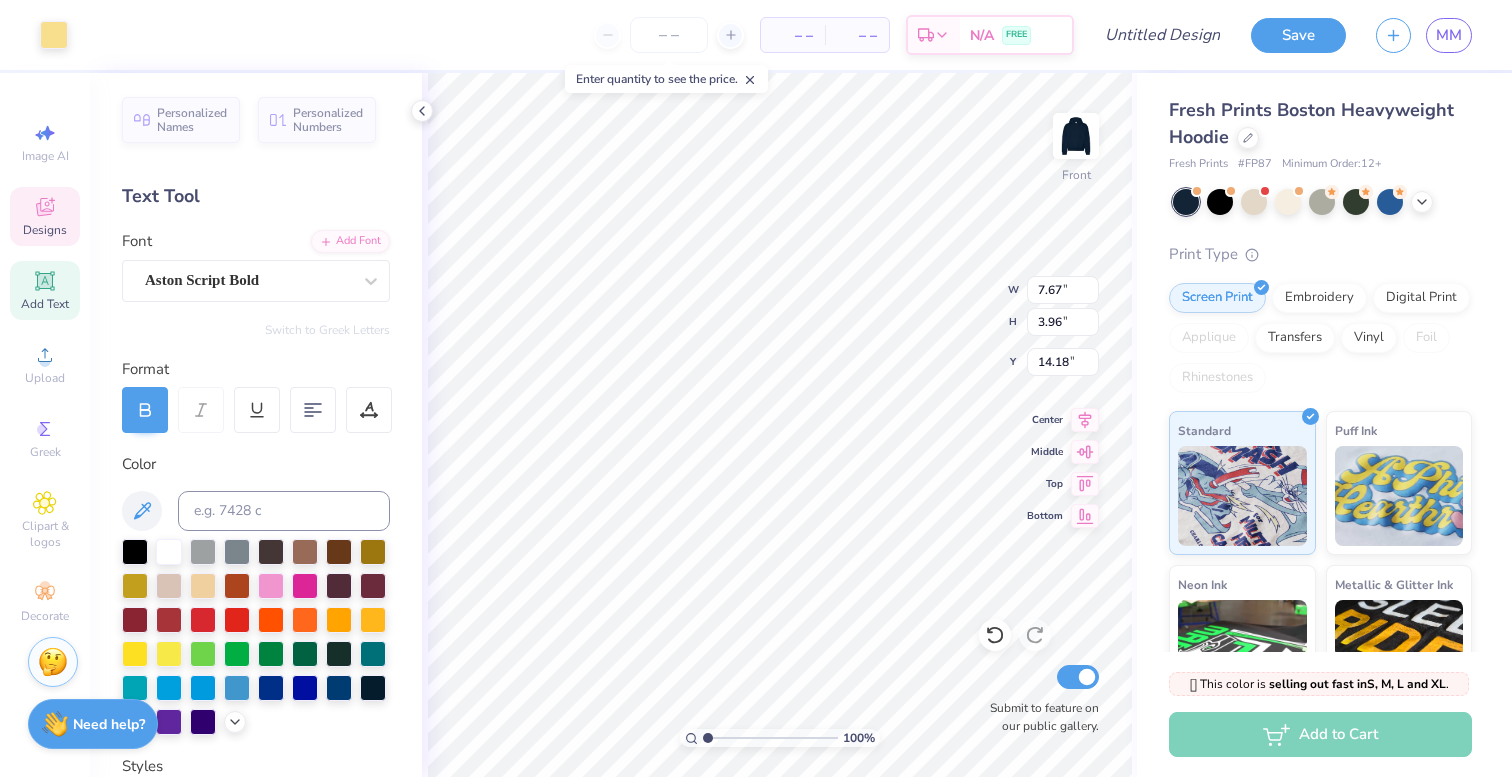 type on "1.04" 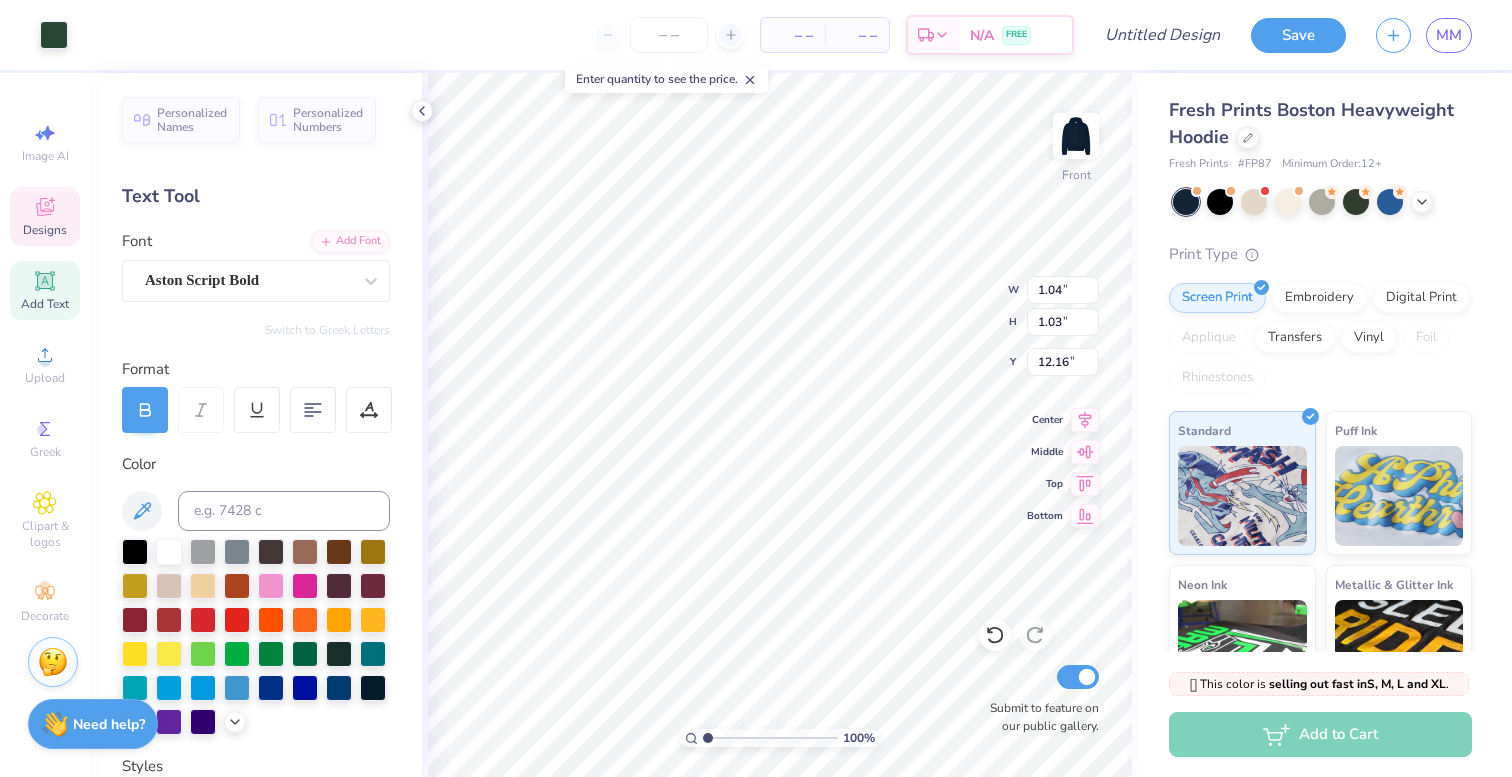 type on "15.64" 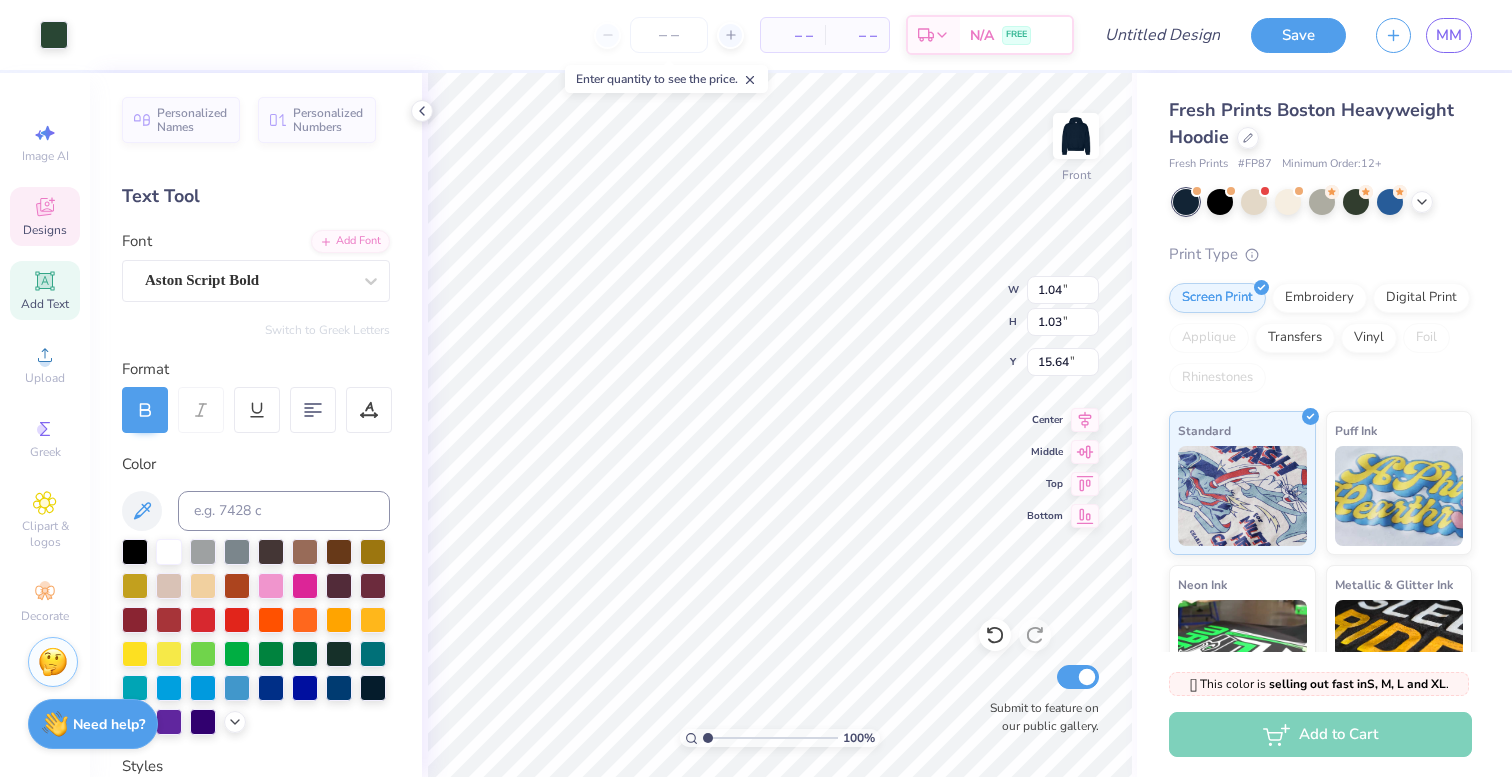 type on "1.80" 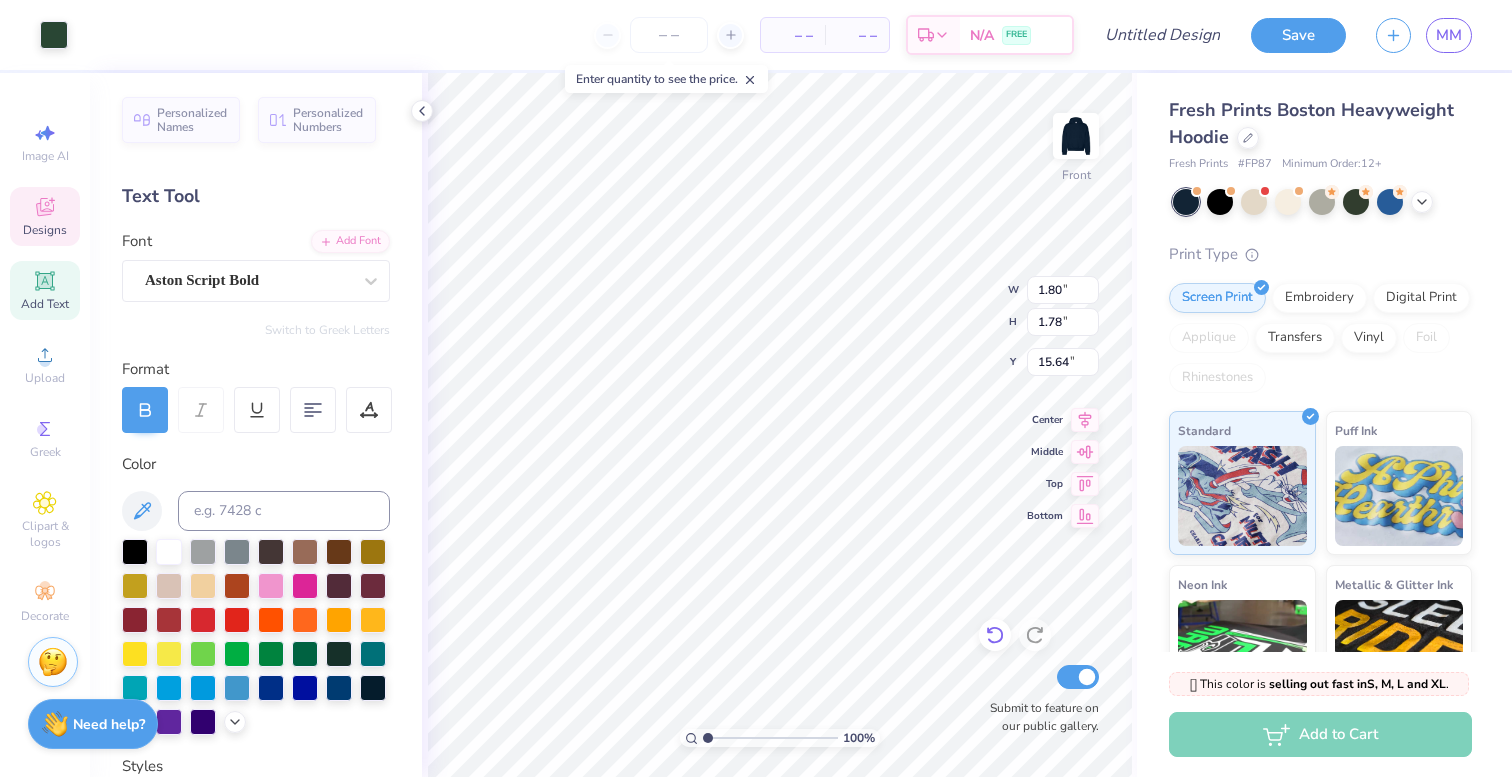 click 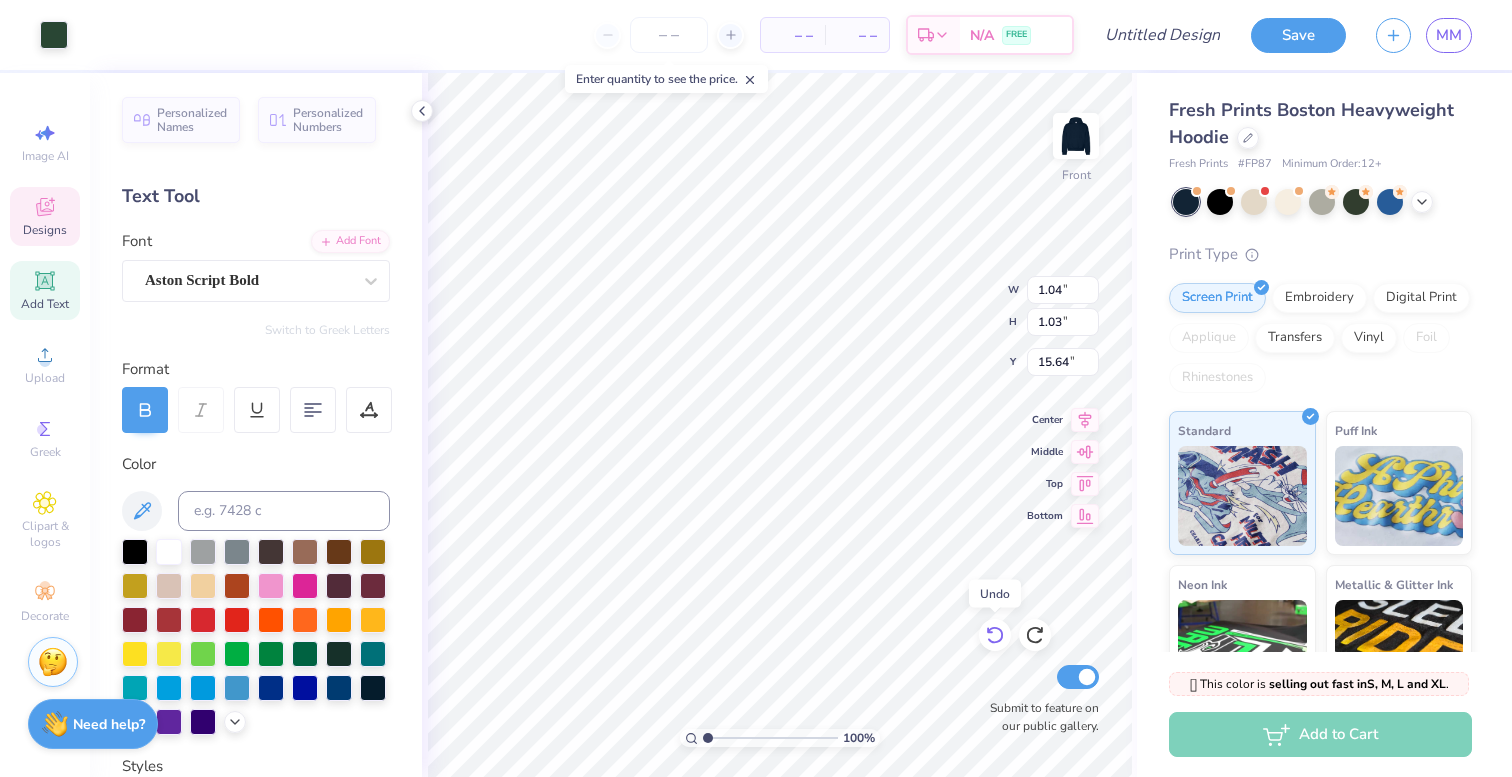 click 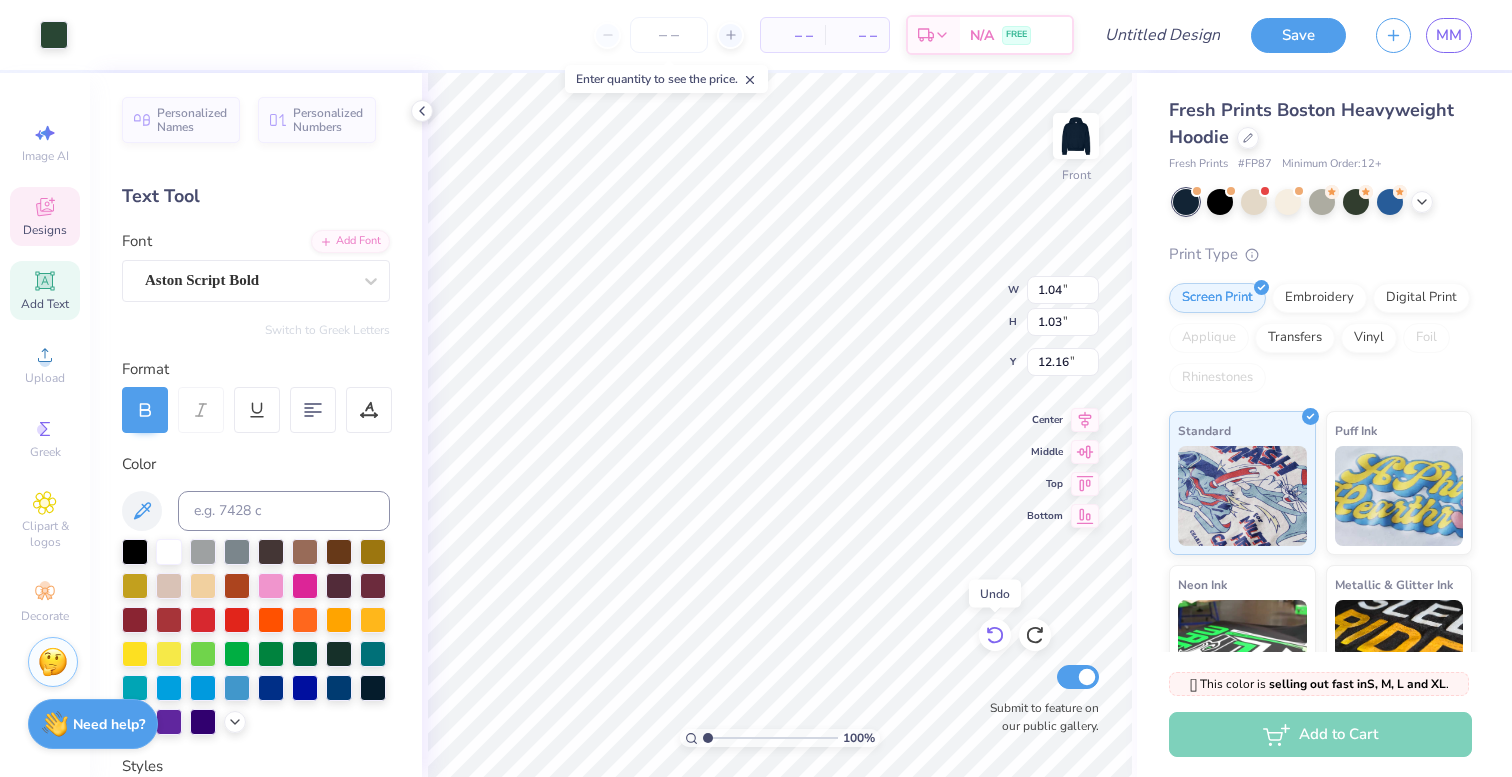 click 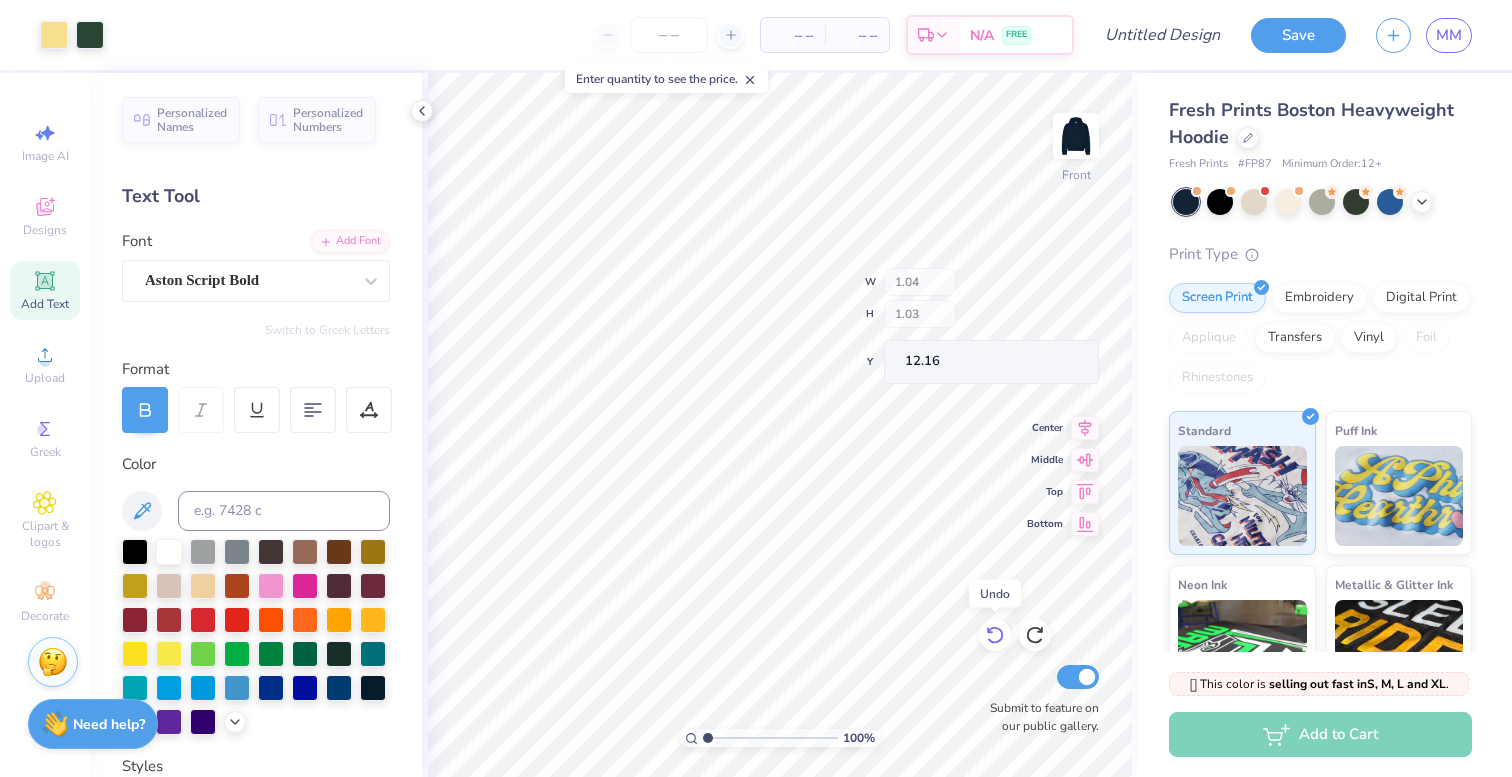 click 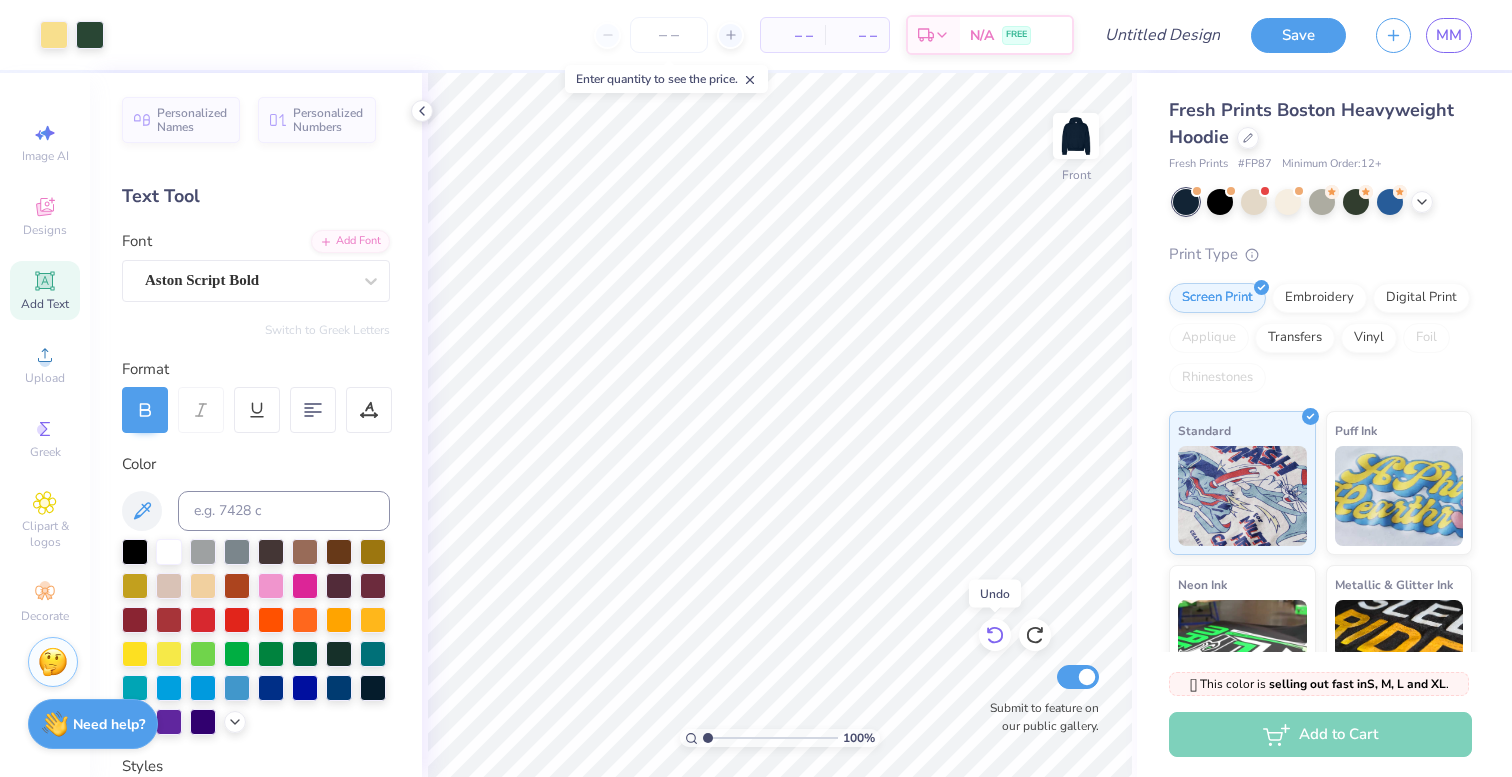 click 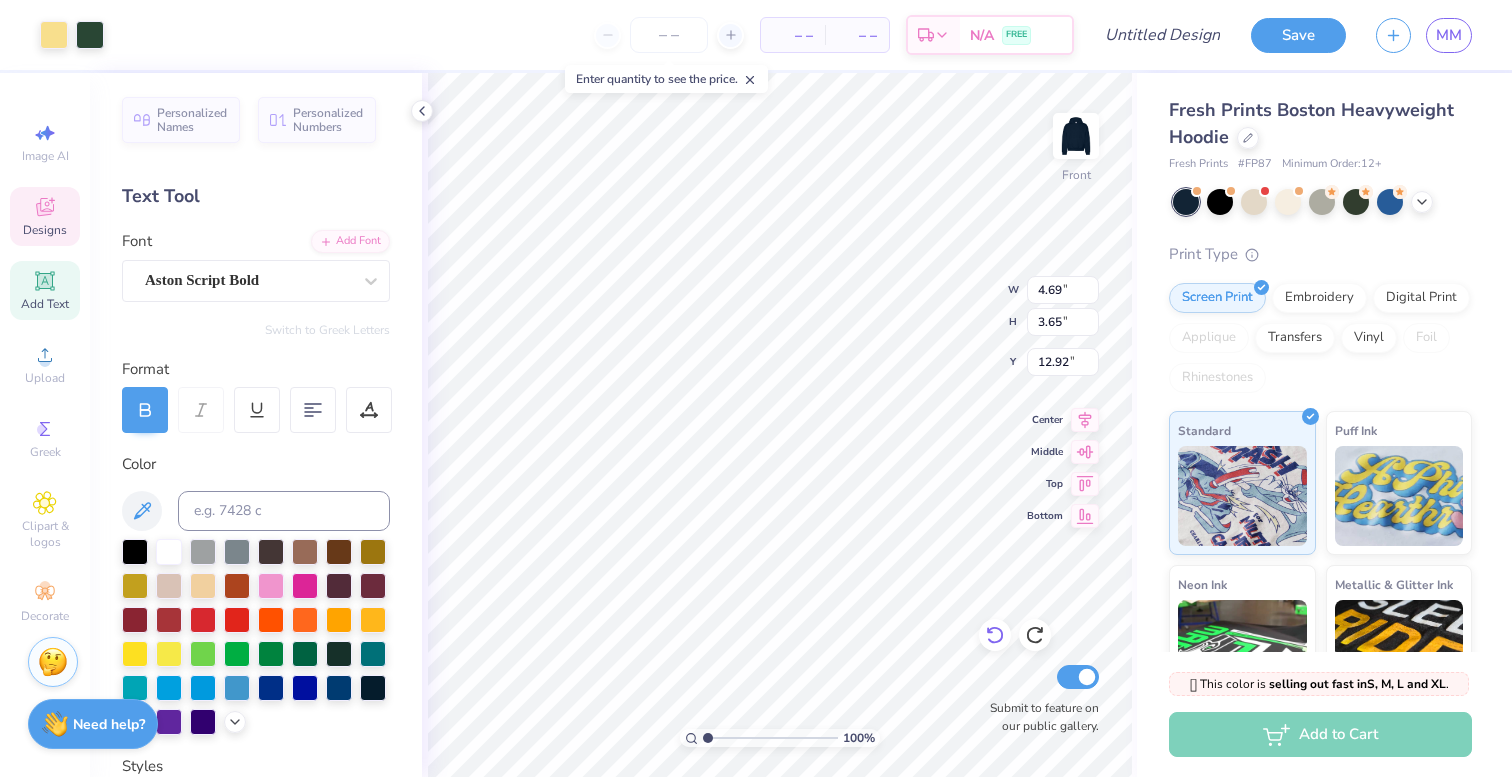 type on "10.02" 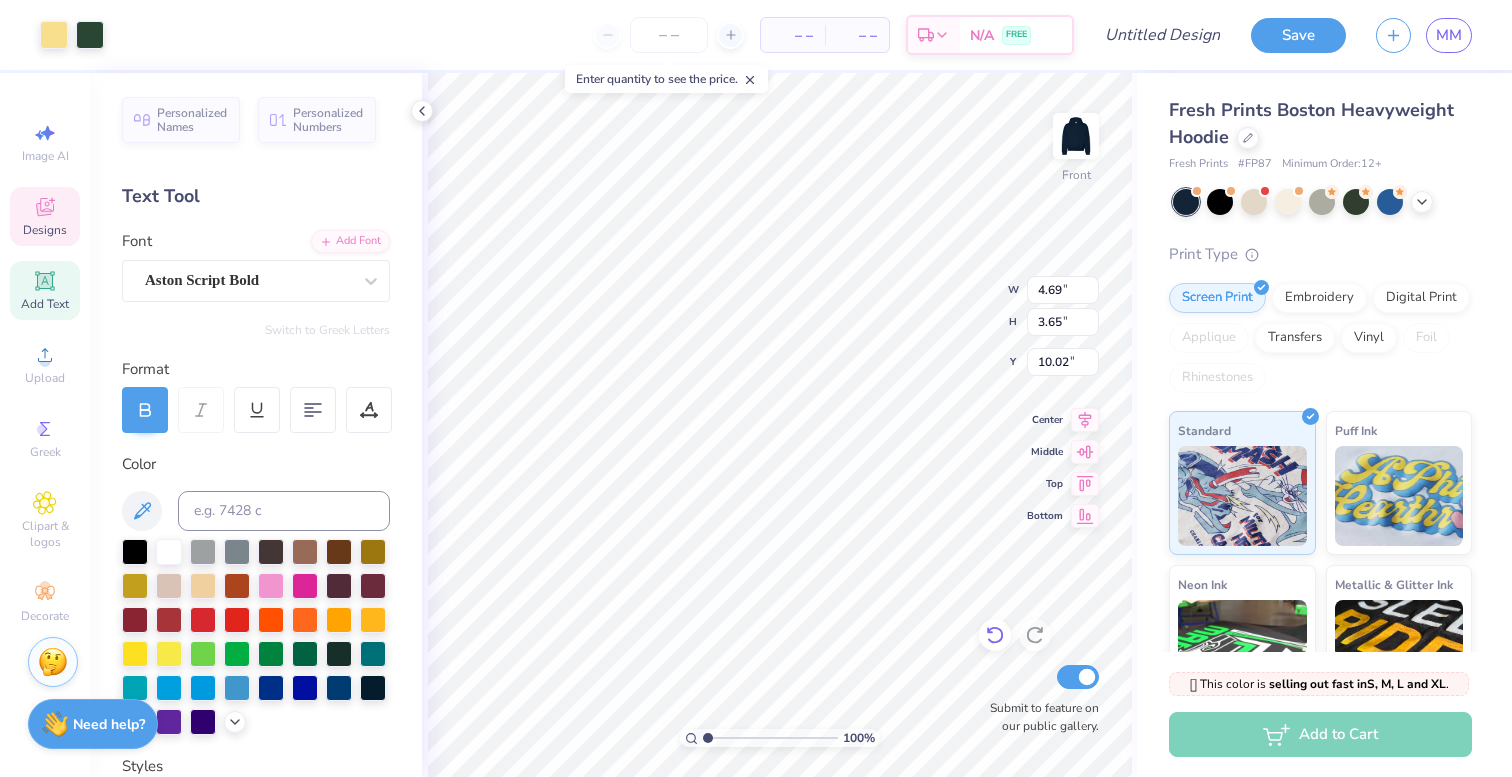 type on "11.34" 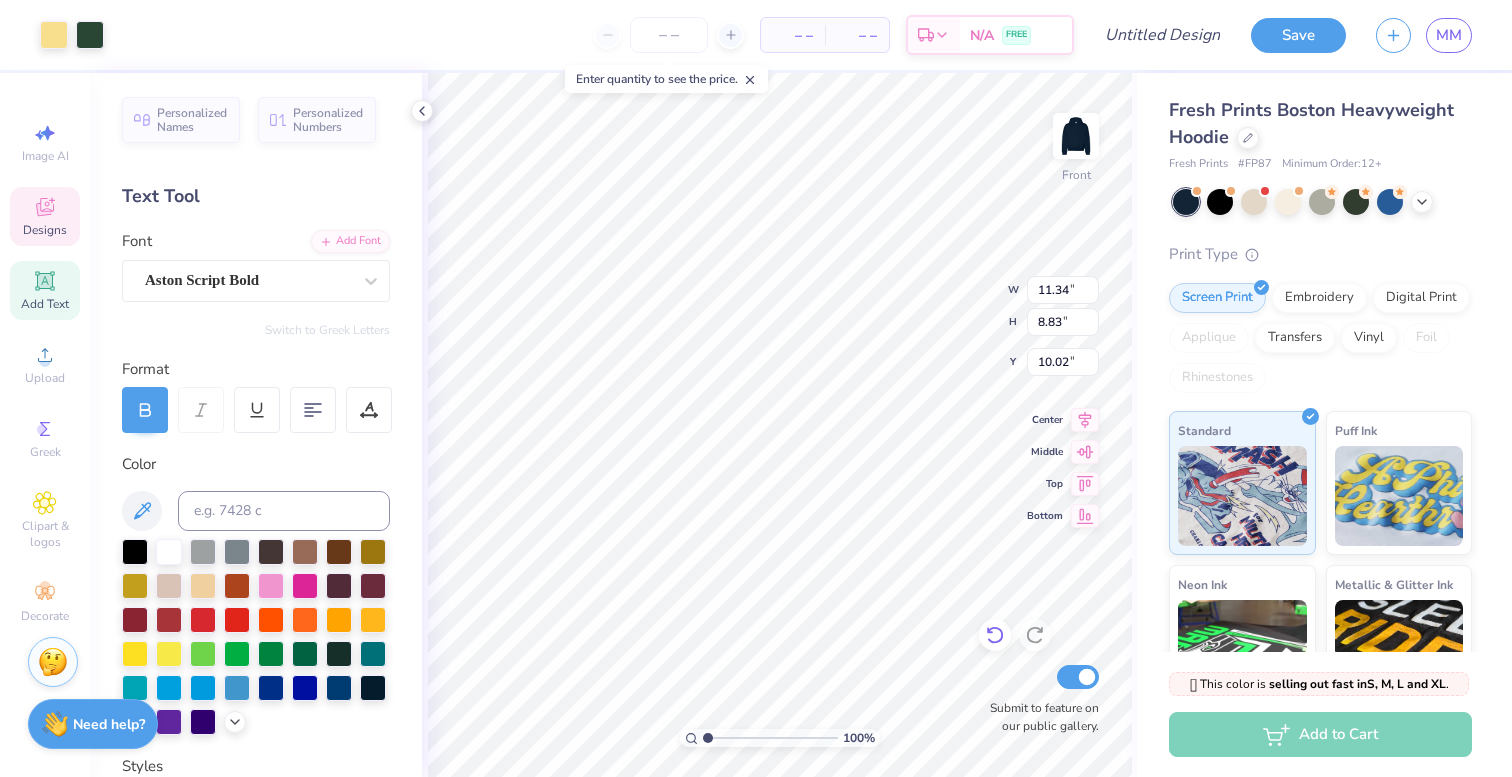 type on "9.68" 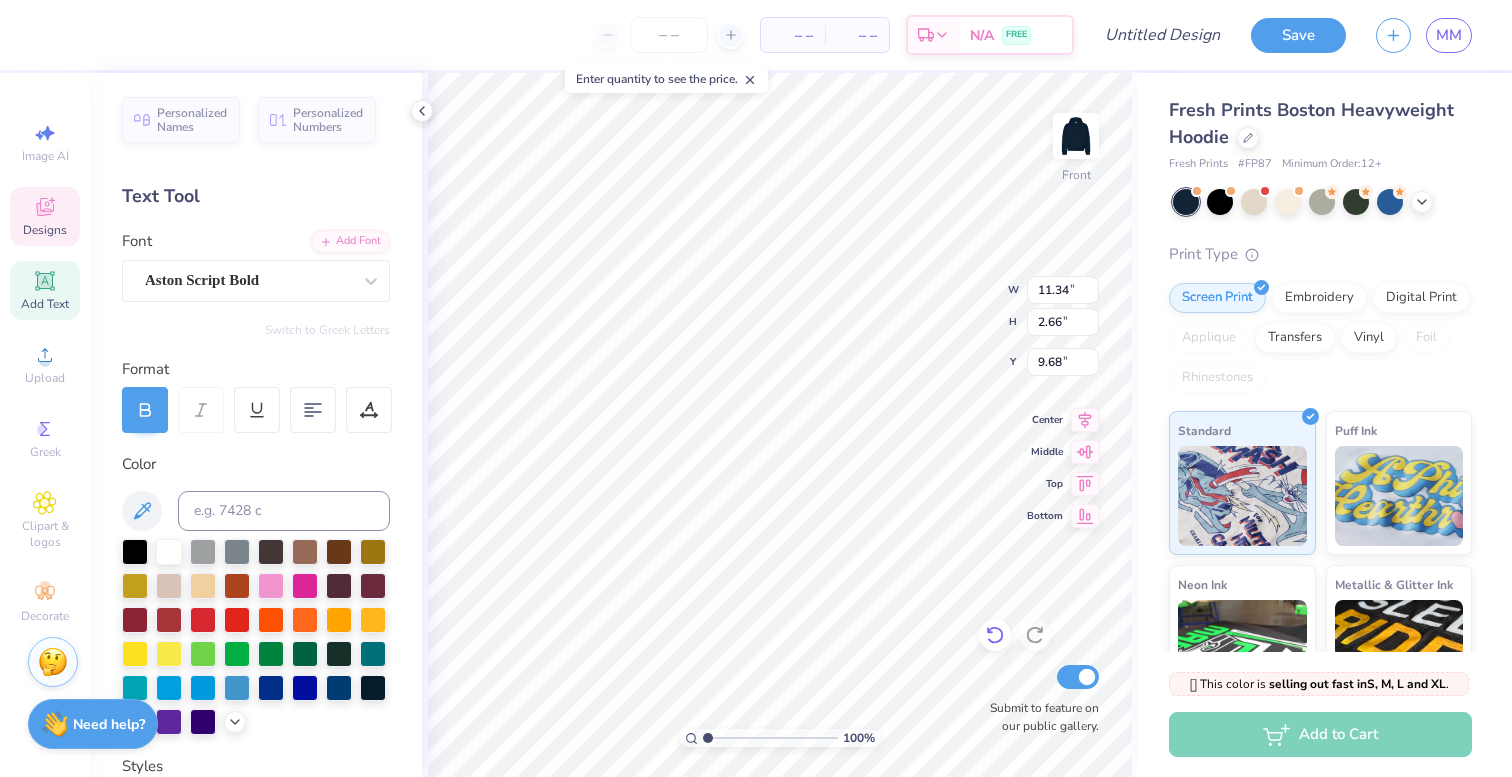 scroll, scrollTop: 0, scrollLeft: 1, axis: horizontal 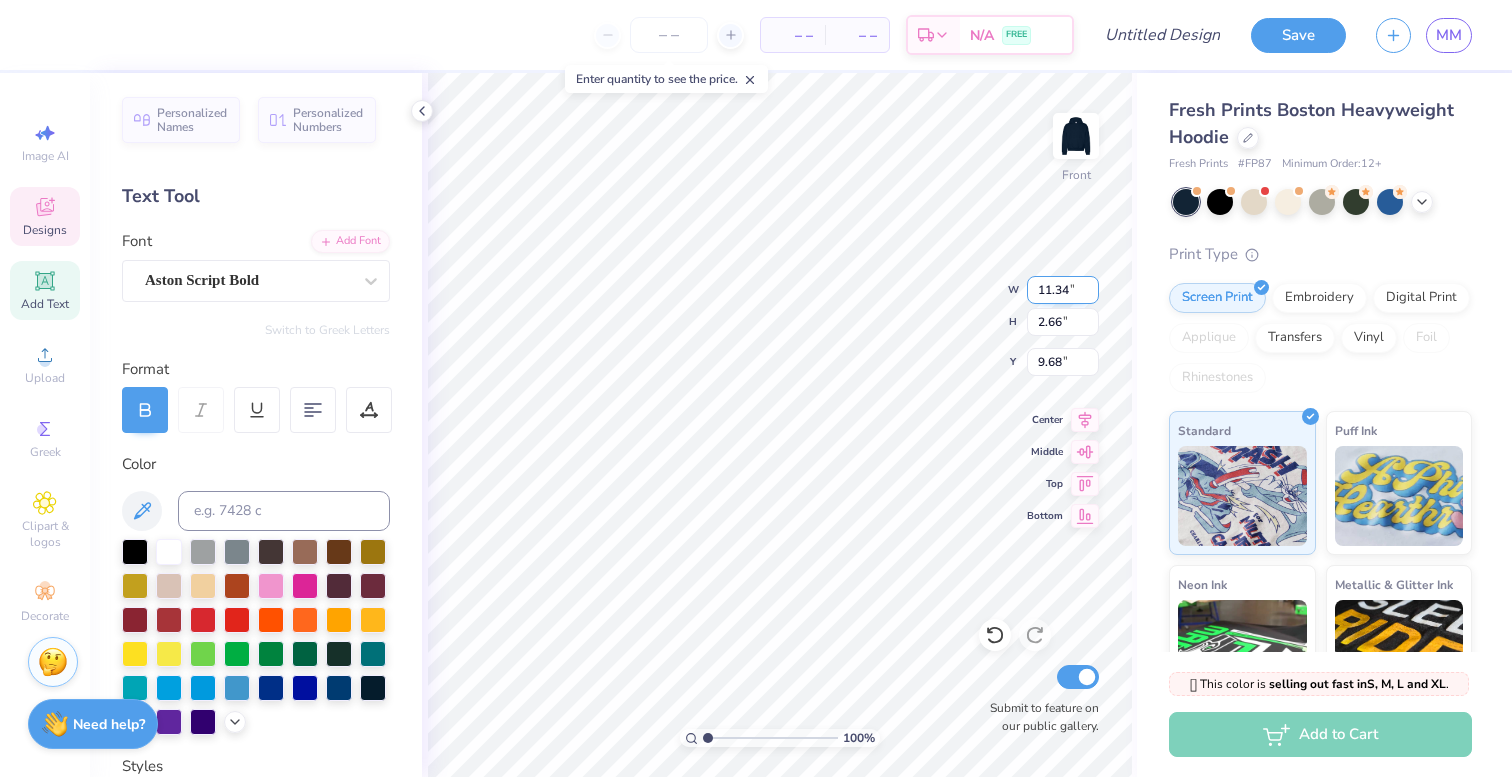 type on "11.33" 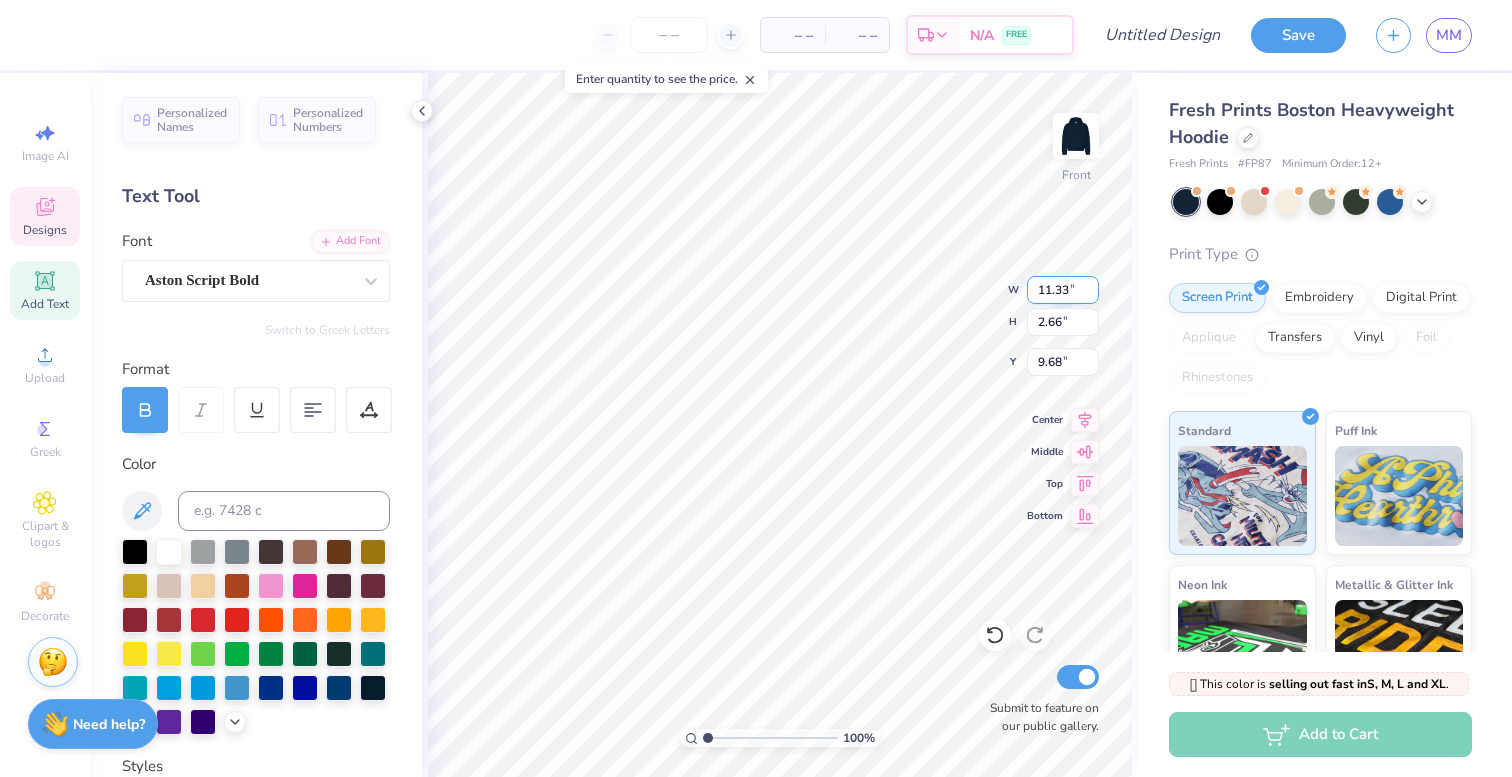 type on "3.01" 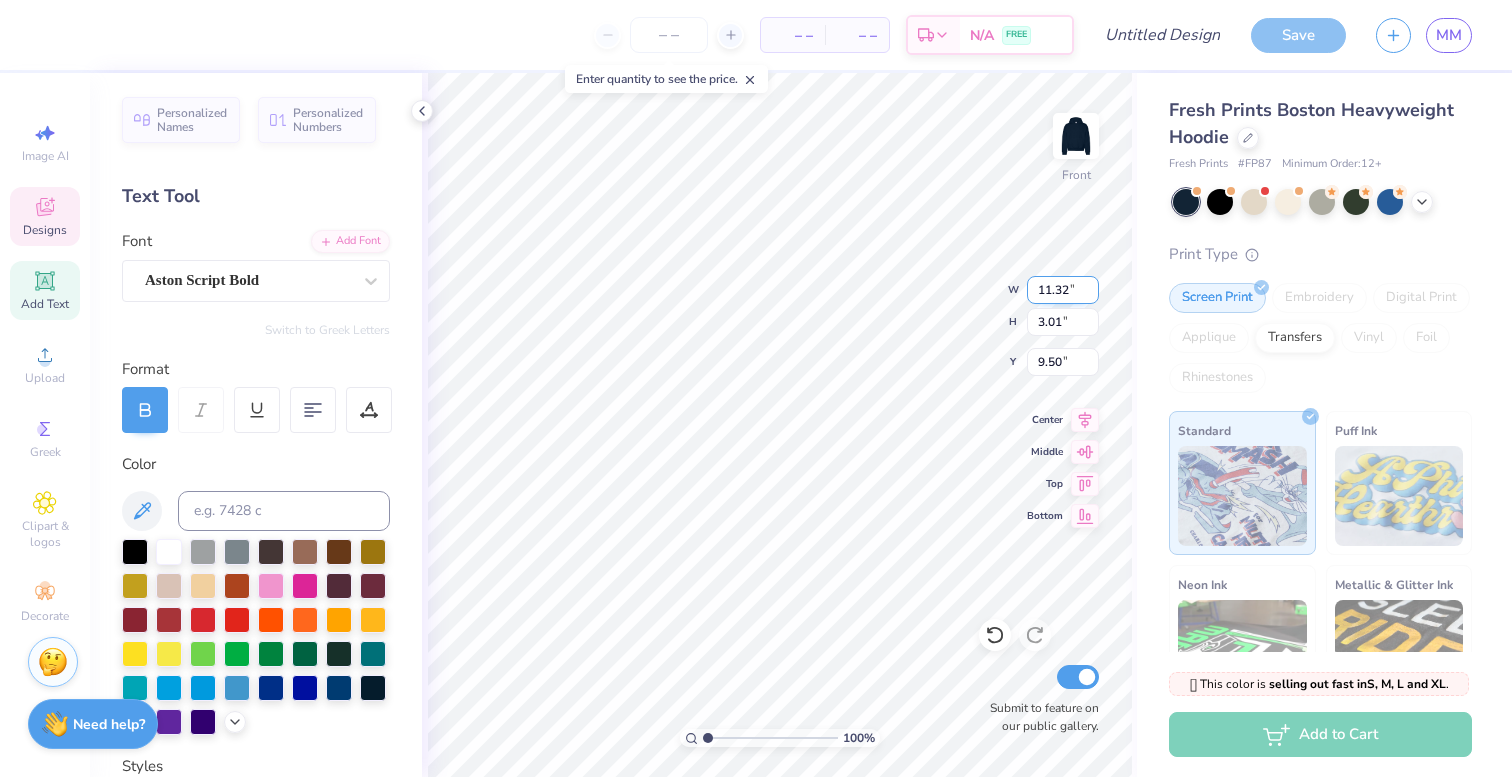 click on "11.32" at bounding box center [1063, 290] 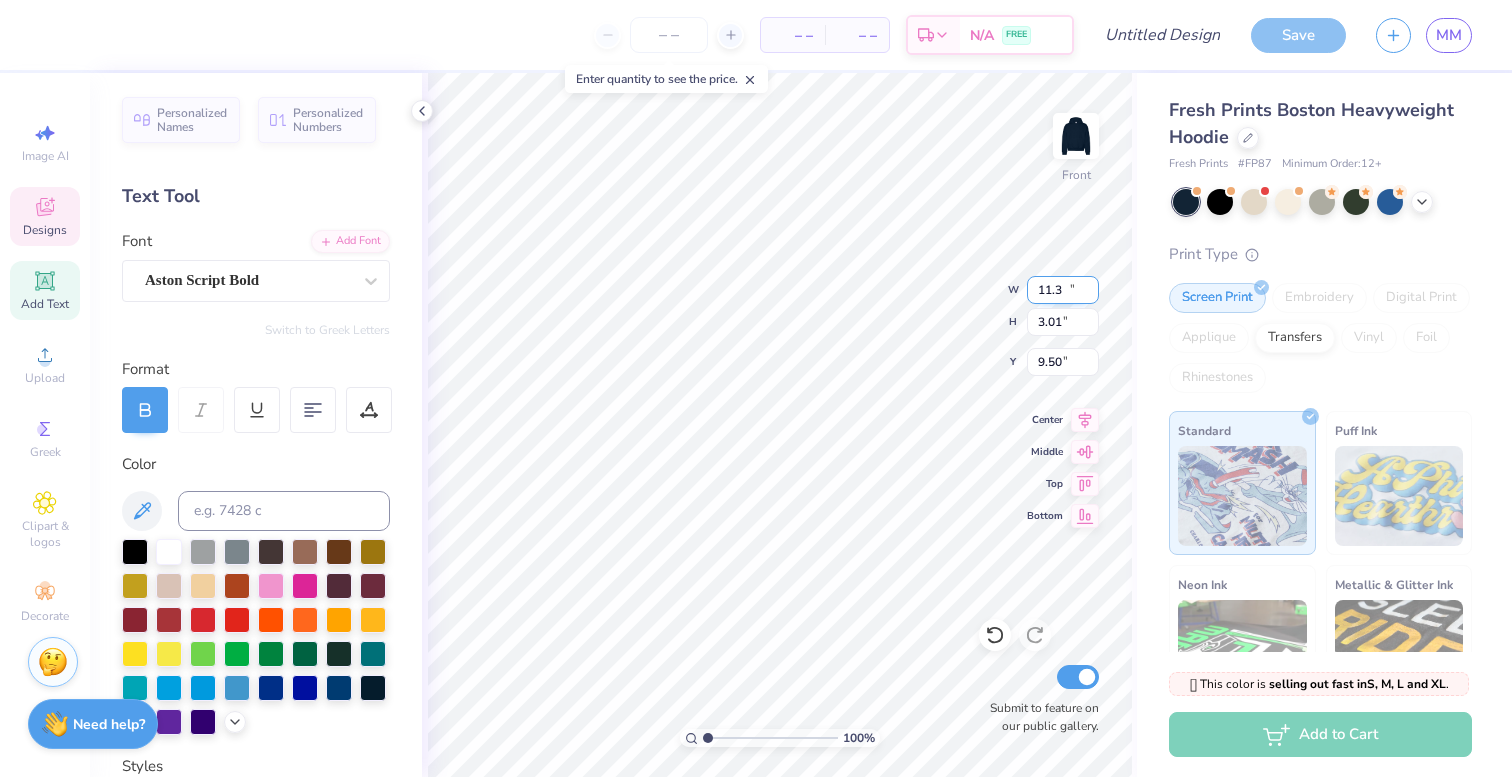 type on "11.3" 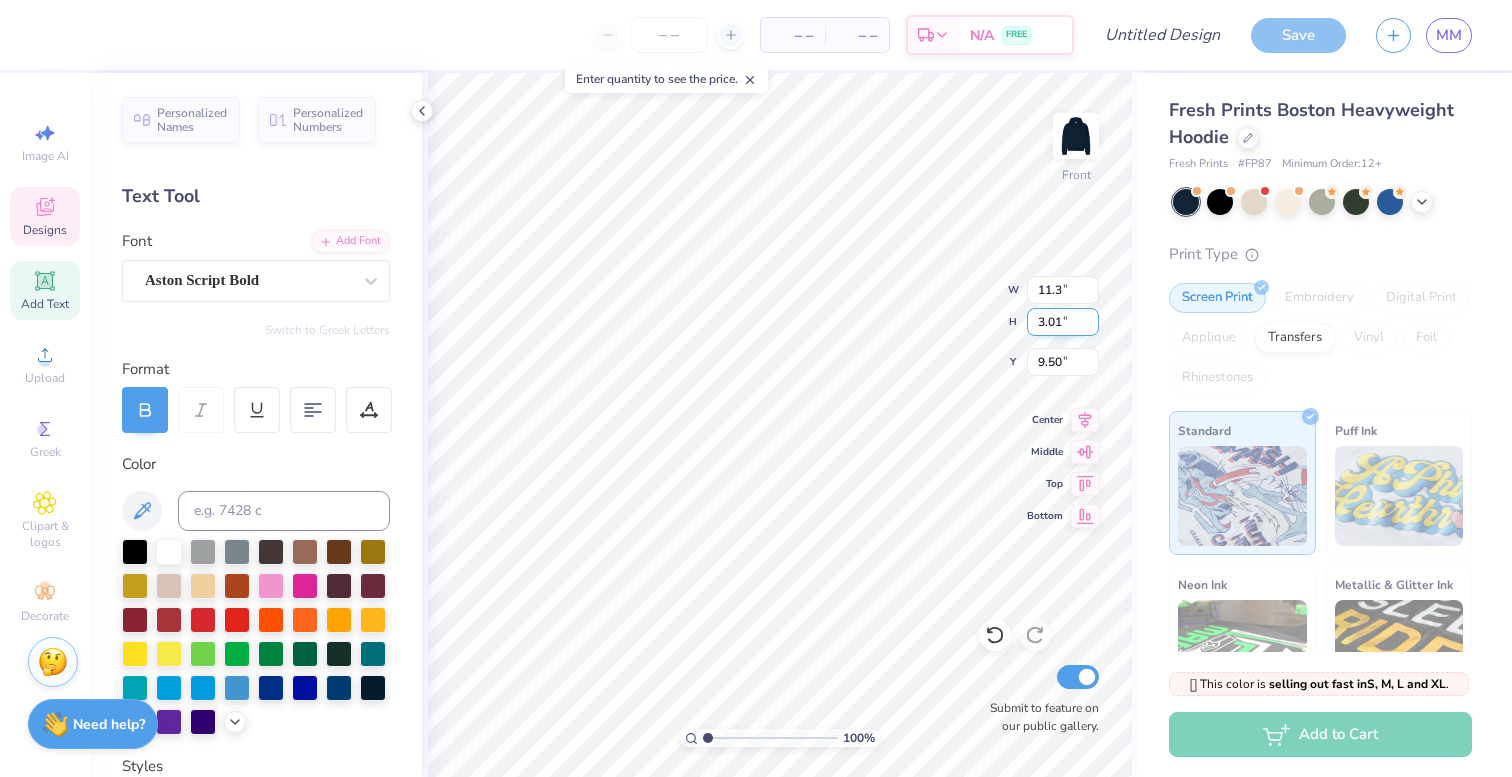 type on "3" 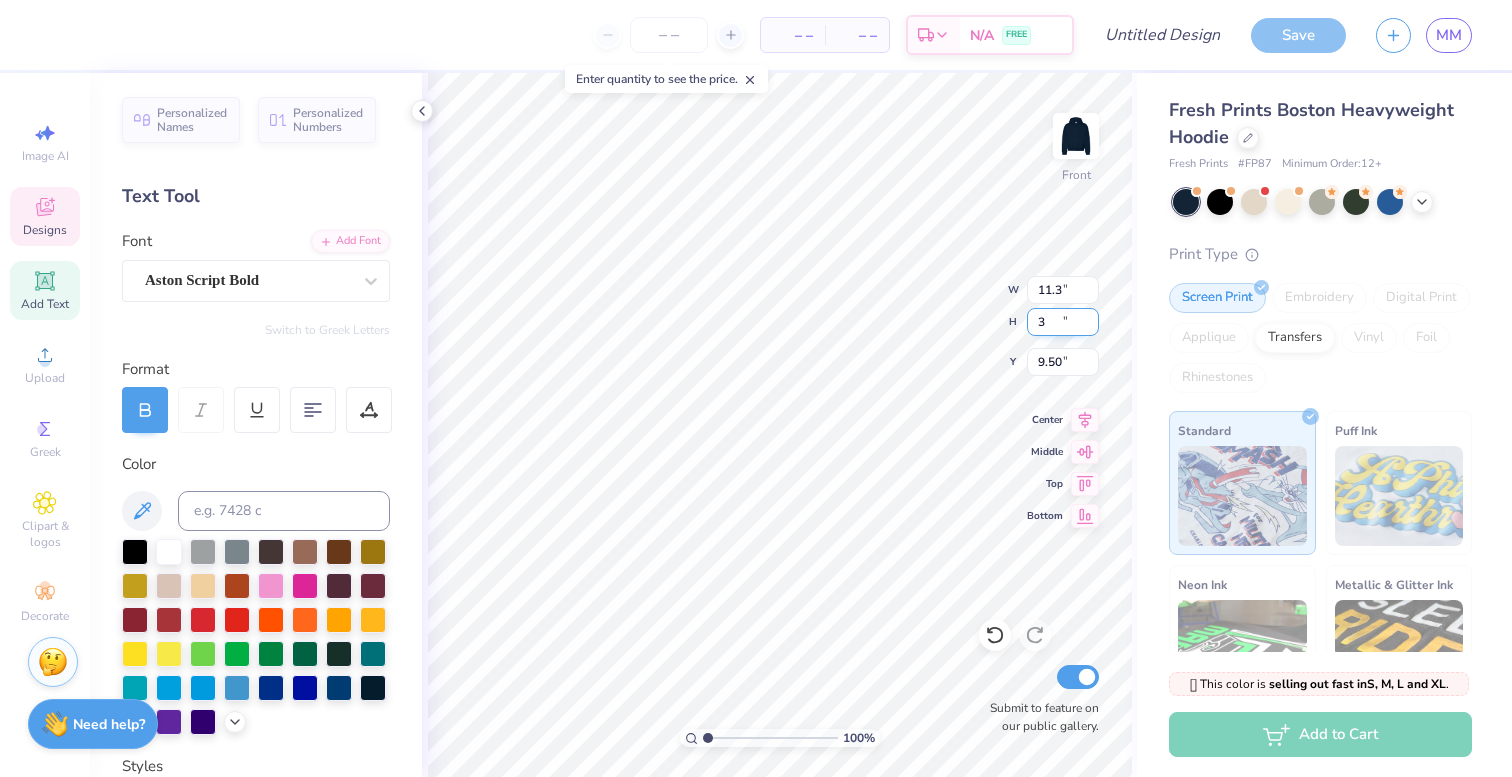 type on "11.30" 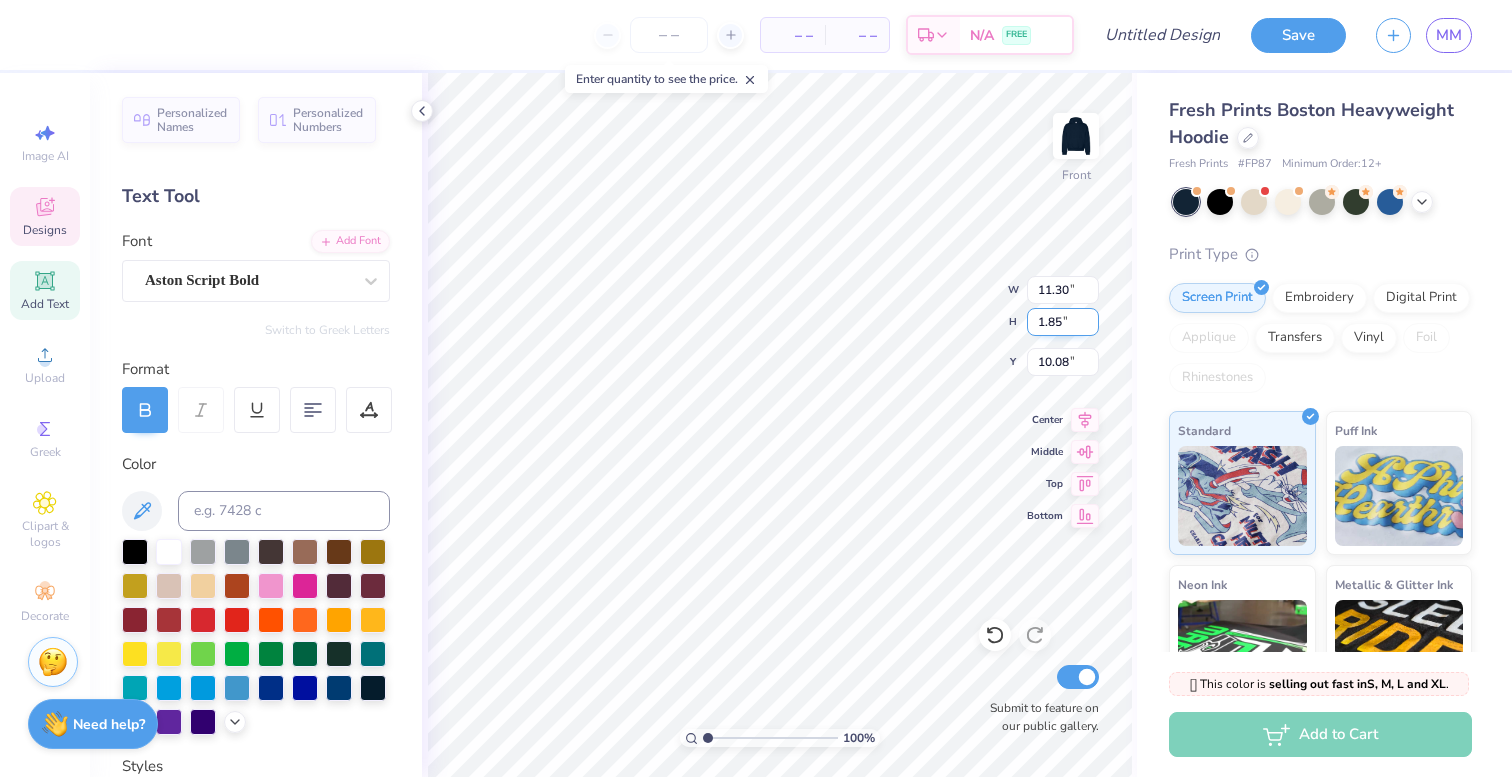 type on "5.91" 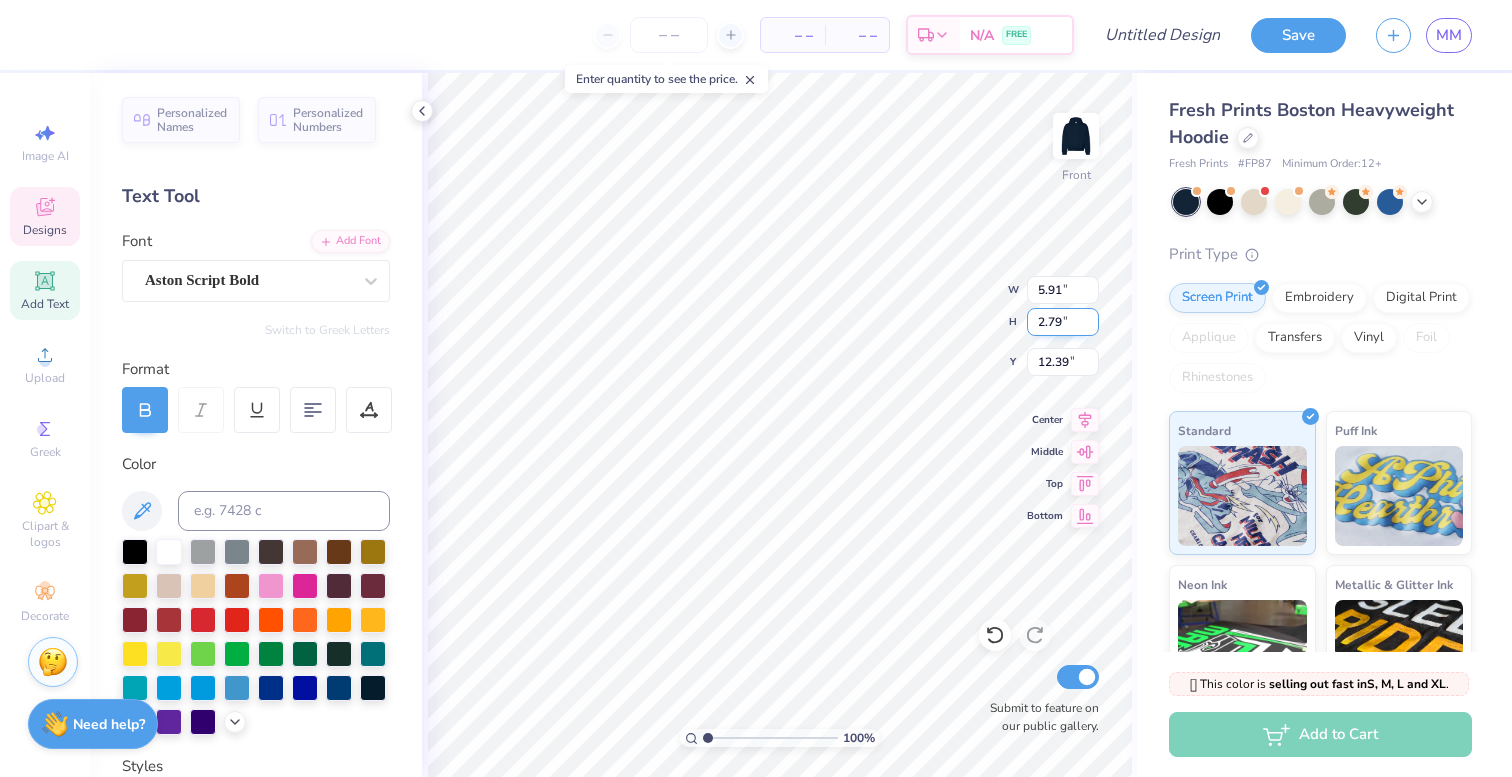type on "11.30" 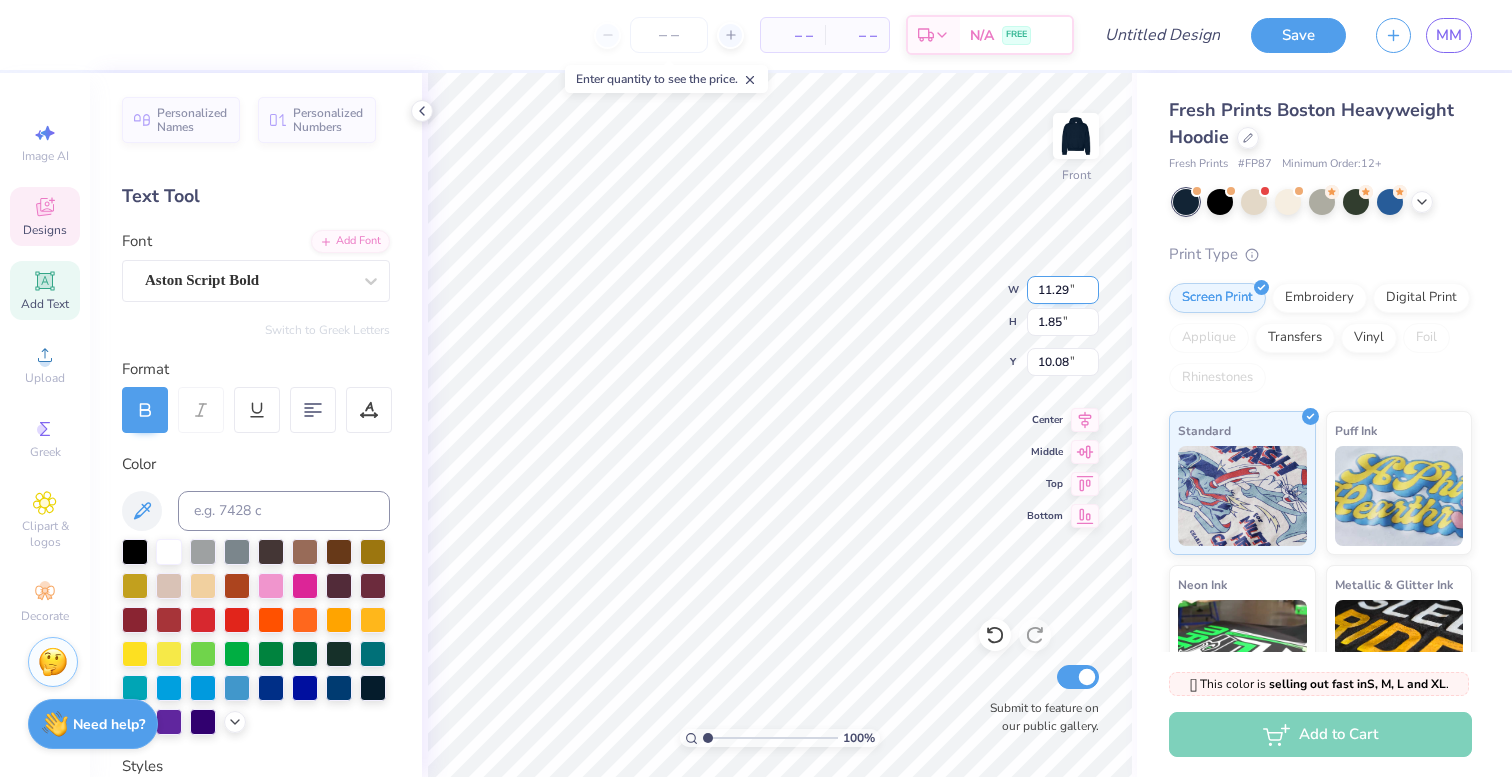 click on "11.29" at bounding box center [1063, 290] 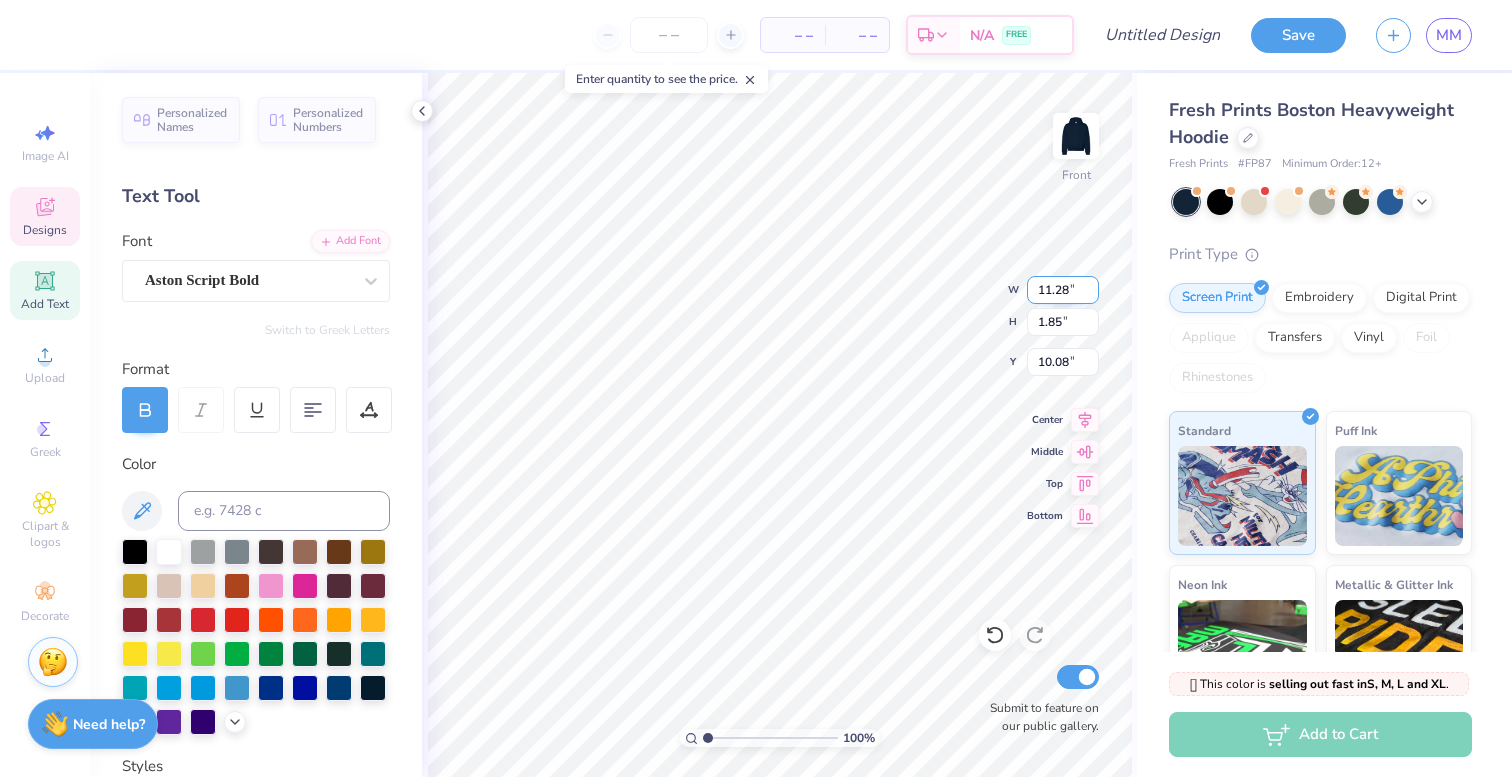 click on "11.27" at bounding box center (1063, 290) 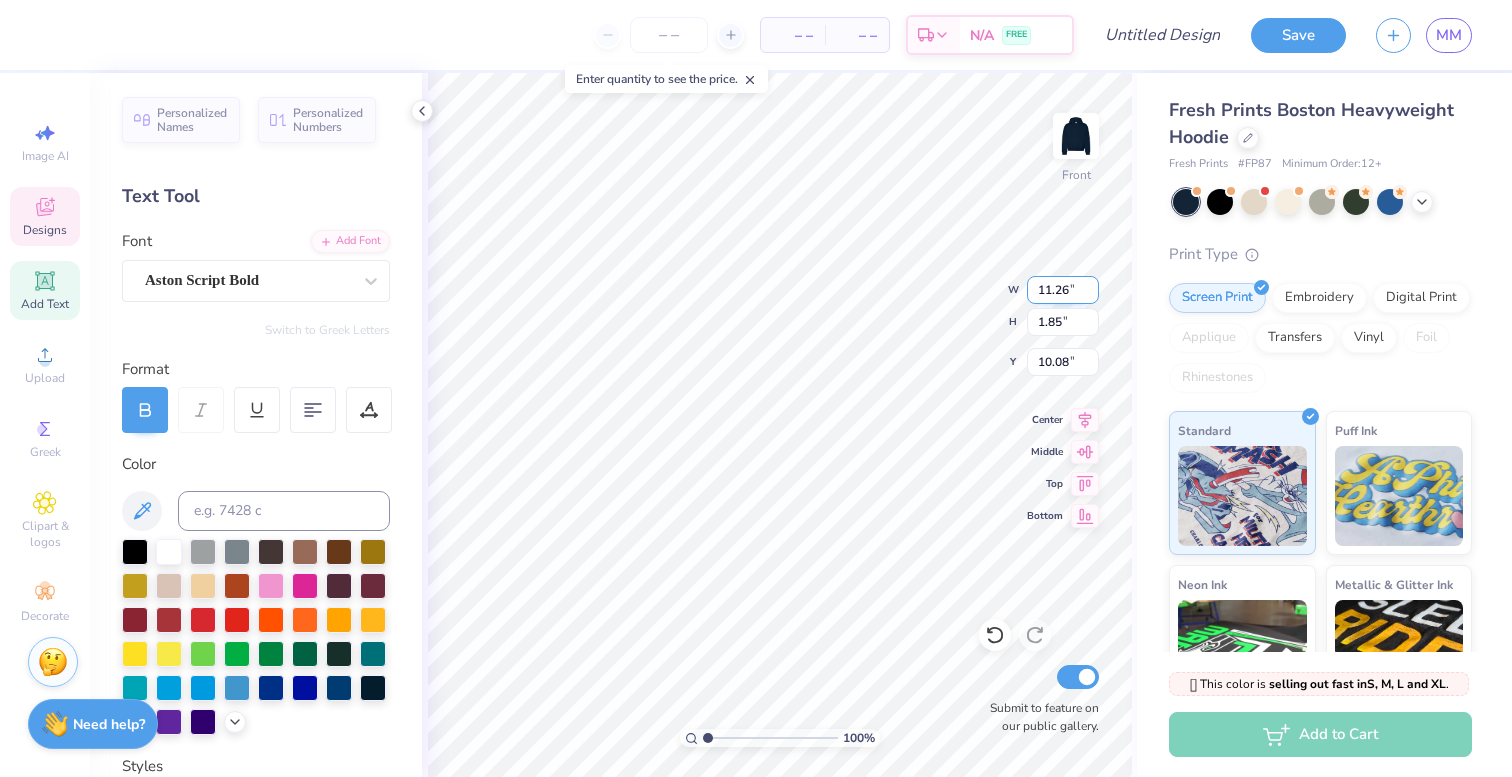 click on "11.26" at bounding box center [1063, 290] 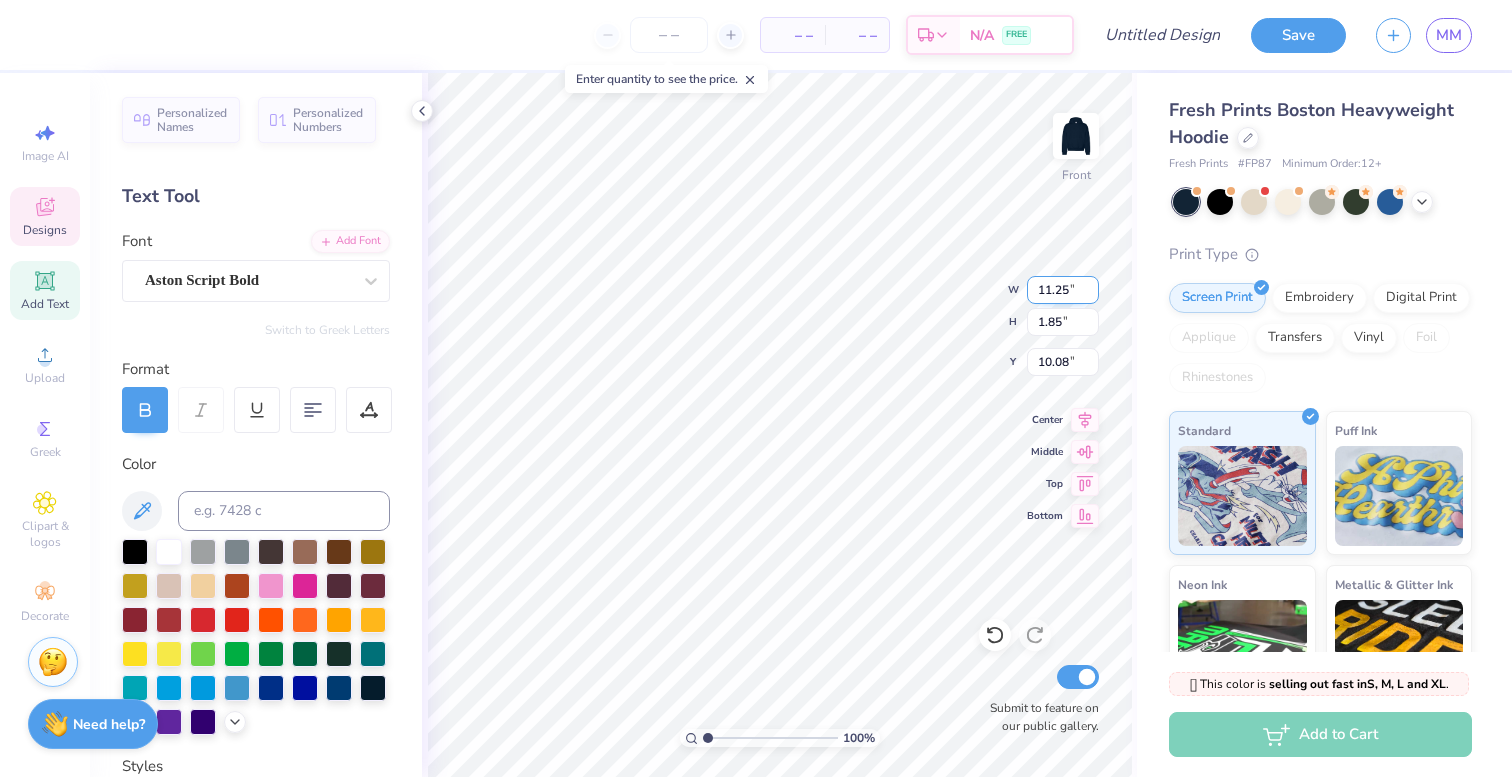 click on "11.25" at bounding box center (1063, 290) 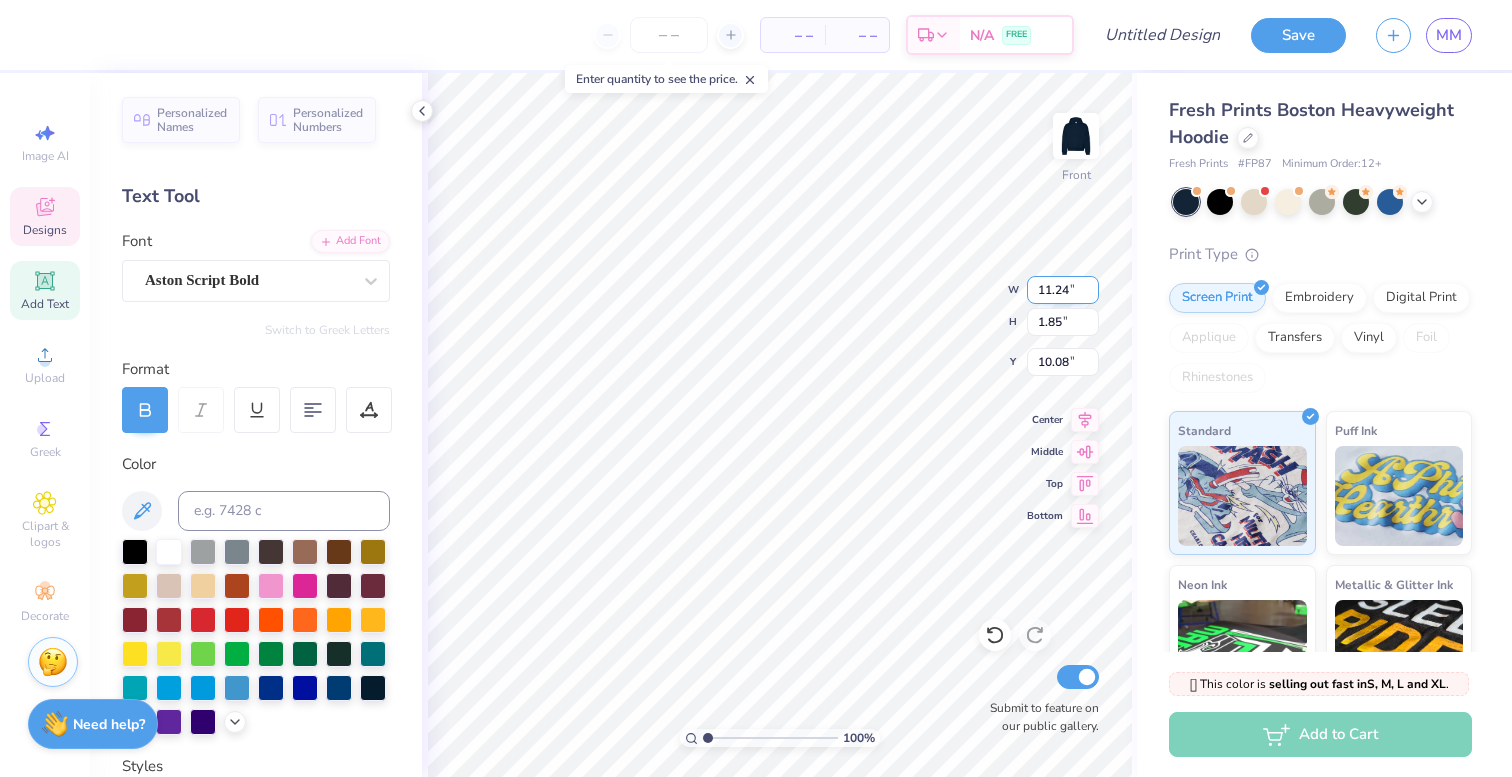 click on "11.24" at bounding box center [1063, 290] 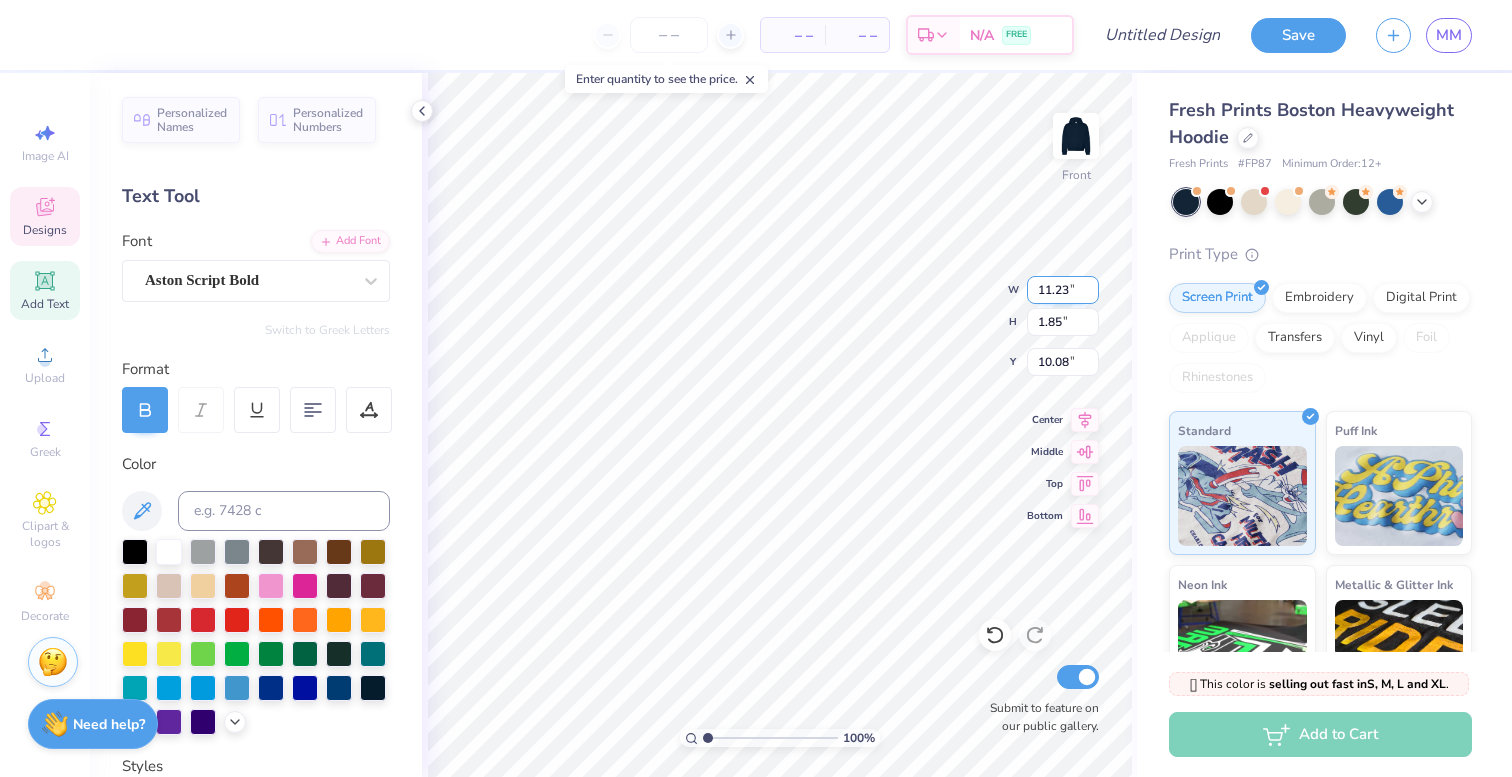 click on "11.23" at bounding box center [1063, 290] 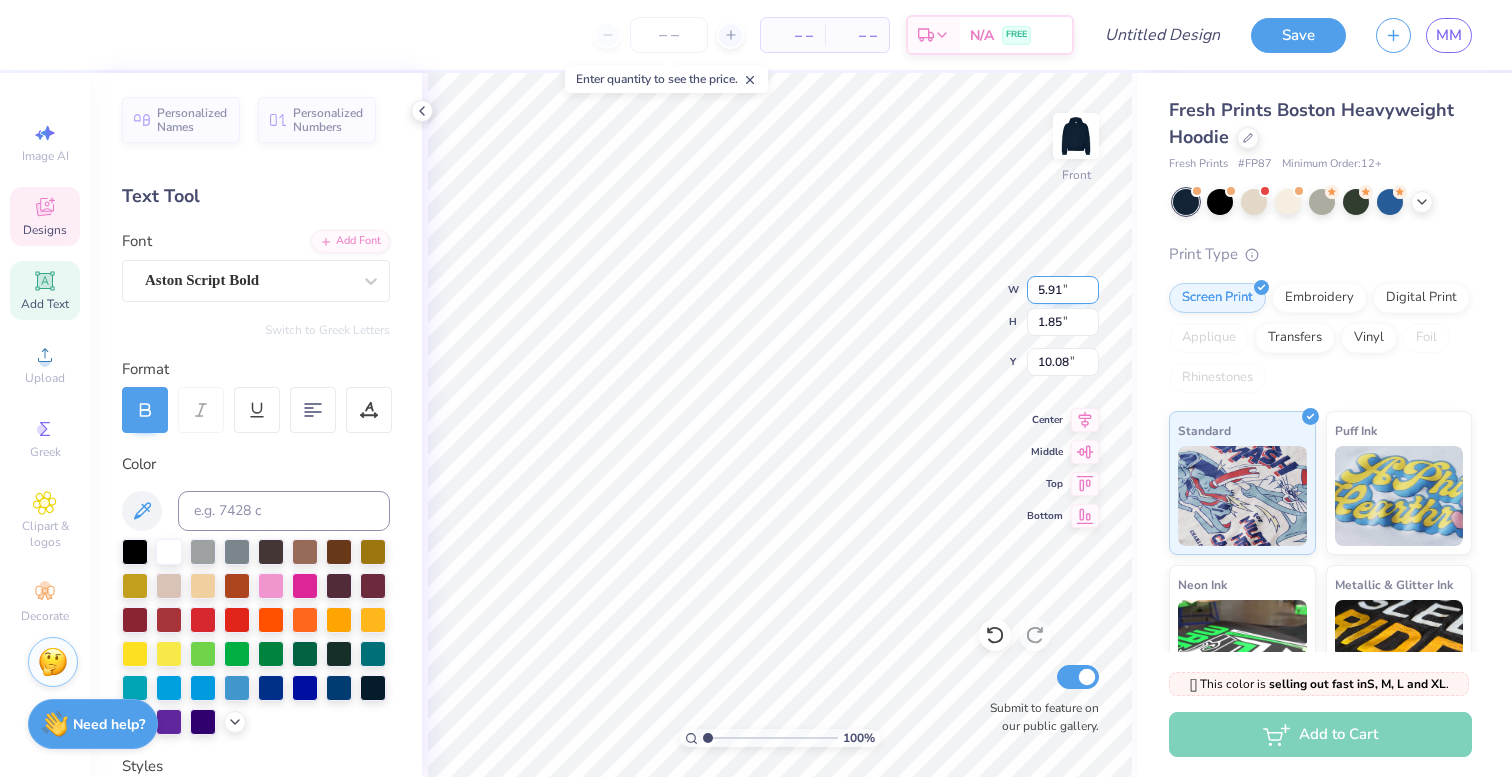 type on "5.91" 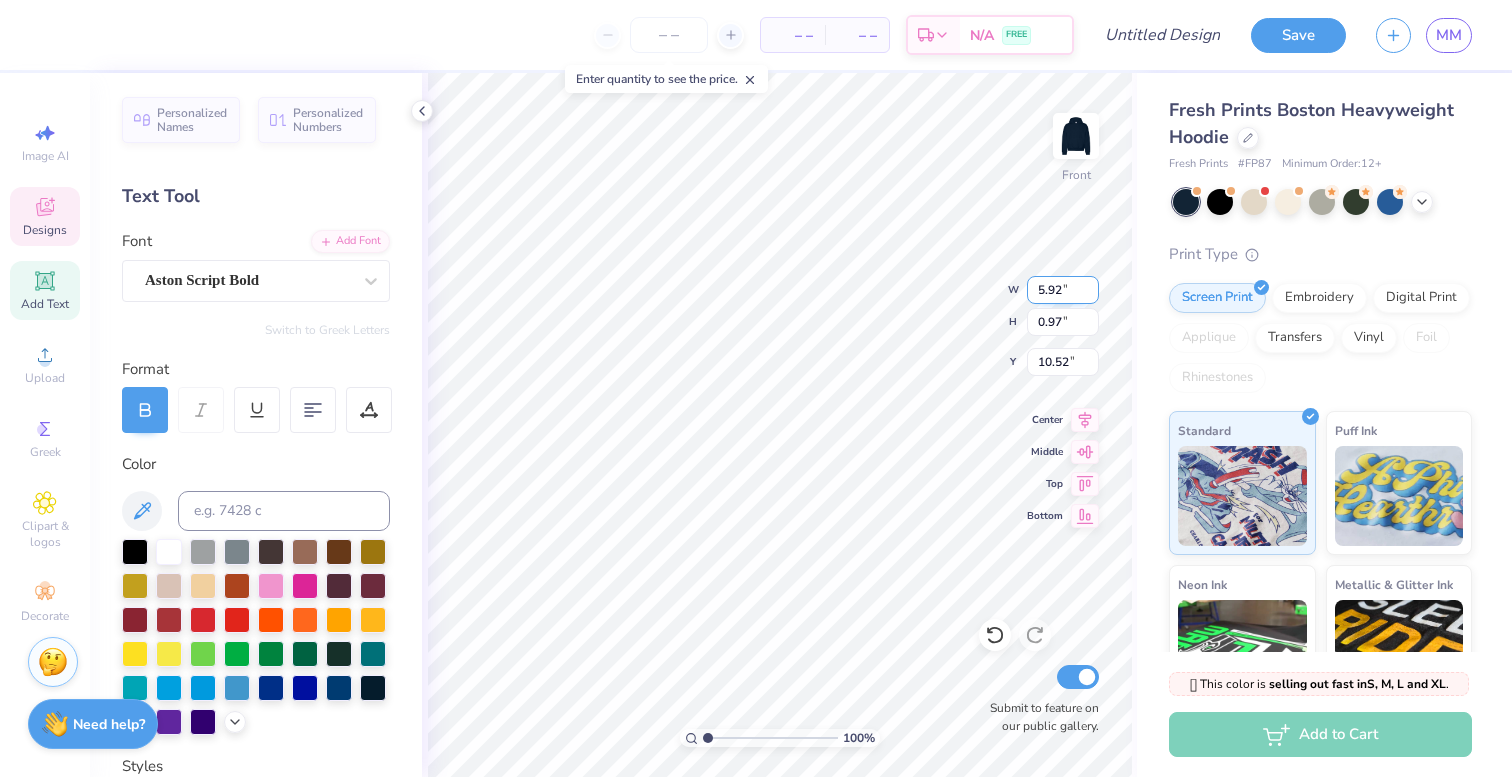 click on "5.92" at bounding box center (1063, 290) 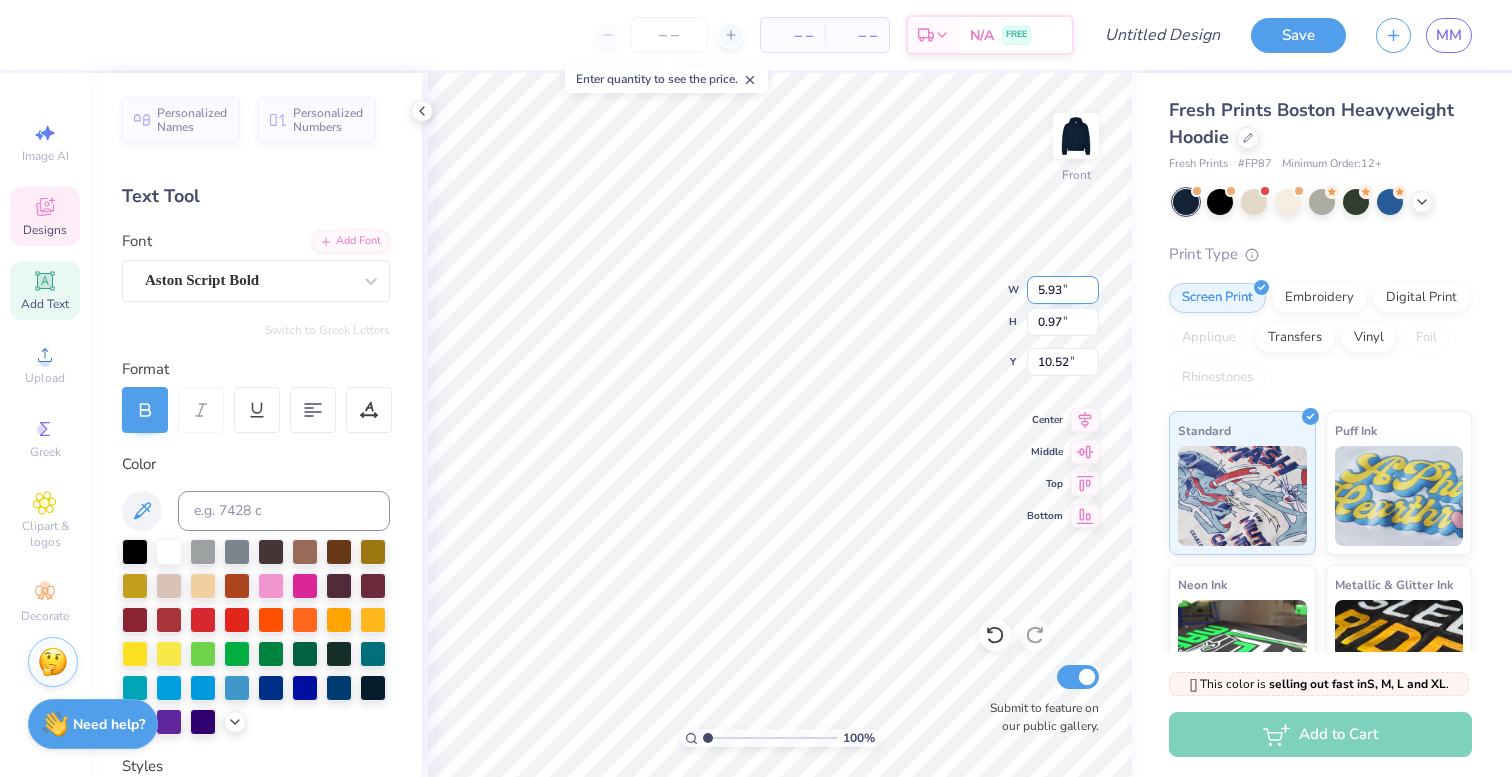 click on "5.93" at bounding box center (1063, 290) 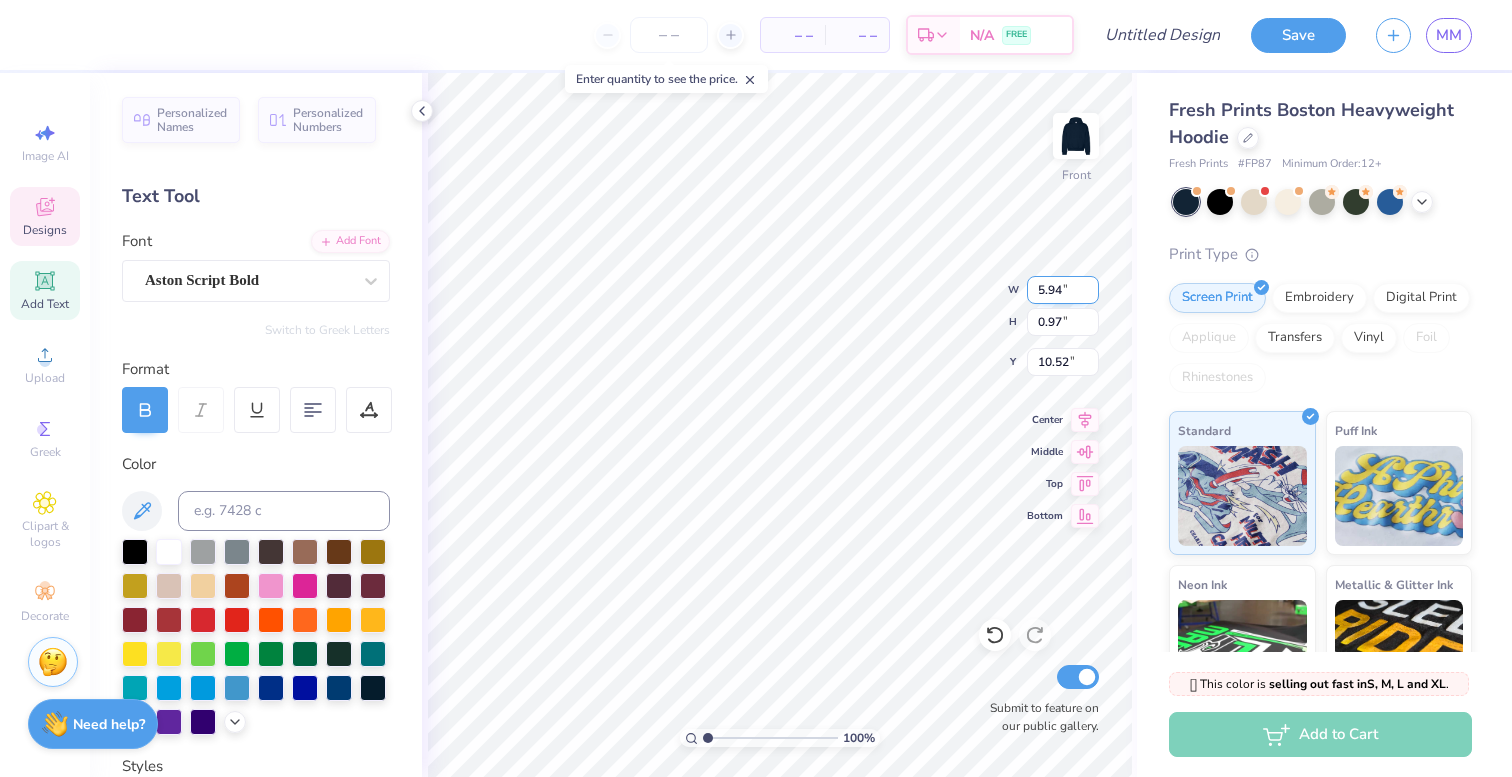 click on "5.94" at bounding box center [1063, 290] 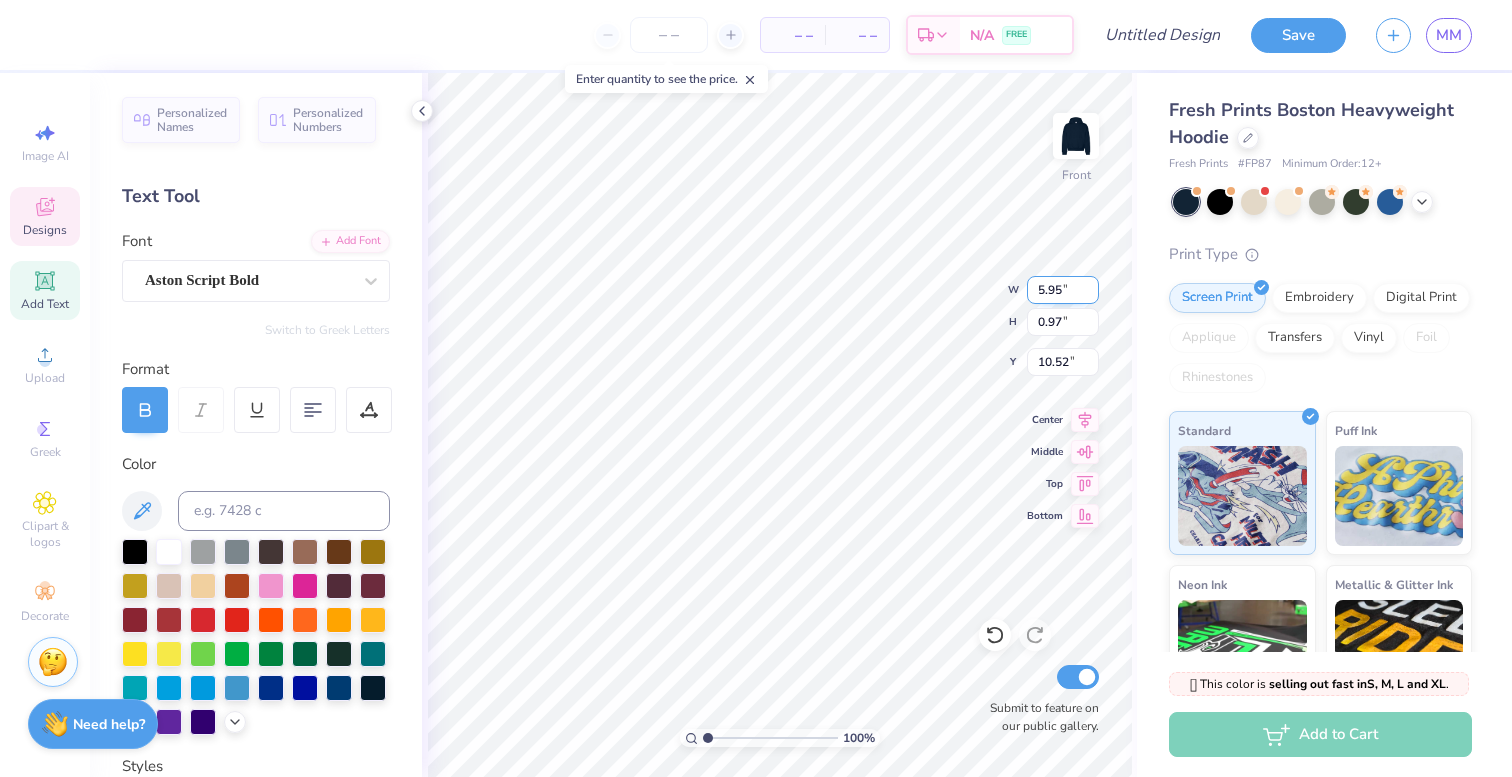 click on "5.95" at bounding box center (1063, 290) 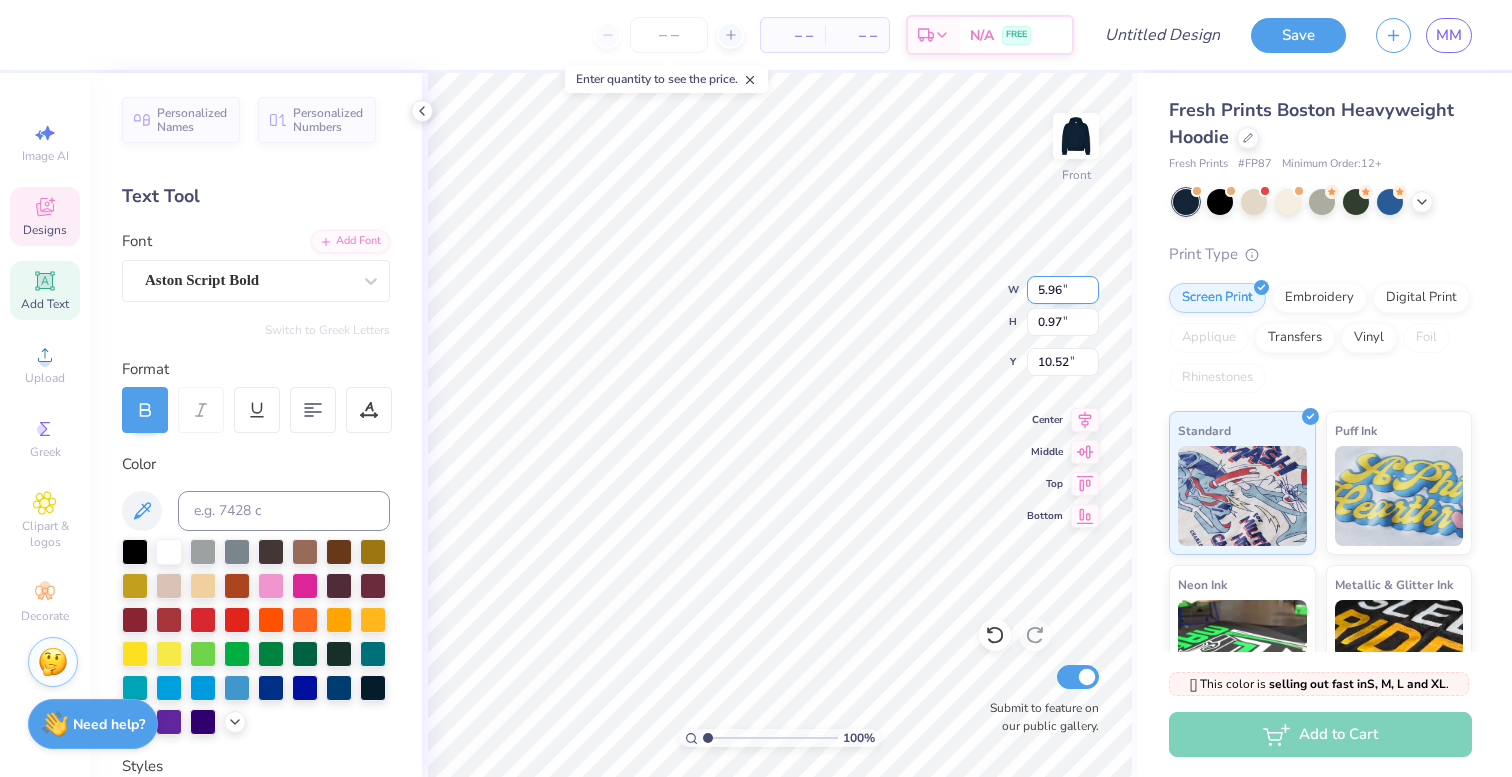 click on "5.96" at bounding box center (1063, 290) 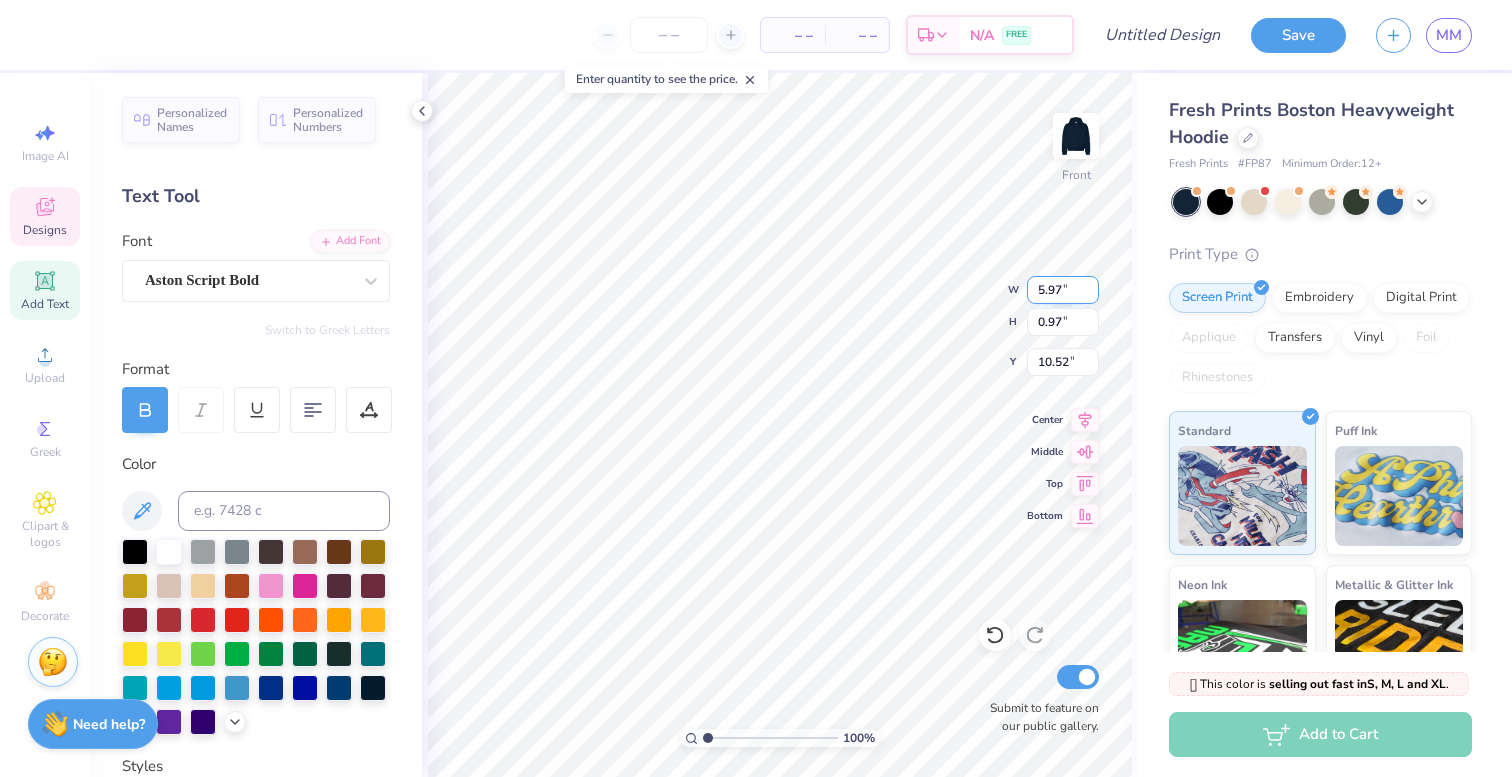 click on "5.97" at bounding box center (1063, 290) 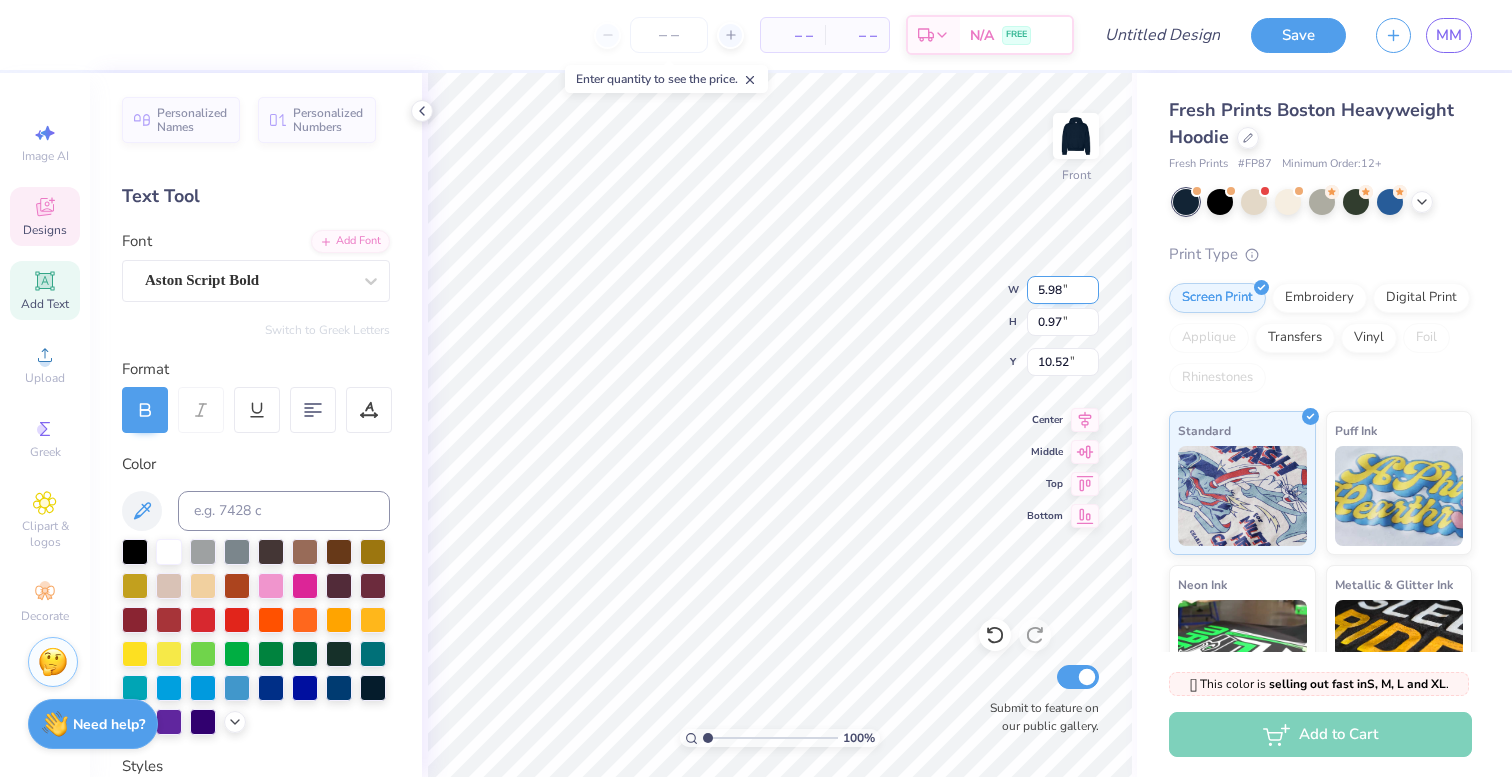 click on "5.98" at bounding box center [1063, 290] 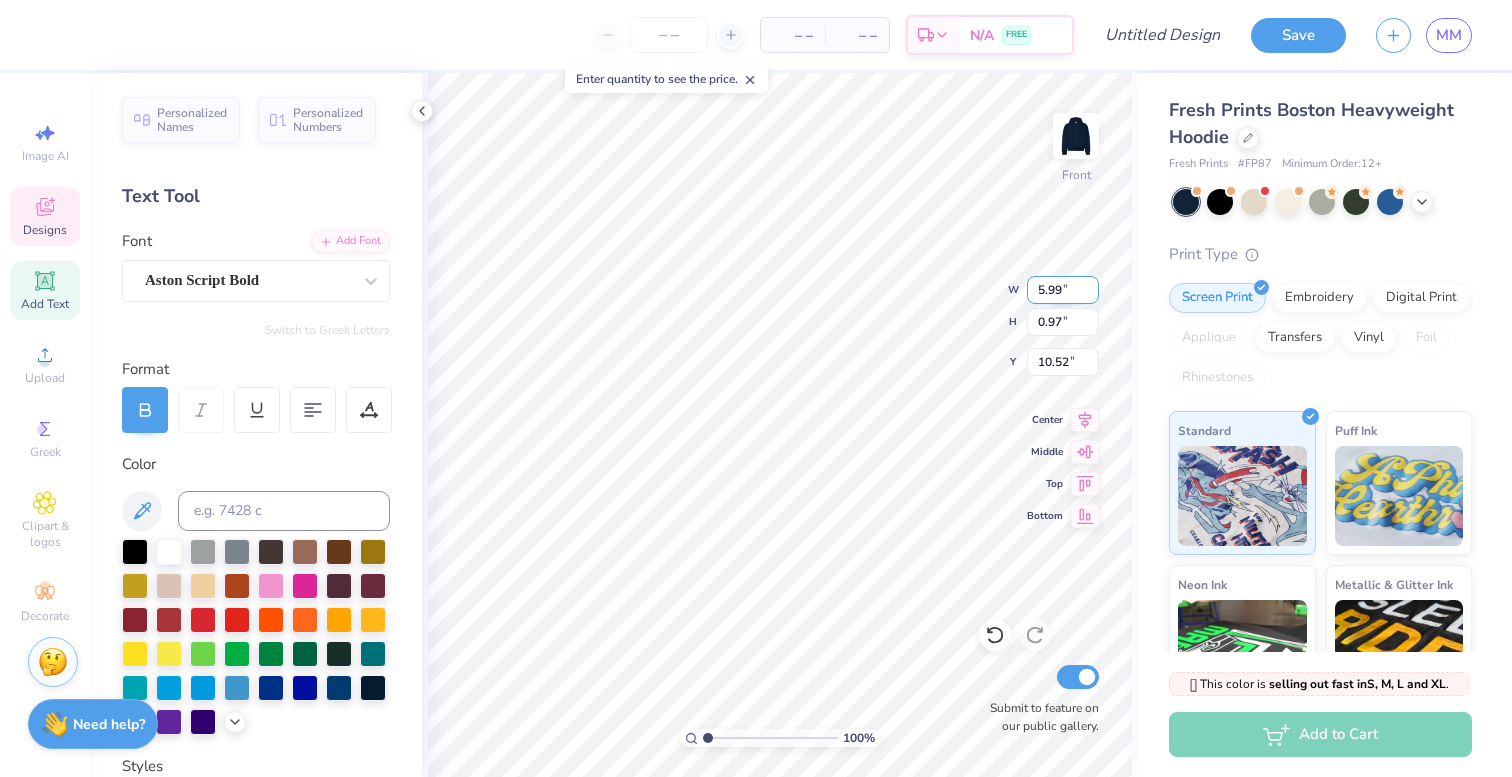 click on "5.99" at bounding box center [1063, 290] 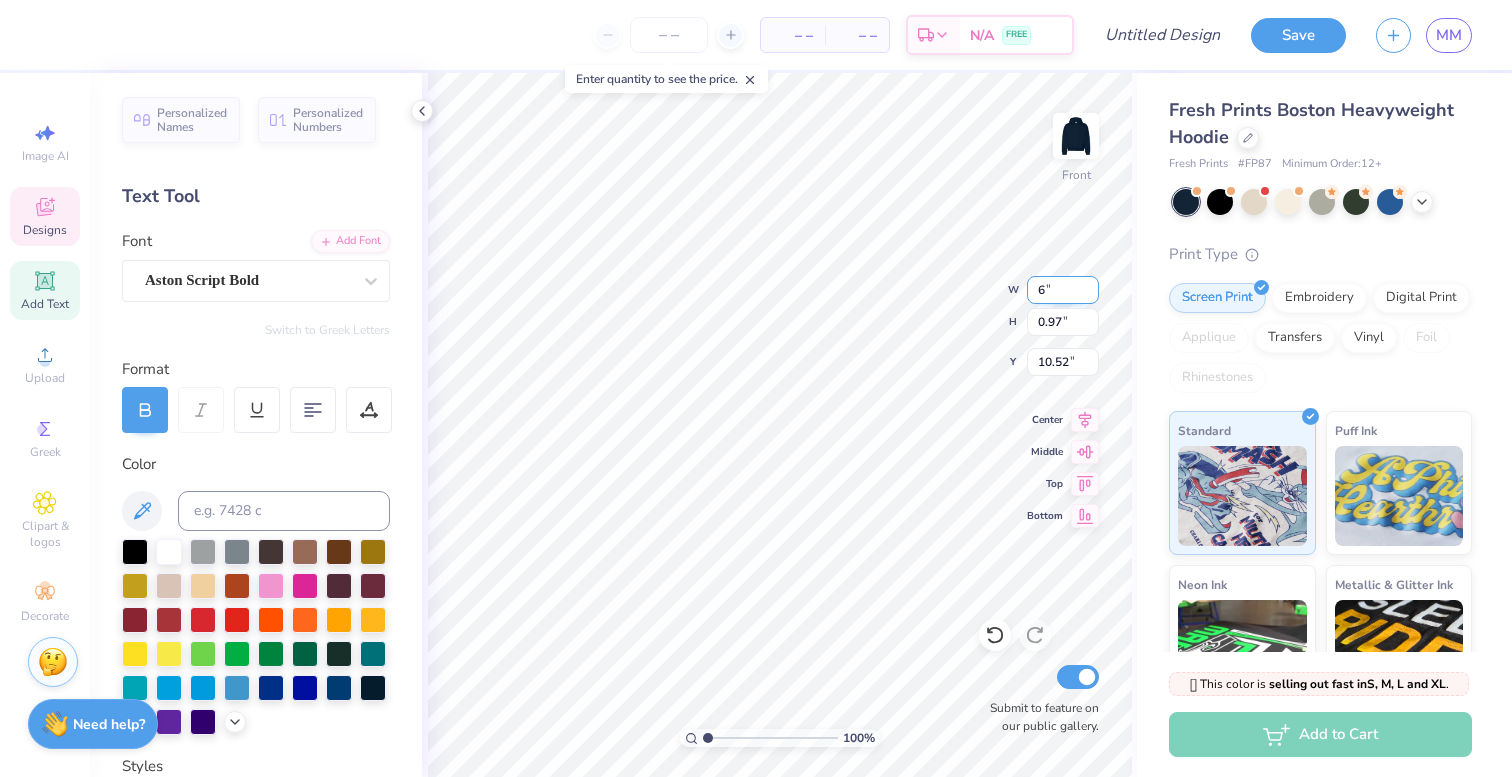click on "6" at bounding box center (1063, 290) 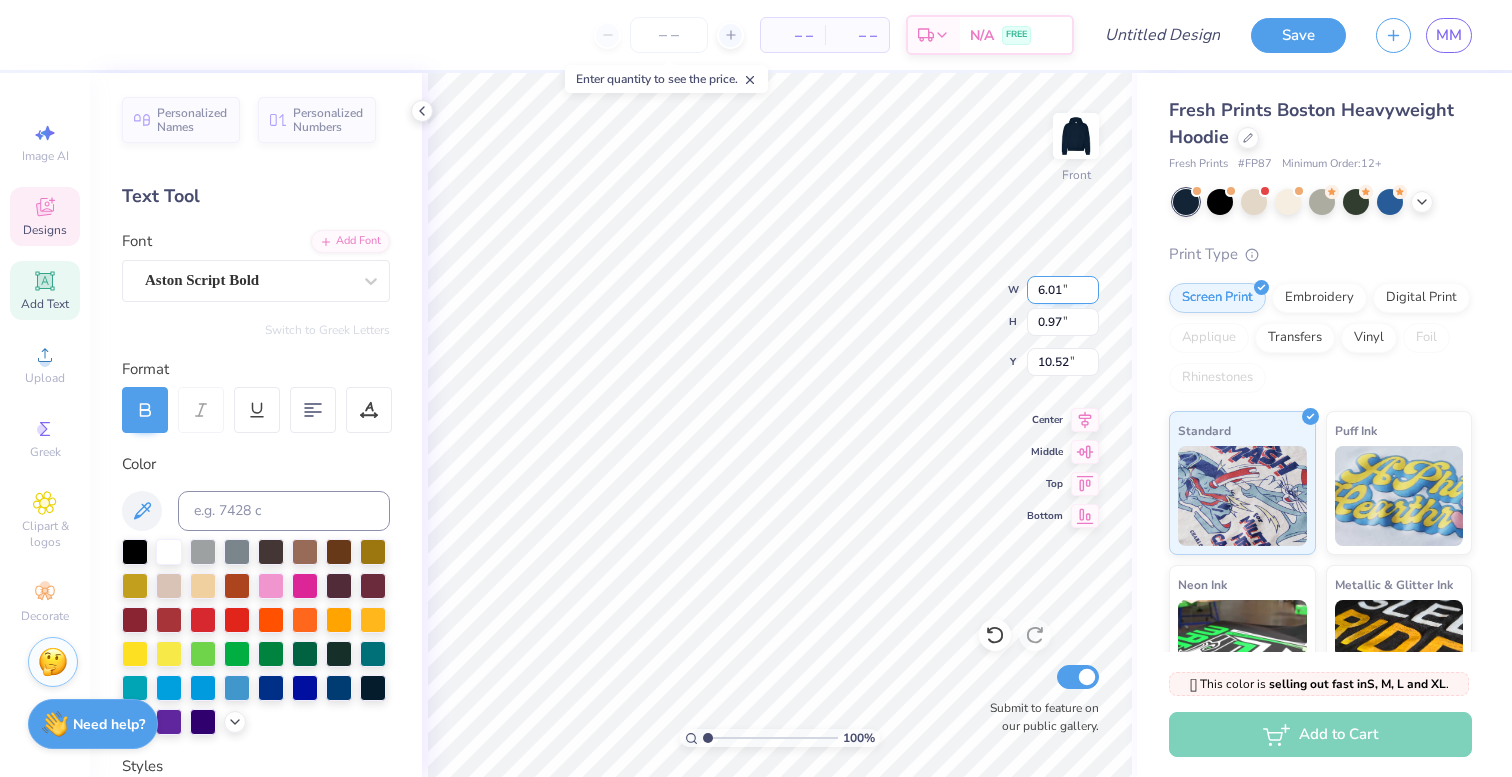 type on "6.01" 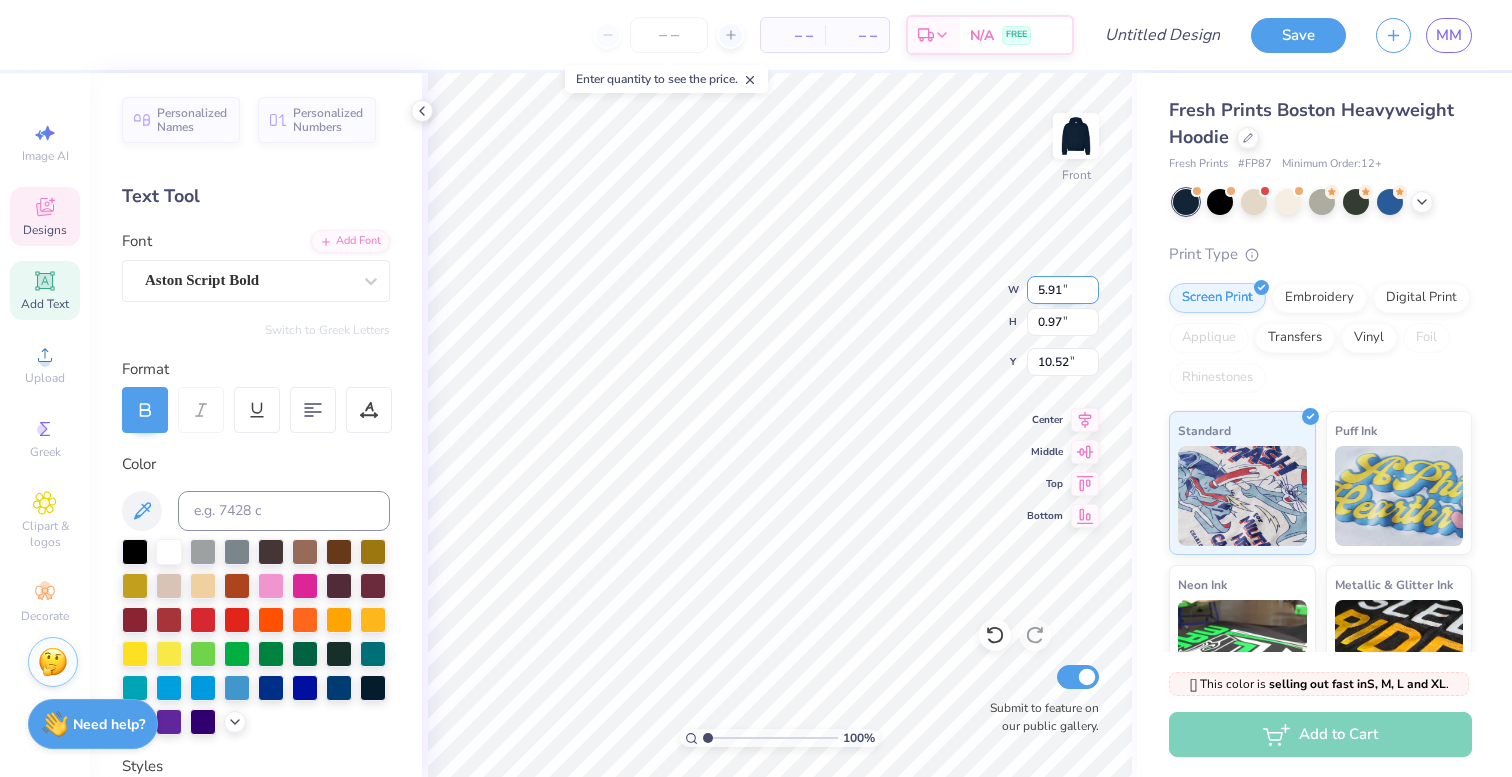 click on "5.91" at bounding box center [1063, 290] 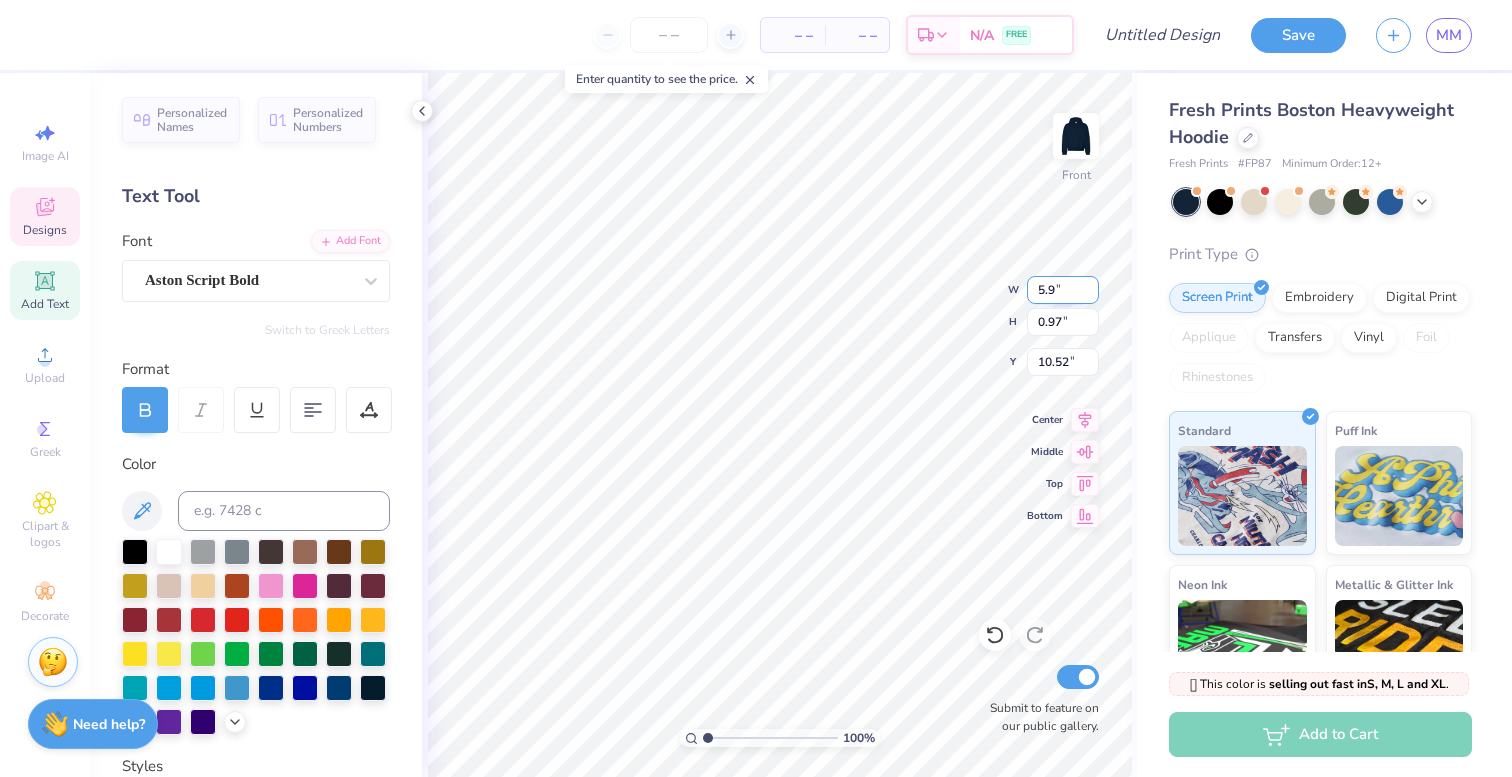 type on "5" 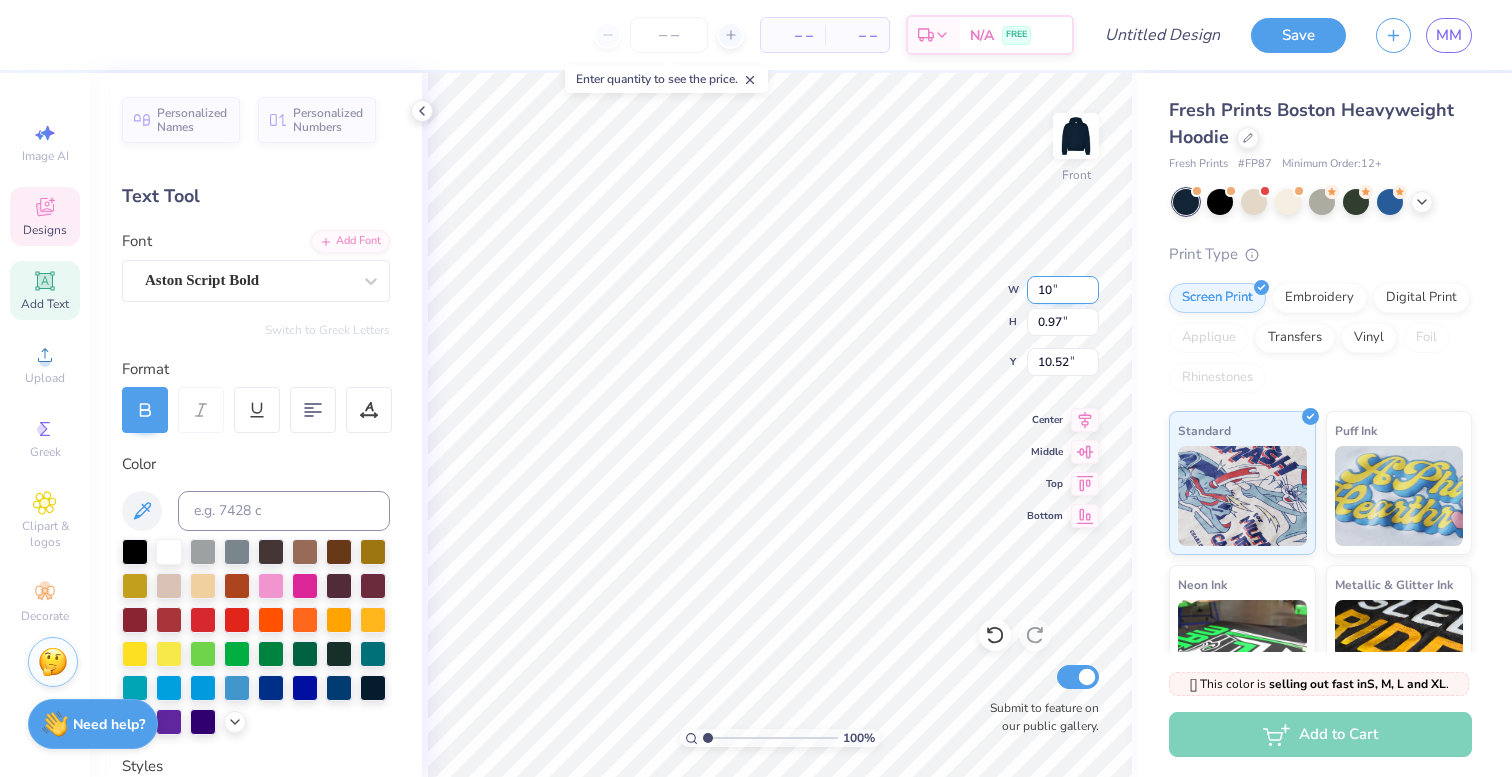 type on "10.00" 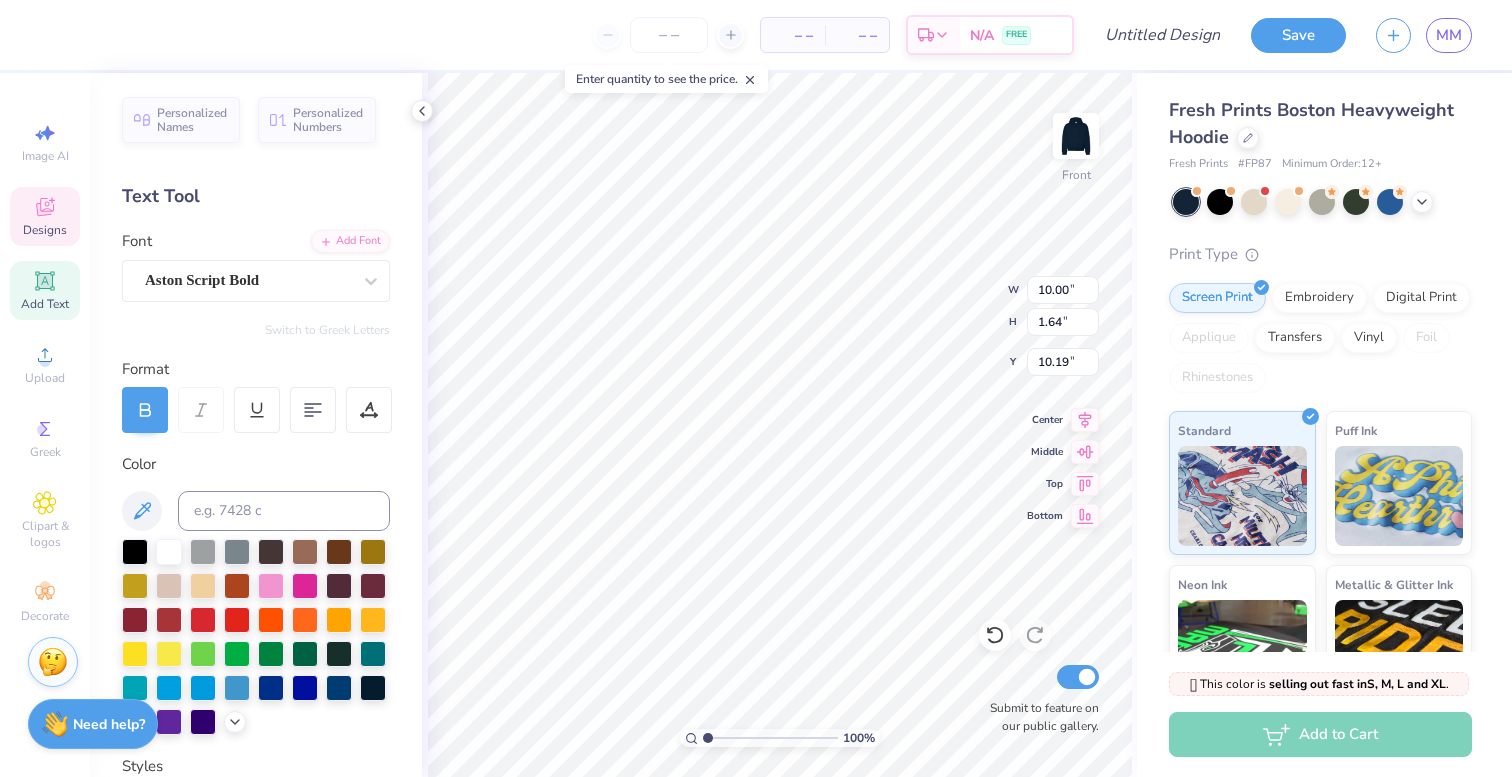 click 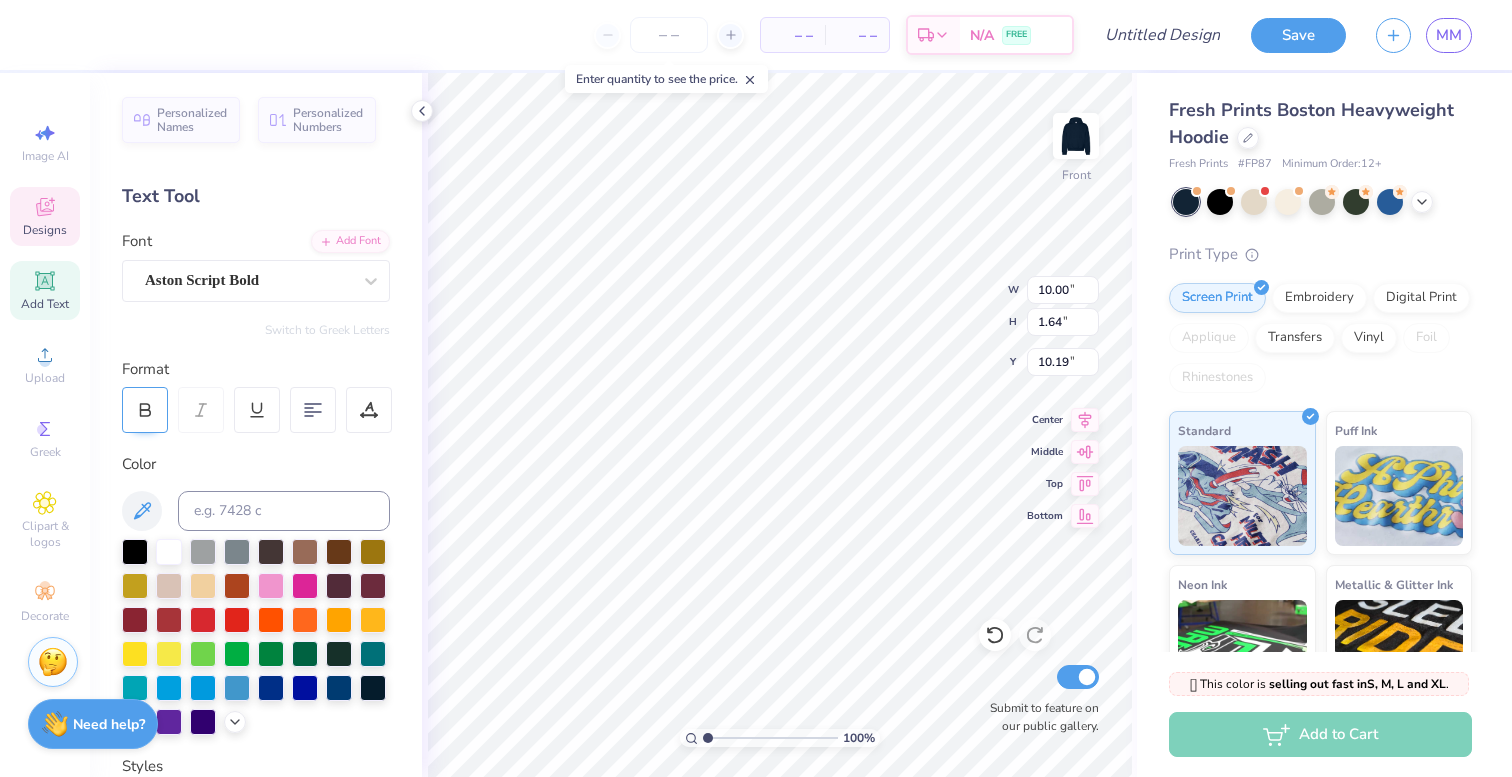 click 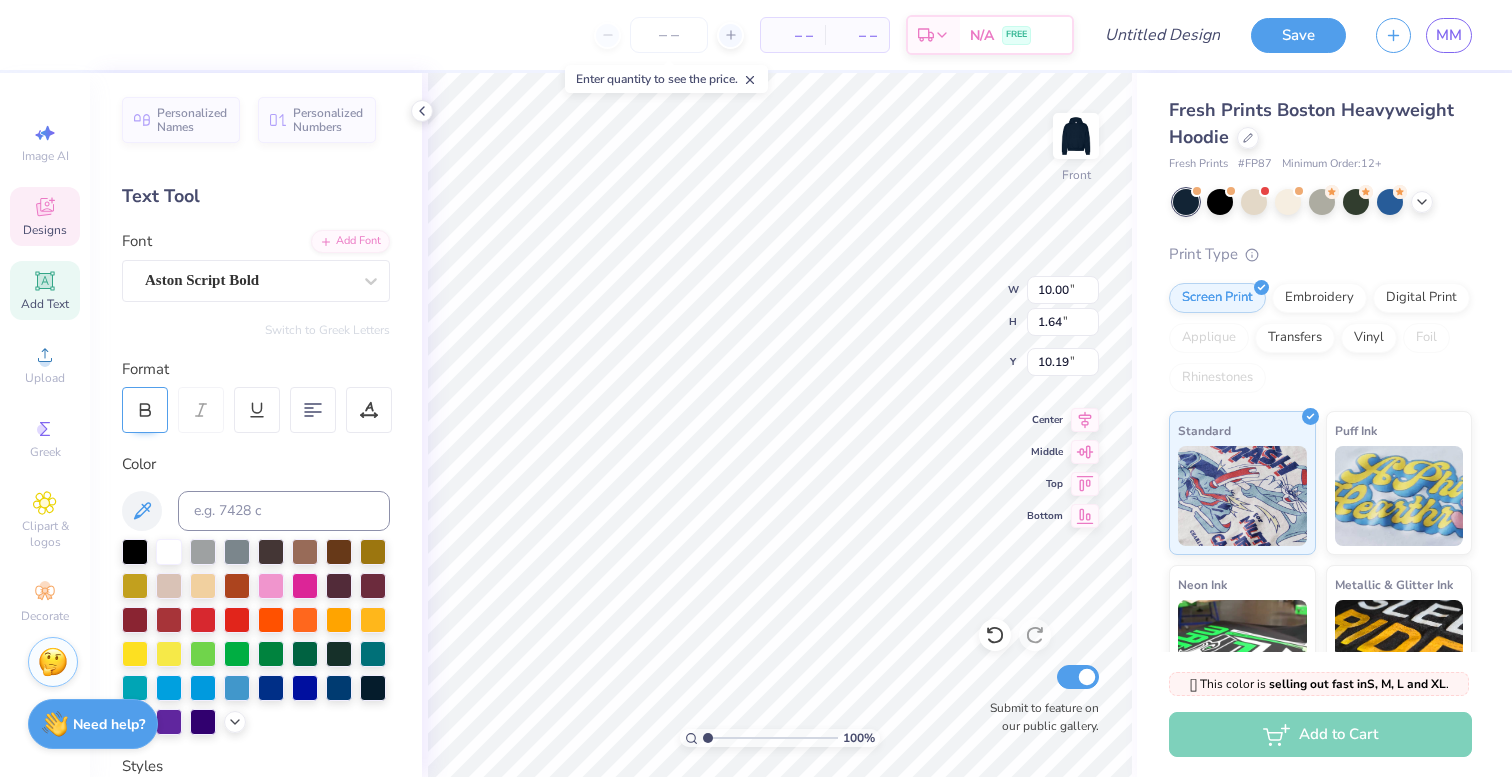 click 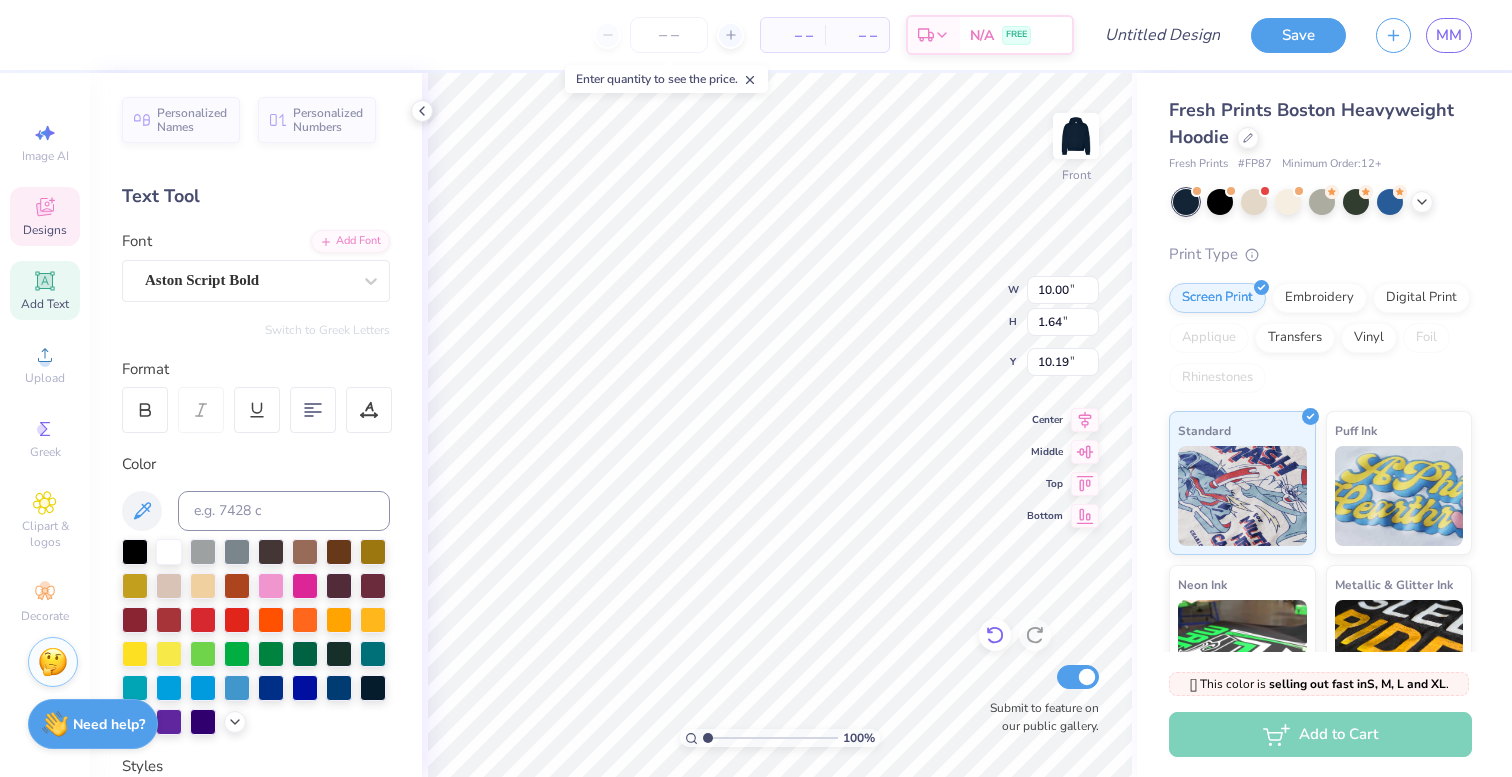 click 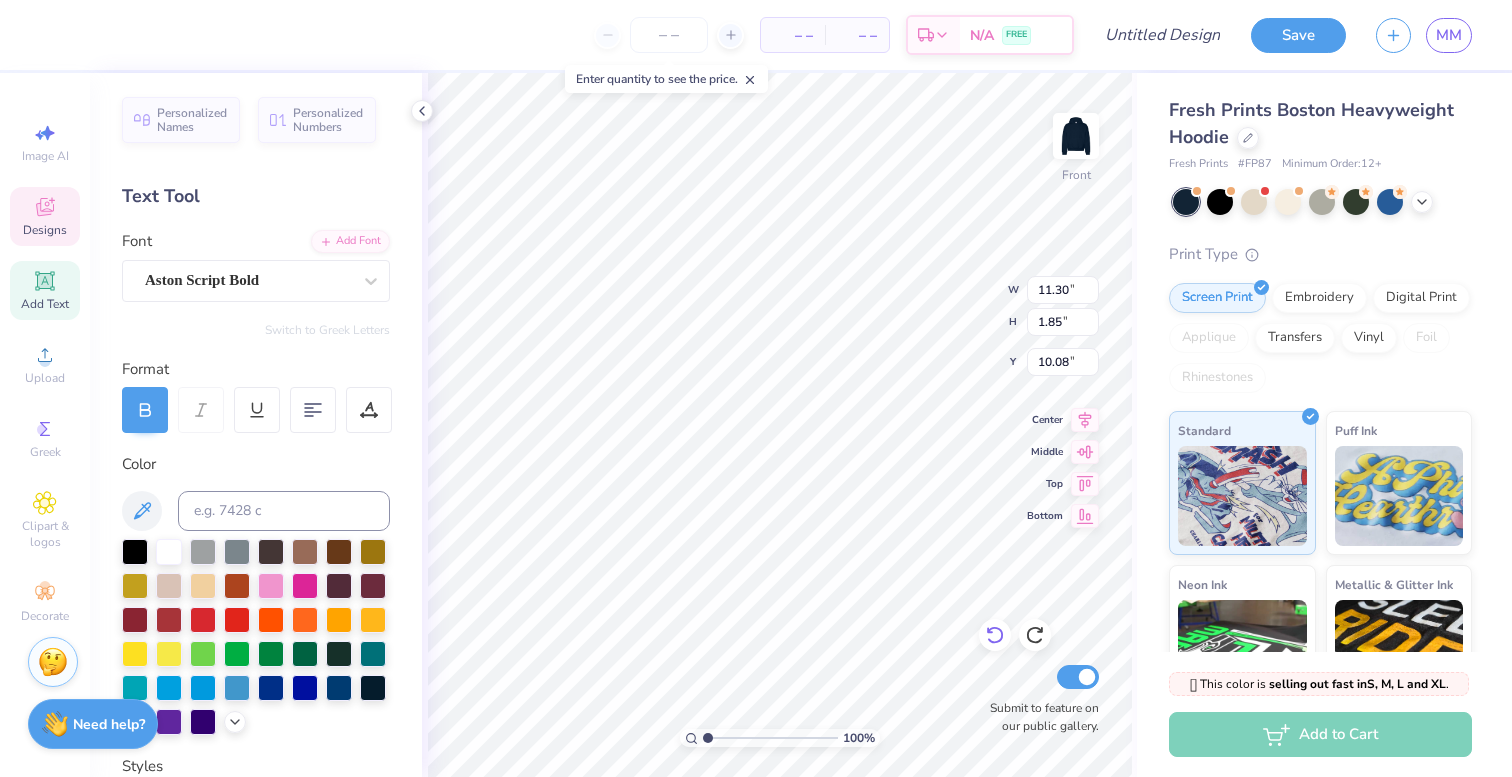 type on "11.30" 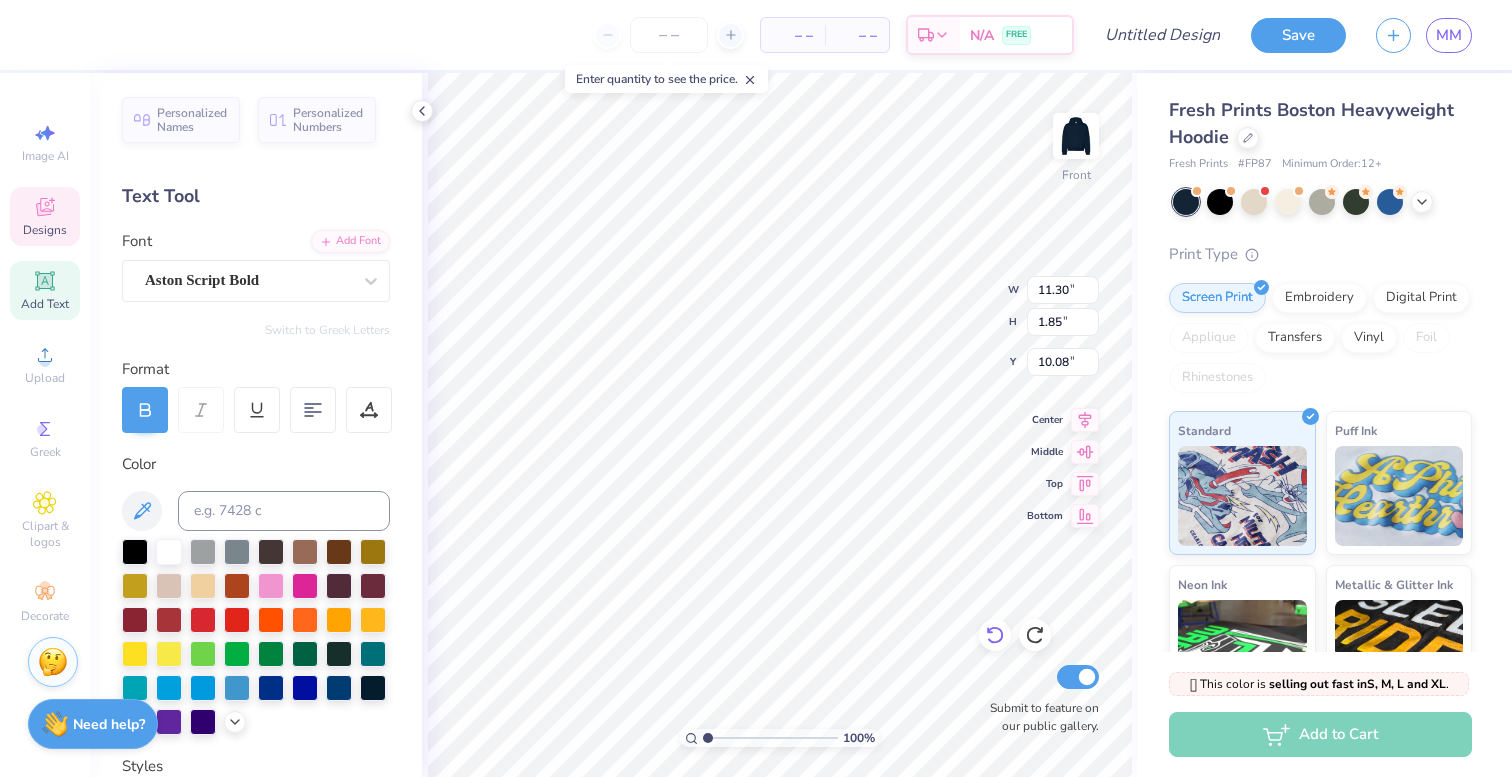 type on "10.07" 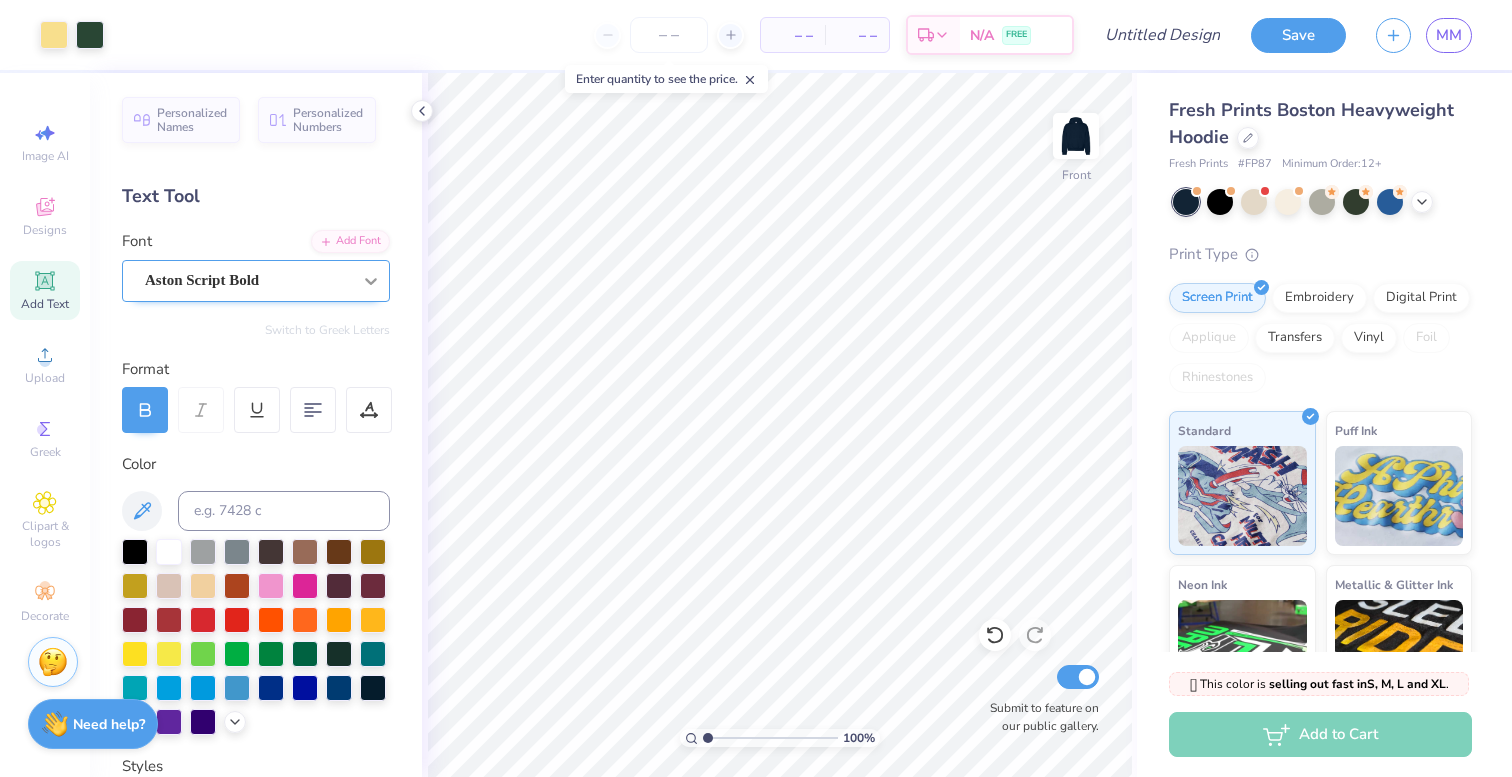 click 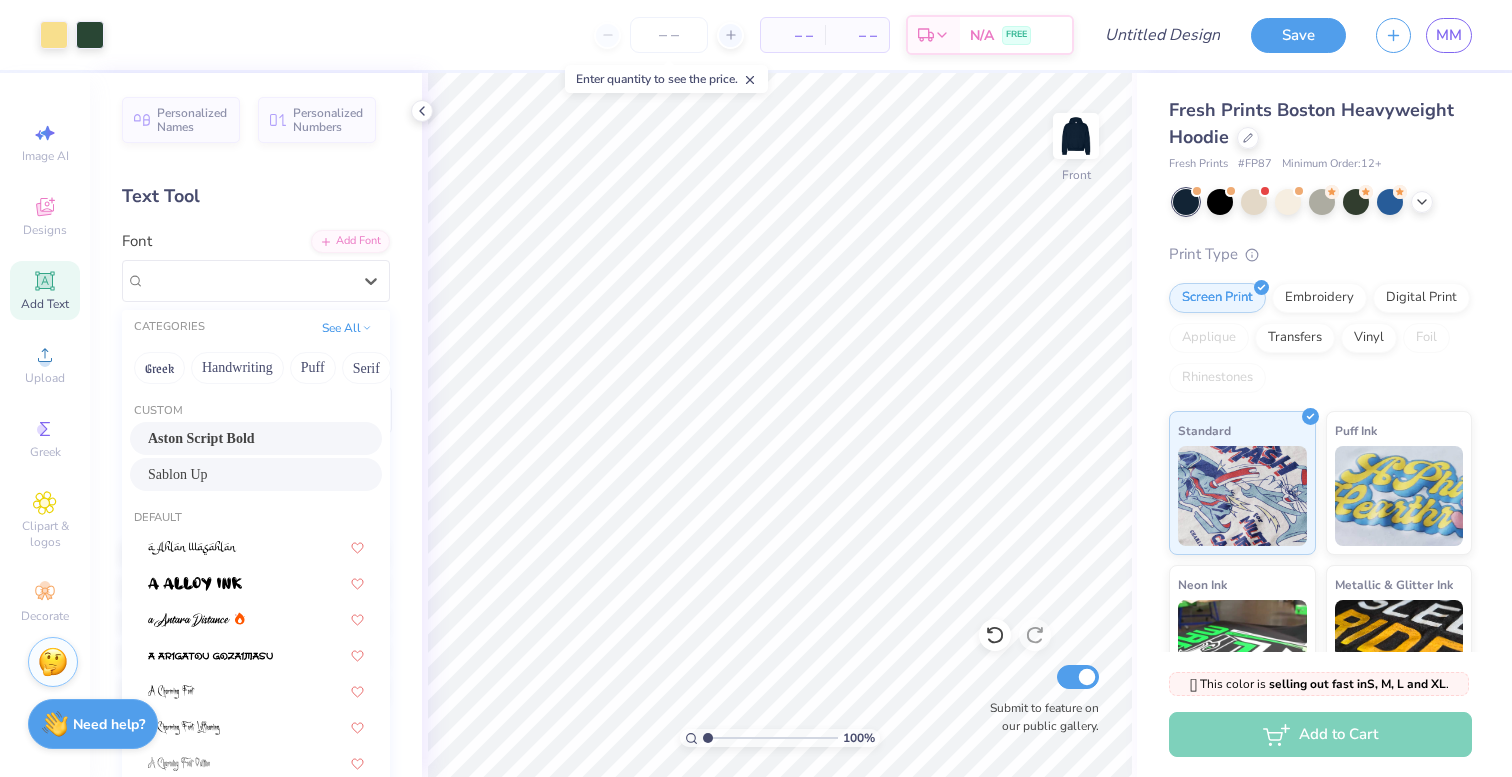 click on "Sablon Up" at bounding box center (256, 474) 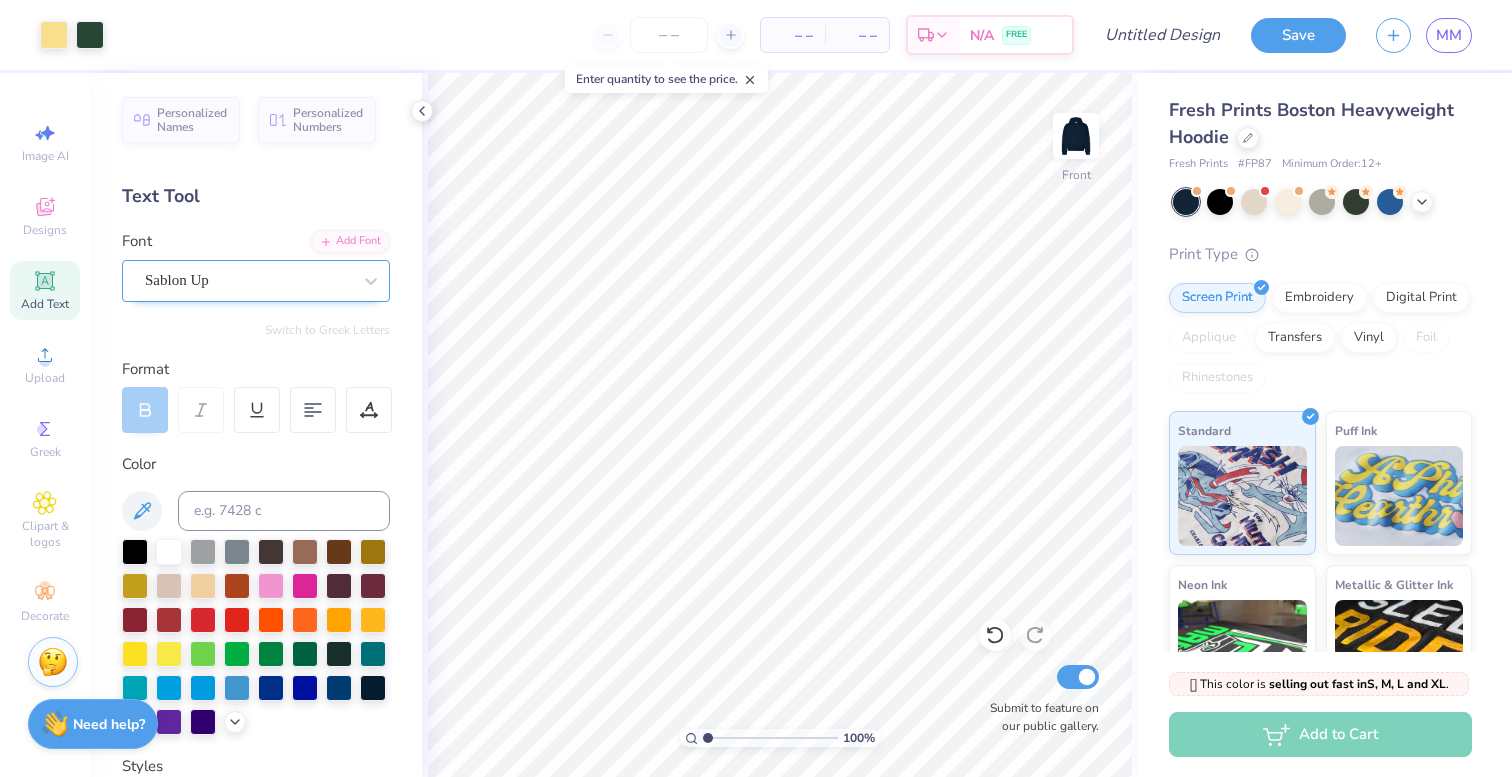 click at bounding box center (248, 280) 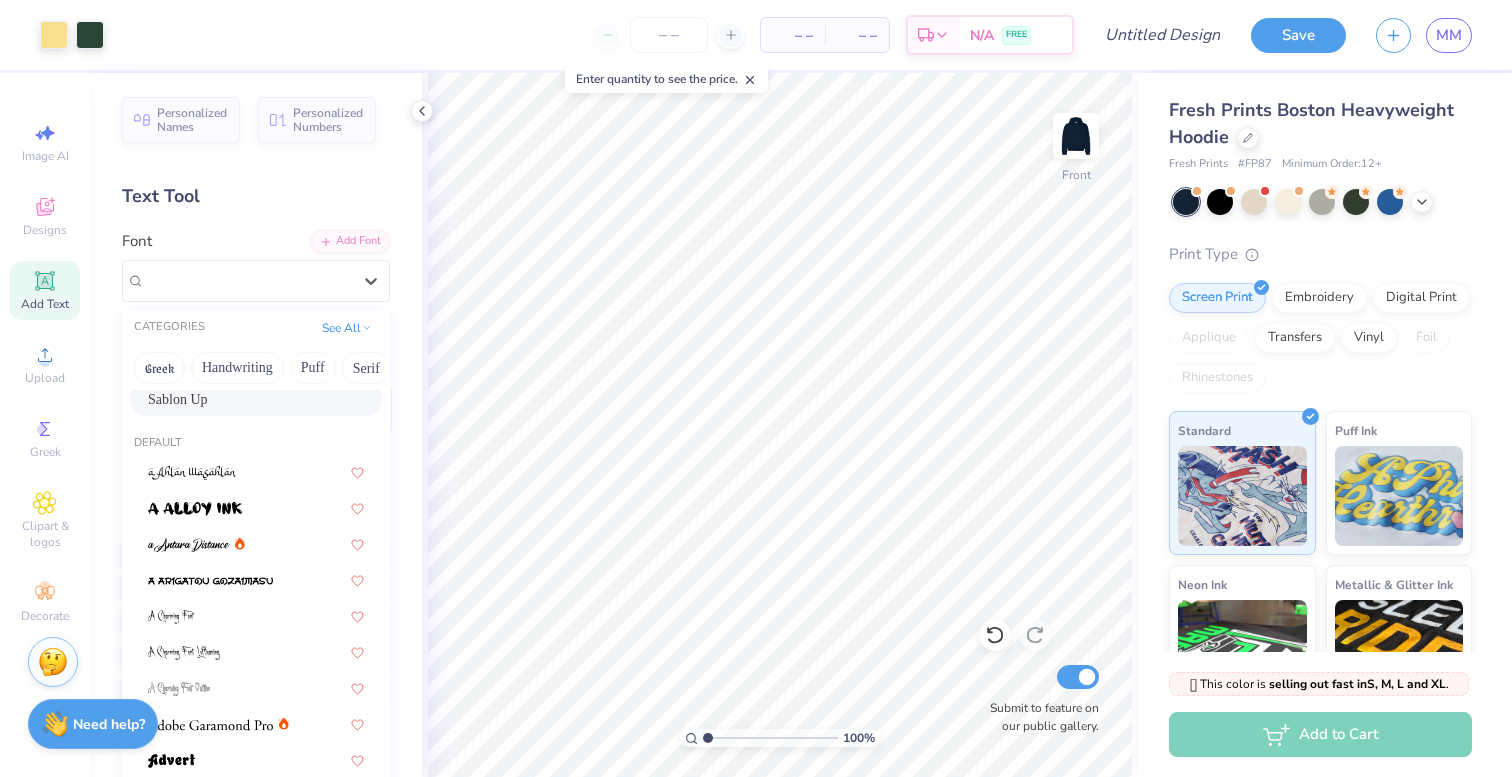 scroll, scrollTop: 92, scrollLeft: 0, axis: vertical 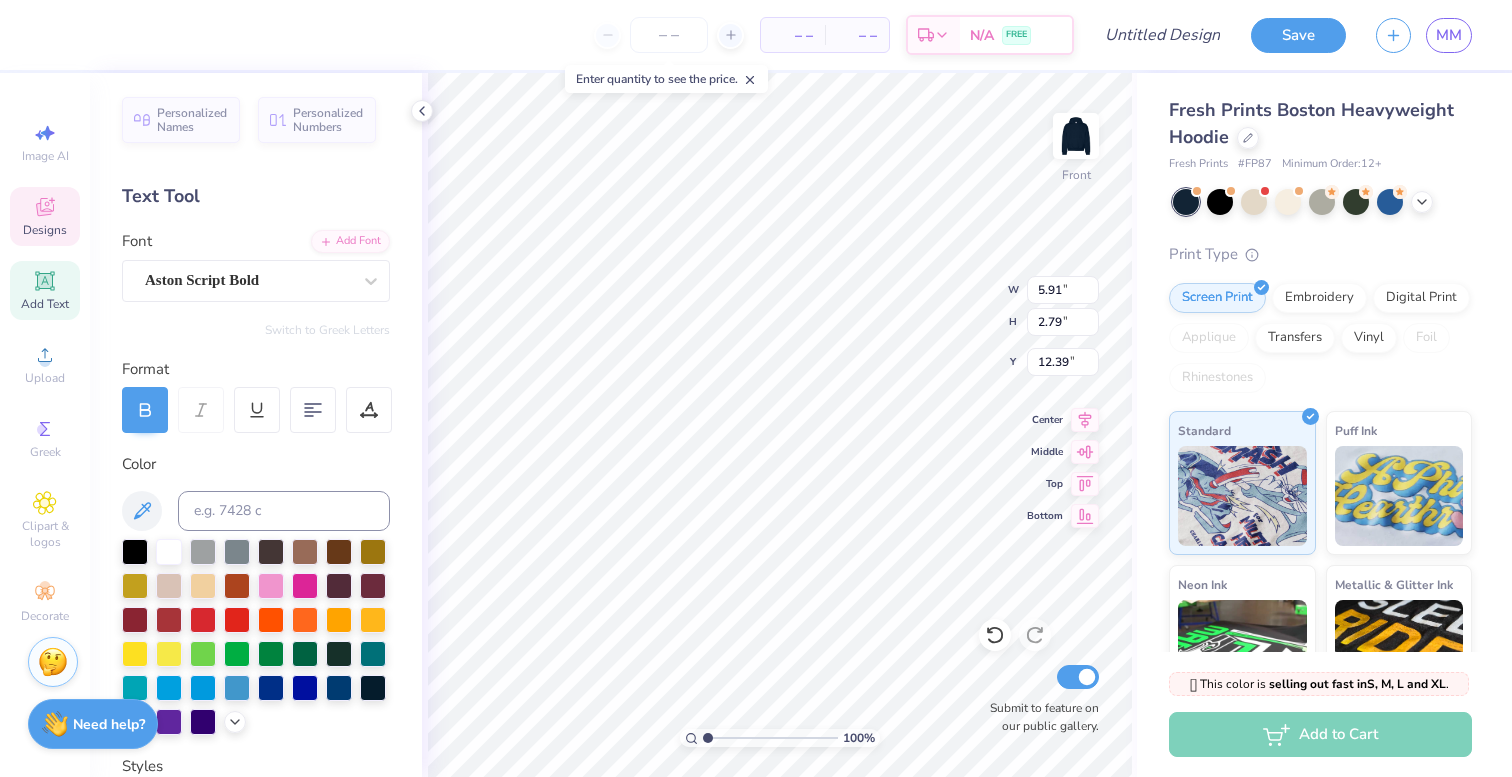 type on "2.42" 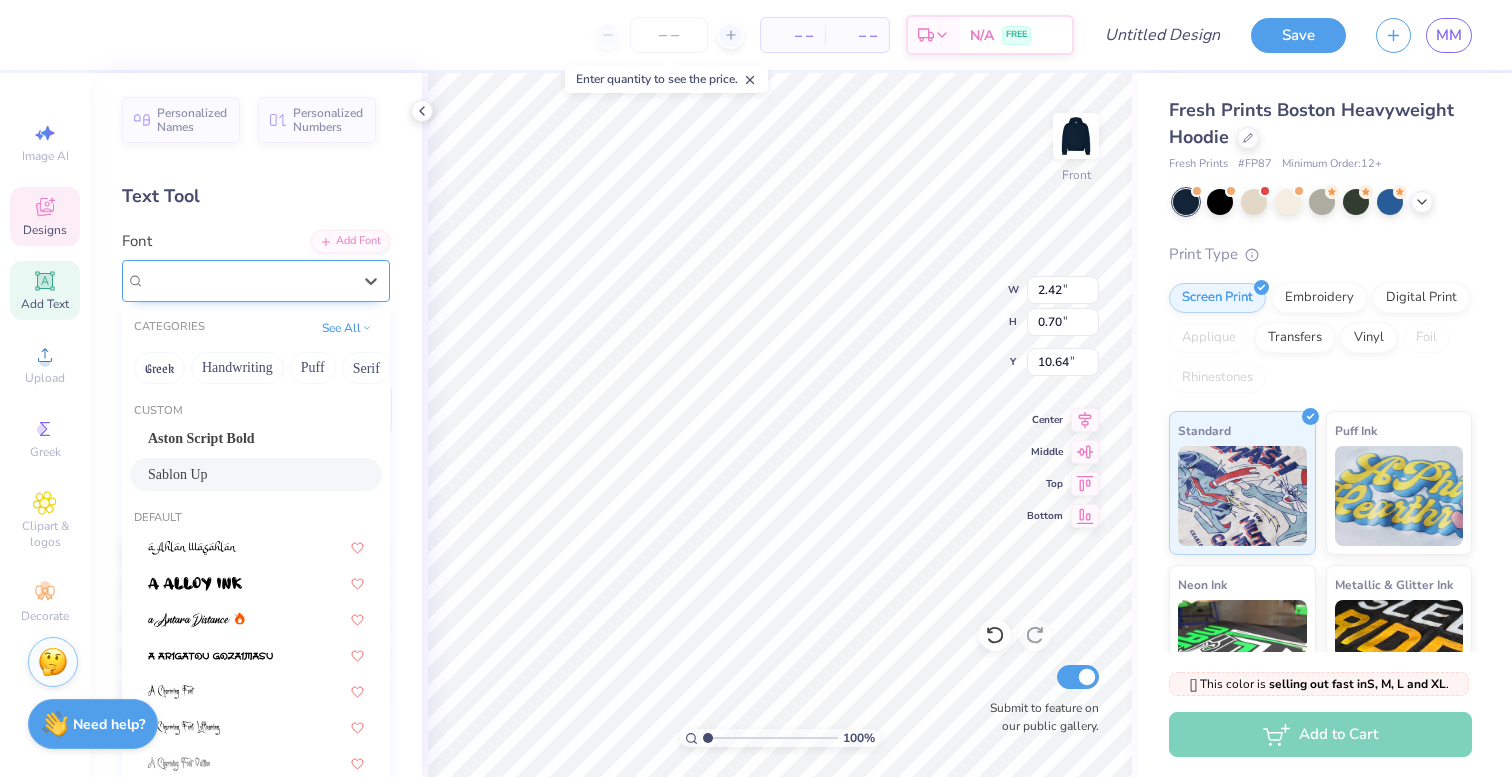 click on "Sablon Up" at bounding box center (248, 280) 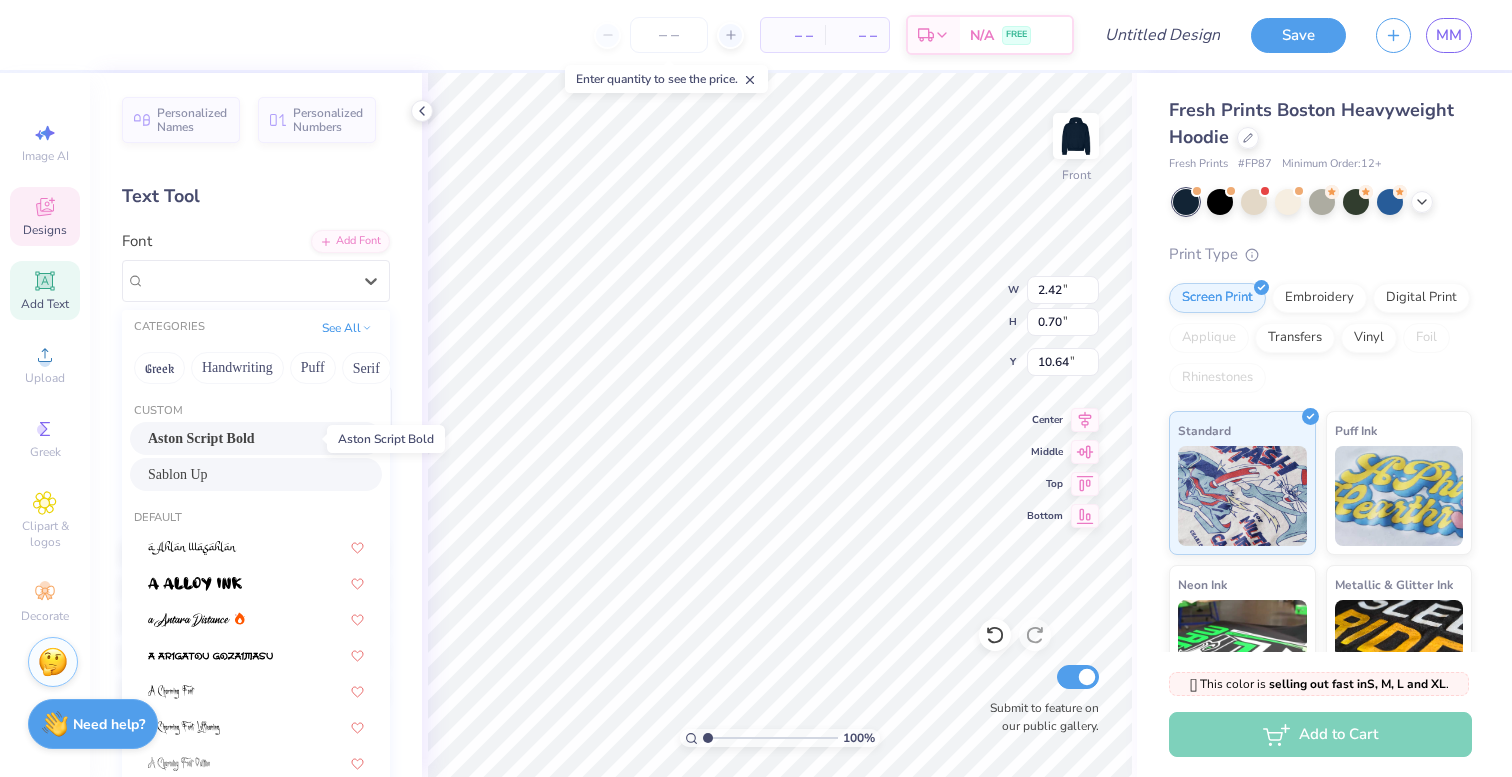 click on "Aston Script Bold" at bounding box center [201, 438] 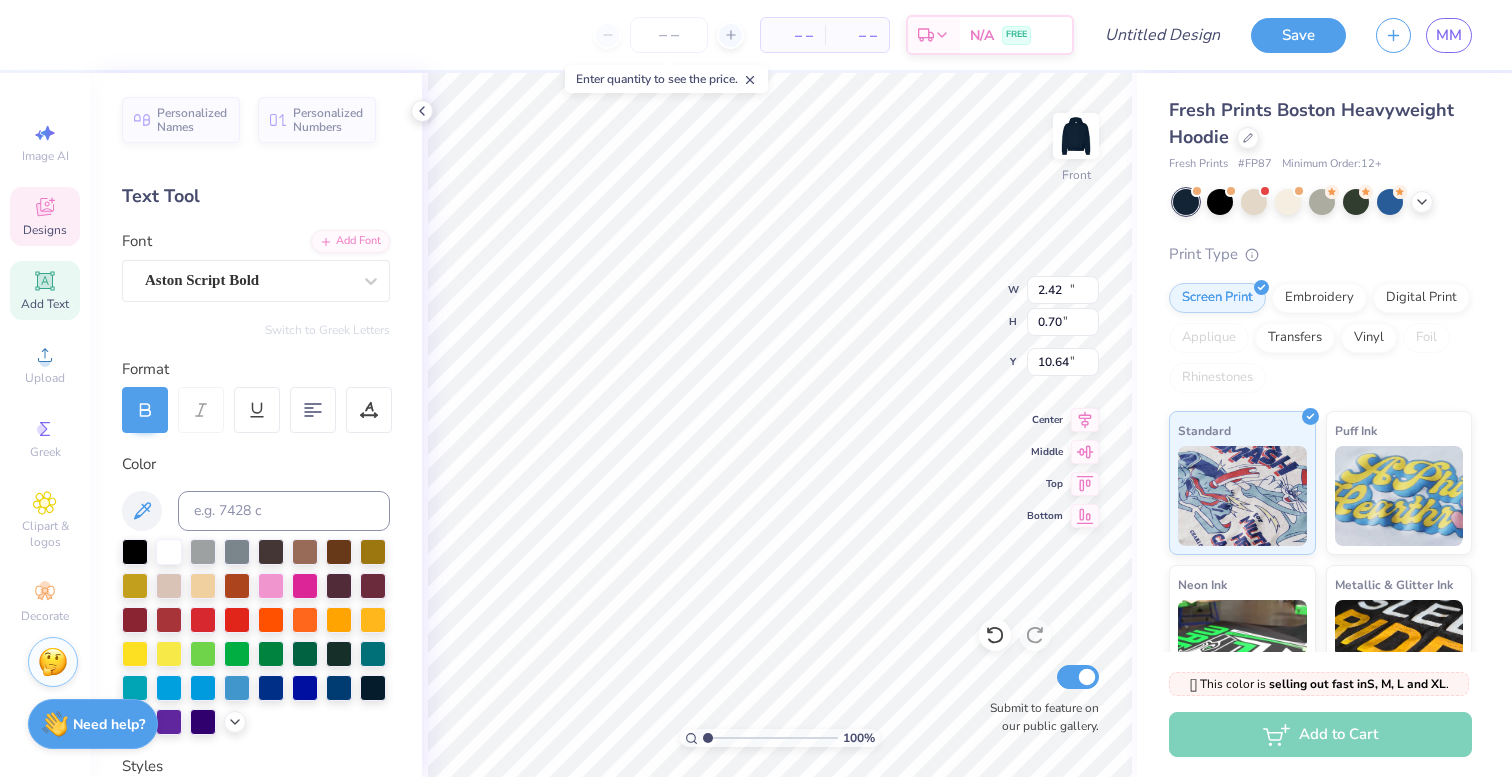 type on "11.30" 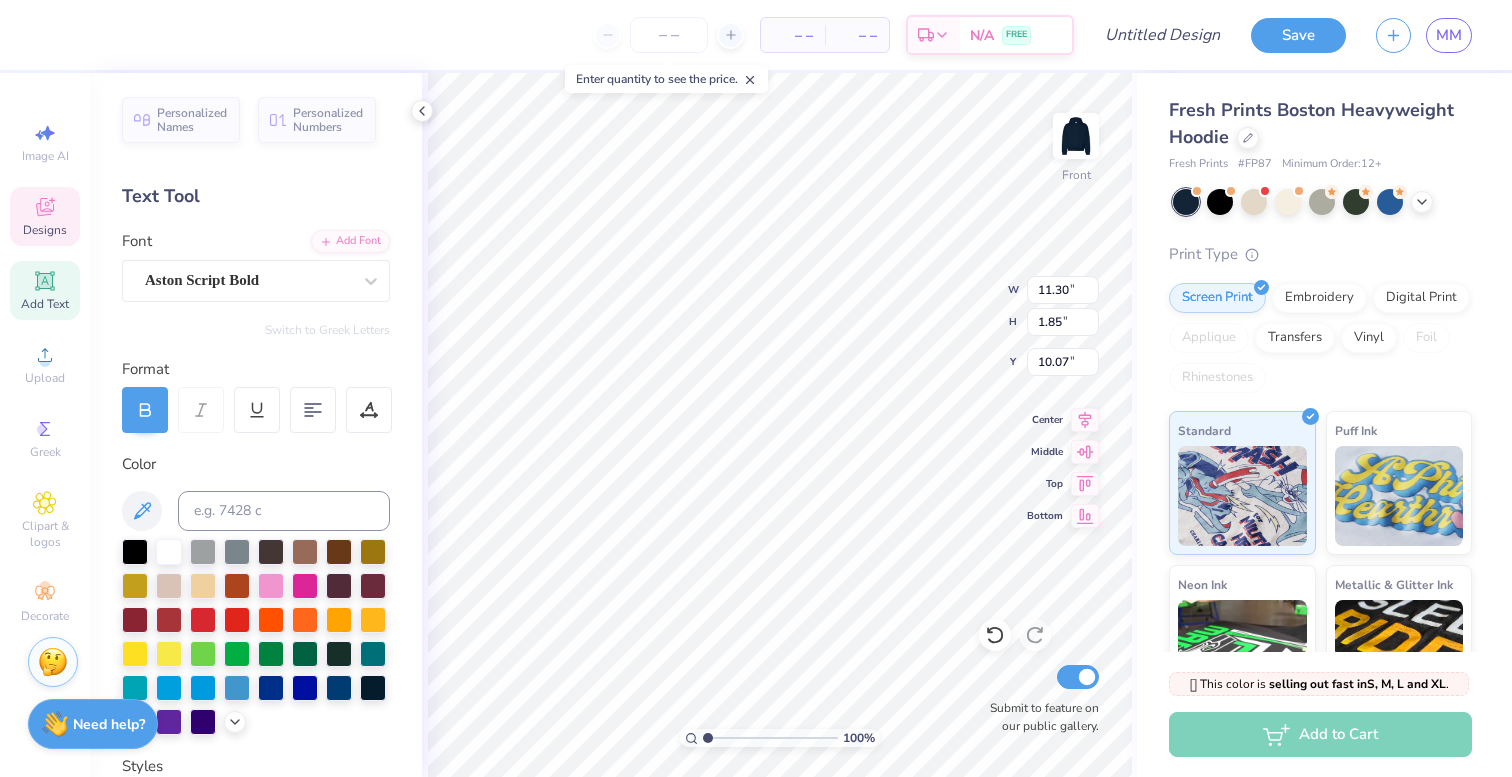 type on "9.53" 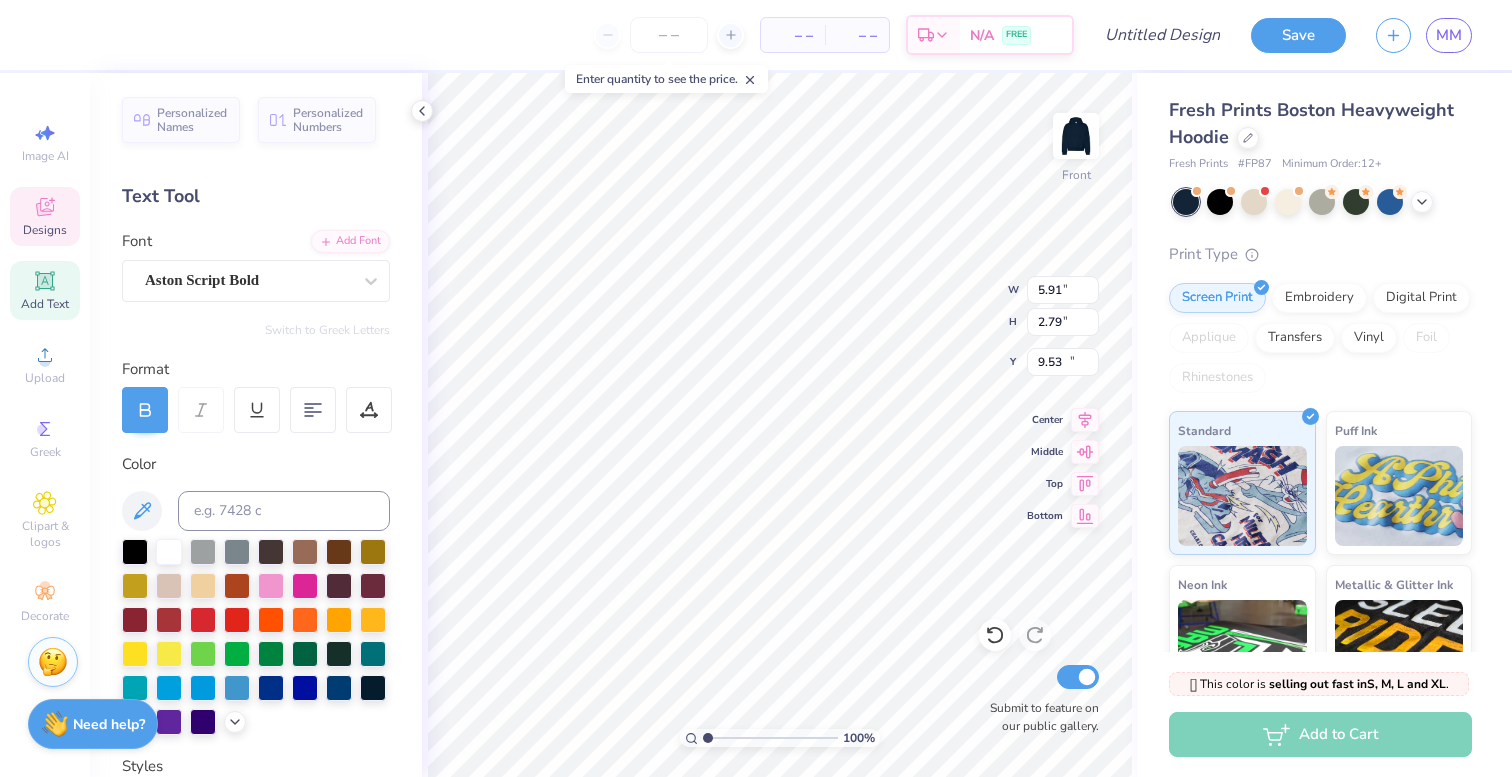type on "5.91" 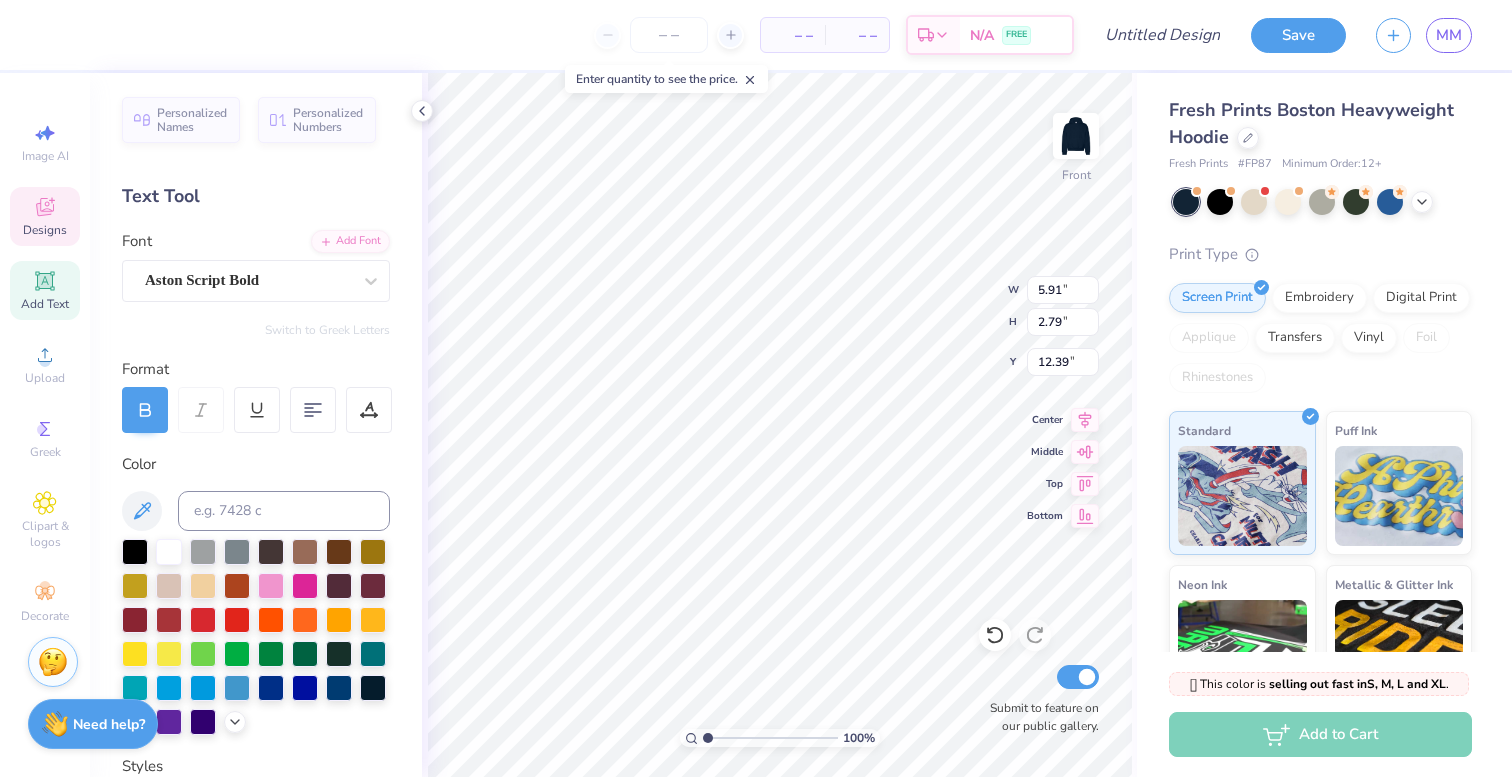 type on "11.96" 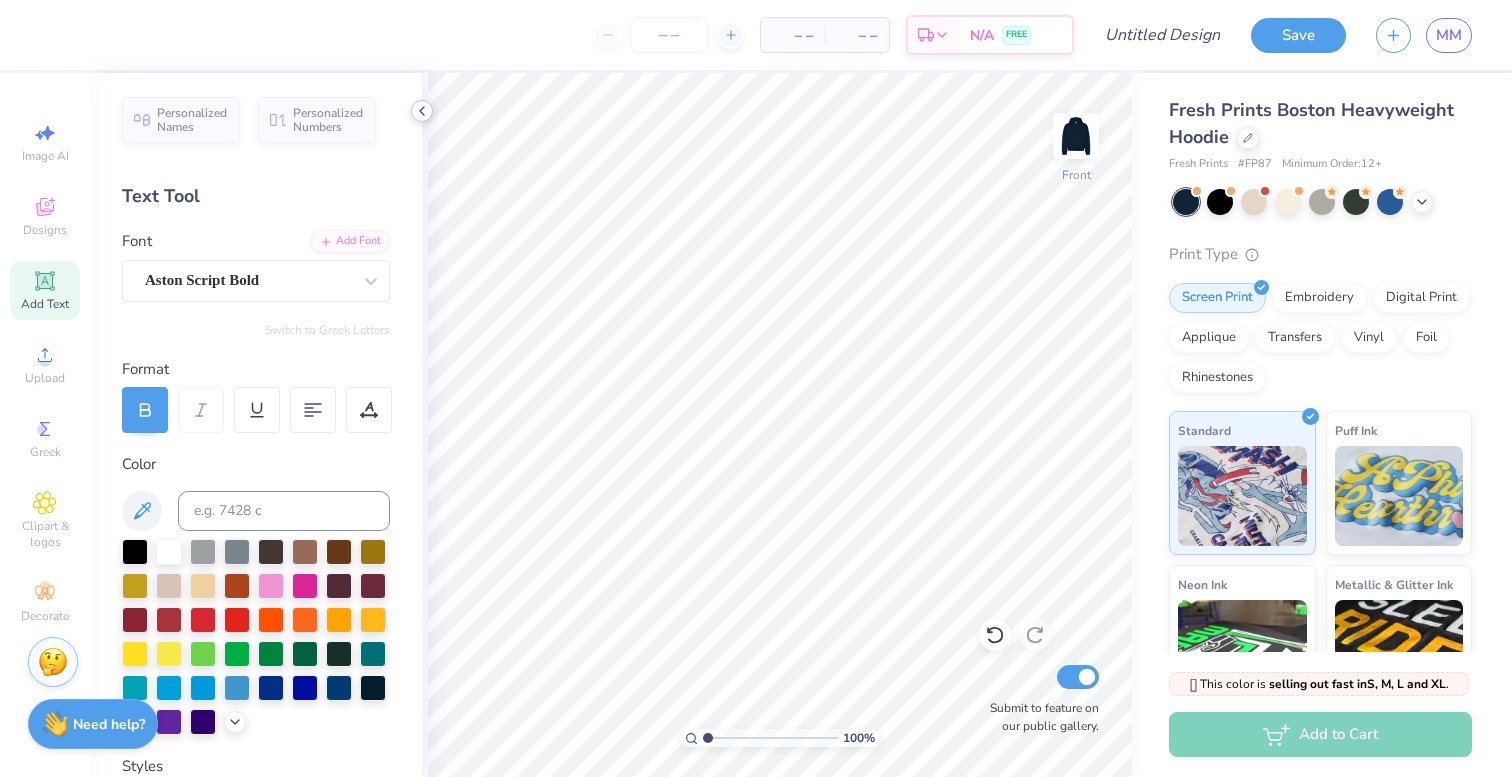 click 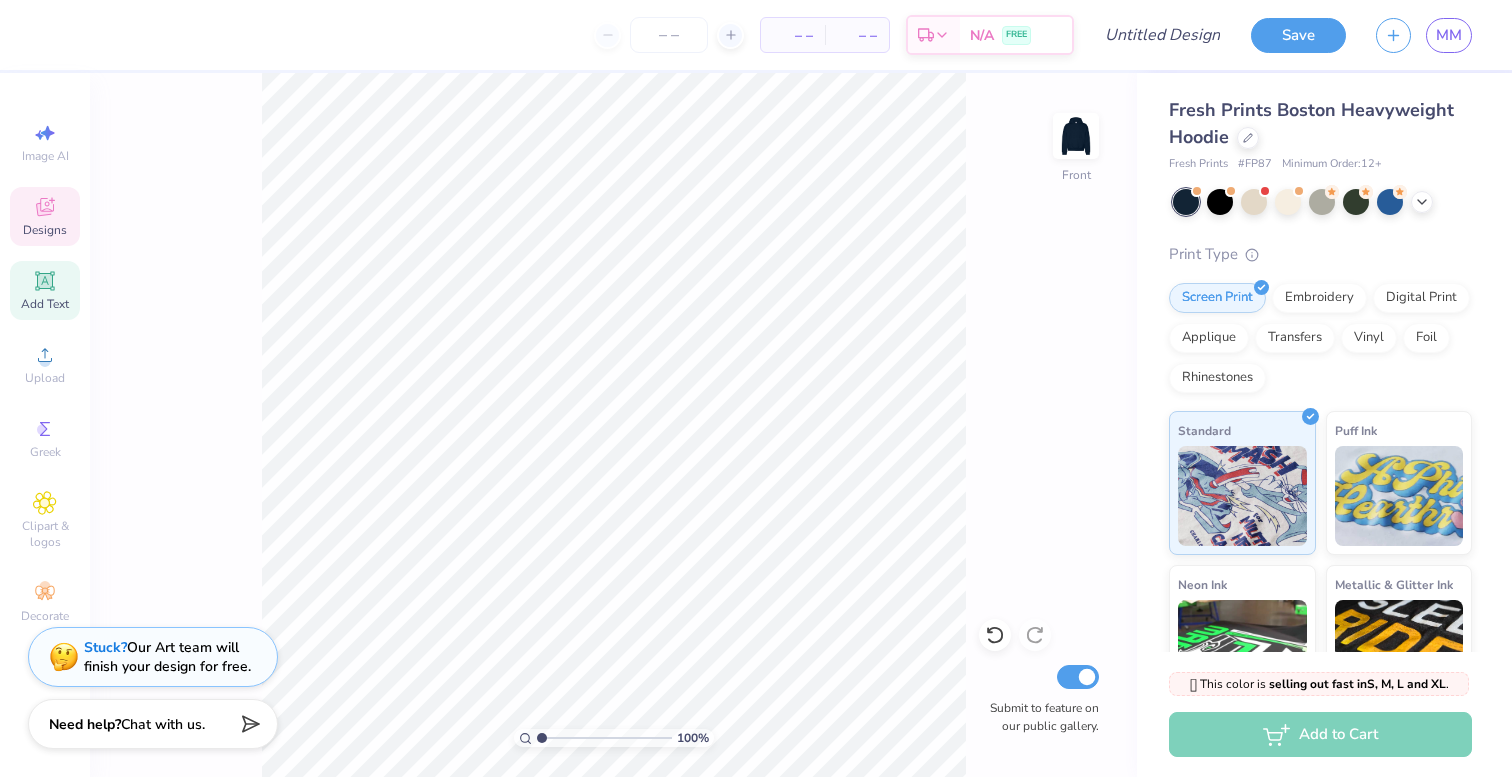 click on "Designs" at bounding box center [45, 230] 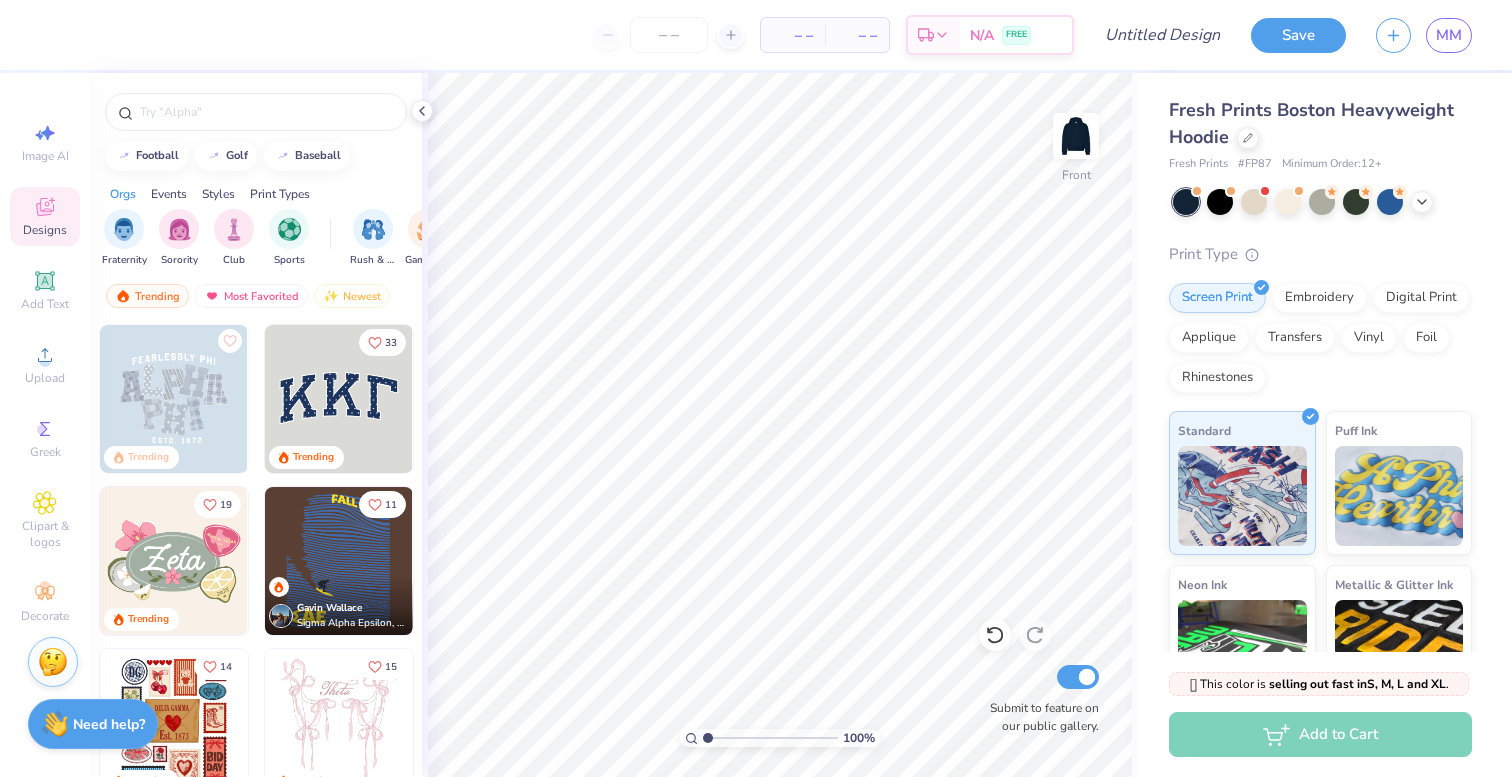 scroll, scrollTop: 78, scrollLeft: 0, axis: vertical 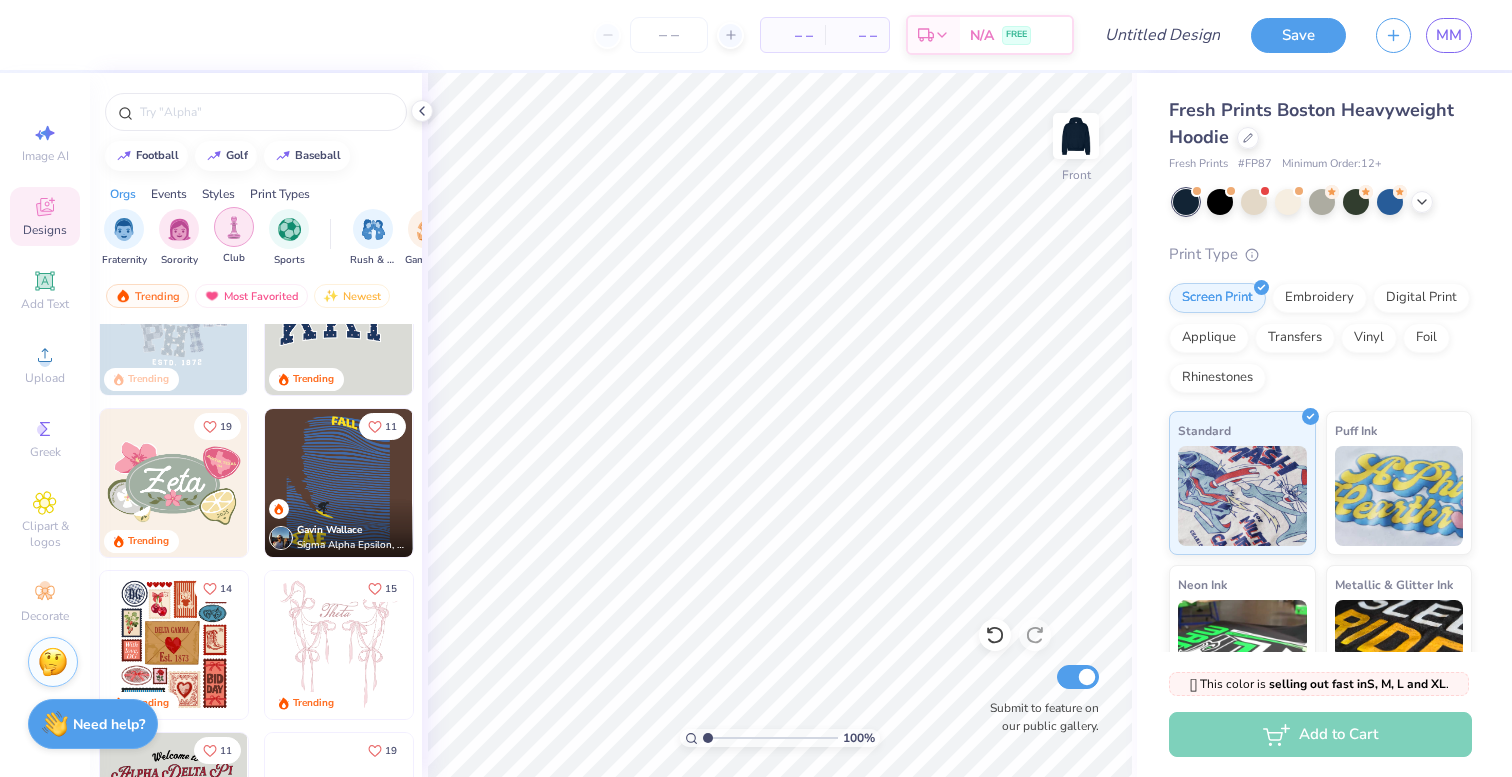 click at bounding box center [234, 227] 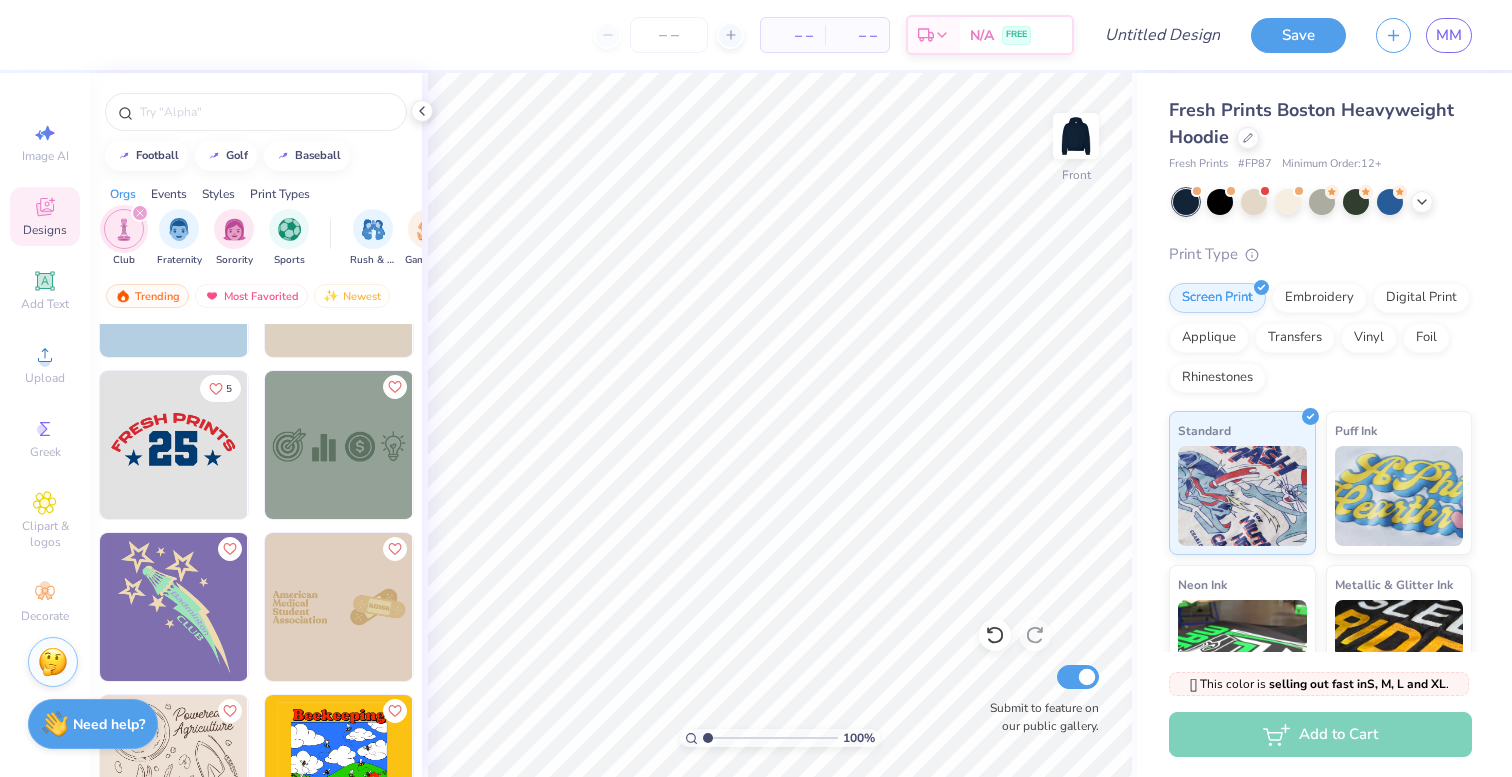 scroll, scrollTop: 1411, scrollLeft: 0, axis: vertical 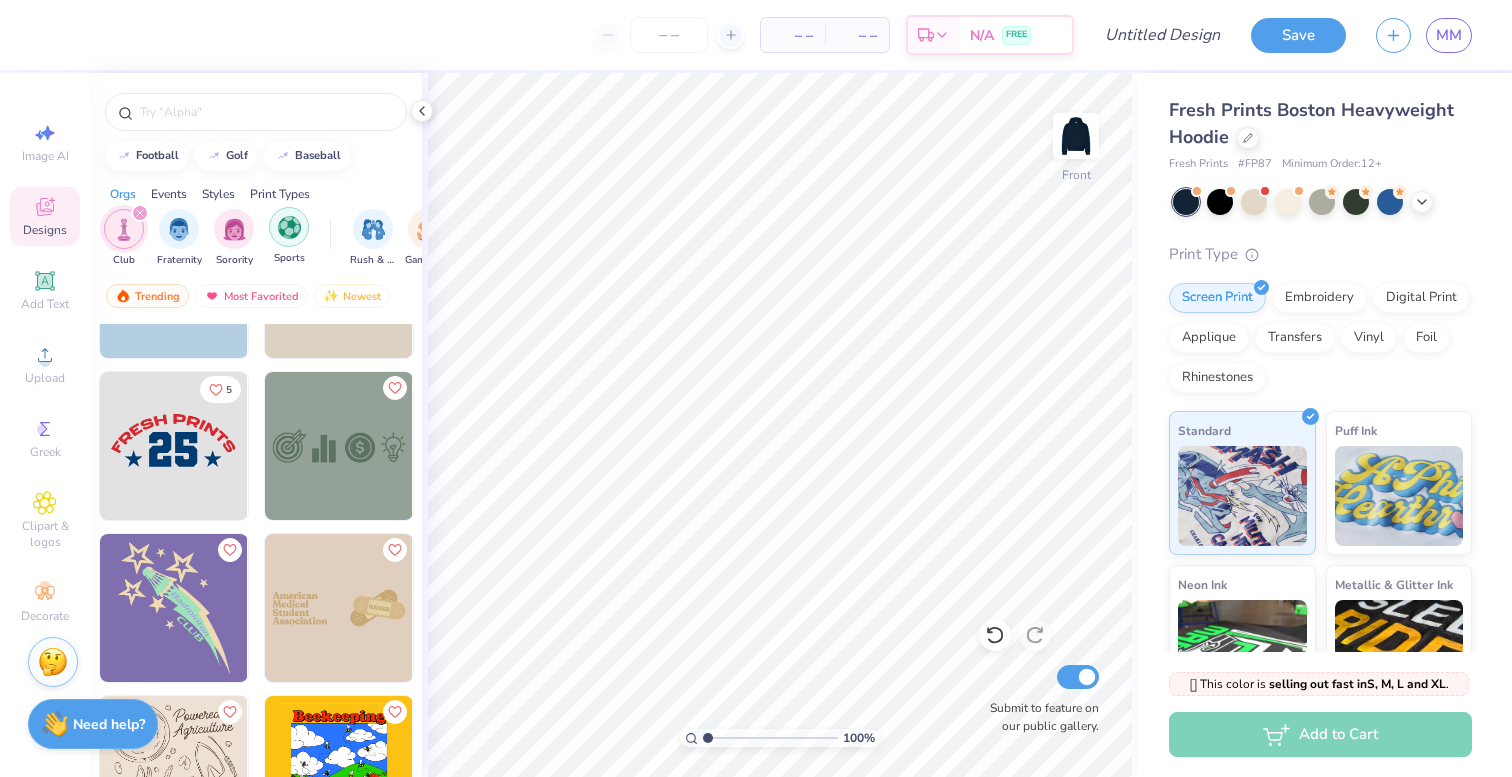 click at bounding box center [289, 227] 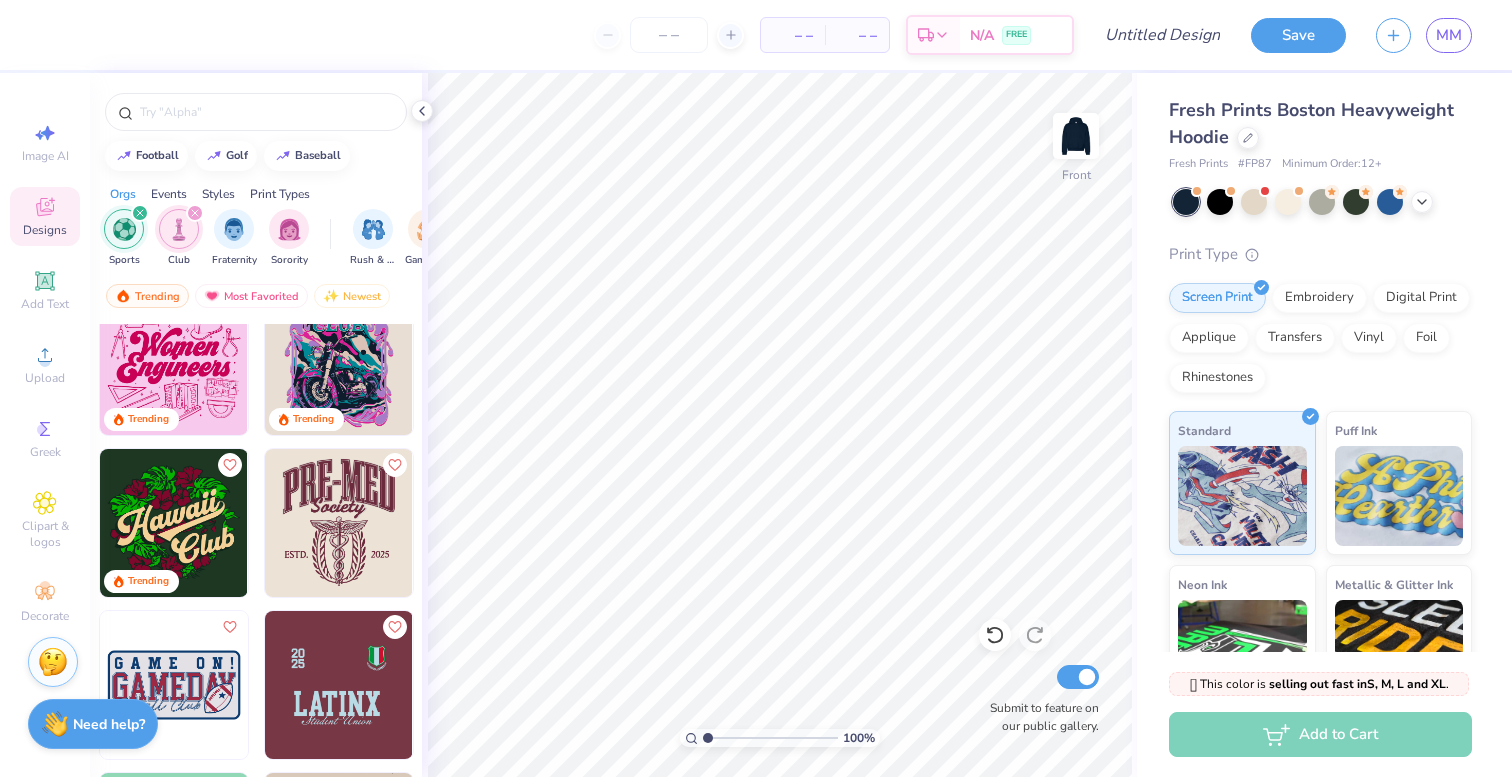 scroll, scrollTop: 258, scrollLeft: 0, axis: vertical 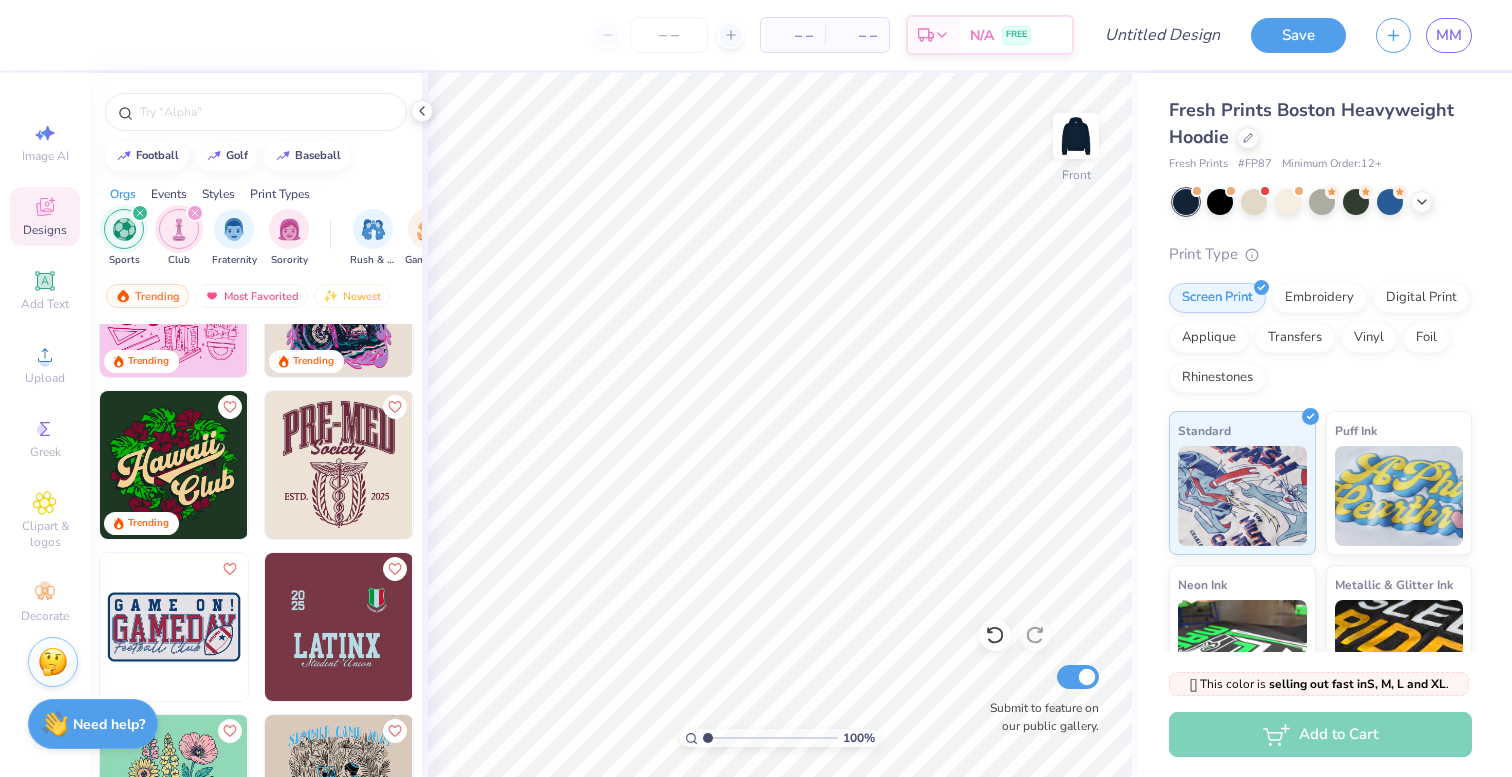 click 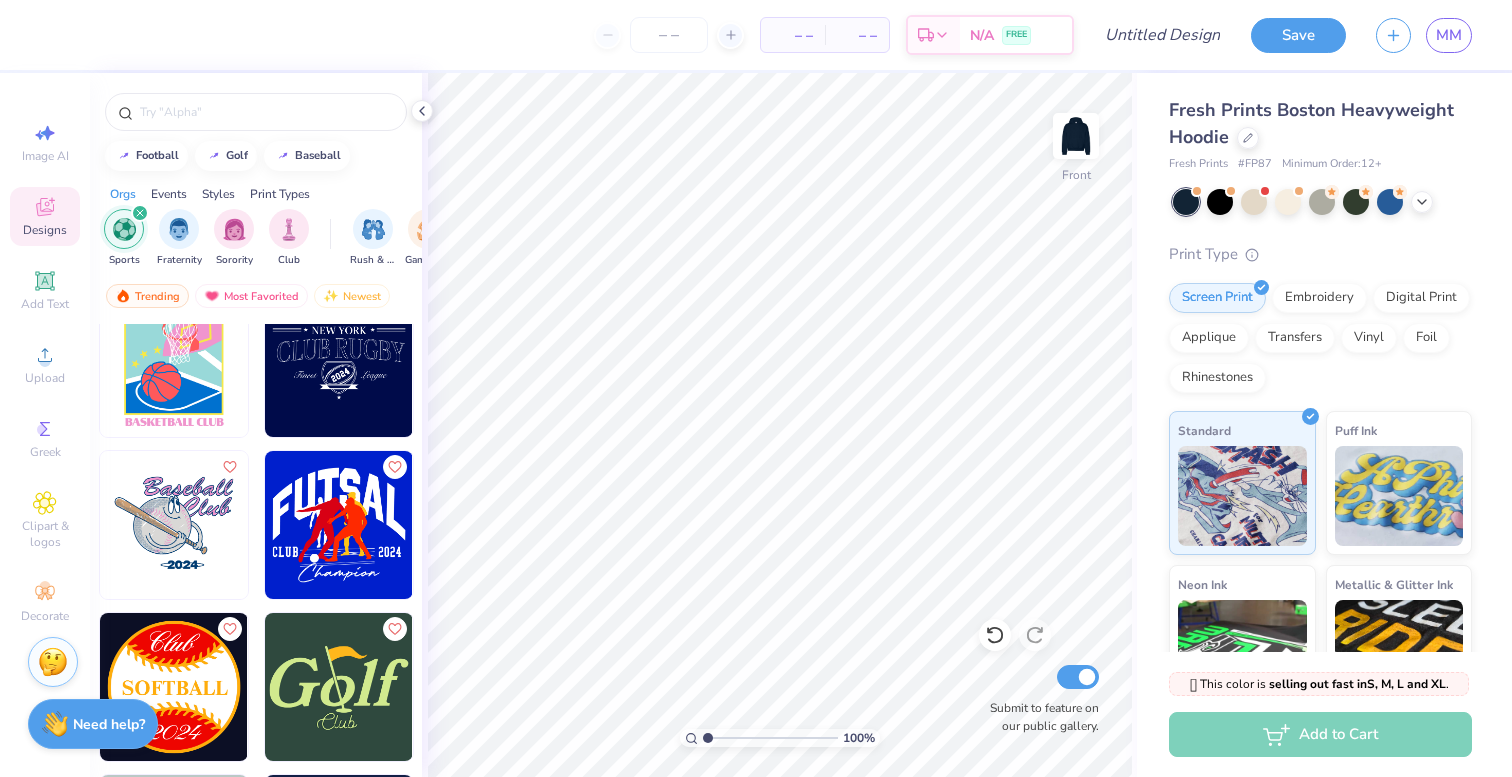 scroll, scrollTop: 5888, scrollLeft: 0, axis: vertical 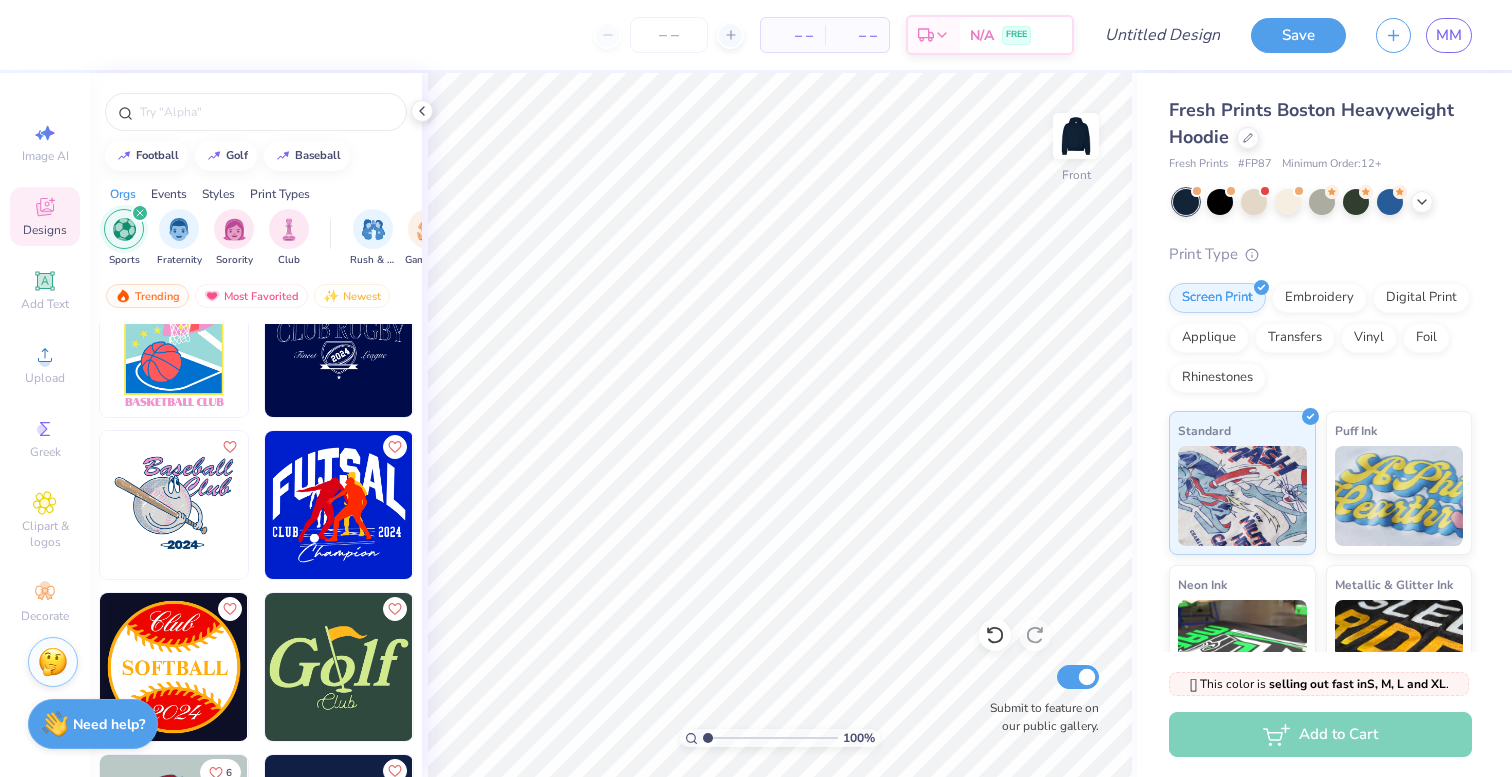 click 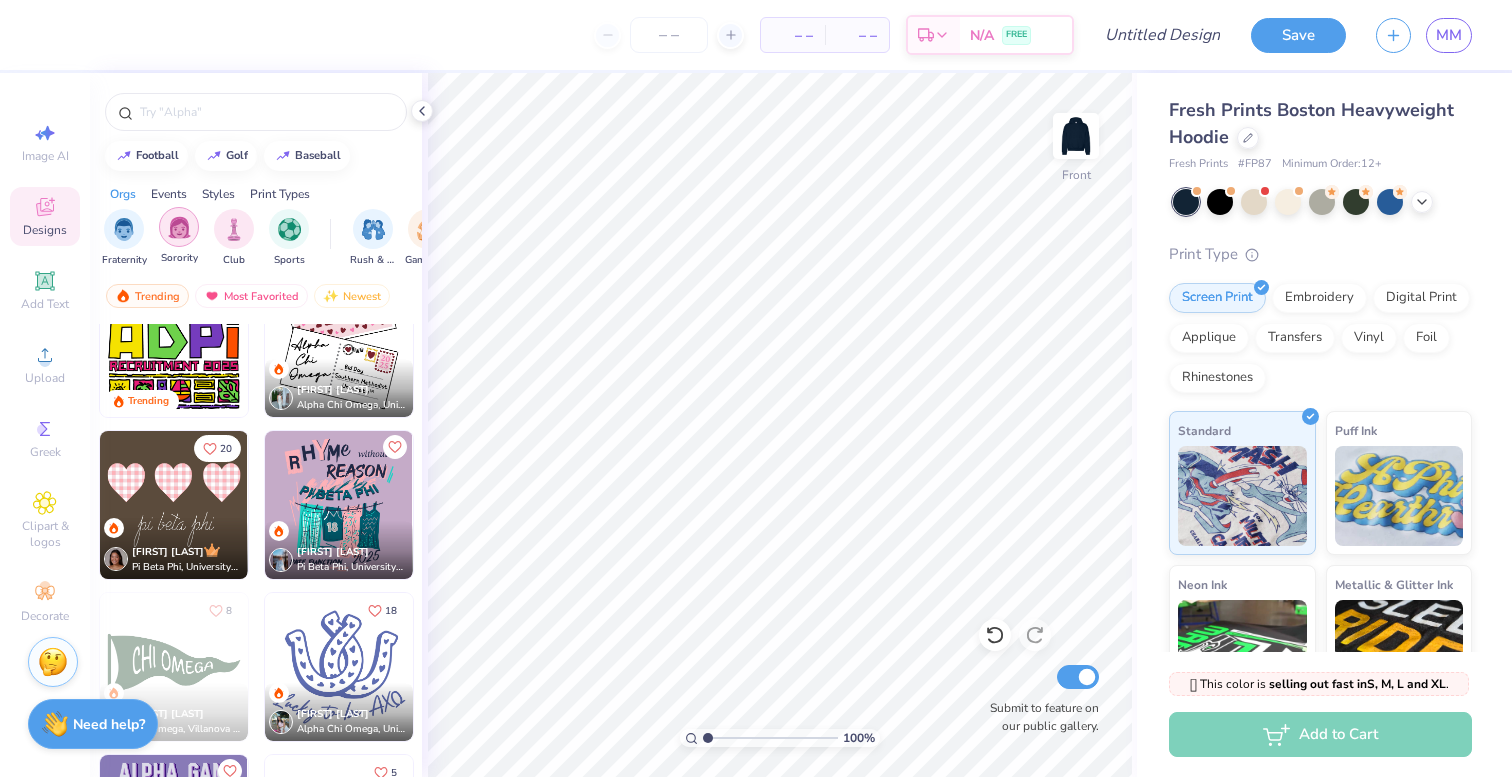 click at bounding box center (179, 227) 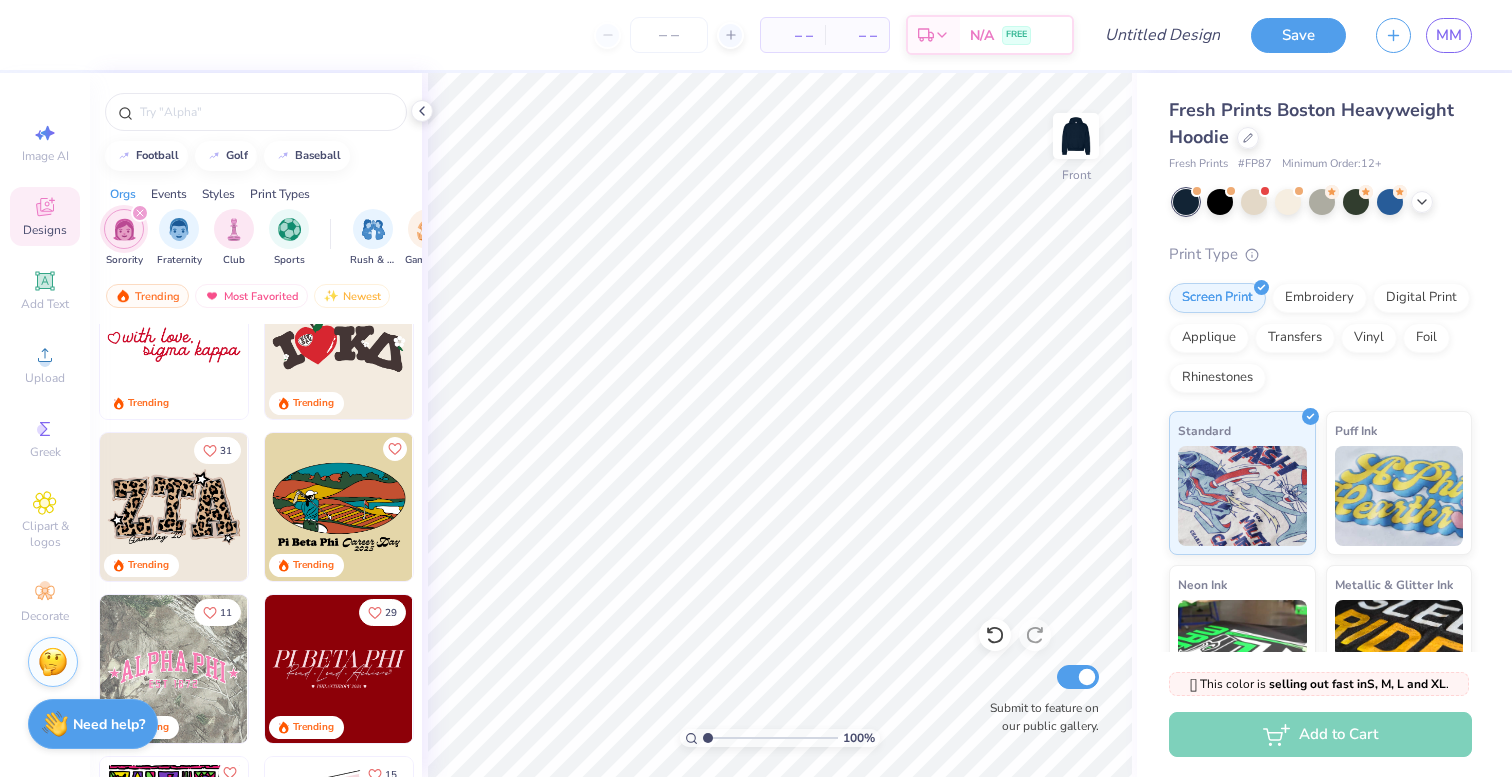 scroll, scrollTop: 4013, scrollLeft: 0, axis: vertical 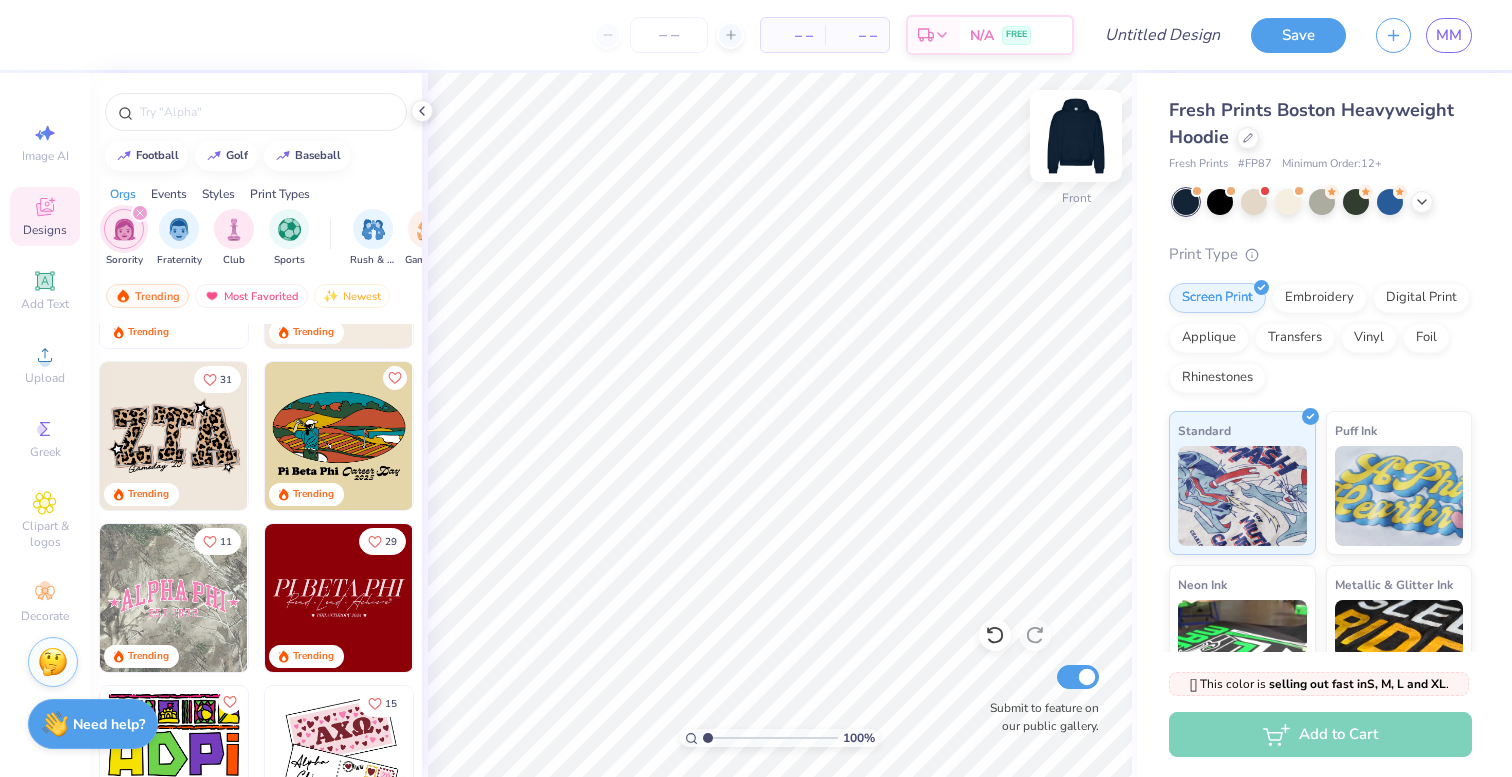 click at bounding box center [1076, 136] 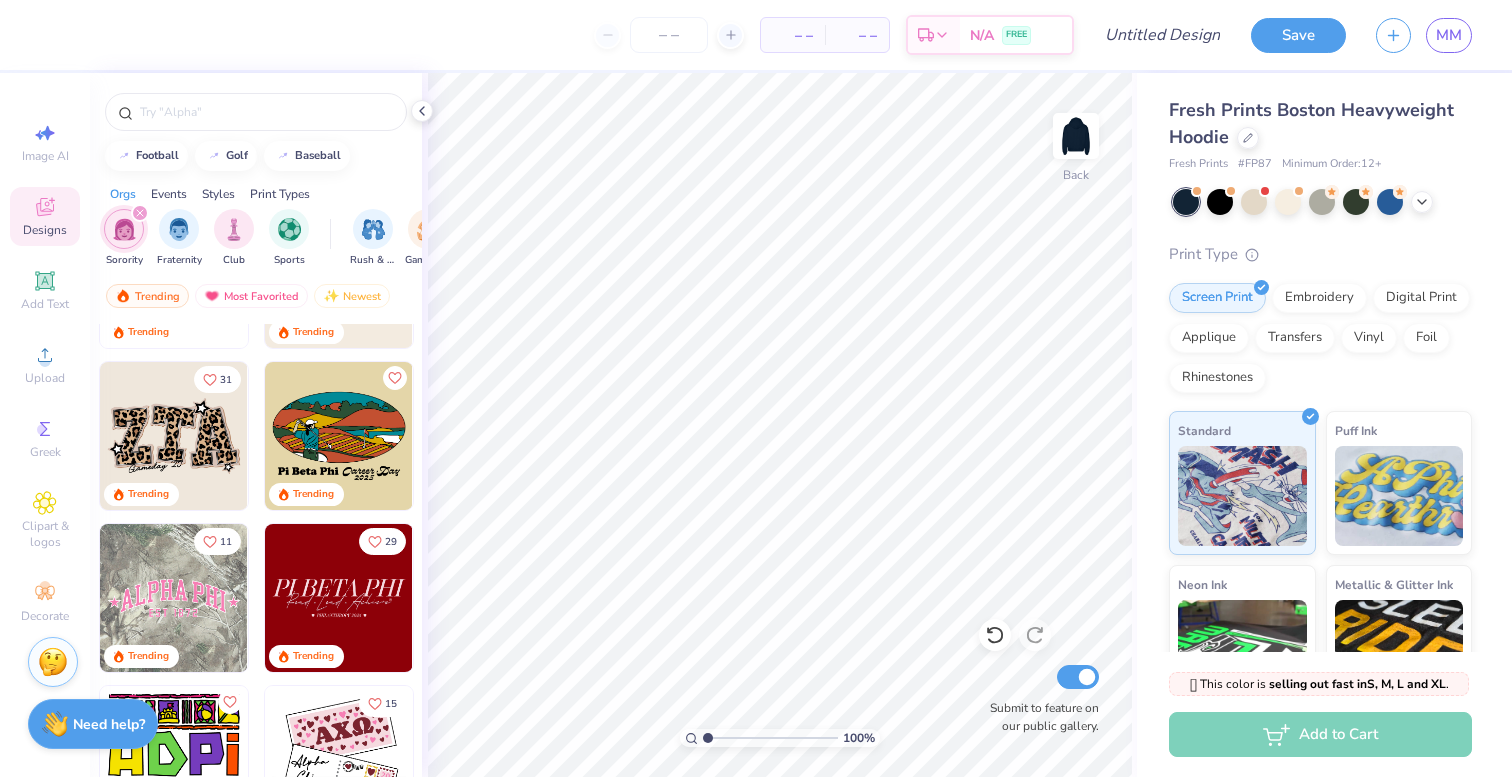 click at bounding box center [174, 436] 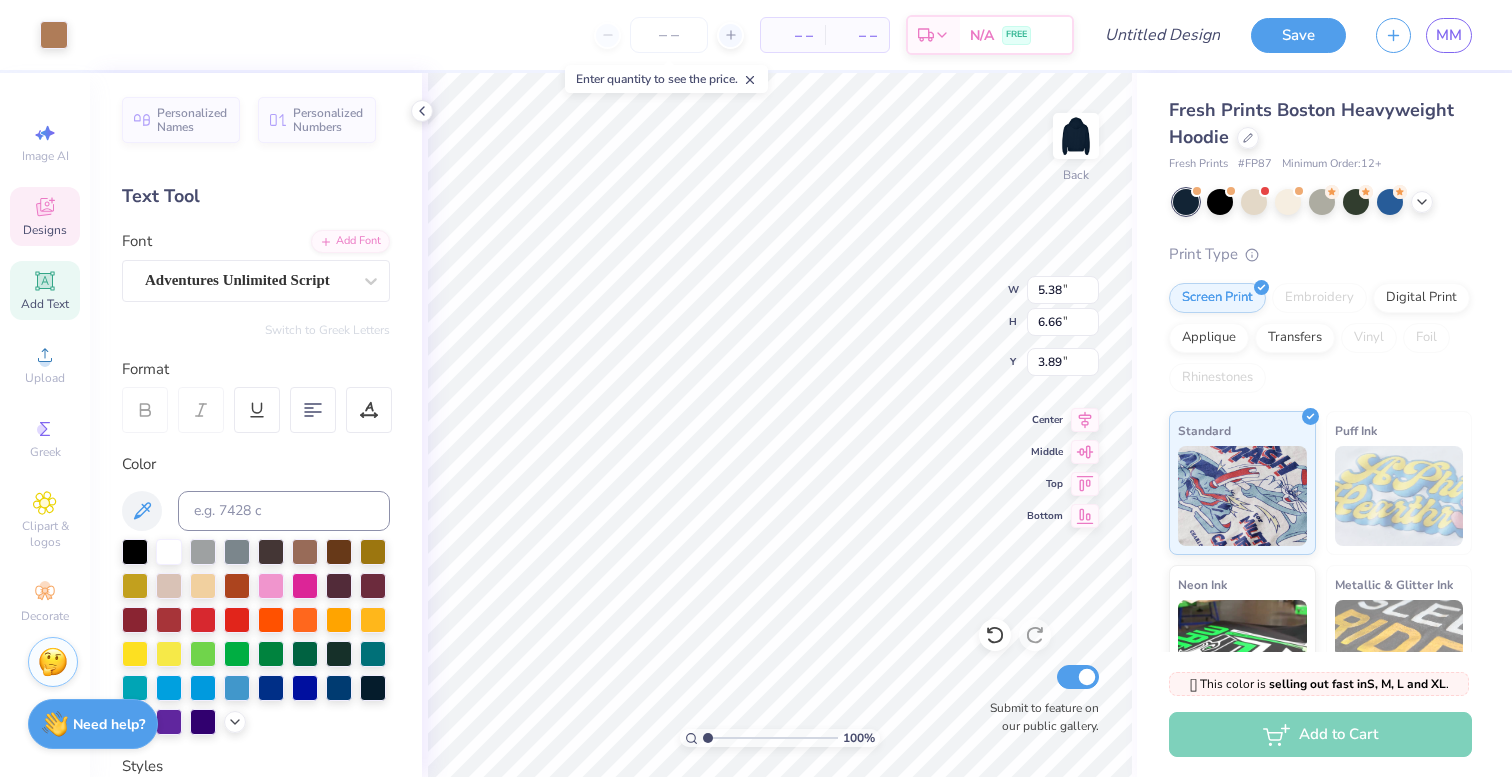 type on "4.93" 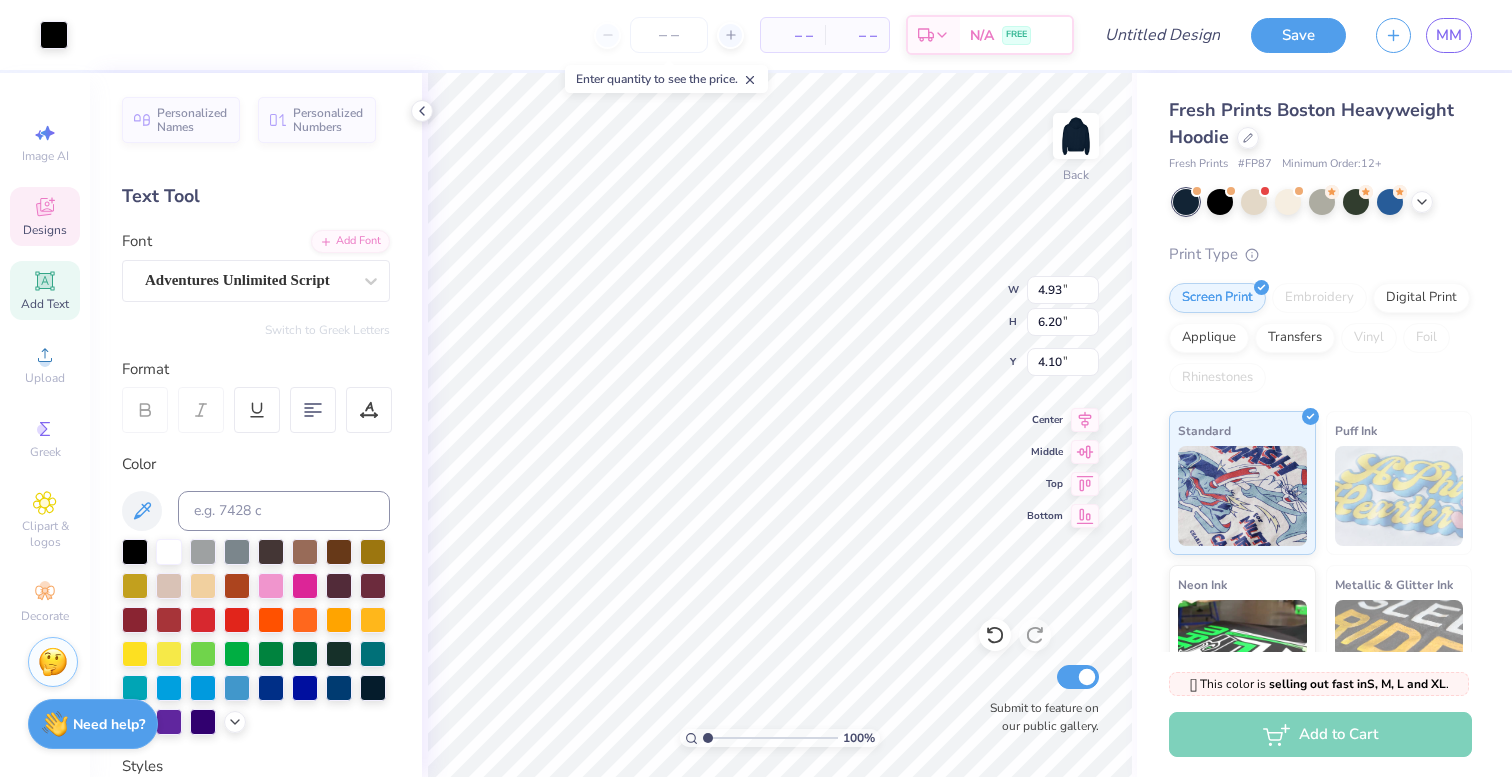 type on "4.61" 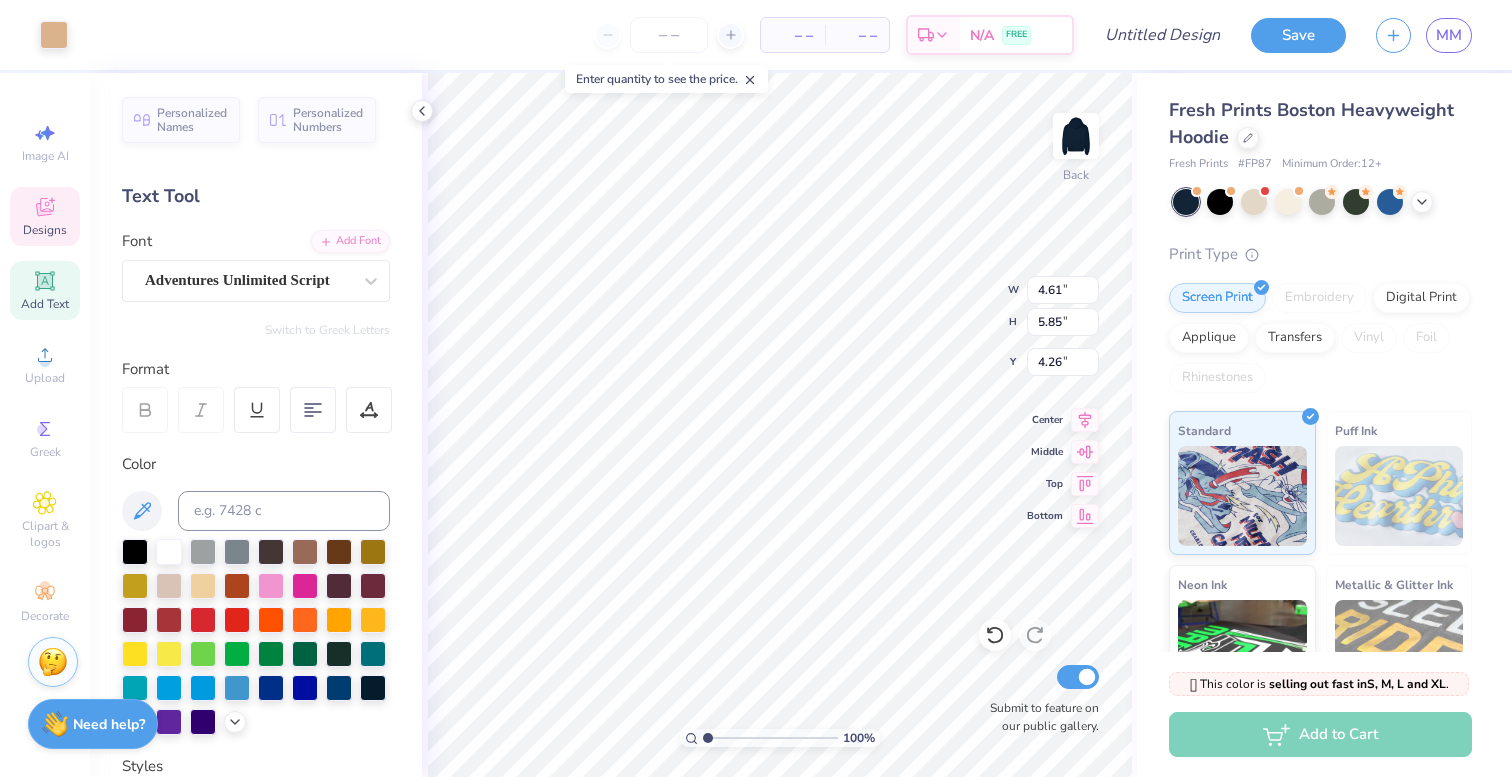 type on "4.28" 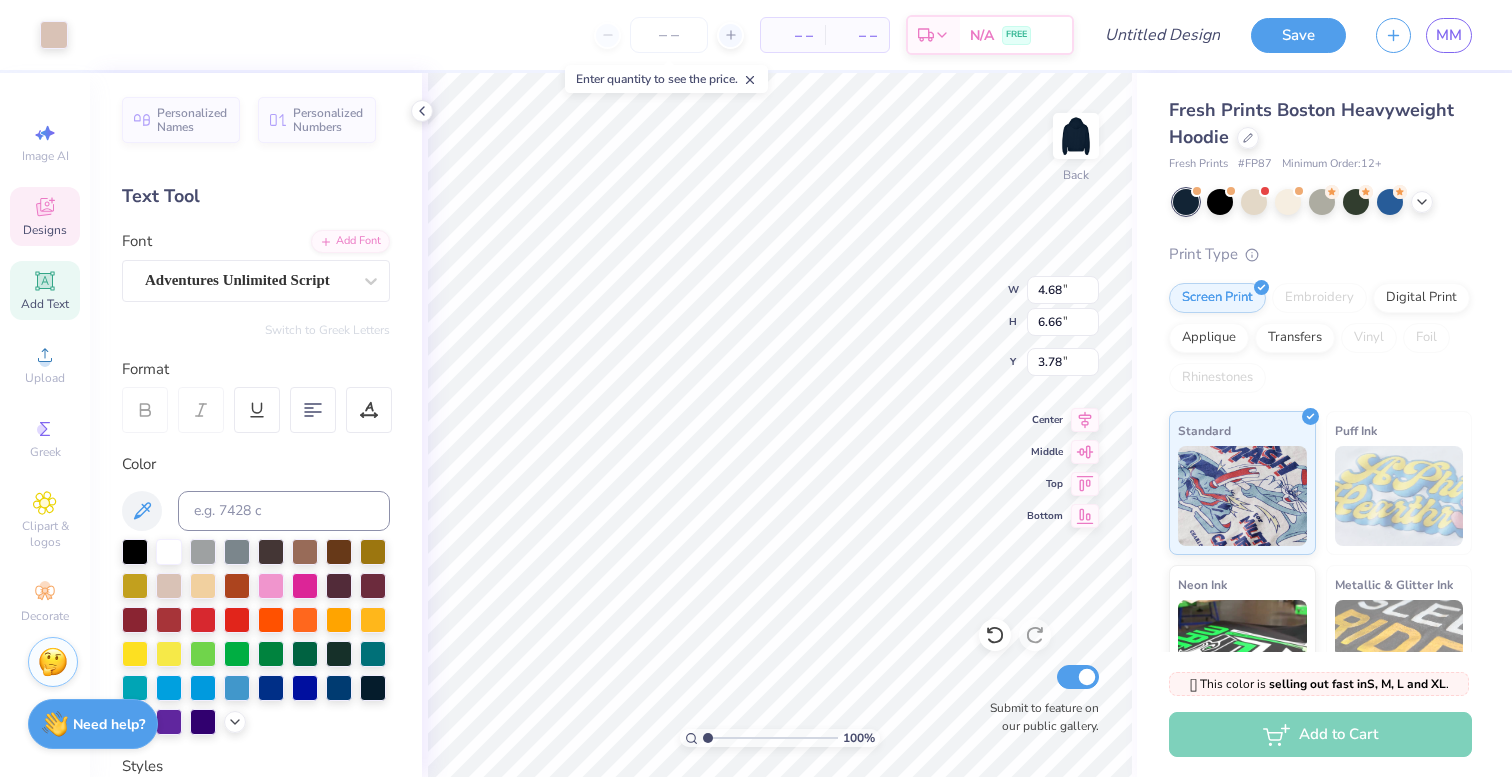 type on "4.13" 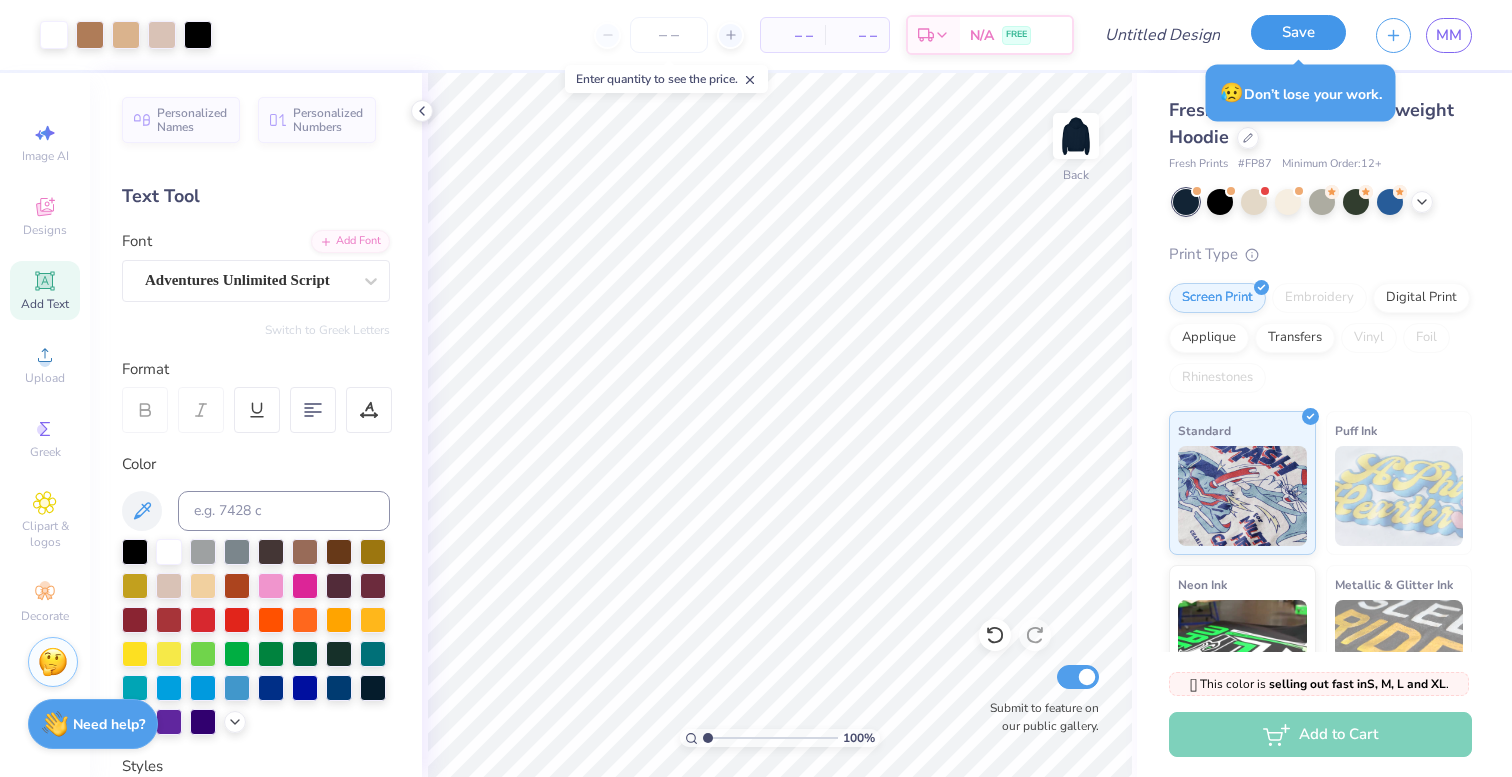 click on "Save" at bounding box center [1298, 32] 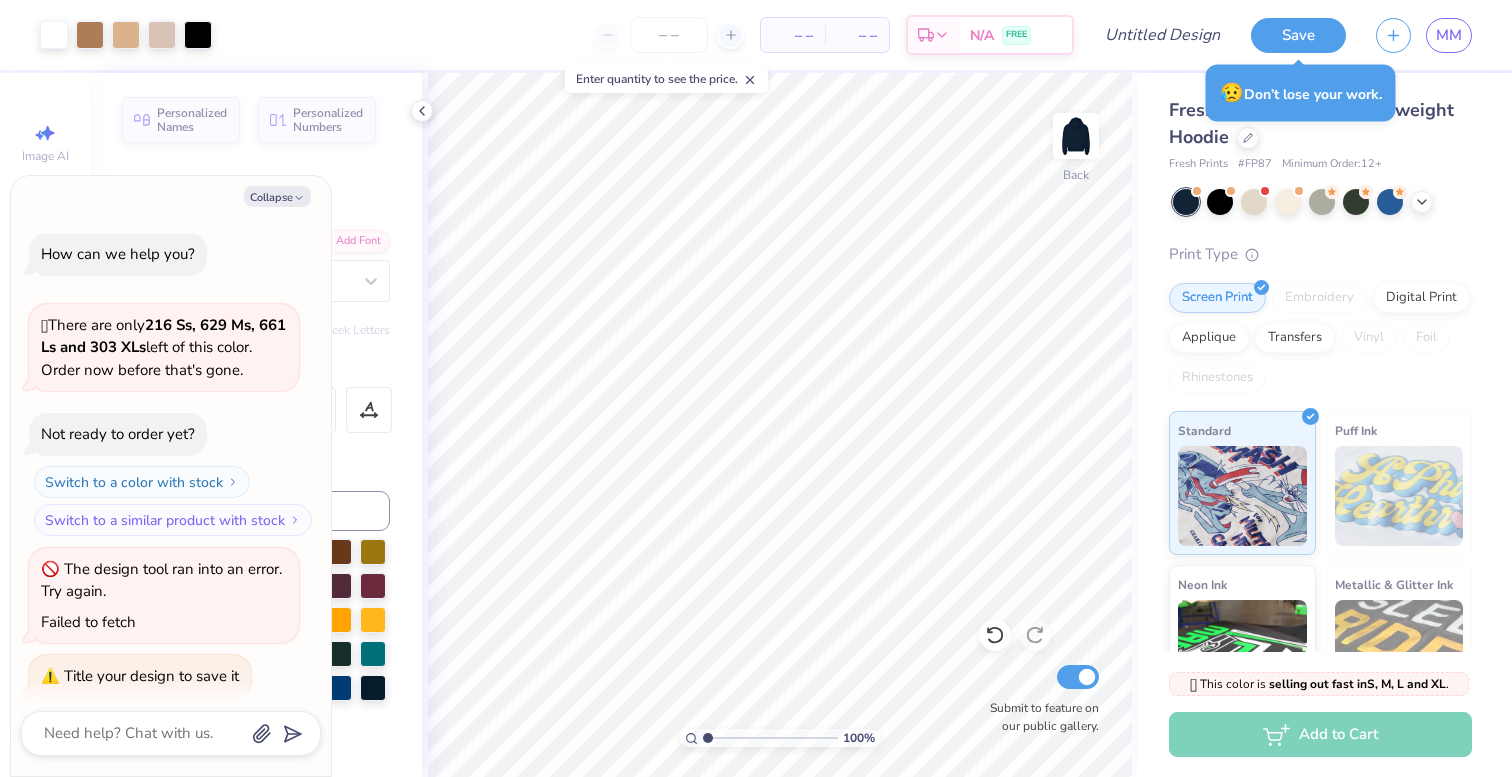 scroll, scrollTop: 12, scrollLeft: 0, axis: vertical 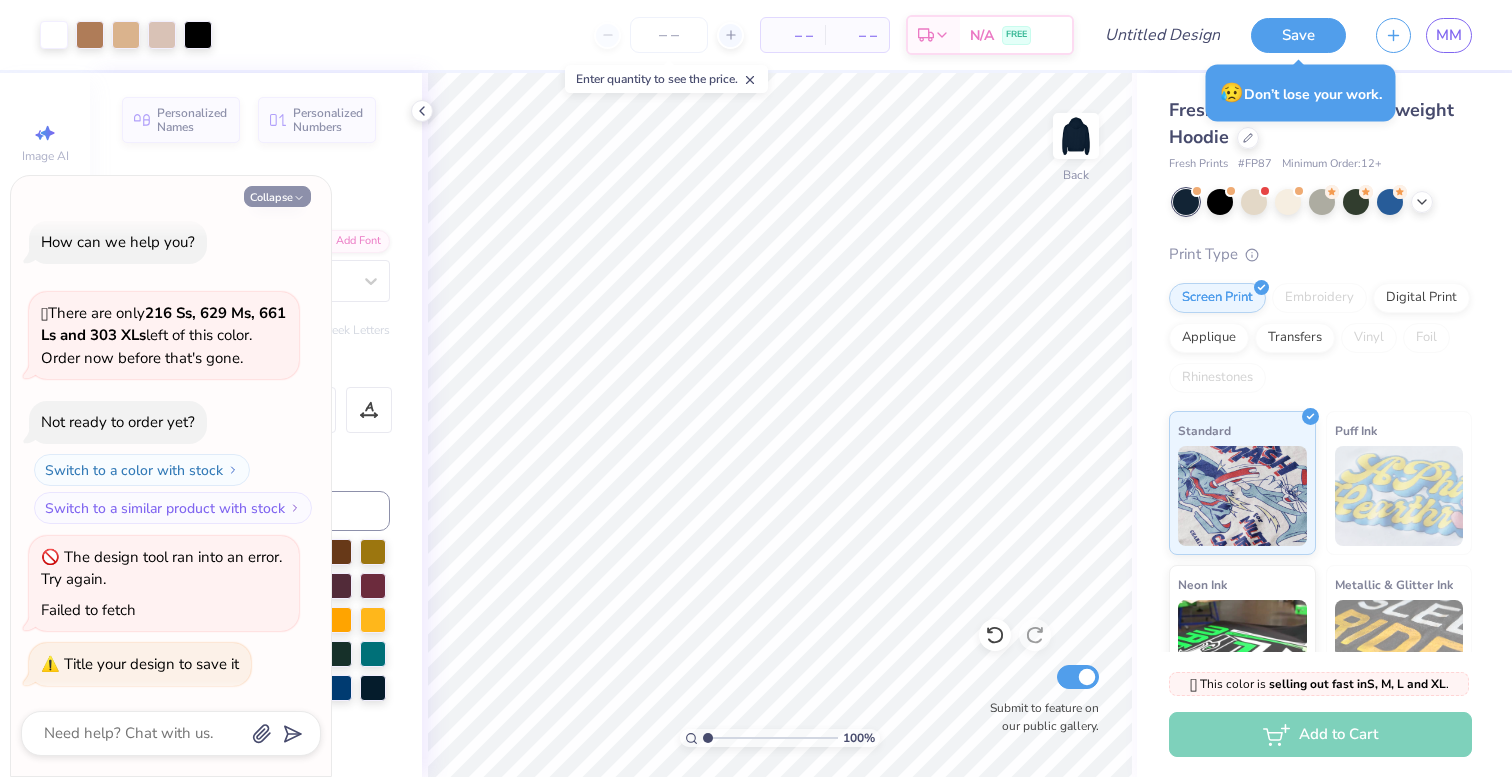 click on "Collapse" at bounding box center [277, 196] 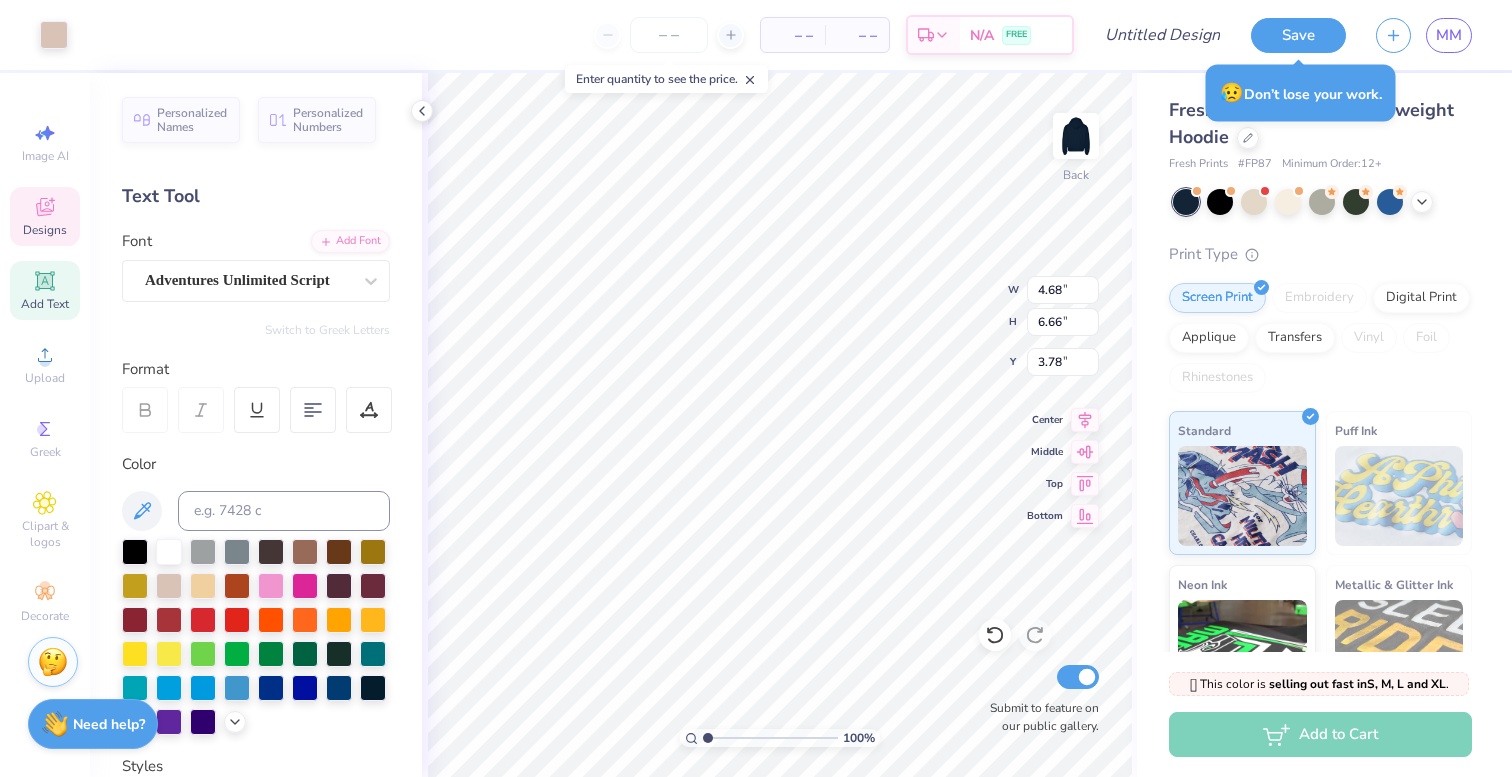 type on "5.38" 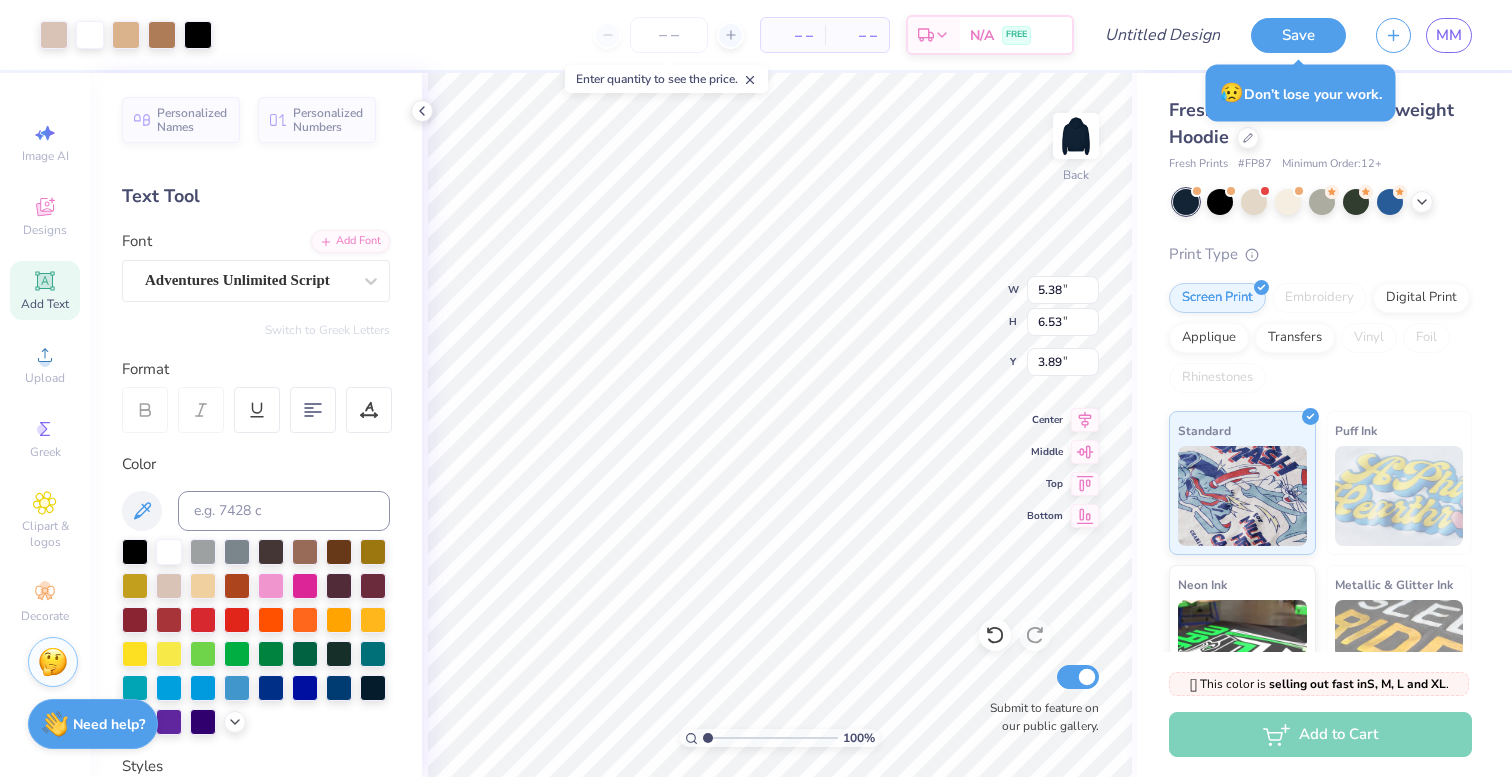 type on "5.13" 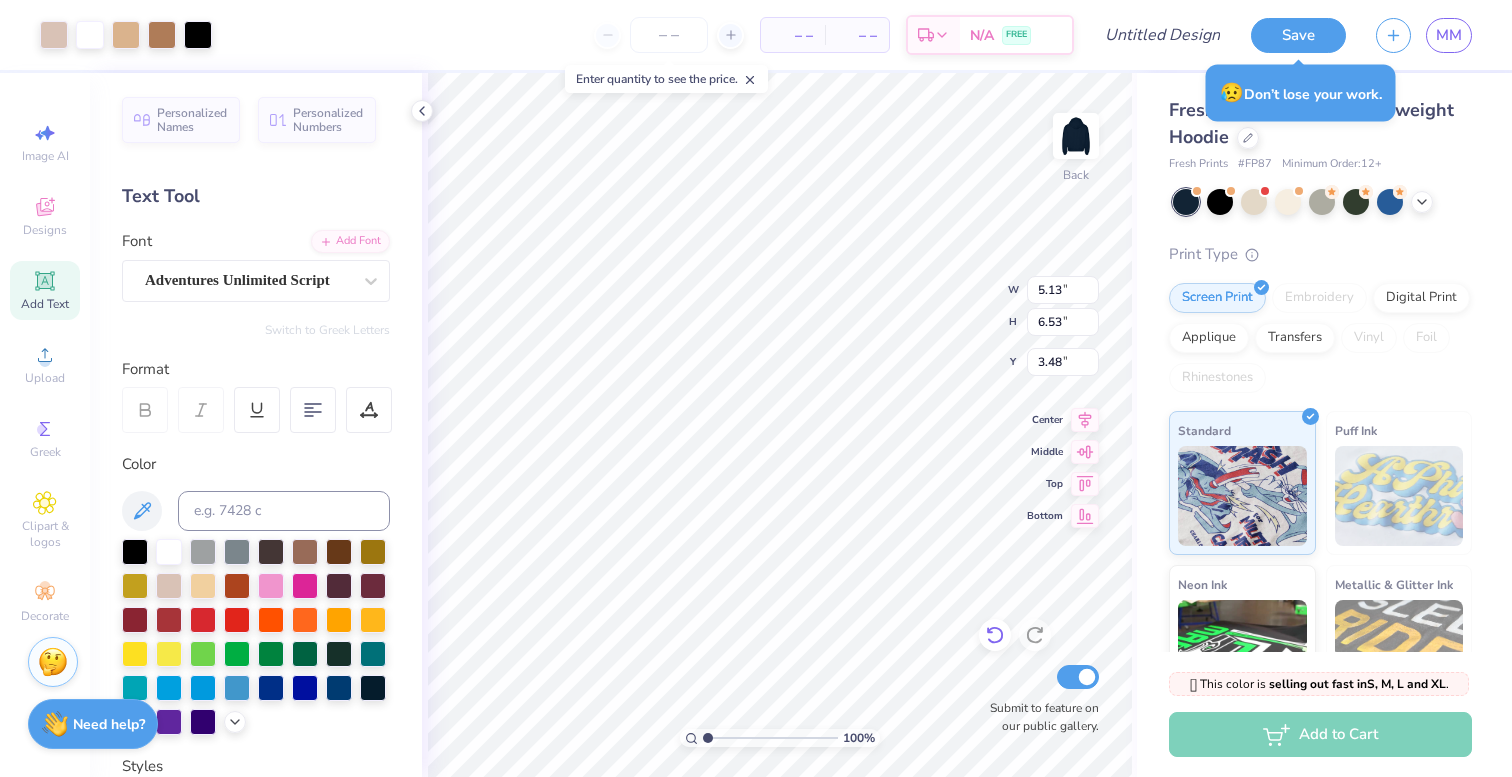 click 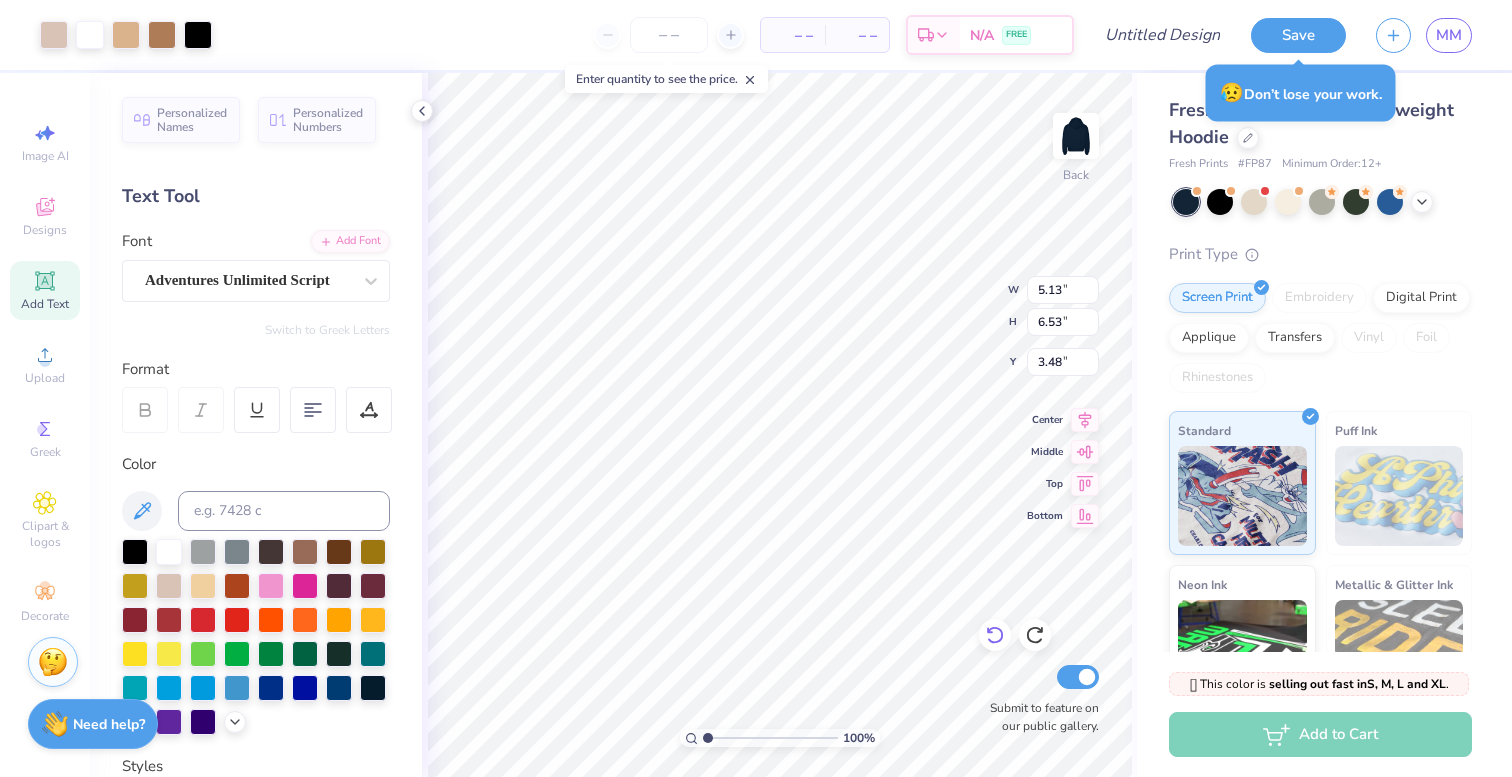 click 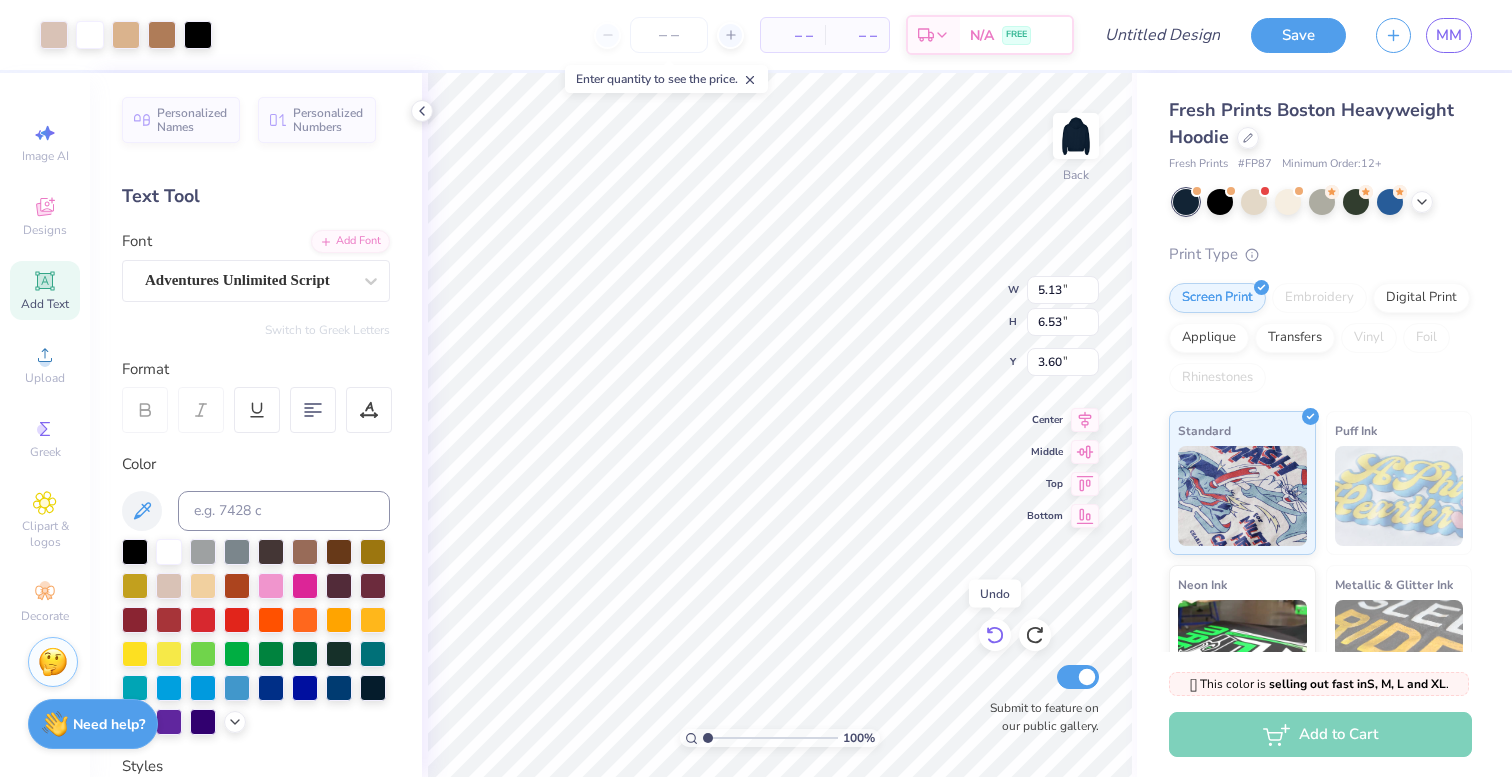 click 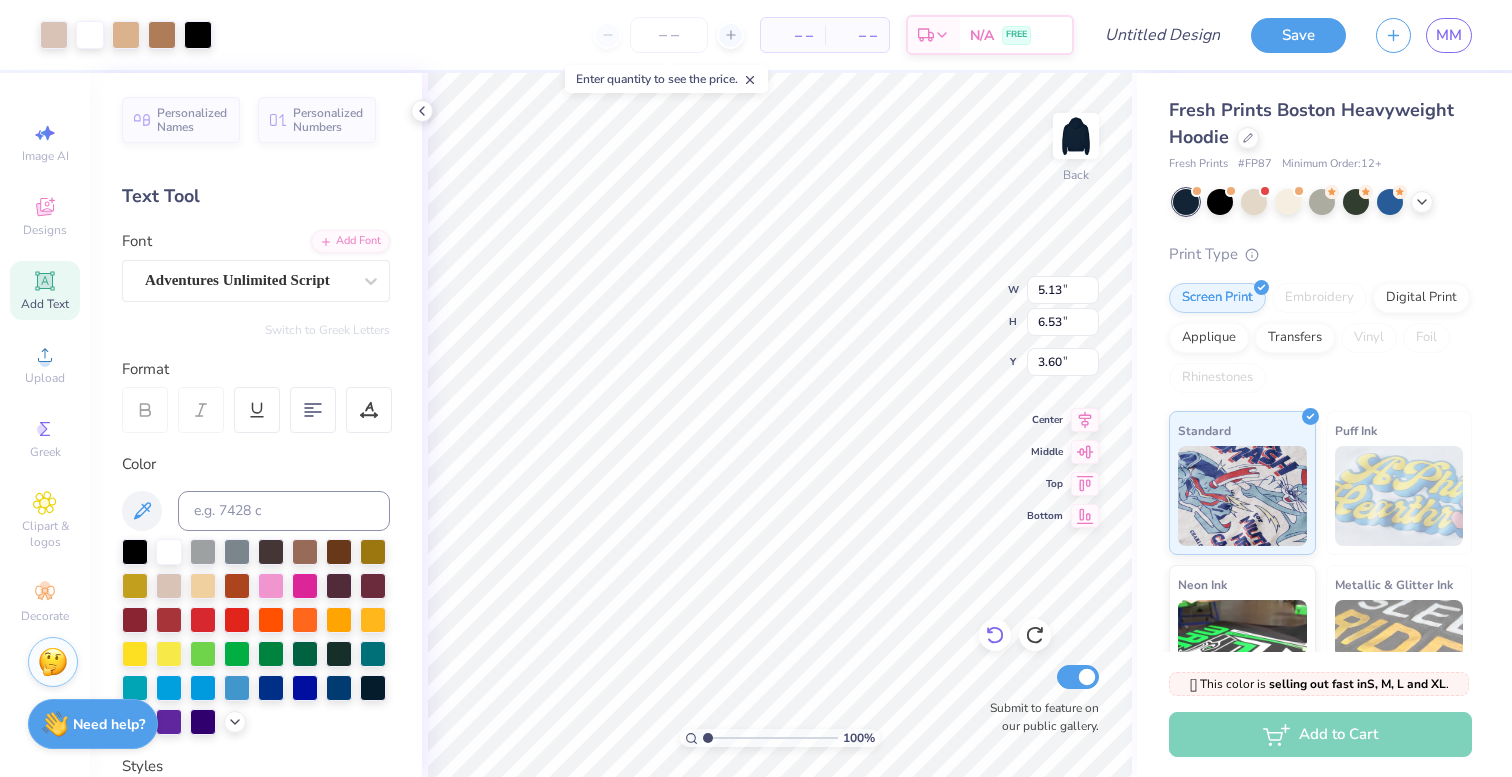 type on "3.77" 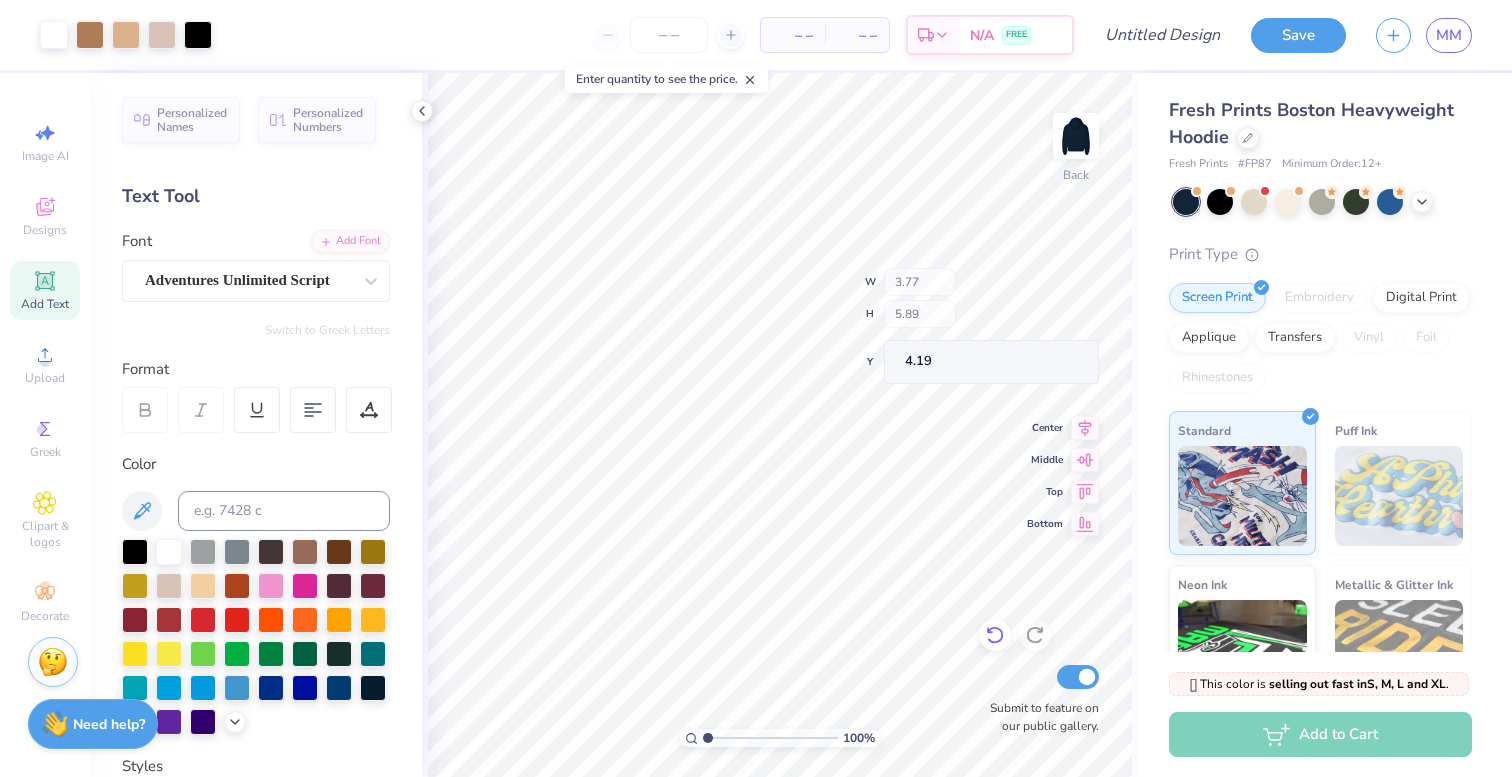 type on "4.24" 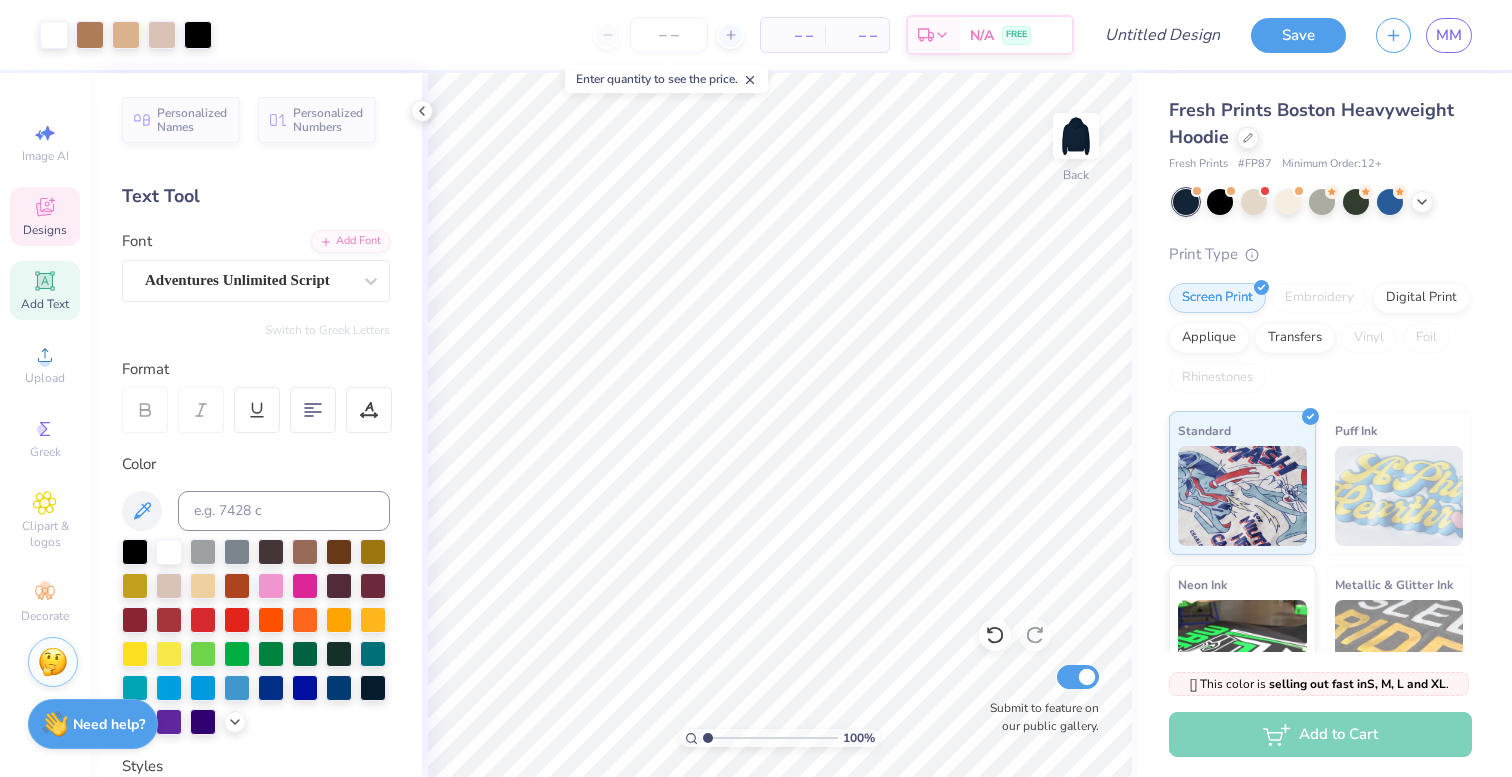 click on "Designs" at bounding box center [45, 230] 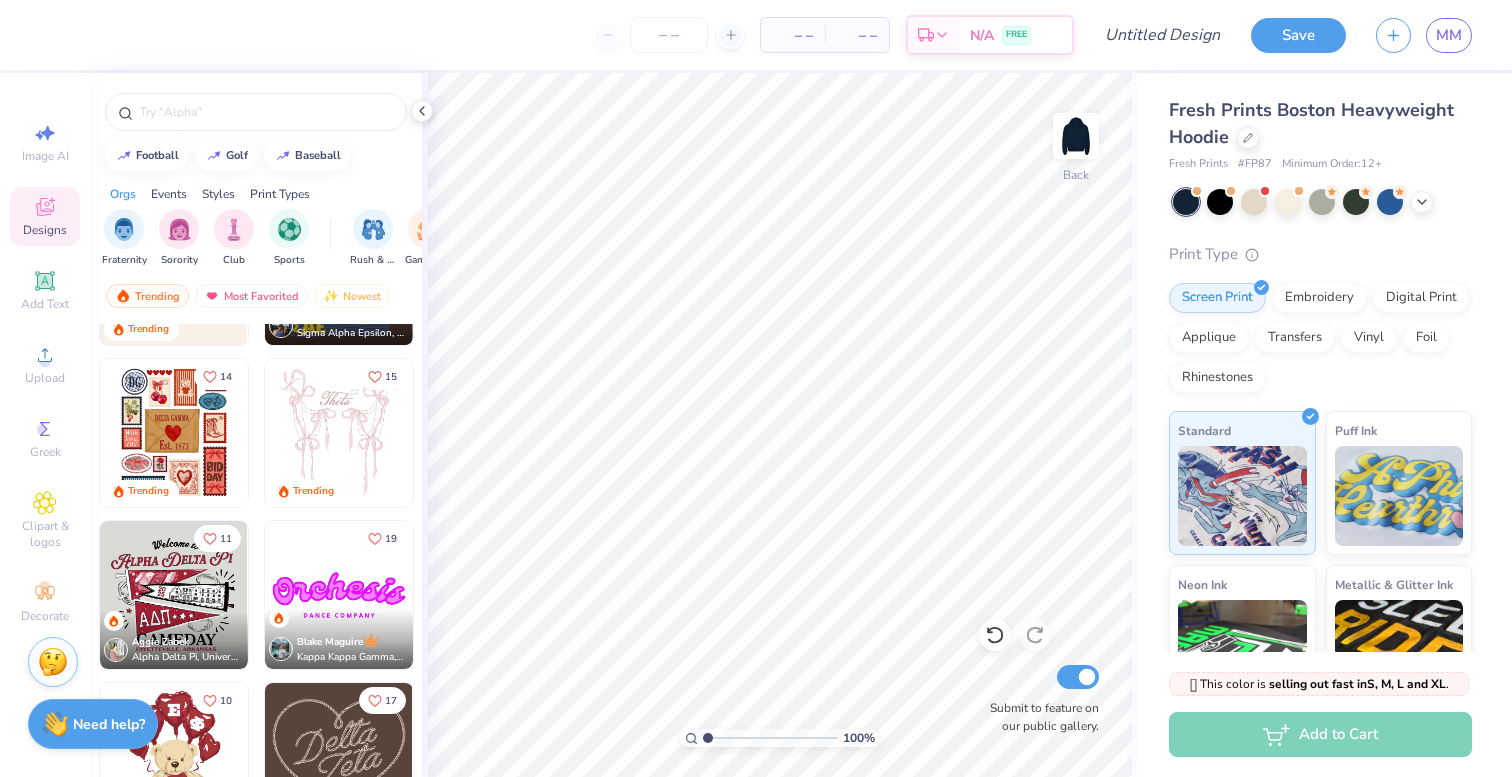 scroll, scrollTop: 288, scrollLeft: 0, axis: vertical 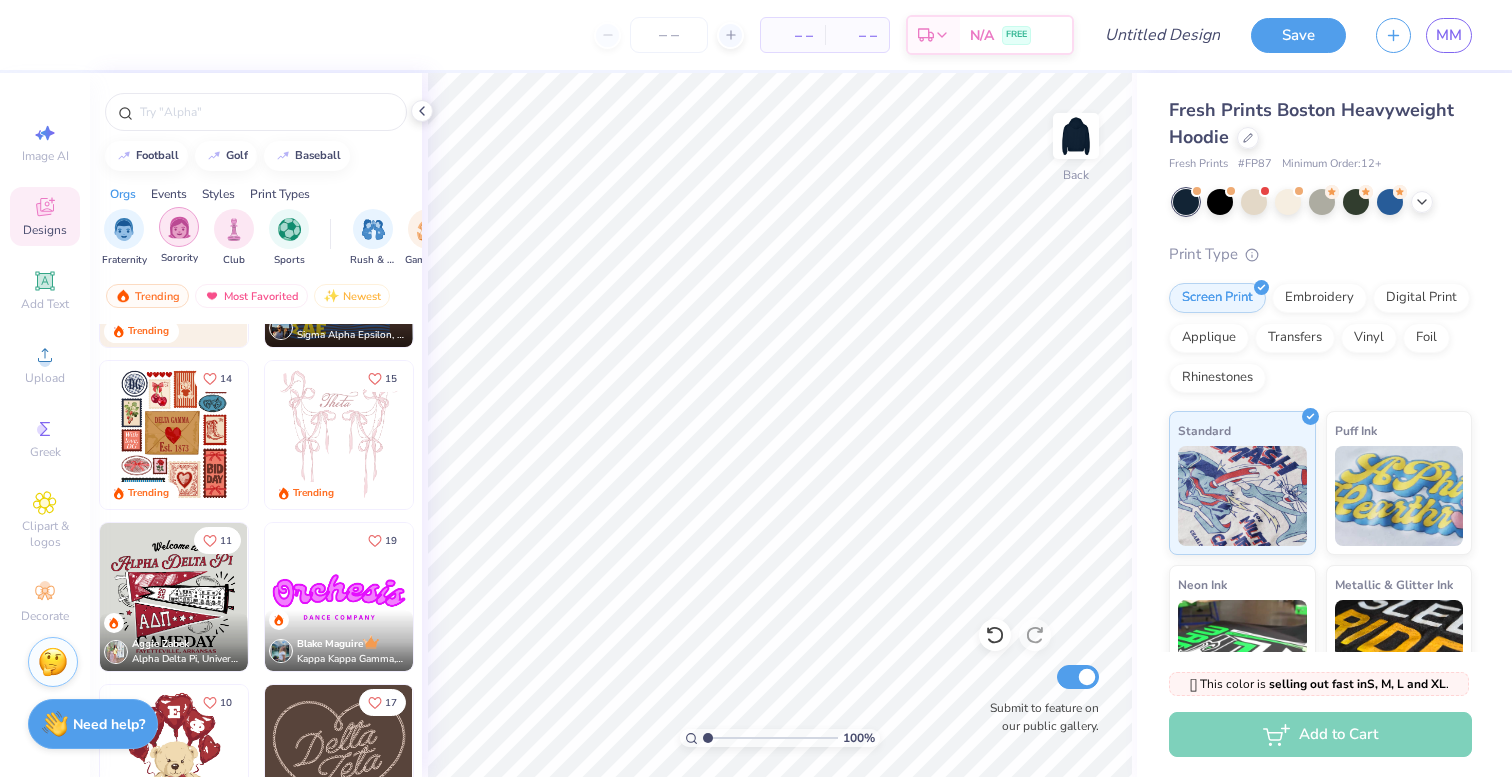 click at bounding box center [179, 227] 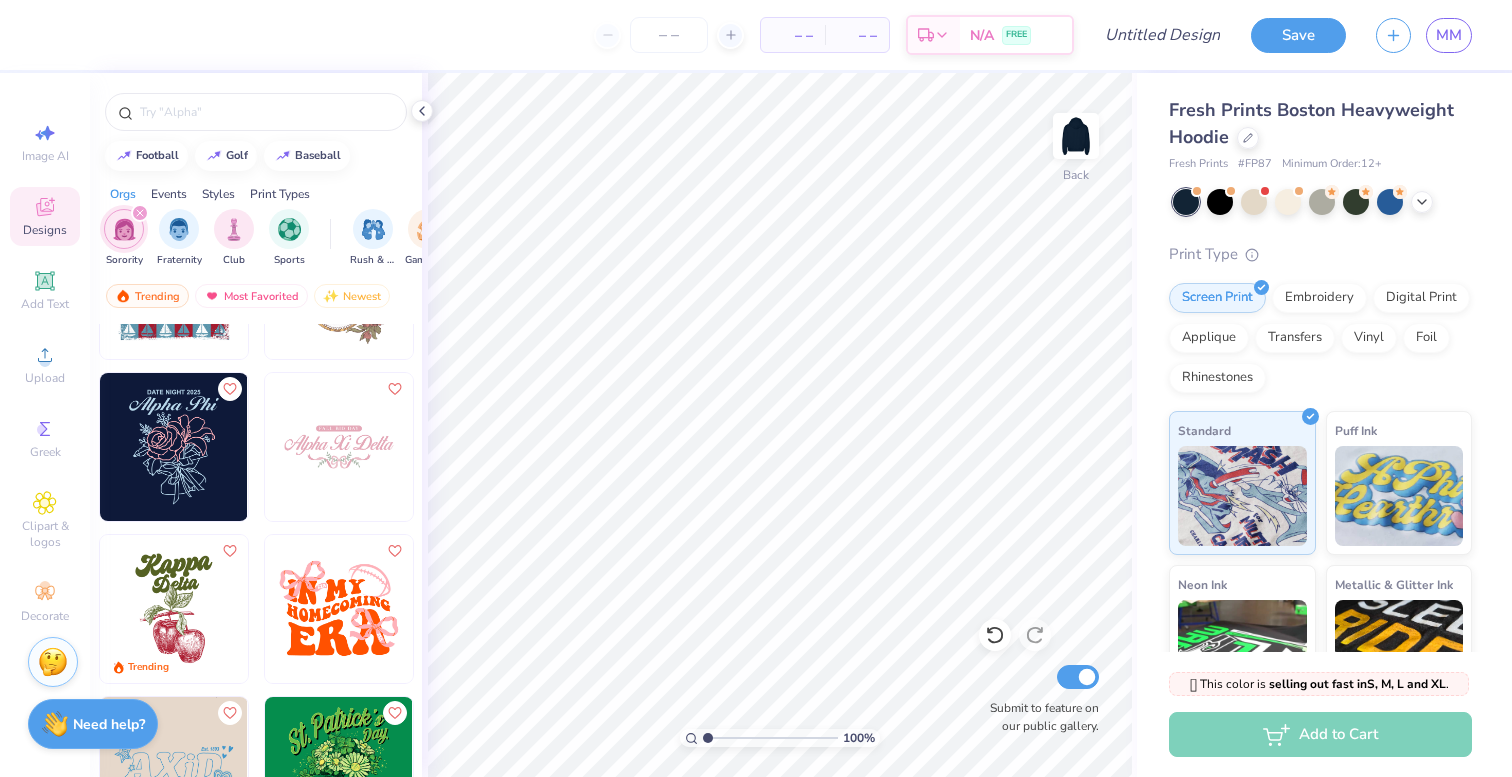 scroll, scrollTop: 9027, scrollLeft: 0, axis: vertical 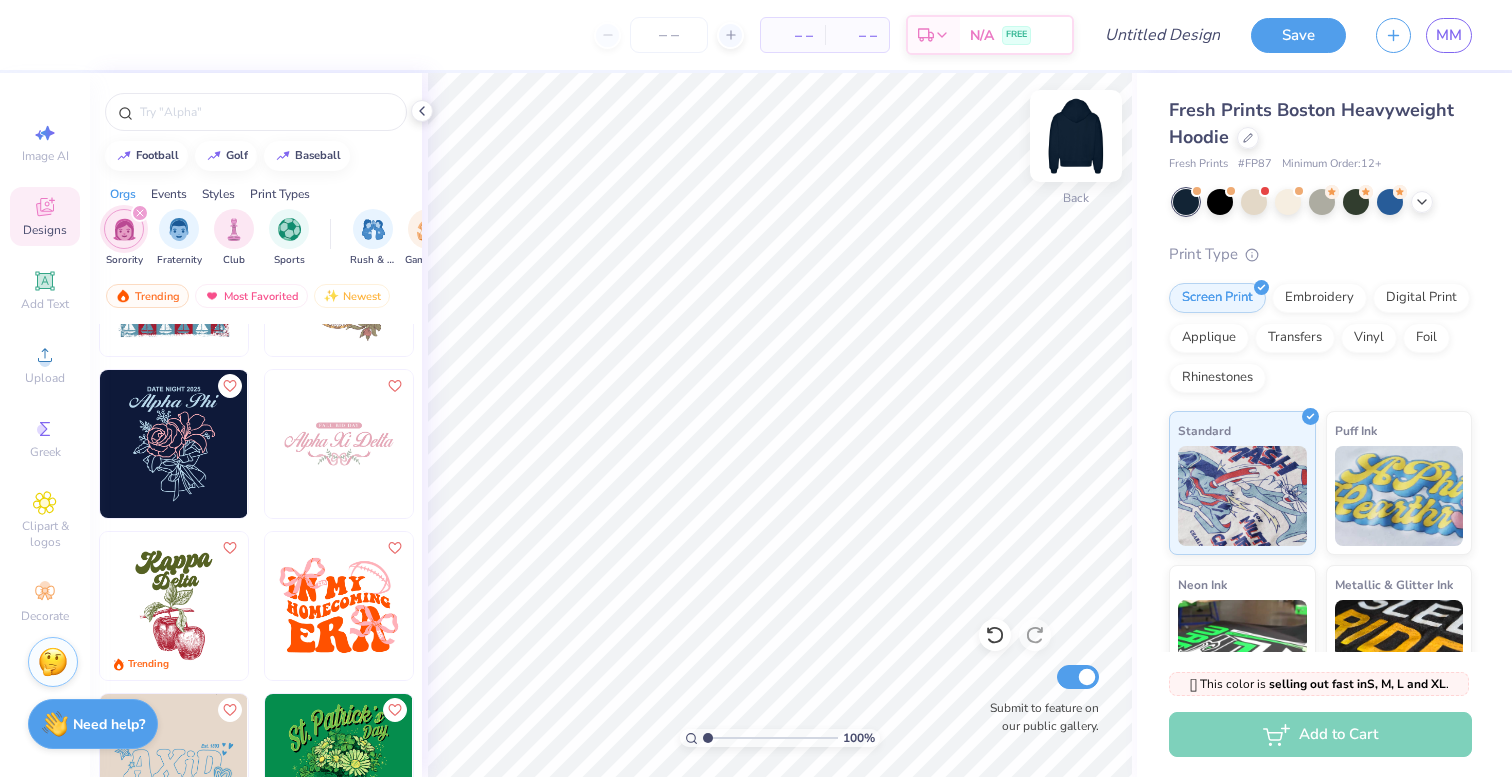 click at bounding box center [1076, 136] 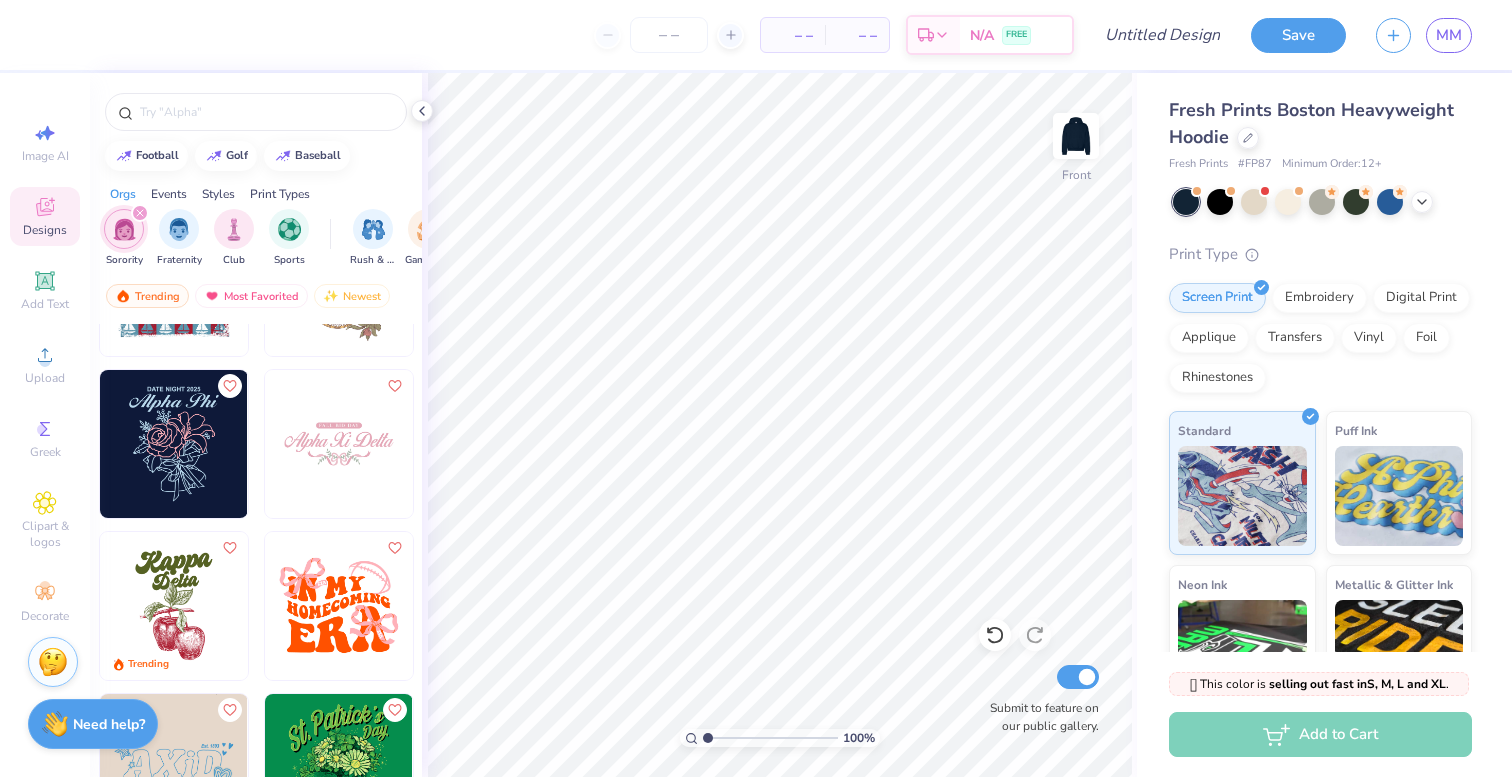 click at bounding box center (174, 444) 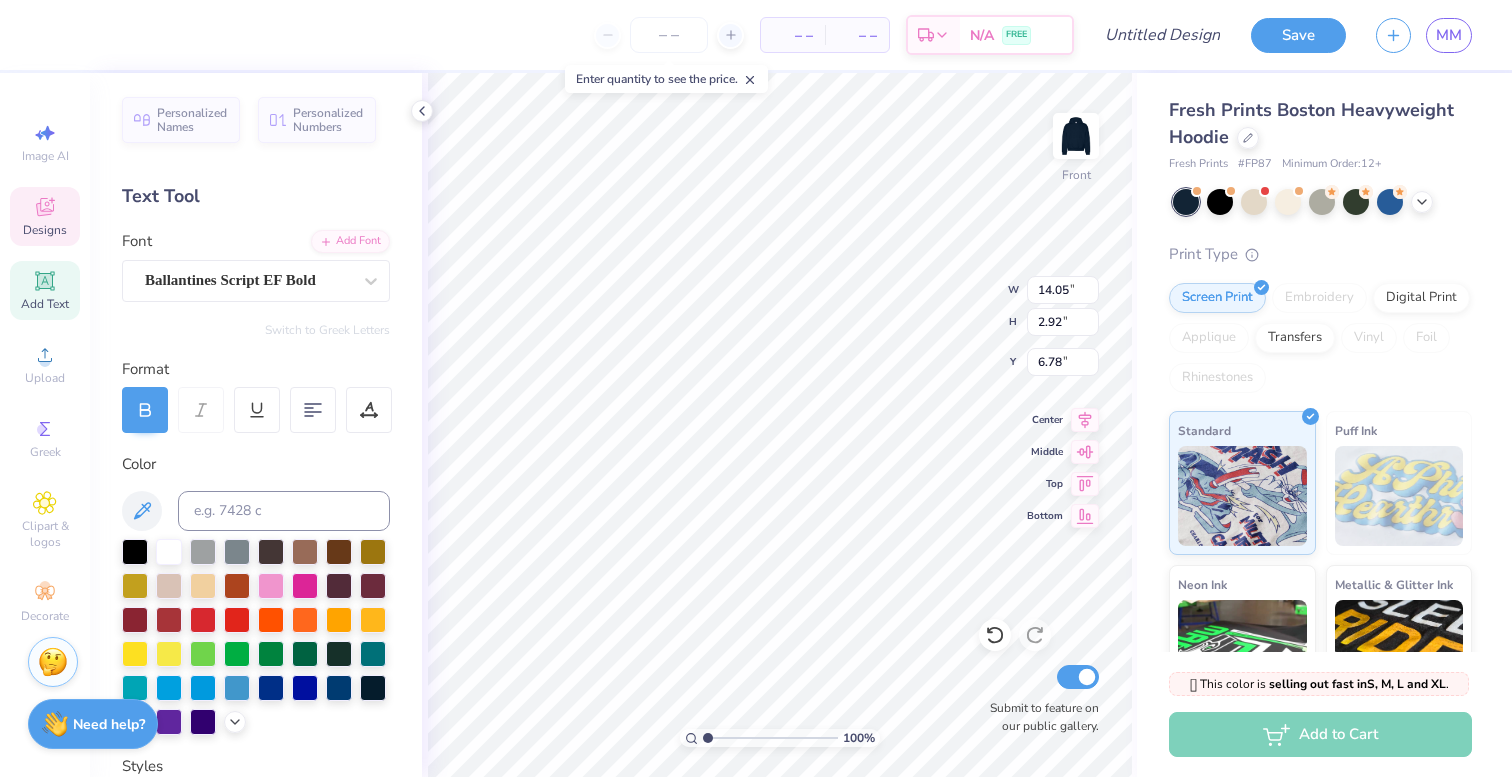 scroll, scrollTop: 0, scrollLeft: 2, axis: horizontal 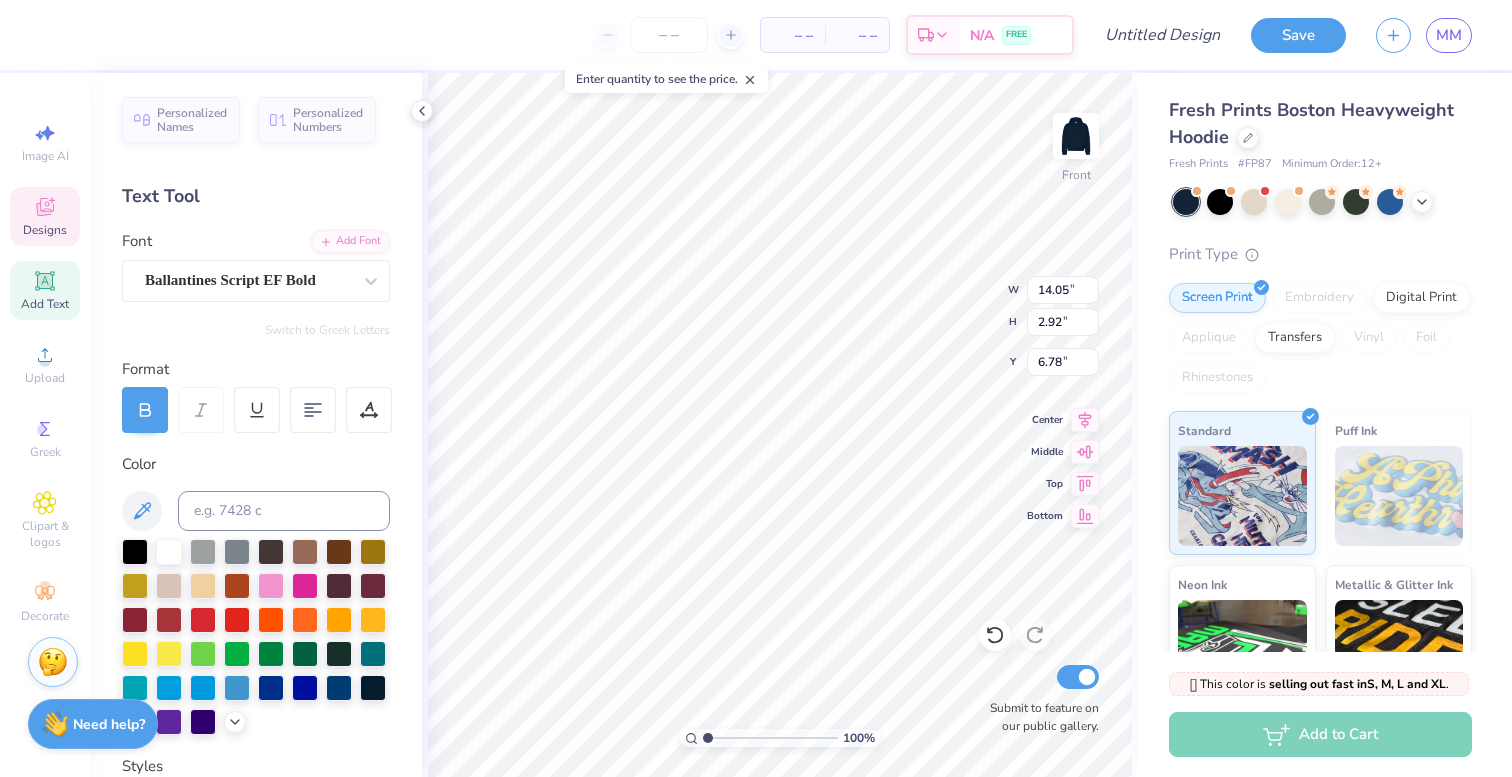 type on "A" 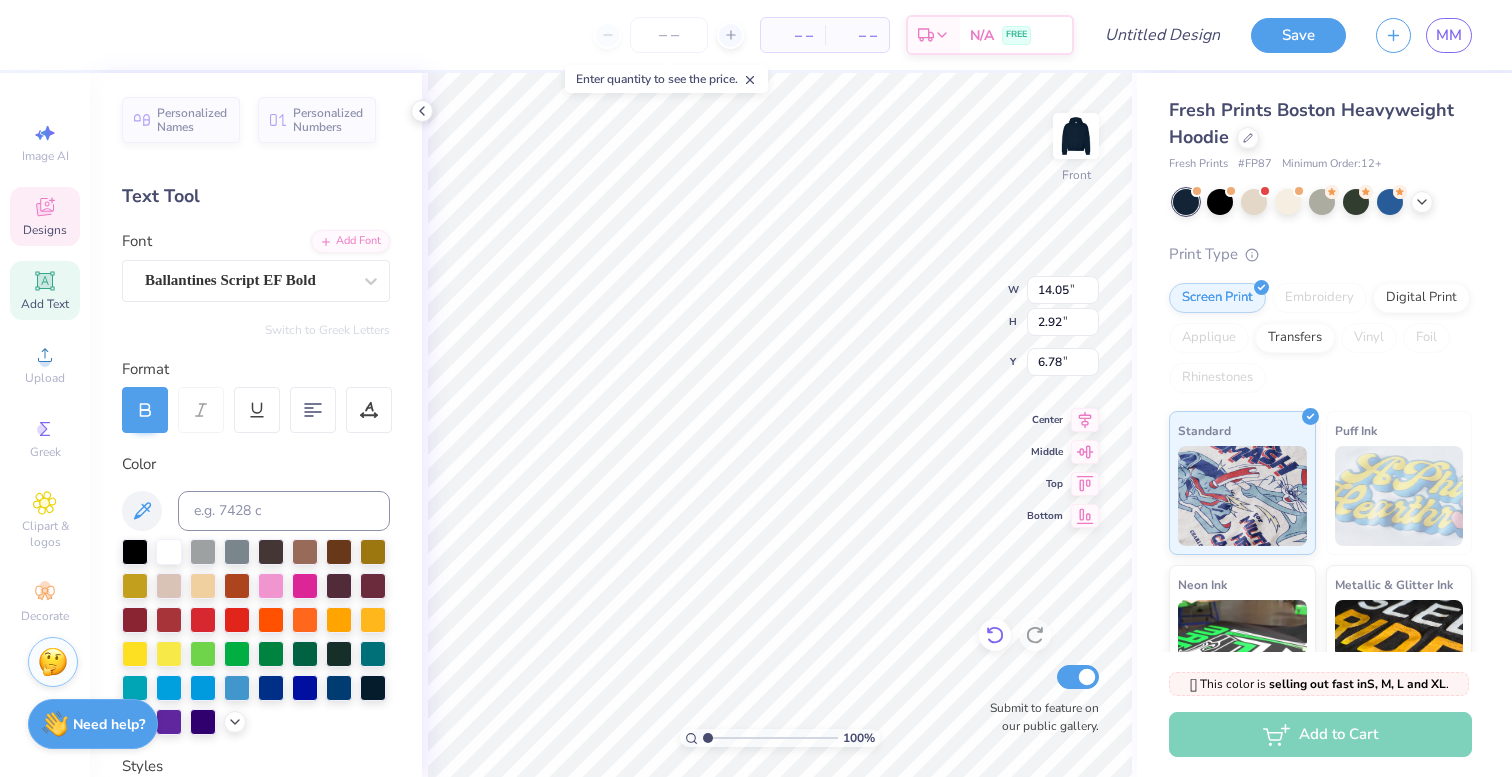 type on "ME" 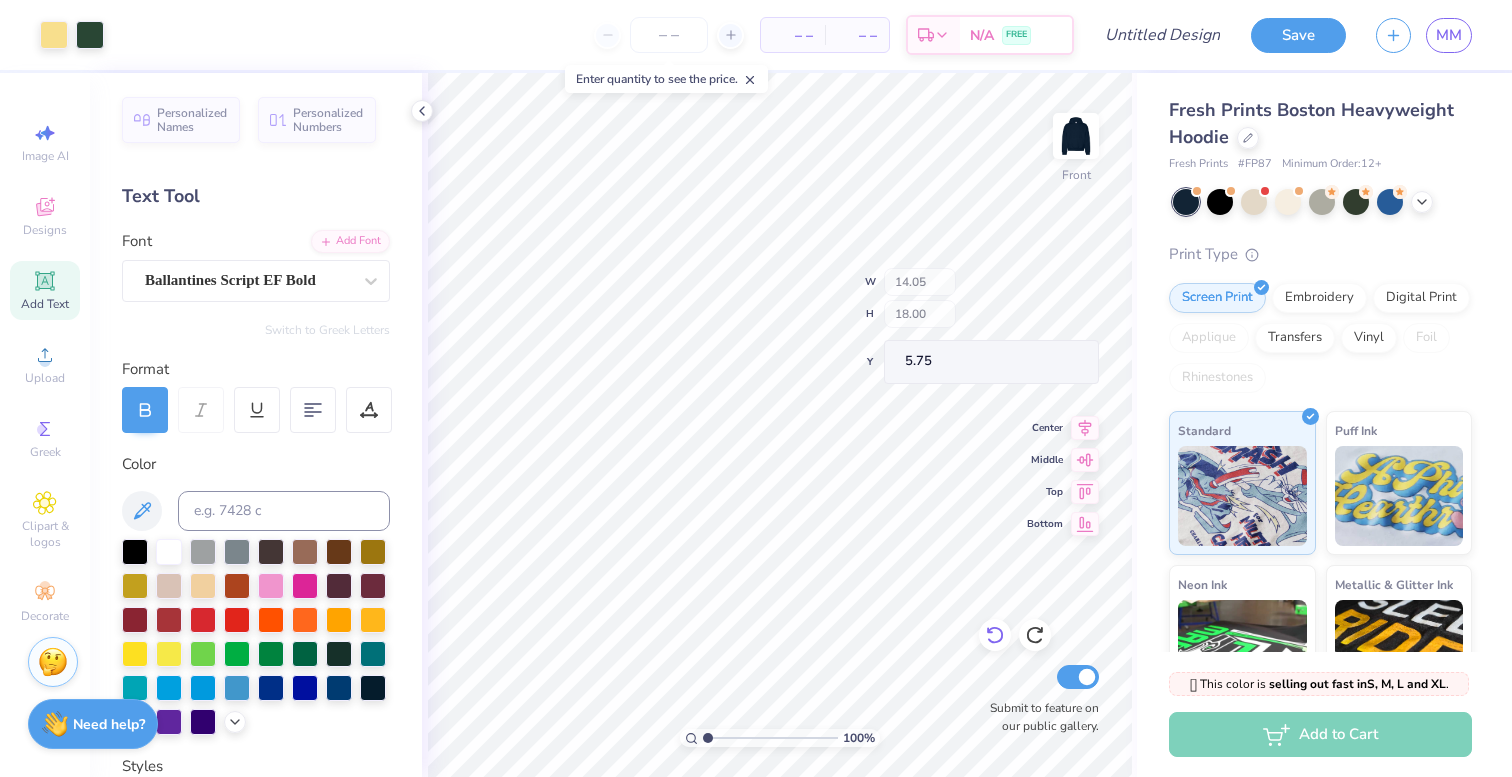 click 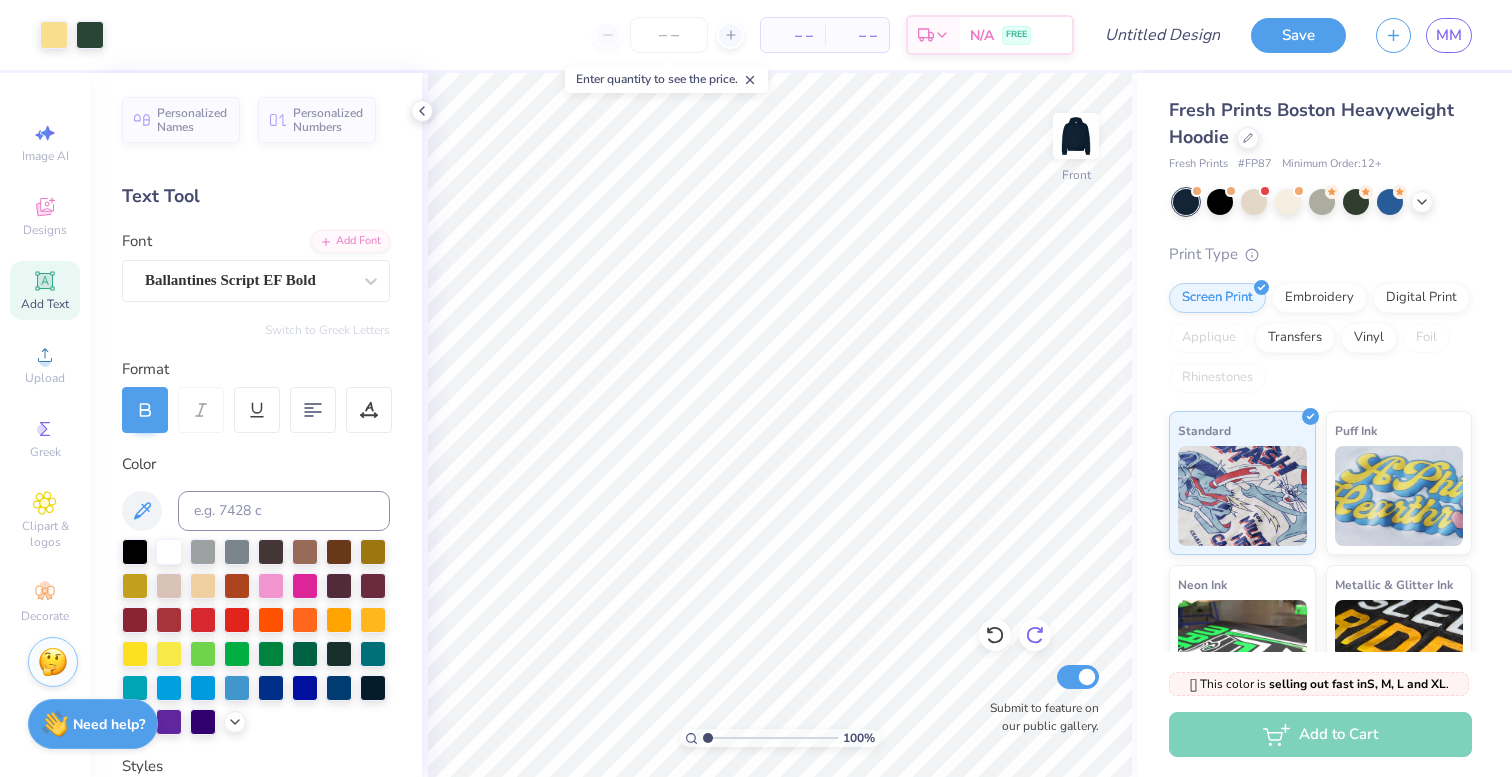 click 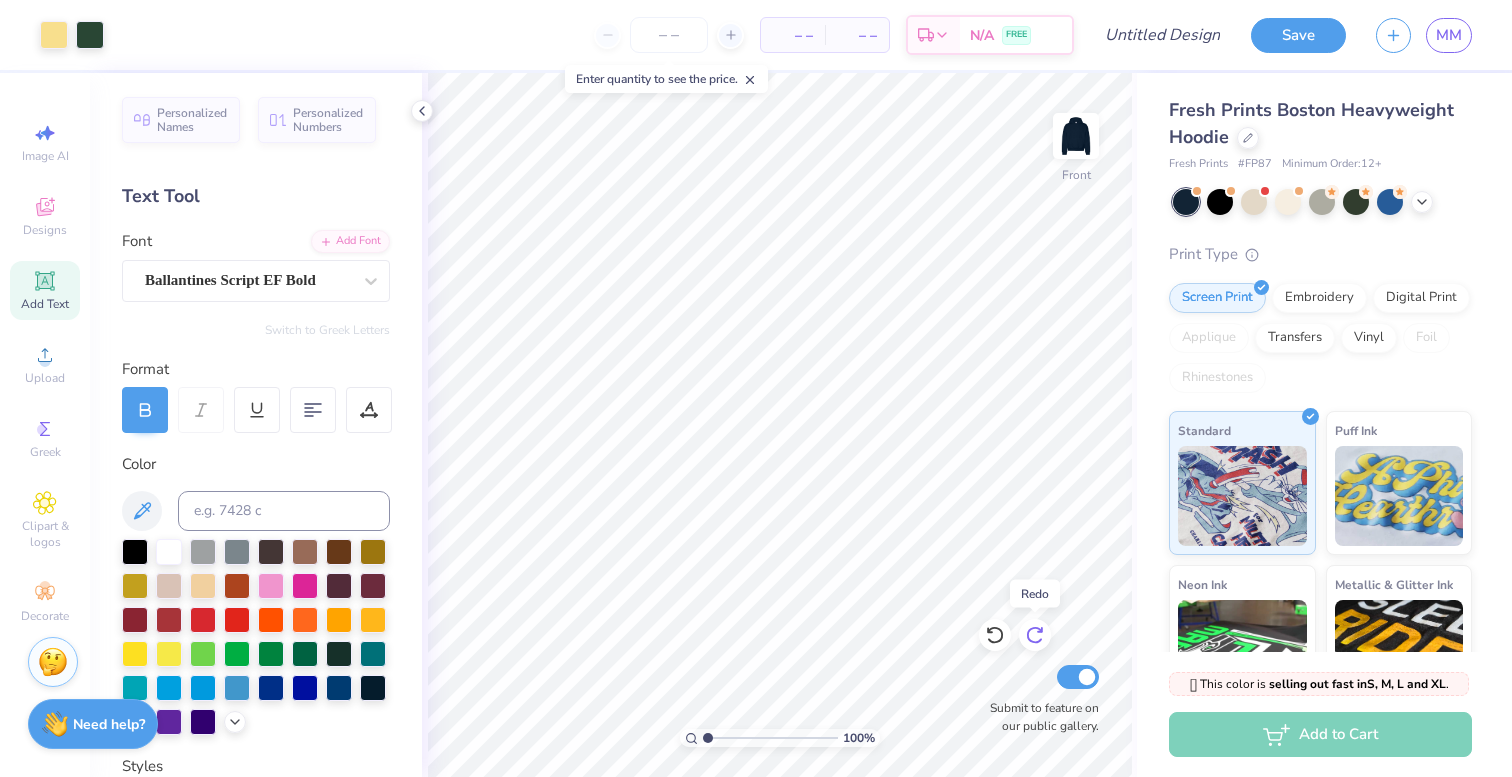 click 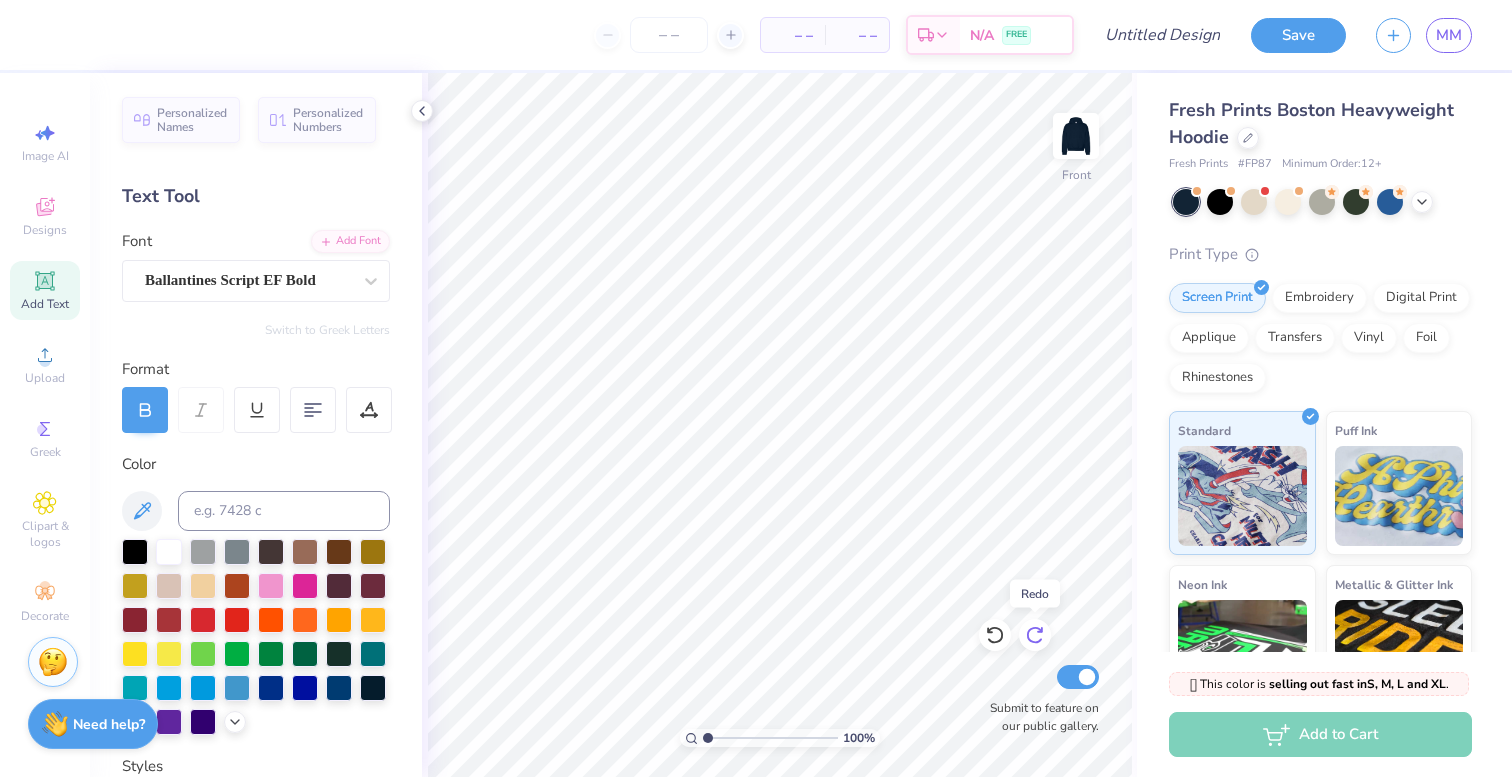 click 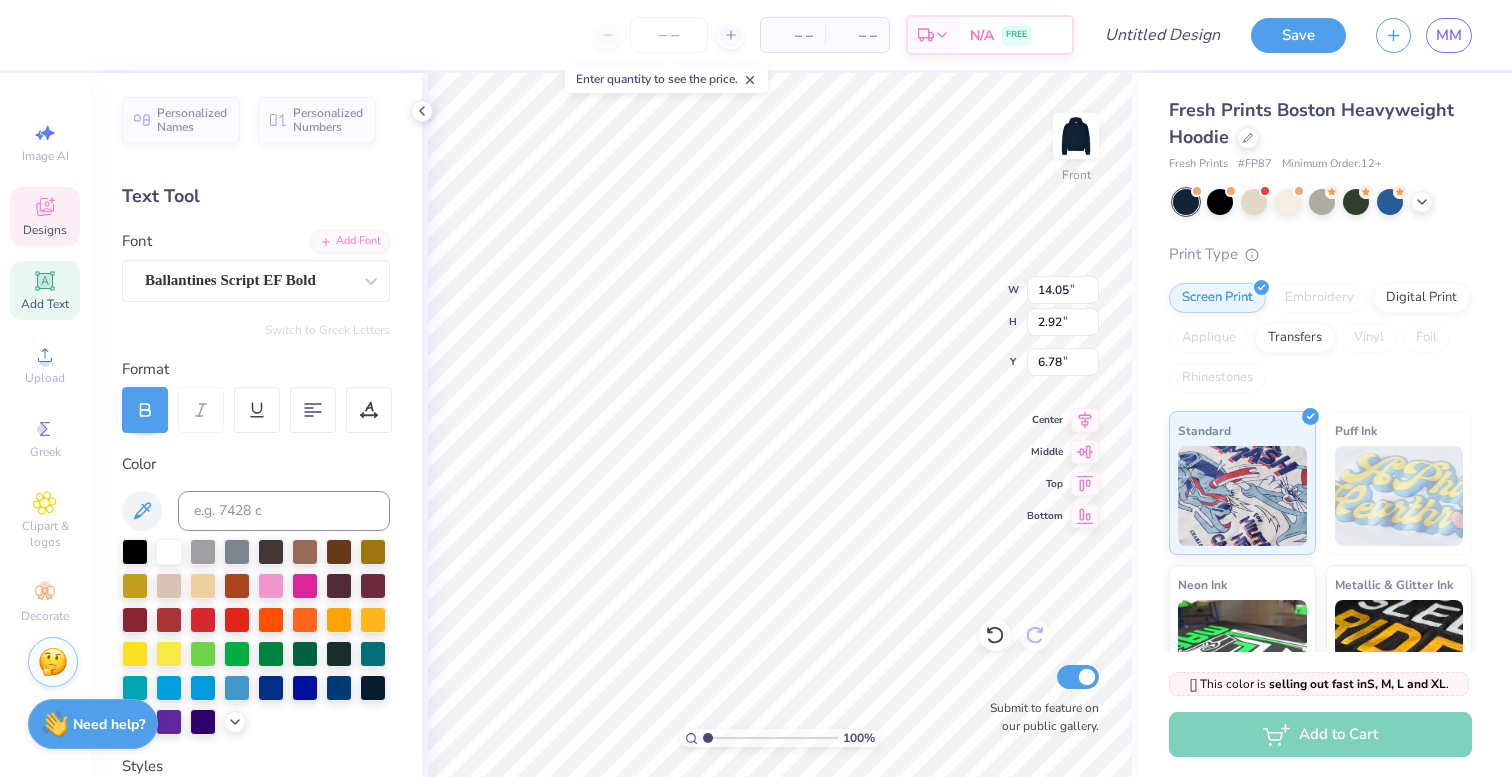 scroll, scrollTop: 0, scrollLeft: 1, axis: horizontal 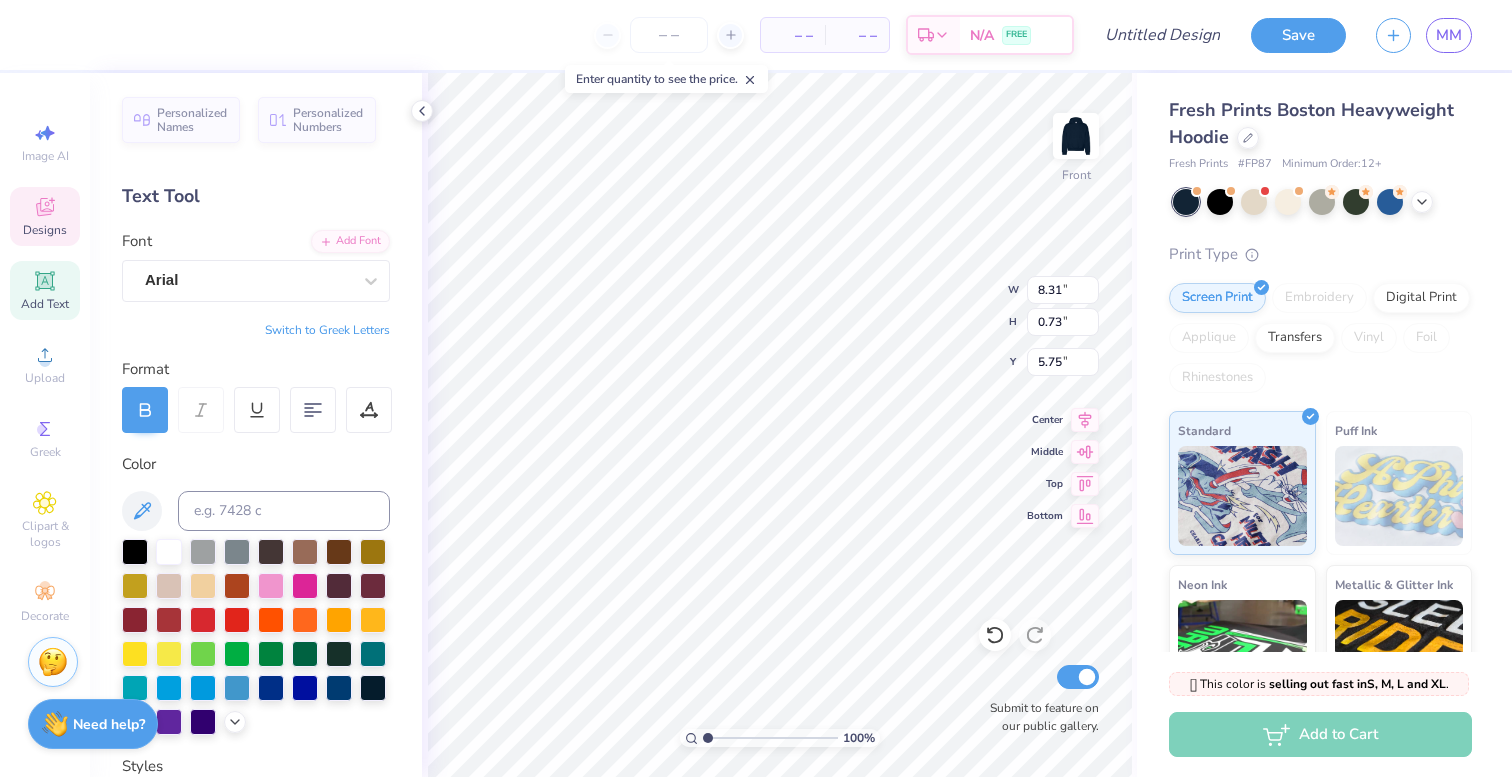 type on "EST. 2025" 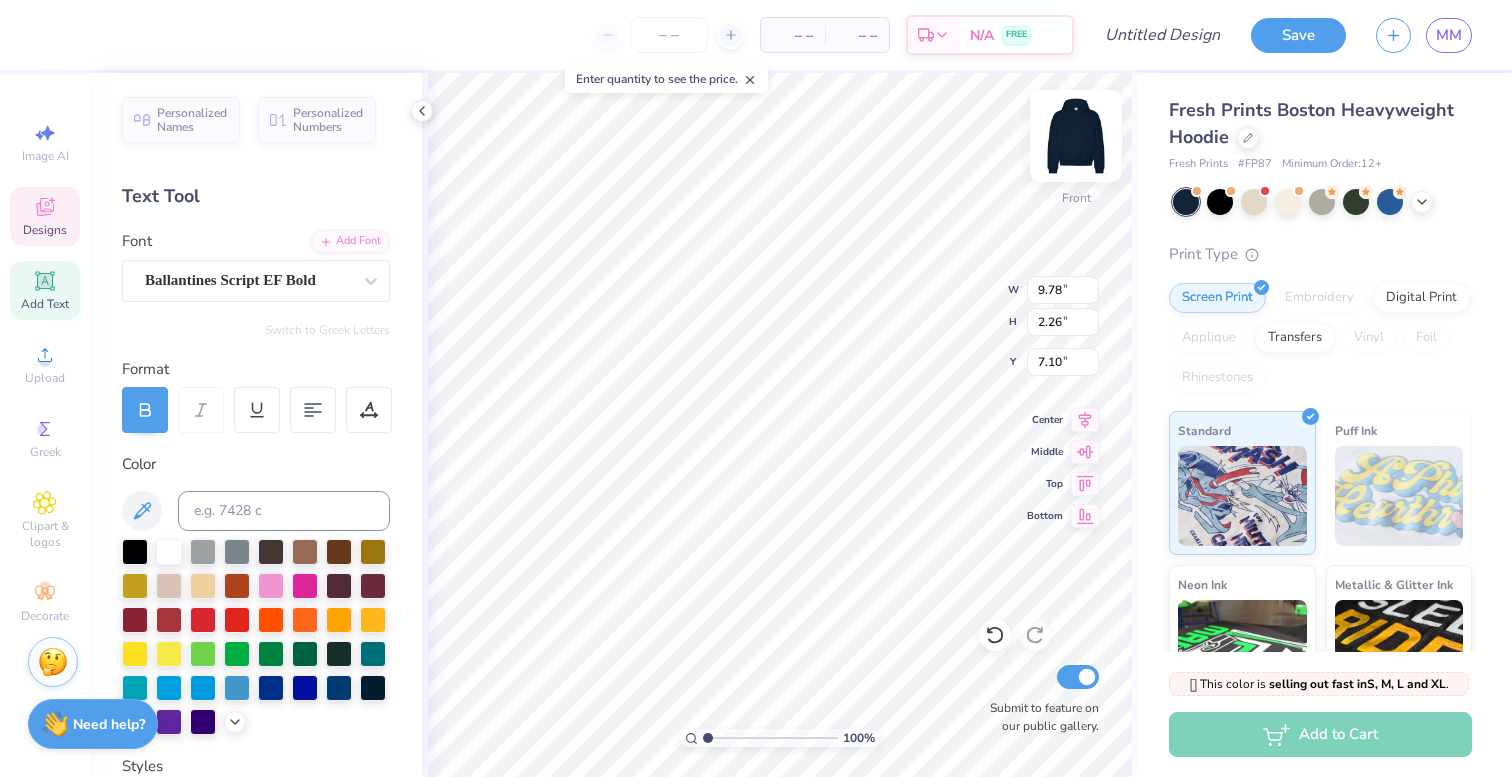 click at bounding box center [1076, 136] 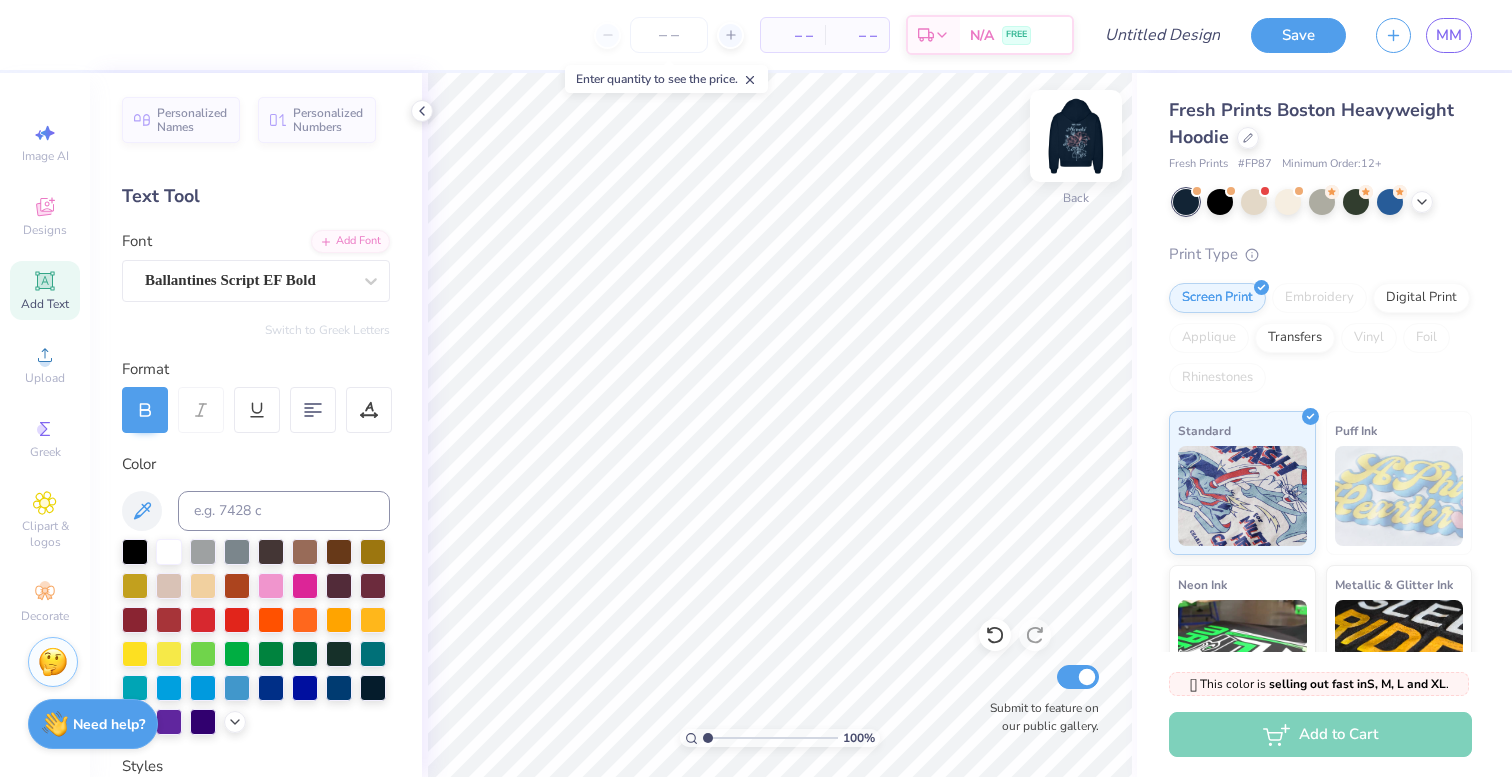 click at bounding box center (1076, 136) 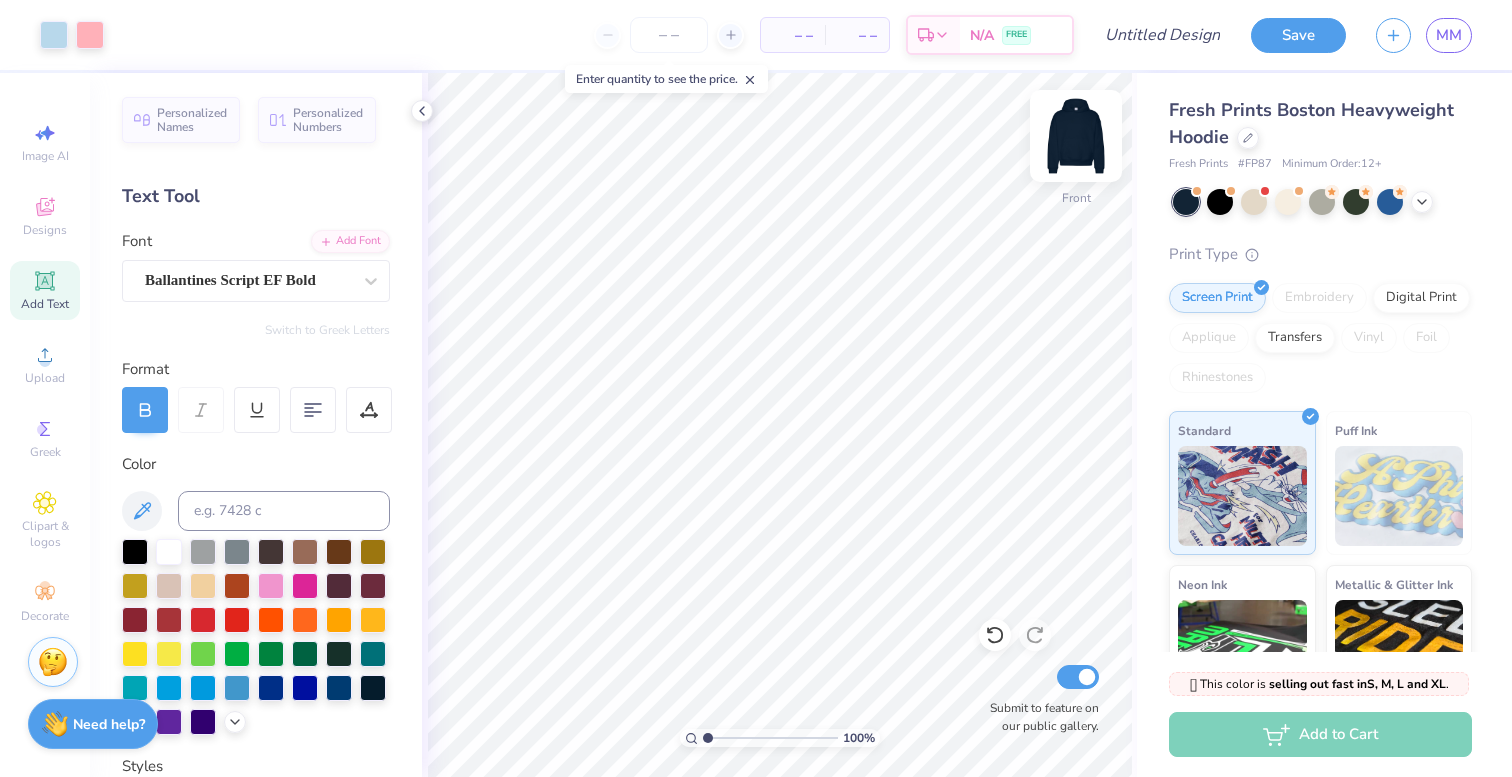 click at bounding box center [1076, 136] 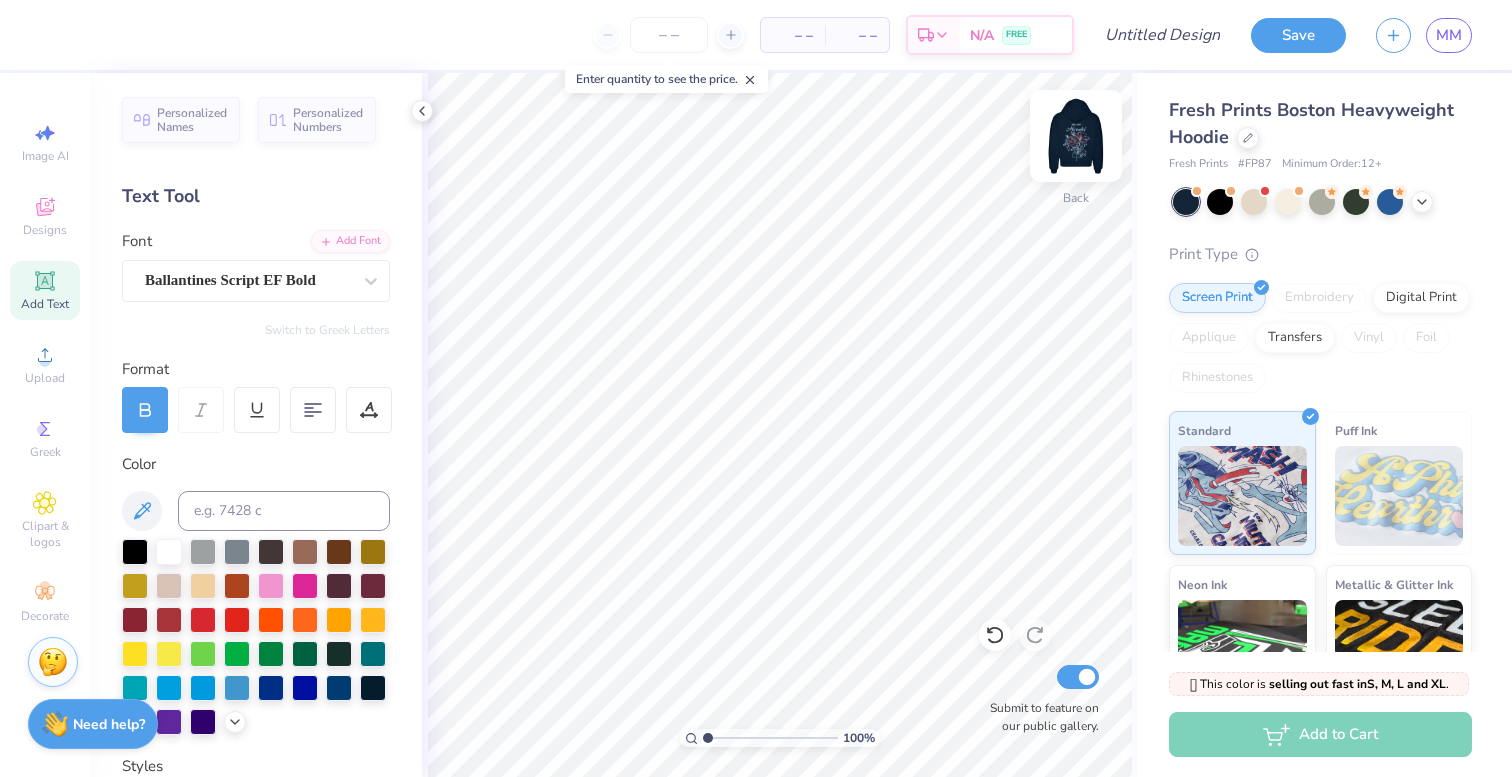 click at bounding box center (1076, 136) 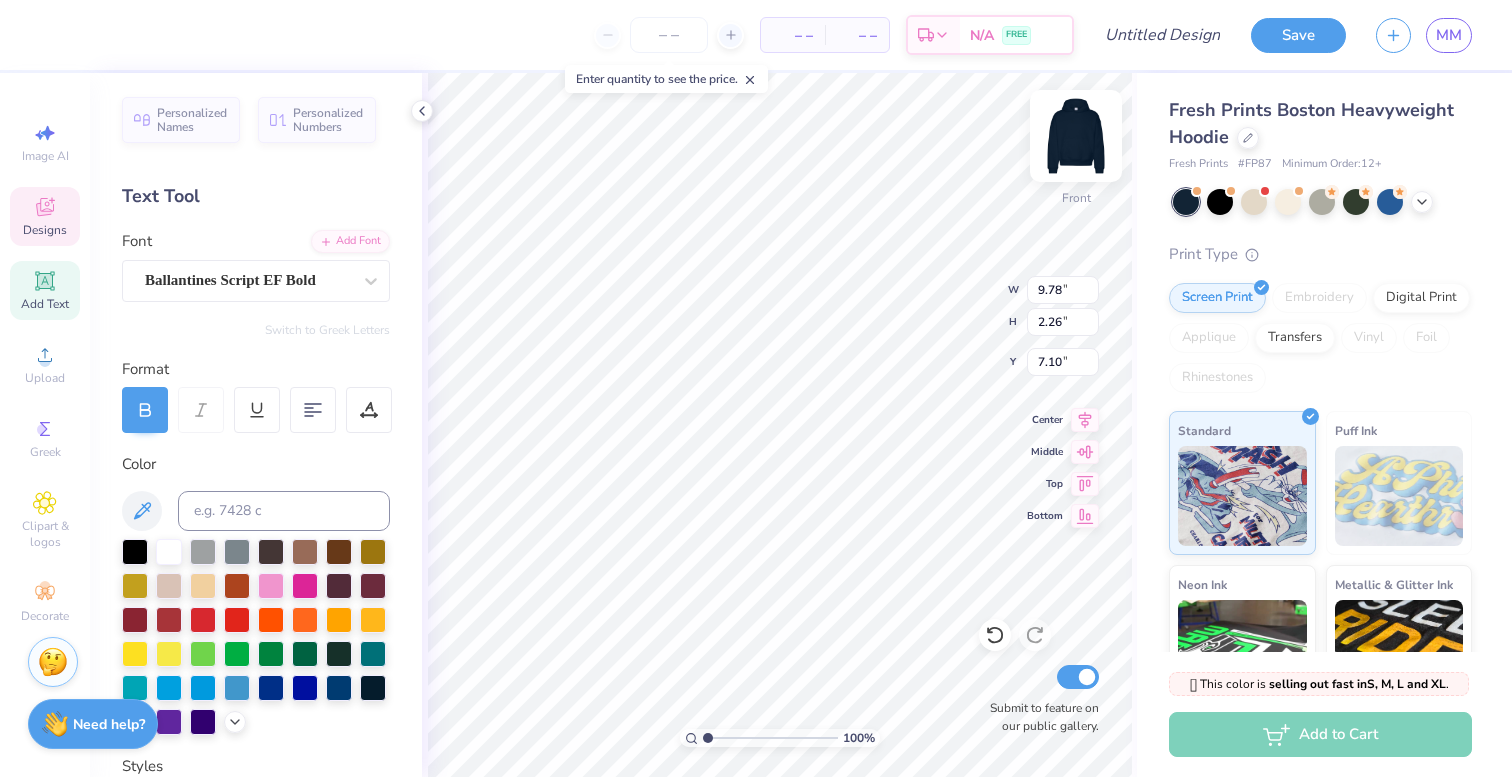 click at bounding box center (1076, 136) 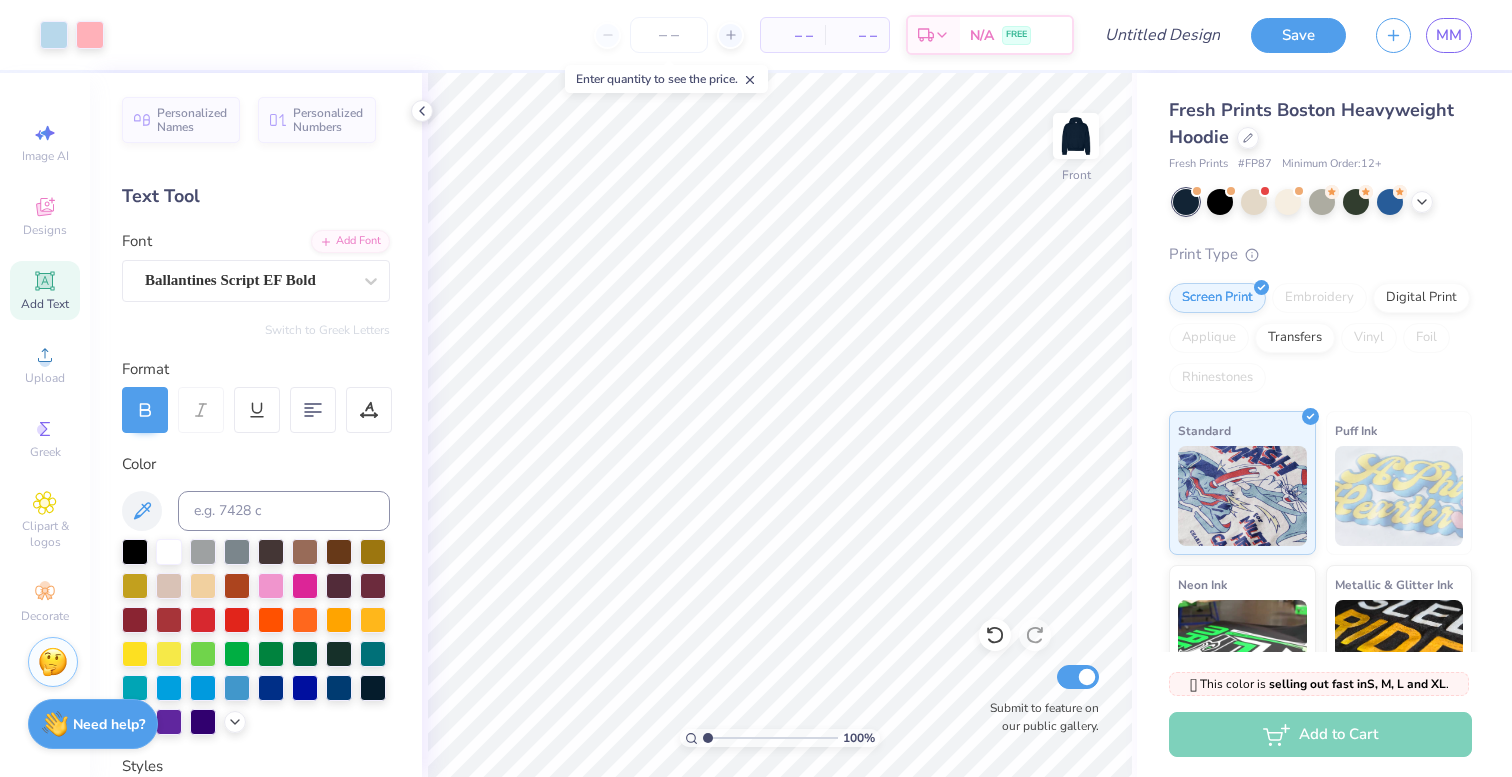 click at bounding box center (1076, 136) 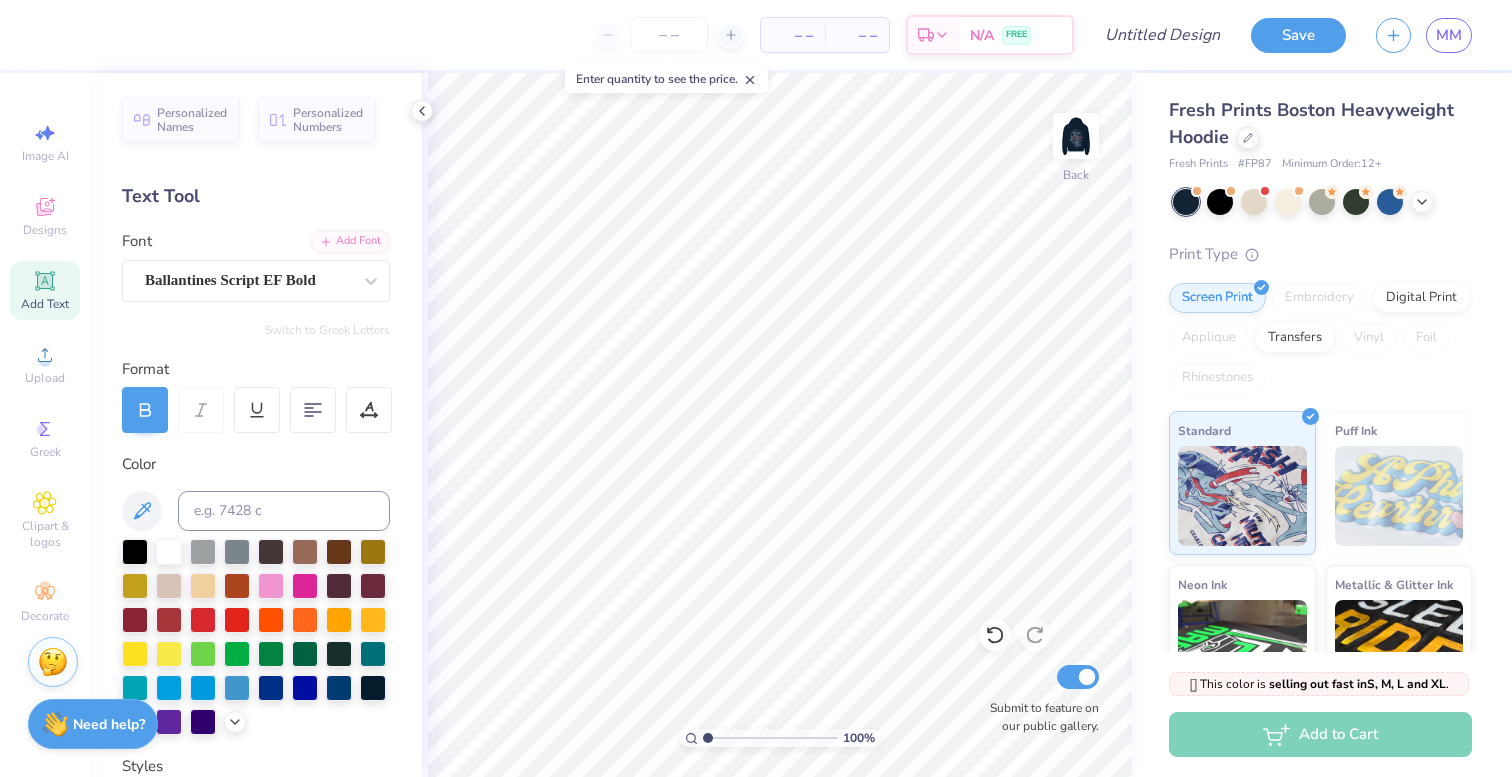 click 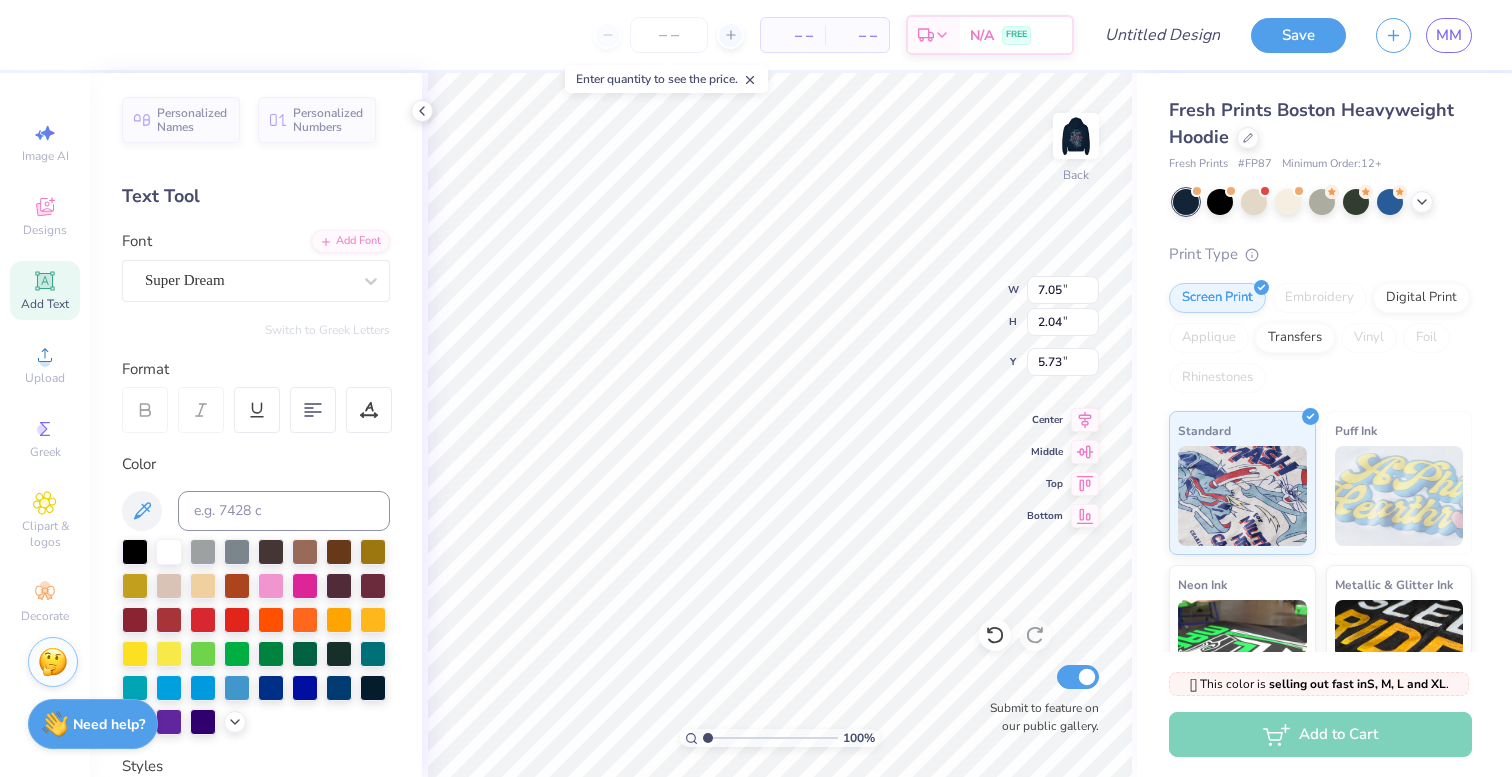 scroll, scrollTop: 0, scrollLeft: 1, axis: horizontal 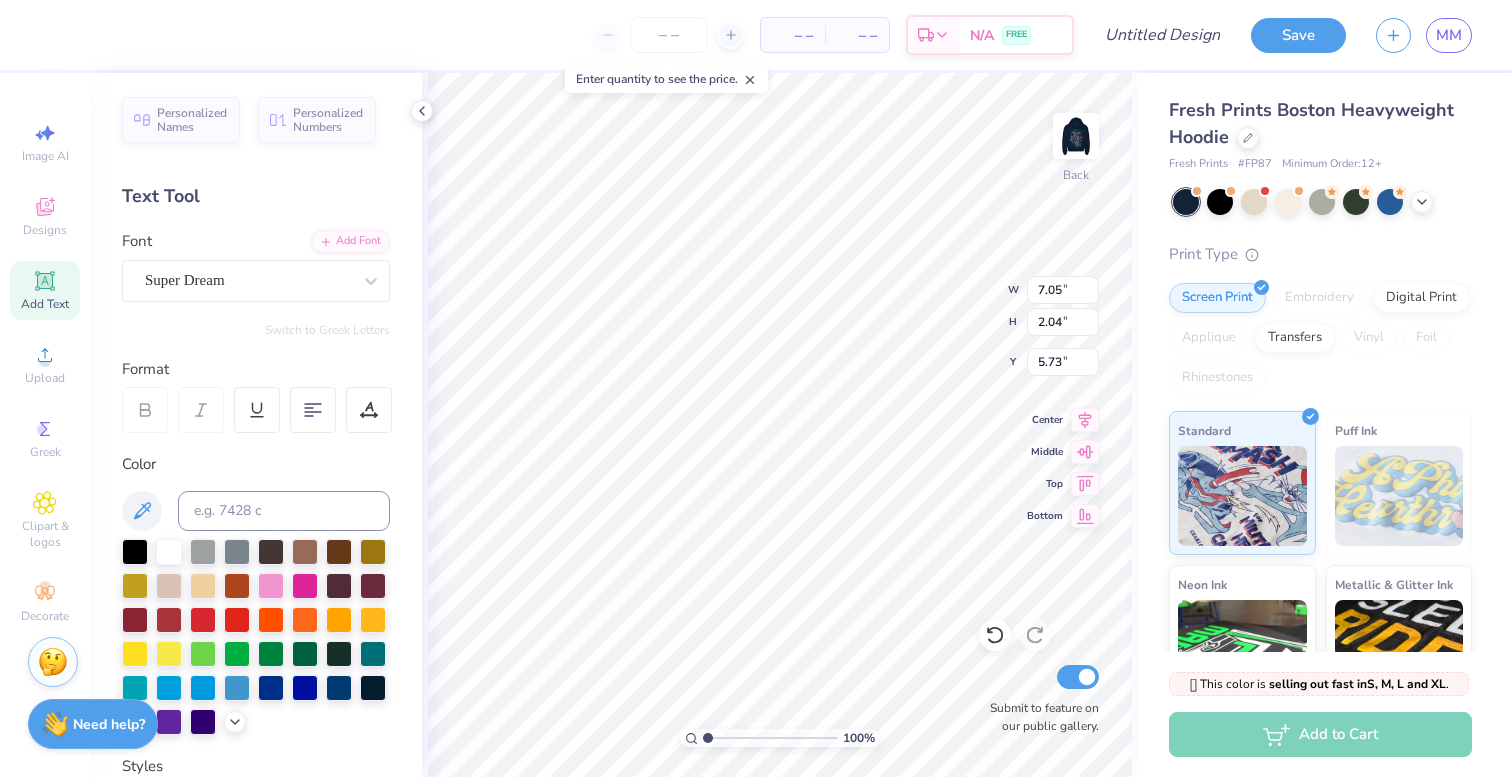 type on "Meraki" 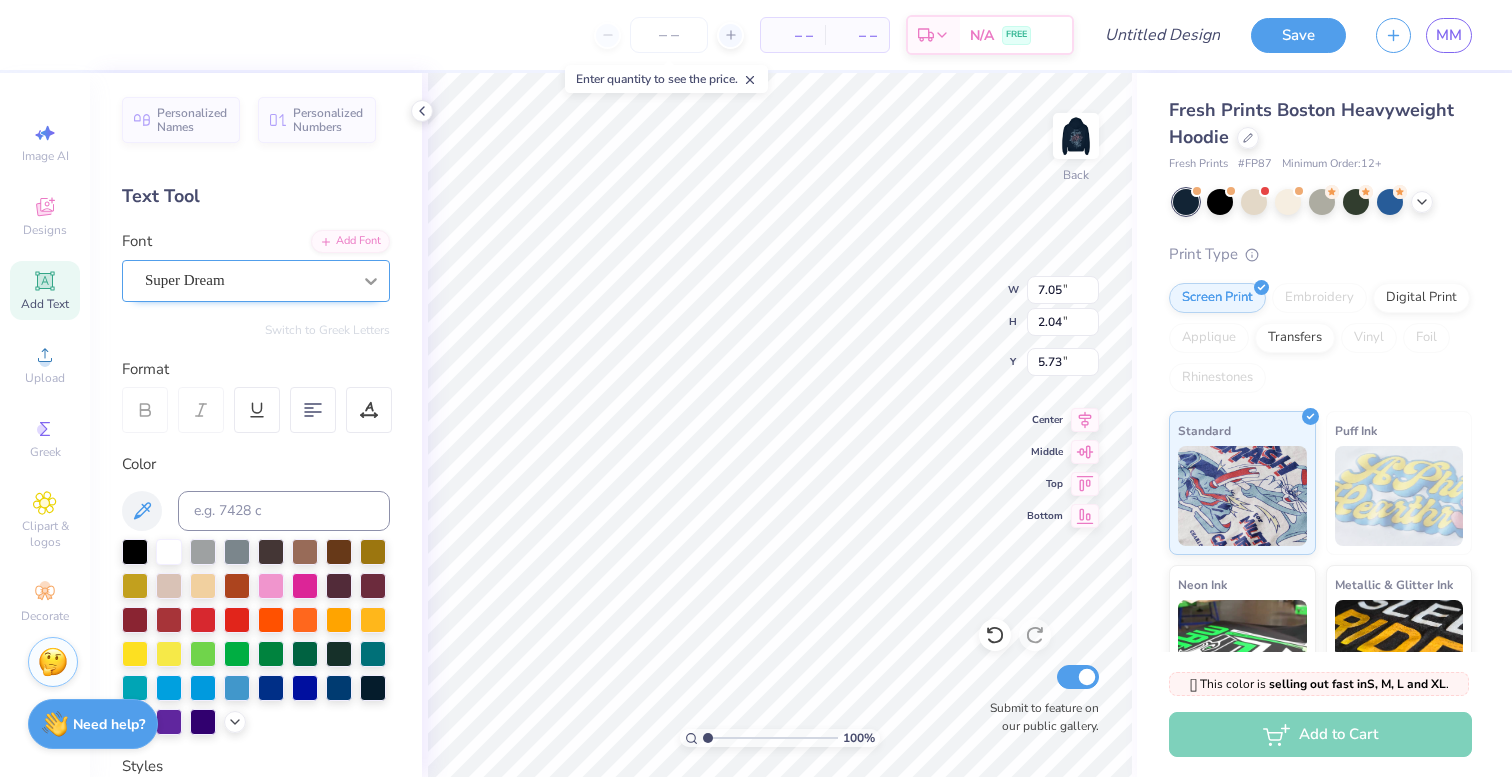 click 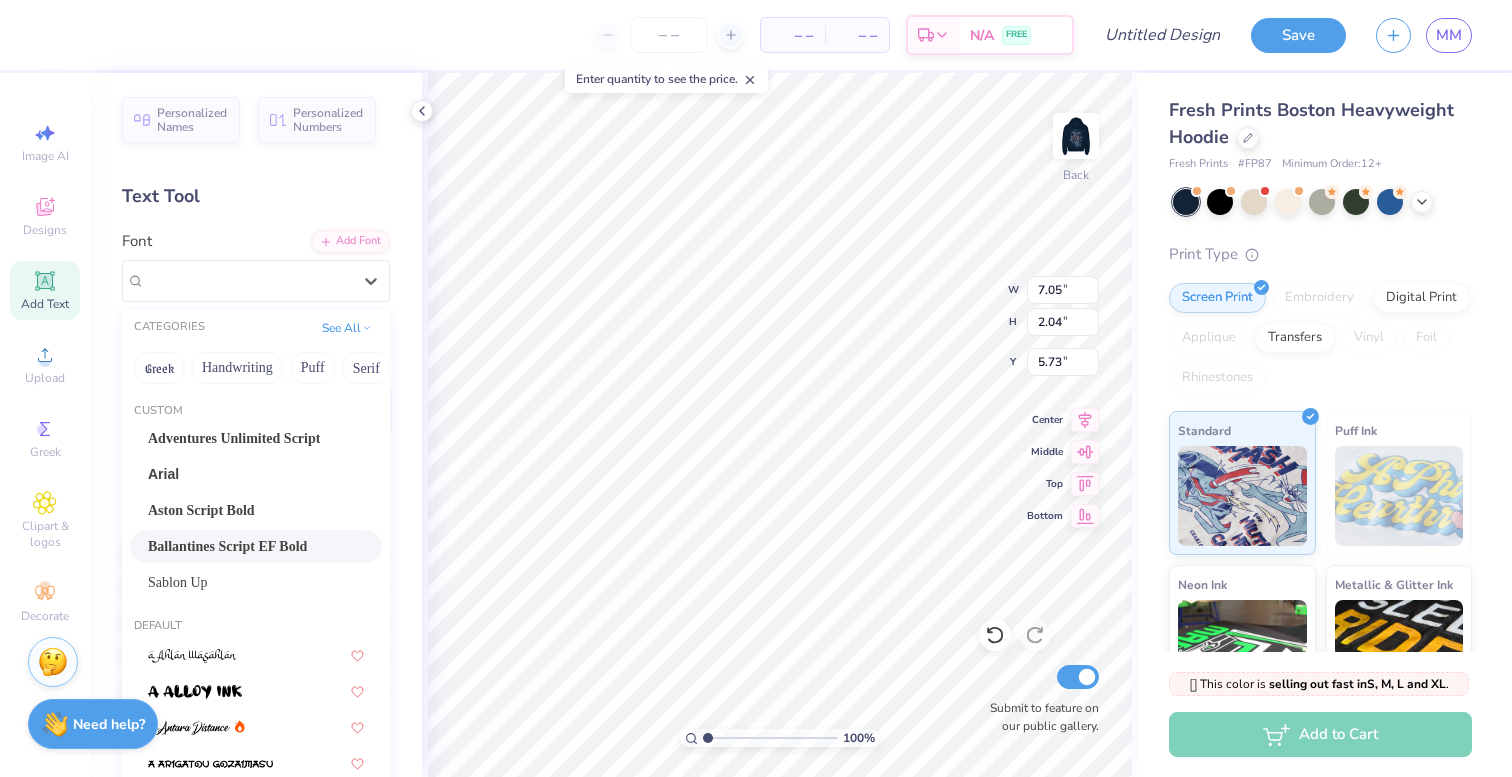 click on "Ballantines Script EF Bold" at bounding box center [256, 546] 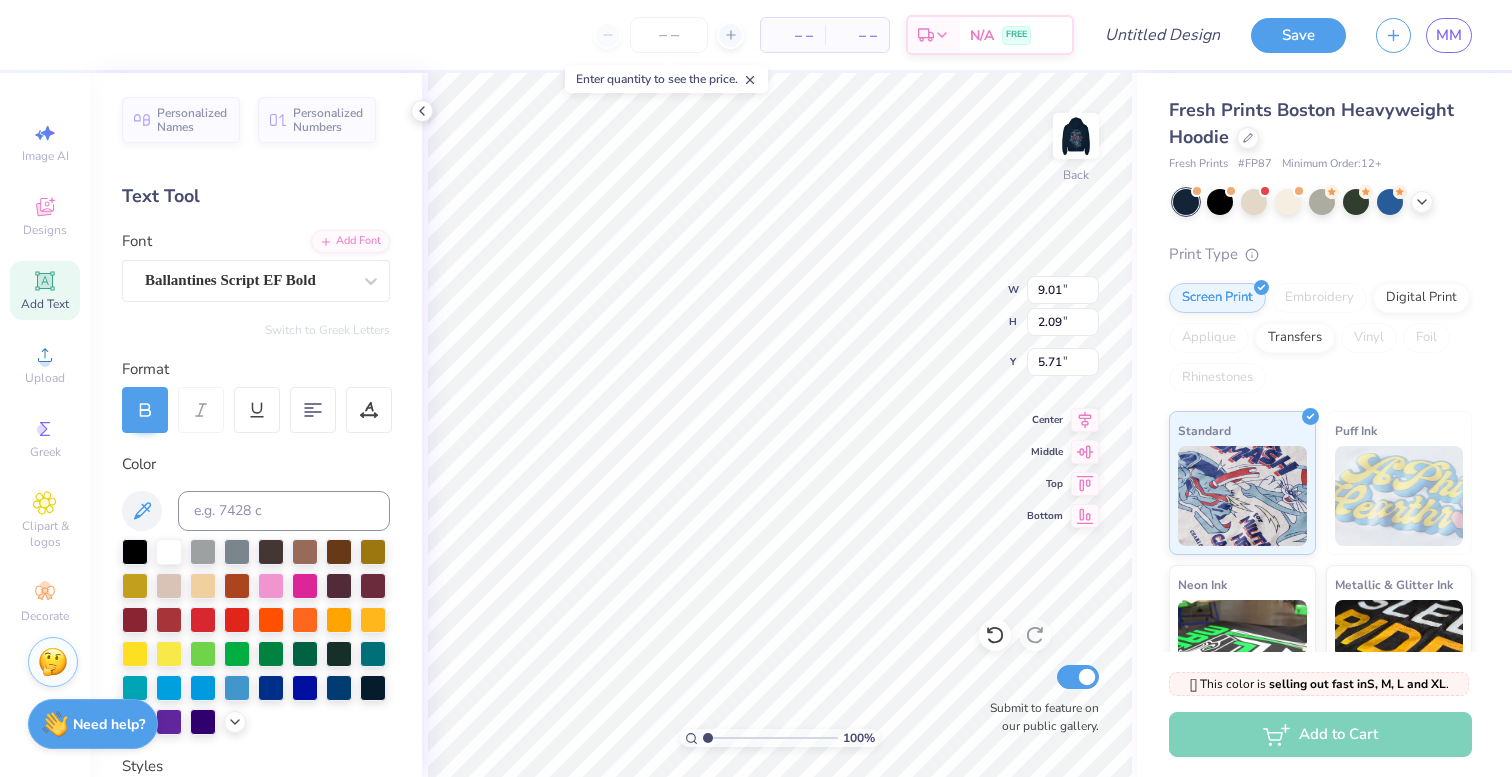 type on "3.00" 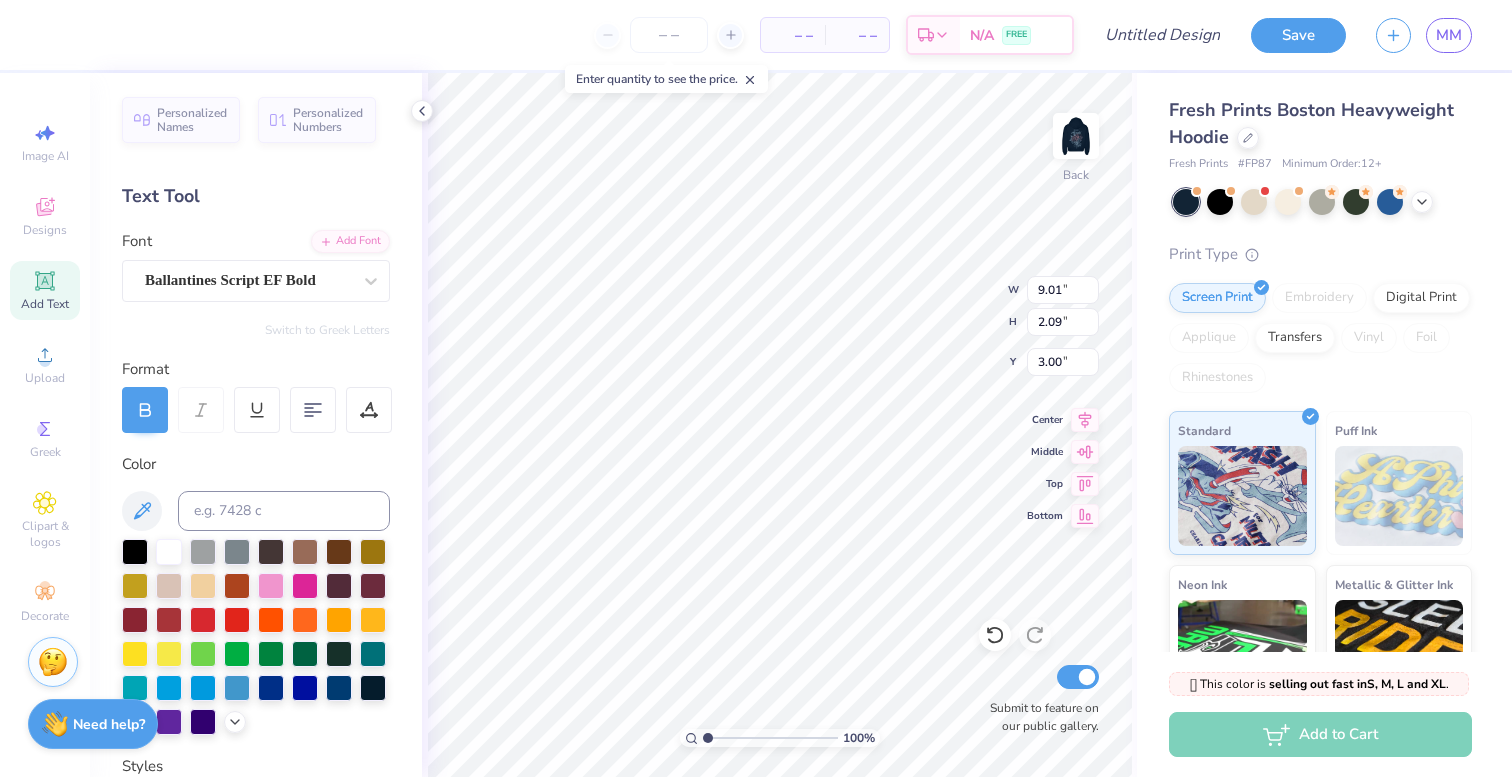 type on "4.64" 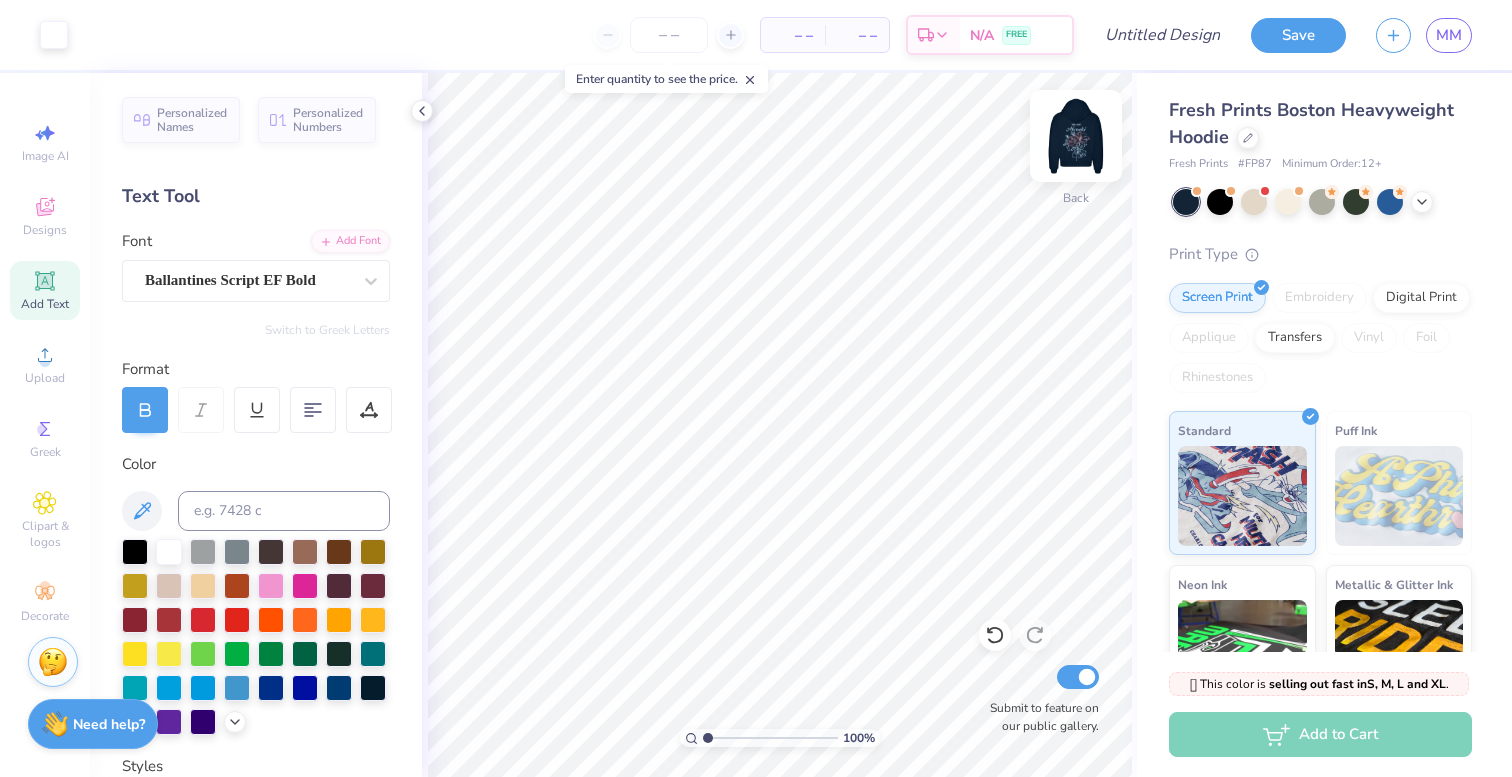 click at bounding box center (1076, 136) 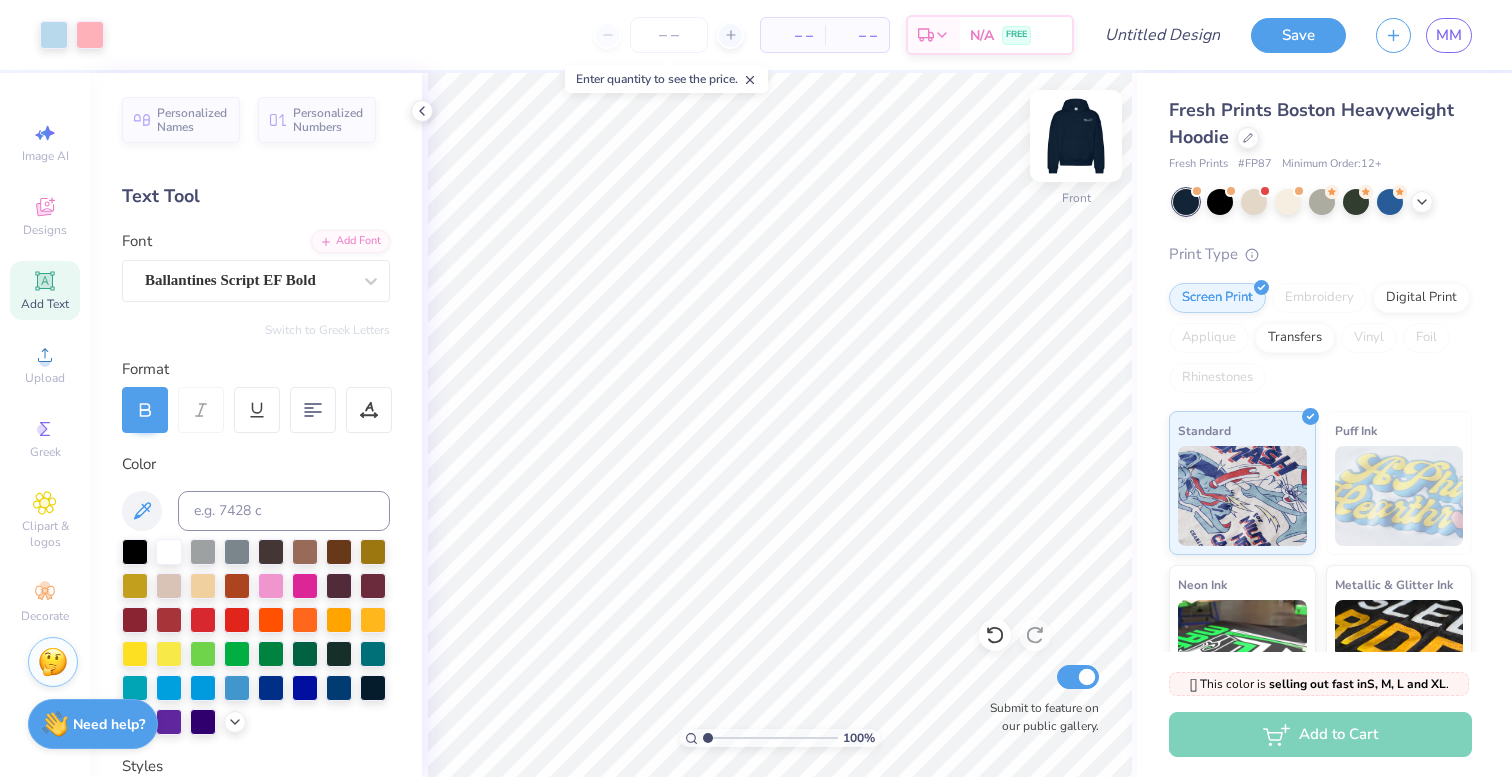 click at bounding box center (1076, 136) 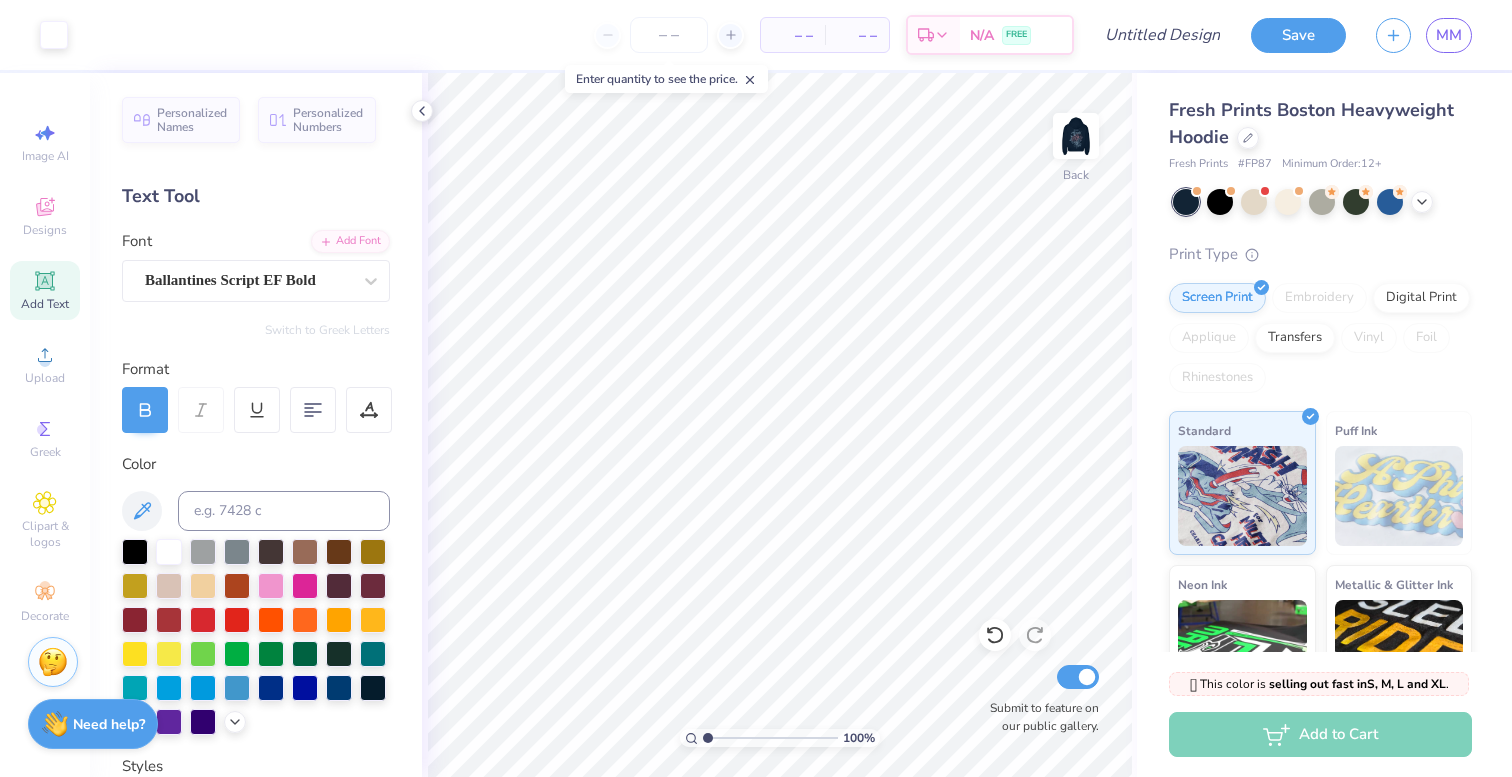 click at bounding box center [1076, 136] 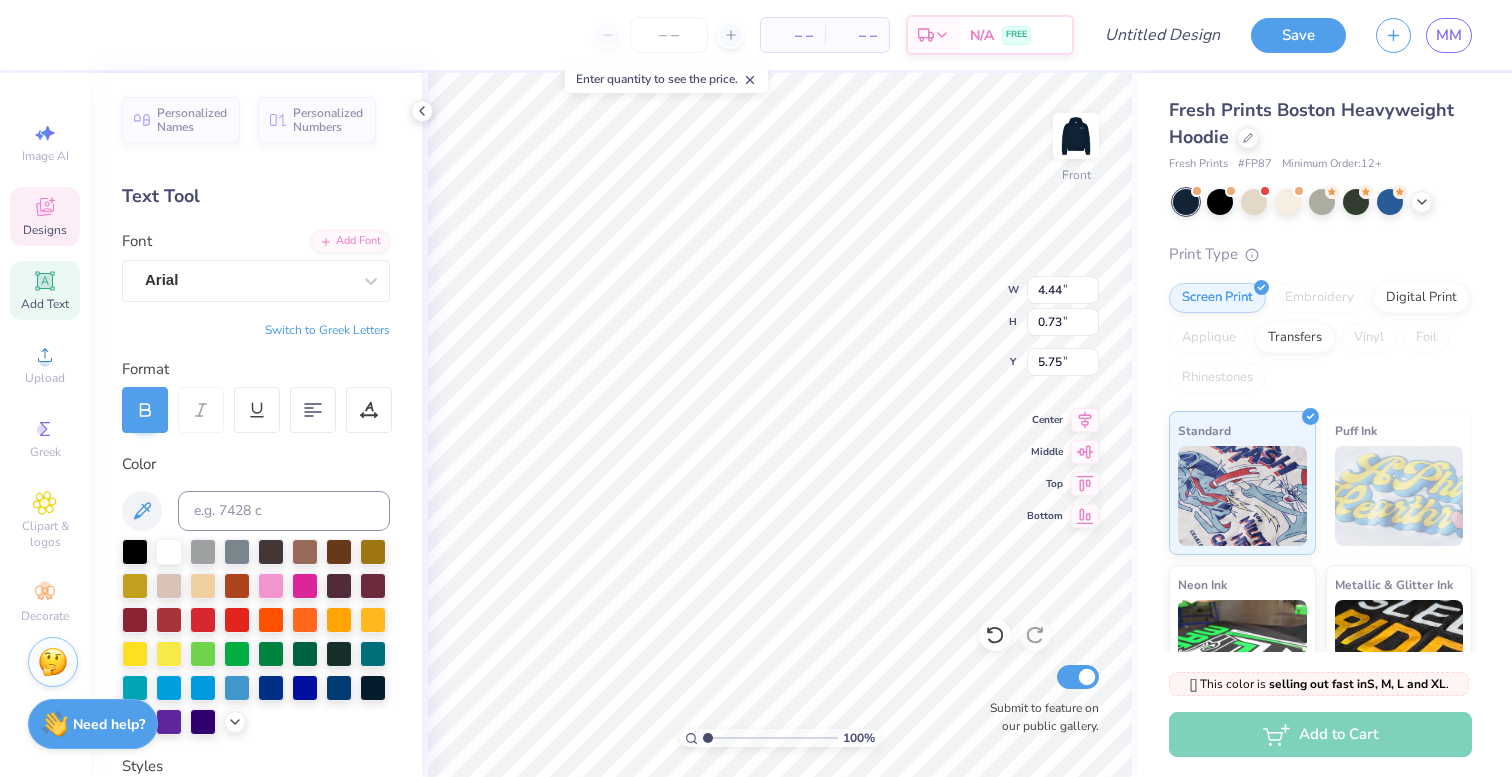 type on "4.44" 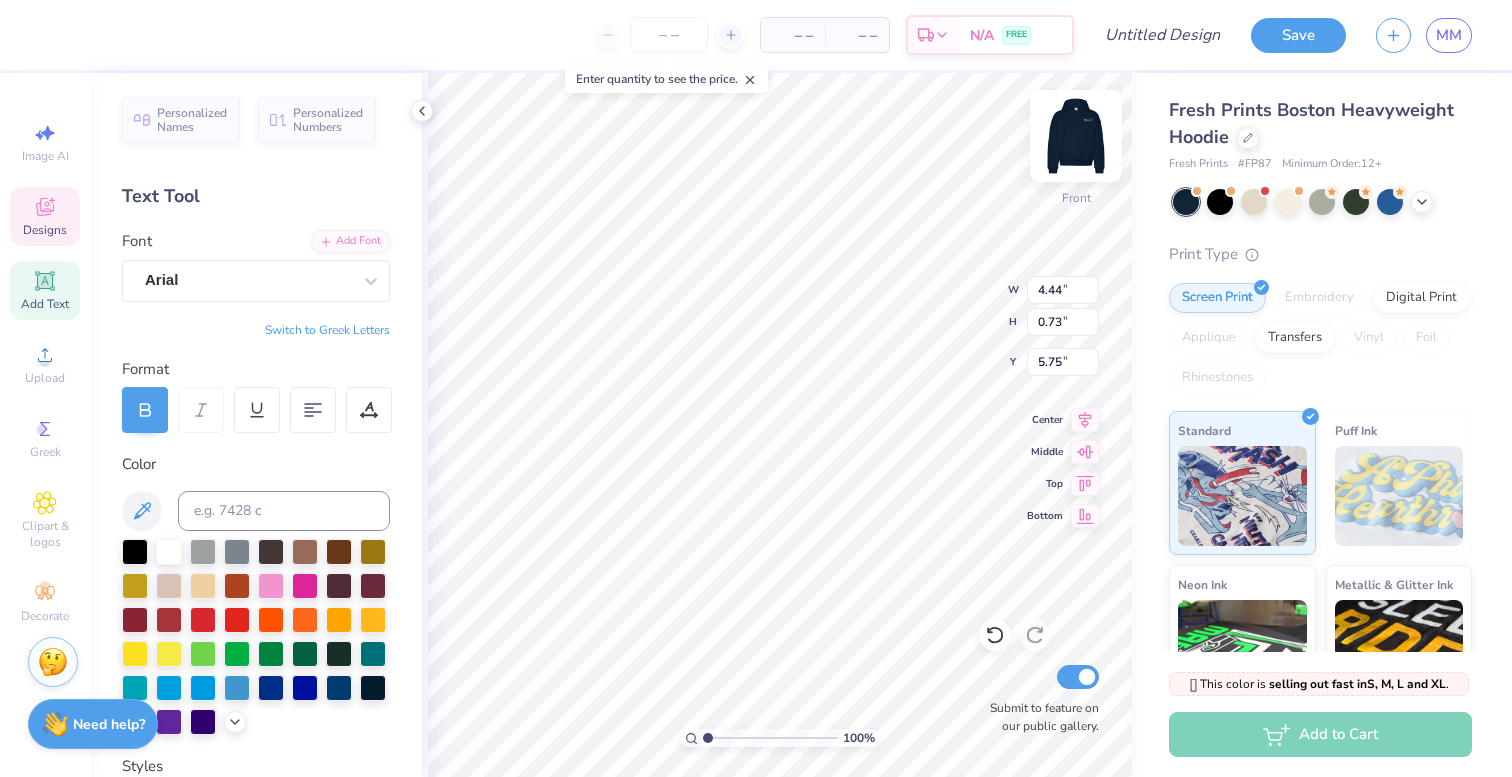 click at bounding box center (1076, 136) 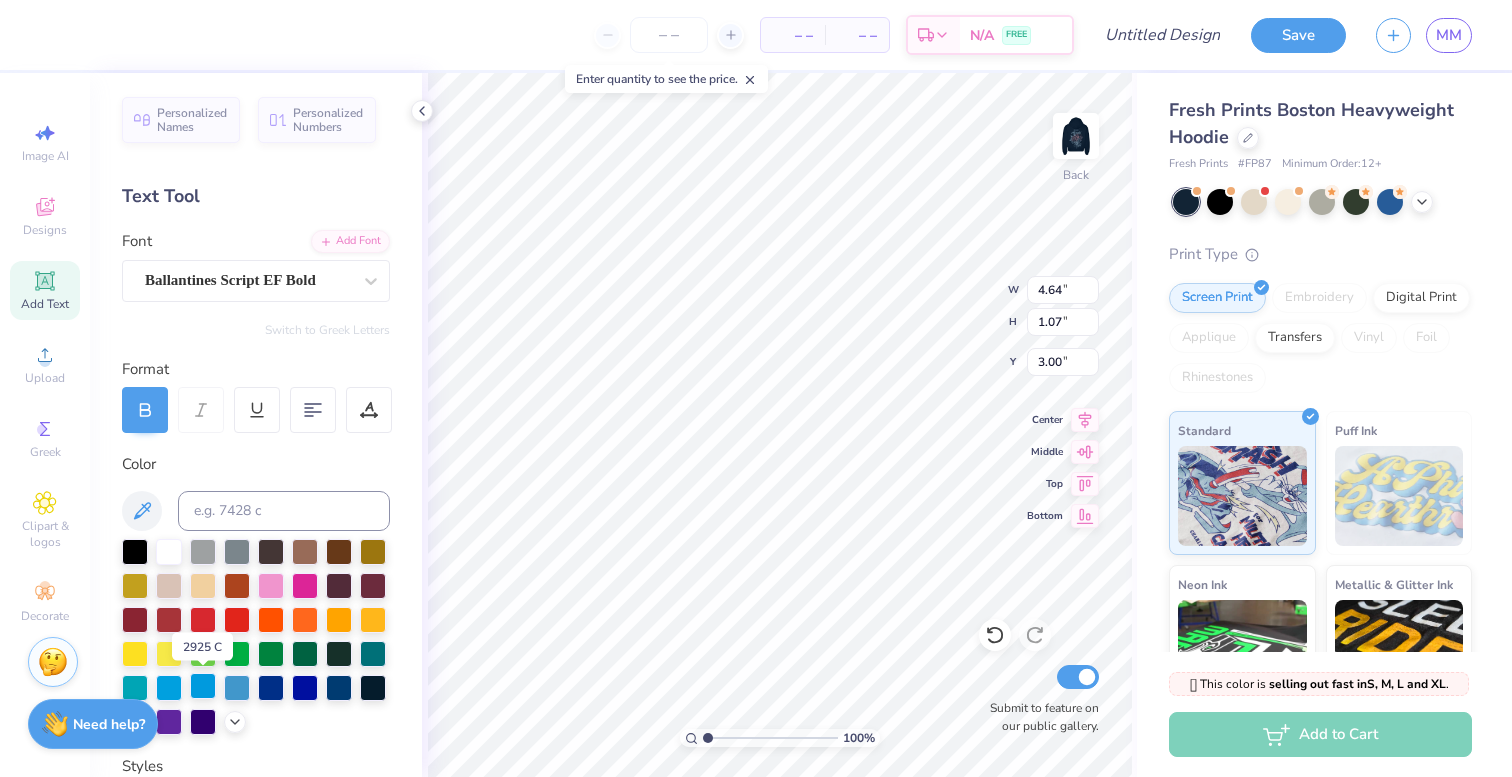 click at bounding box center (203, 686) 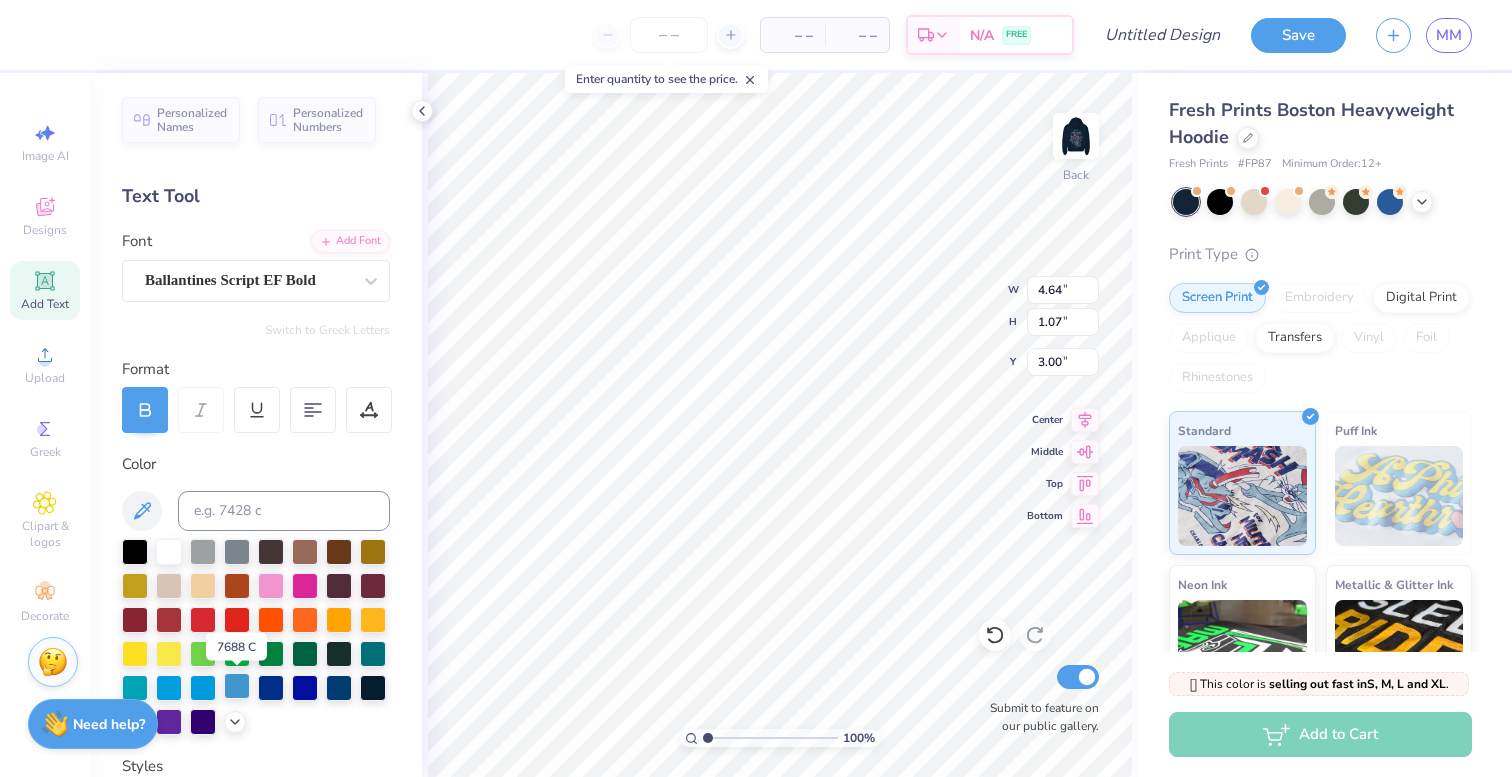 click at bounding box center [237, 686] 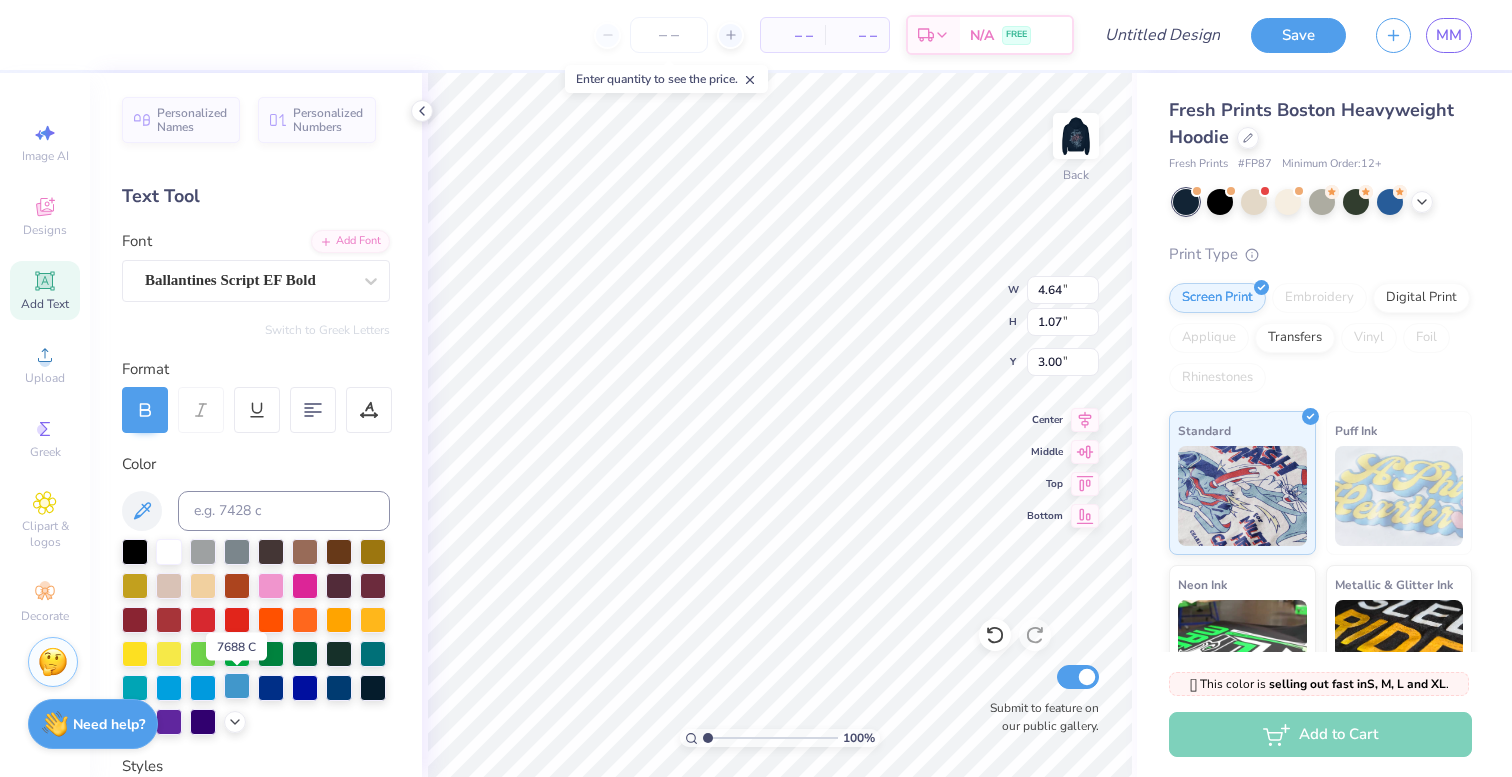 click at bounding box center [237, 686] 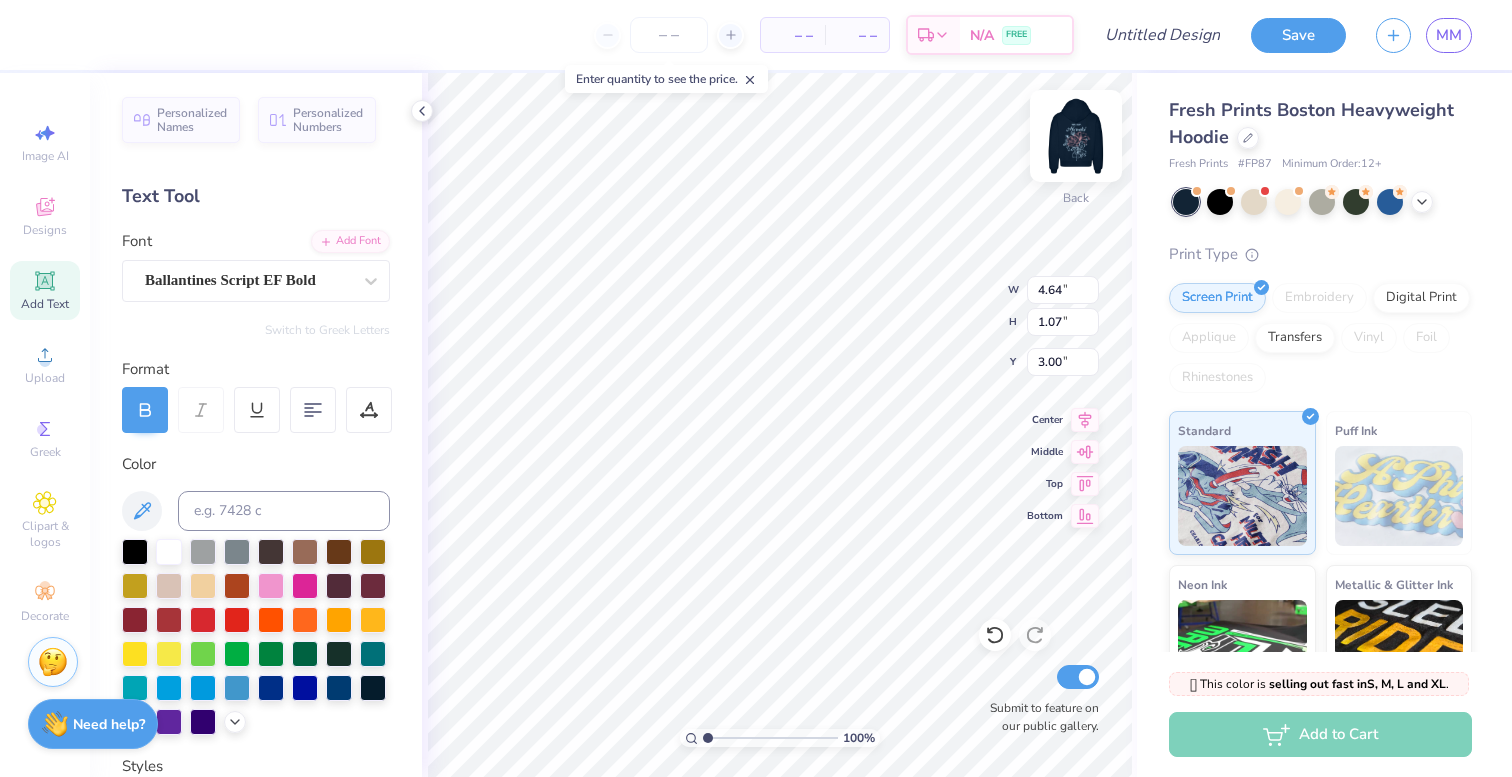 click at bounding box center [1076, 136] 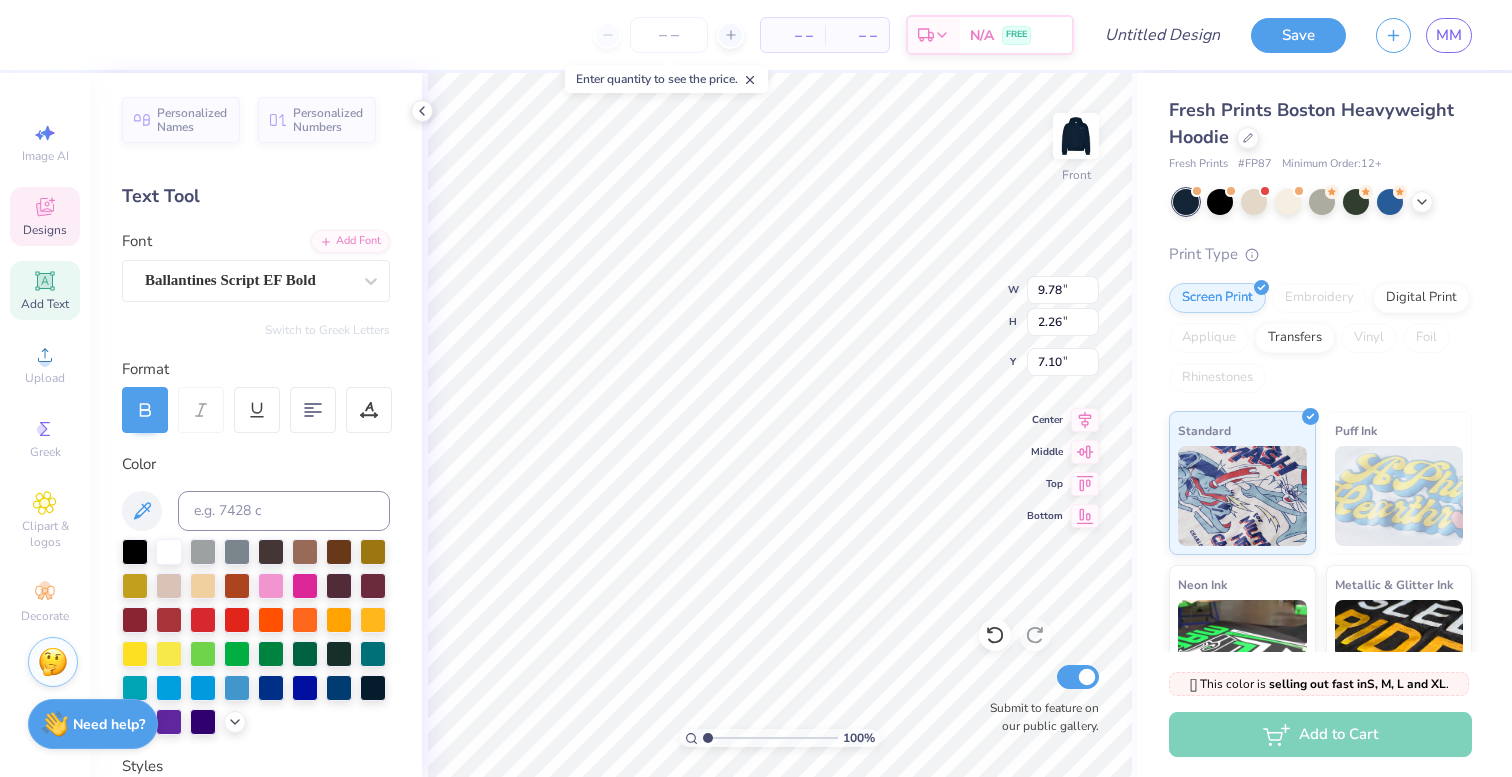 type on "4.44" 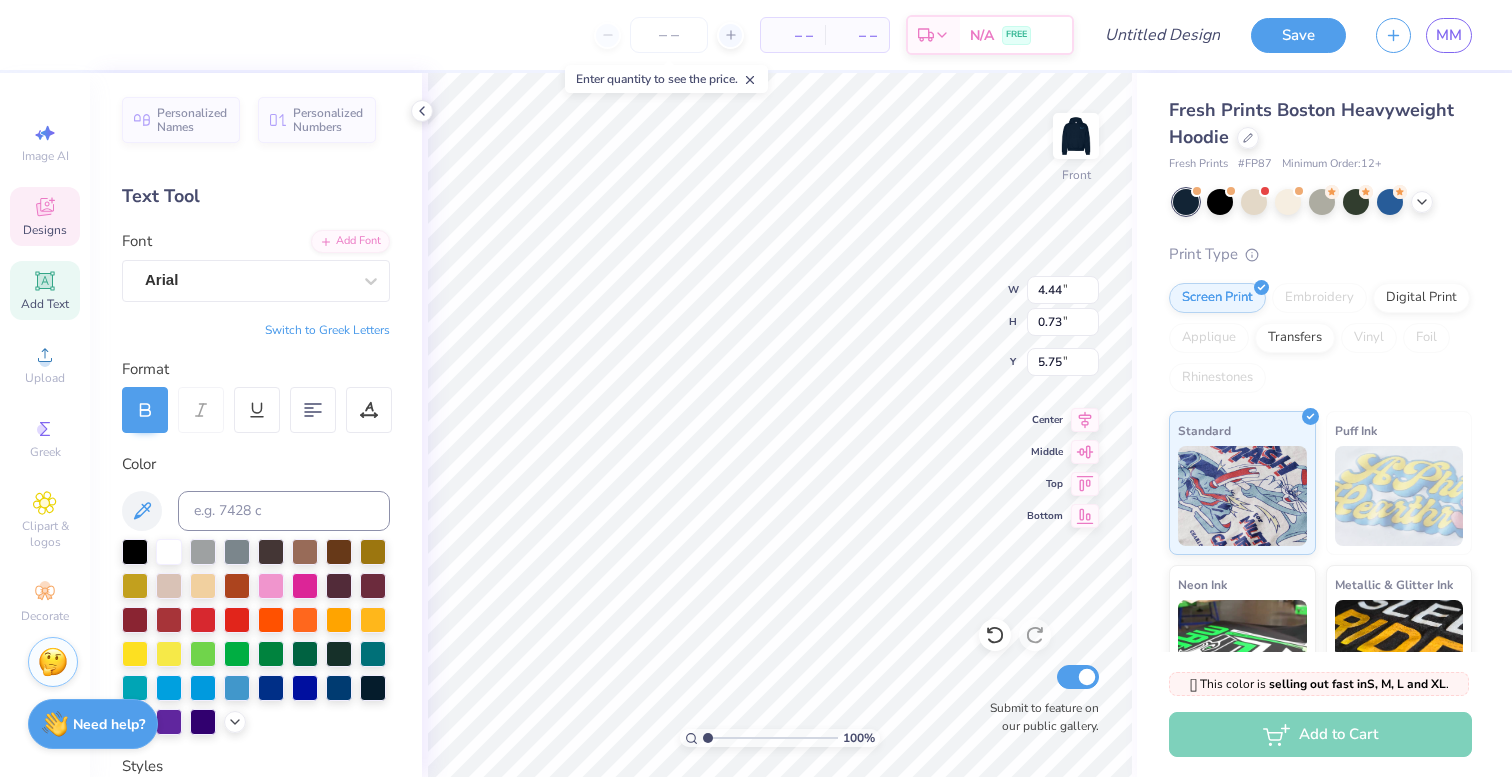 type on "9.78" 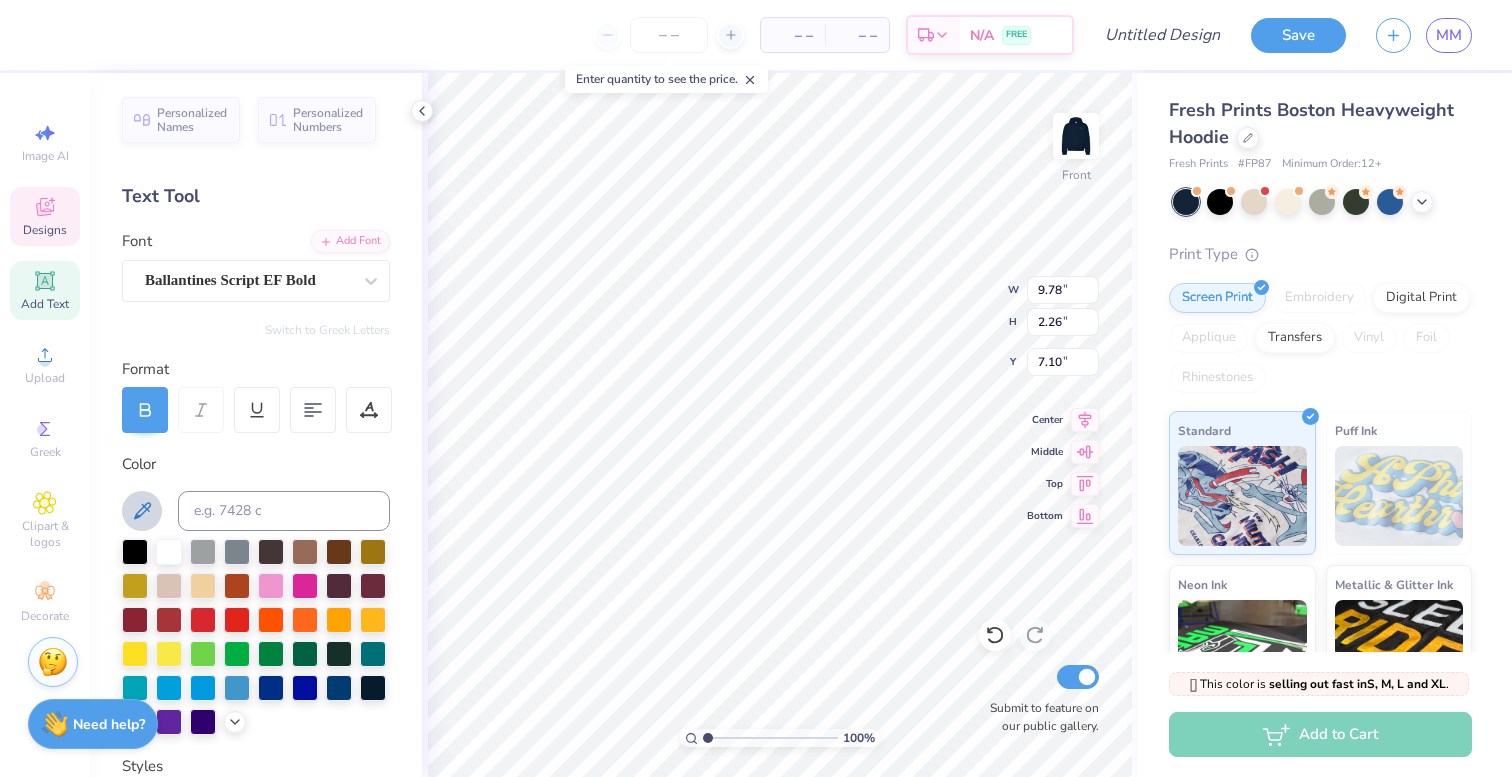click 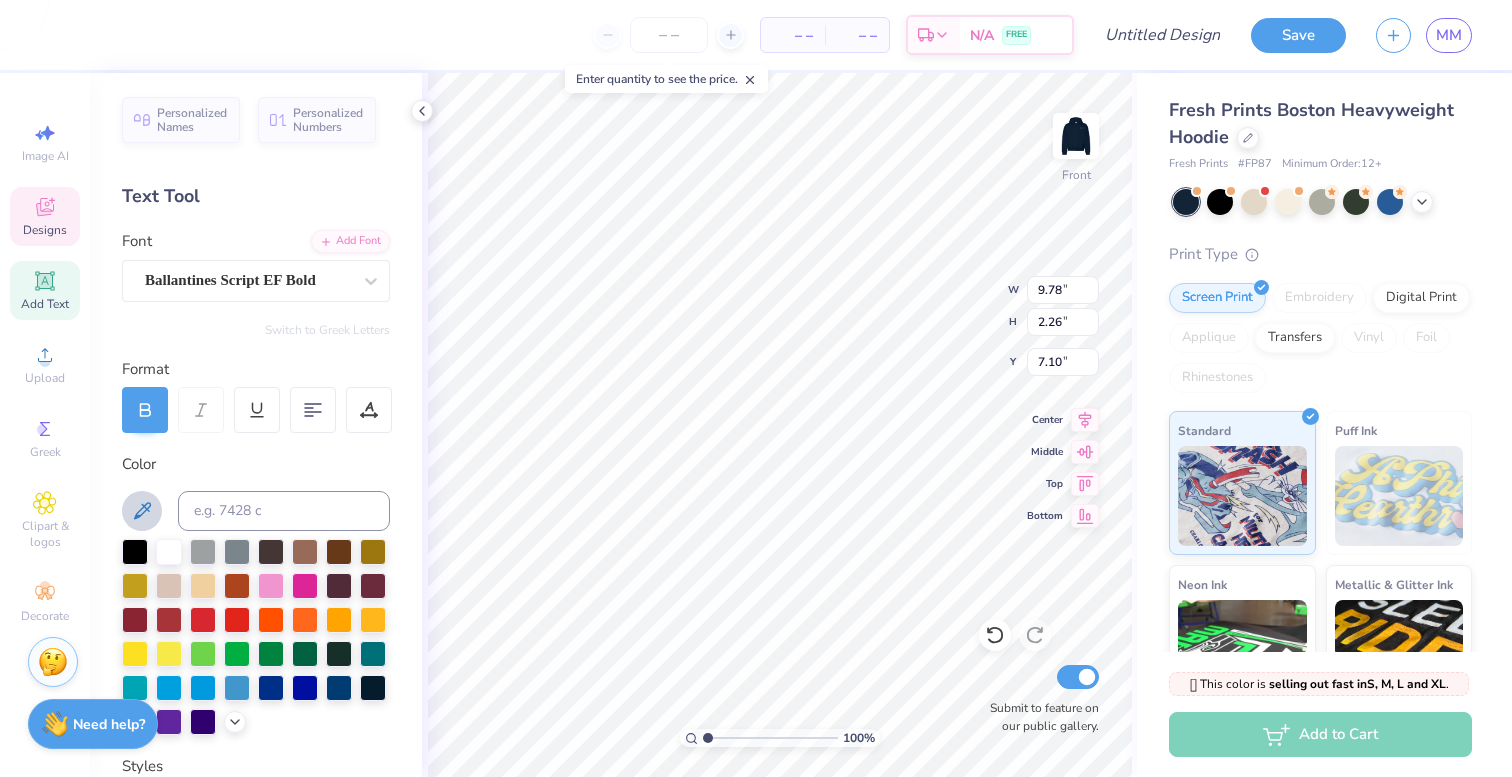 click 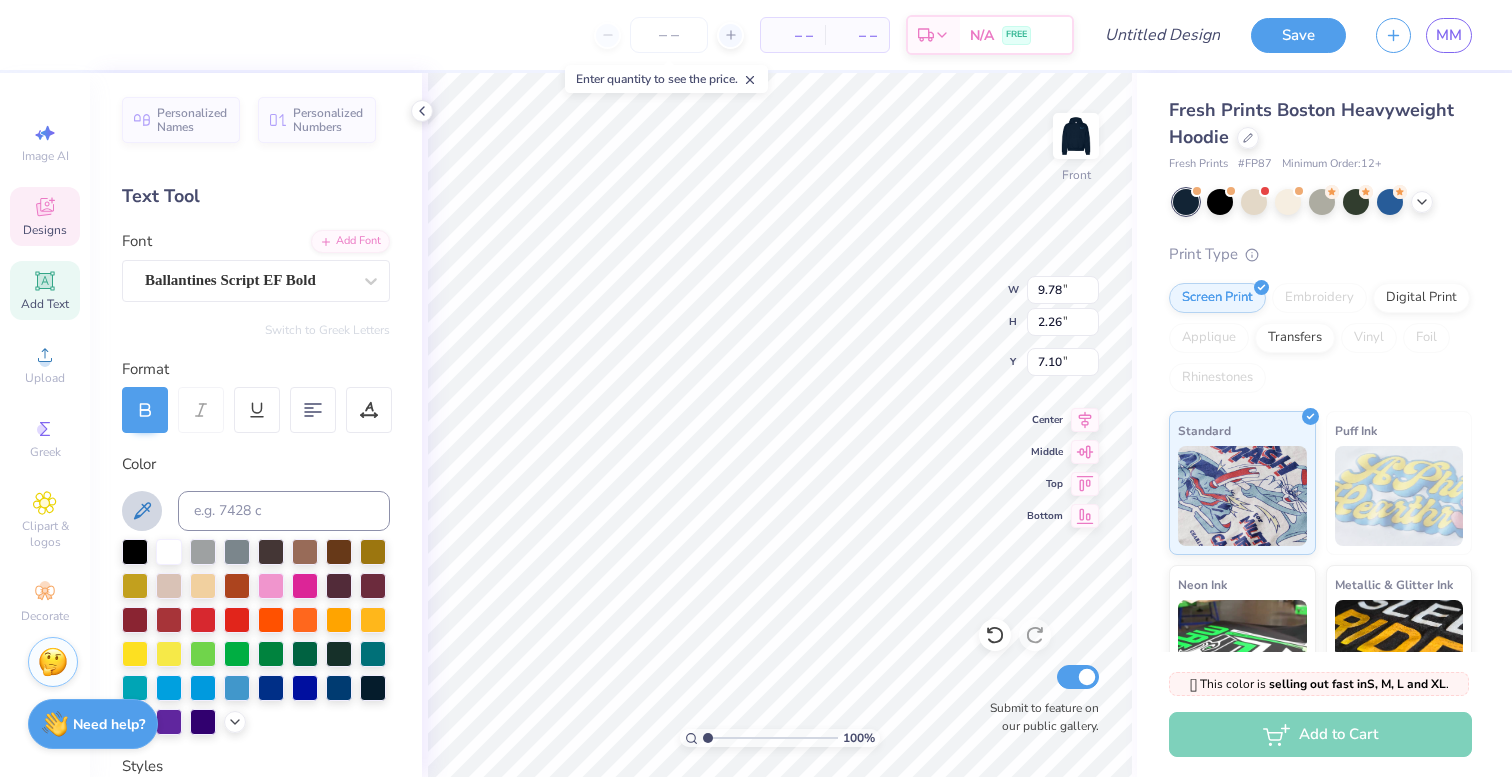 click 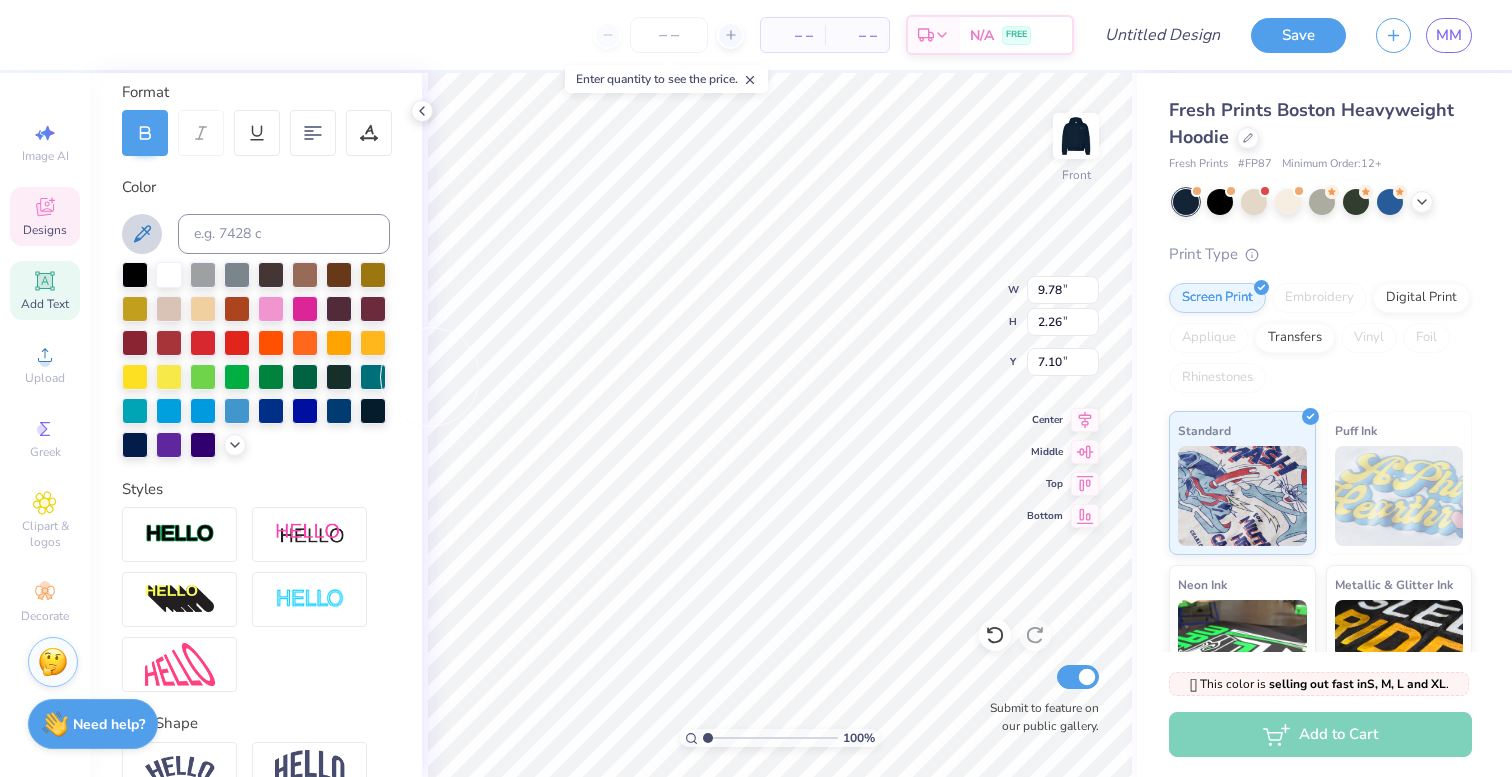 scroll, scrollTop: 285, scrollLeft: 0, axis: vertical 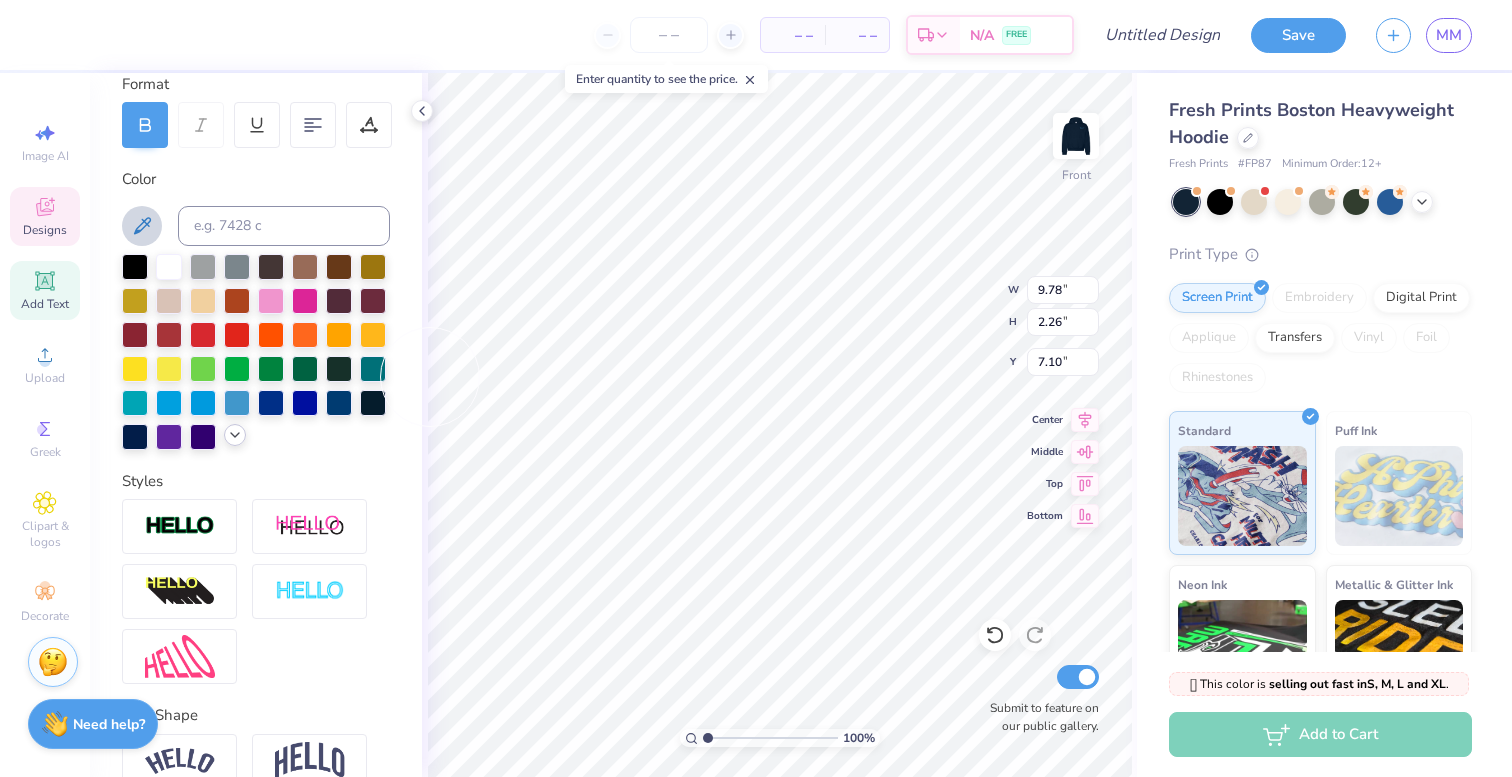 click 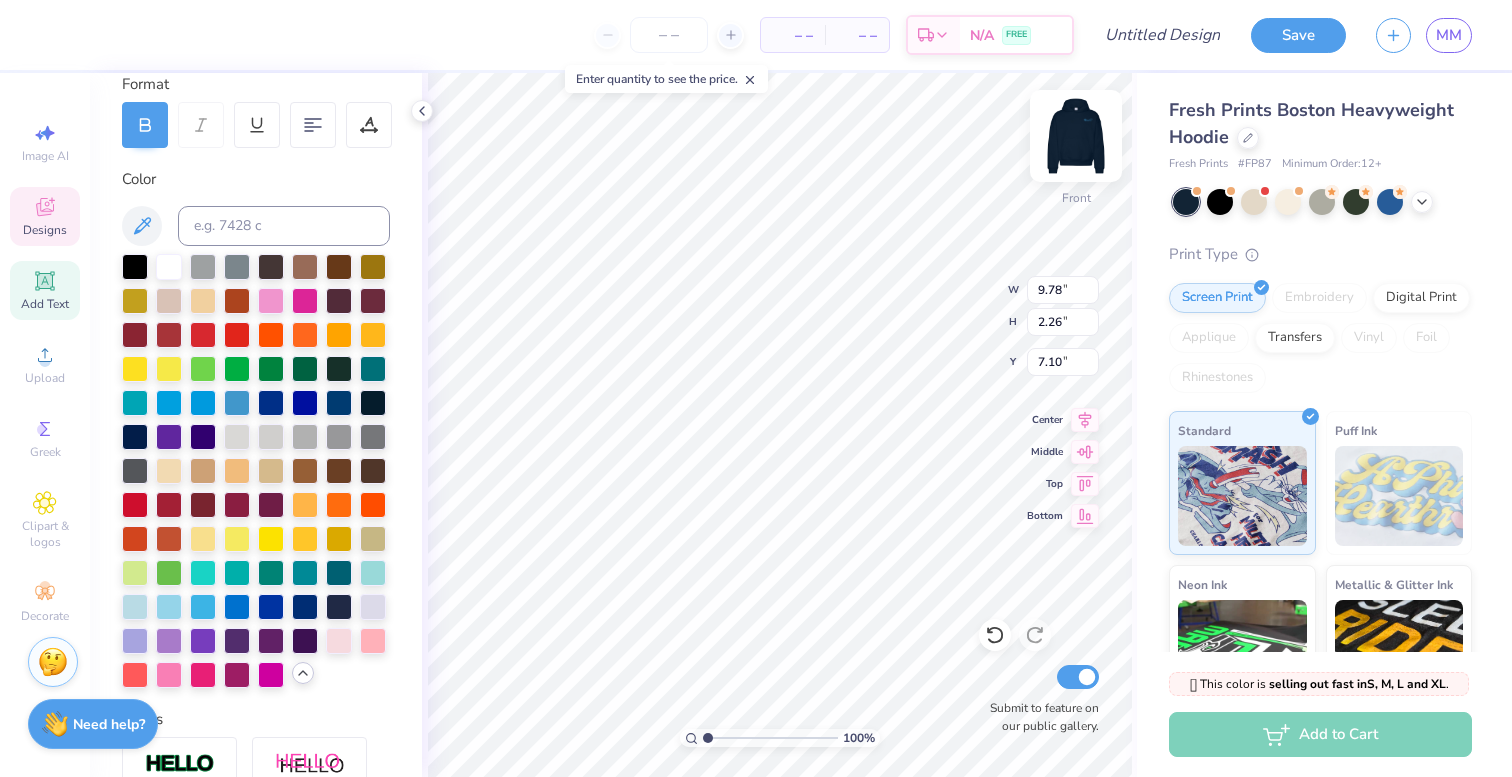 click at bounding box center [1076, 136] 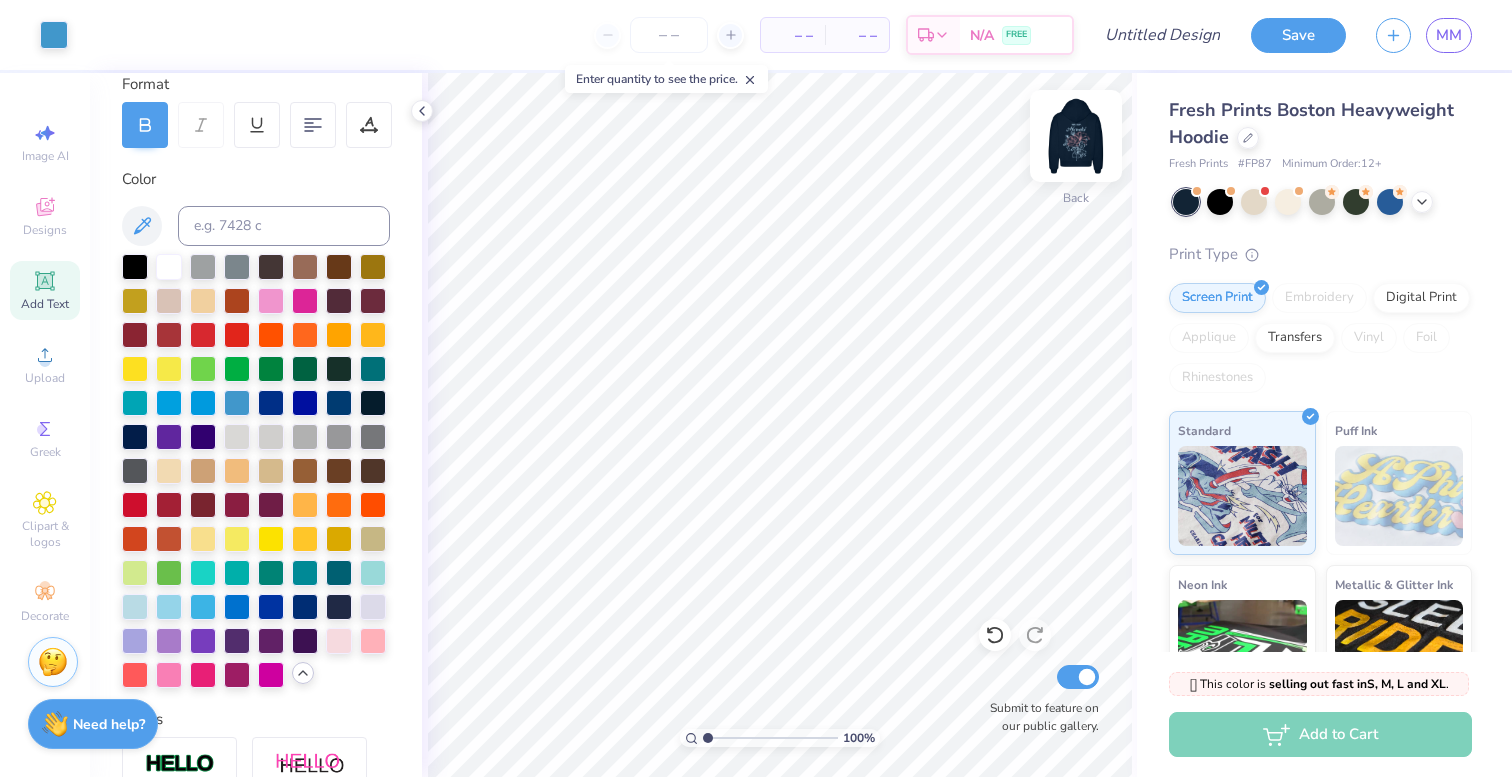 click at bounding box center [1076, 136] 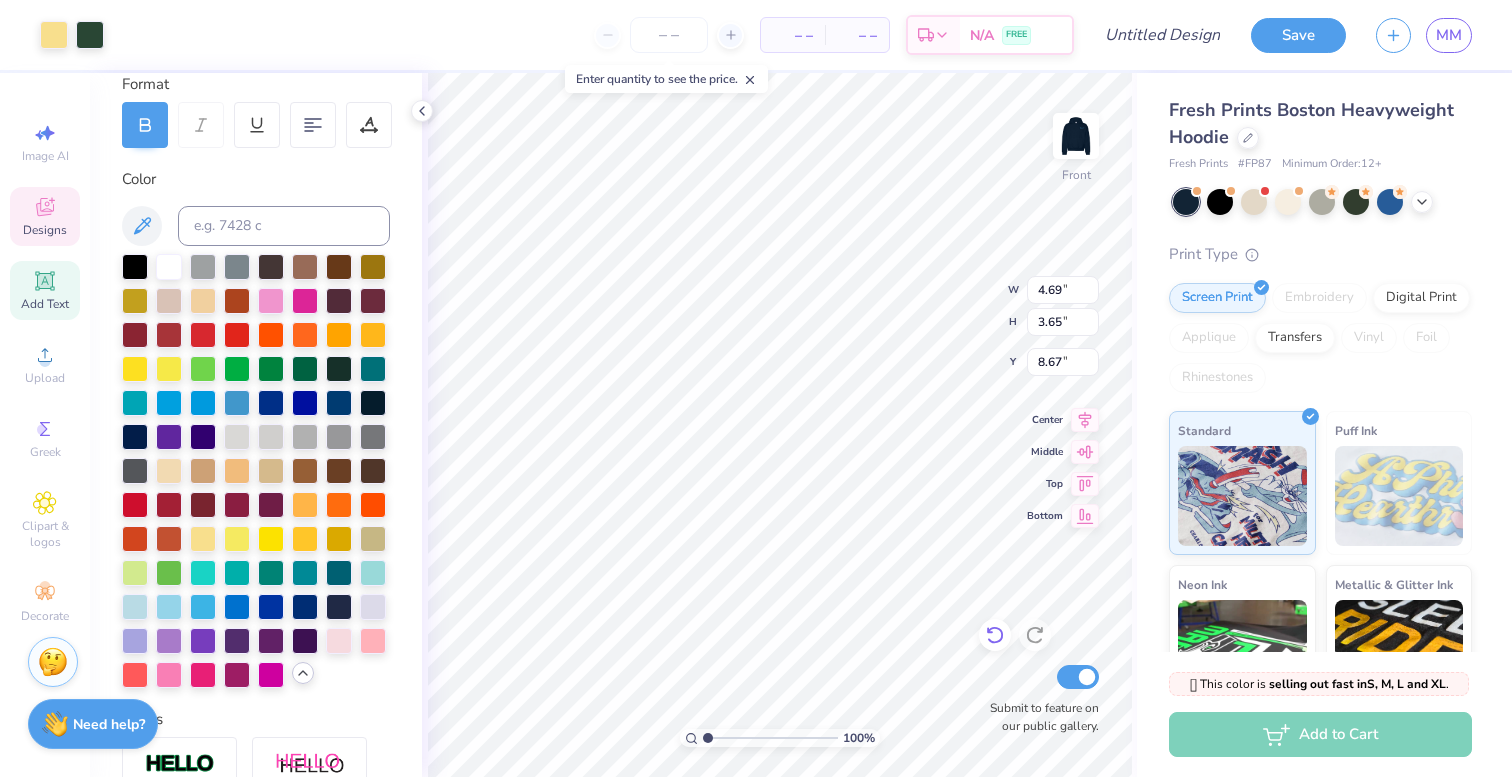 click 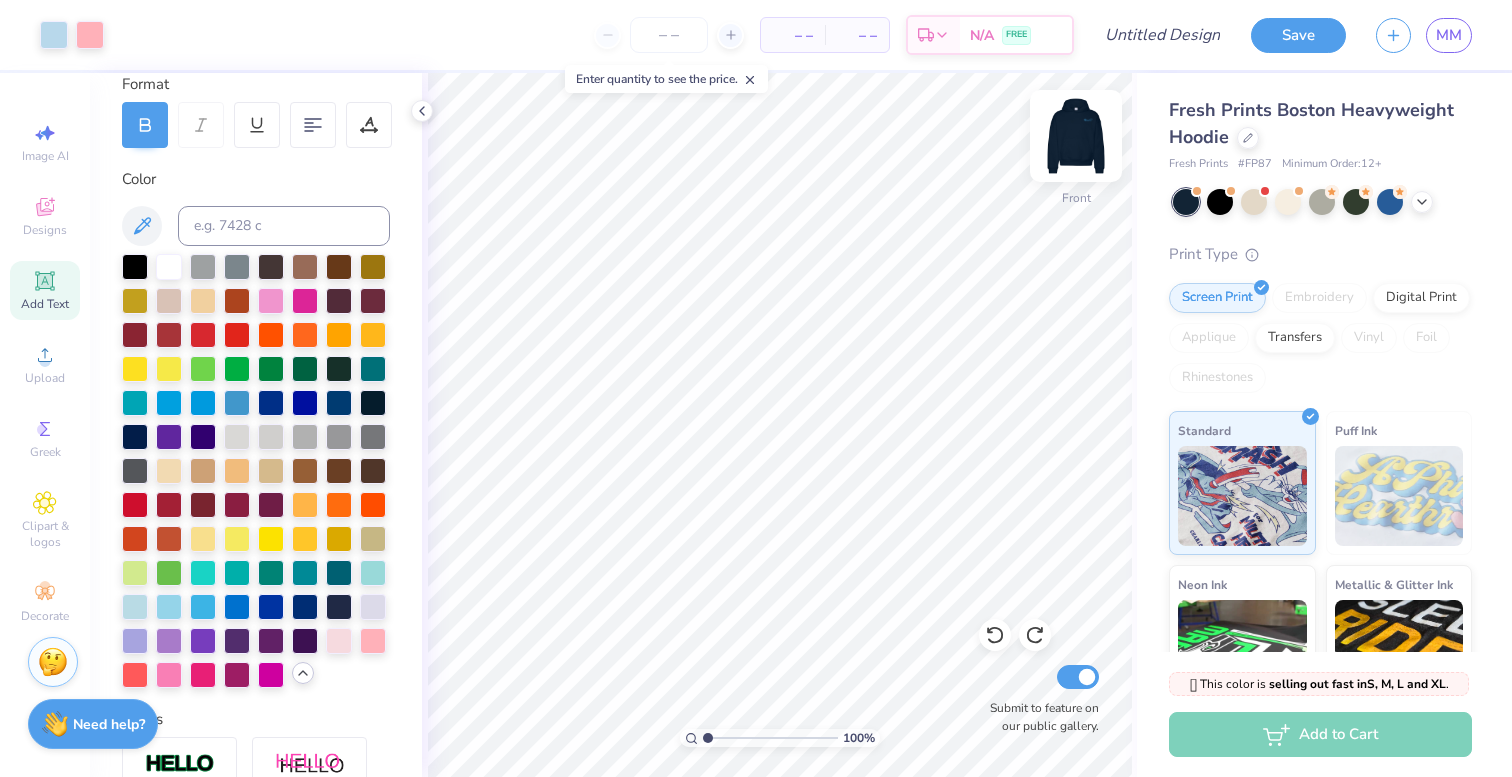 click at bounding box center (1076, 136) 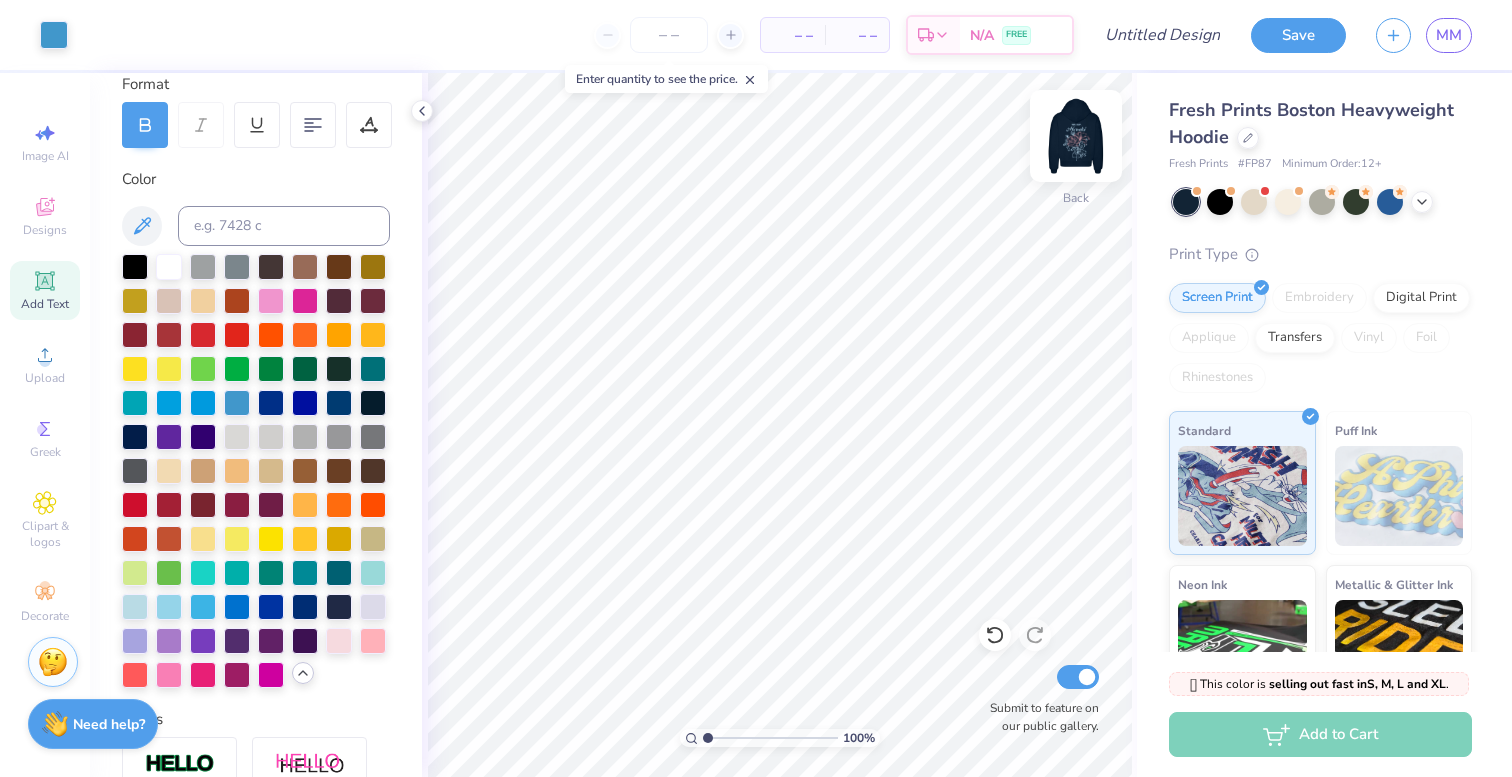 click at bounding box center (1076, 136) 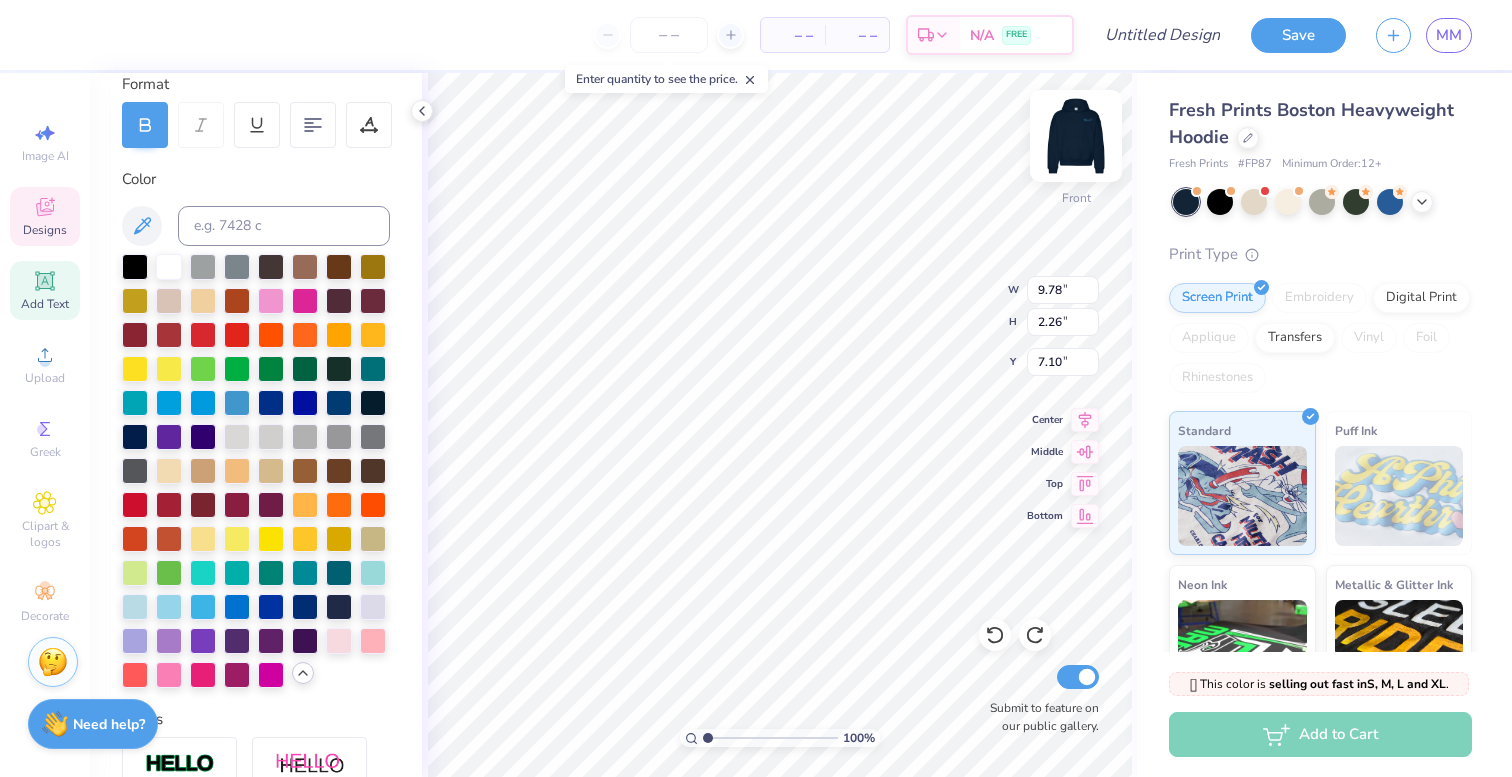 scroll, scrollTop: 0, scrollLeft: 1, axis: horizontal 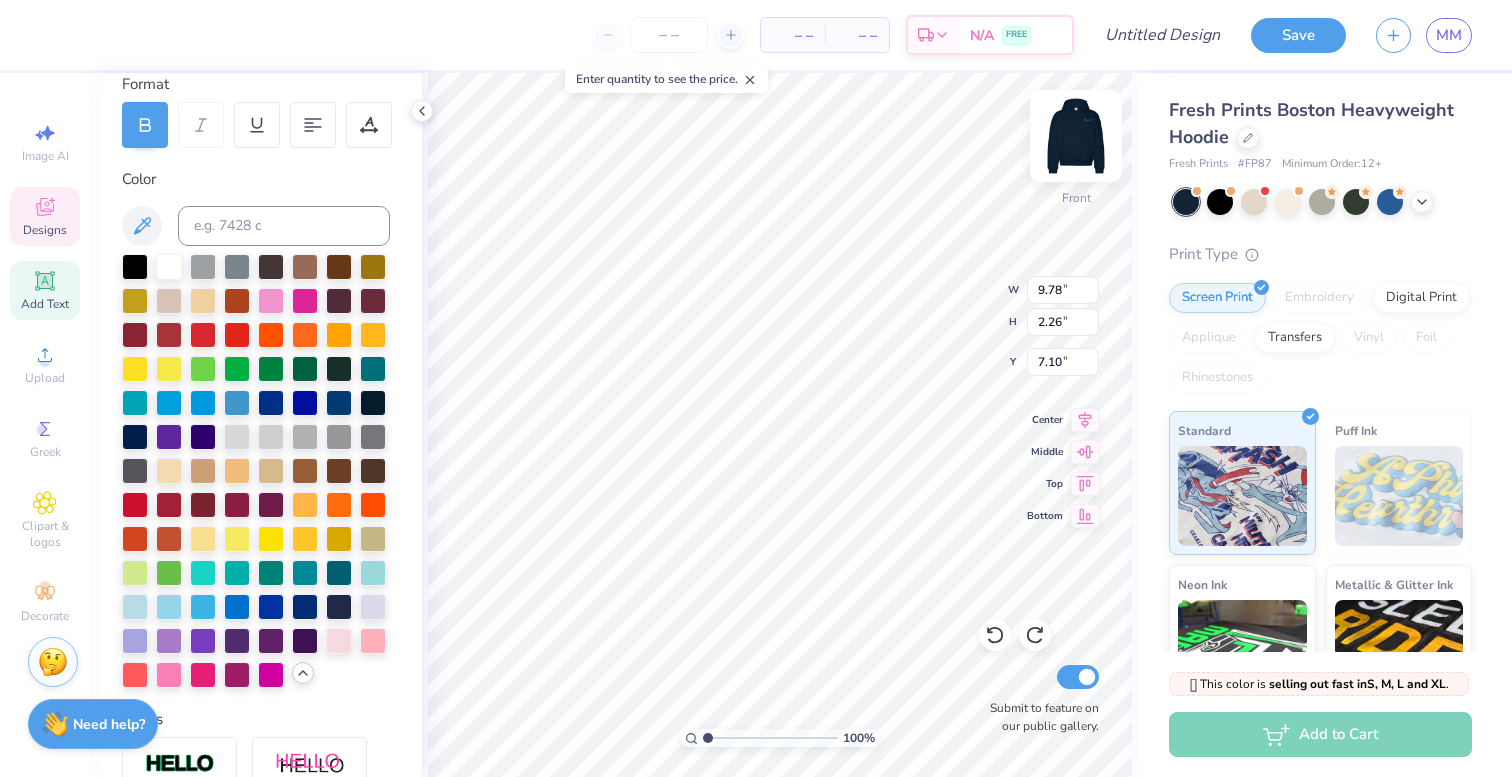 click at bounding box center (1076, 136) 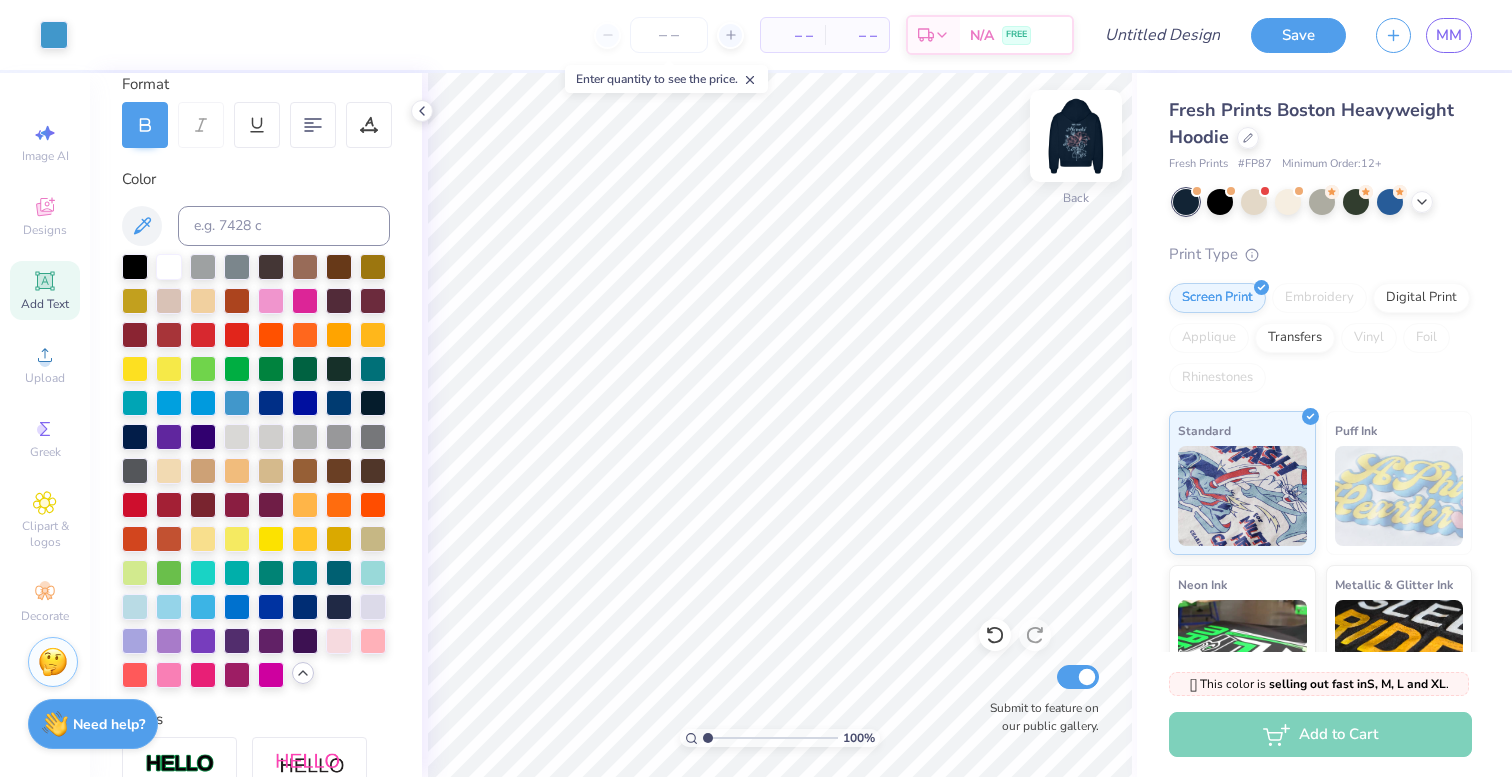 click at bounding box center [1076, 136] 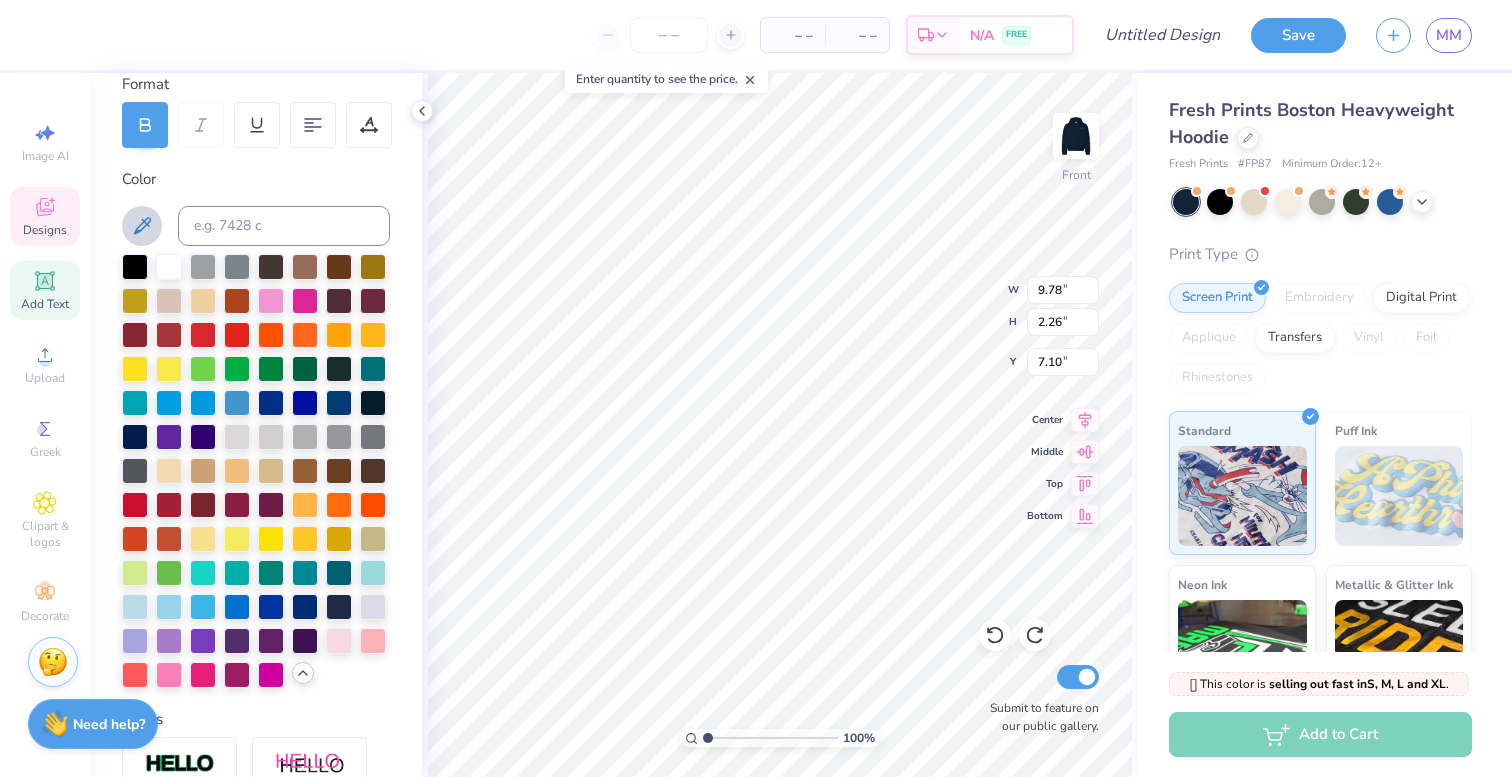 click at bounding box center (142, 226) 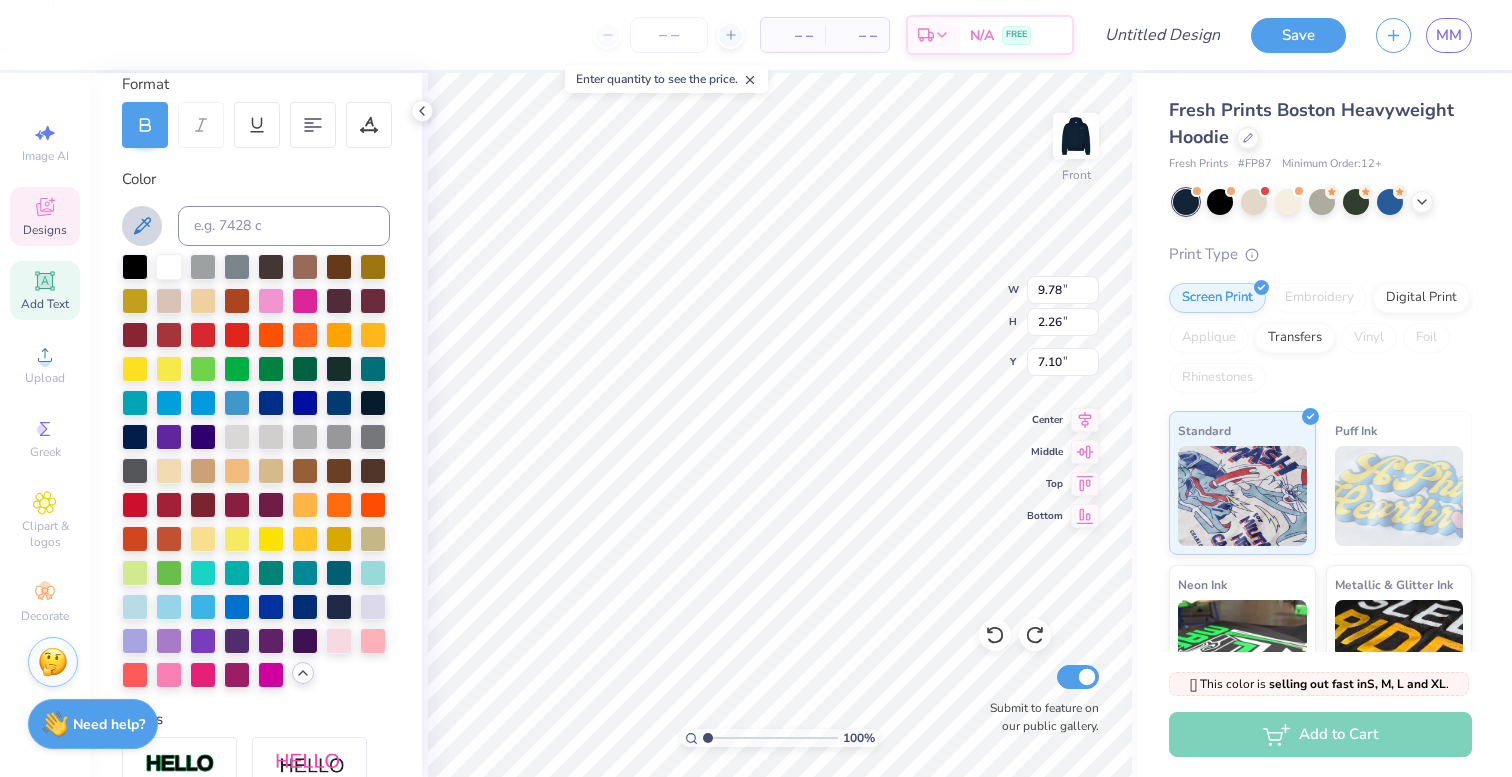 click 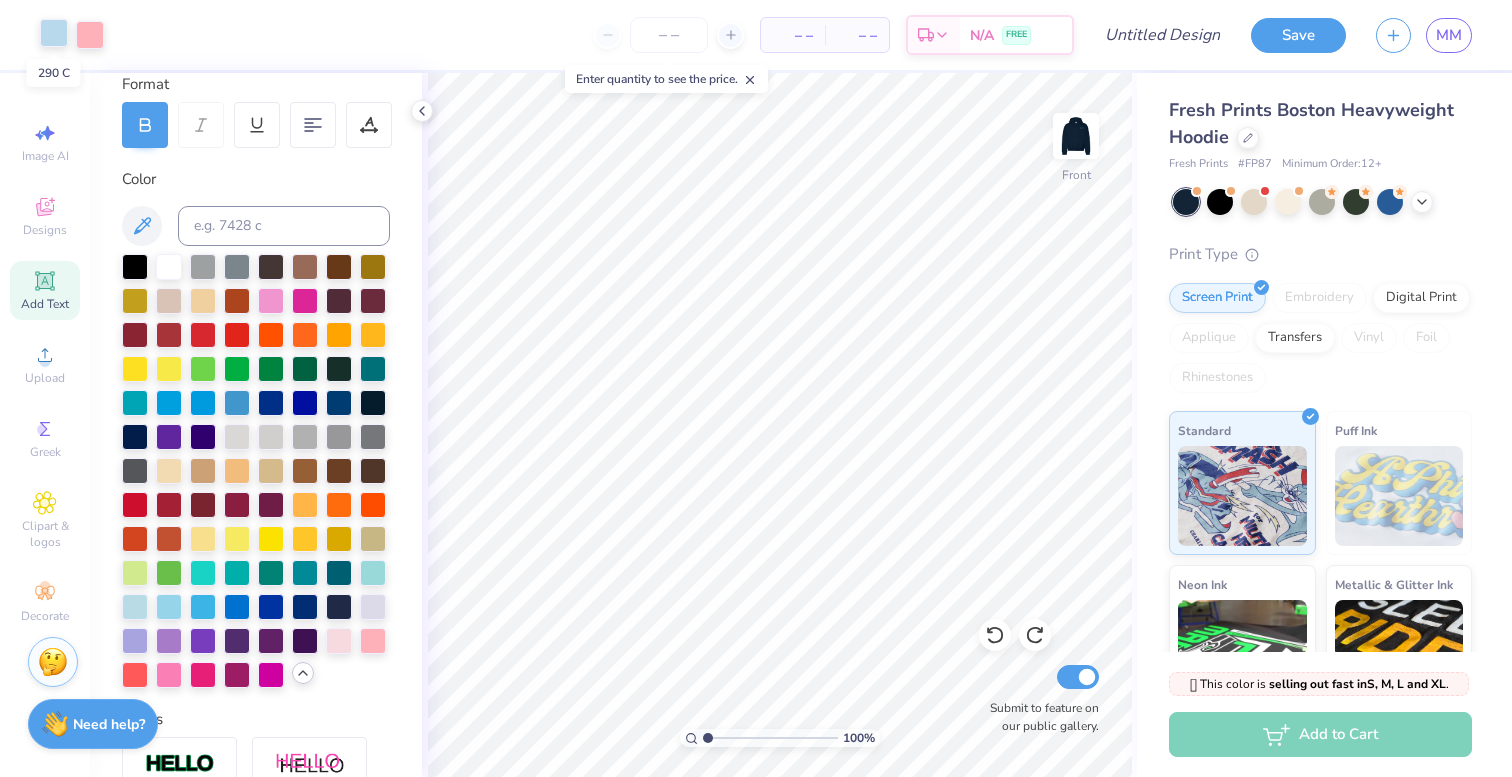 click at bounding box center (54, 33) 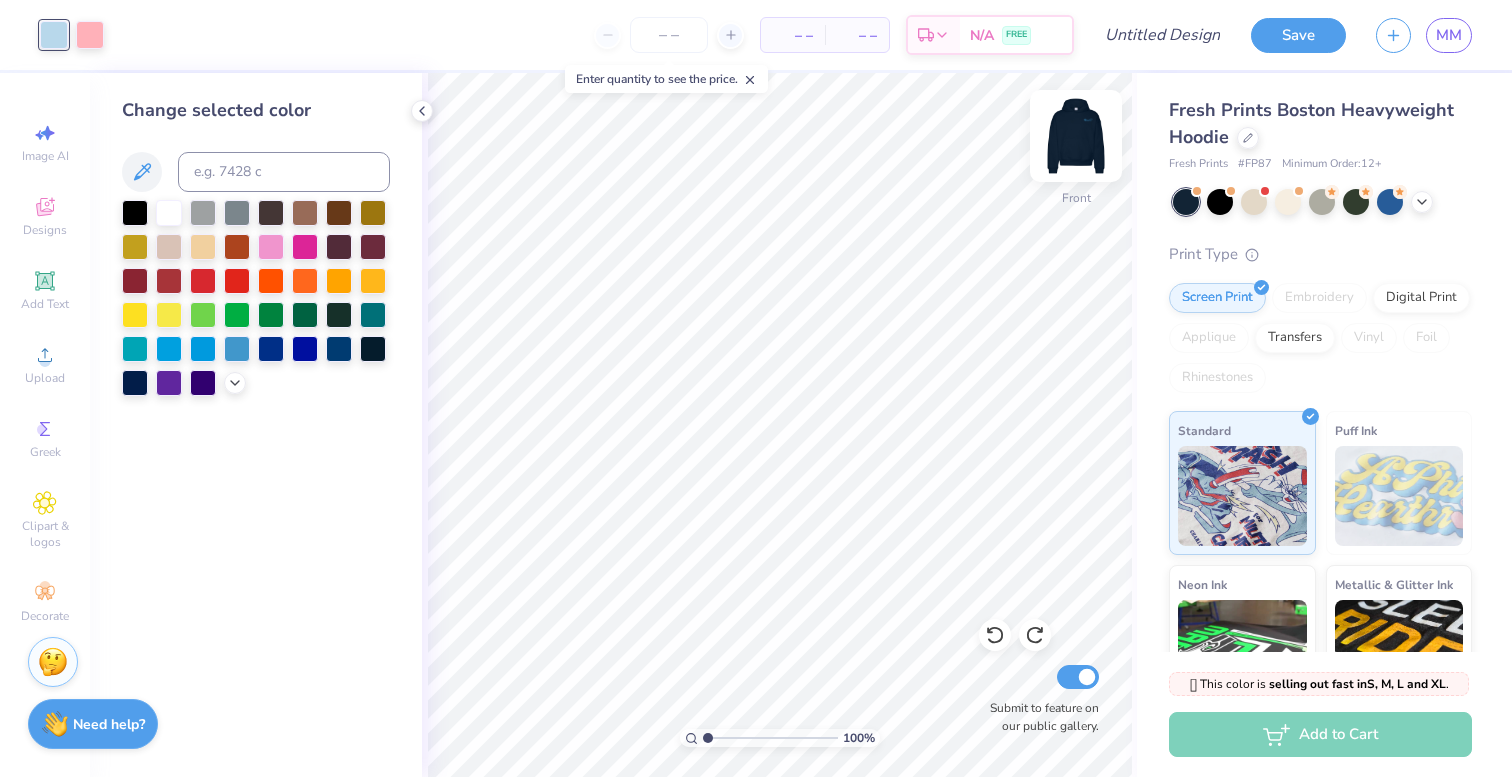 click at bounding box center (1076, 136) 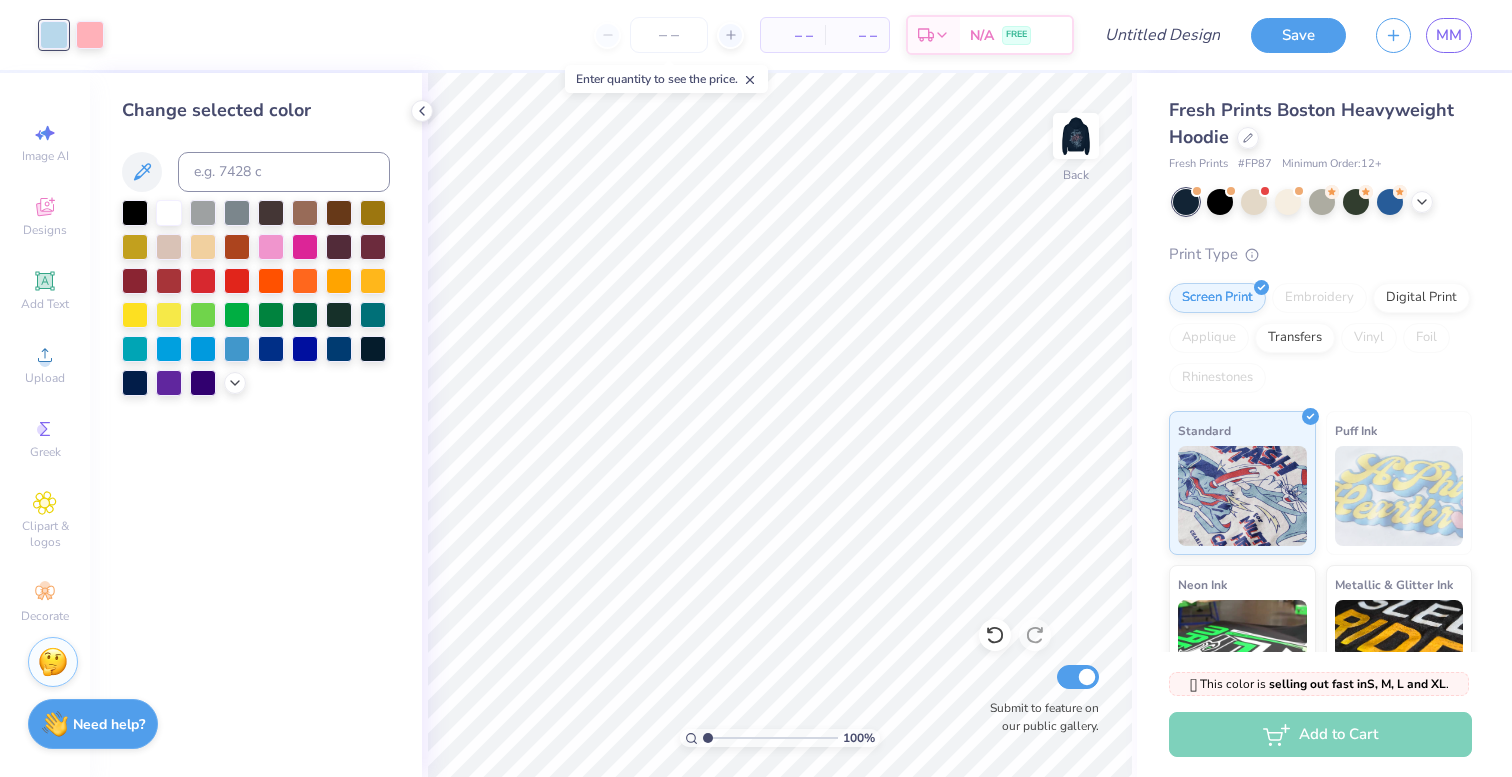 click at bounding box center [1076, 136] 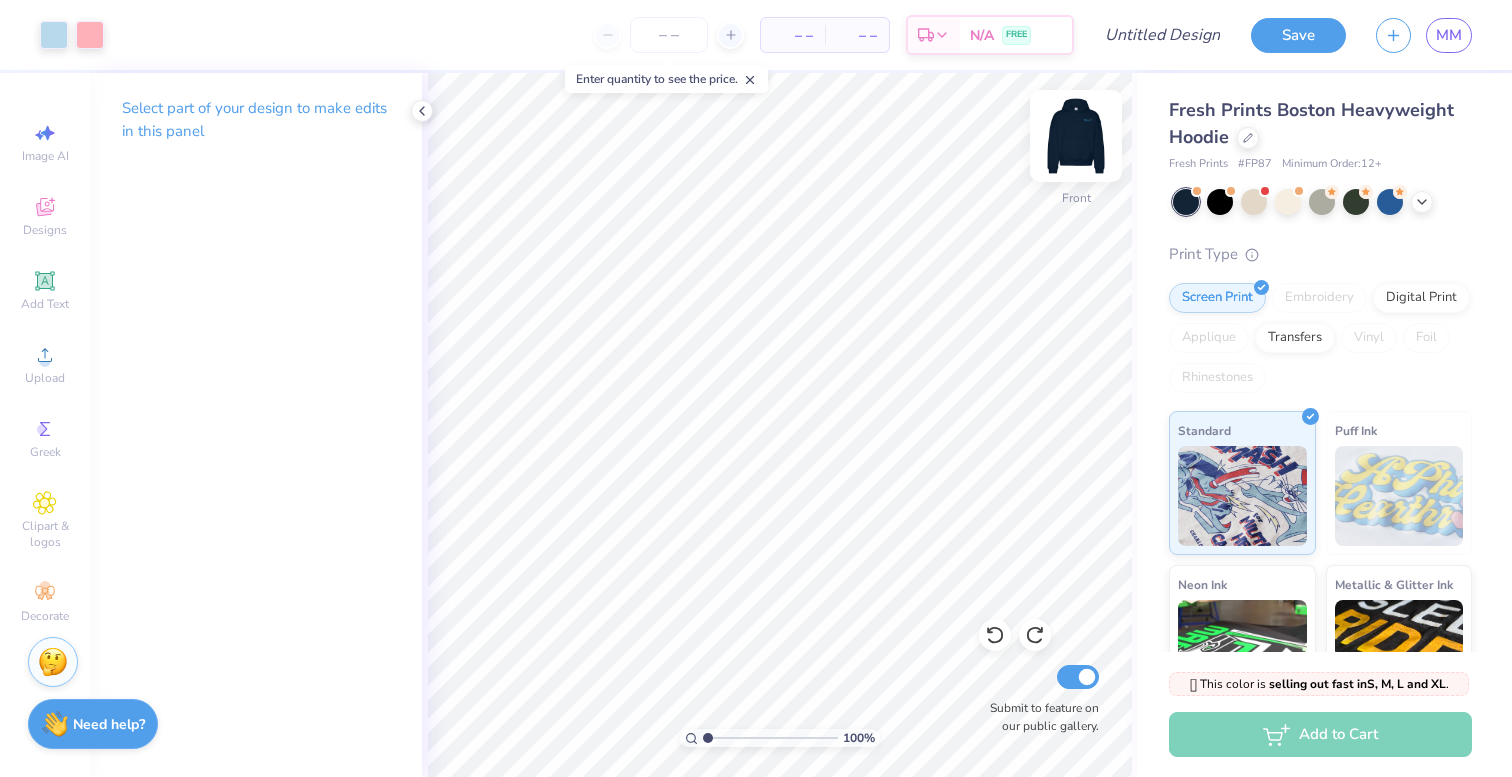 click at bounding box center [1076, 136] 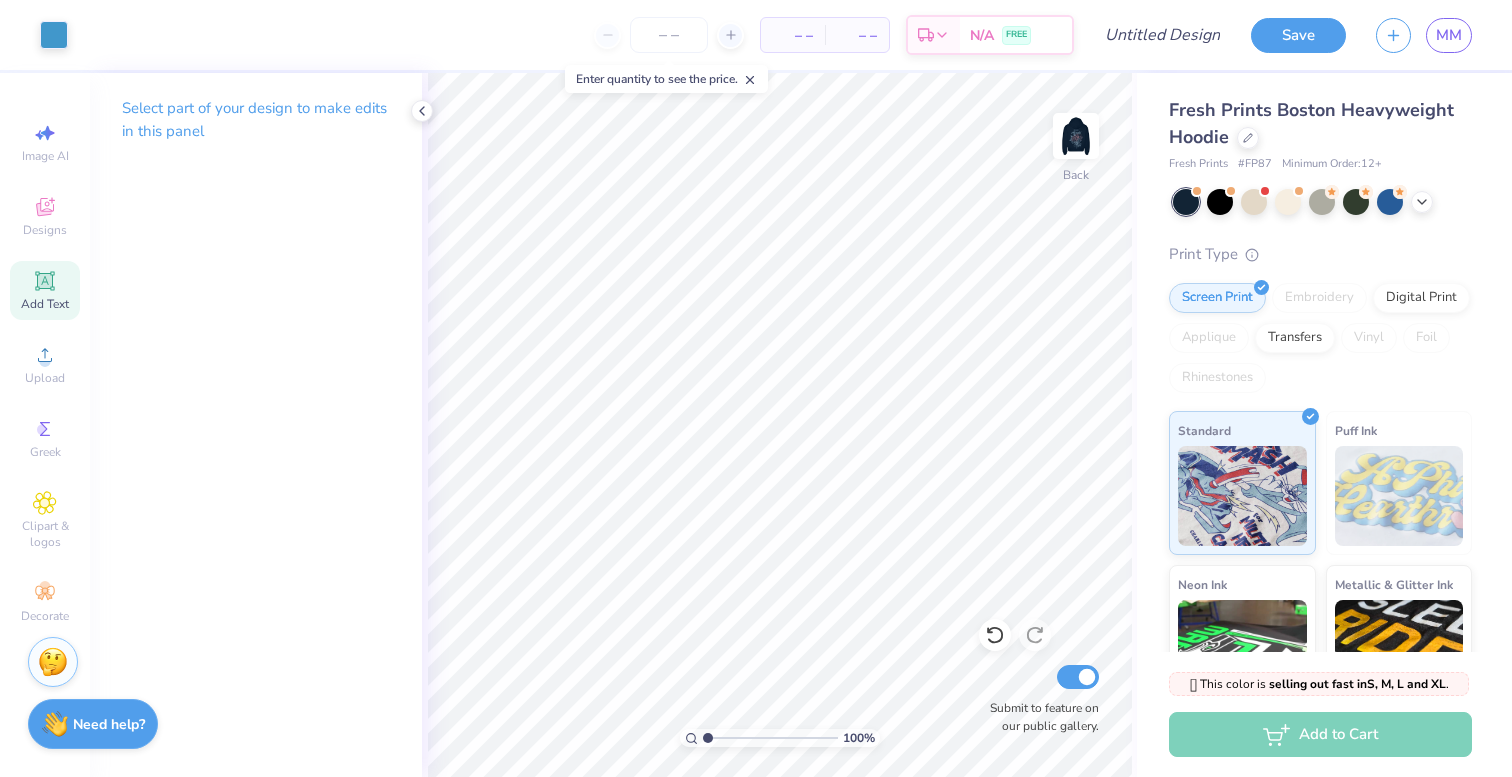 click on "Add Text" at bounding box center [45, 304] 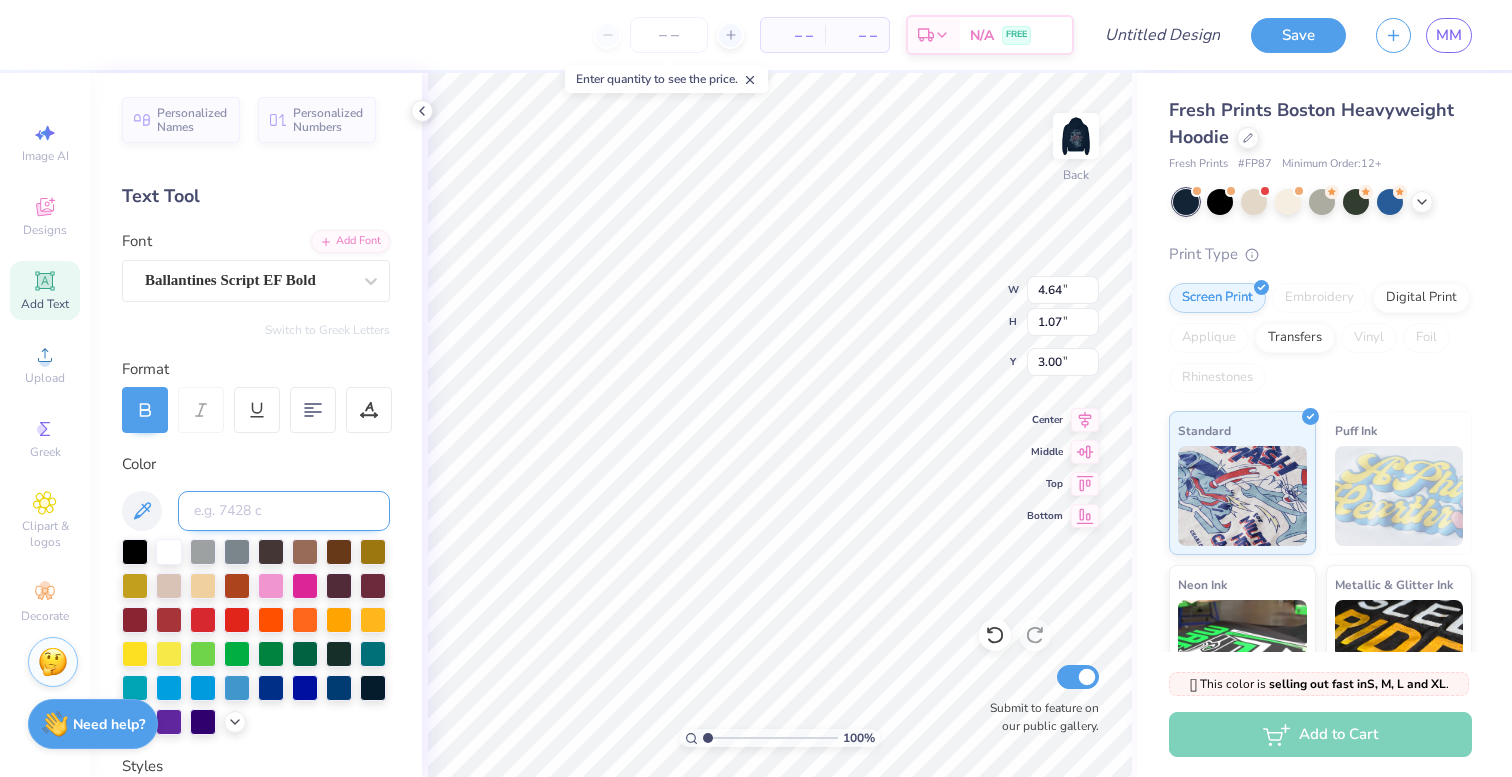 click at bounding box center [284, 511] 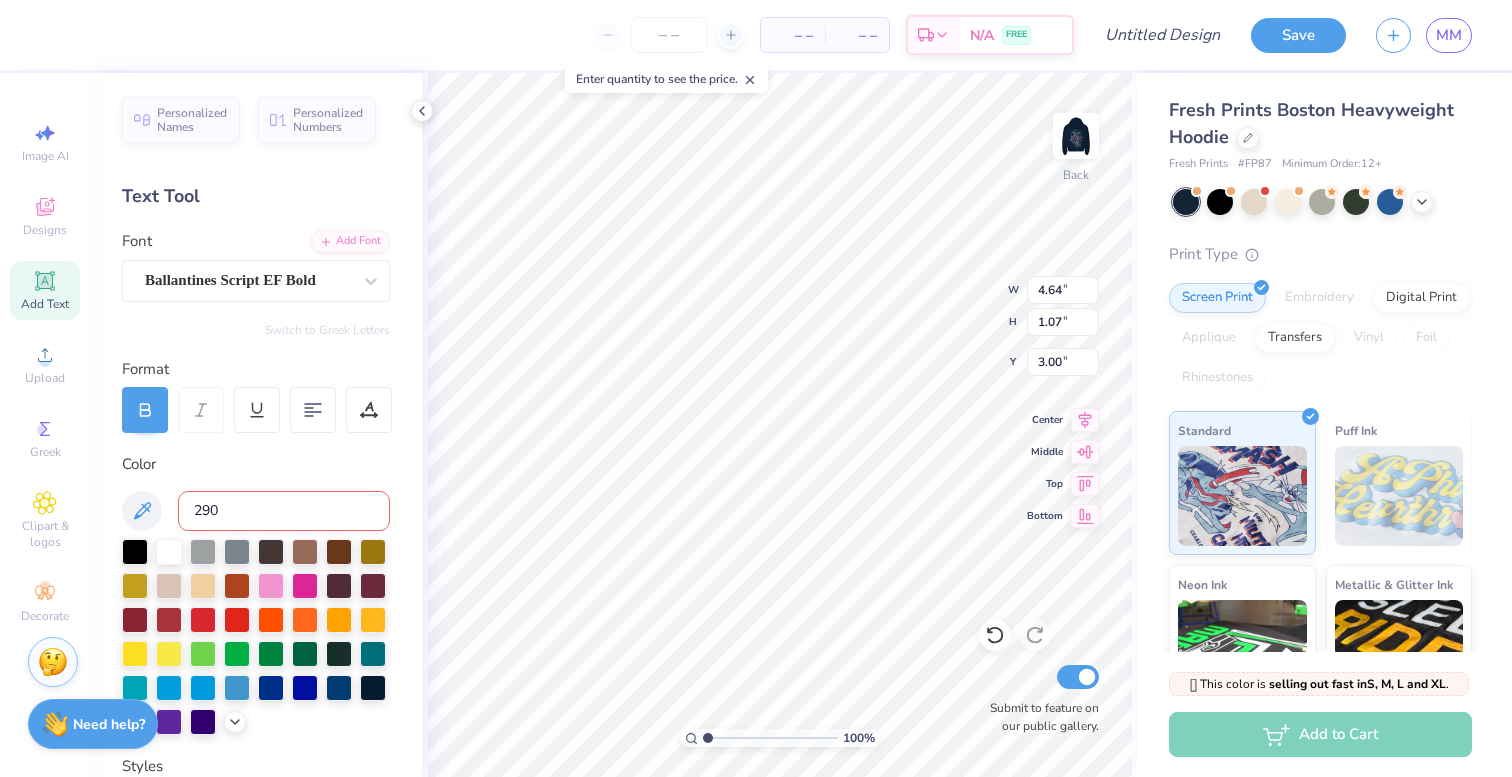type on "290C" 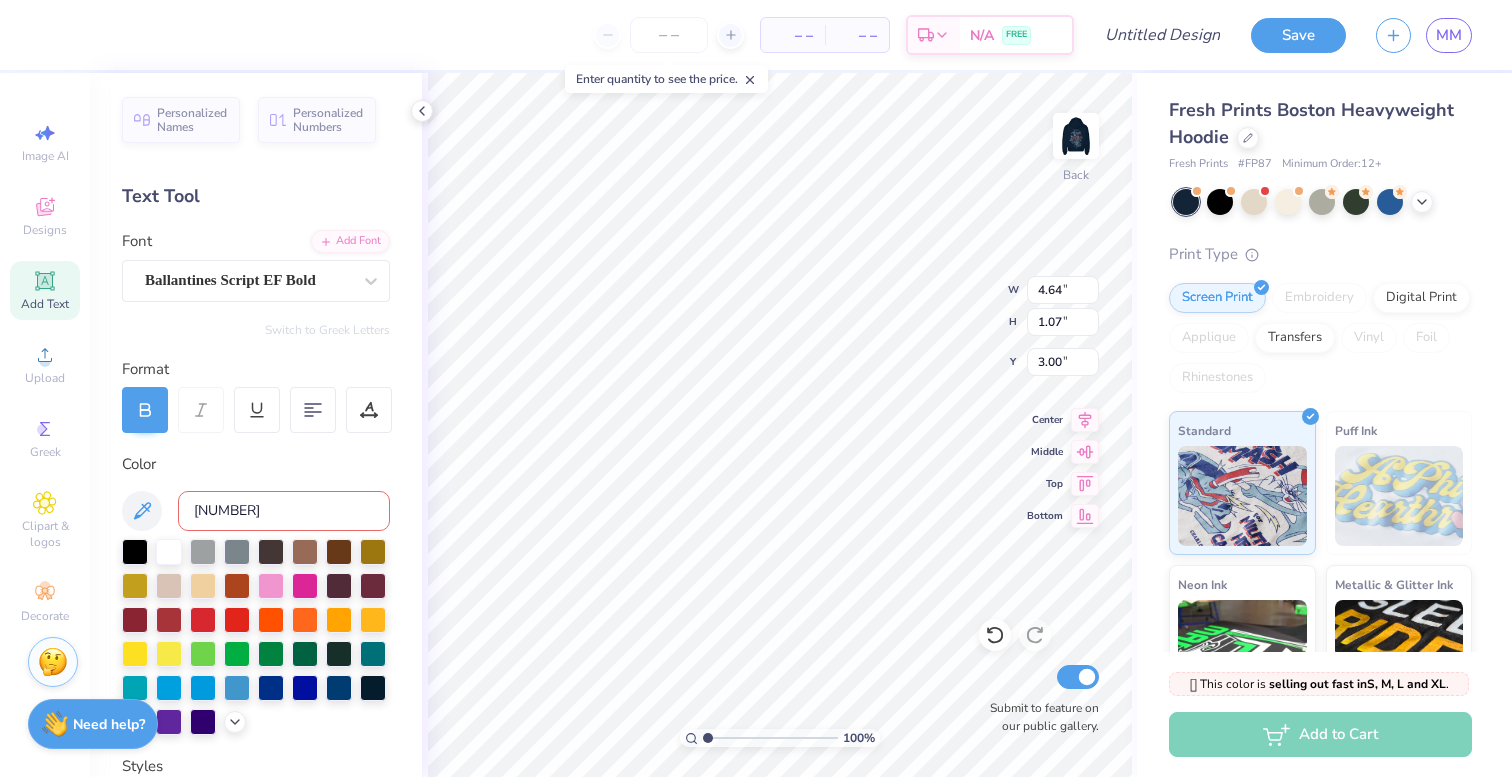 type 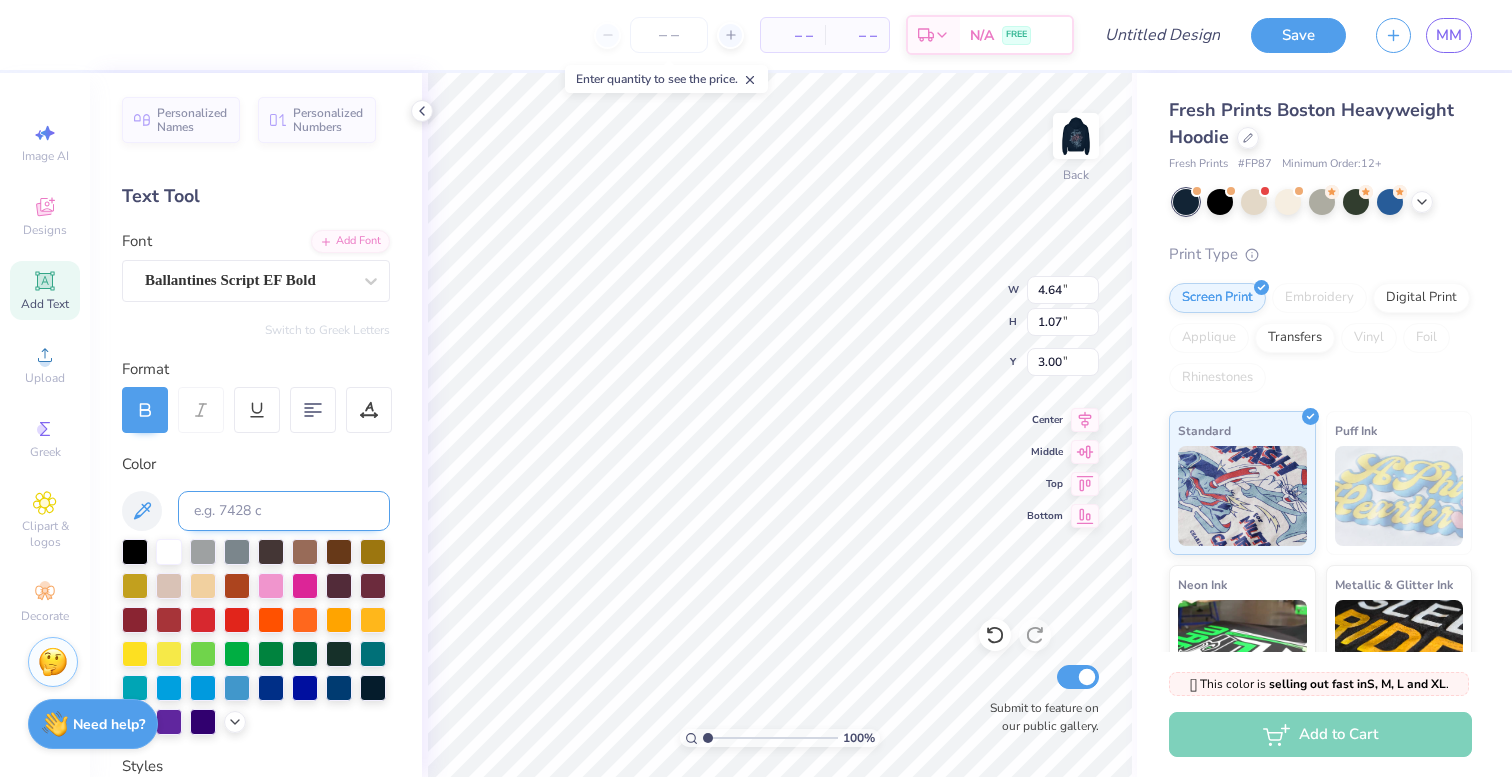scroll, scrollTop: 1, scrollLeft: 0, axis: vertical 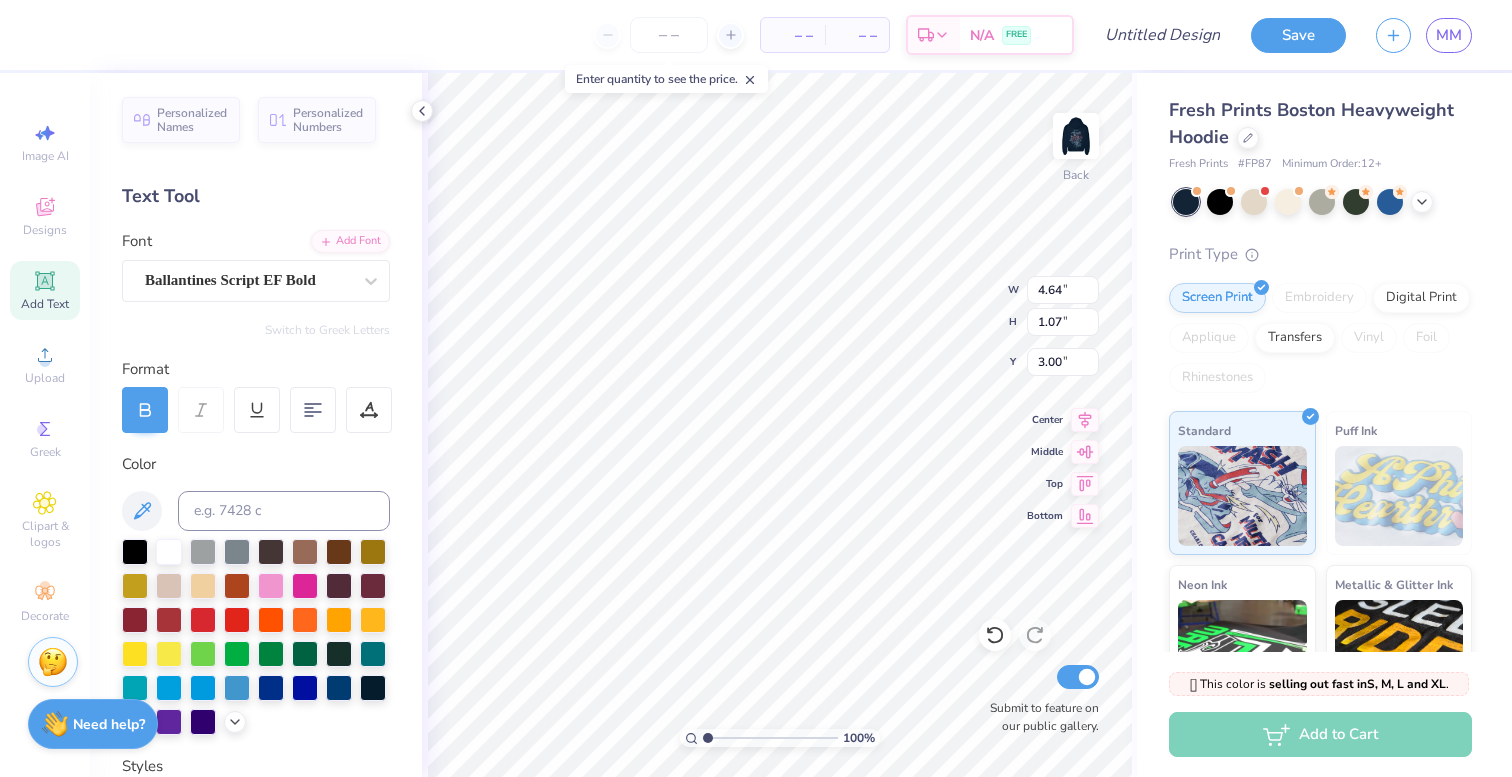 type 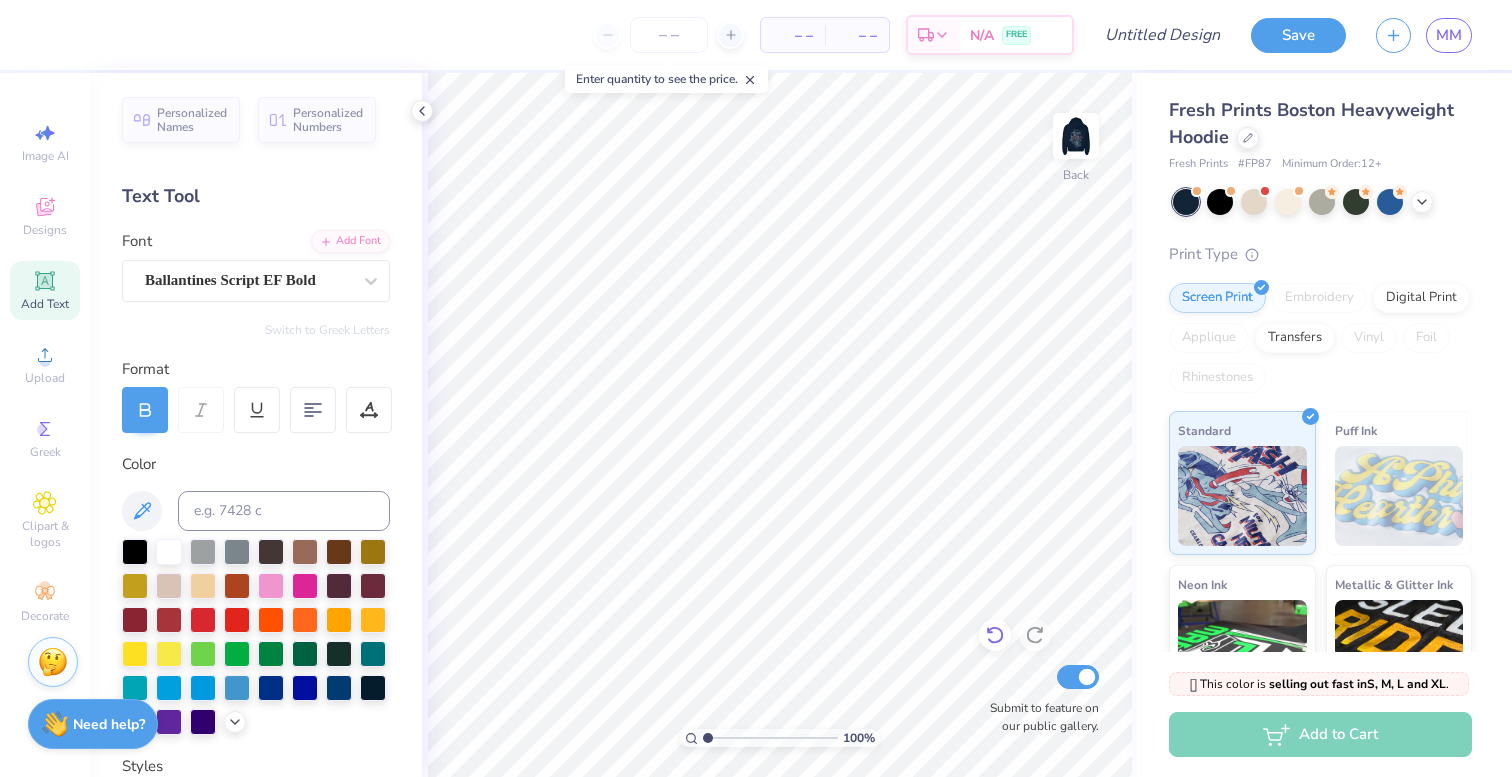 click 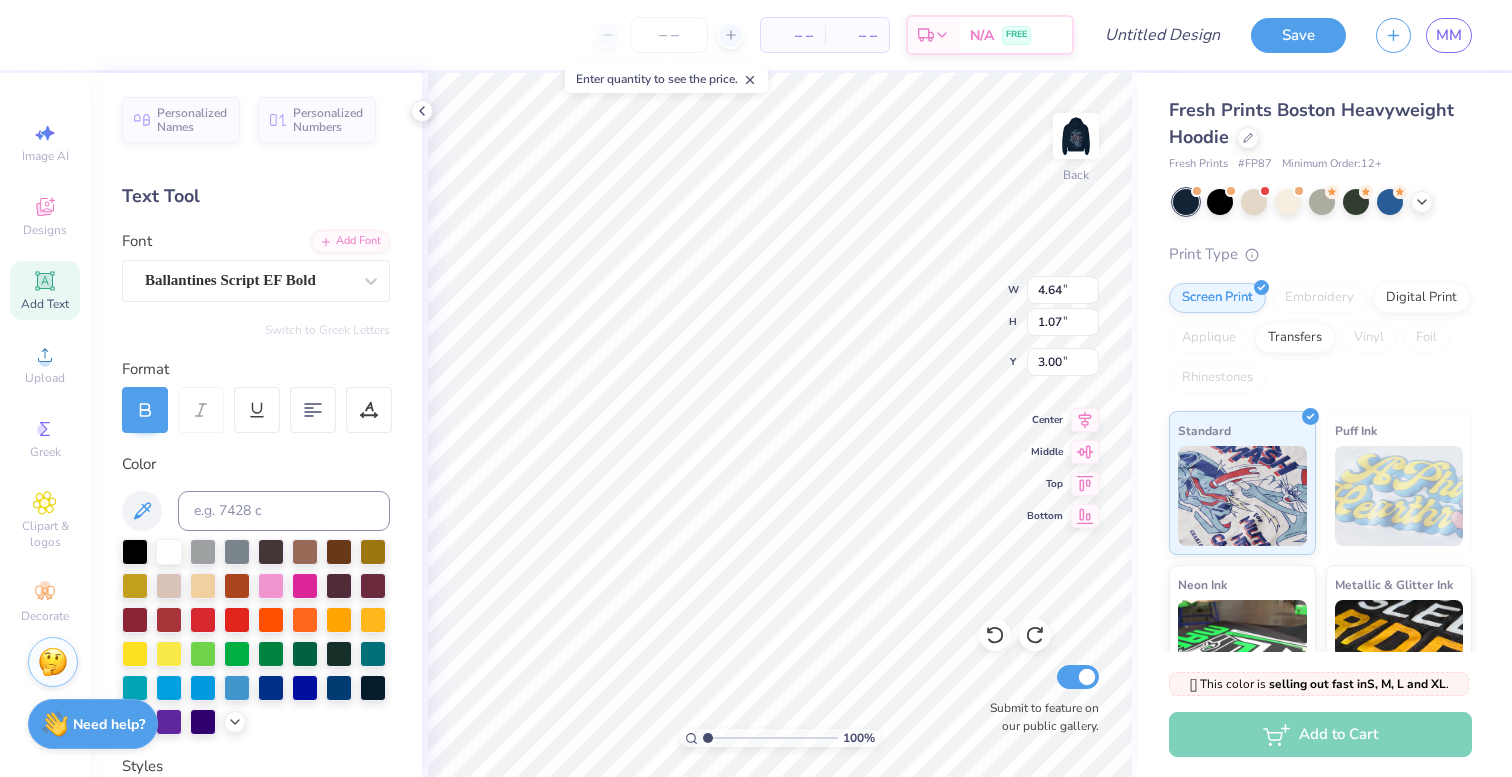 scroll, scrollTop: 0, scrollLeft: 0, axis: both 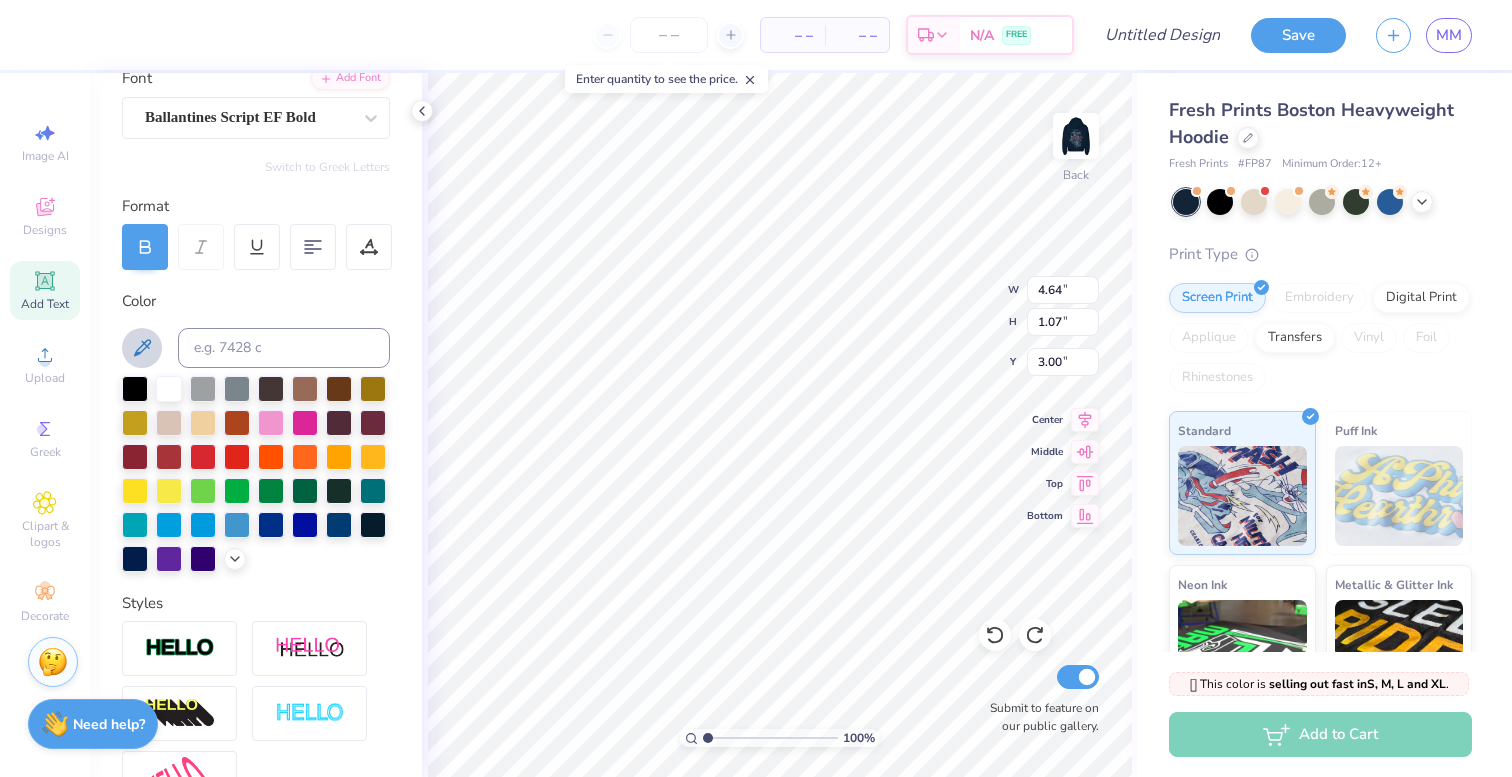 click 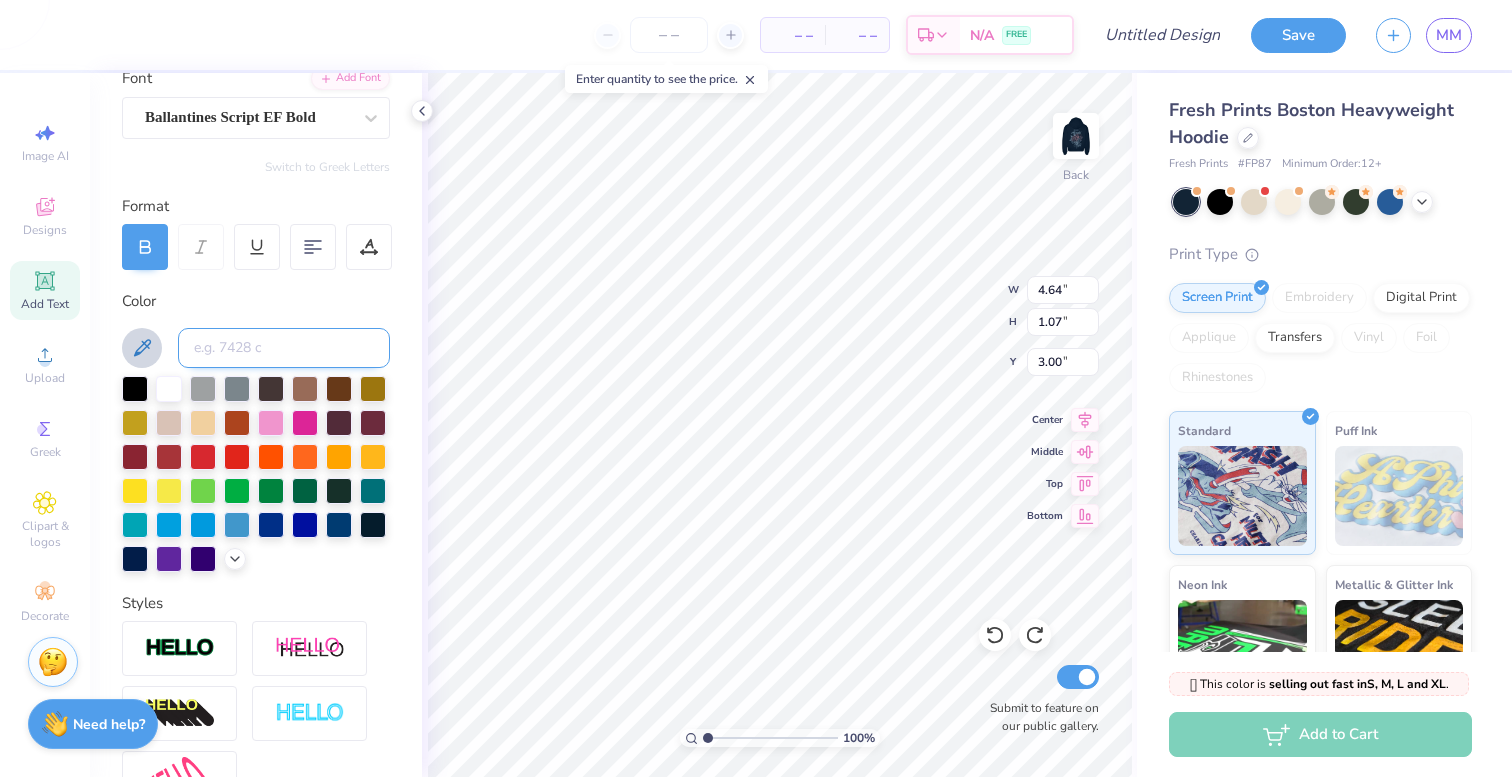 click at bounding box center (284, 348) 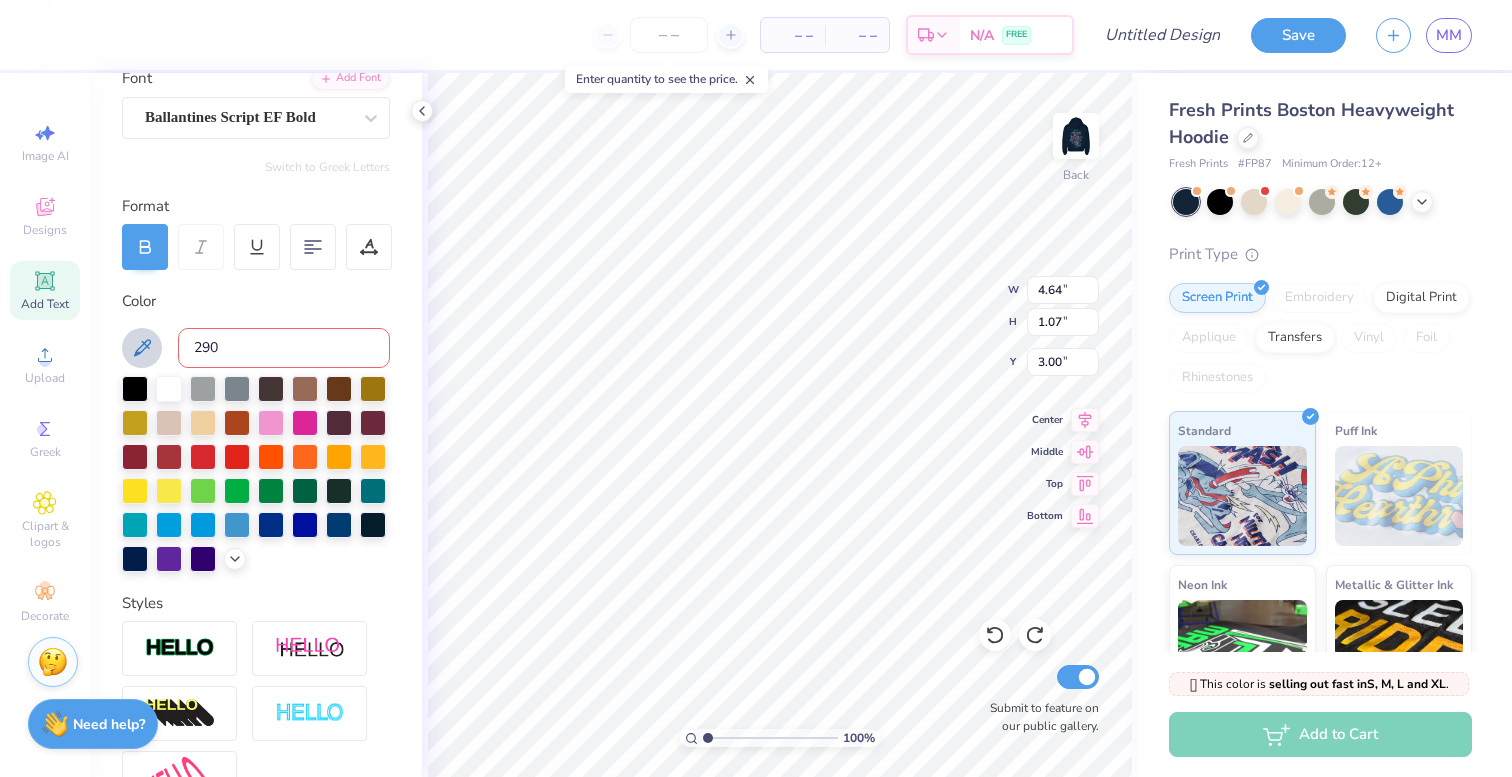 type on "290C" 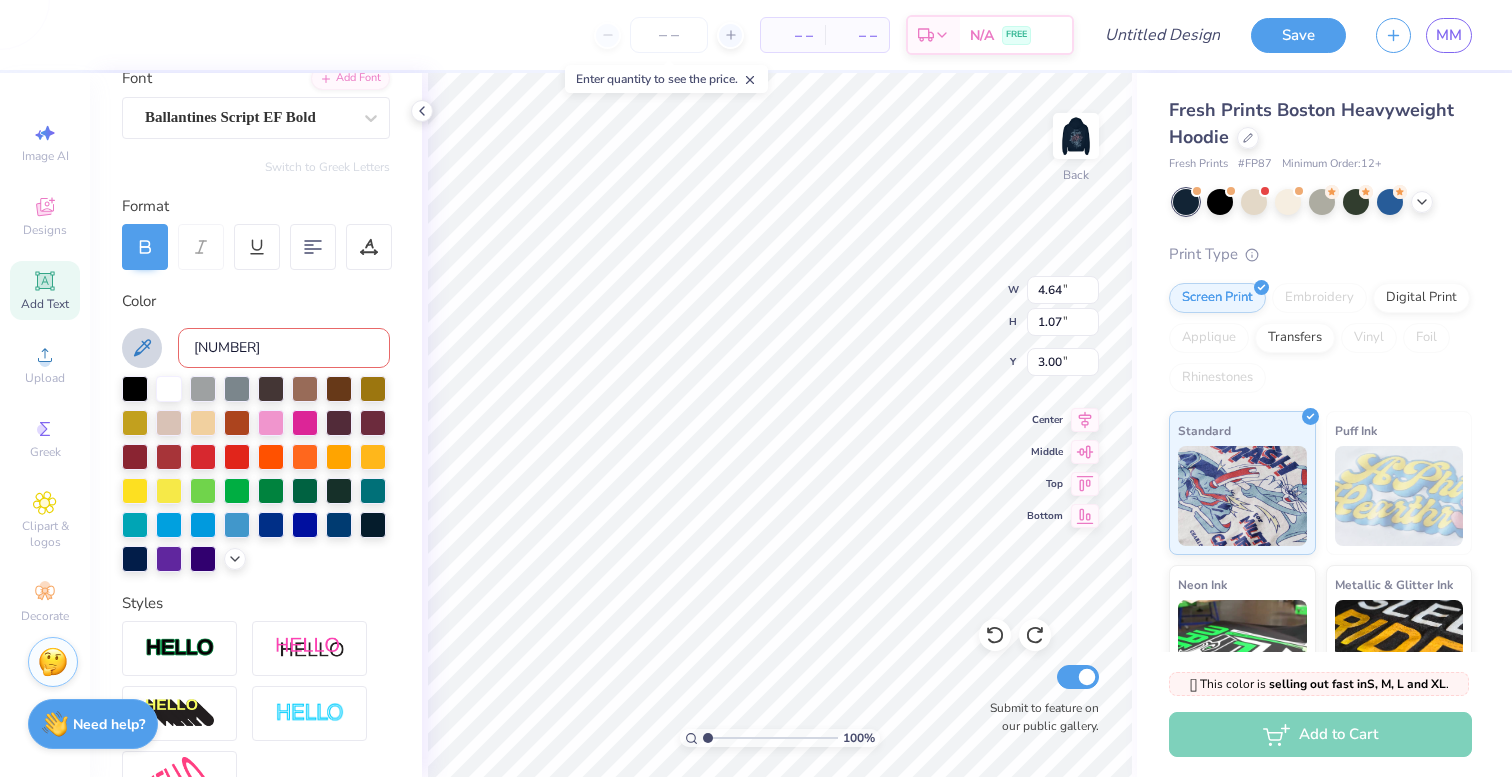 type 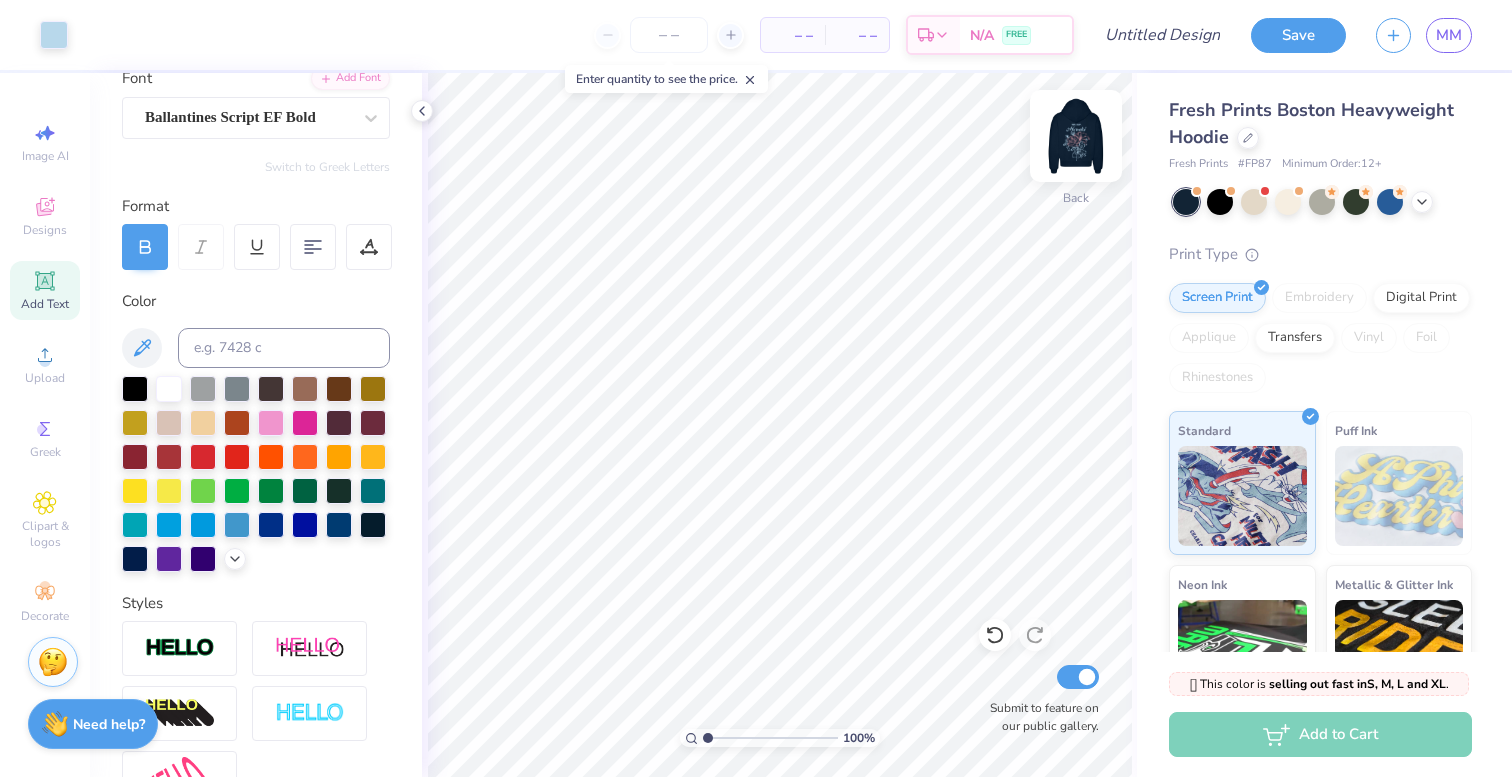 click at bounding box center [1076, 136] 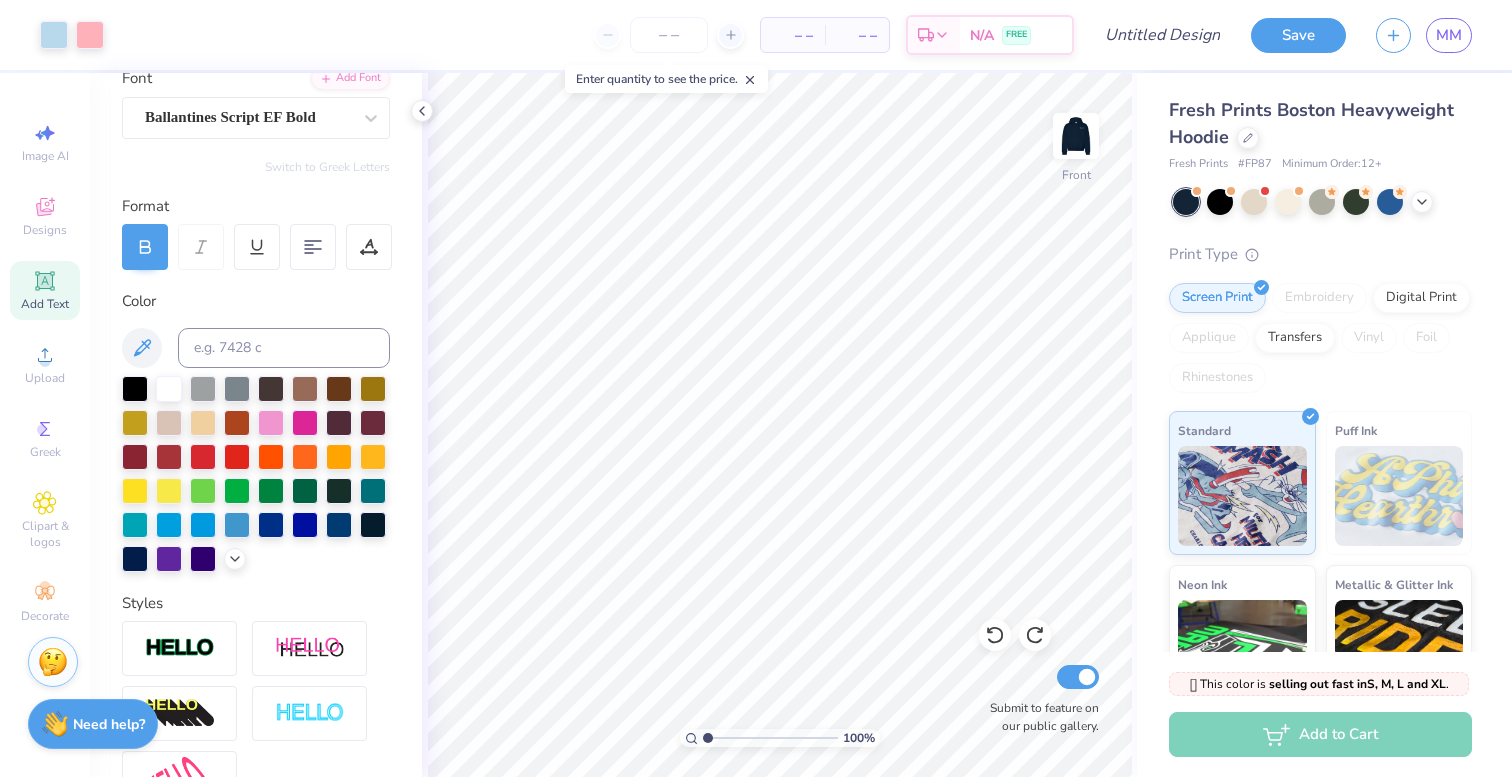 click at bounding box center (1076, 136) 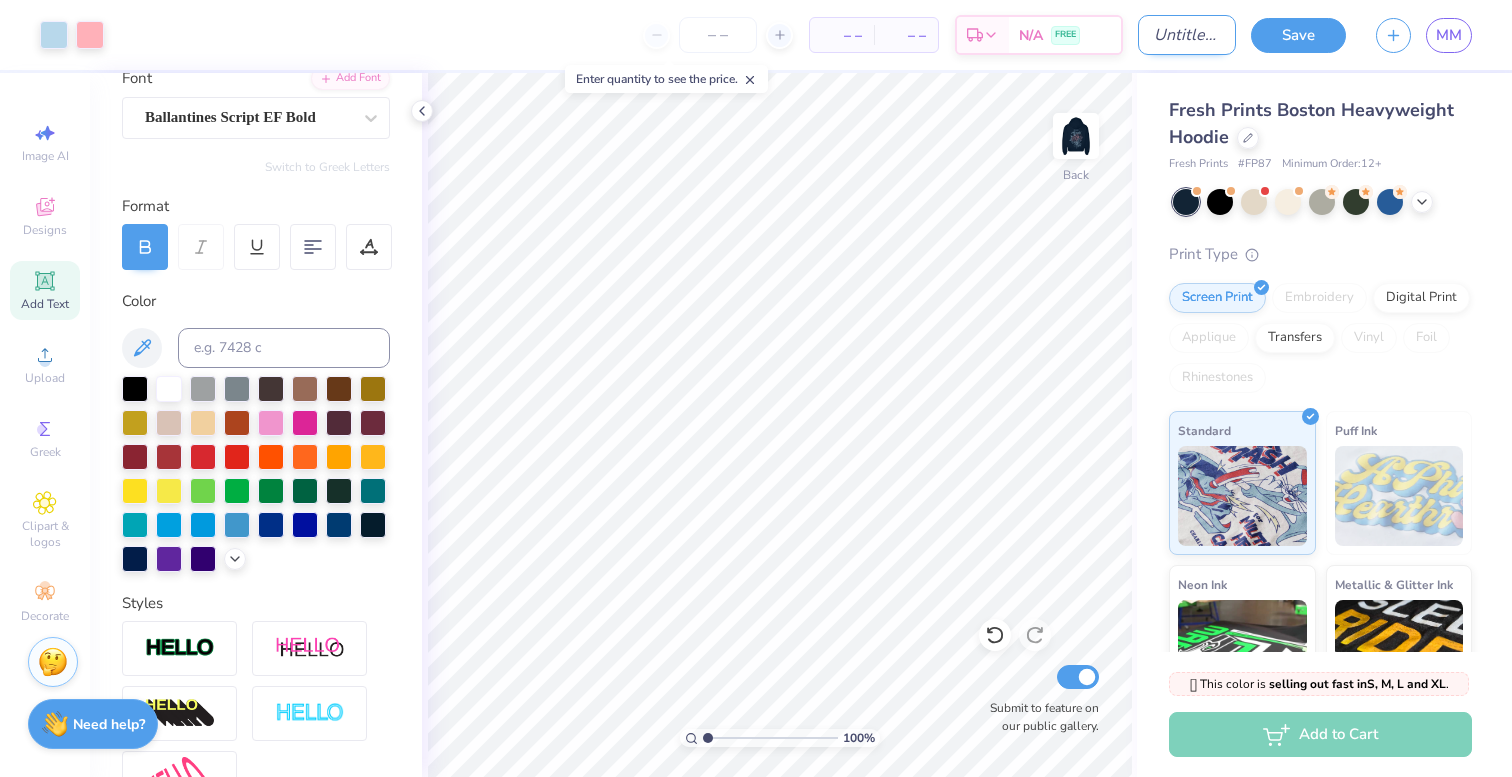 click on "Design Title" at bounding box center [1187, 35] 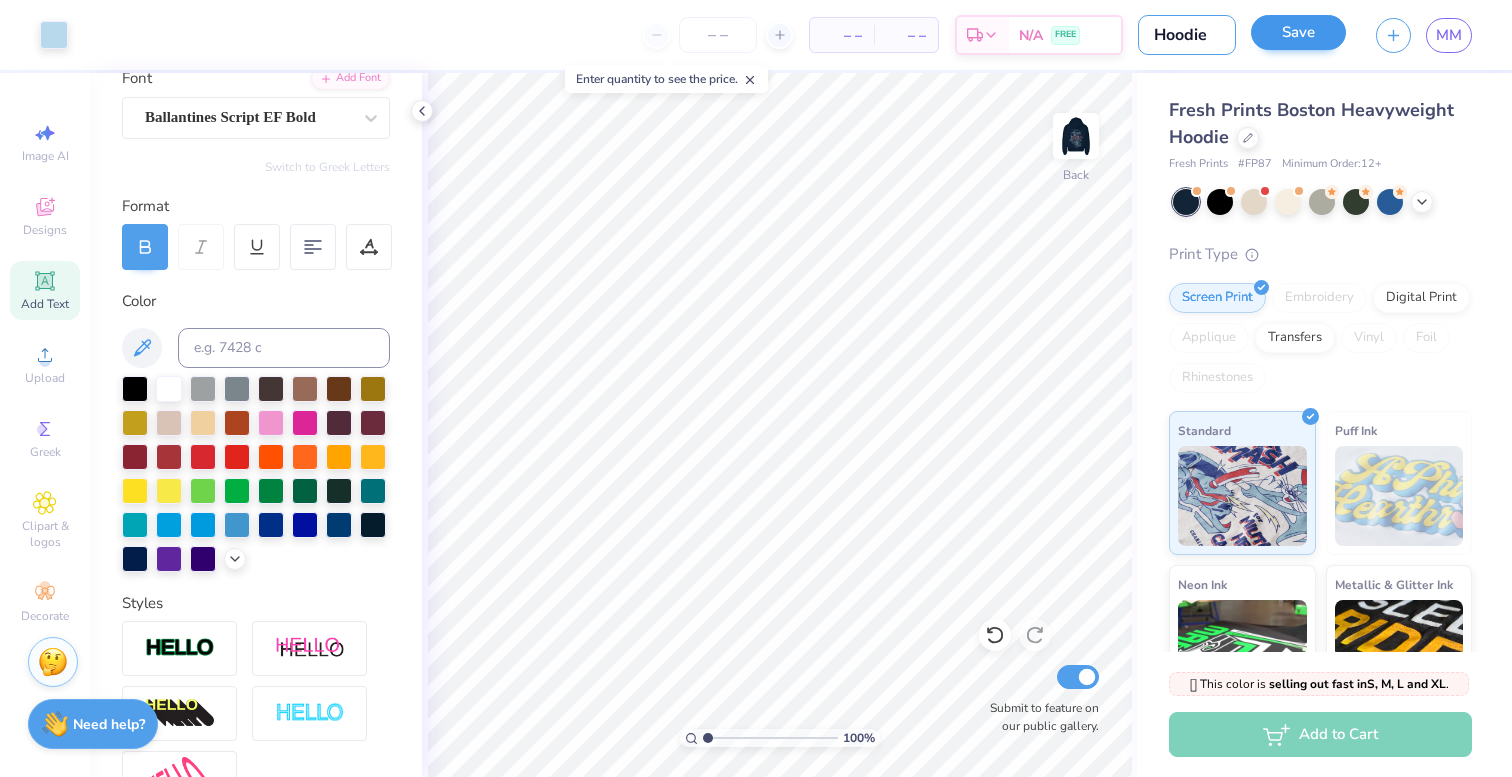 type on "Hoodie" 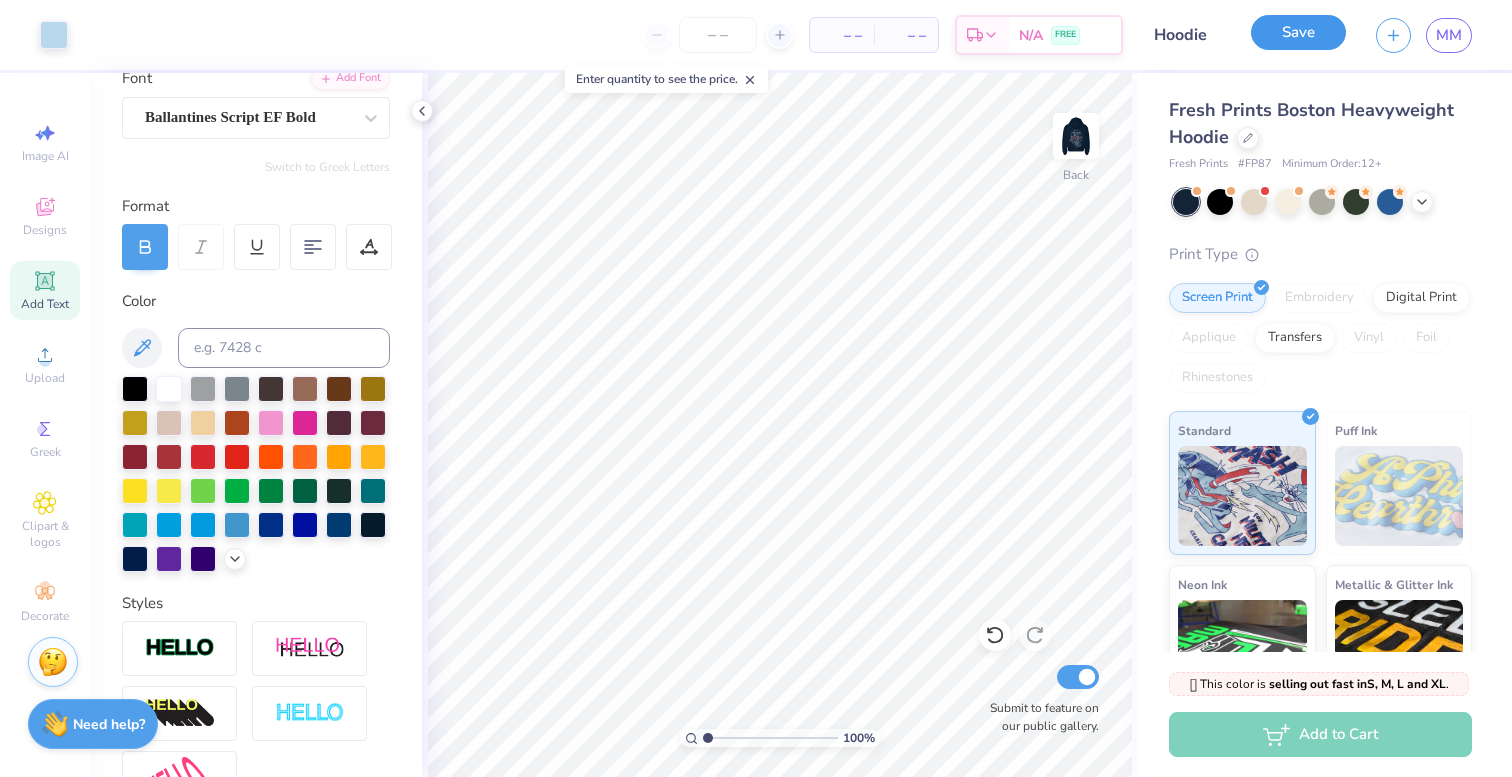 click on "Save" at bounding box center [1298, 32] 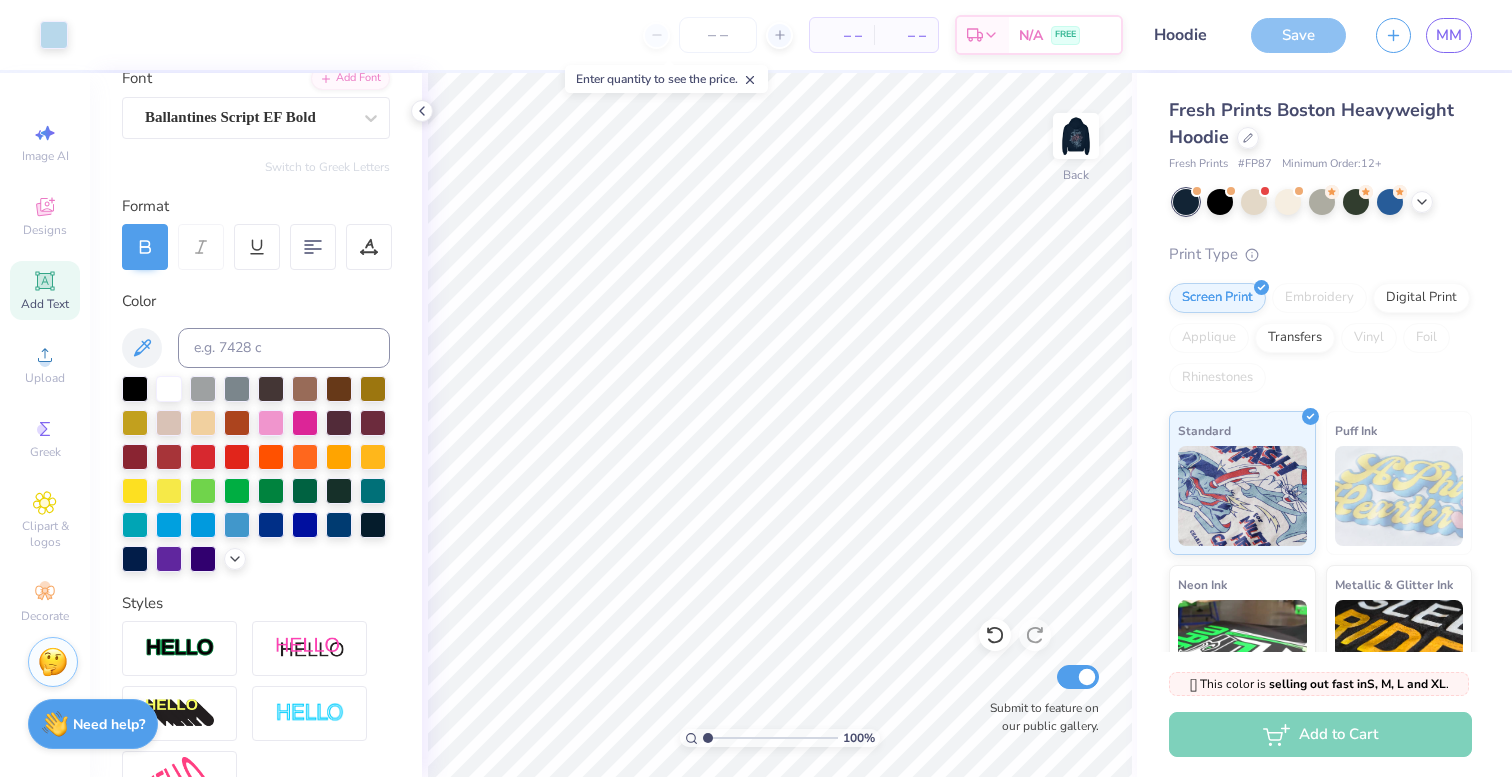 click on "Save" at bounding box center [1298, 35] 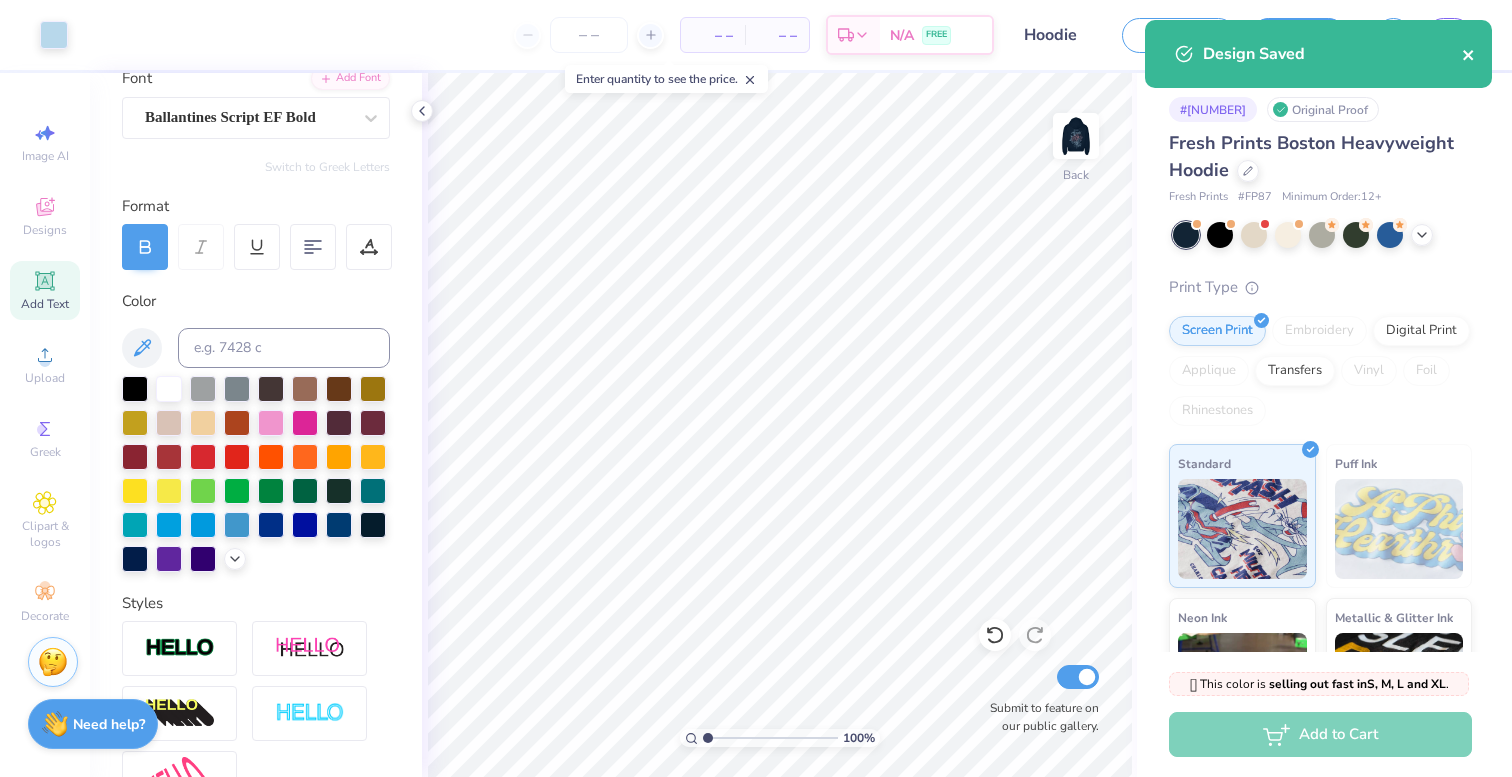 click 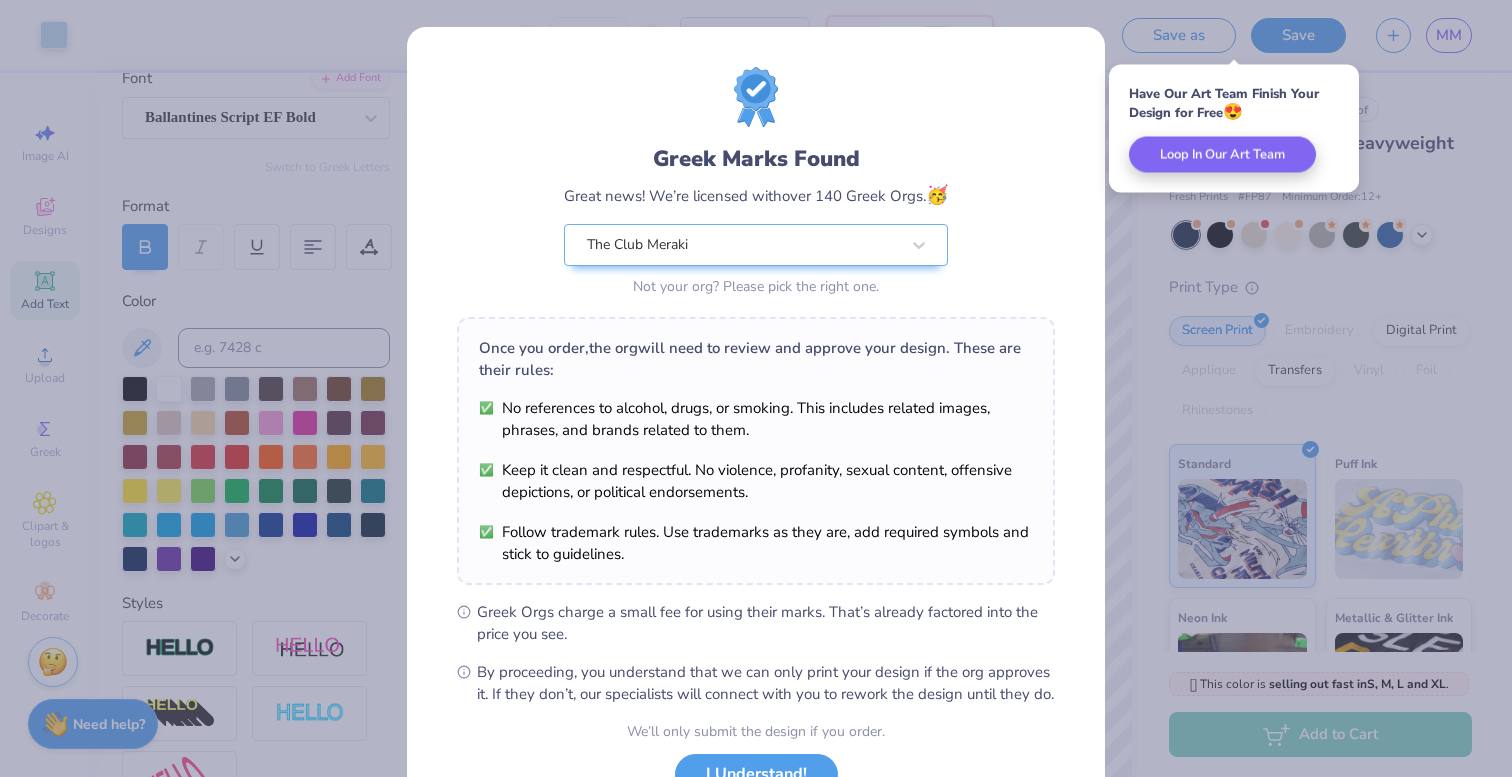click on "Greek Marks Found Great news! We’re licensed with  over 140 Greek Orgs. 🥳 The Club Meraki Not your org? Please pick the right one. Once you order,  the org  will need to review and approve your design. These are their rules: No references to alcohol, drugs, or smoking. This includes related images, phrases, and brands related to them. Keep it clean and respectful. No violence, profanity, sexual content, offensive depictions, or political endorsements. Follow trademark rules. Use trademarks as they are, add required symbols and stick to guidelines. Greek Orgs charge a small fee for using their marks. That’s already factored into the price you see. By proceeding, you understand that we can only print your design if the org approves it. If they don’t, our specialists will connect with you to rework the design until they do. We’ll only submit the design if you order. I Understand! No  Greek  marks in your design?" at bounding box center [756, 388] 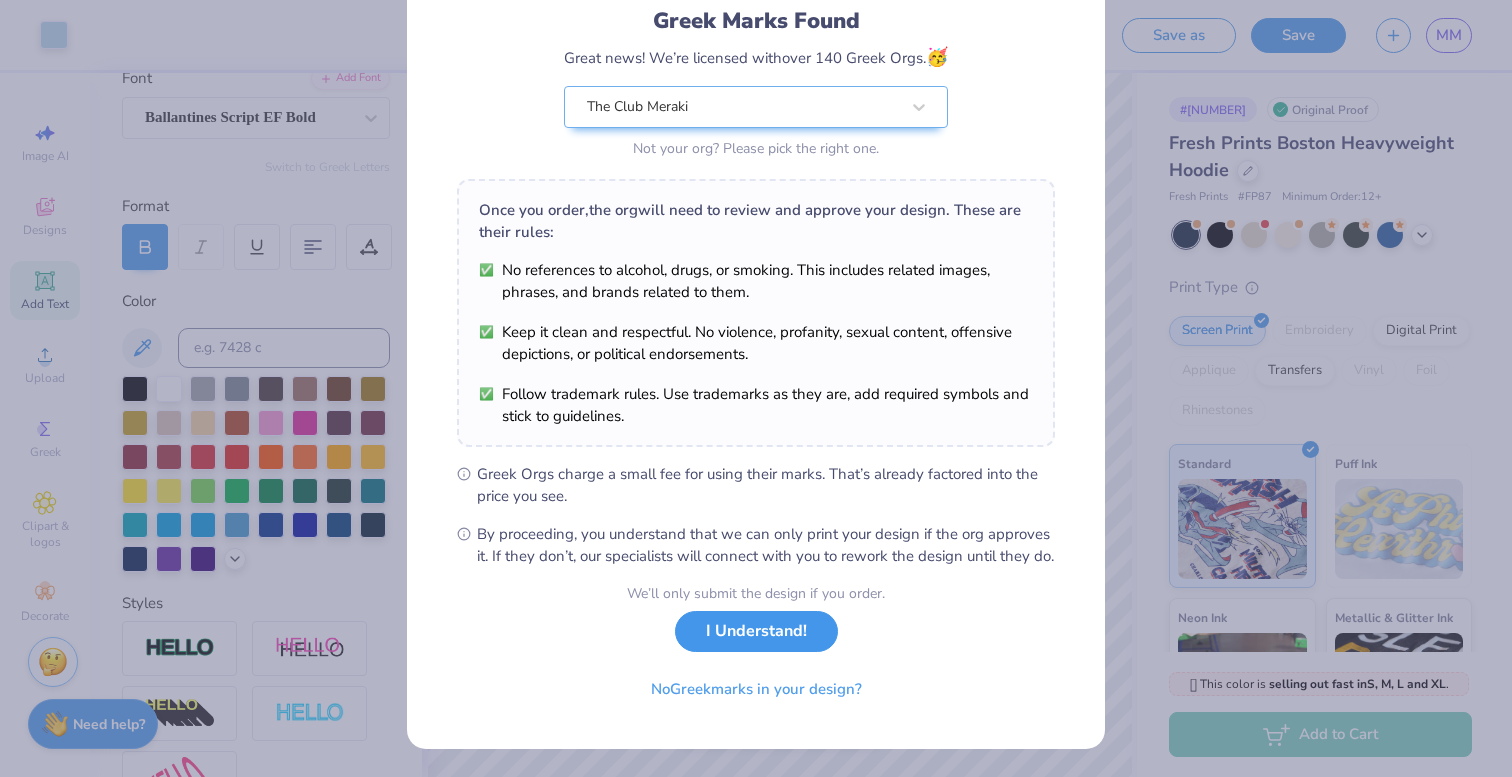 click on "I Understand!" at bounding box center [756, 631] 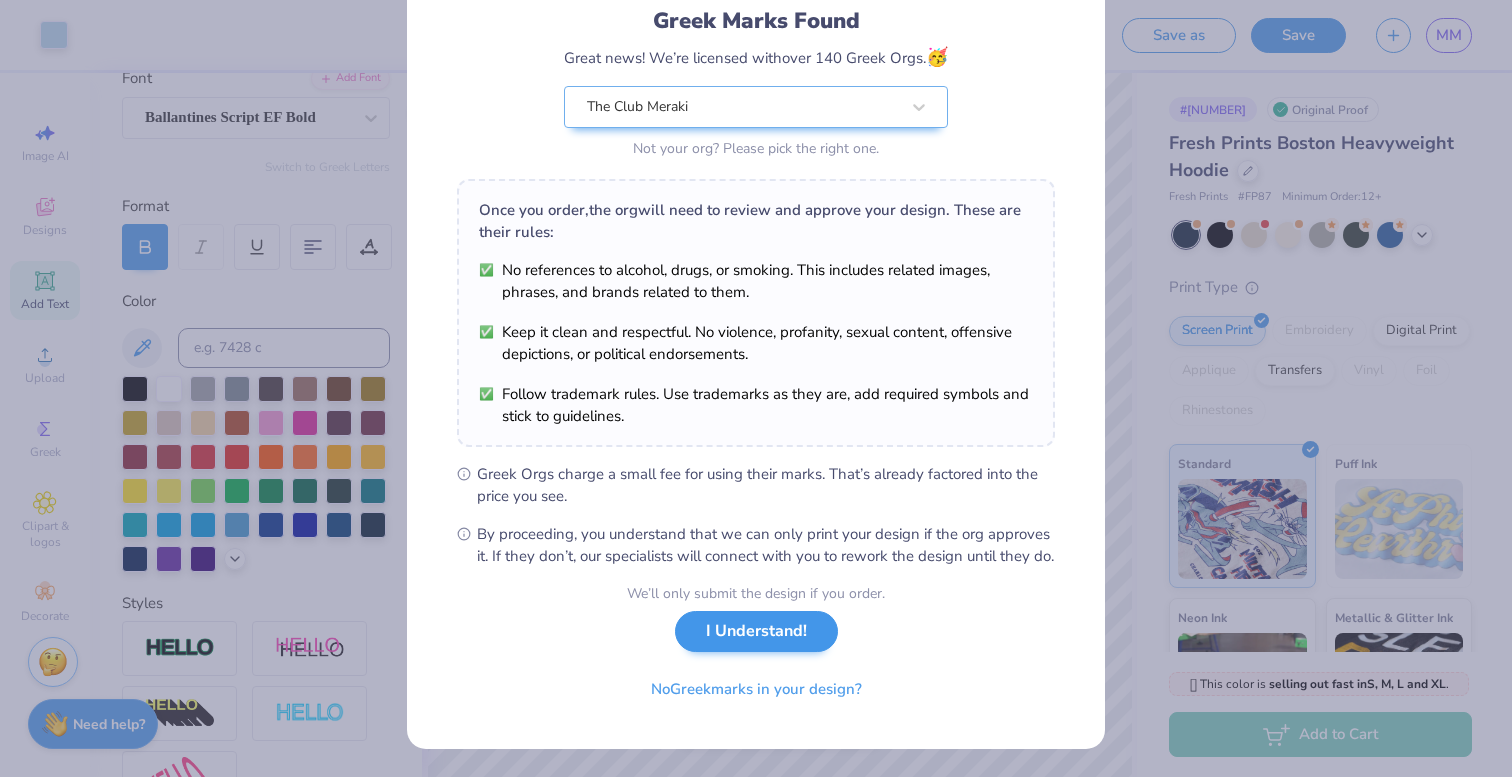scroll, scrollTop: 0, scrollLeft: 0, axis: both 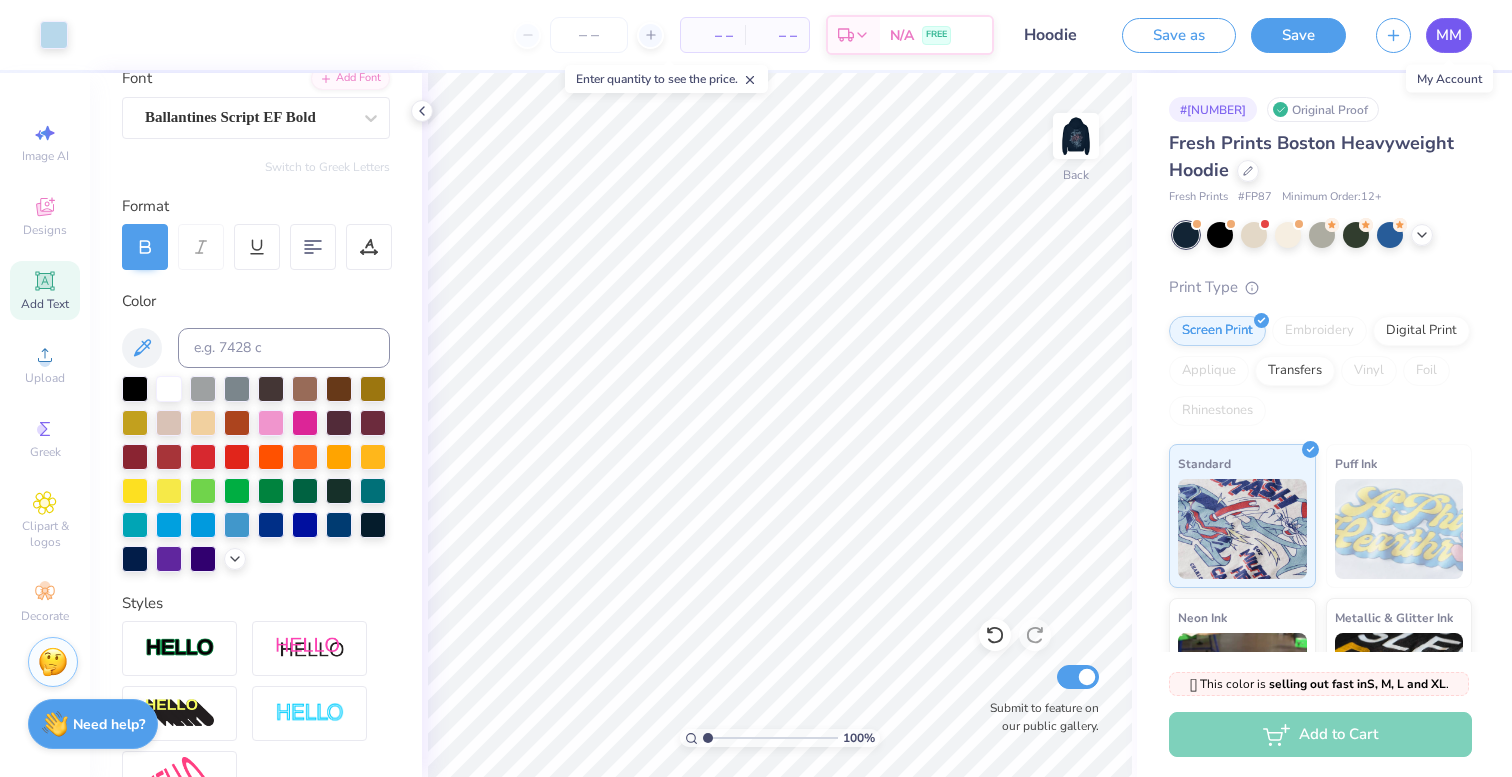 click on "MM" at bounding box center (1449, 35) 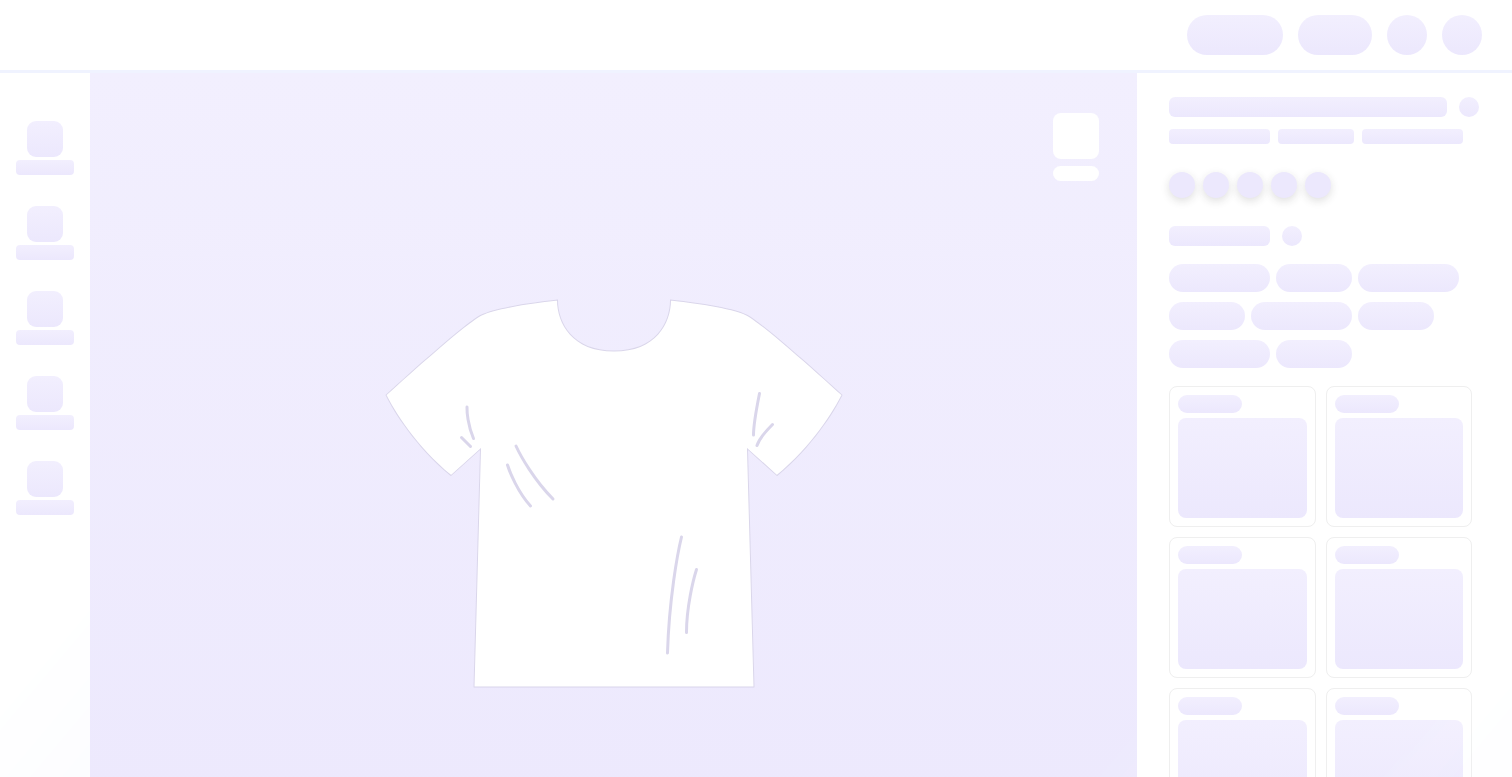 scroll, scrollTop: 0, scrollLeft: 0, axis: both 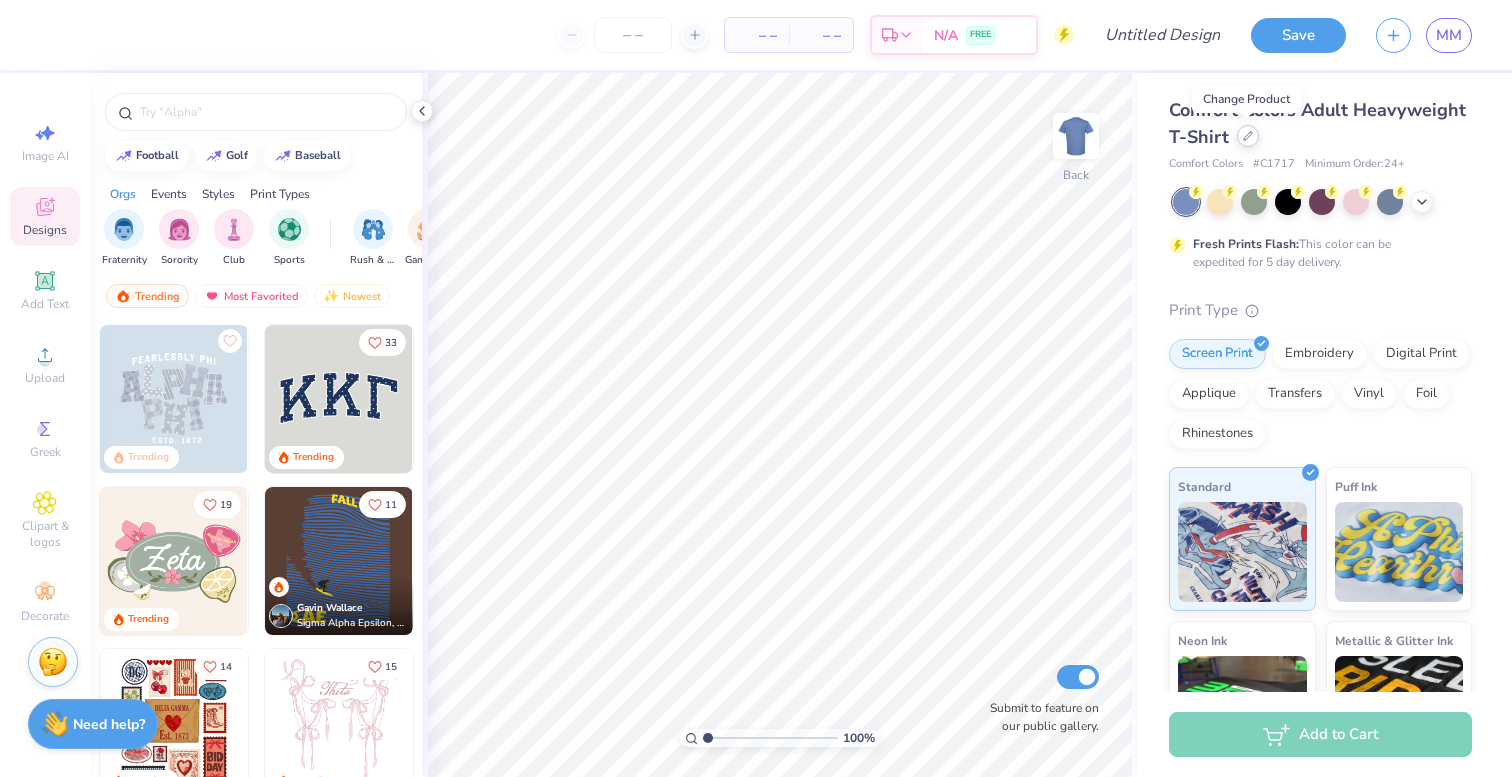 click 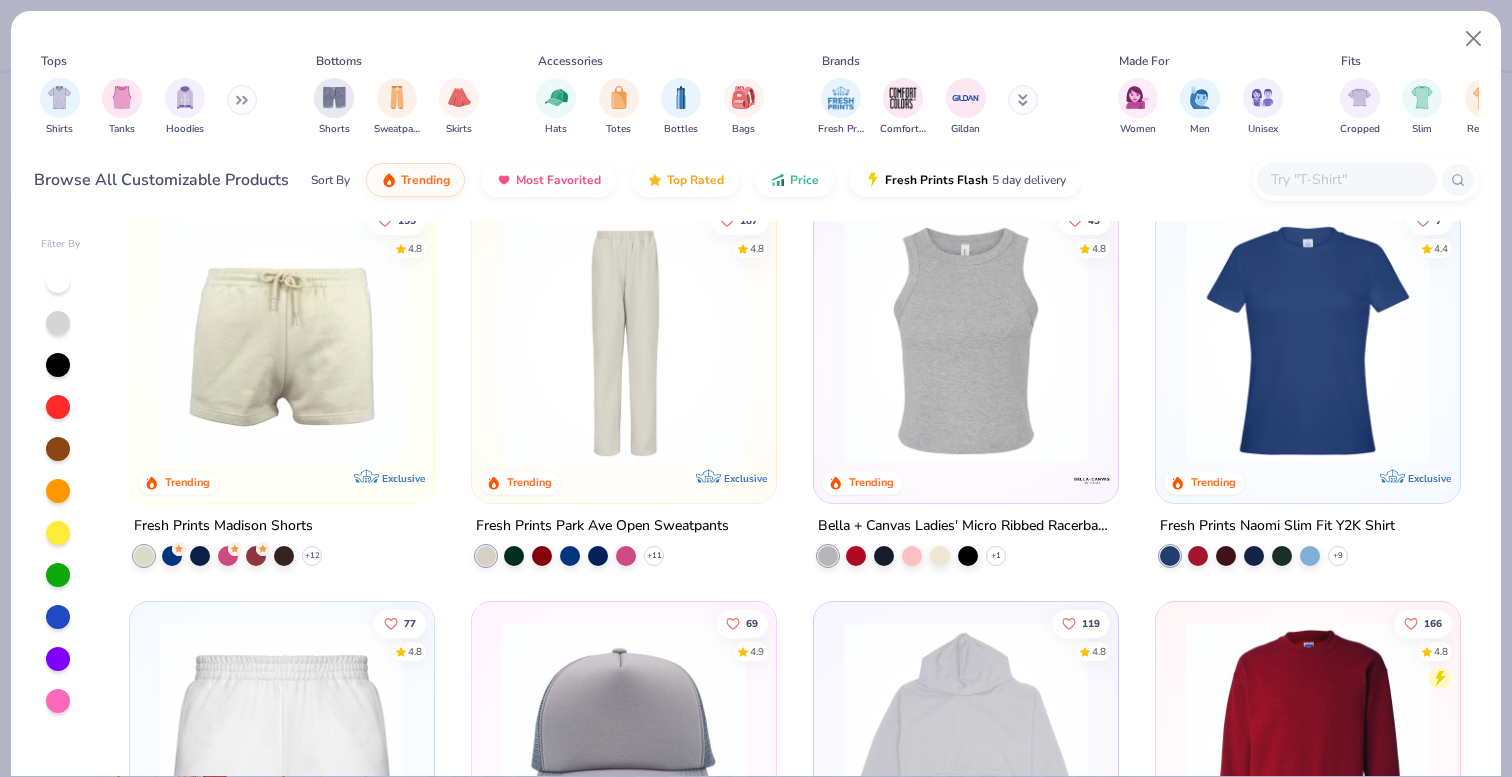 scroll, scrollTop: 2022, scrollLeft: 0, axis: vertical 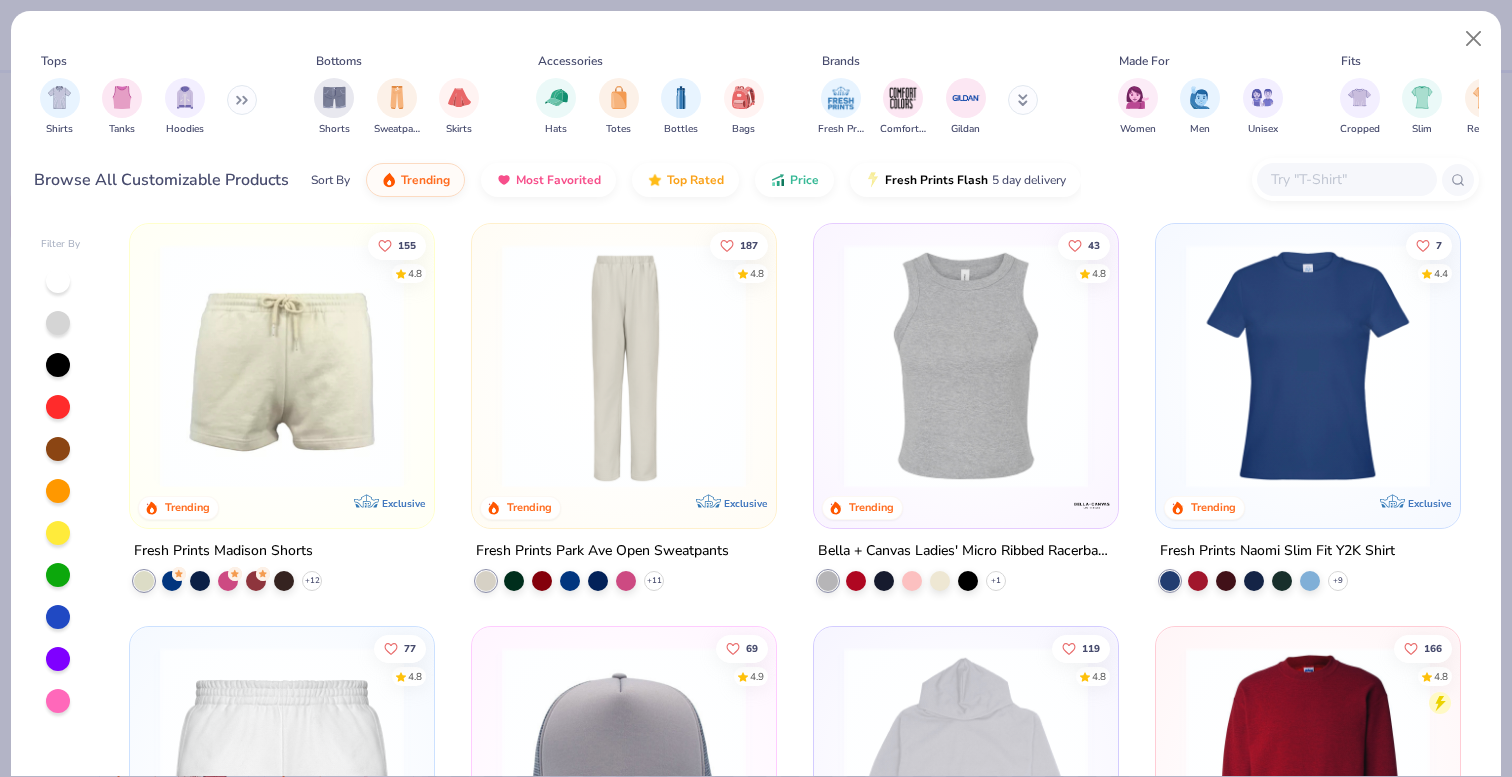 click at bounding box center (282, 366) 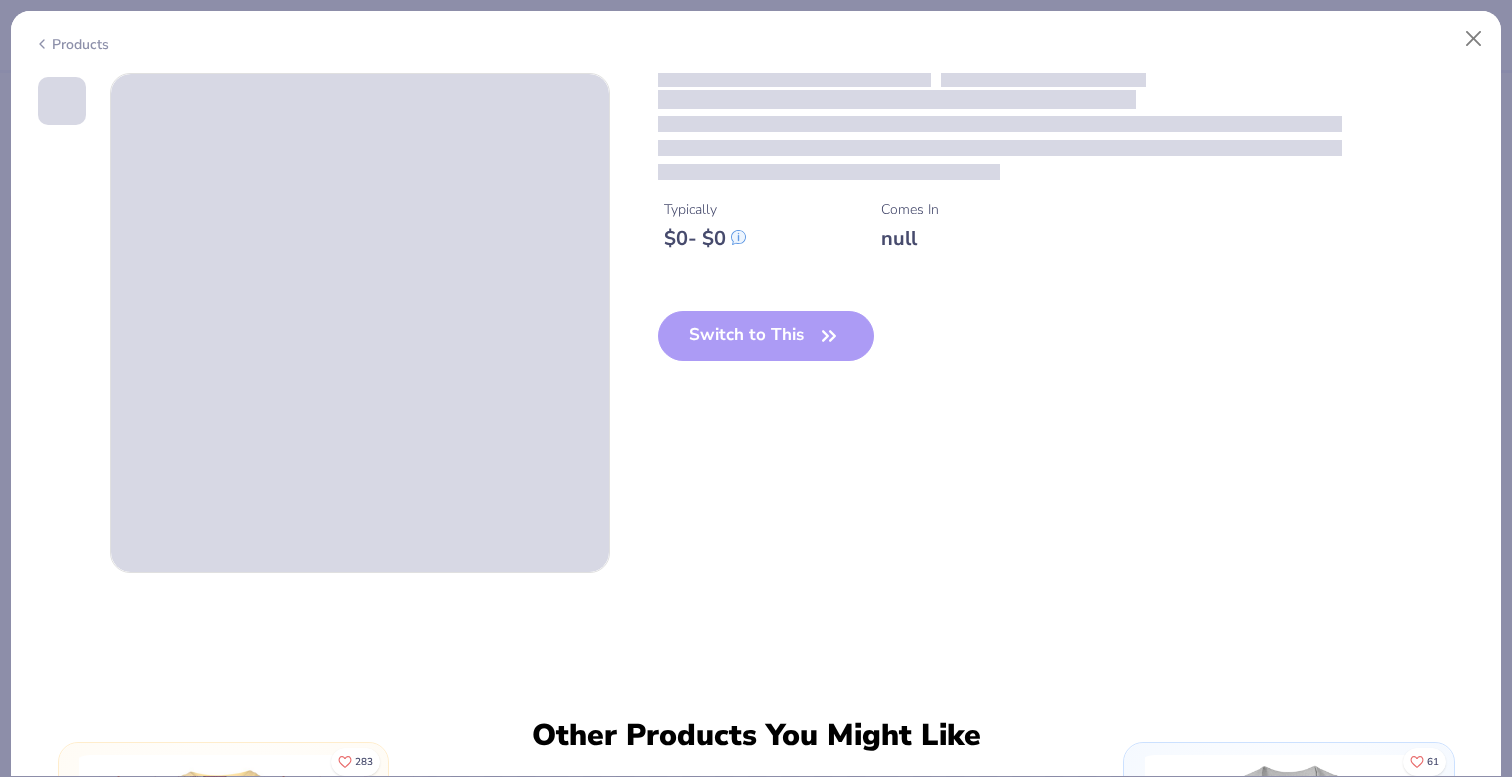 click on "Switch to This" at bounding box center [766, 352] 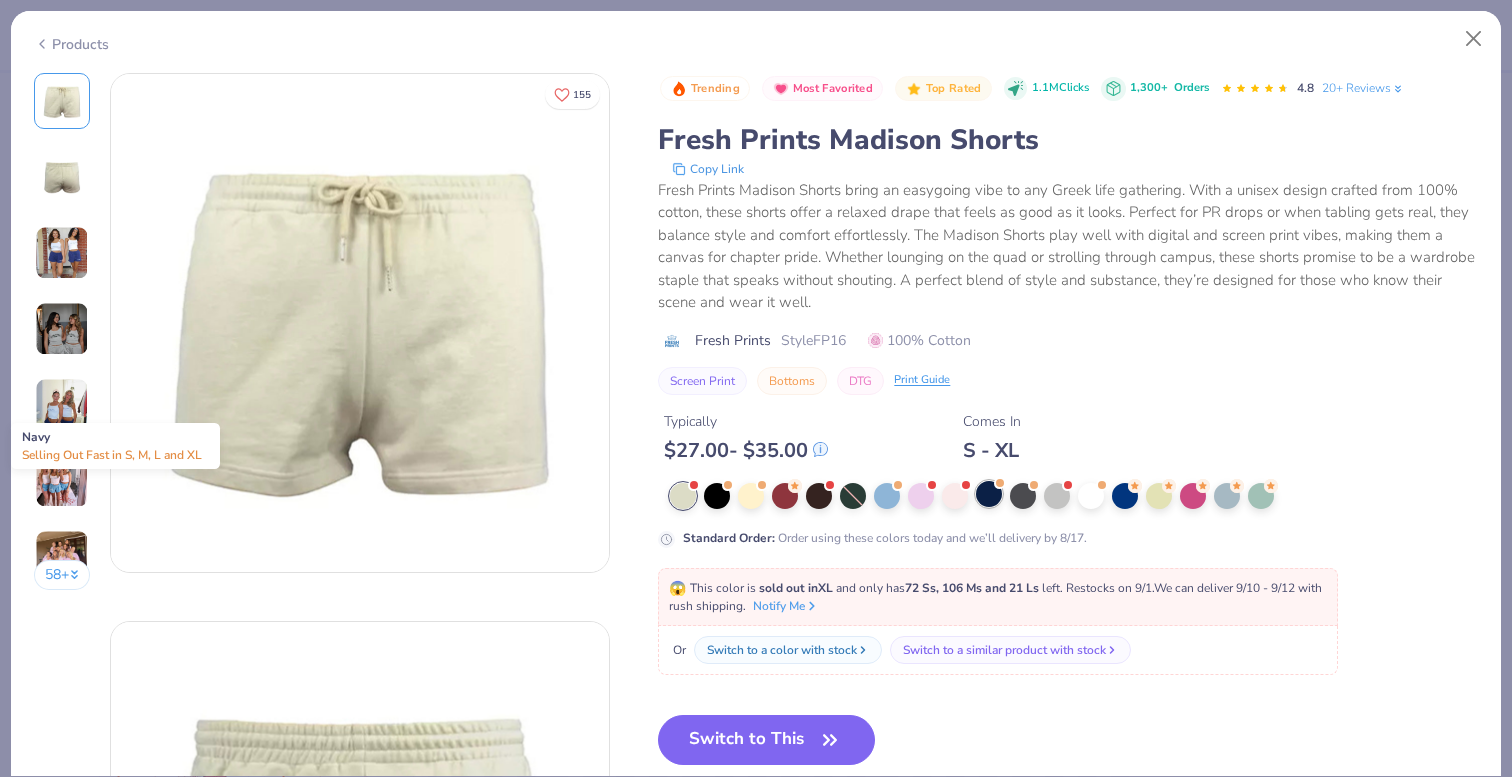 click at bounding box center [989, 494] 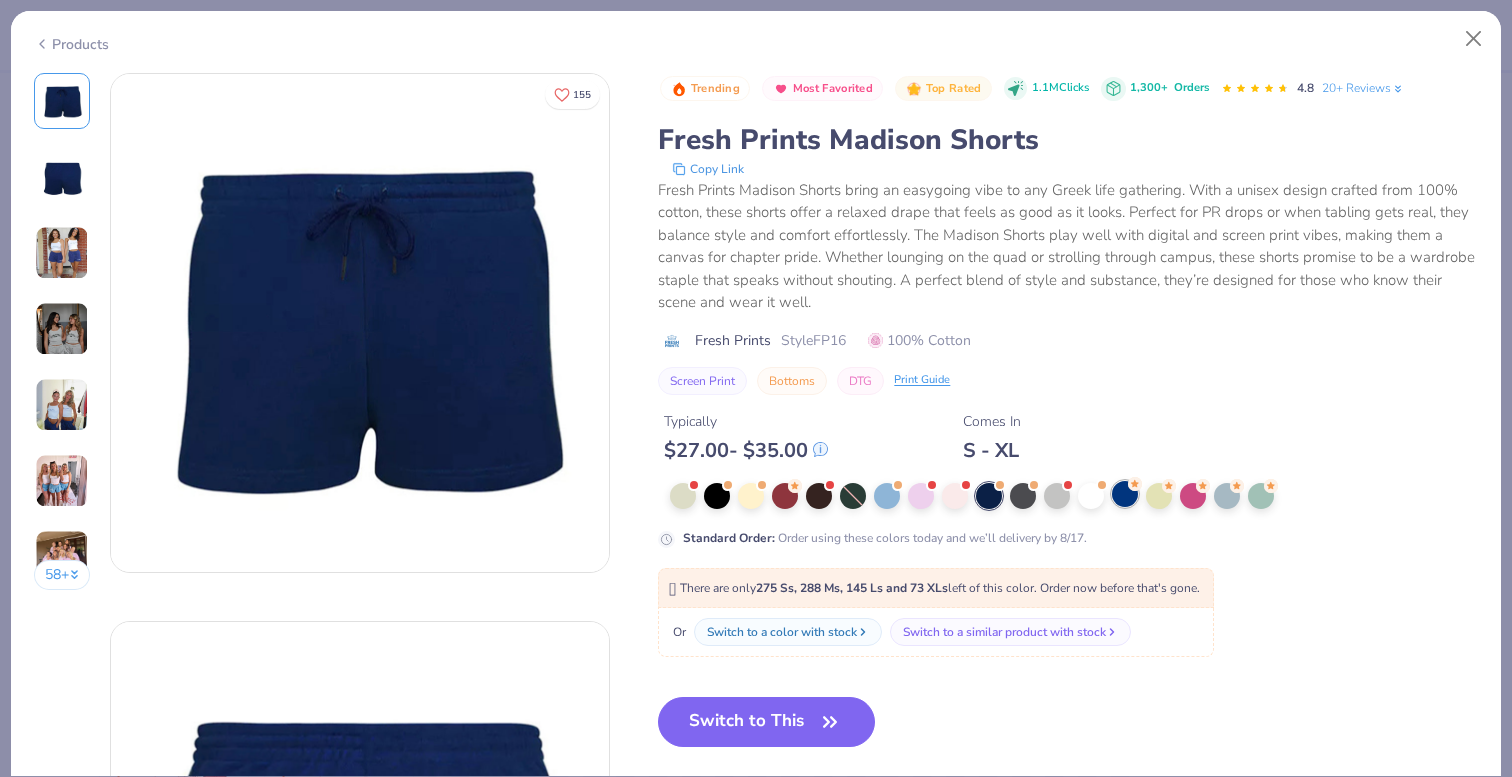 click at bounding box center (1125, 494) 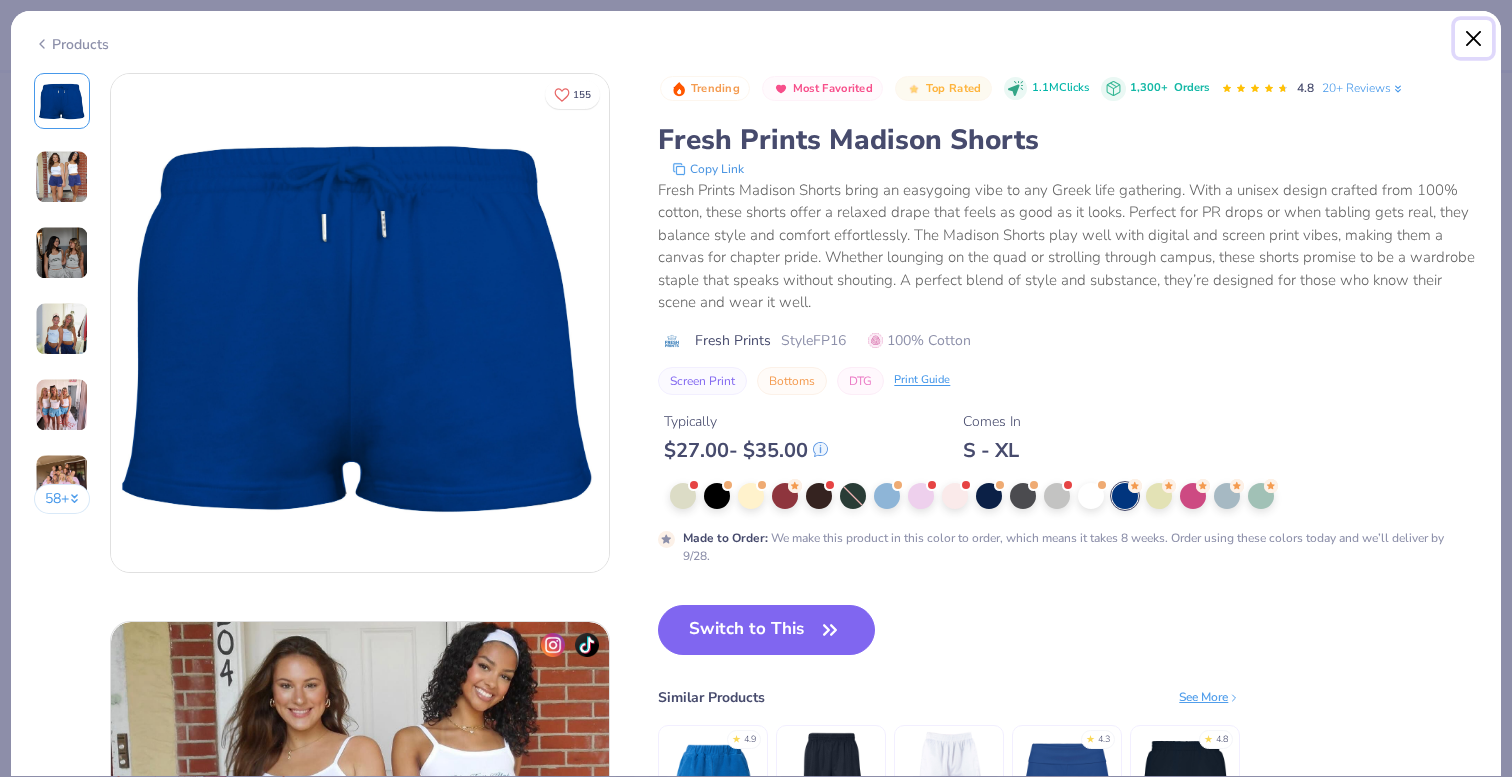 click at bounding box center (1474, 39) 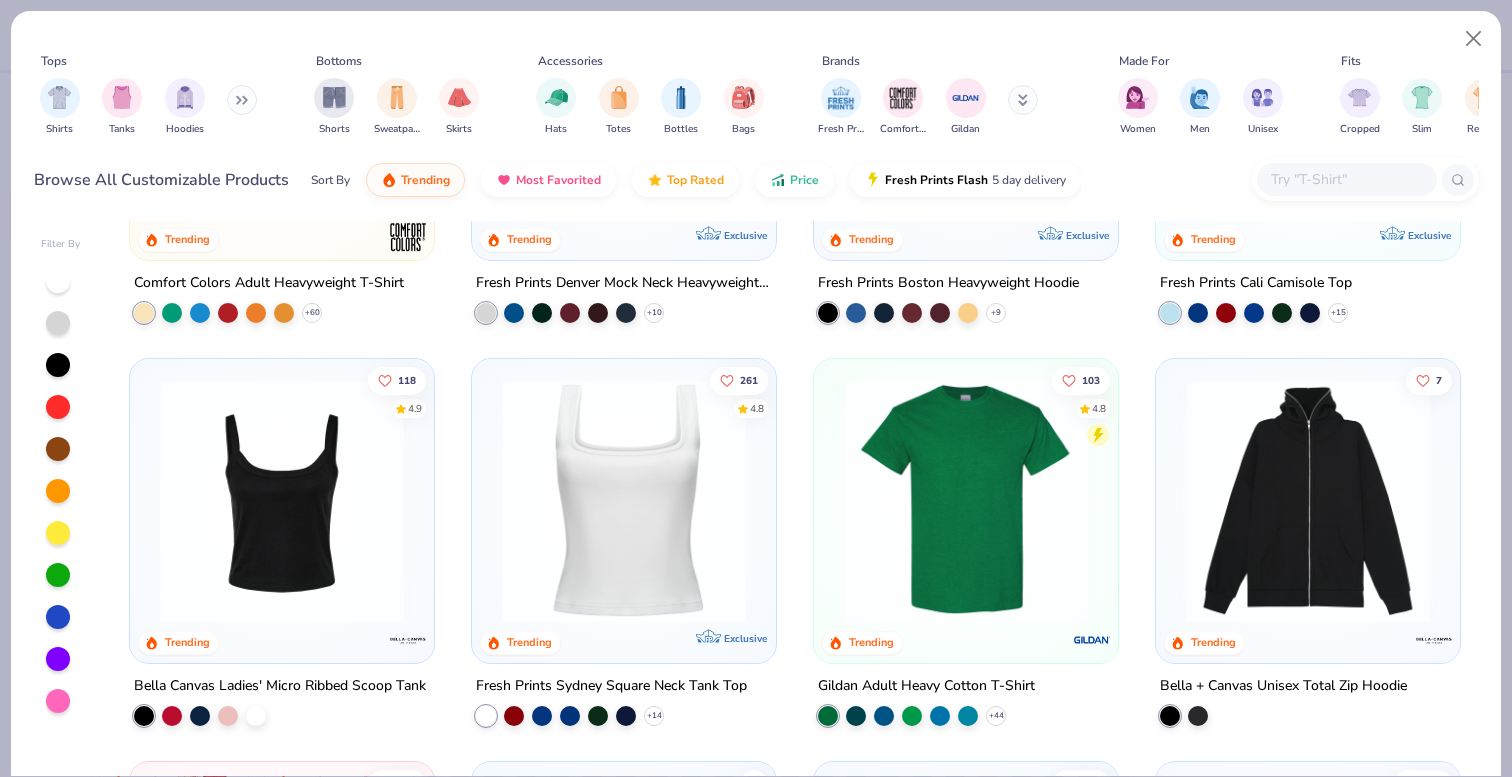 scroll, scrollTop: 0, scrollLeft: 0, axis: both 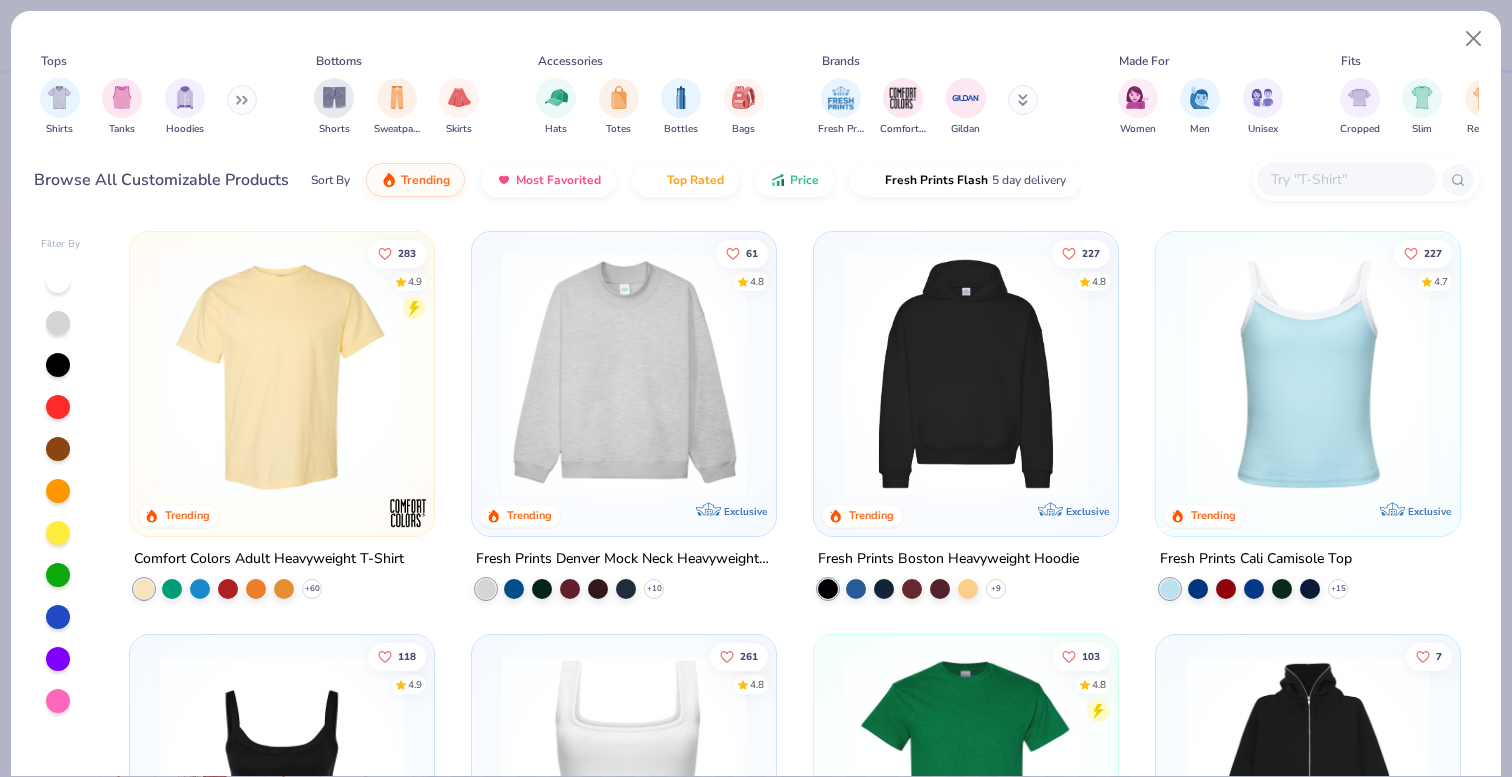 click at bounding box center [624, 374] 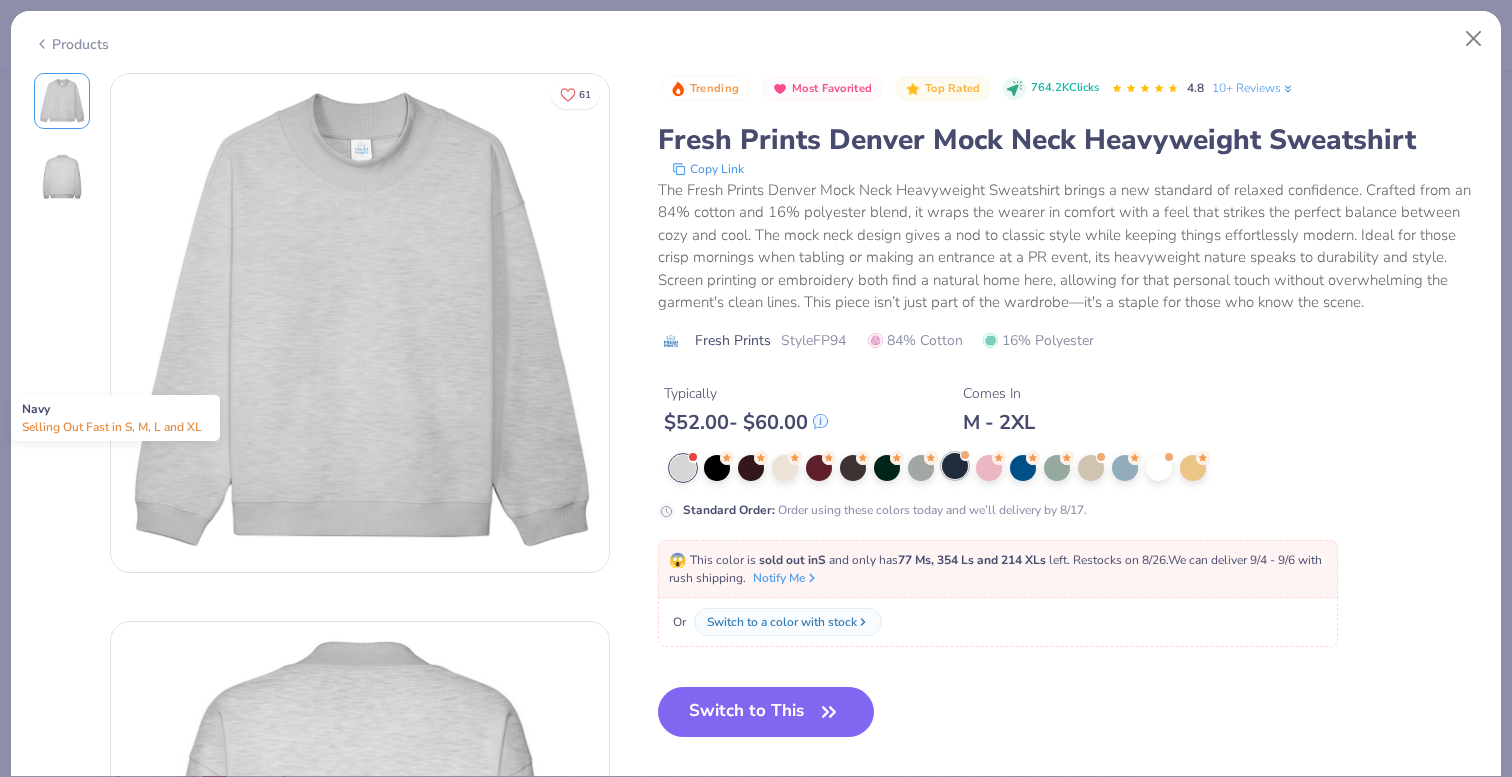 click at bounding box center [955, 466] 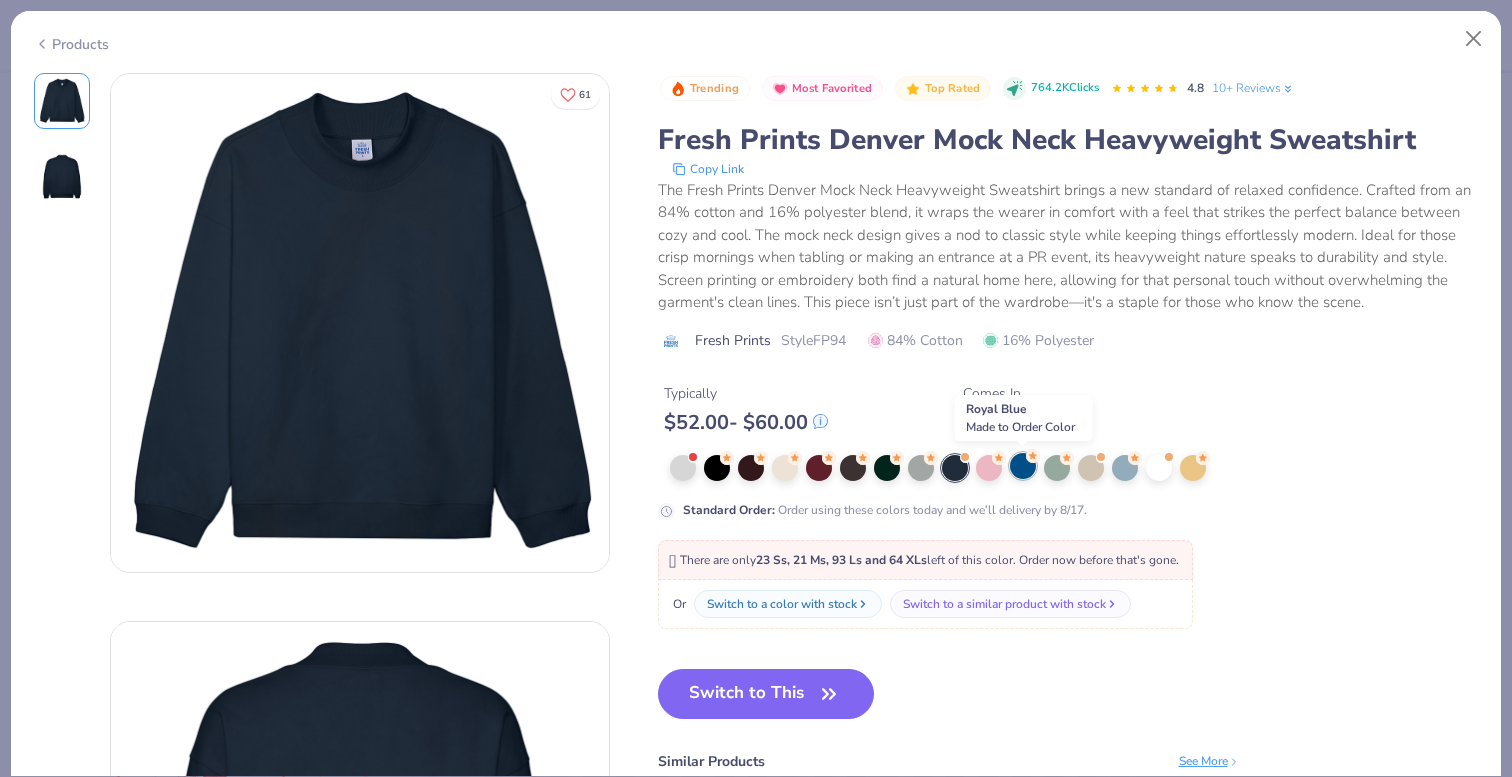 click at bounding box center [1023, 466] 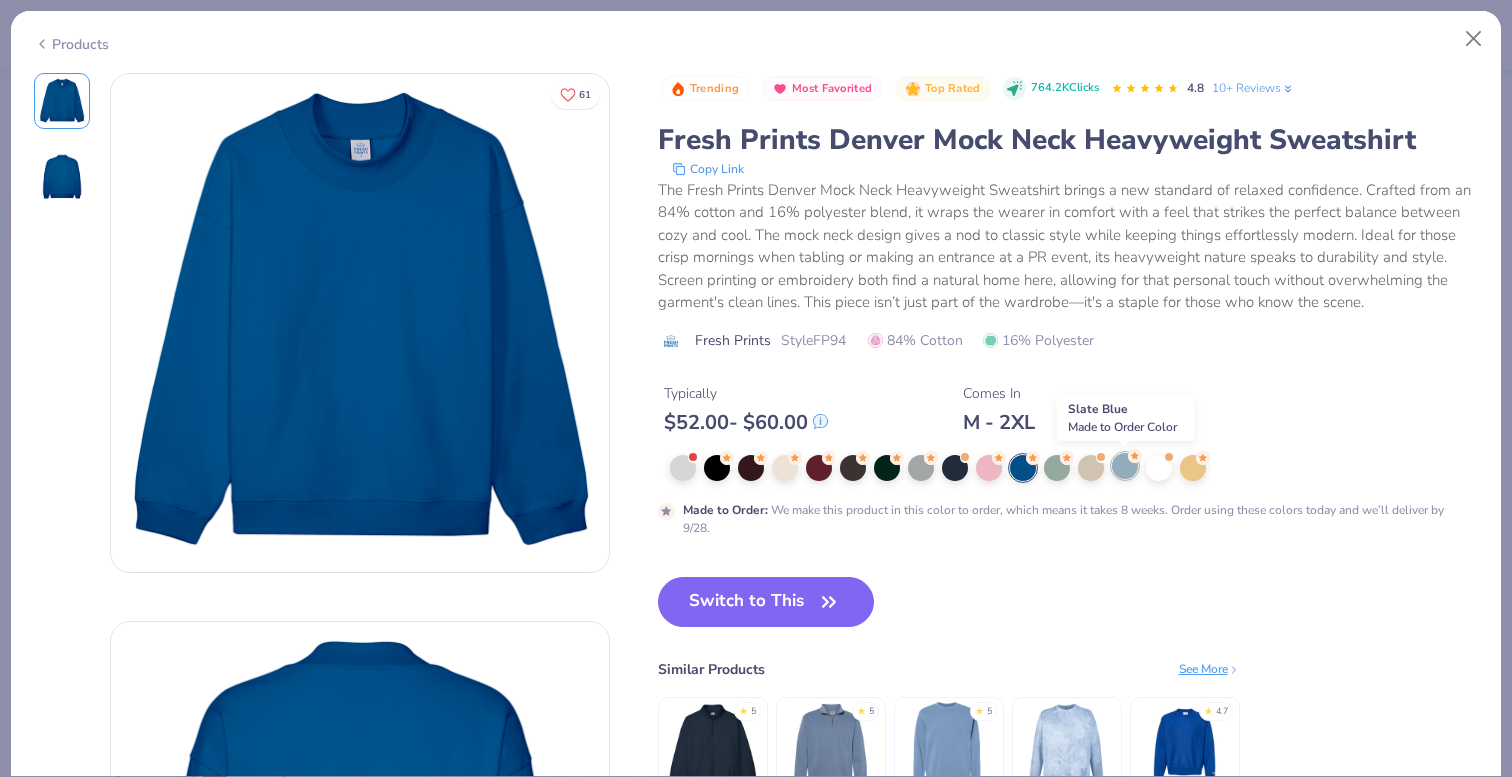 click at bounding box center (1125, 466) 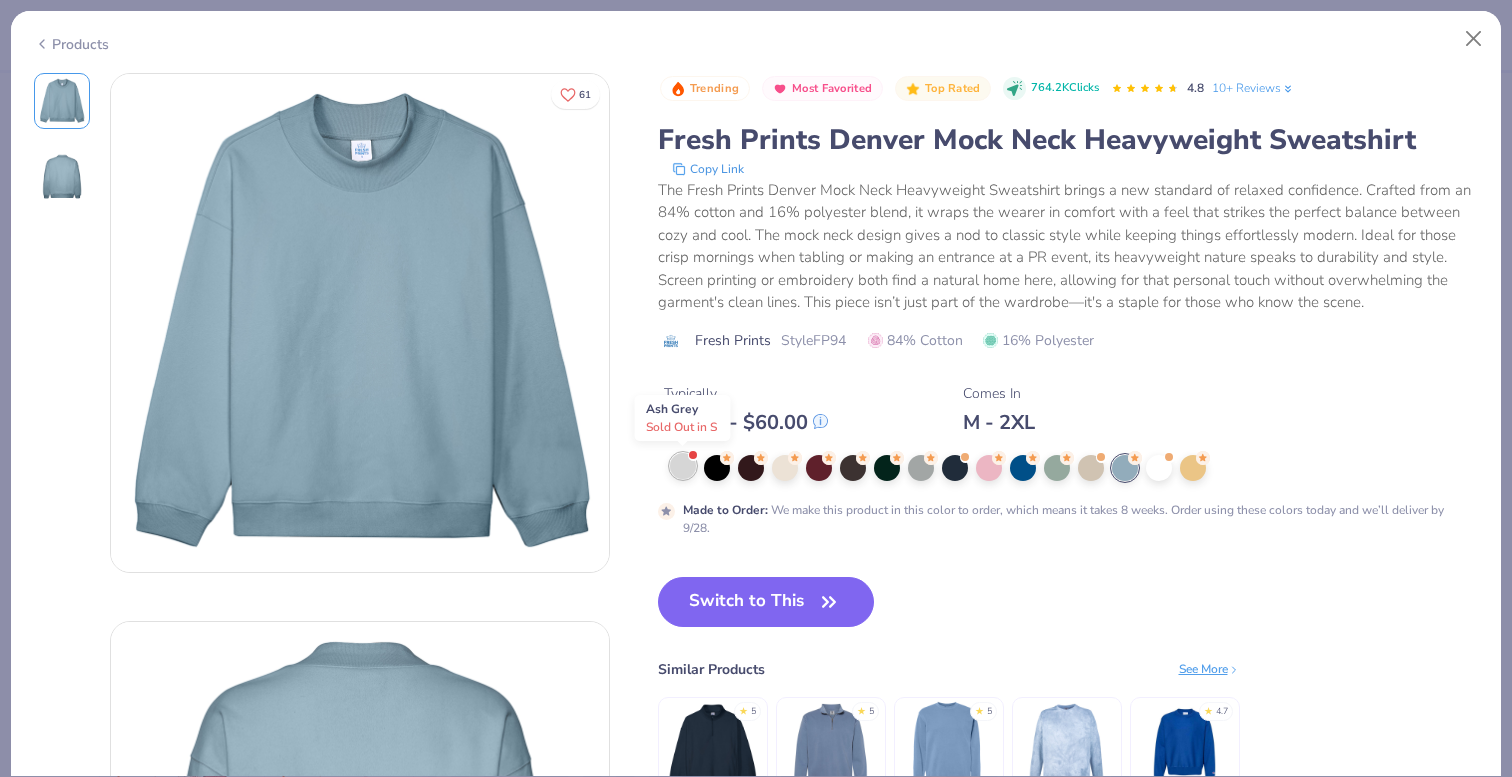 click at bounding box center (683, 466) 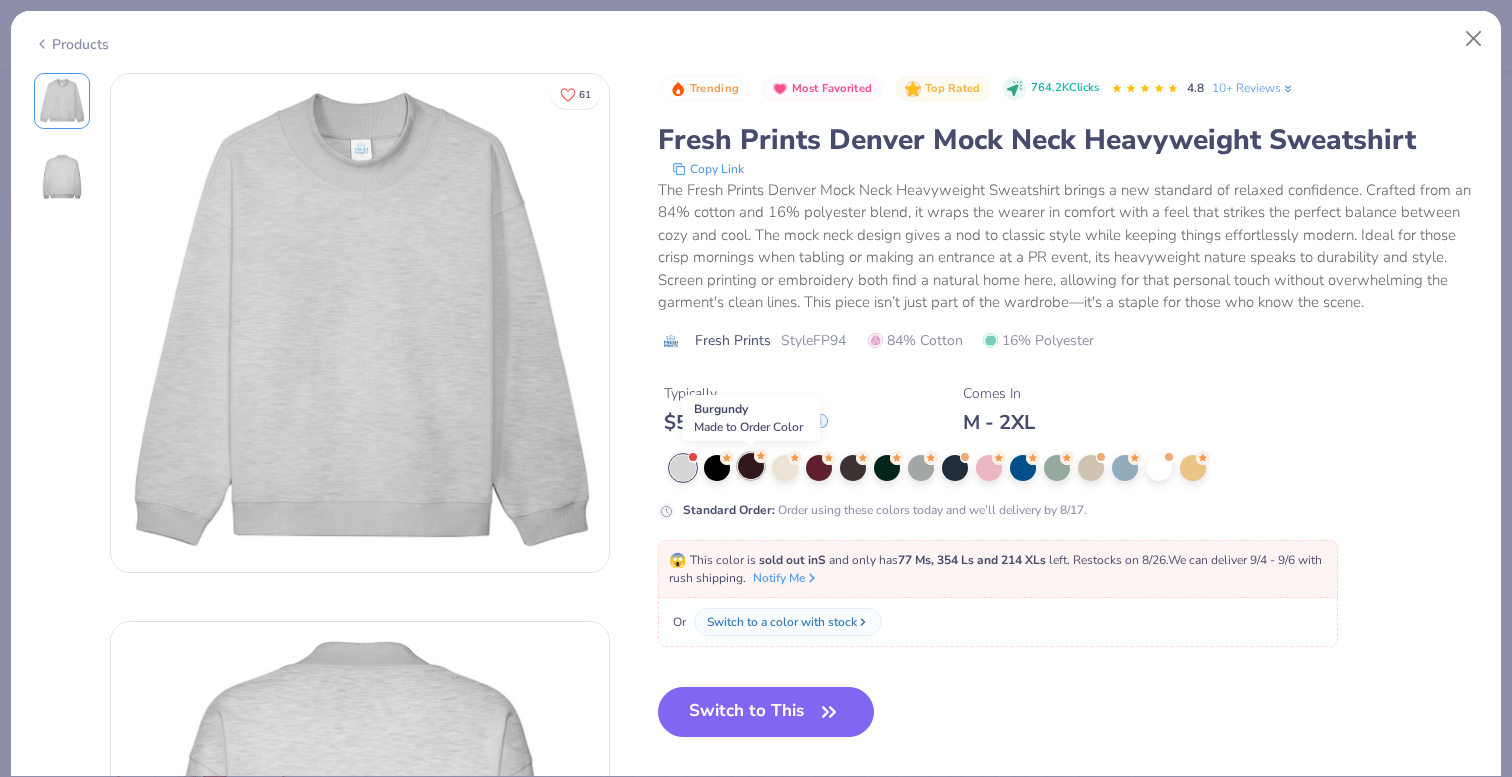 click at bounding box center (751, 466) 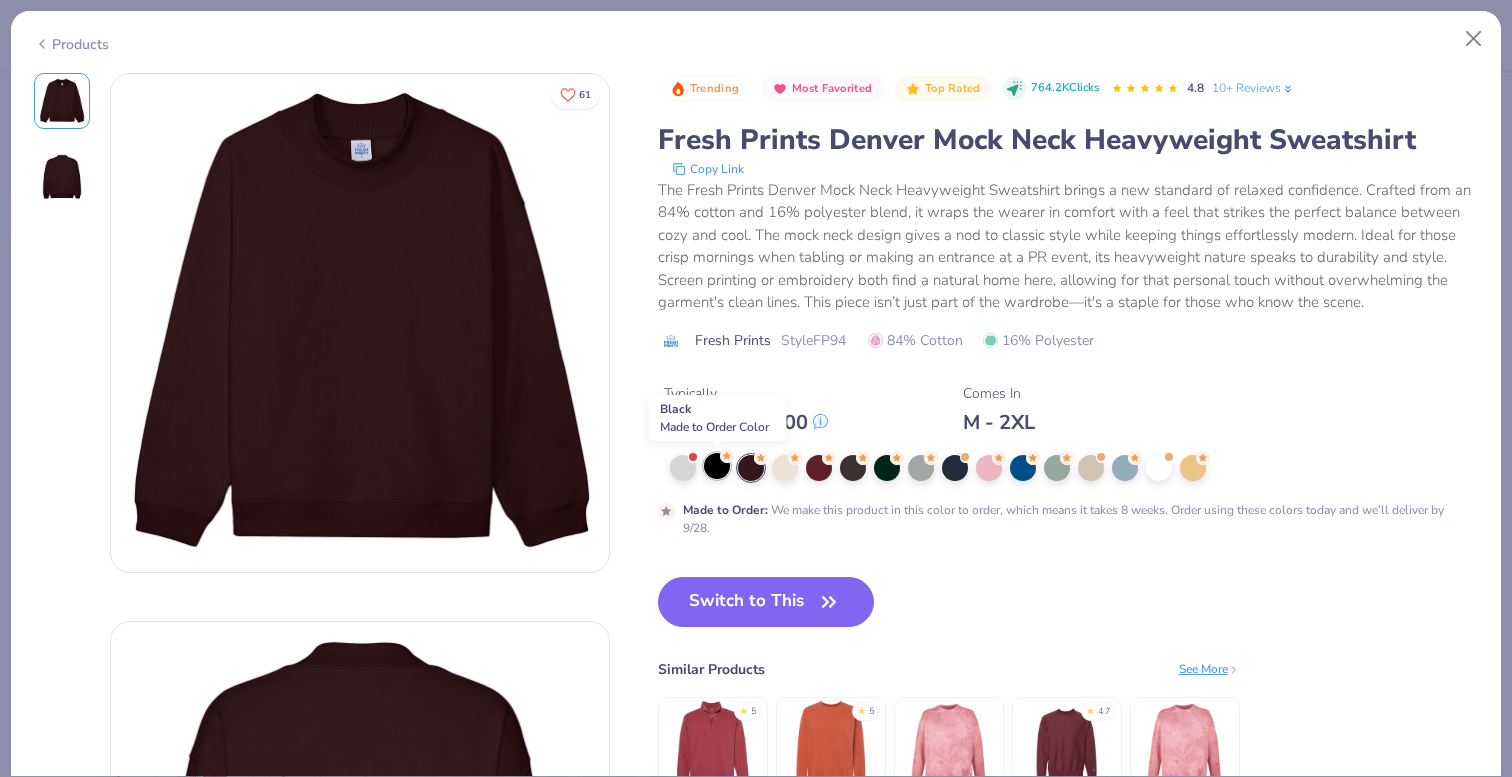 click at bounding box center [717, 466] 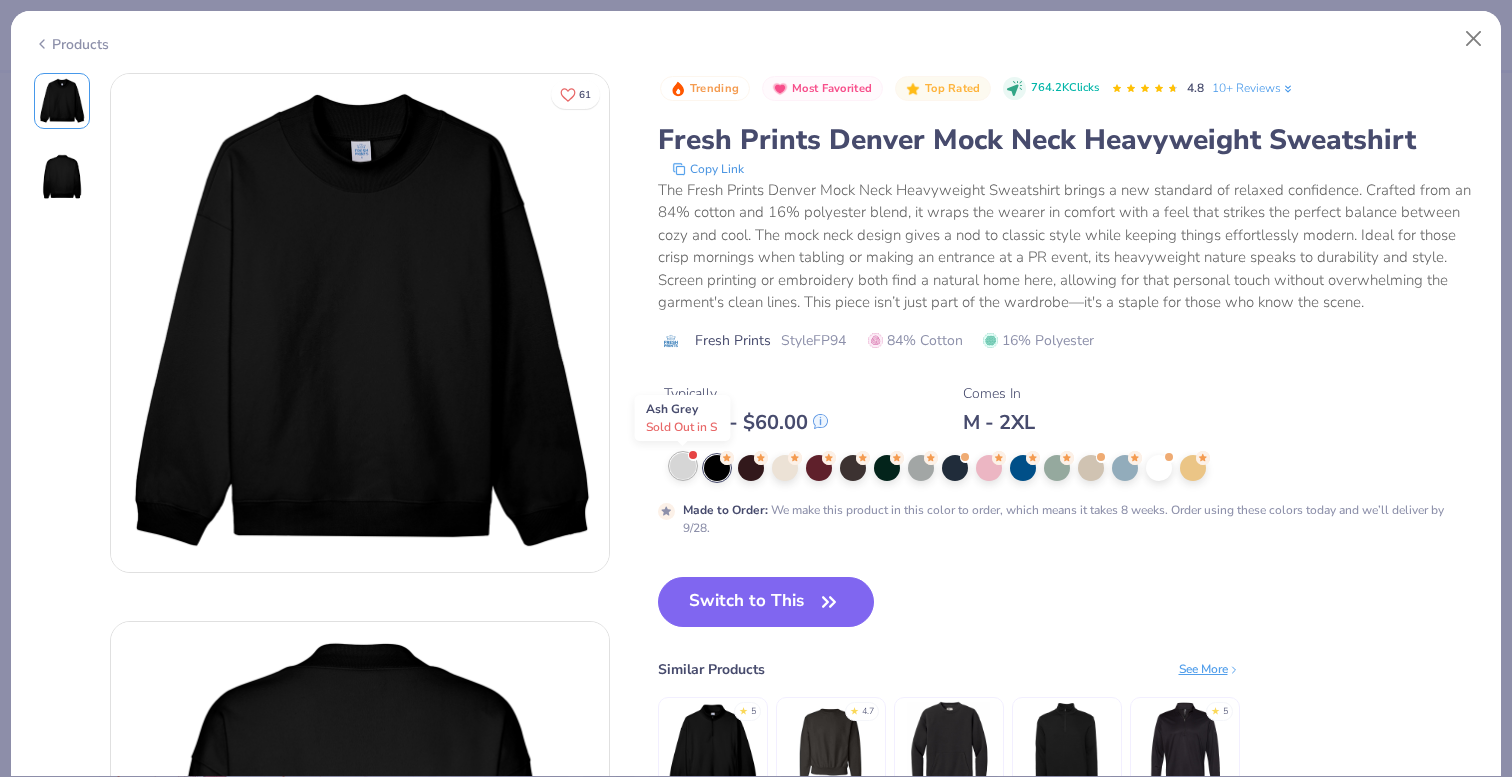 click at bounding box center (683, 466) 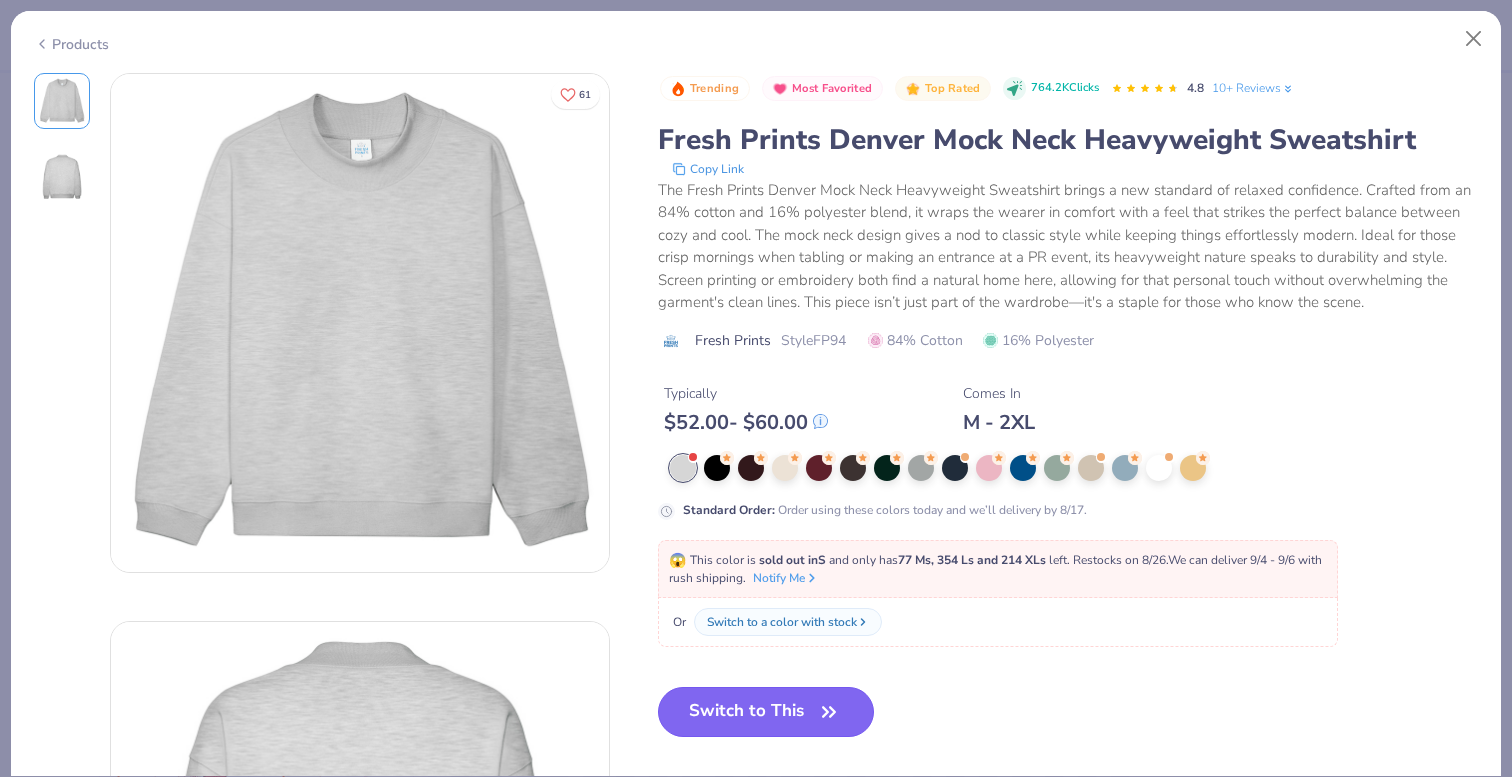 click on "Switch to This" at bounding box center (766, 712) 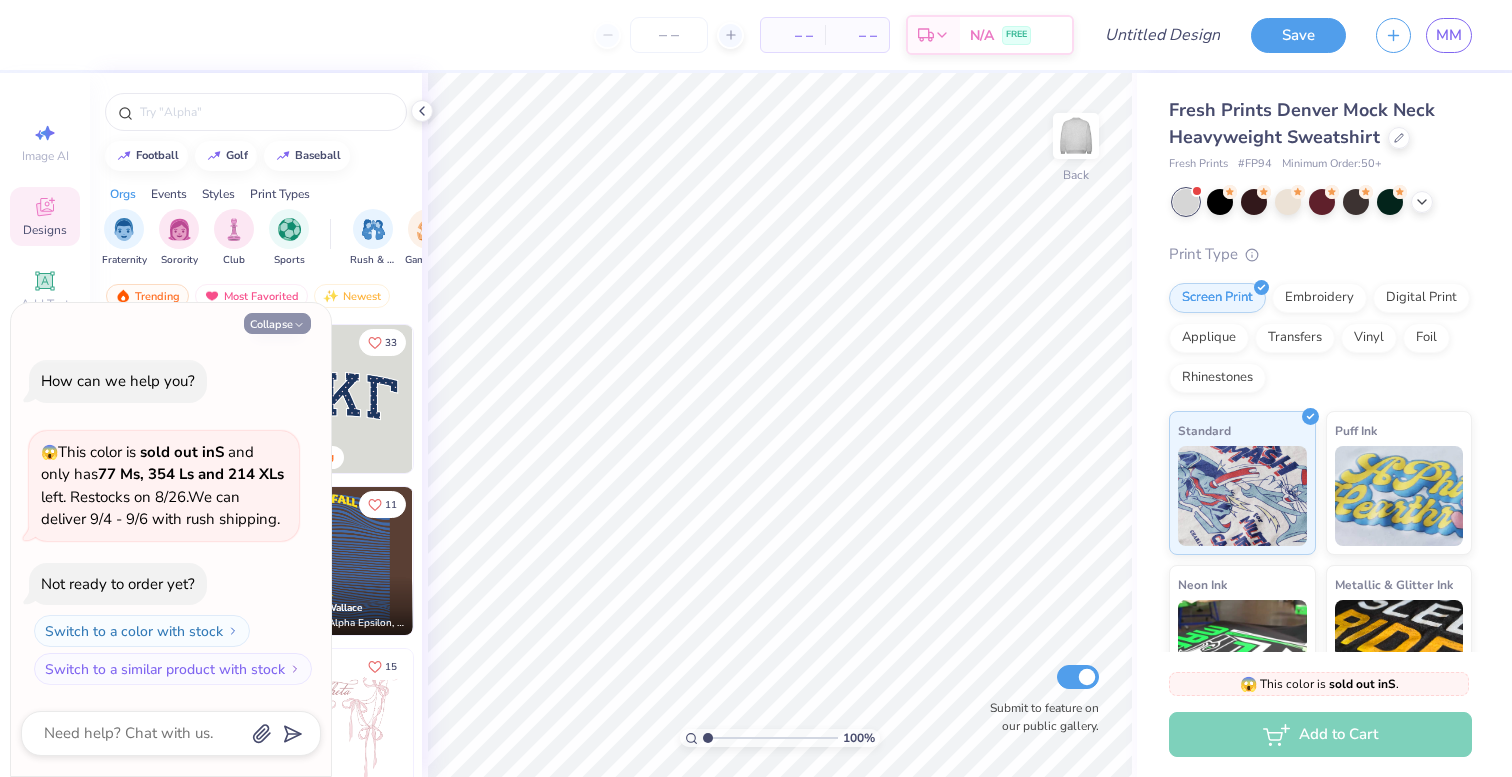 click on "Collapse" at bounding box center [277, 323] 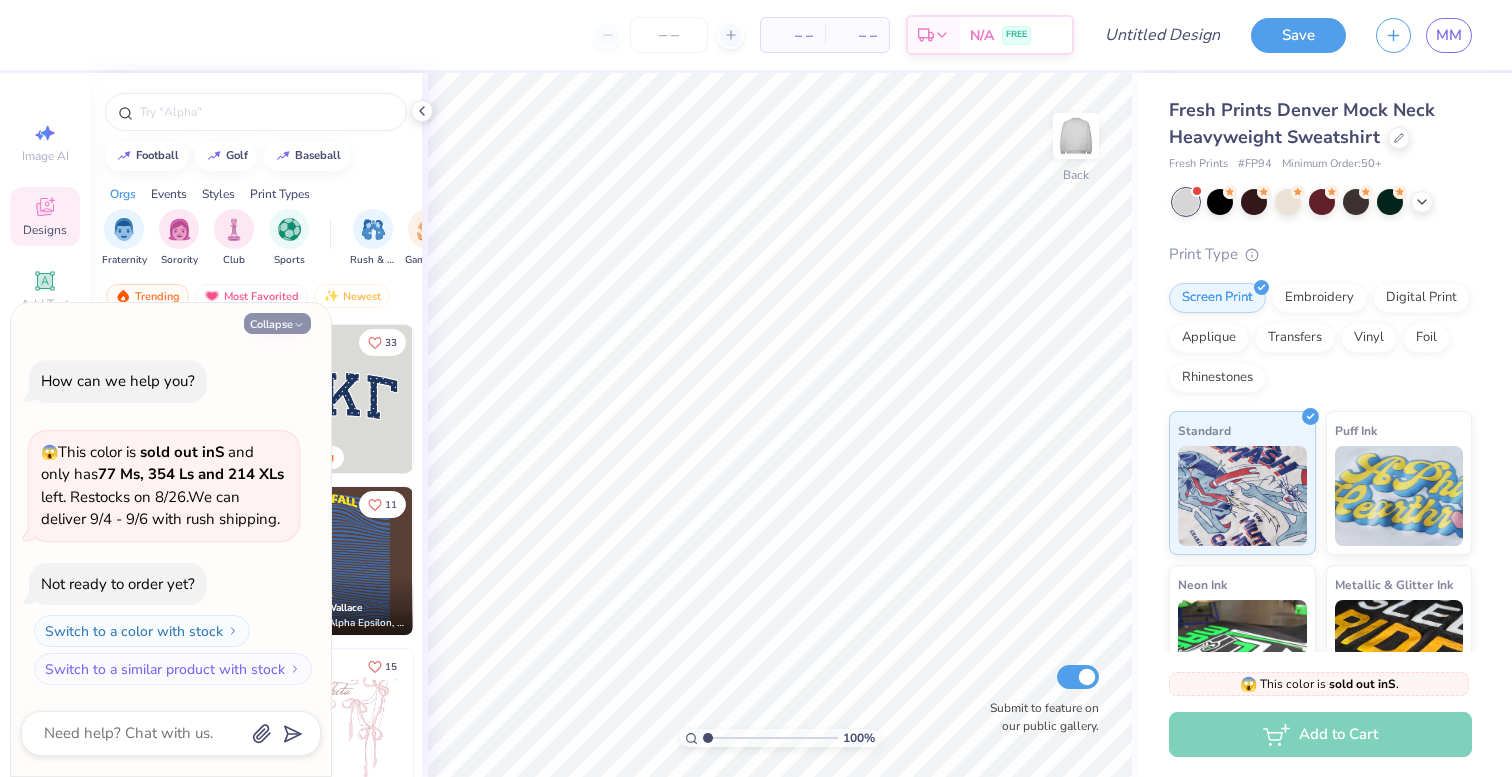 type on "x" 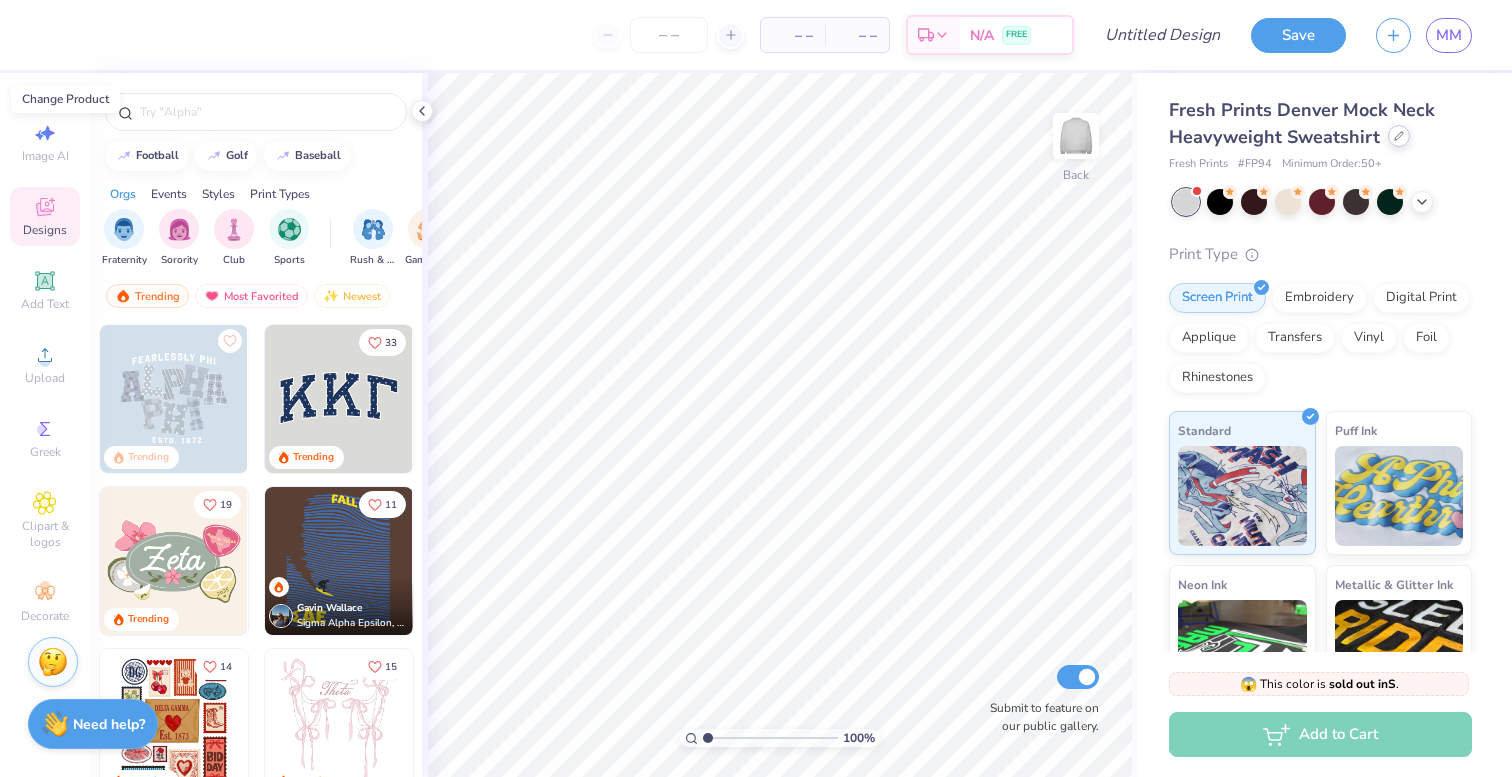 click at bounding box center (1399, 136) 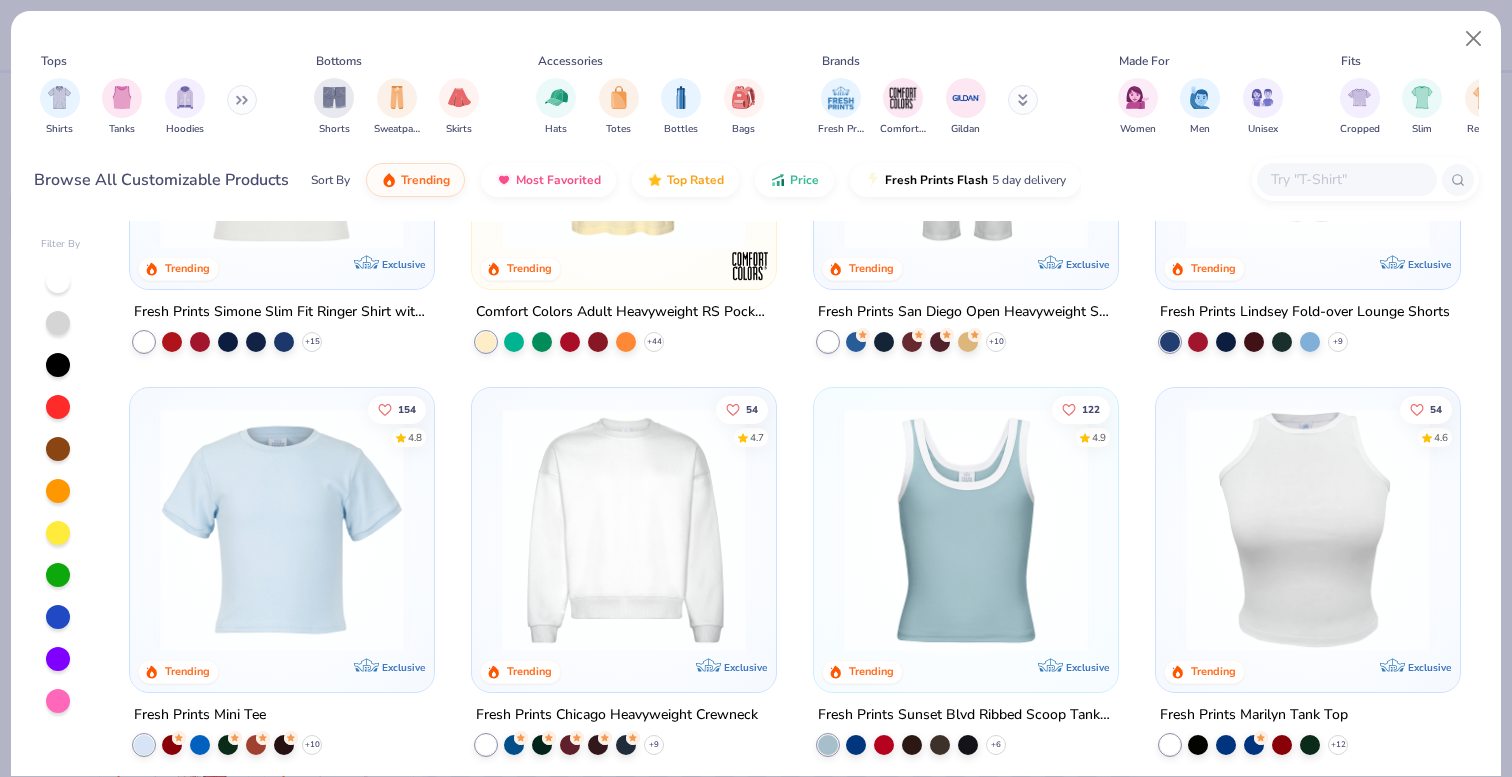 scroll, scrollTop: 1473, scrollLeft: 0, axis: vertical 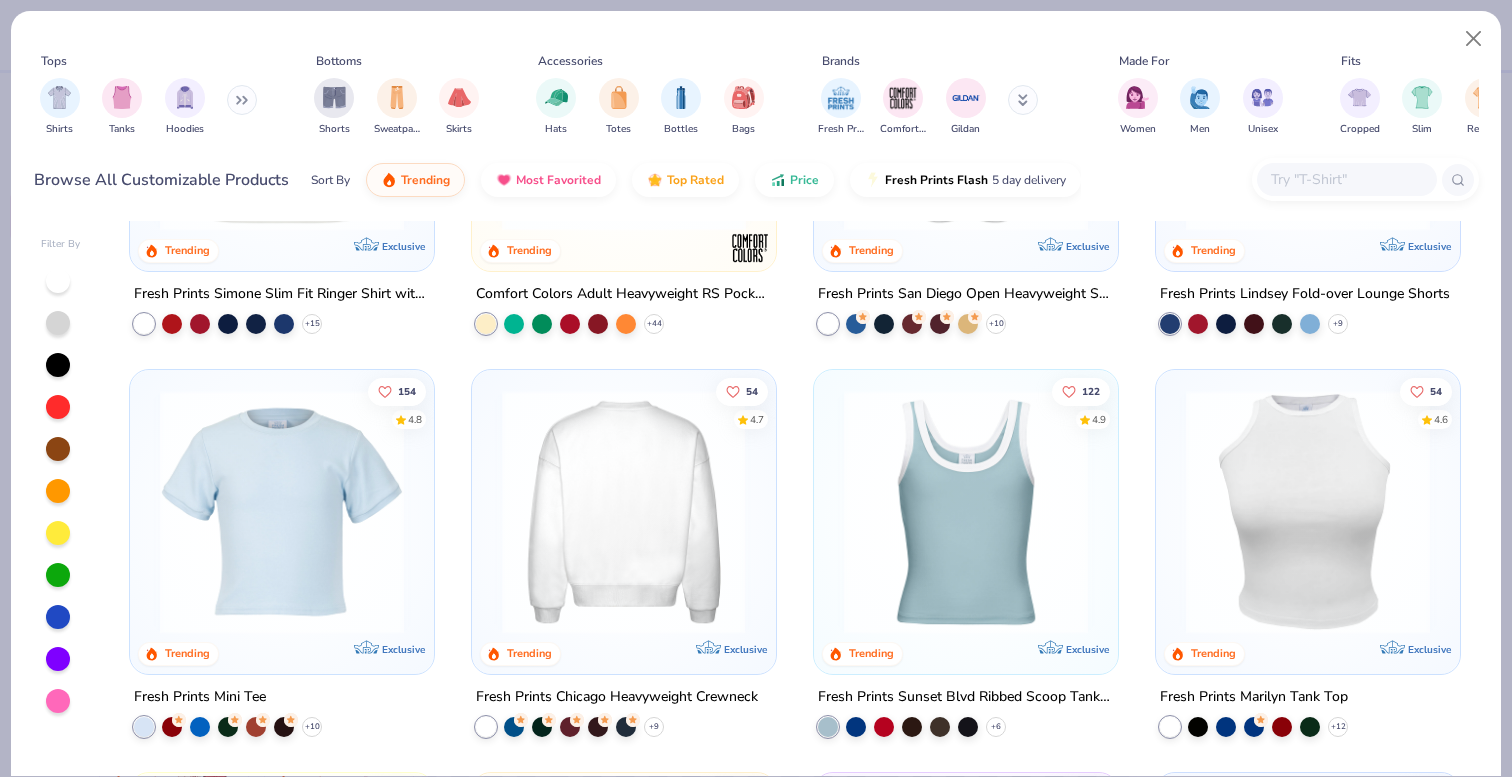 click at bounding box center (360, 512) 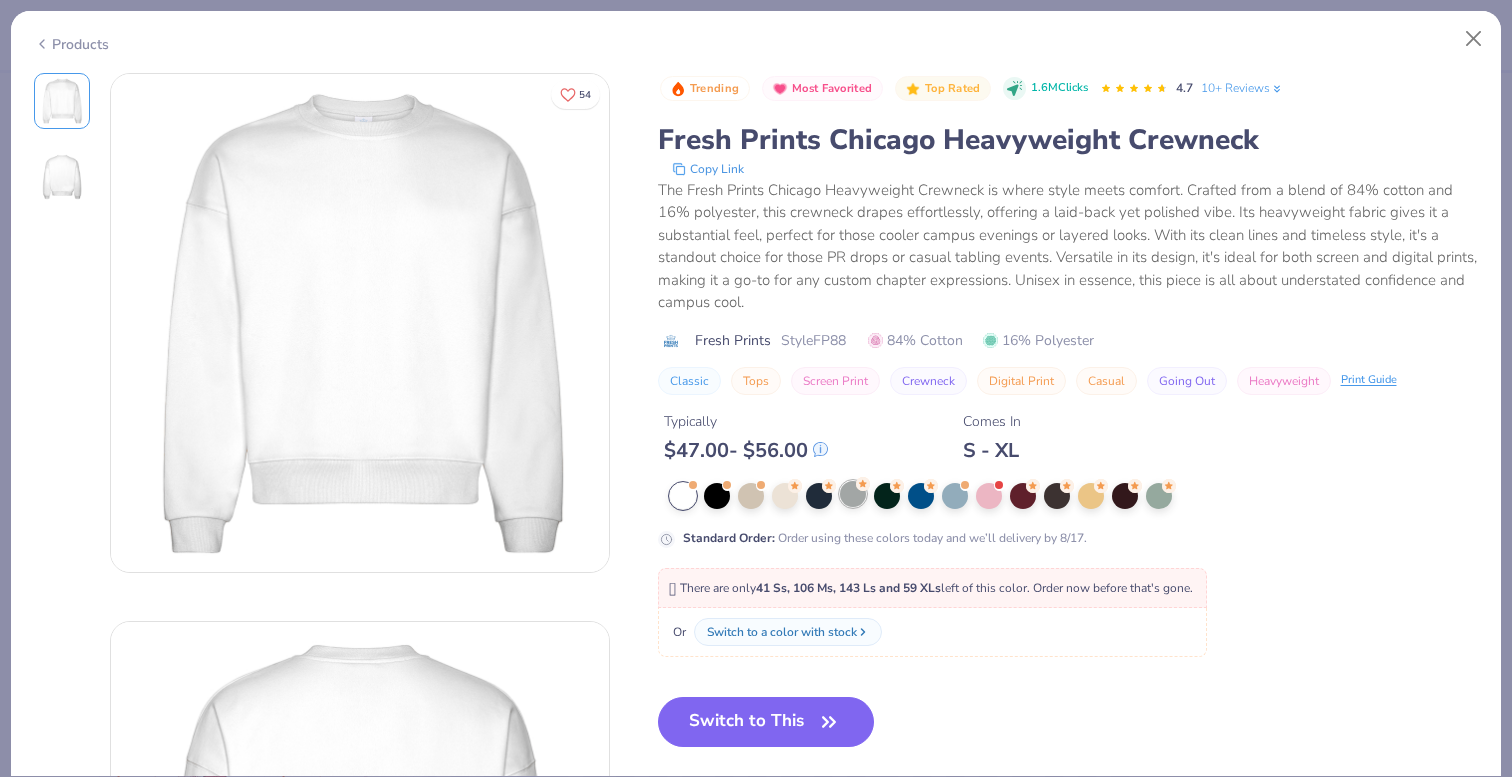 click at bounding box center (853, 494) 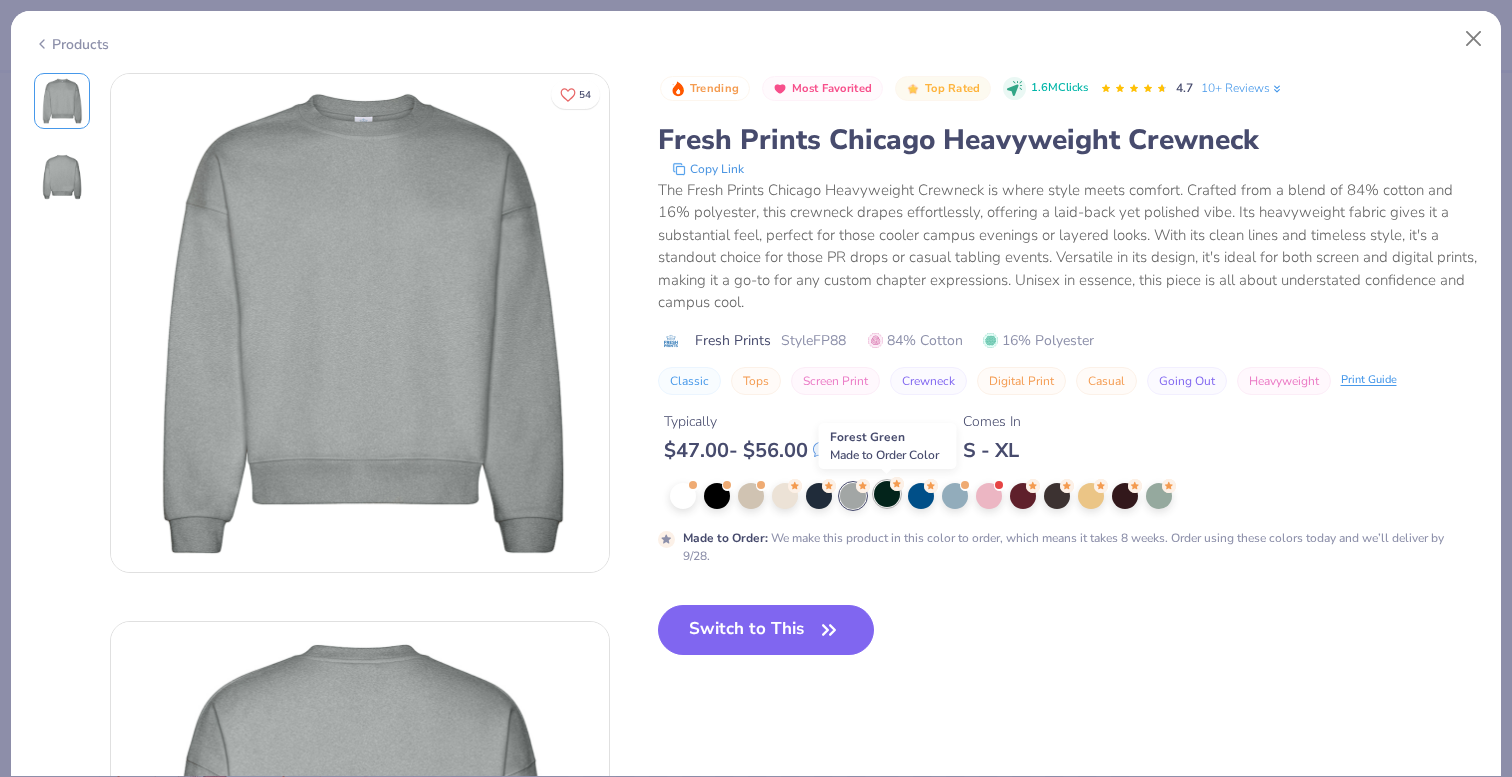 click at bounding box center [887, 494] 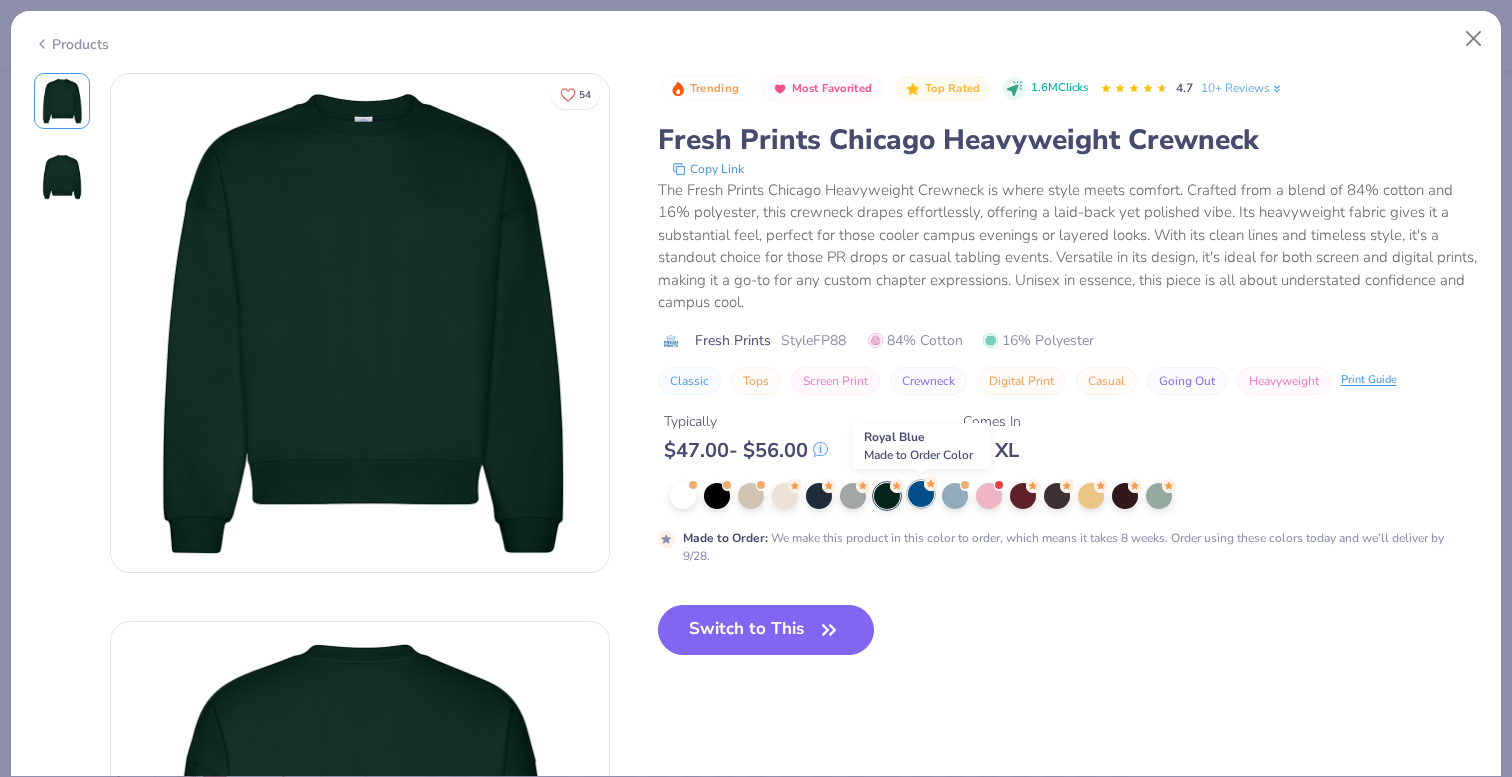 click at bounding box center (921, 494) 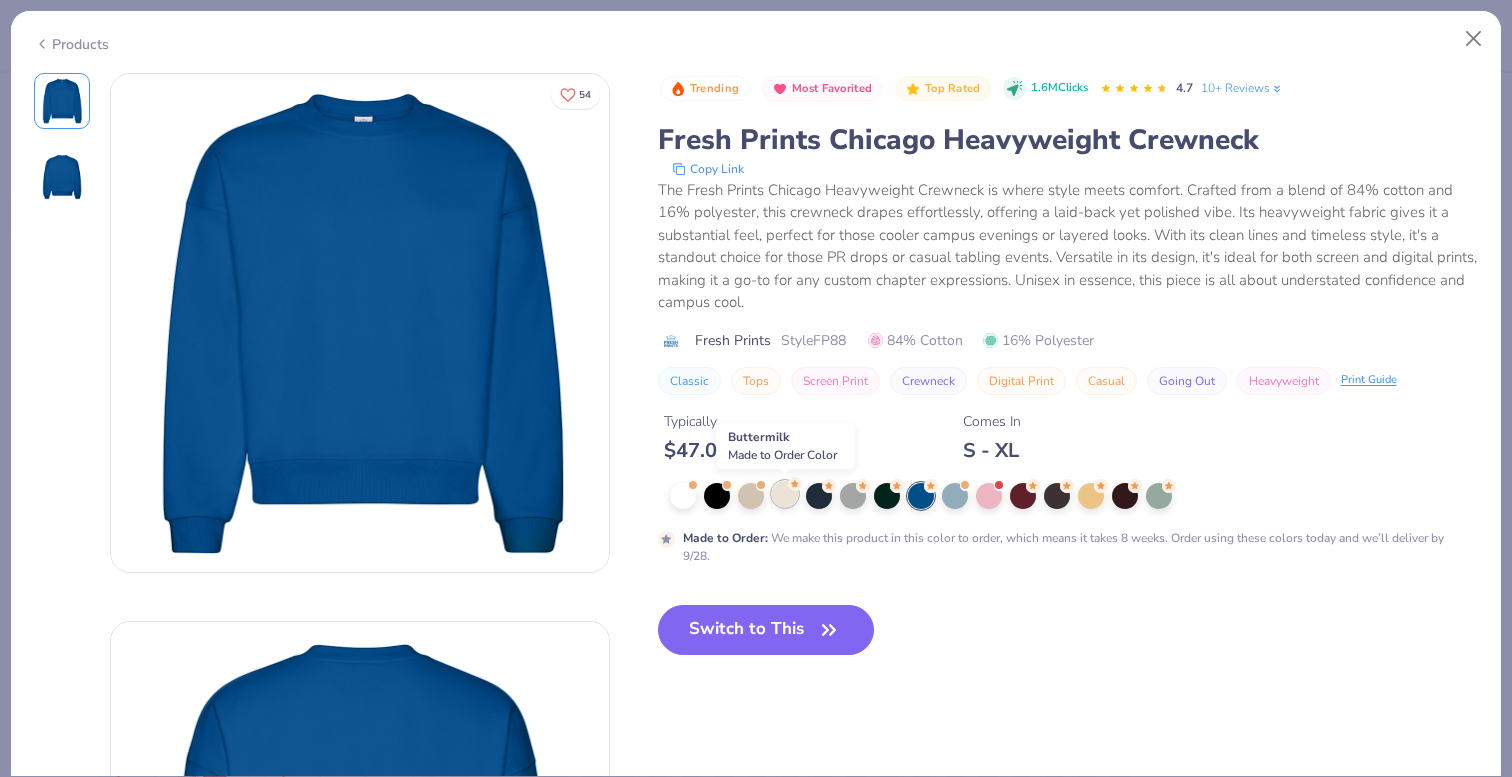 click at bounding box center [785, 494] 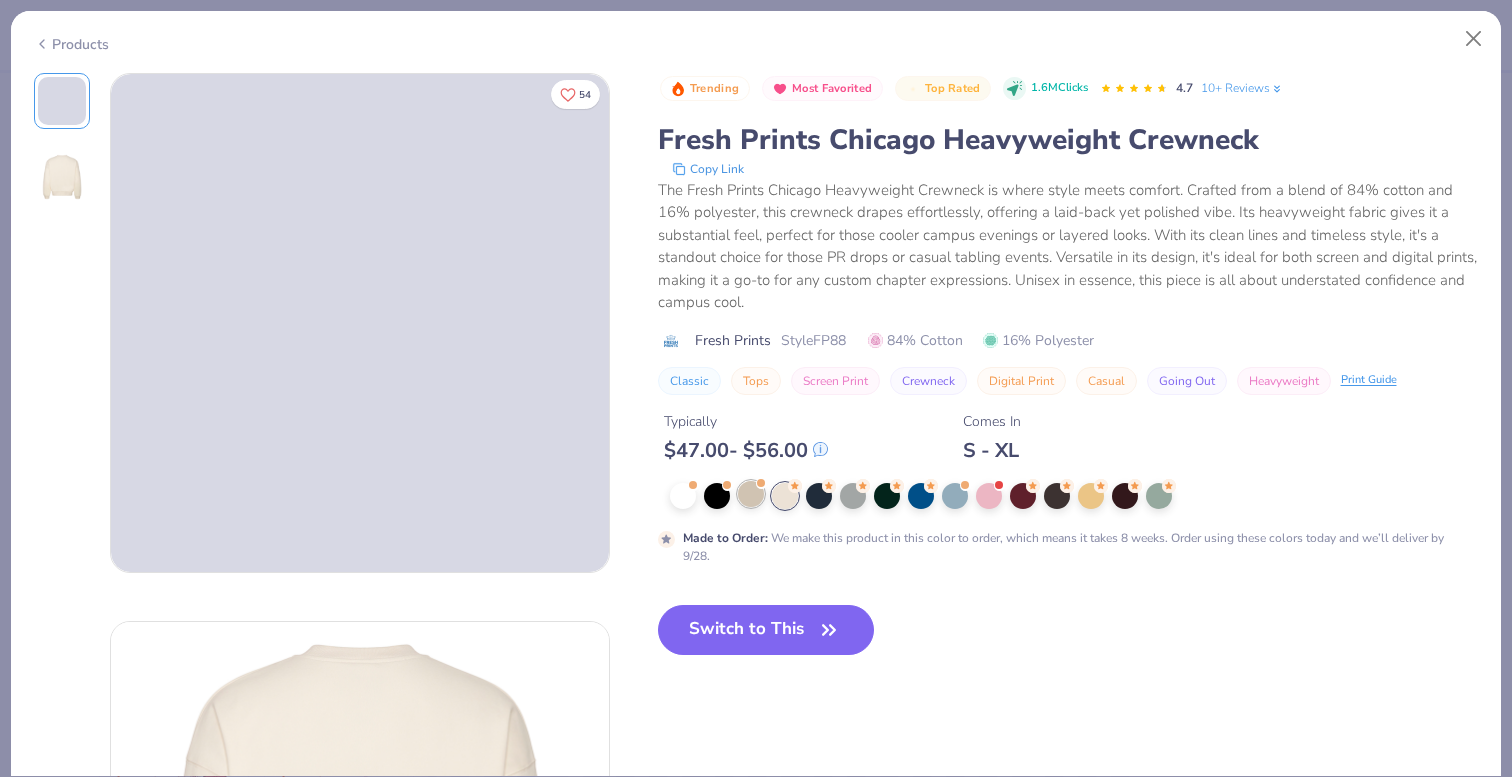 click at bounding box center (751, 494) 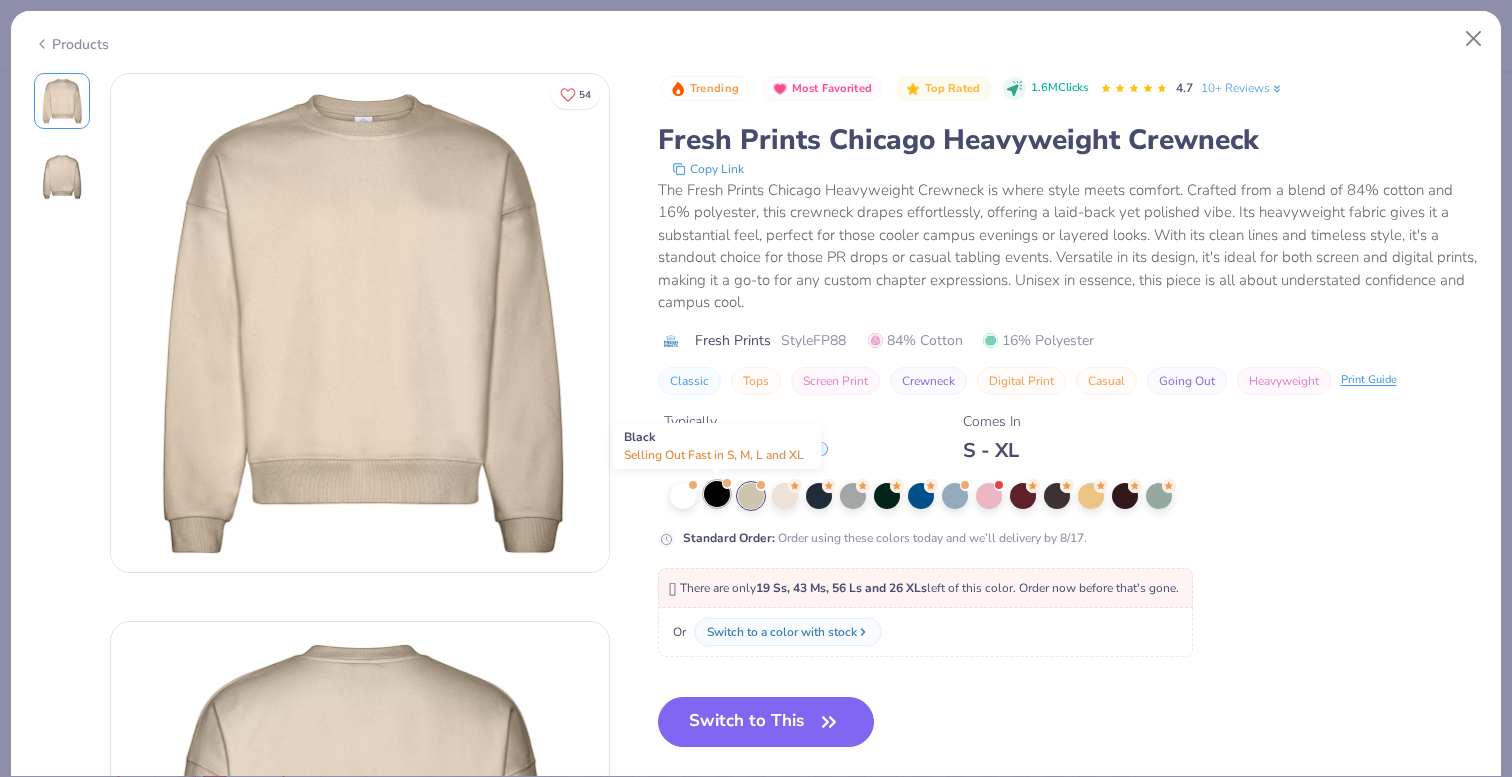 click at bounding box center (717, 494) 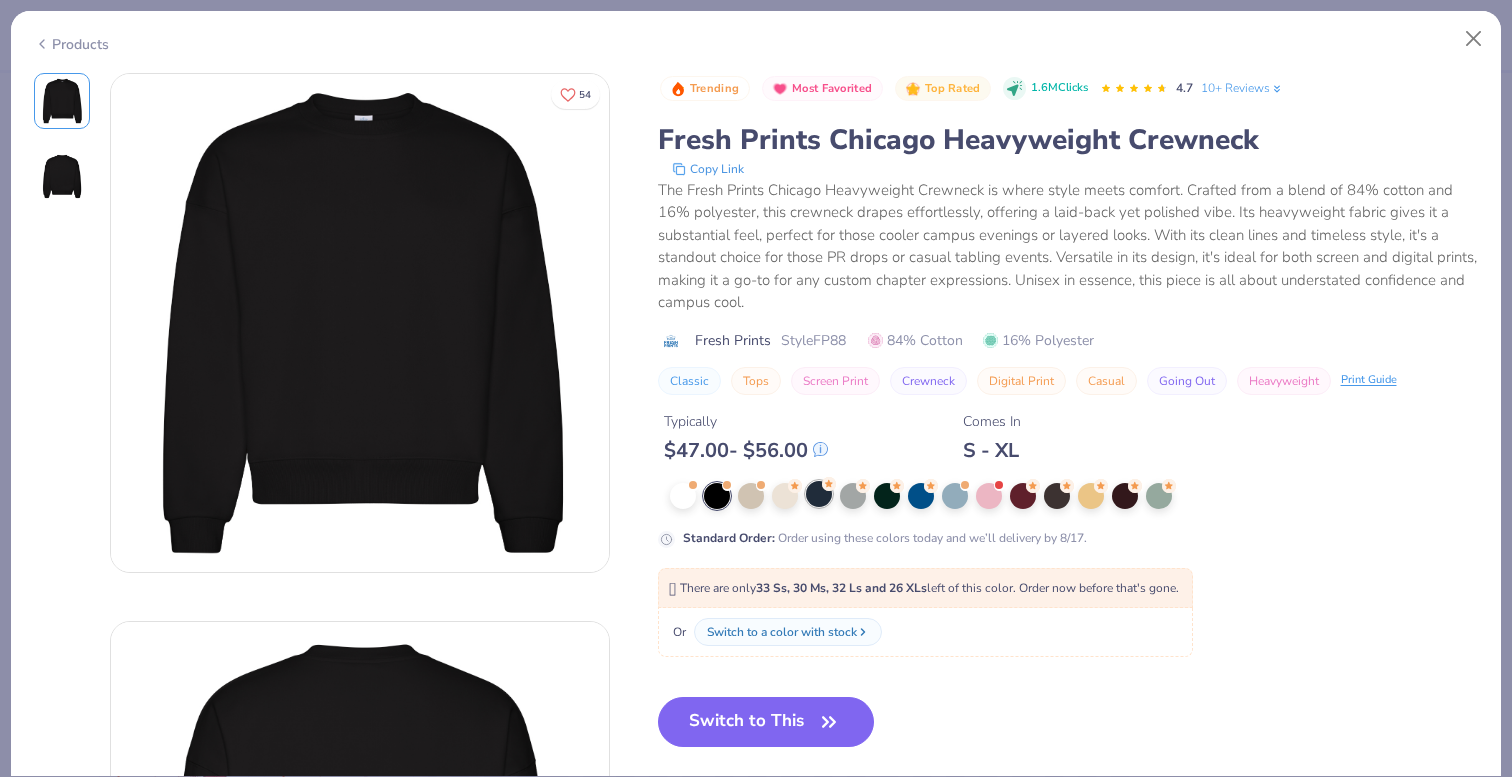 click at bounding box center [819, 494] 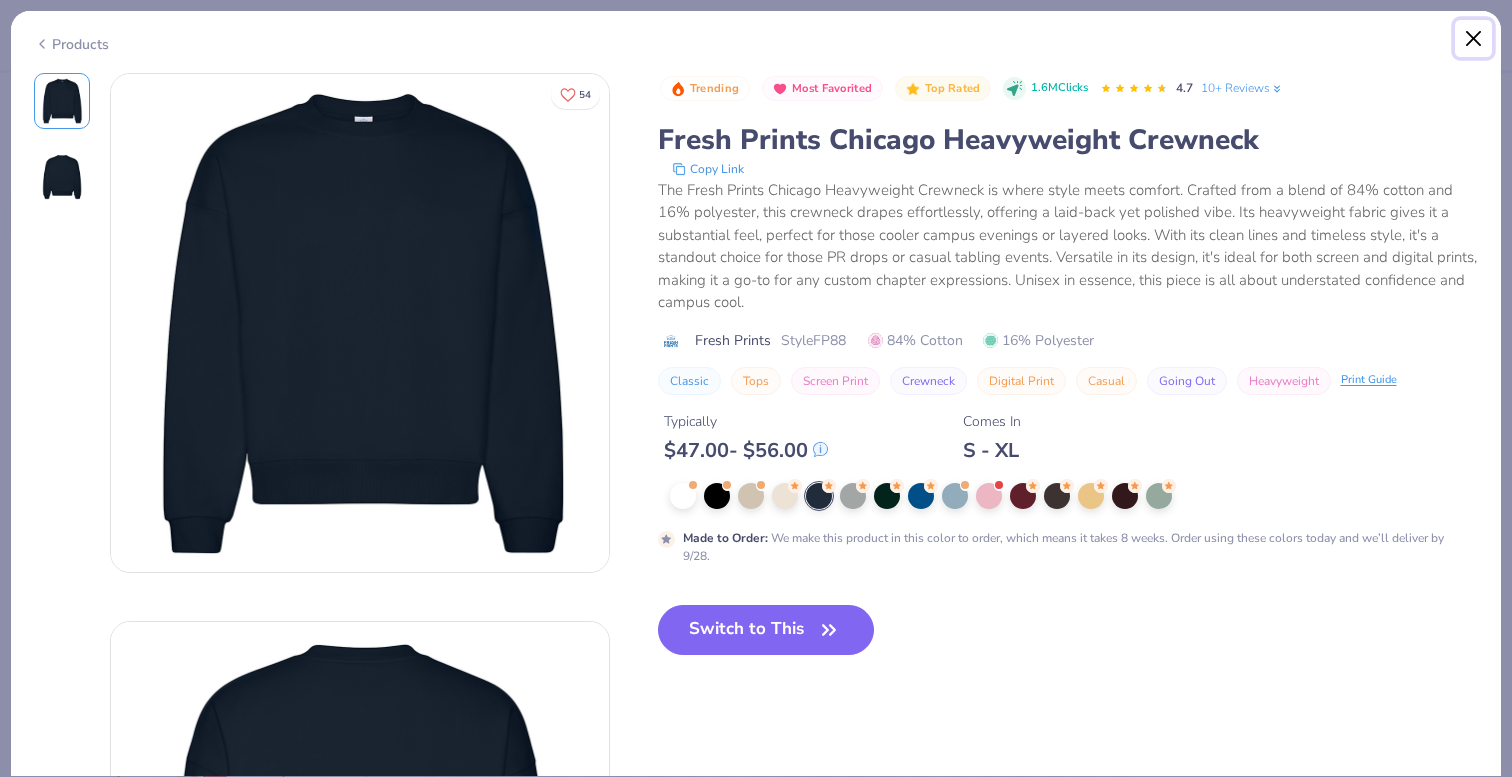 click at bounding box center [1474, 39] 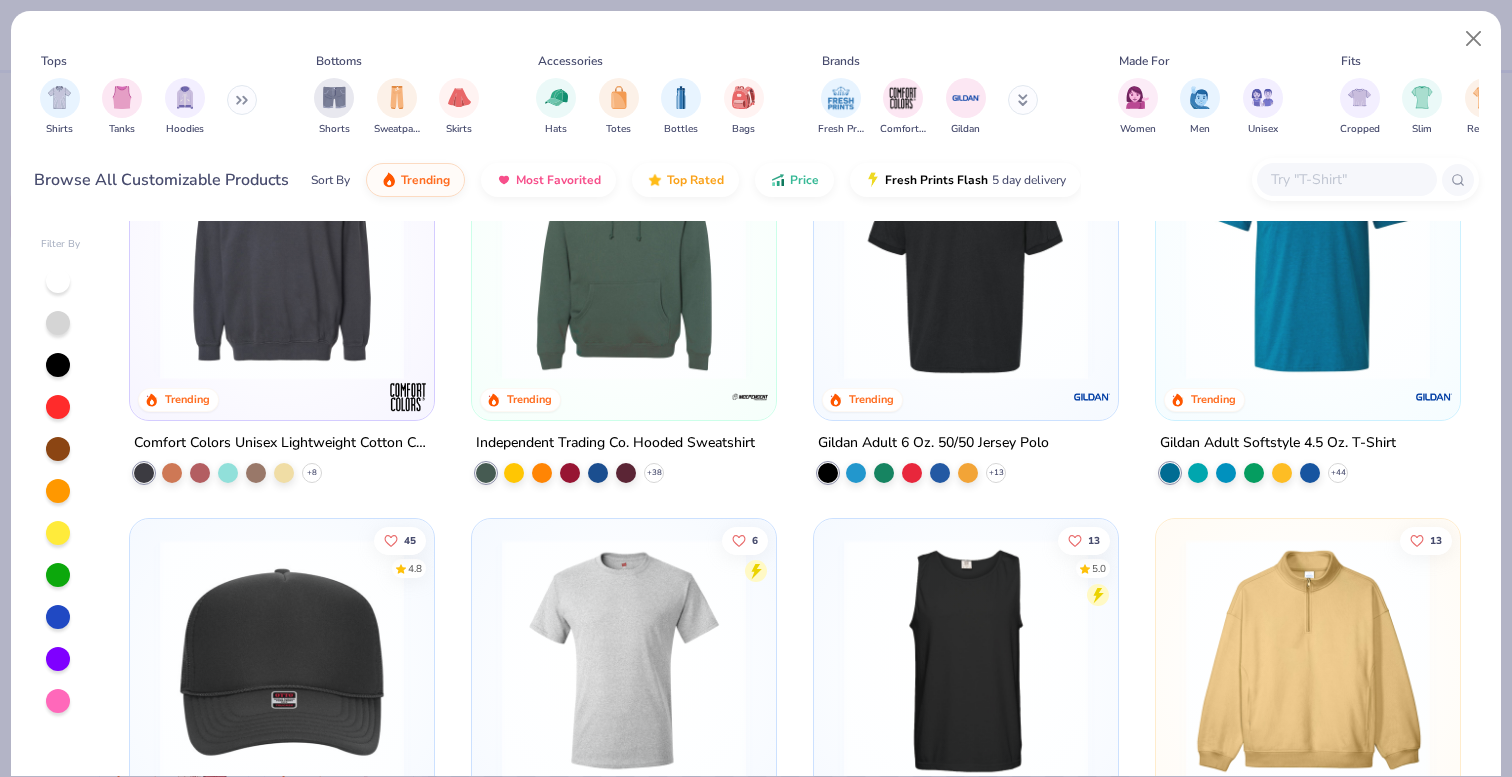 scroll, scrollTop: 4929, scrollLeft: 0, axis: vertical 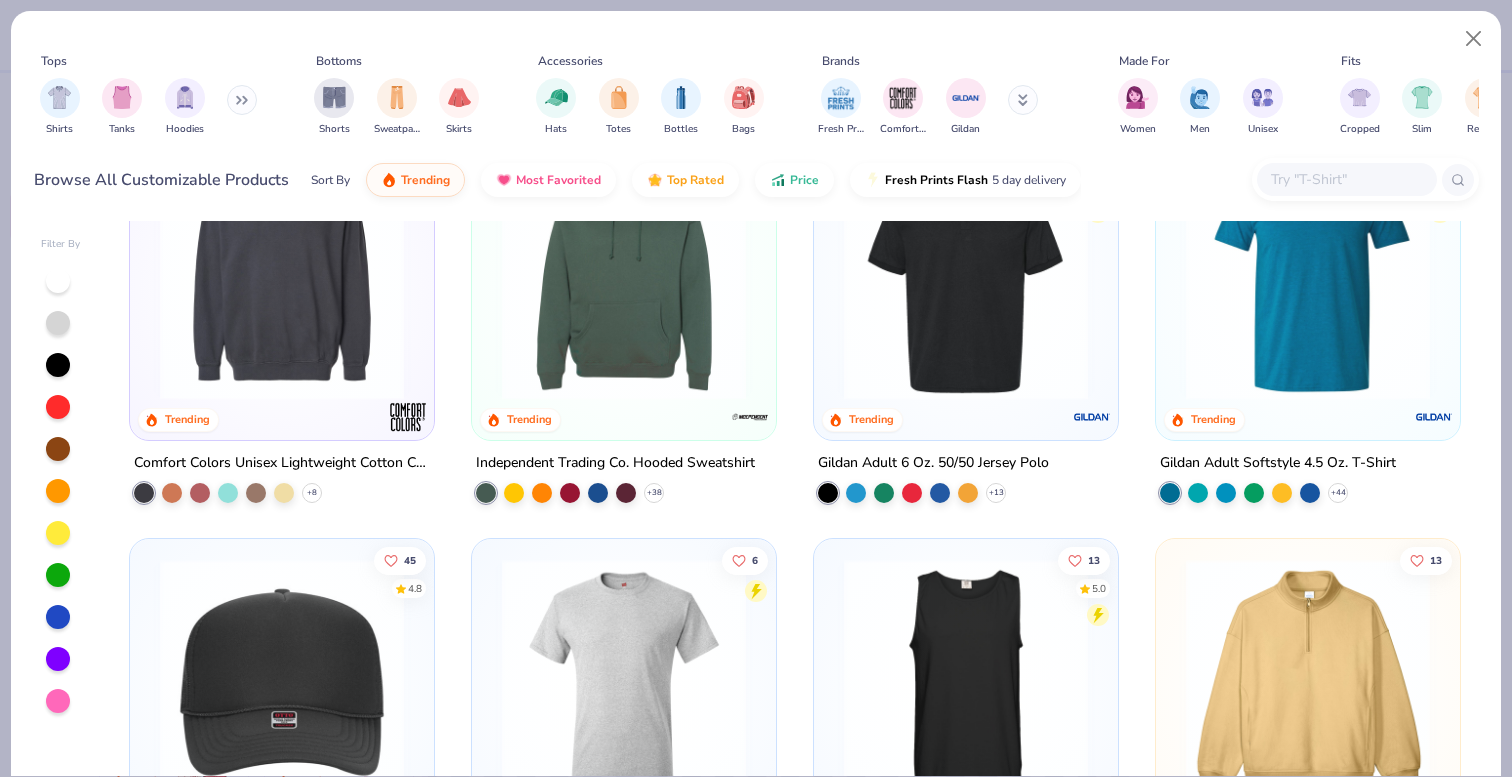 click at bounding box center [282, 278] 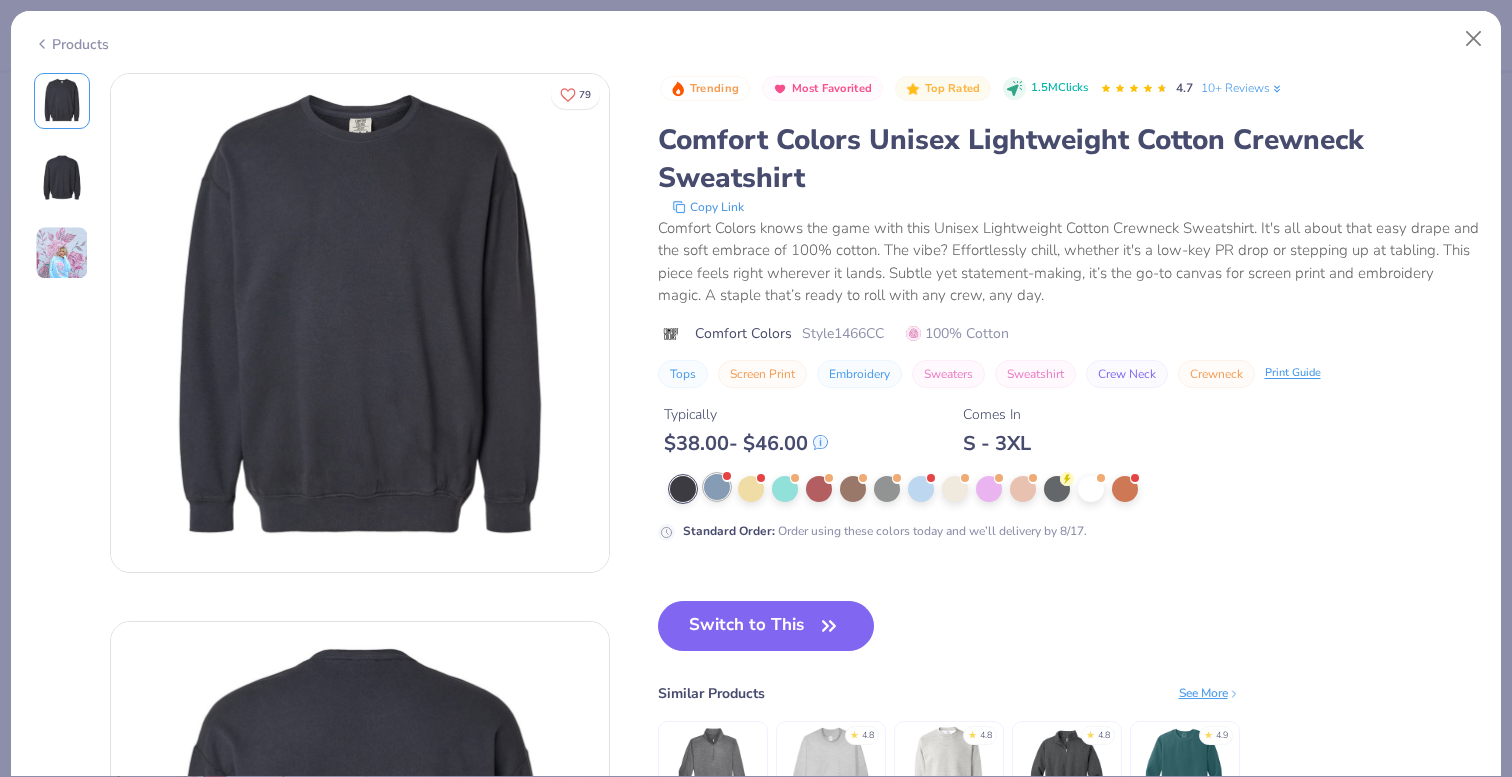 click at bounding box center (717, 487) 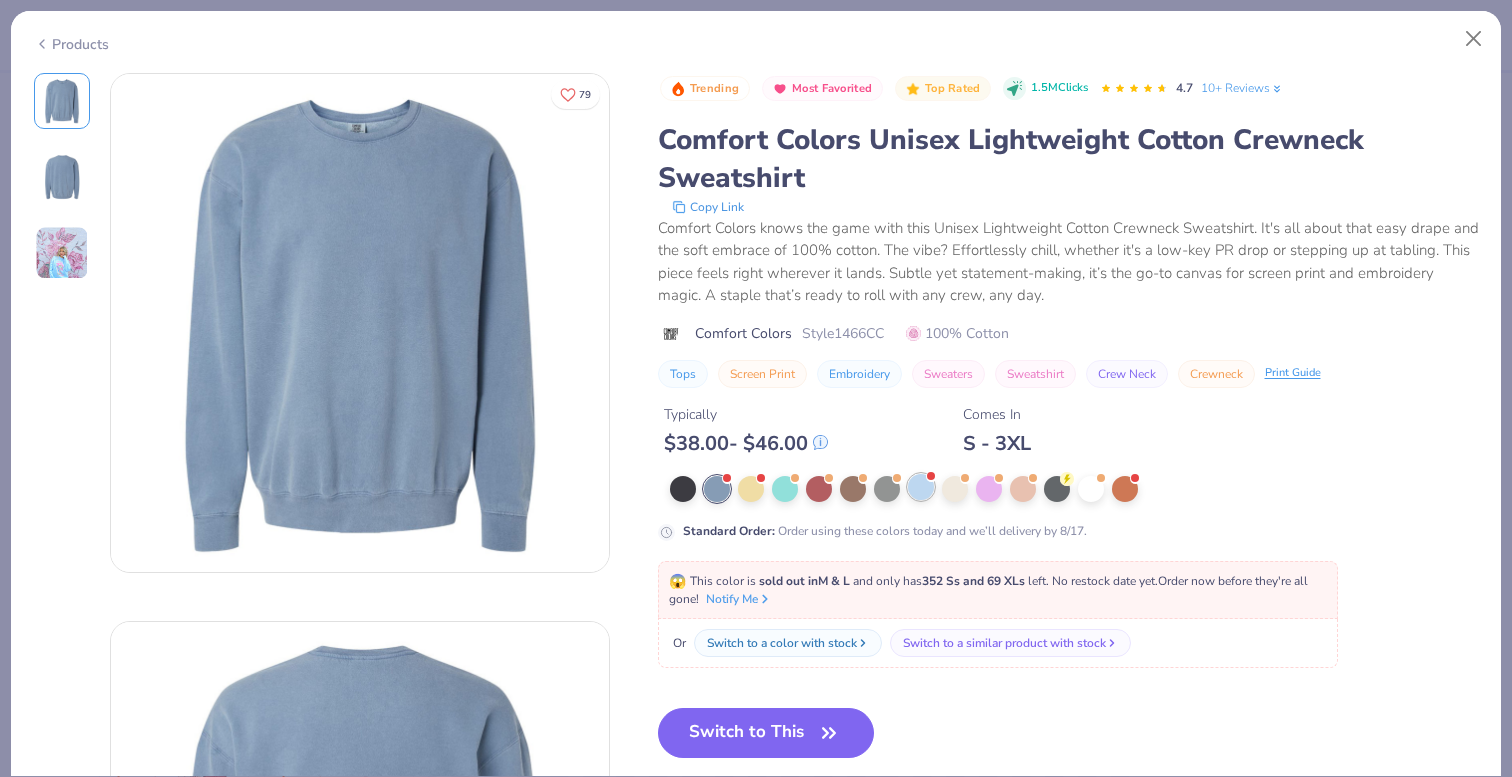 click at bounding box center [921, 487] 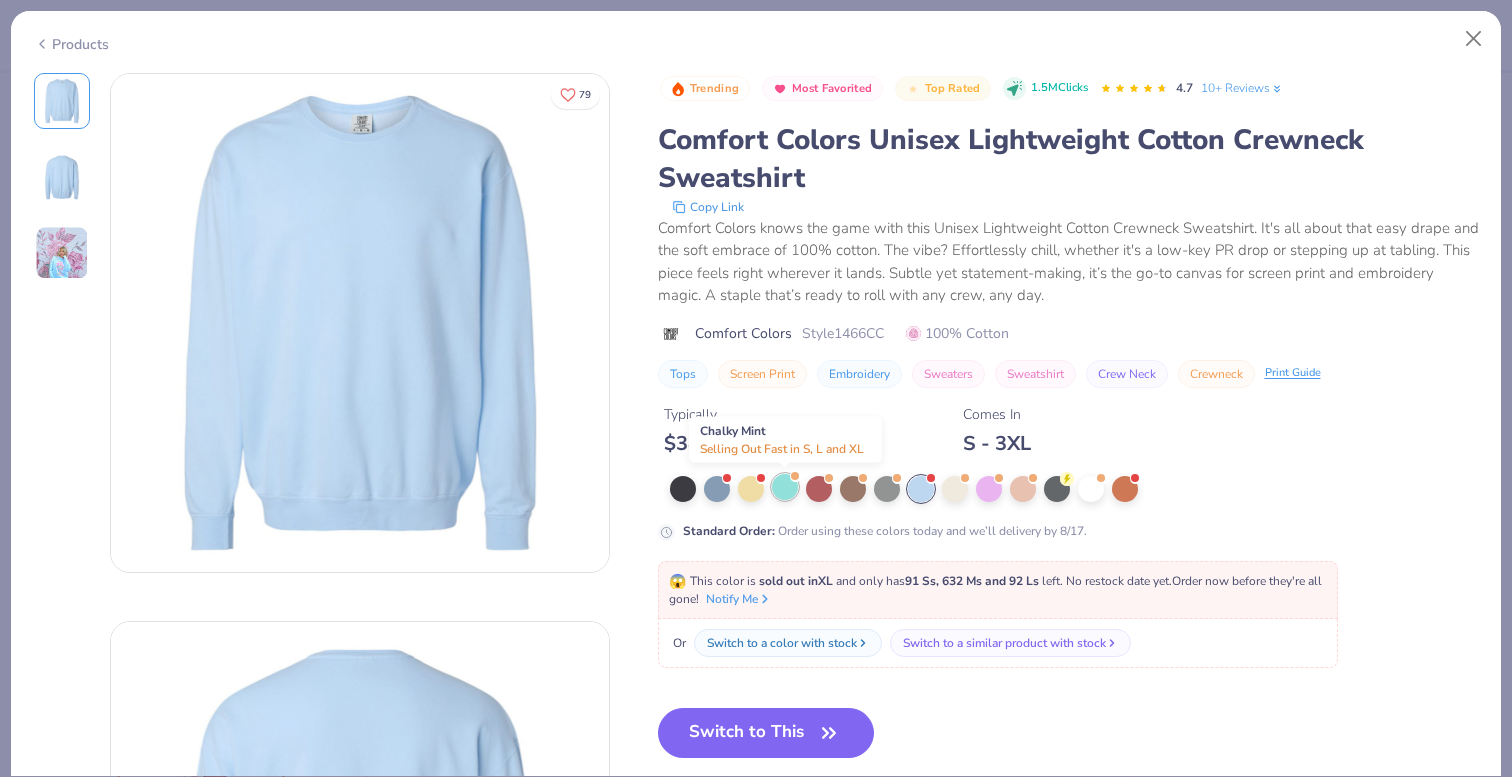 click at bounding box center [785, 487] 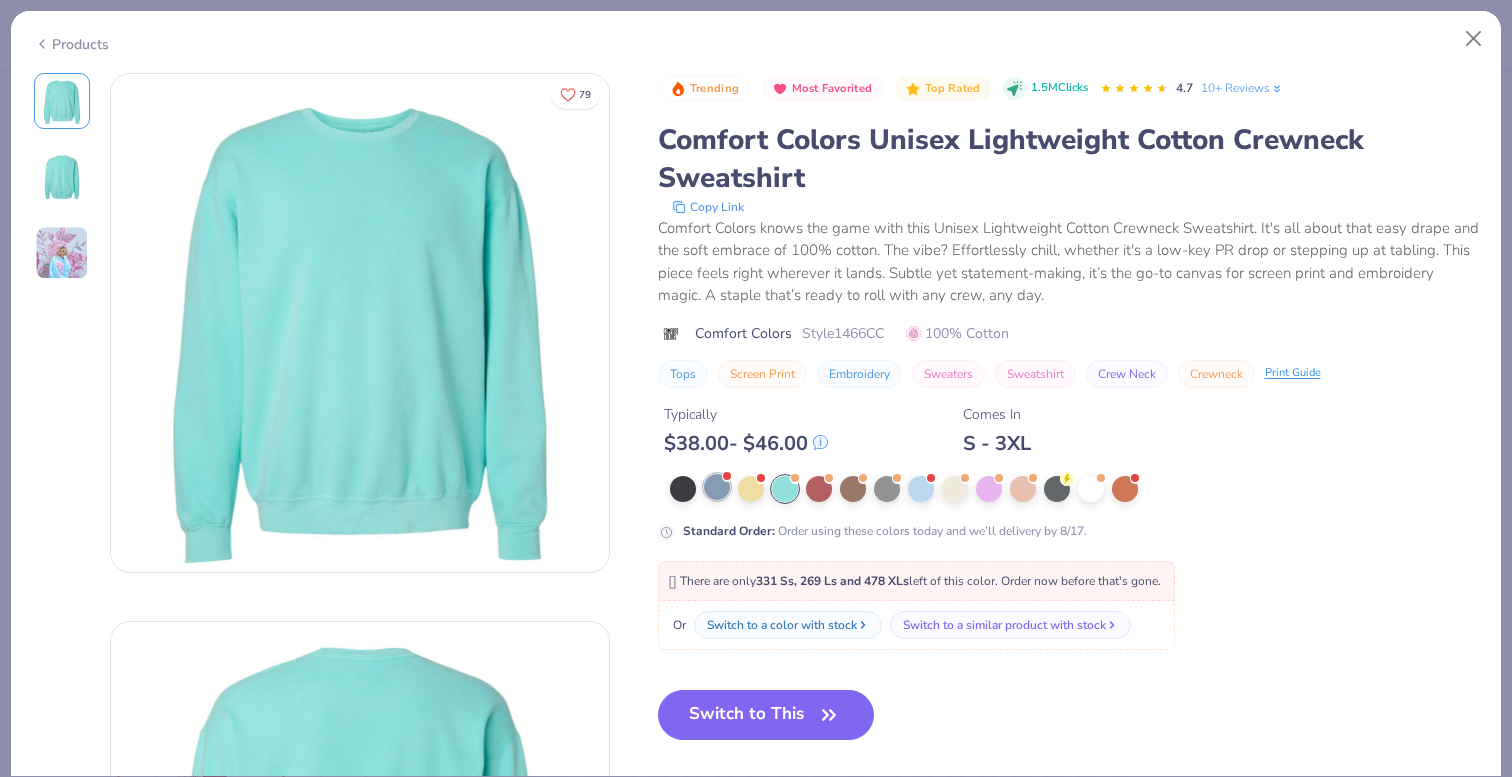 click at bounding box center [717, 487] 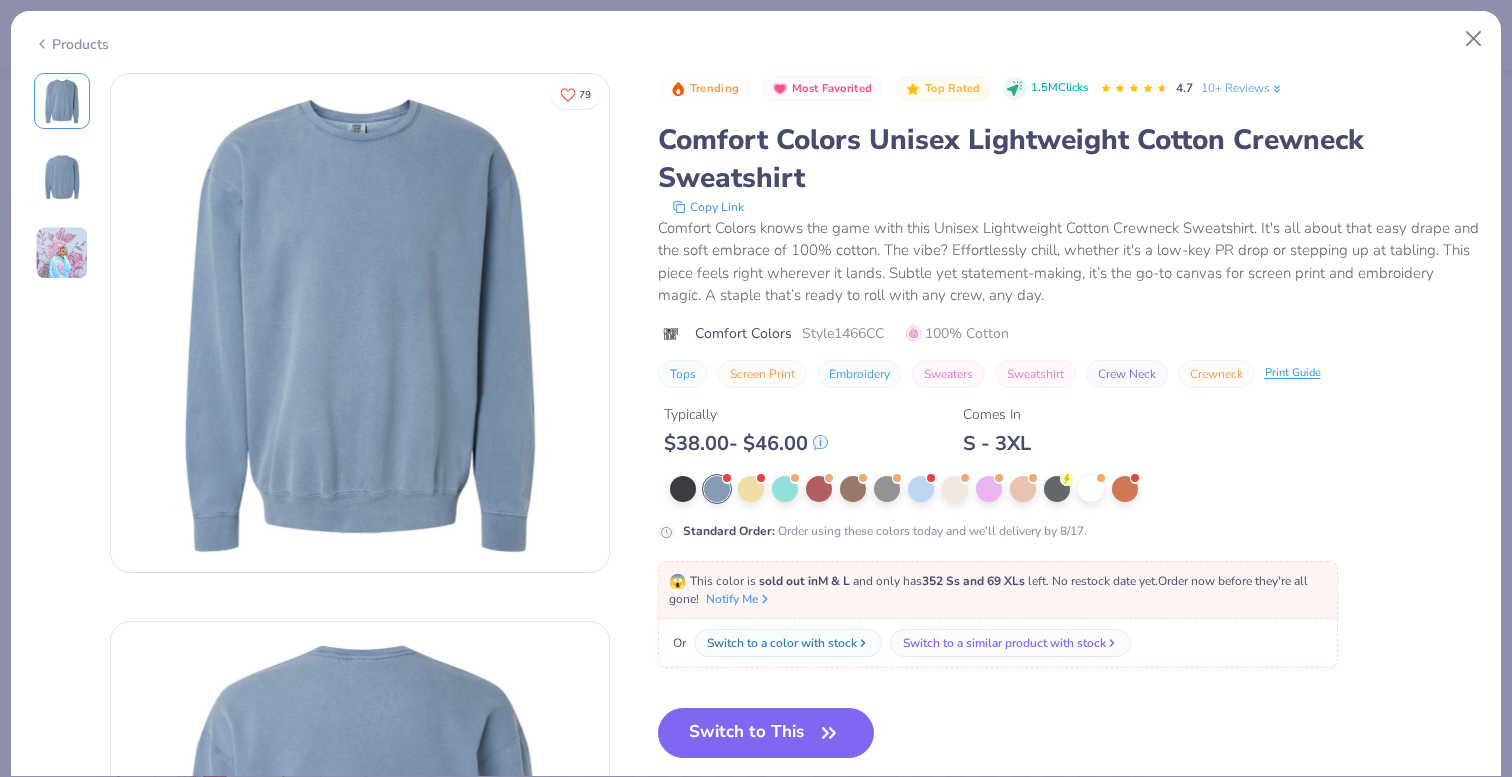 click at bounding box center [62, 253] 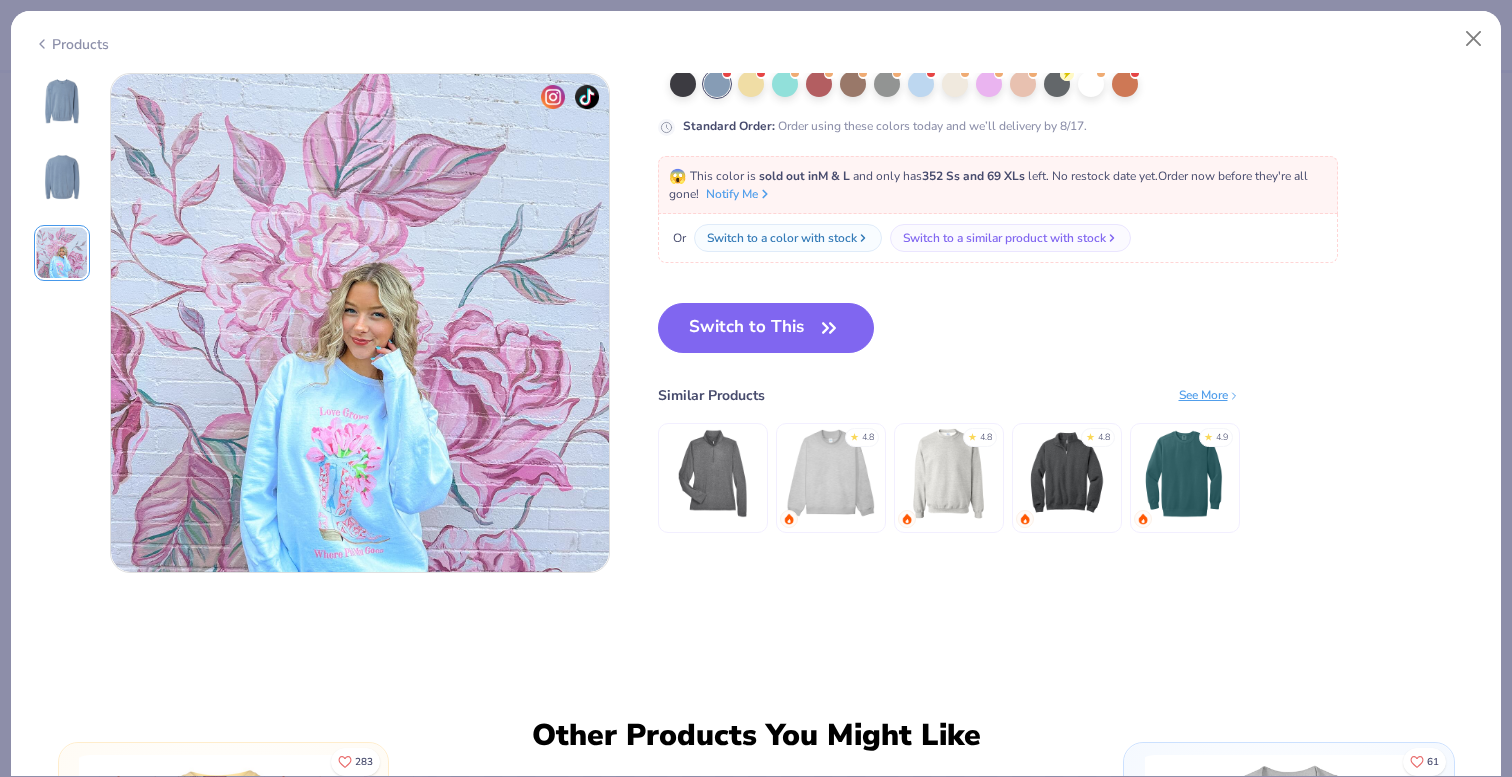 click at bounding box center [62, 101] 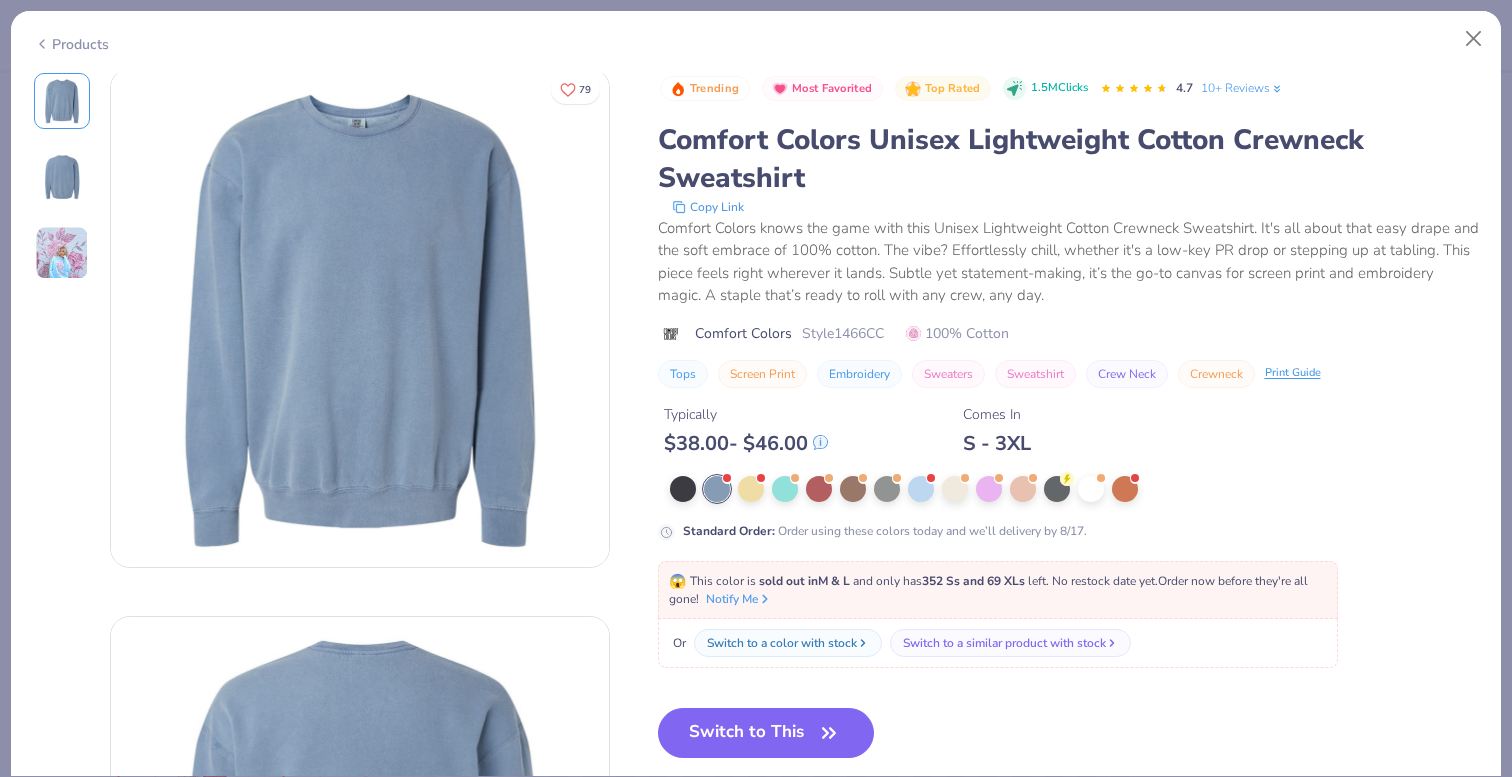 scroll, scrollTop: 0, scrollLeft: 0, axis: both 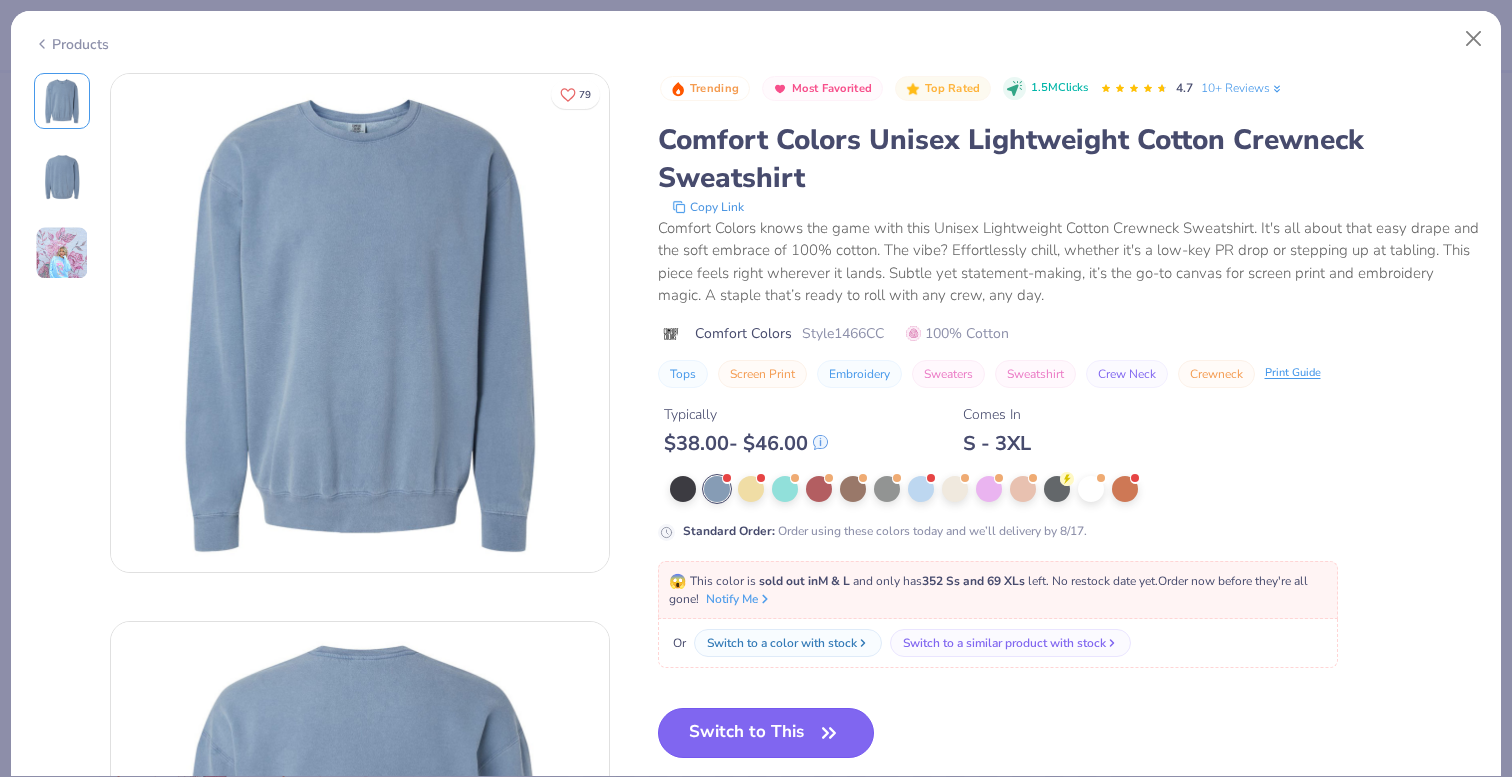 click on "Switch to This" at bounding box center (766, 733) 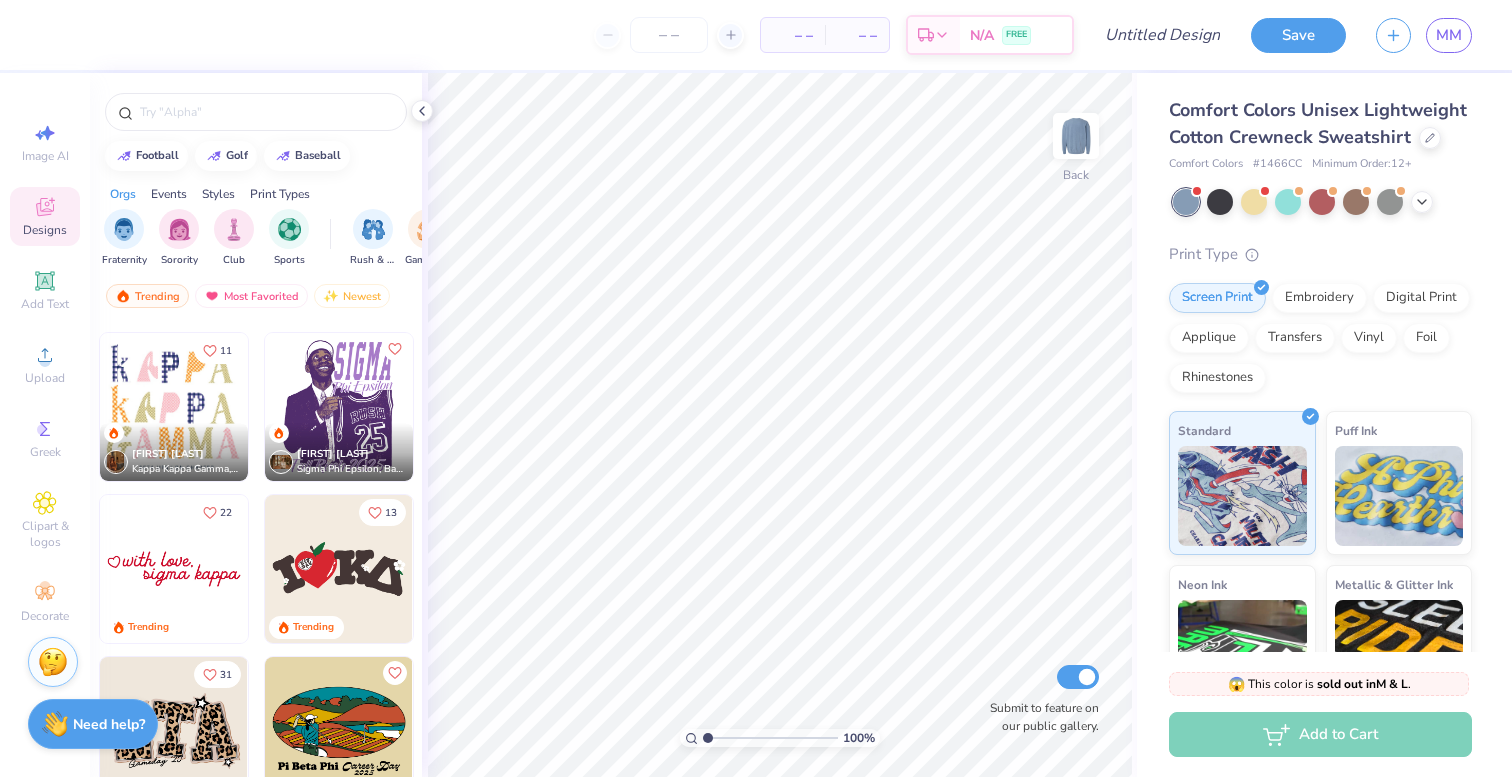 scroll, scrollTop: 5129, scrollLeft: 0, axis: vertical 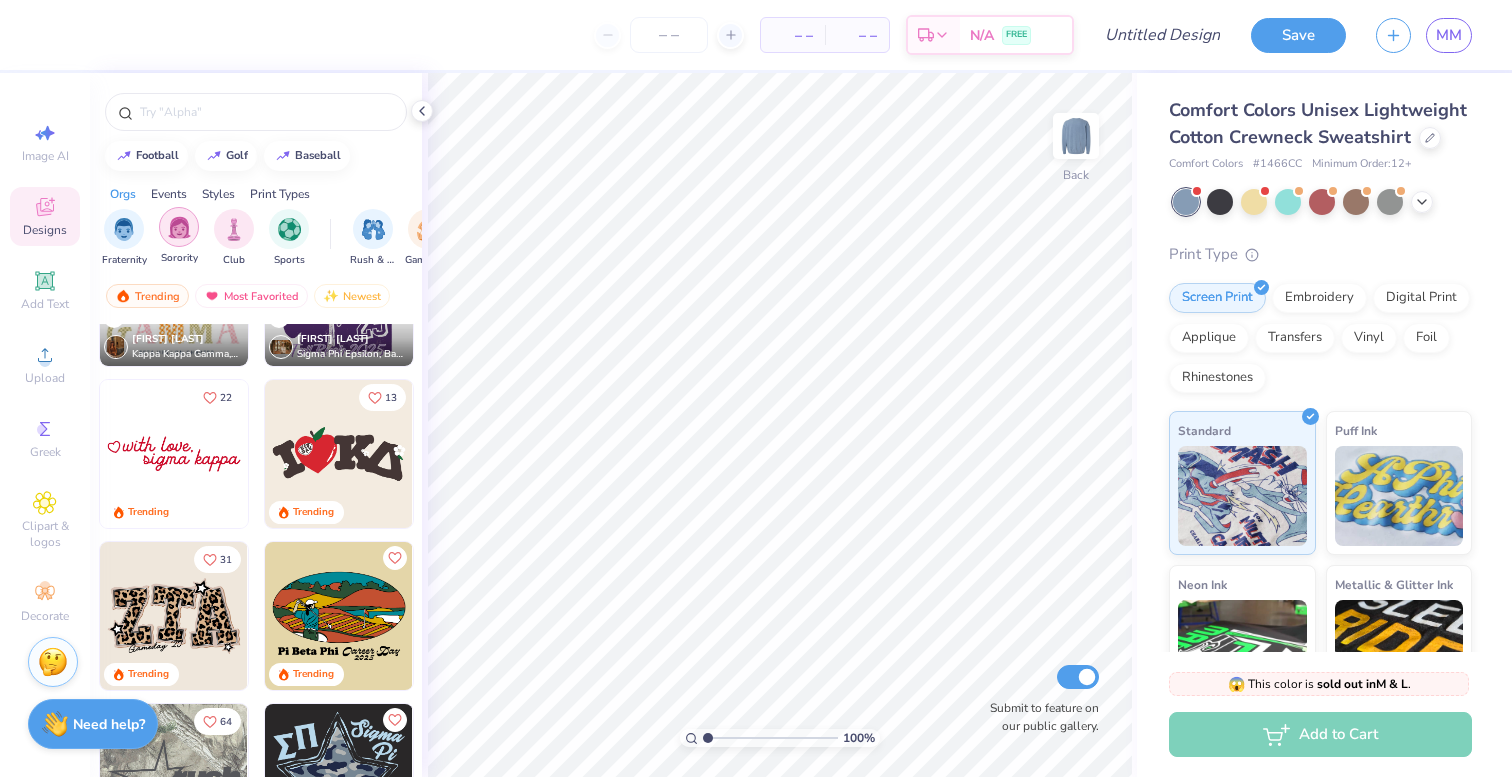 click at bounding box center (179, 227) 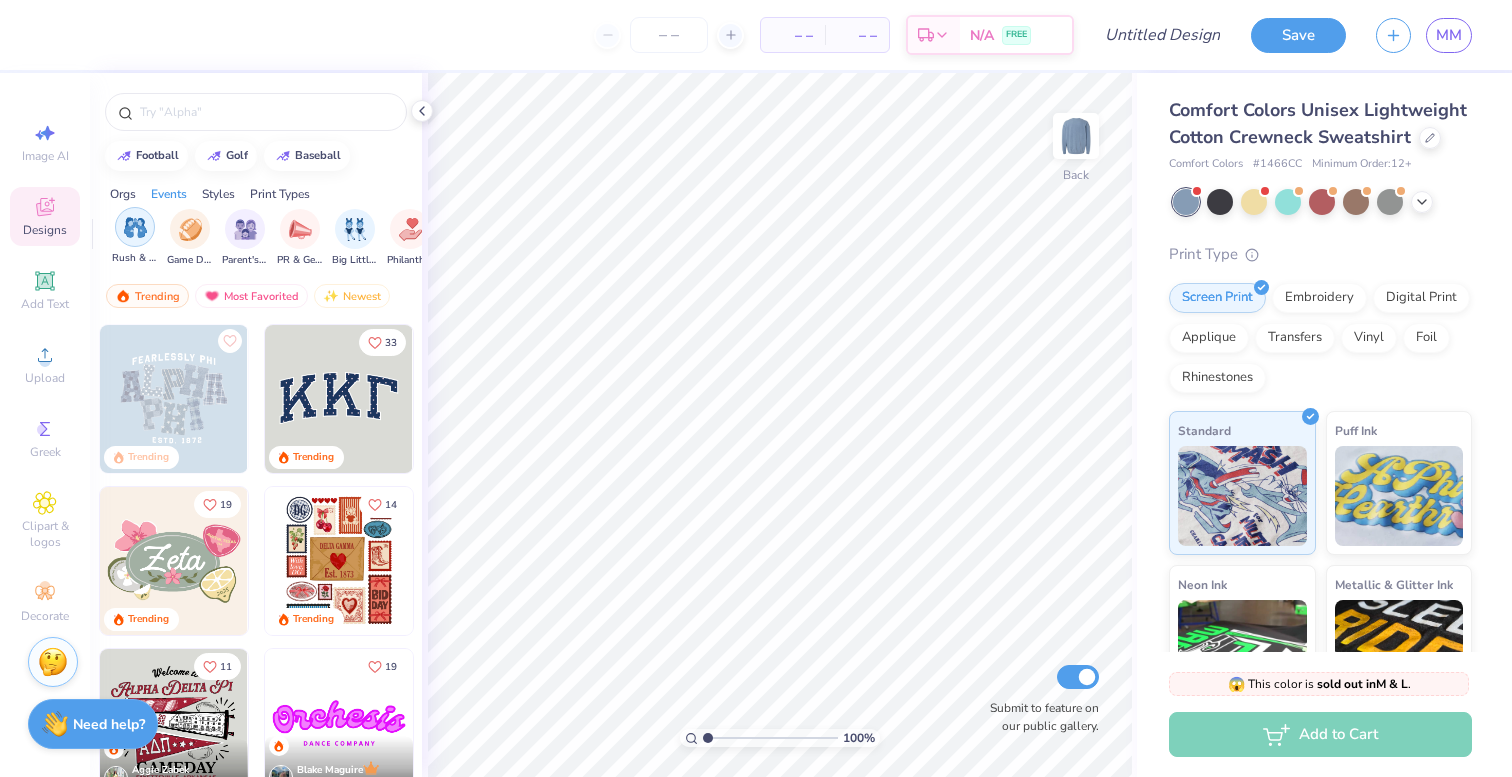 scroll, scrollTop: 0, scrollLeft: 233, axis: horizontal 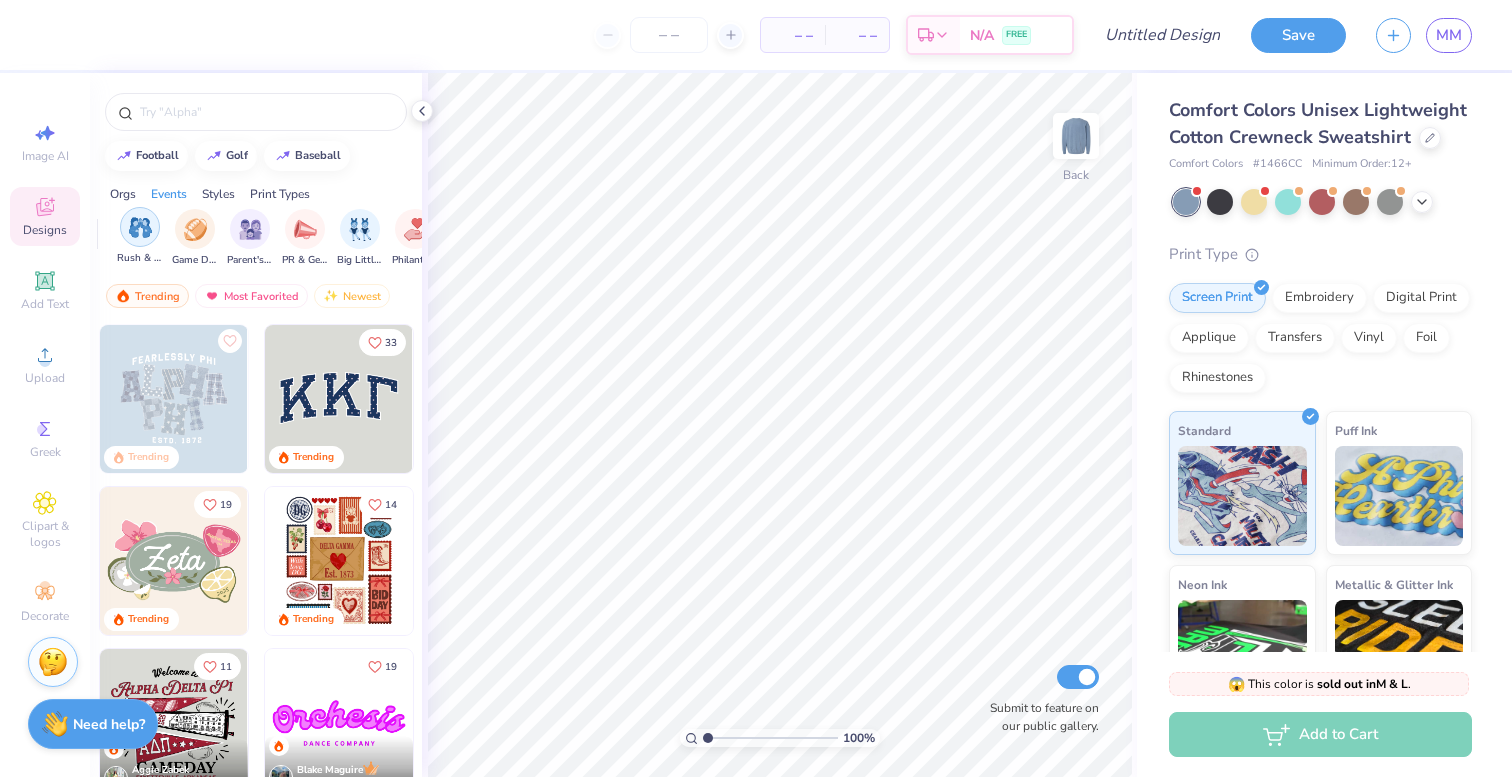 click at bounding box center [140, 227] 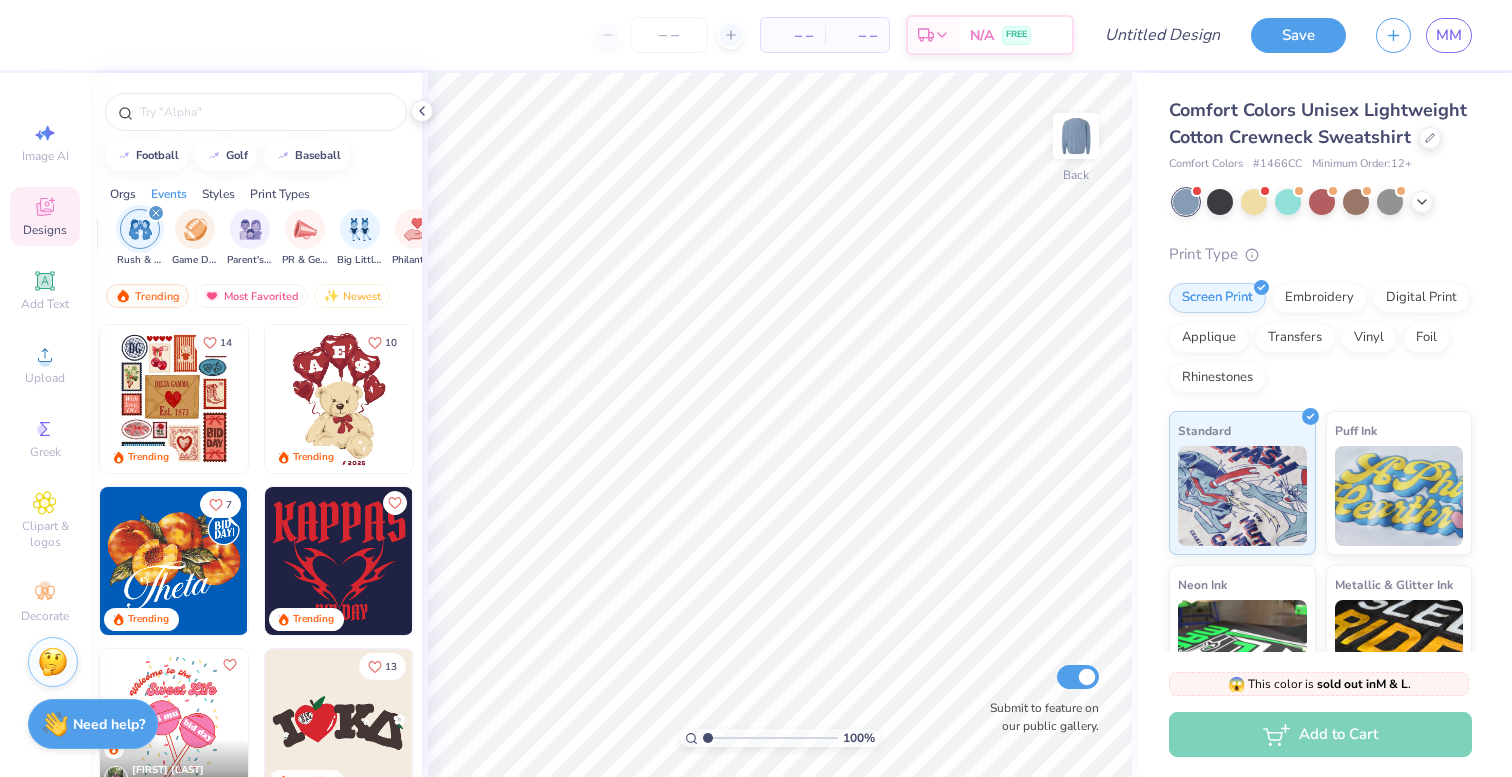 click 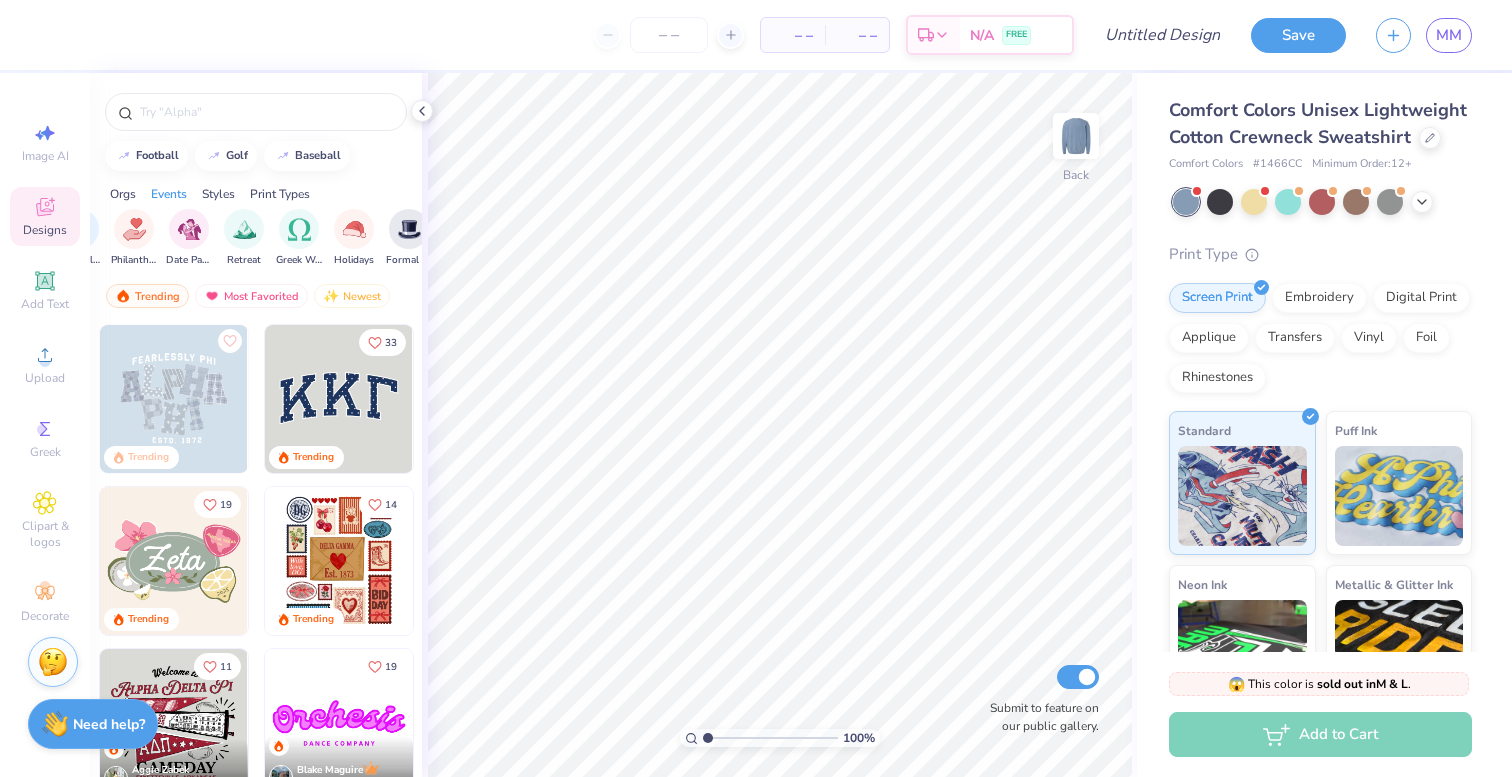scroll, scrollTop: 0, scrollLeft: 506, axis: horizontal 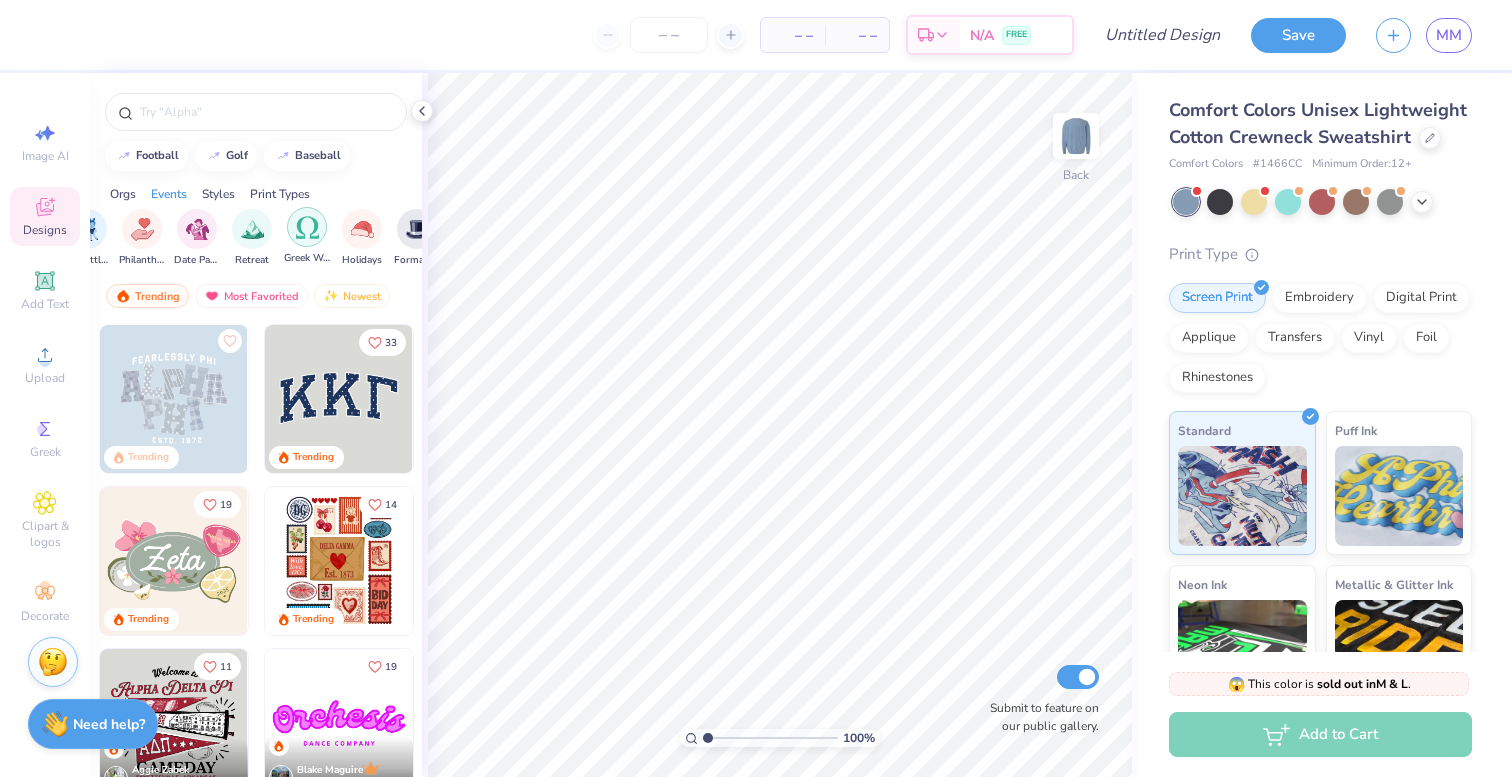 click at bounding box center (307, 227) 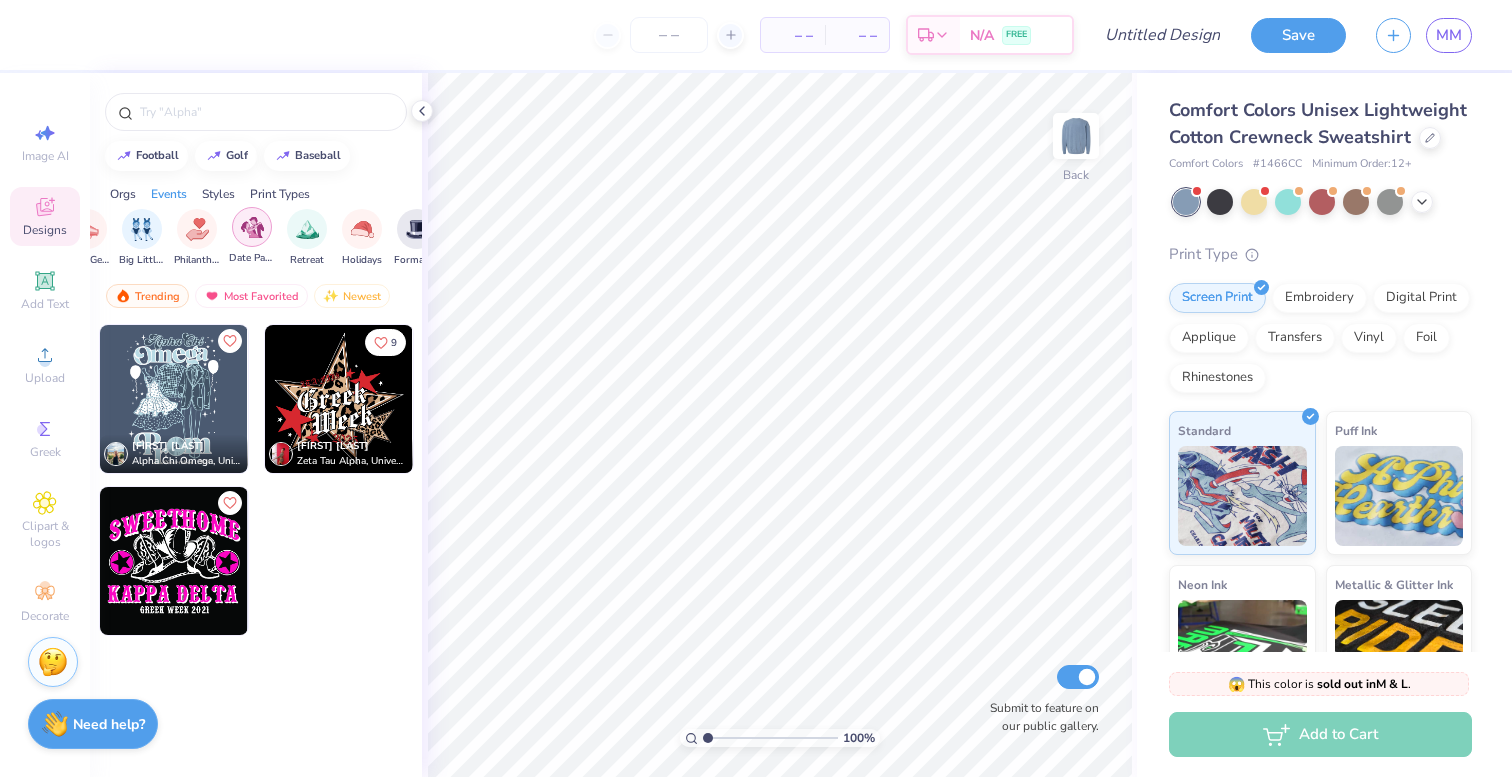 click at bounding box center [252, 227] 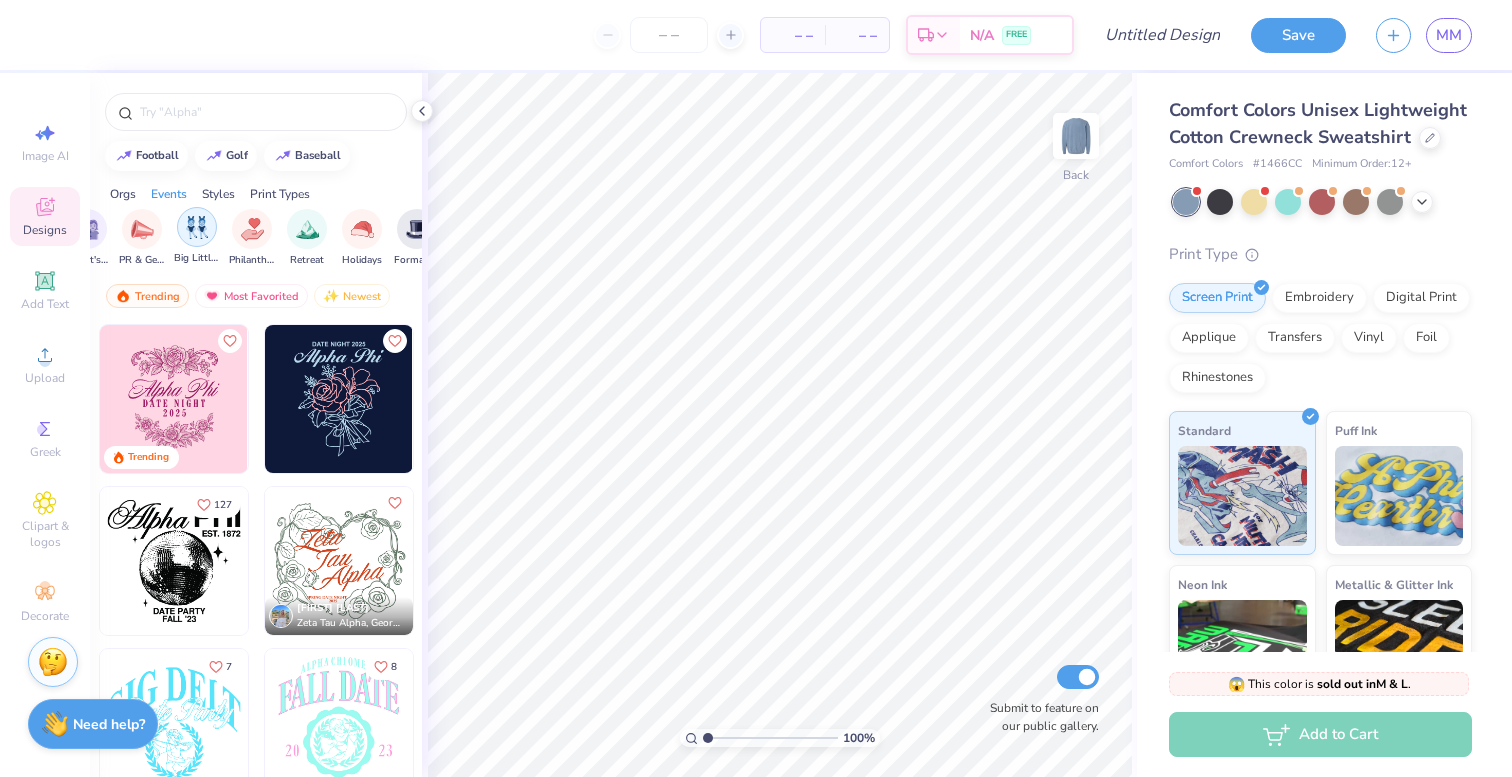 click at bounding box center (197, 227) 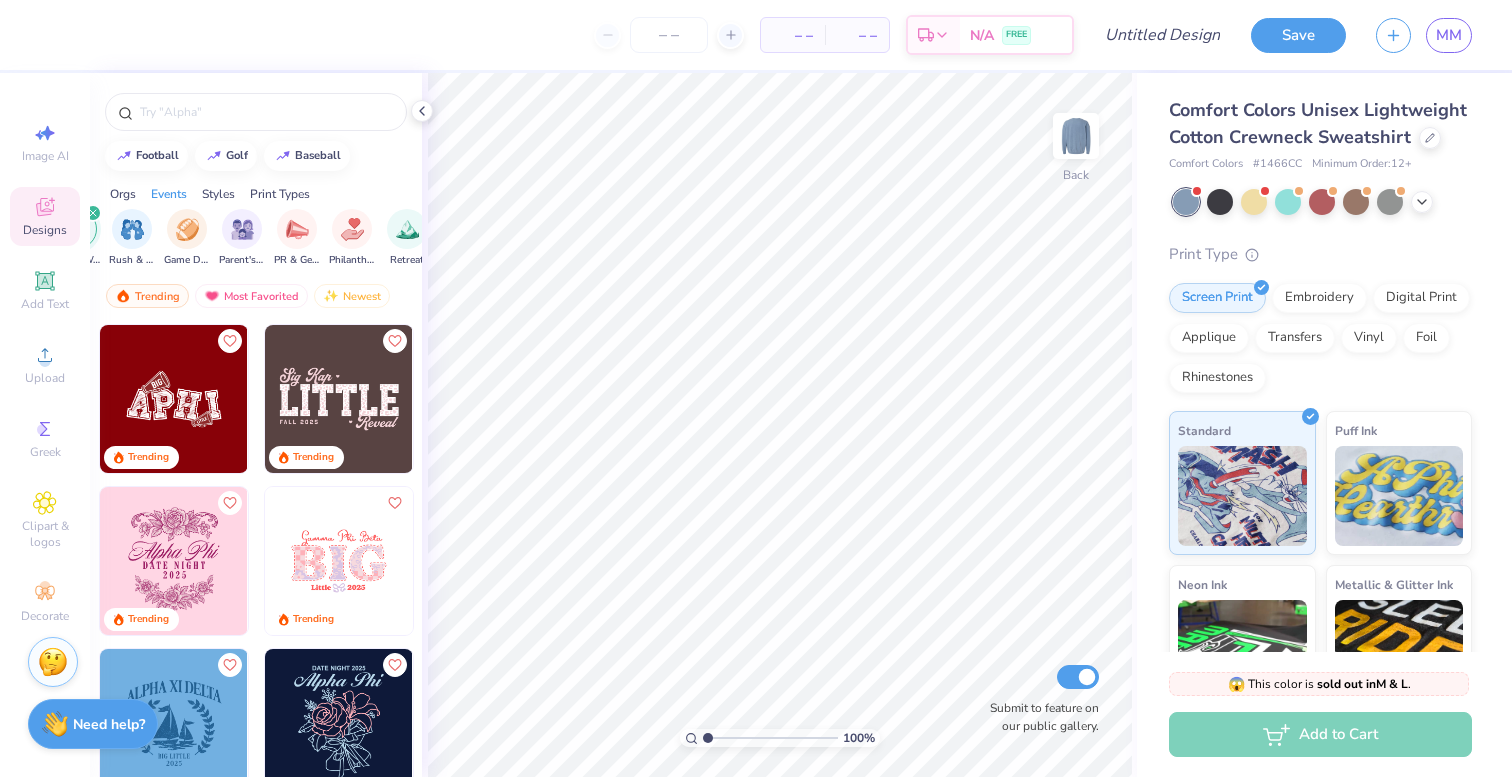 scroll, scrollTop: 0, scrollLeft: 396, axis: horizontal 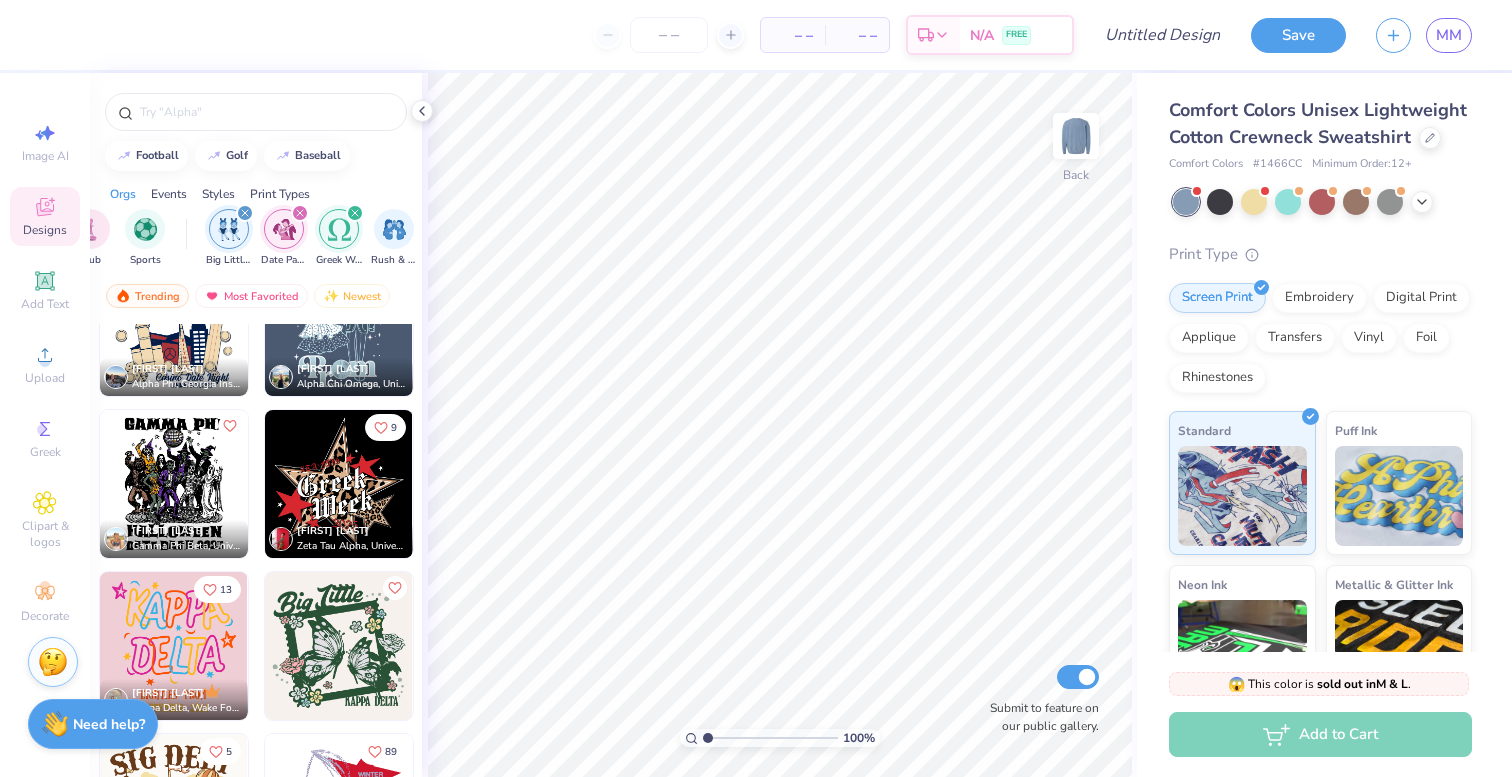 click 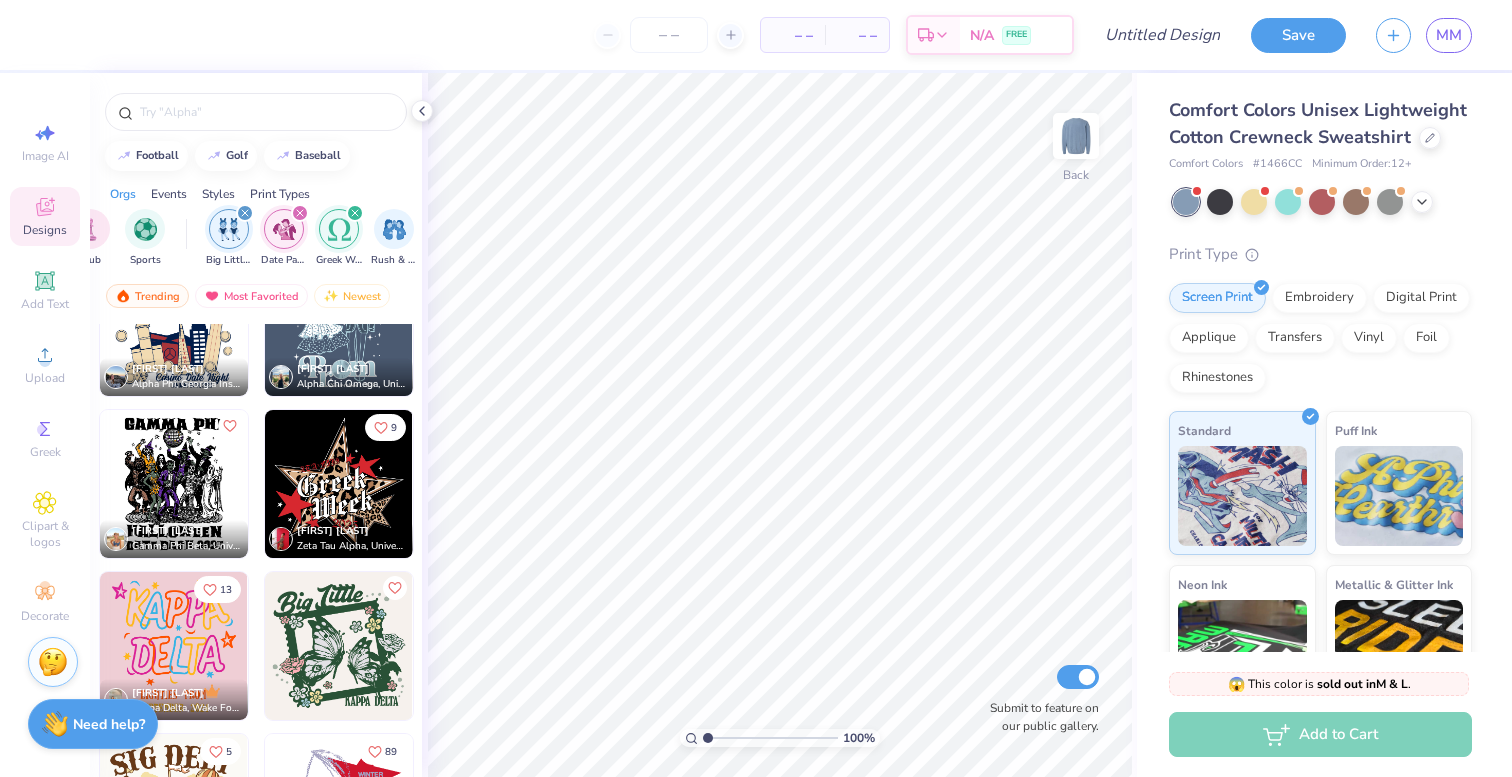 scroll, scrollTop: 2064, scrollLeft: 0, axis: vertical 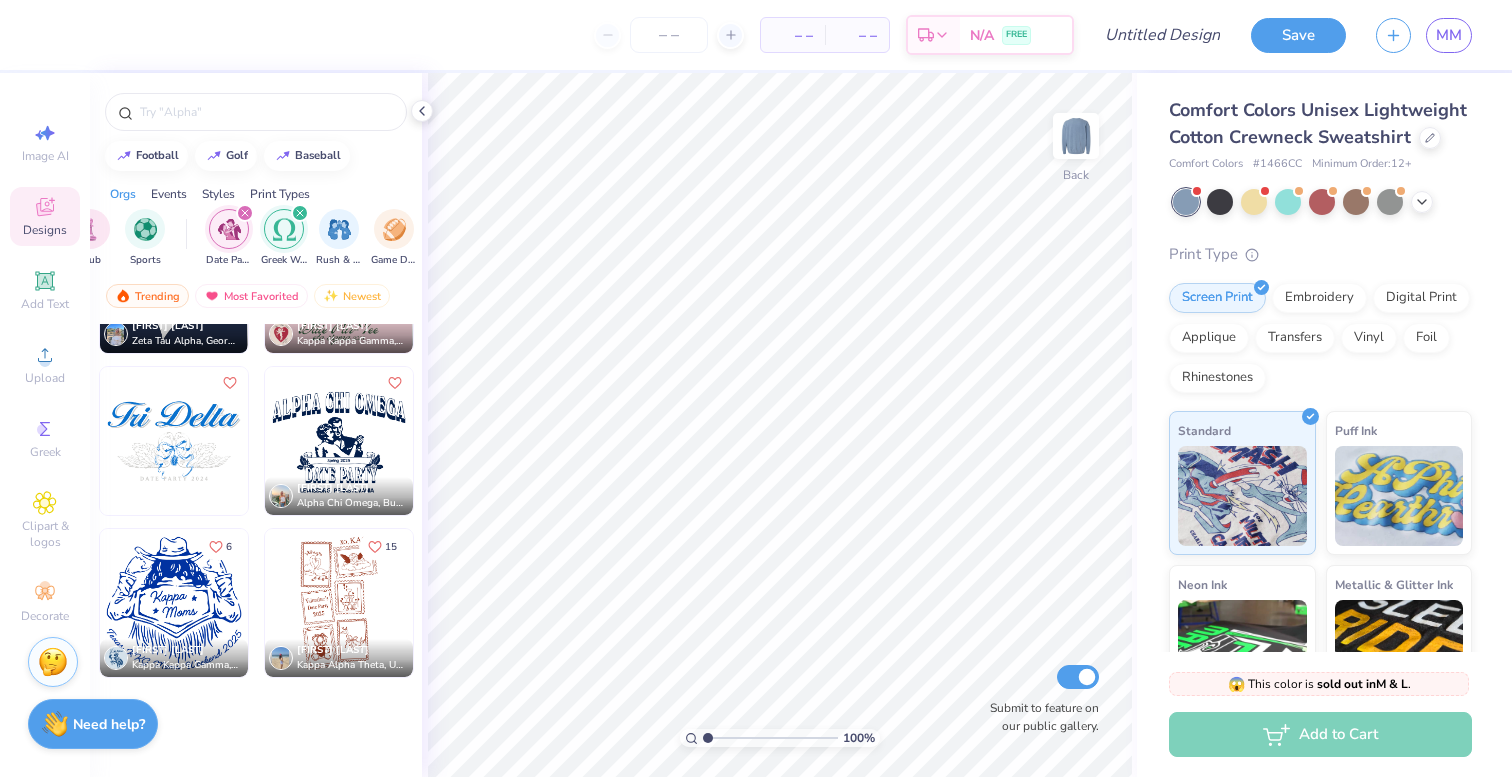 click 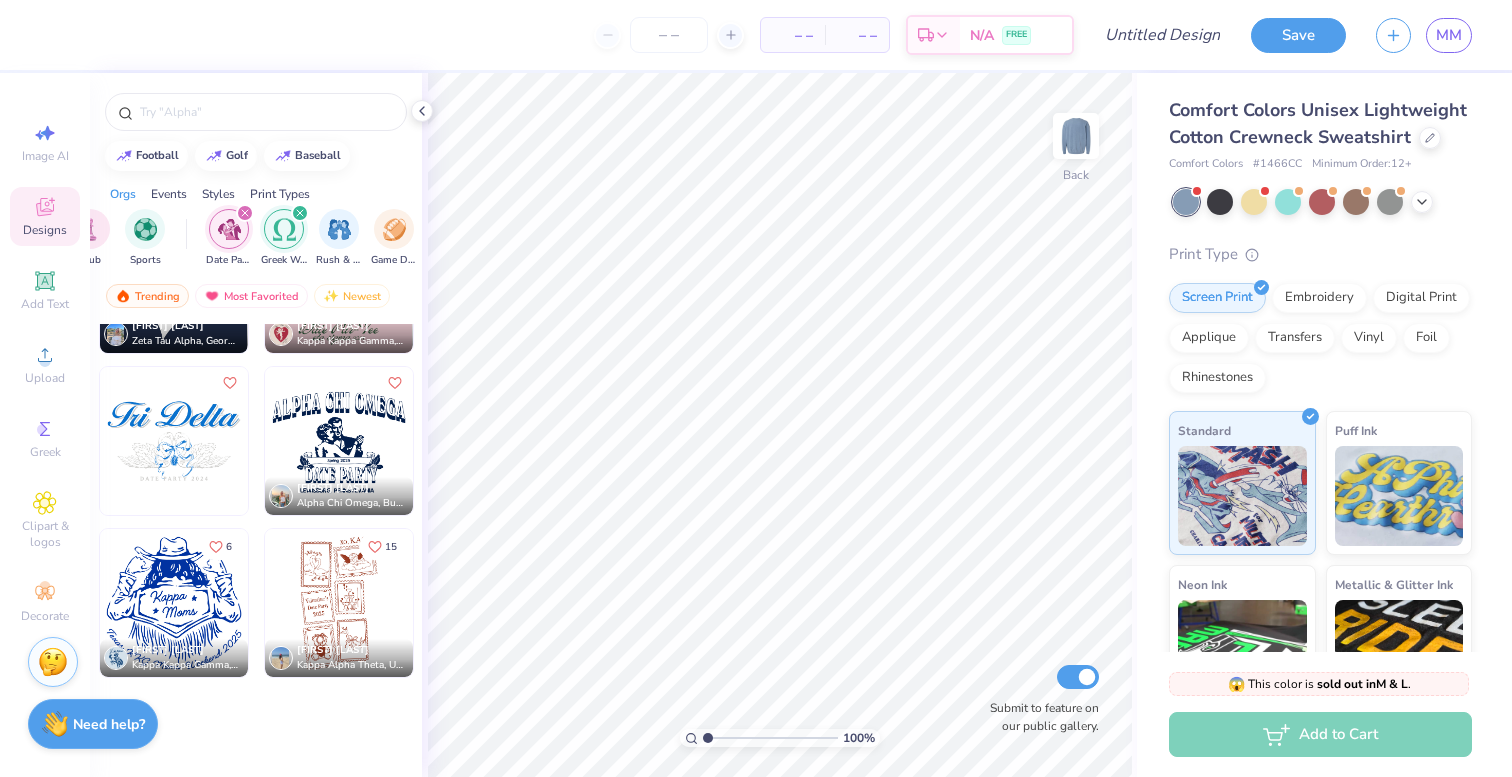 scroll, scrollTop: 0, scrollLeft: 0, axis: both 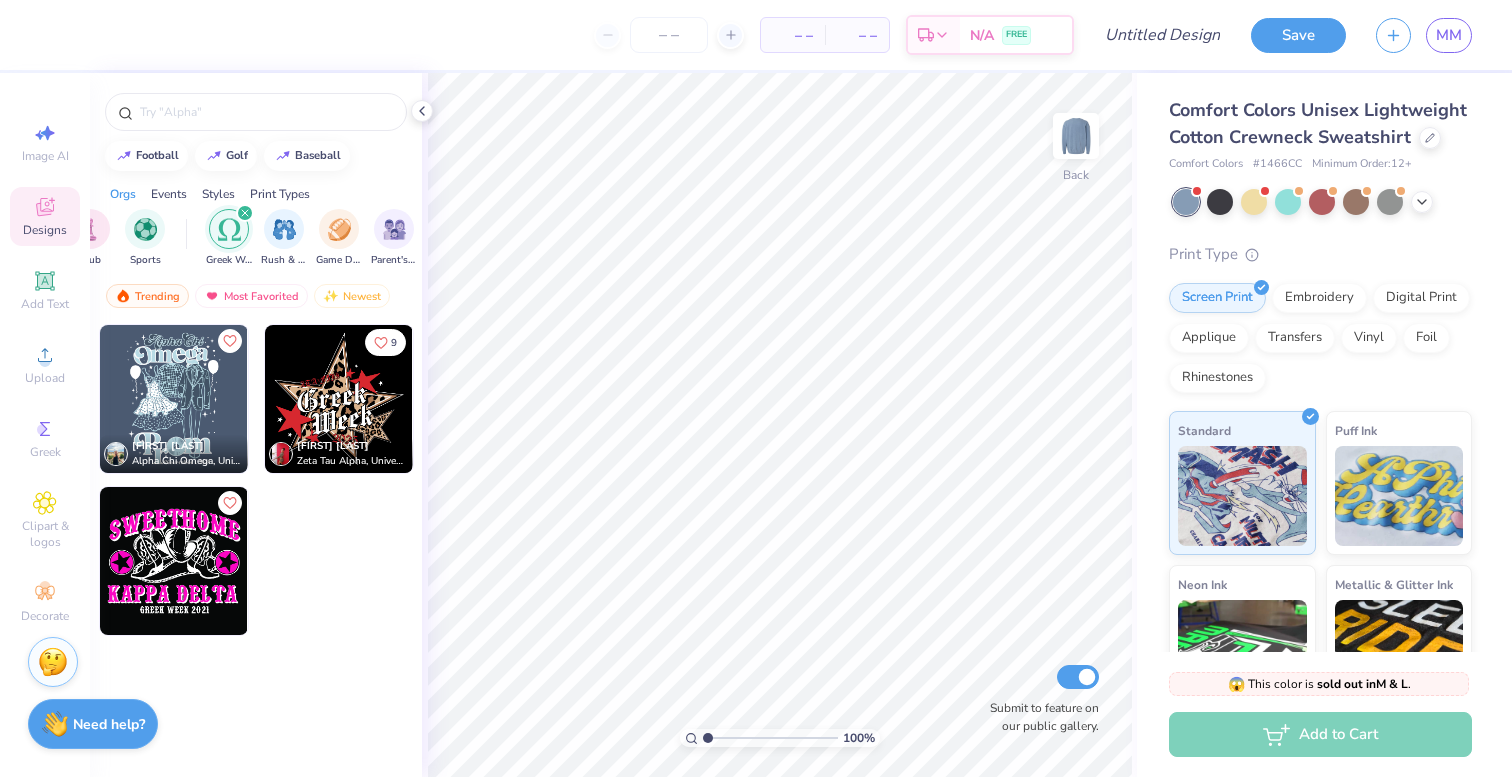 click 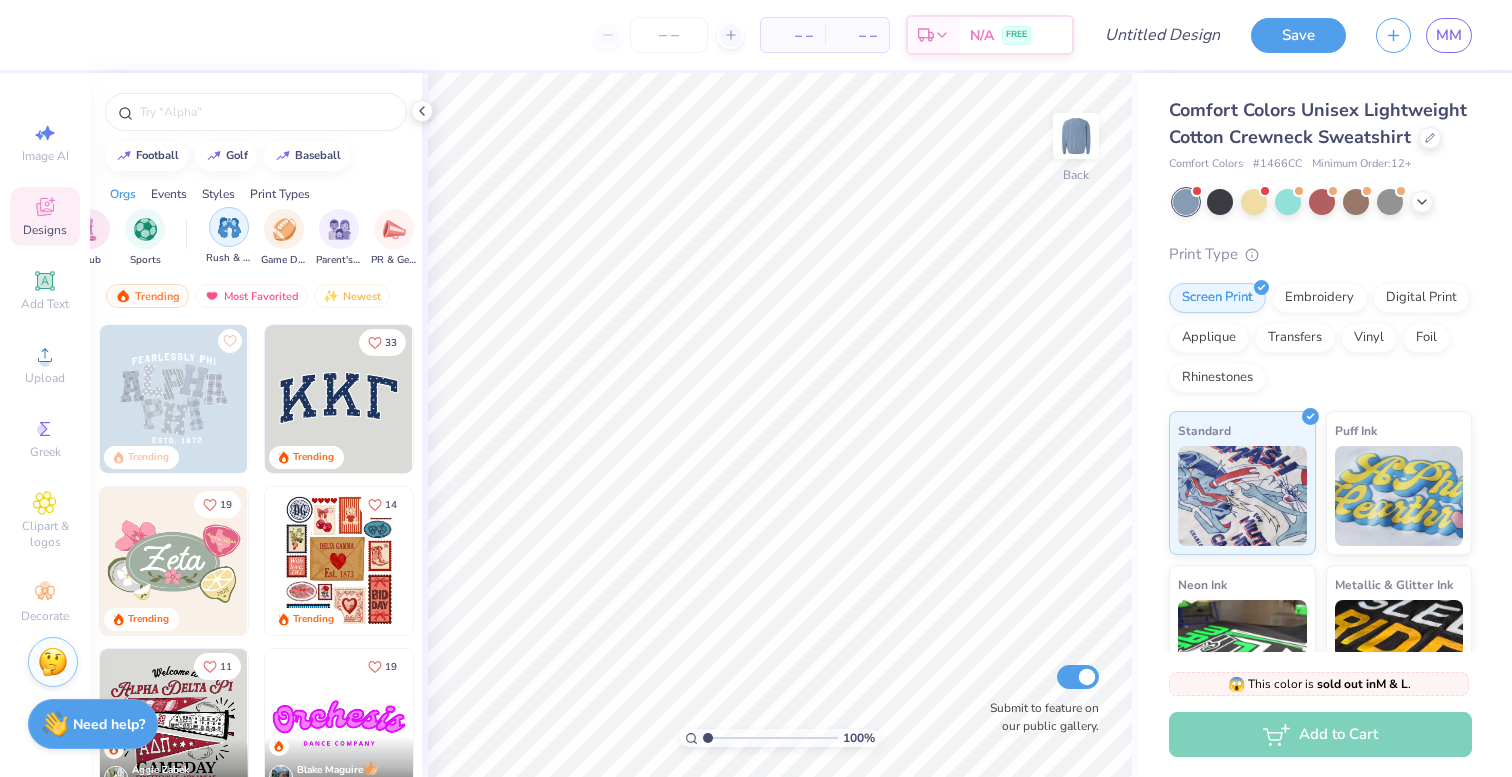 click at bounding box center (229, 227) 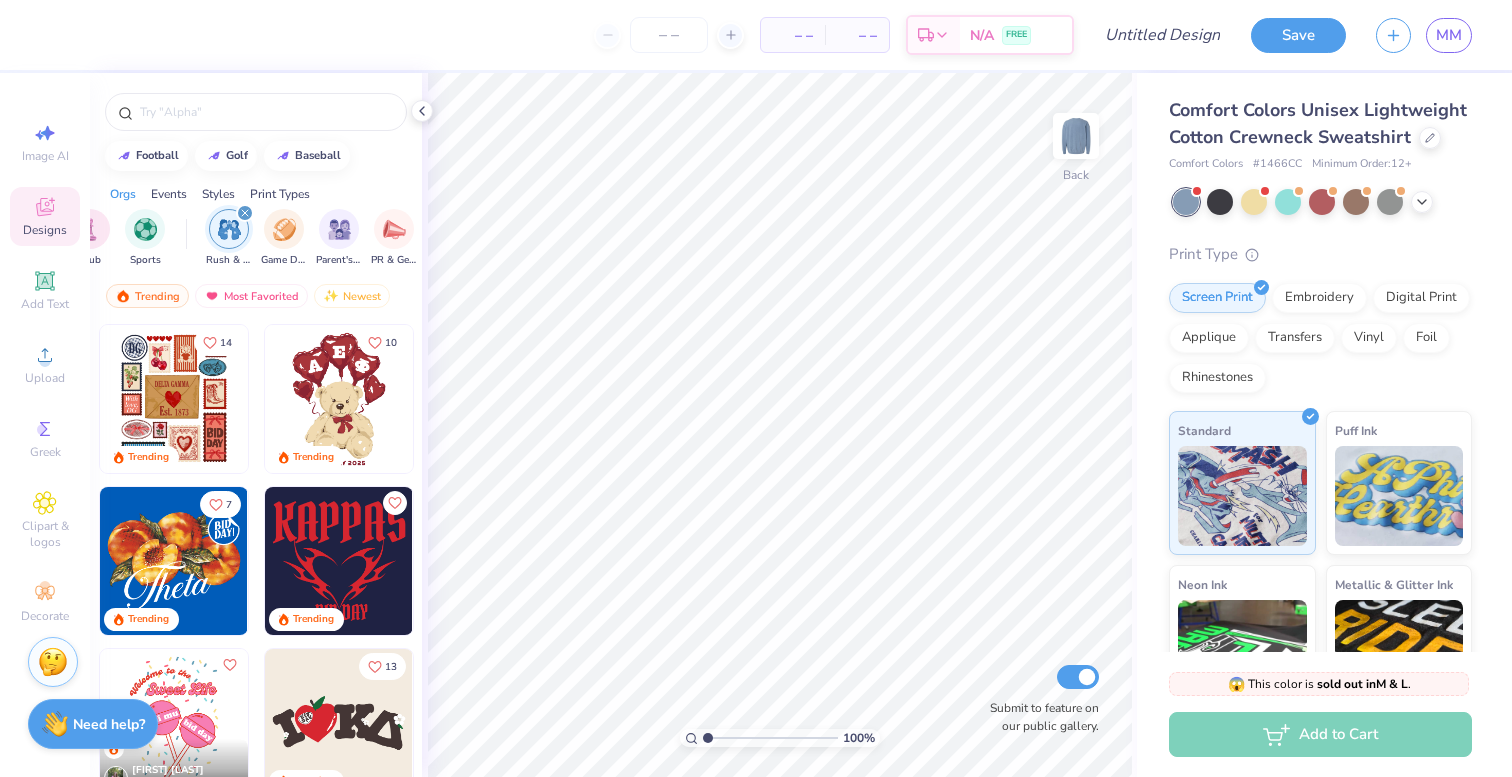 click at bounding box center [245, 213] 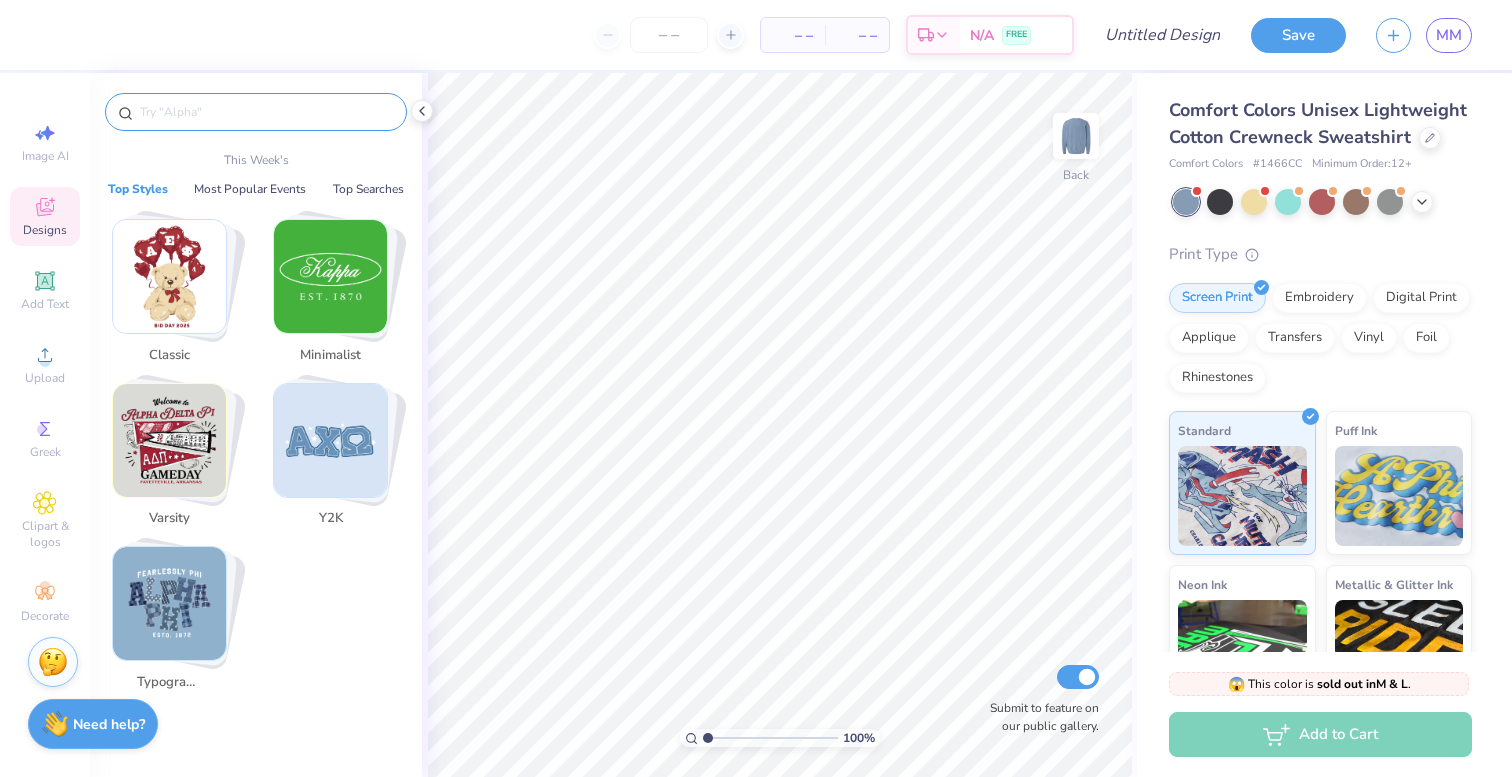click at bounding box center (266, 112) 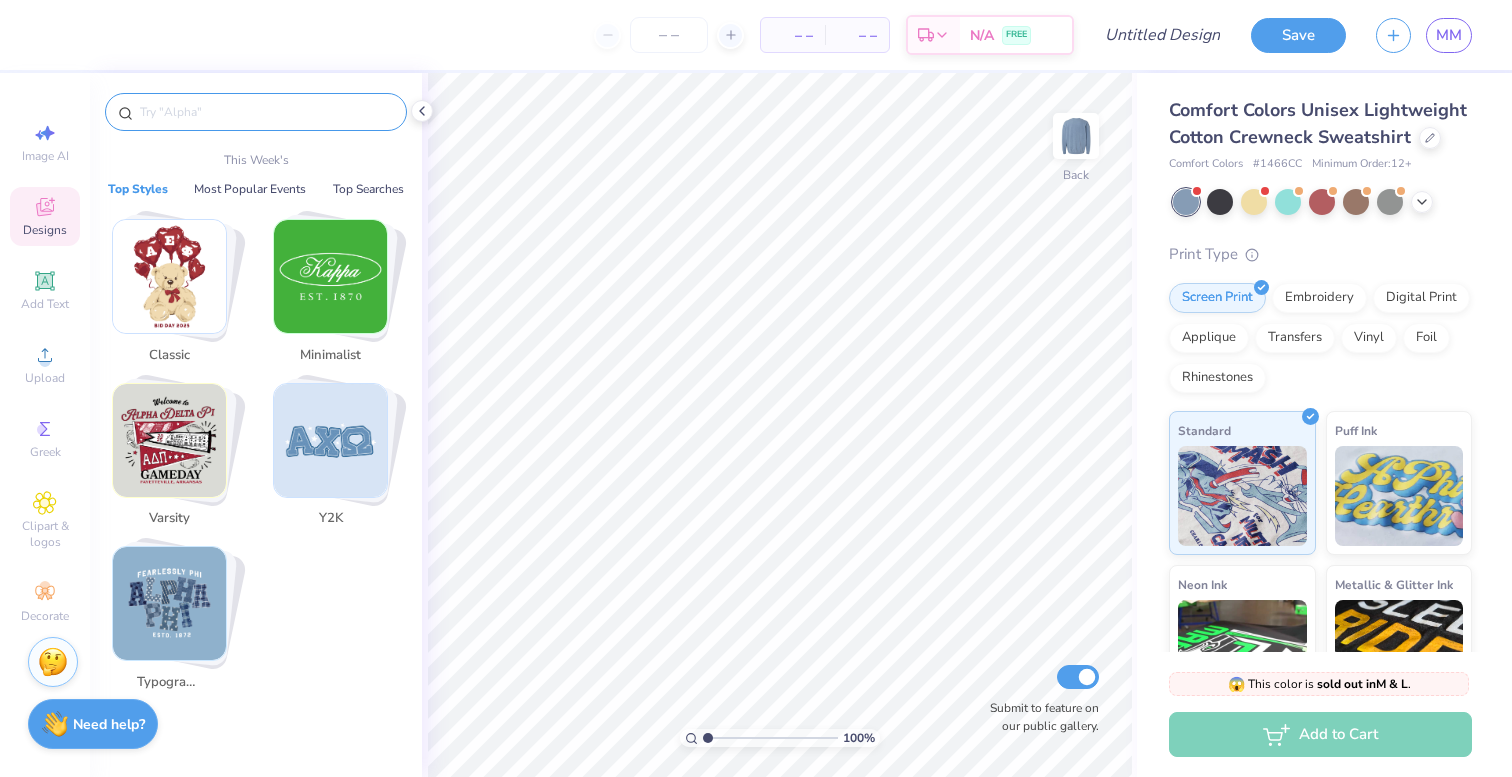 click at bounding box center [169, 276] 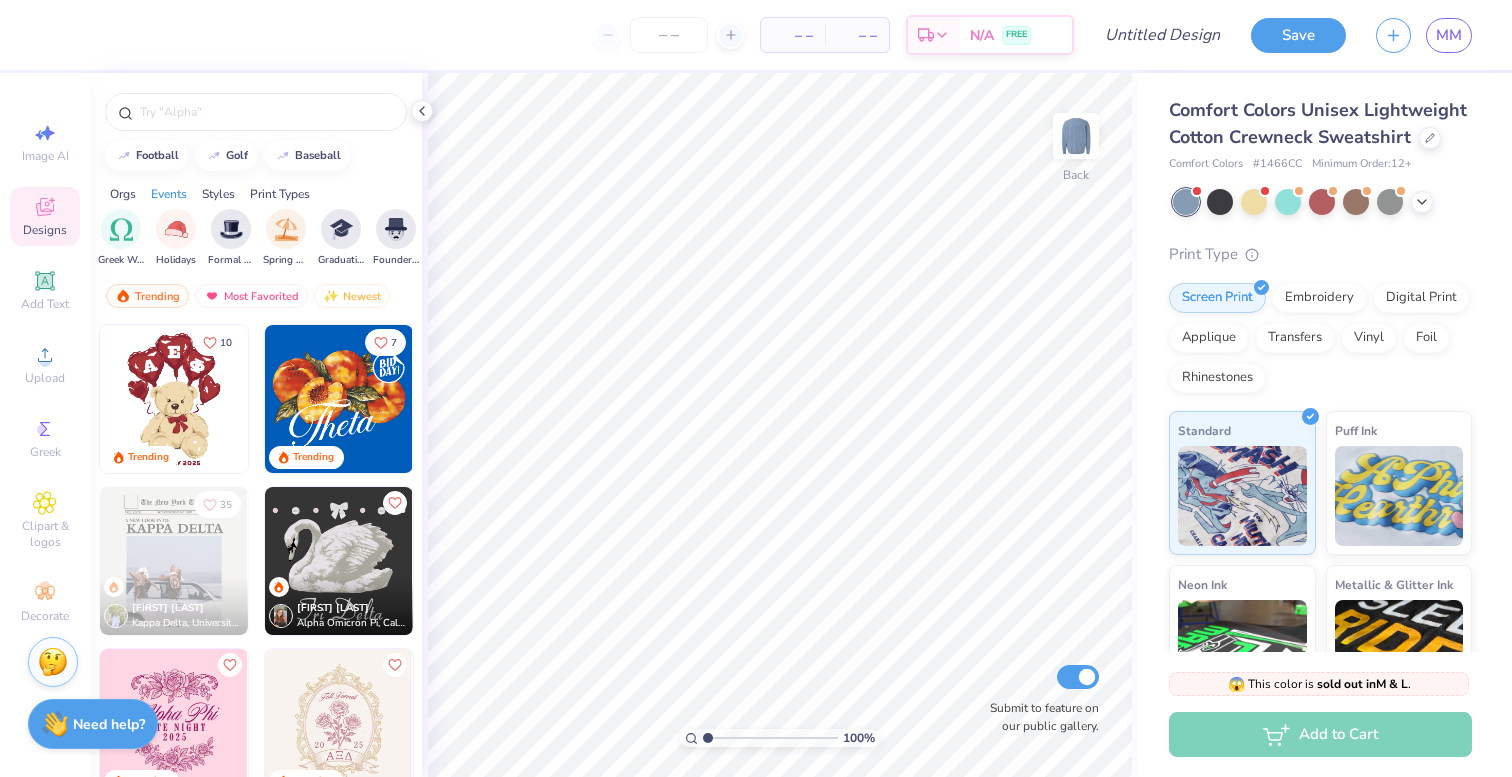 scroll, scrollTop: 0, scrollLeft: 988, axis: horizontal 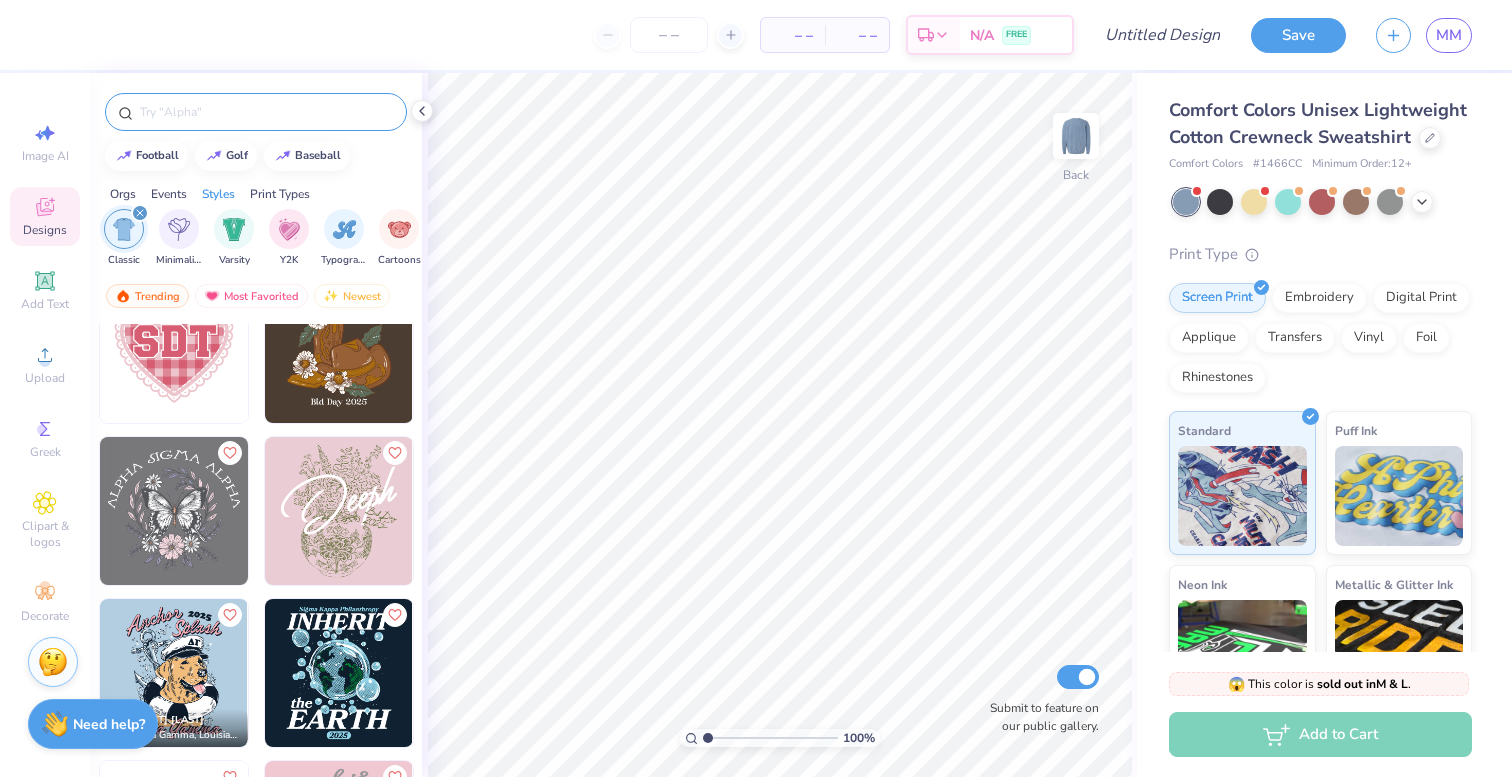 click at bounding box center [266, 112] 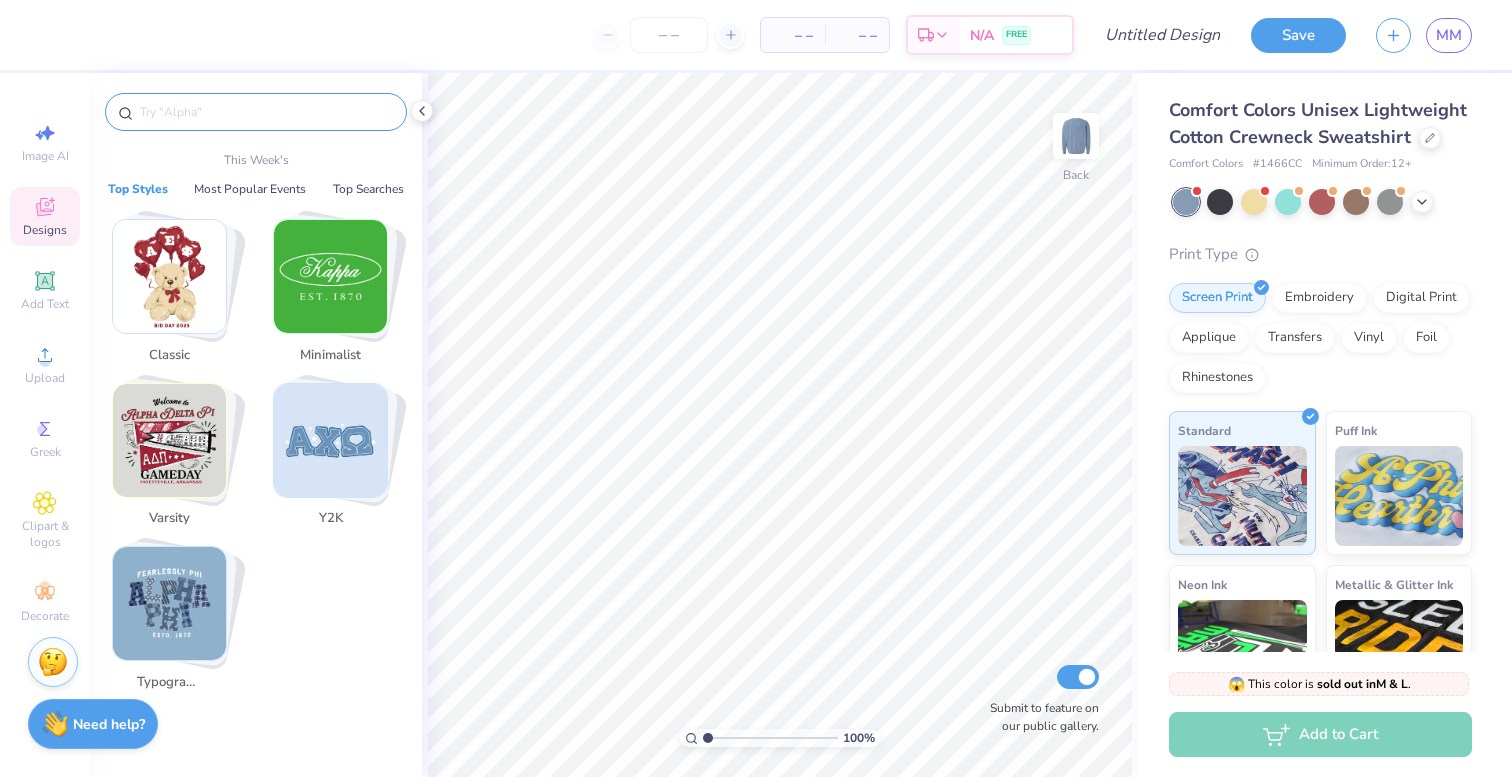 click at bounding box center (169, 603) 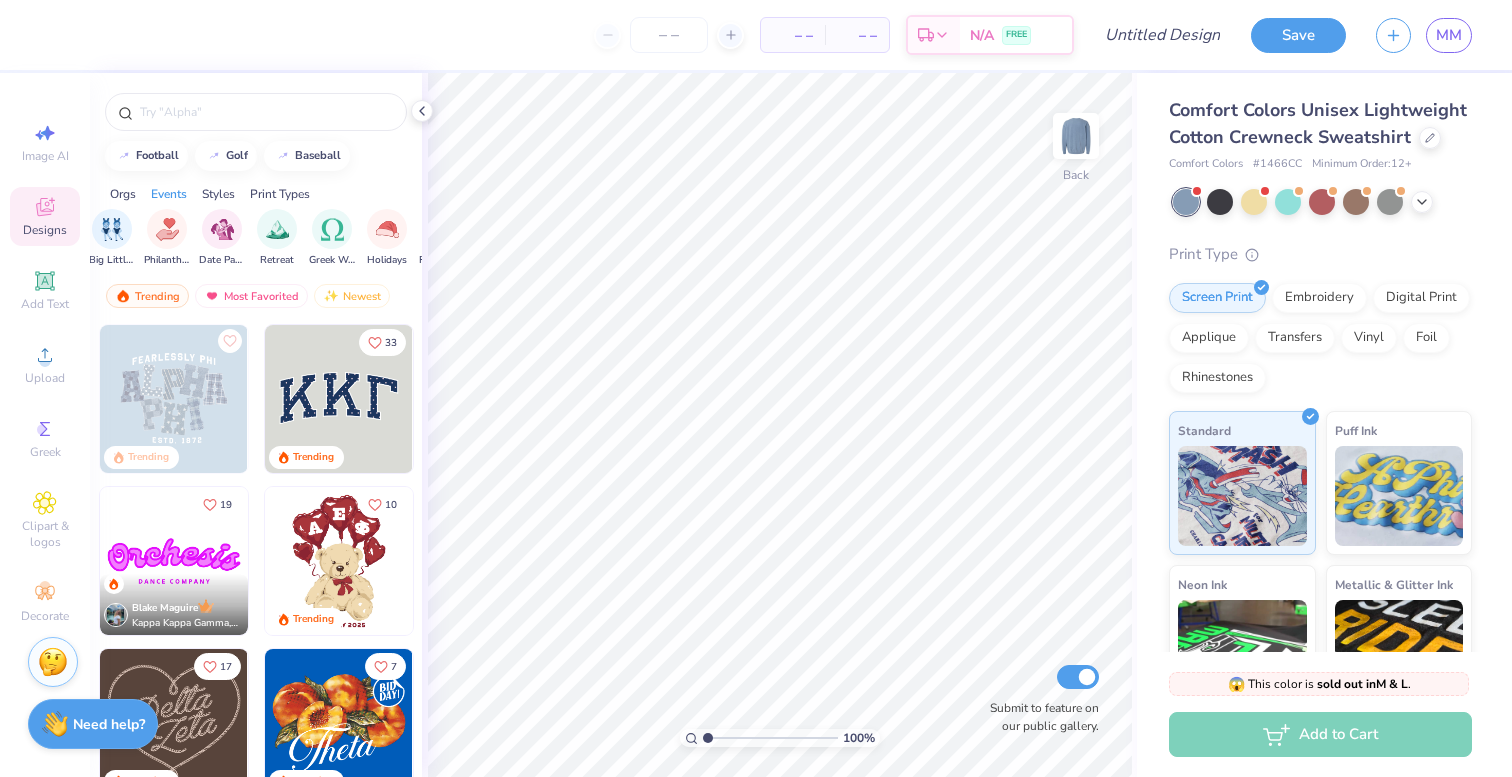 scroll, scrollTop: 0, scrollLeft: 692, axis: horizontal 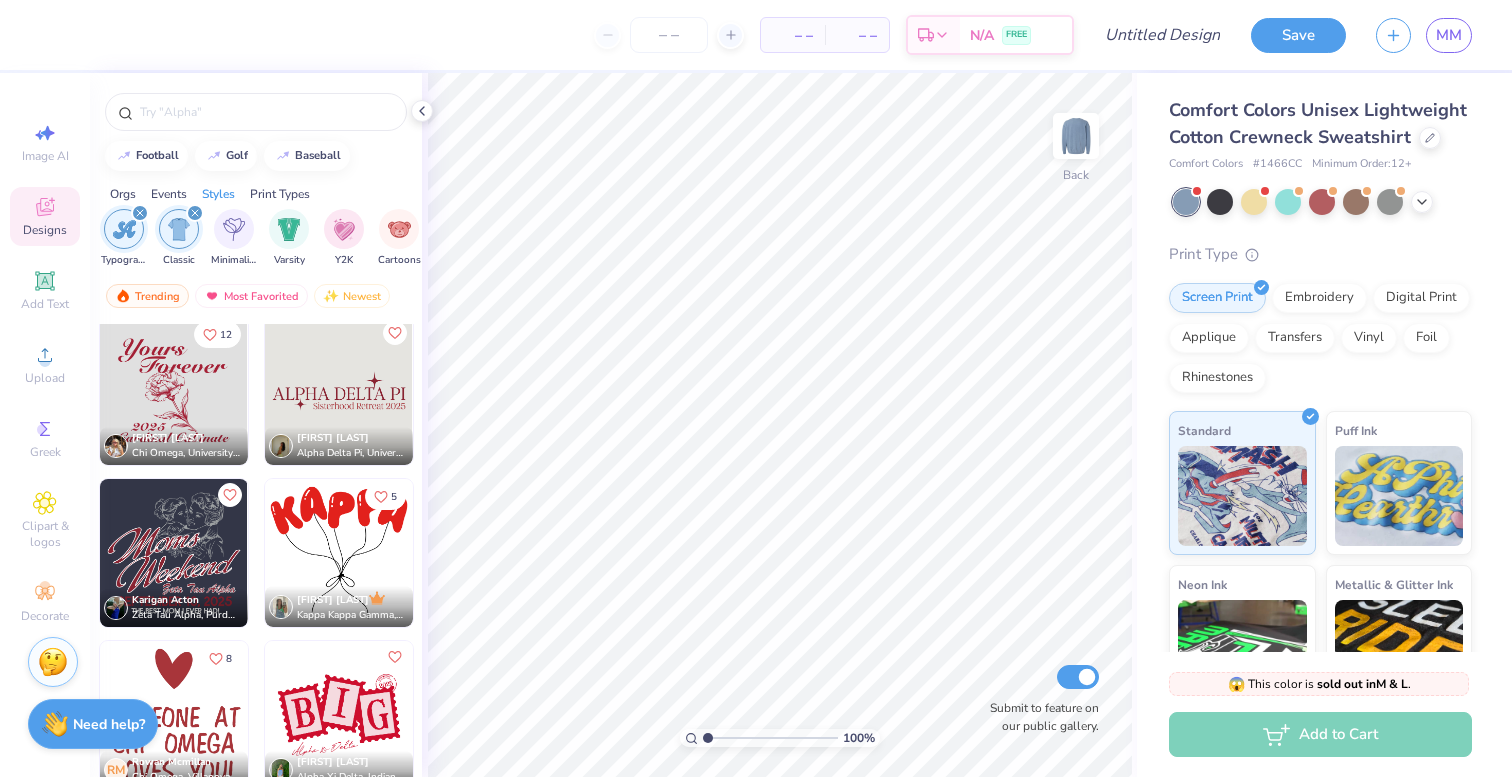 click at bounding box center [140, 213] 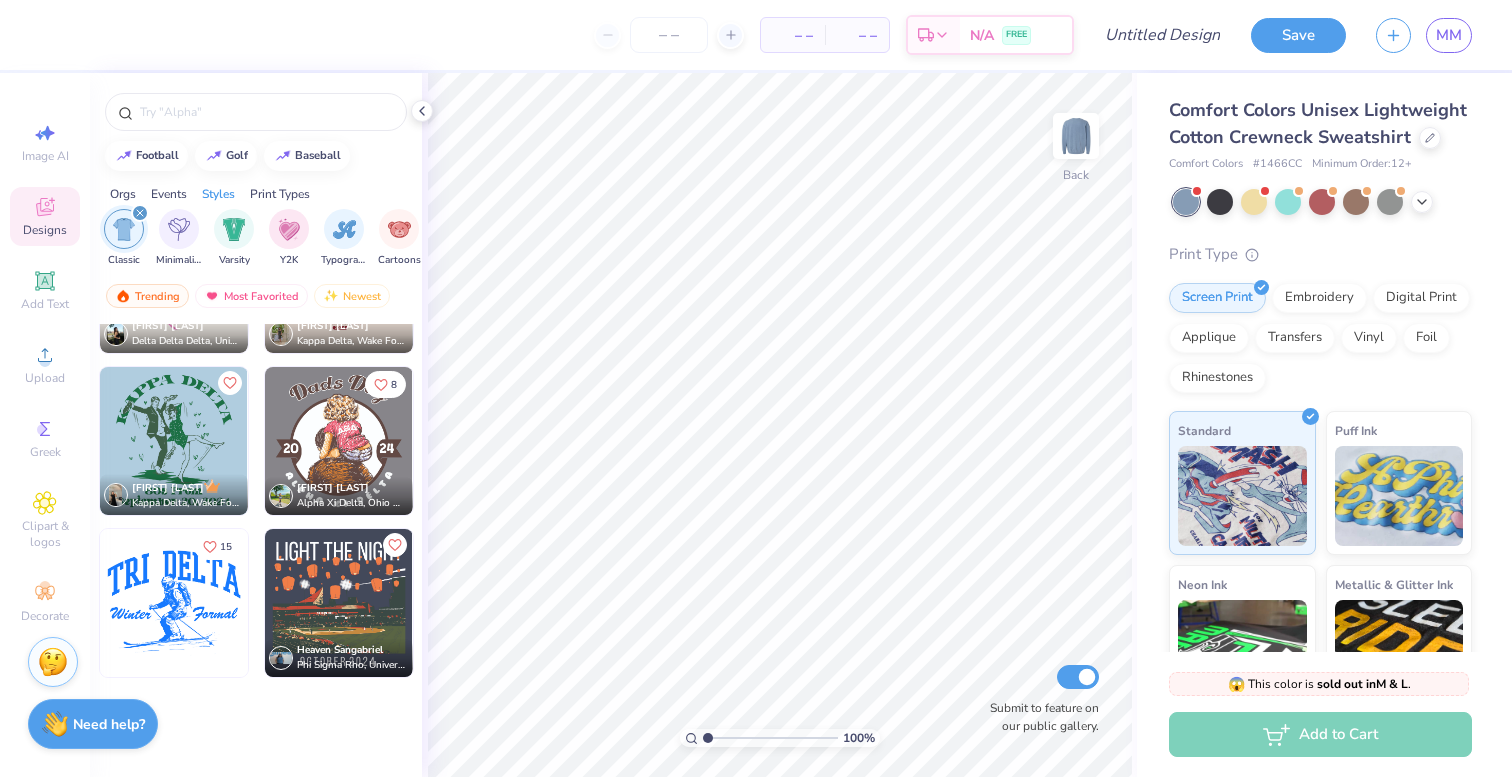 scroll, scrollTop: 4494, scrollLeft: 0, axis: vertical 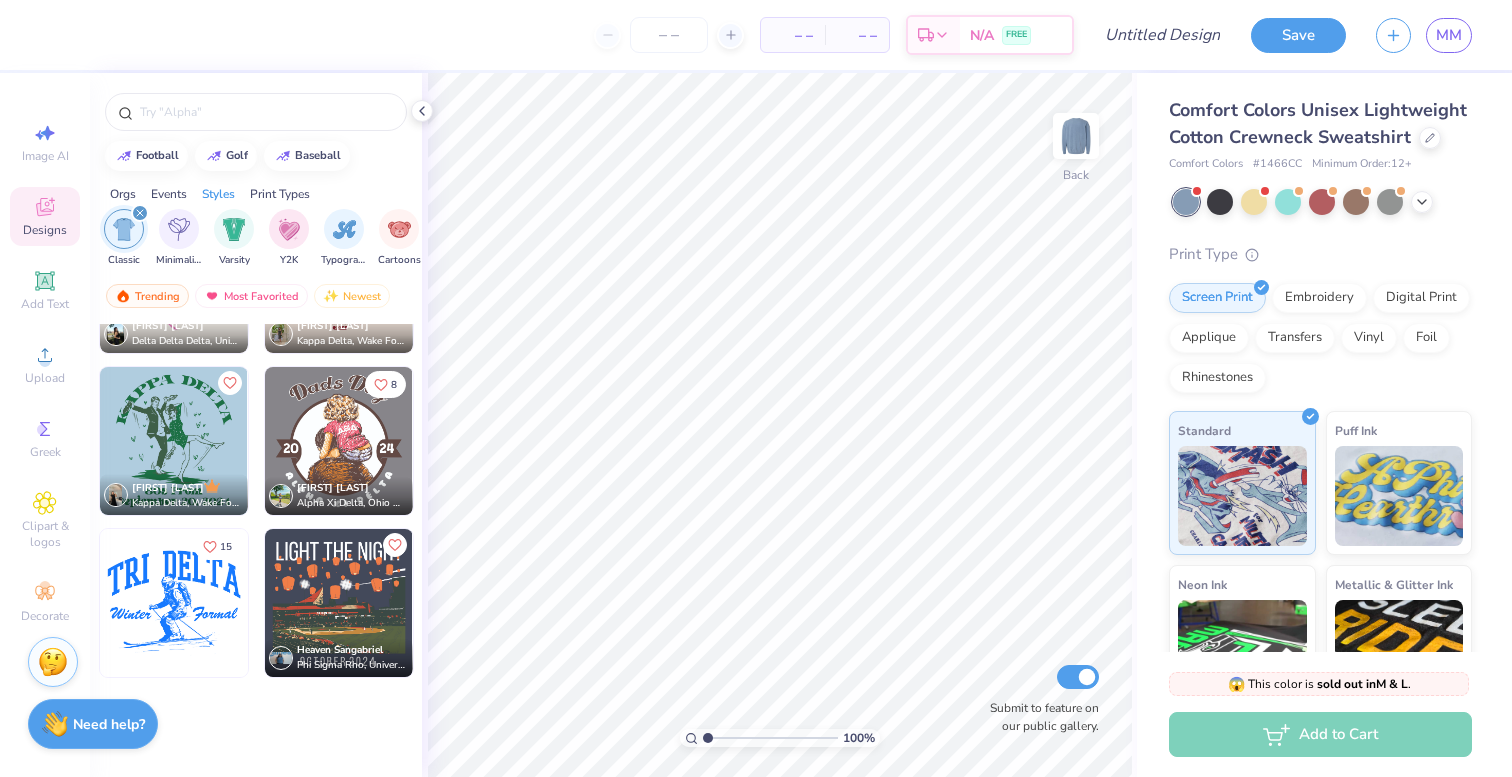 click at bounding box center [140, 213] 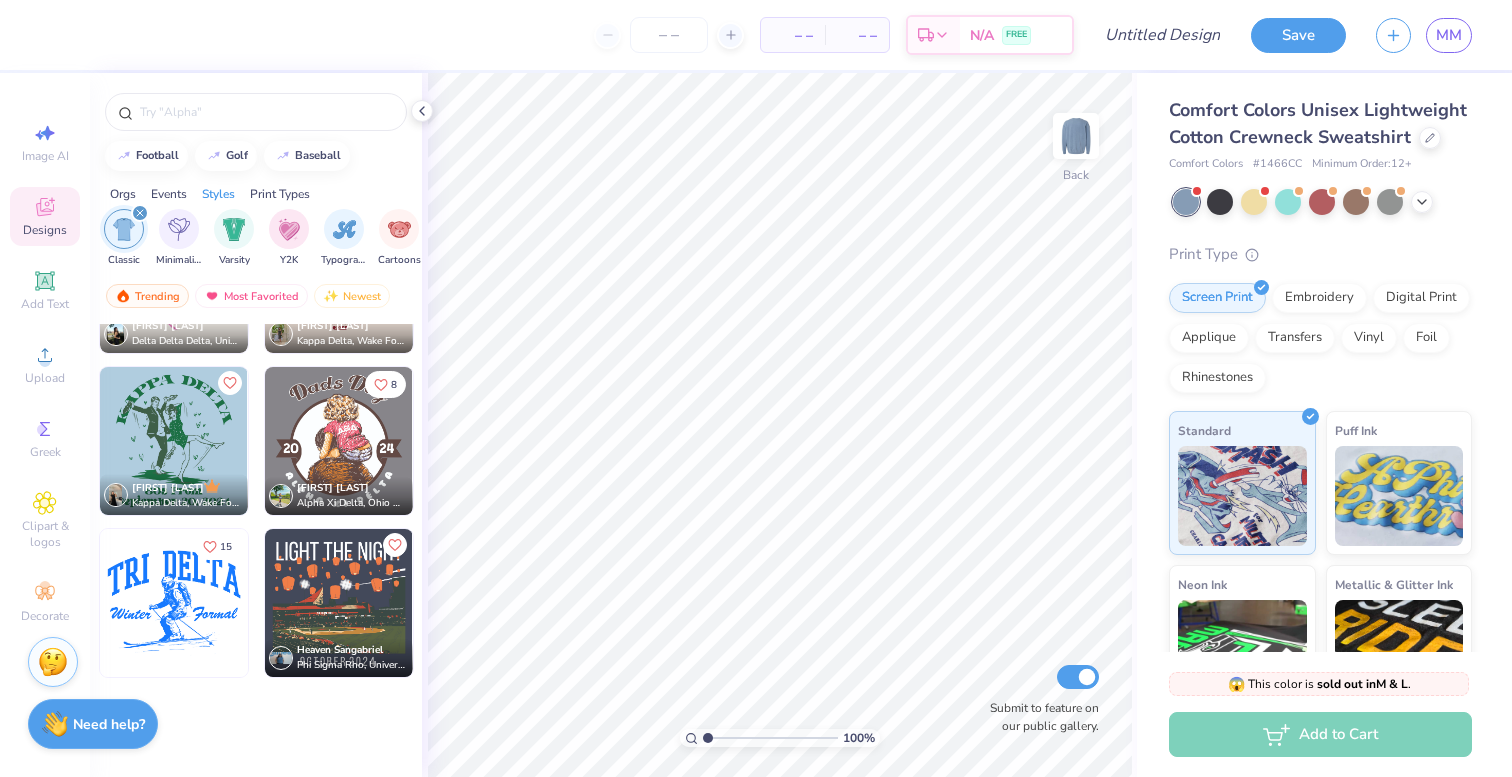 scroll, scrollTop: 2064, scrollLeft: 0, axis: vertical 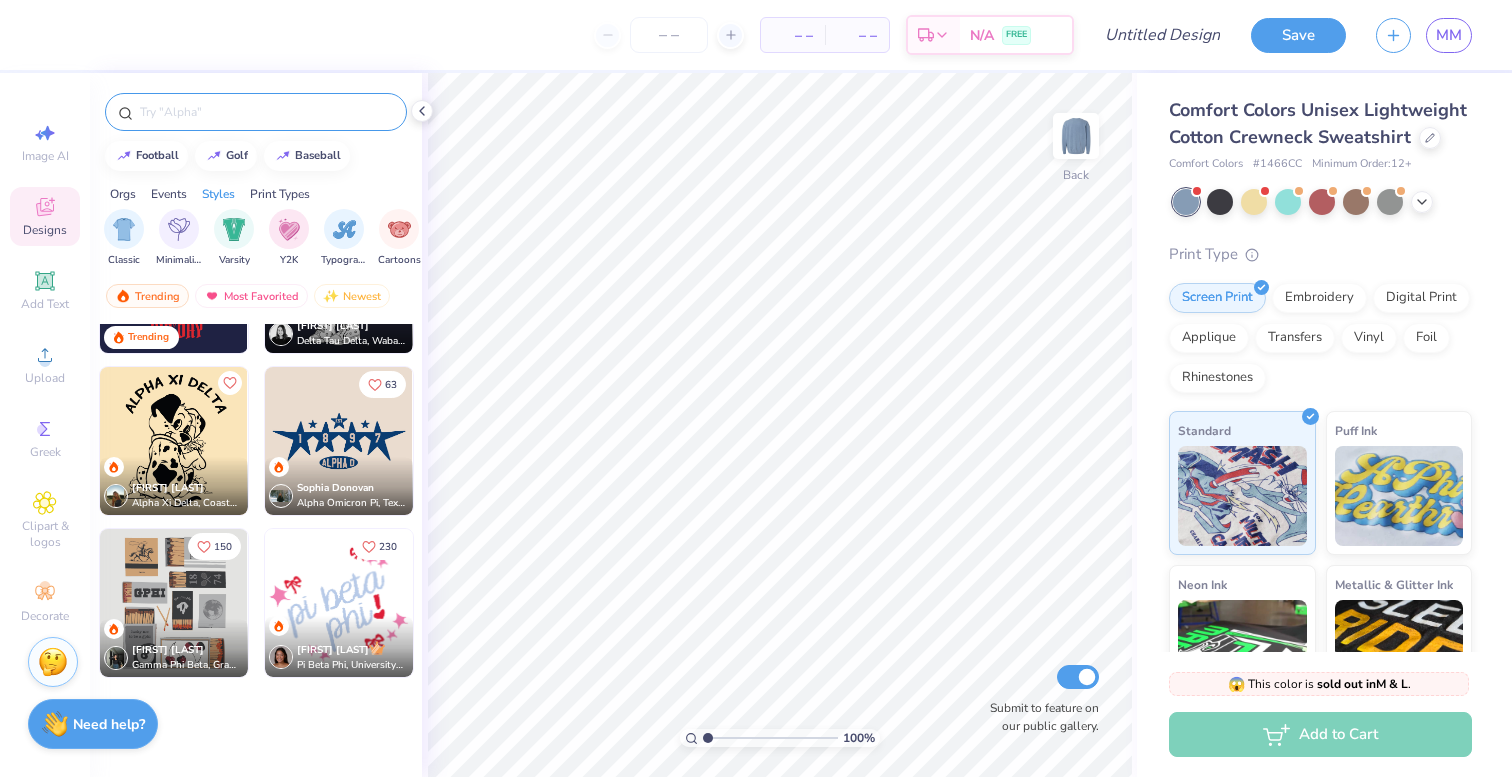 click at bounding box center [266, 112] 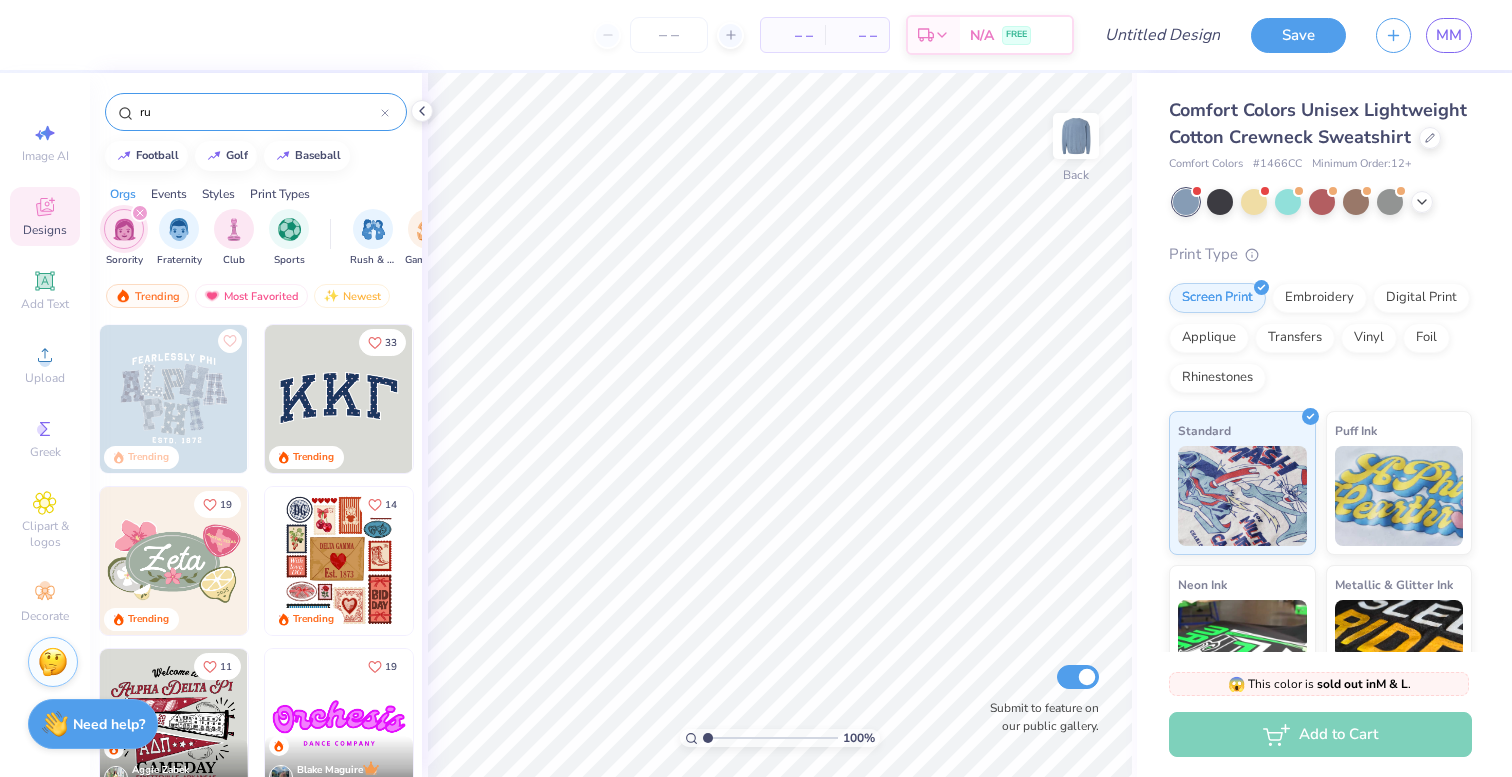 type on "run" 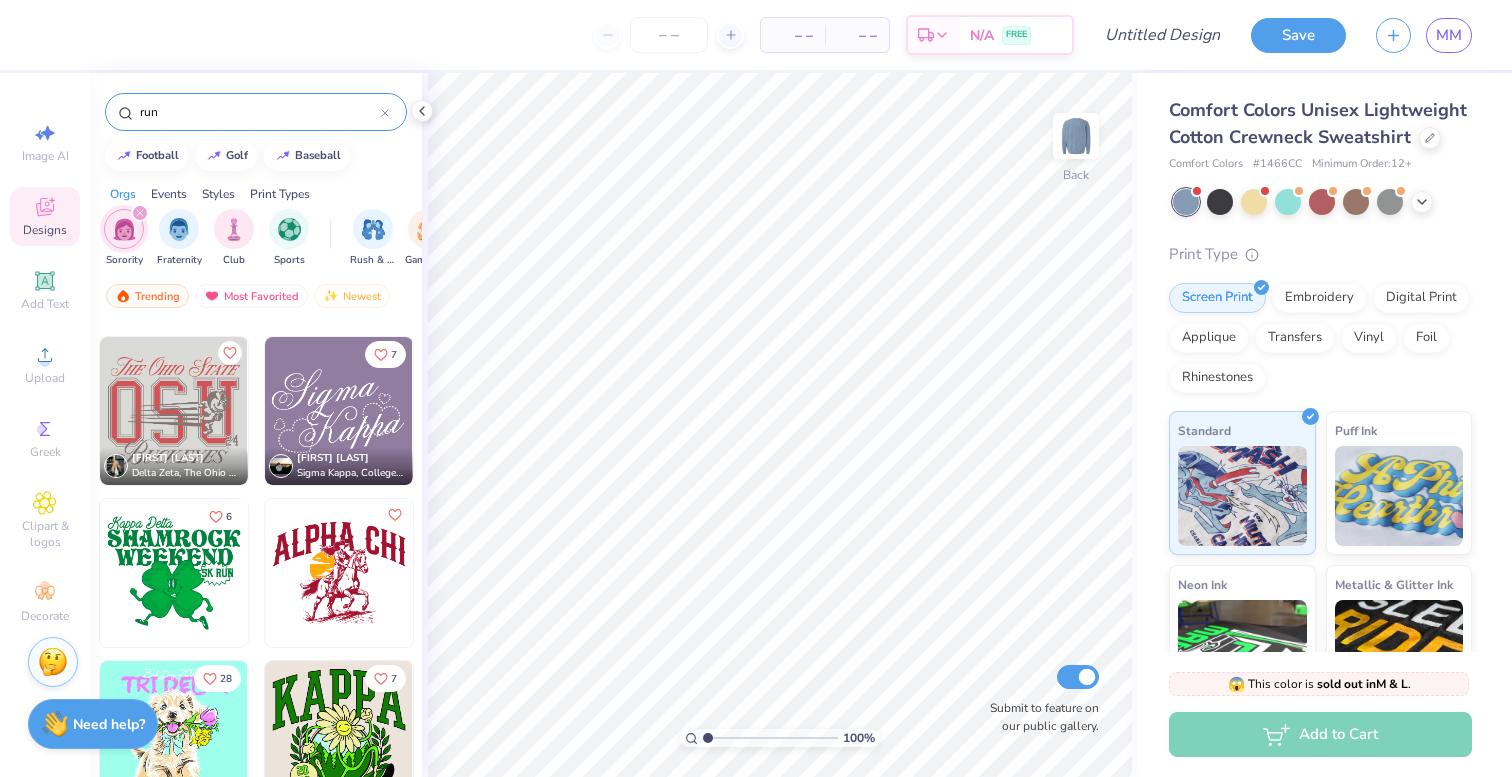 scroll, scrollTop: 768, scrollLeft: 0, axis: vertical 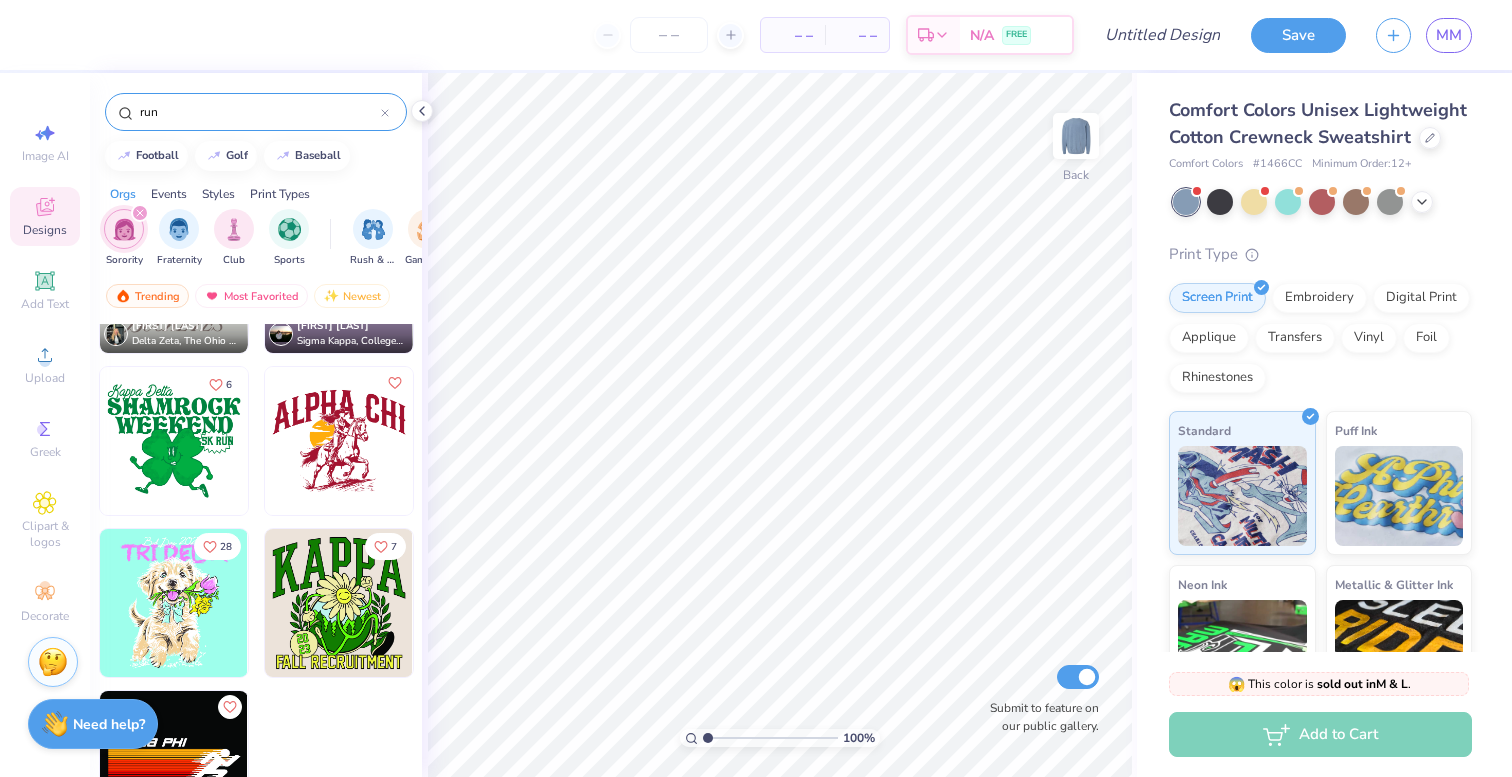 click on "run" at bounding box center (259, 112) 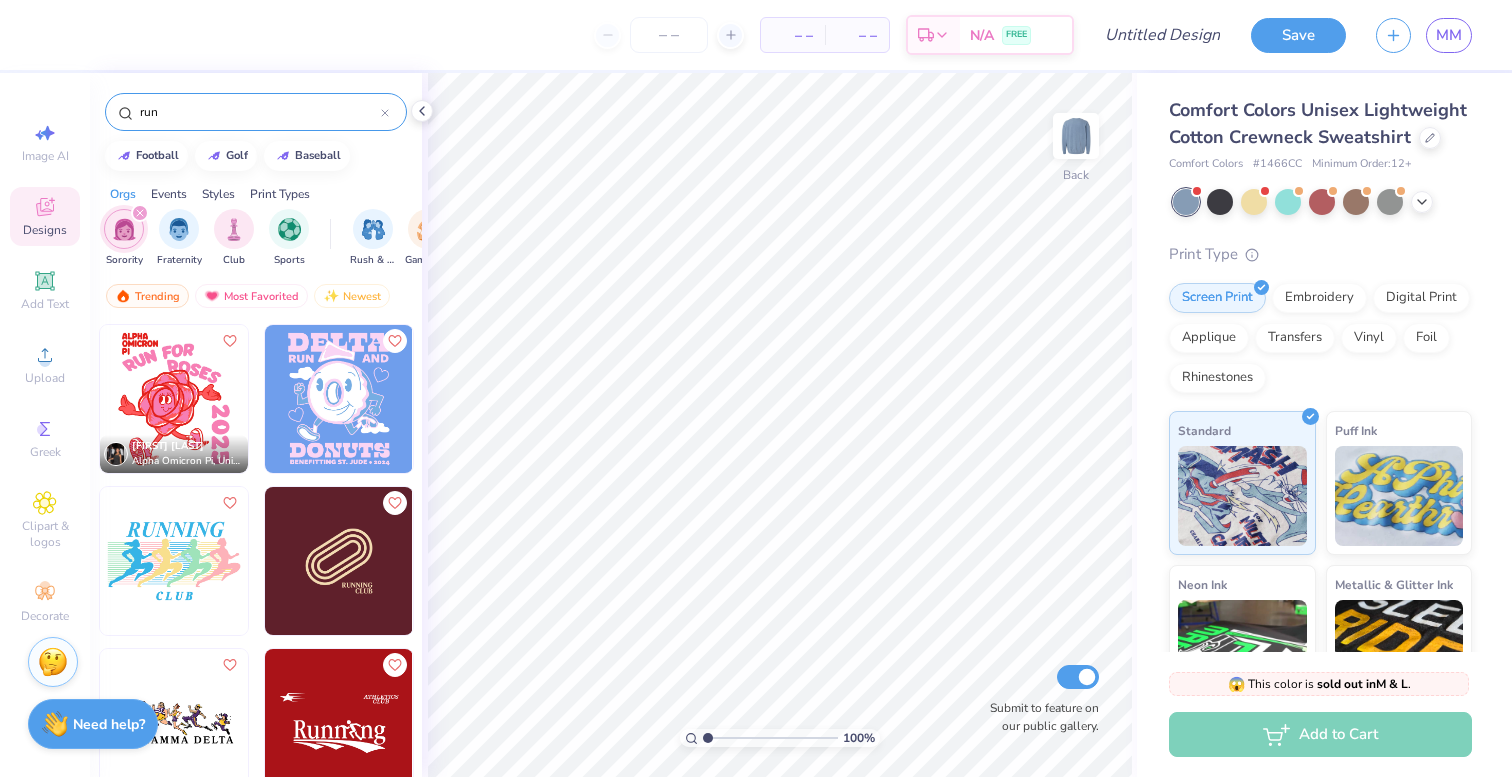 click 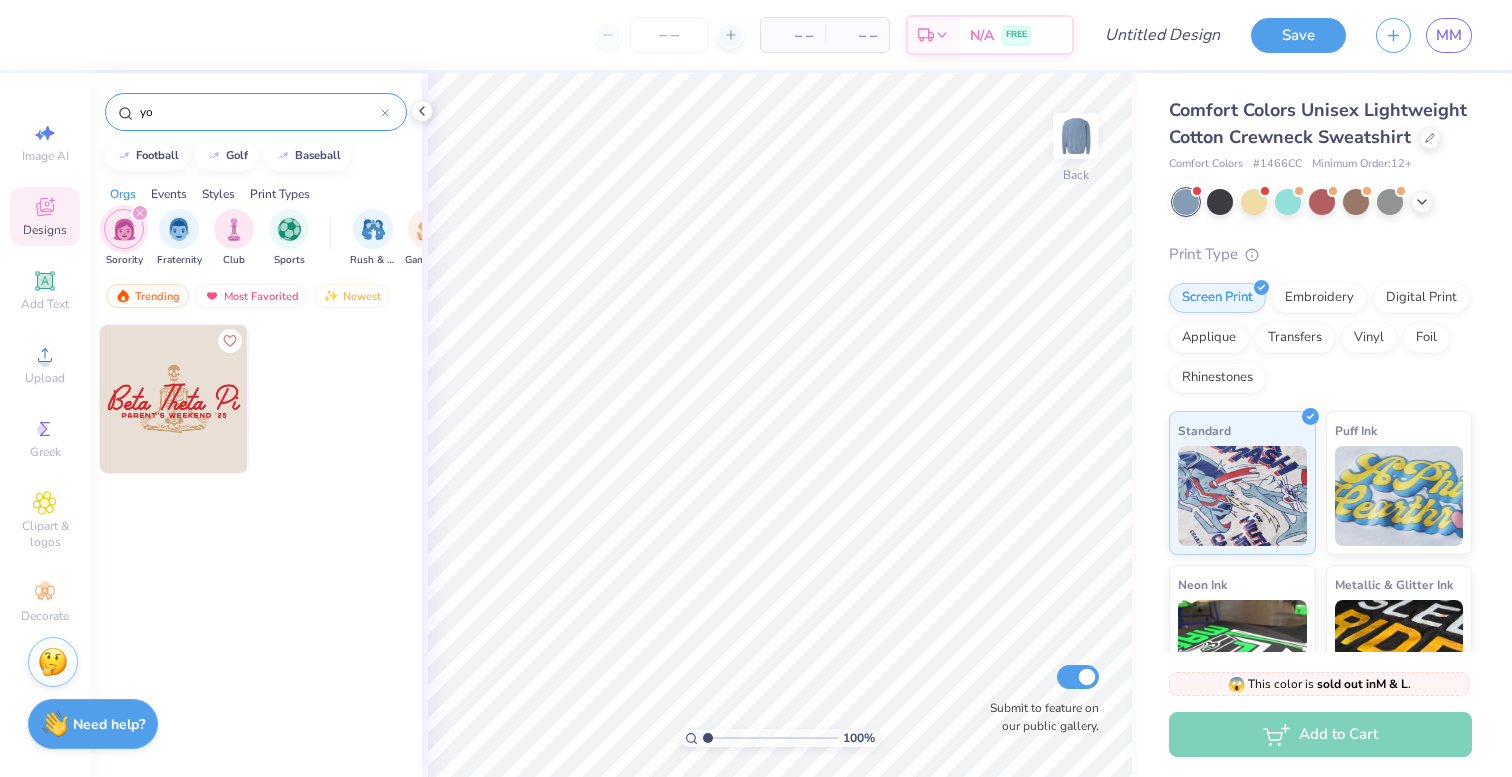 type on "y" 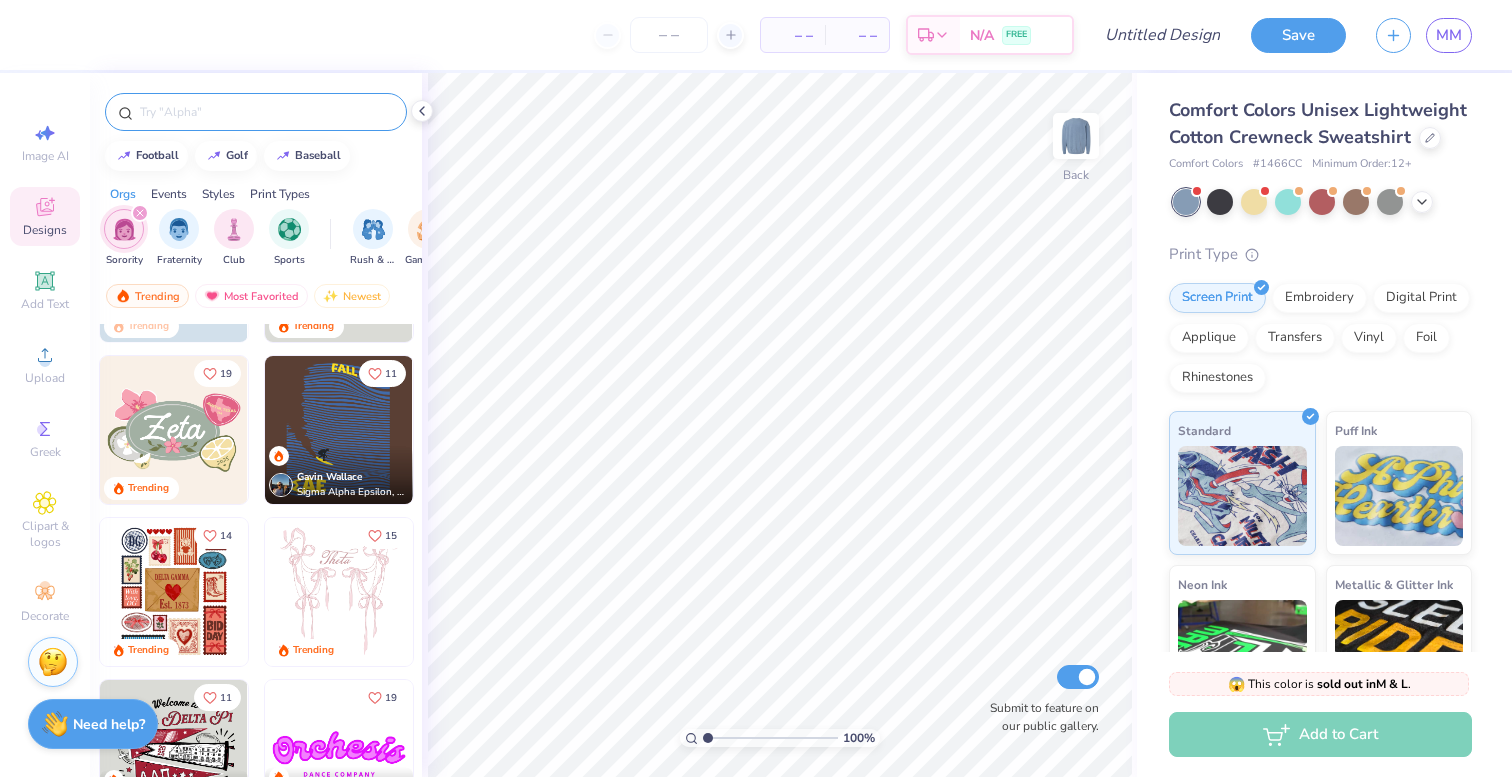 scroll, scrollTop: 320, scrollLeft: 0, axis: vertical 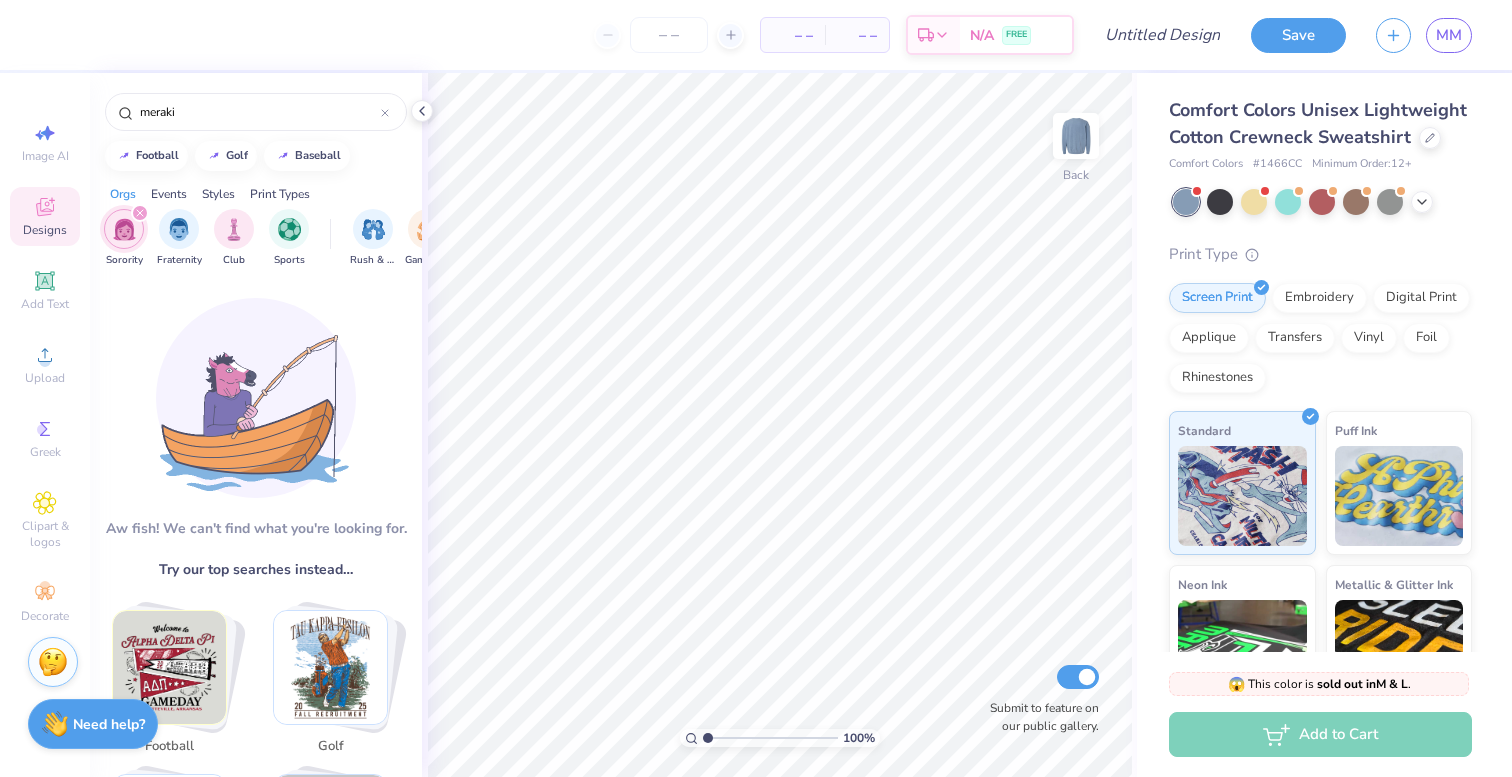 drag, startPoint x: 215, startPoint y: 105, endPoint x: 45, endPoint y: 105, distance: 170 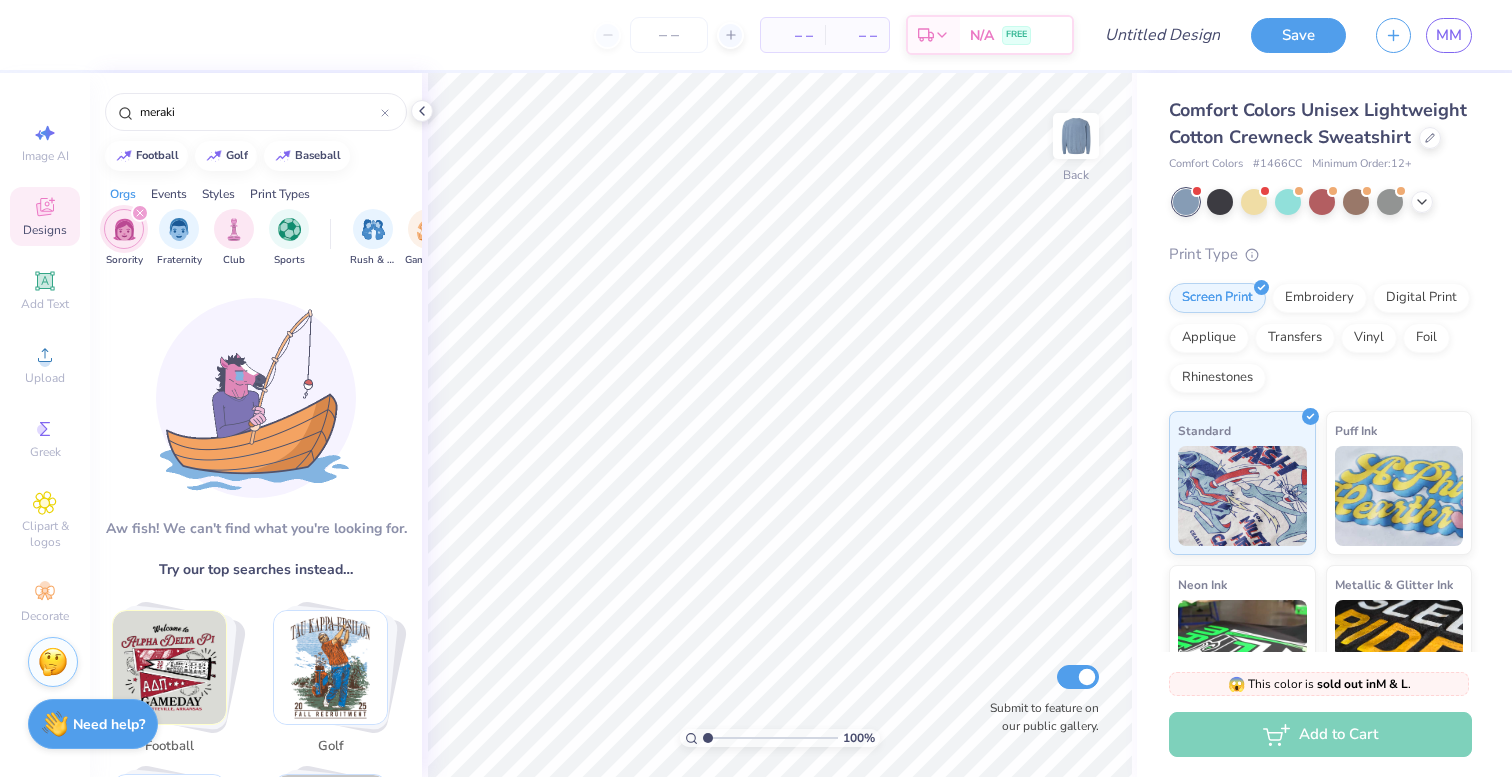 click on "– – Per Item – – Total Est.  Delivery N/A FREE Design Title Save MM Image AI Designs Add Text Upload Greek Clipart & logos Decorate meraki football golf baseball Orgs Events Styles Print Types Sorority Fraternity Club Sports Rush & Bid Game Day Parent's Weekend PR & General Big Little Reveal Philanthropy Date Parties & Socials Retreat Greek Week Holidays Formal & Semi Spring Break Graduation Founder’s Day Classic Minimalist Varsity Y2K Typography Cartoons Handdrawn 80s & 90s Grunge 60s & 70s Embroidery Screen Print Patches Digital Print Vinyl Transfers Applique Aw fish! We can't find what you're looking for. Try our top searches instead… football golf baseball sigma chi bear homecoming star camp beach stamp camo kappa delta basketball pennant kappa sigma fruit car alpha phi alpha chi disco house parents weekend dance run sun flag ribbon jersey gingham summer phi mu western pink boat angel theta chi chi omega dog gamma phi beta sigma kappa travel candy cherry heart strawberry cake license plate car" at bounding box center [756, 388] 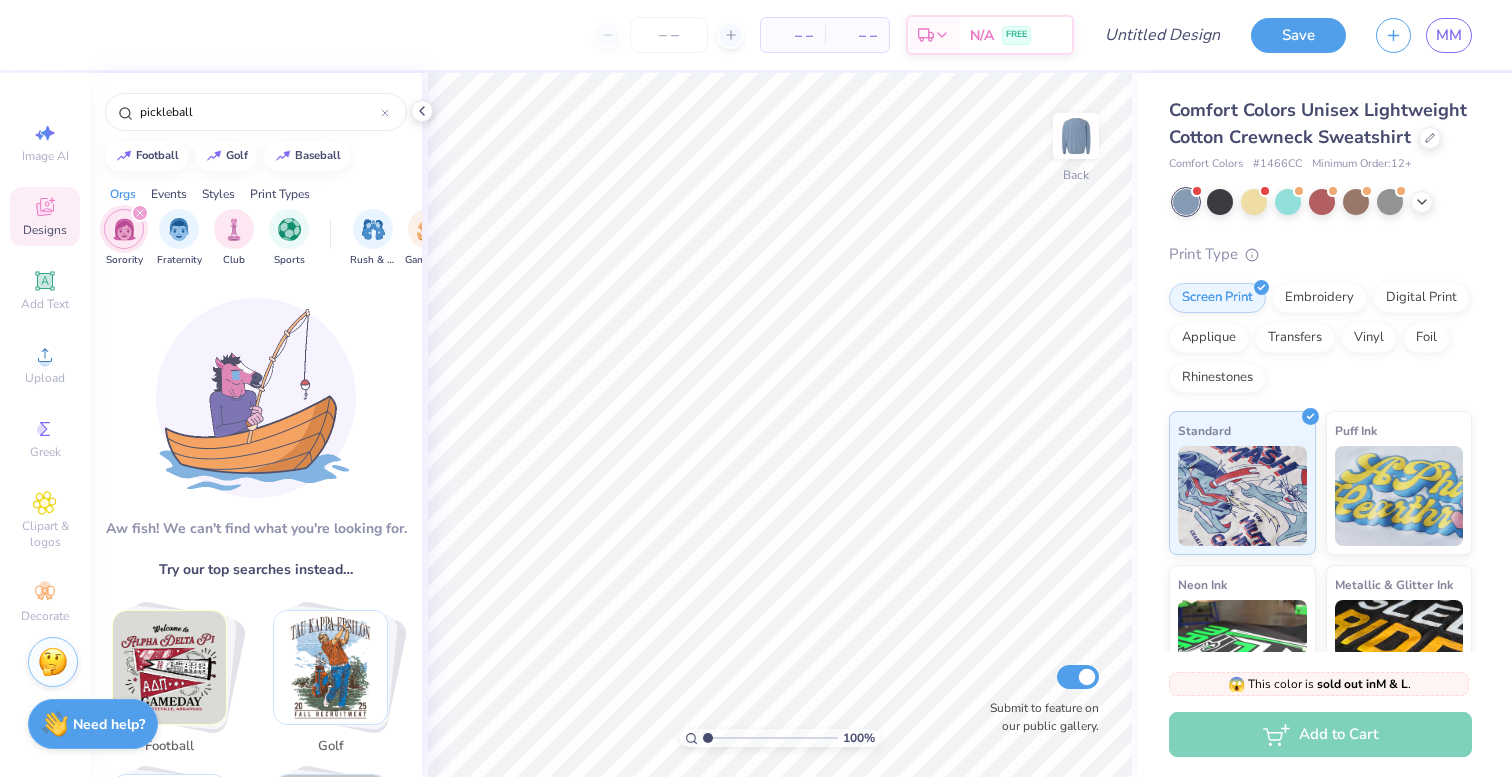 type on "pickleball" 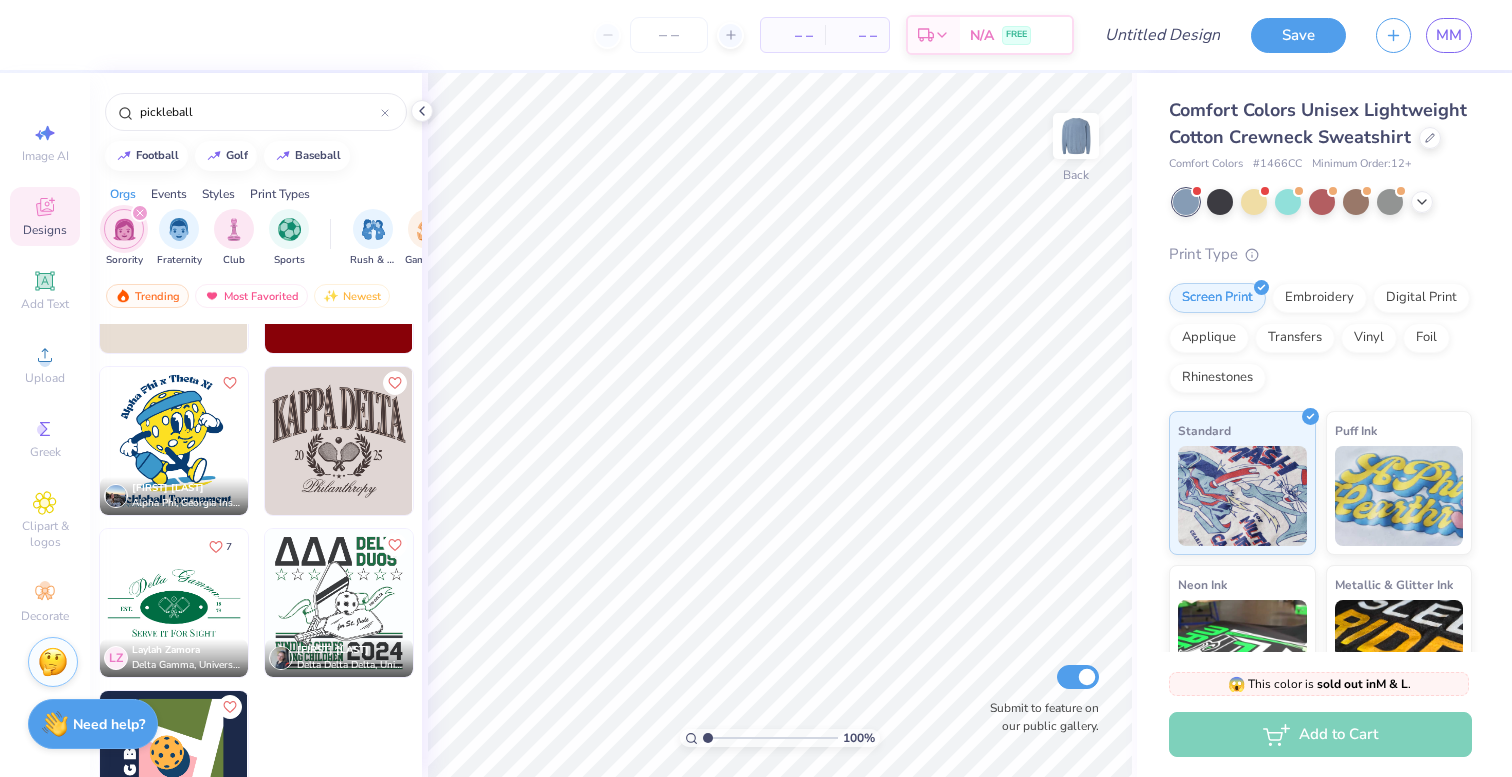 scroll, scrollTop: 0, scrollLeft: 0, axis: both 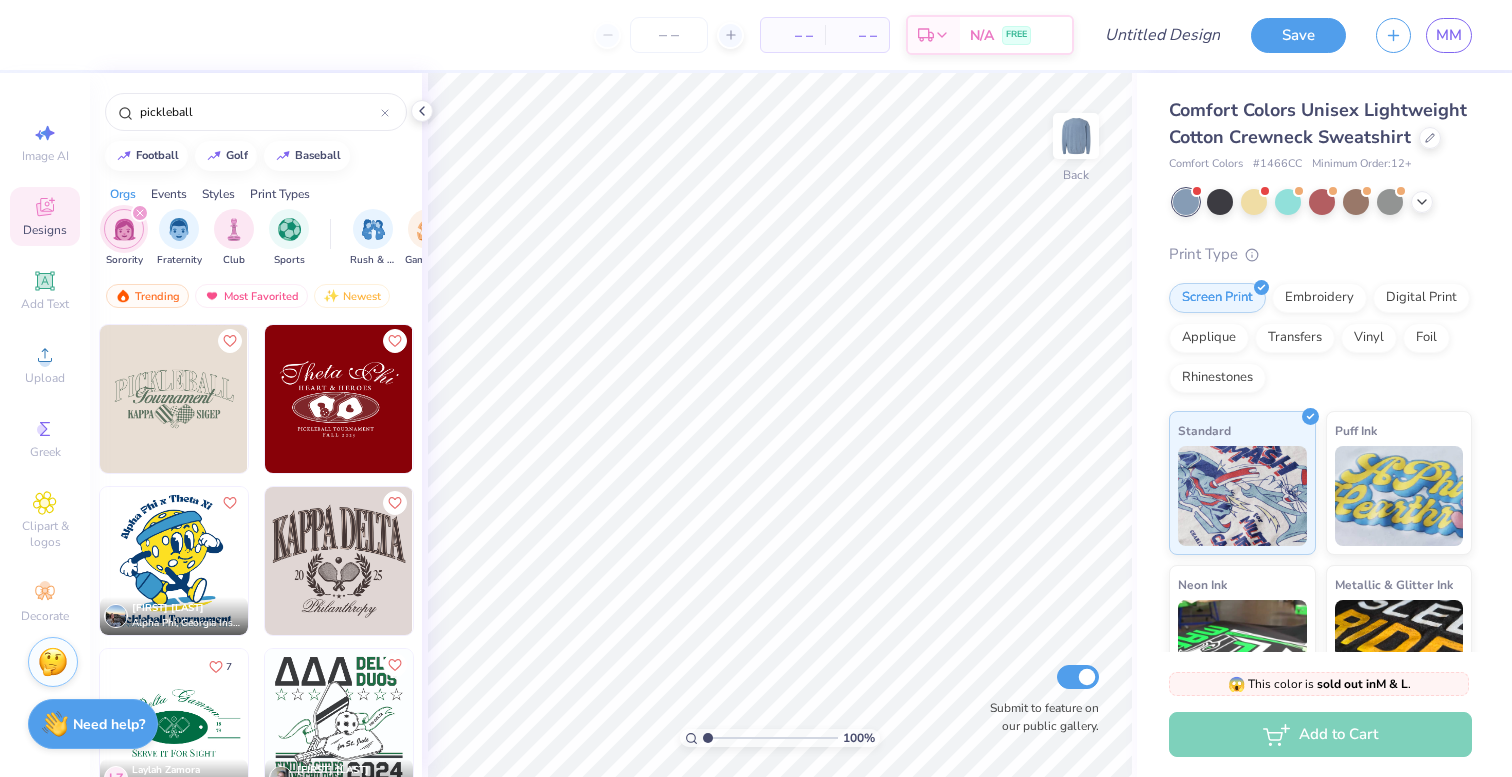 click 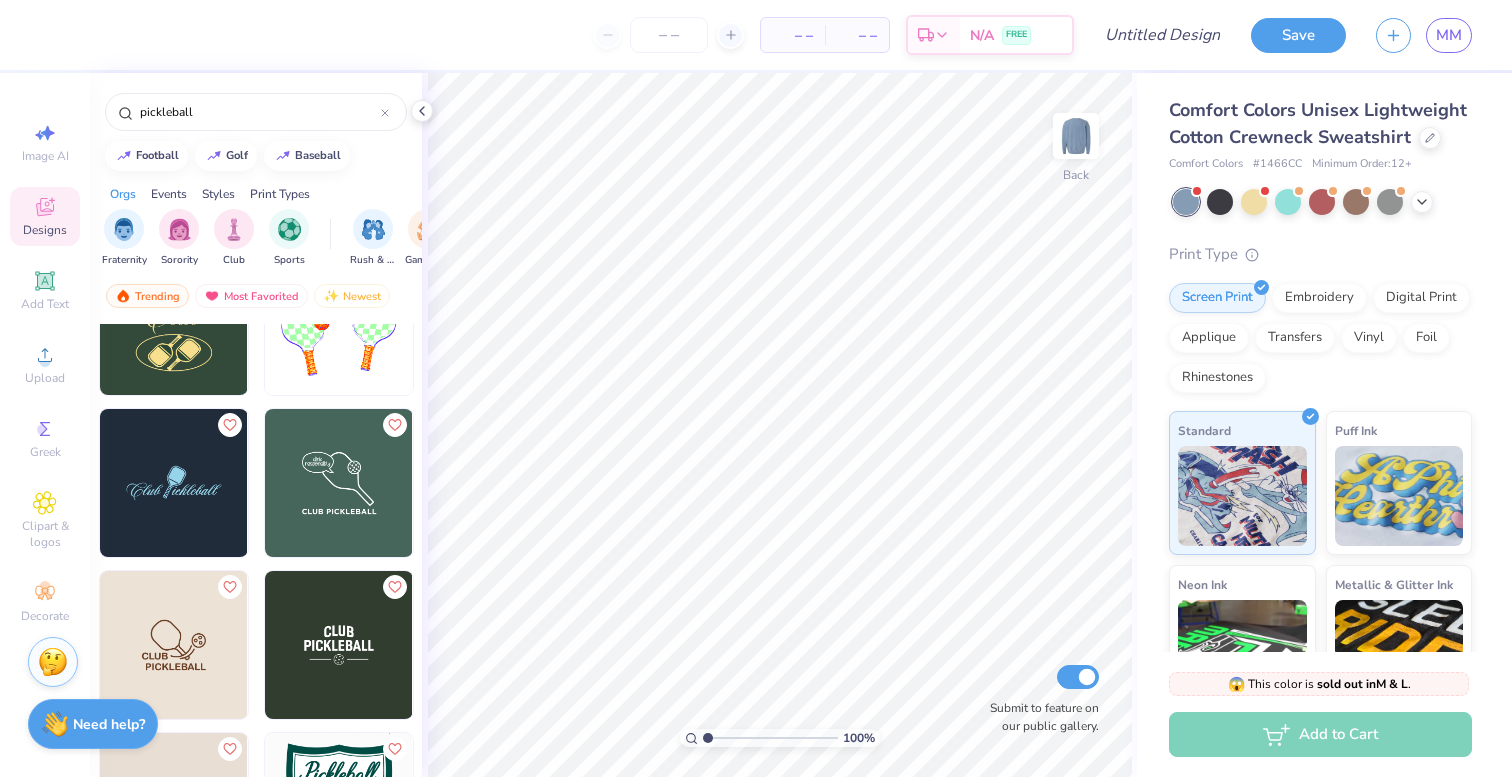 scroll, scrollTop: 0, scrollLeft: 0, axis: both 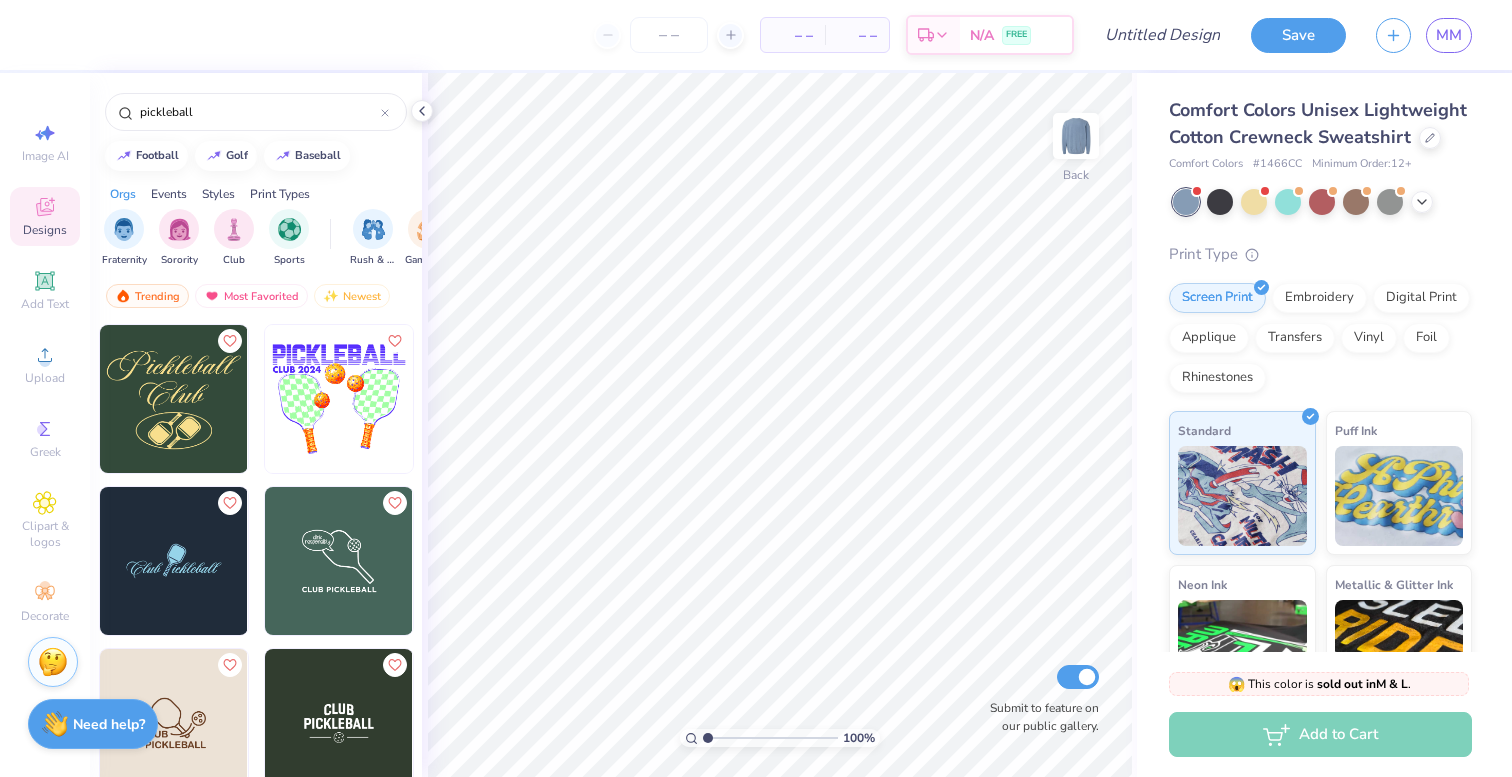 click at bounding box center [174, 399] 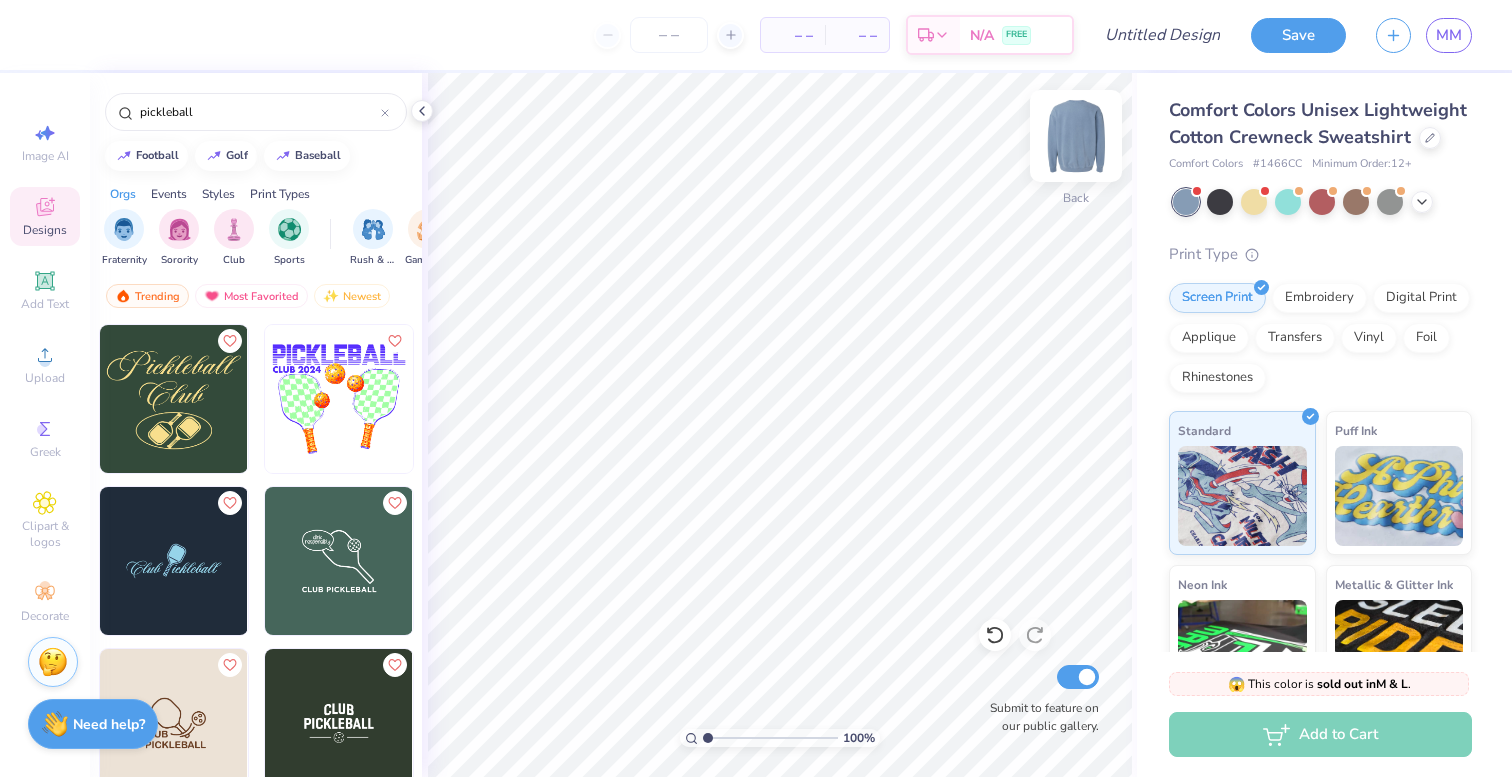 click at bounding box center [1076, 136] 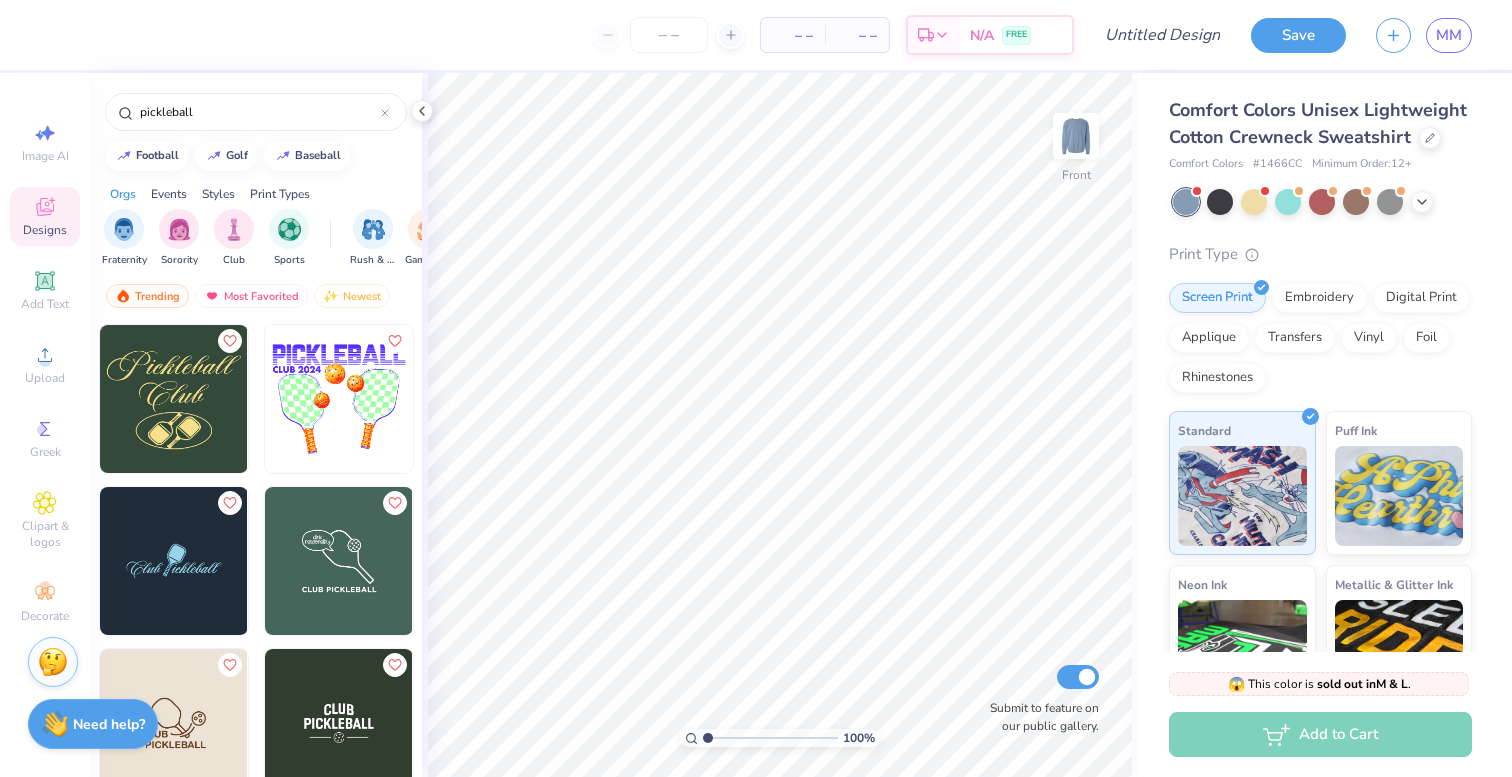 click at bounding box center [174, 399] 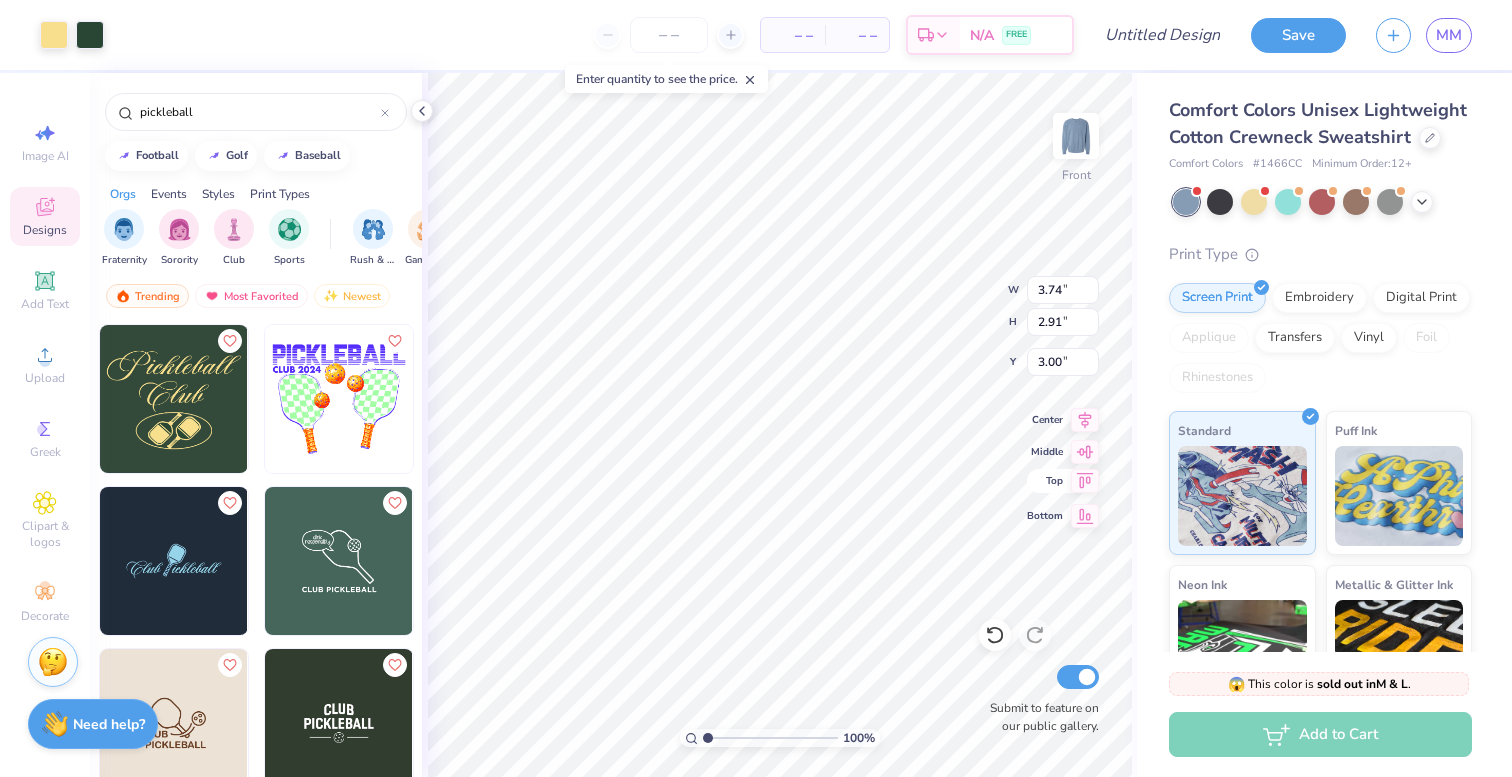 click on "100  % Front W 3.74 3.74 " H 2.91 2.91 " Y 3.00 3.00 " Center Middle Top Bottom Submit to feature on our public gallery." at bounding box center [779, 425] 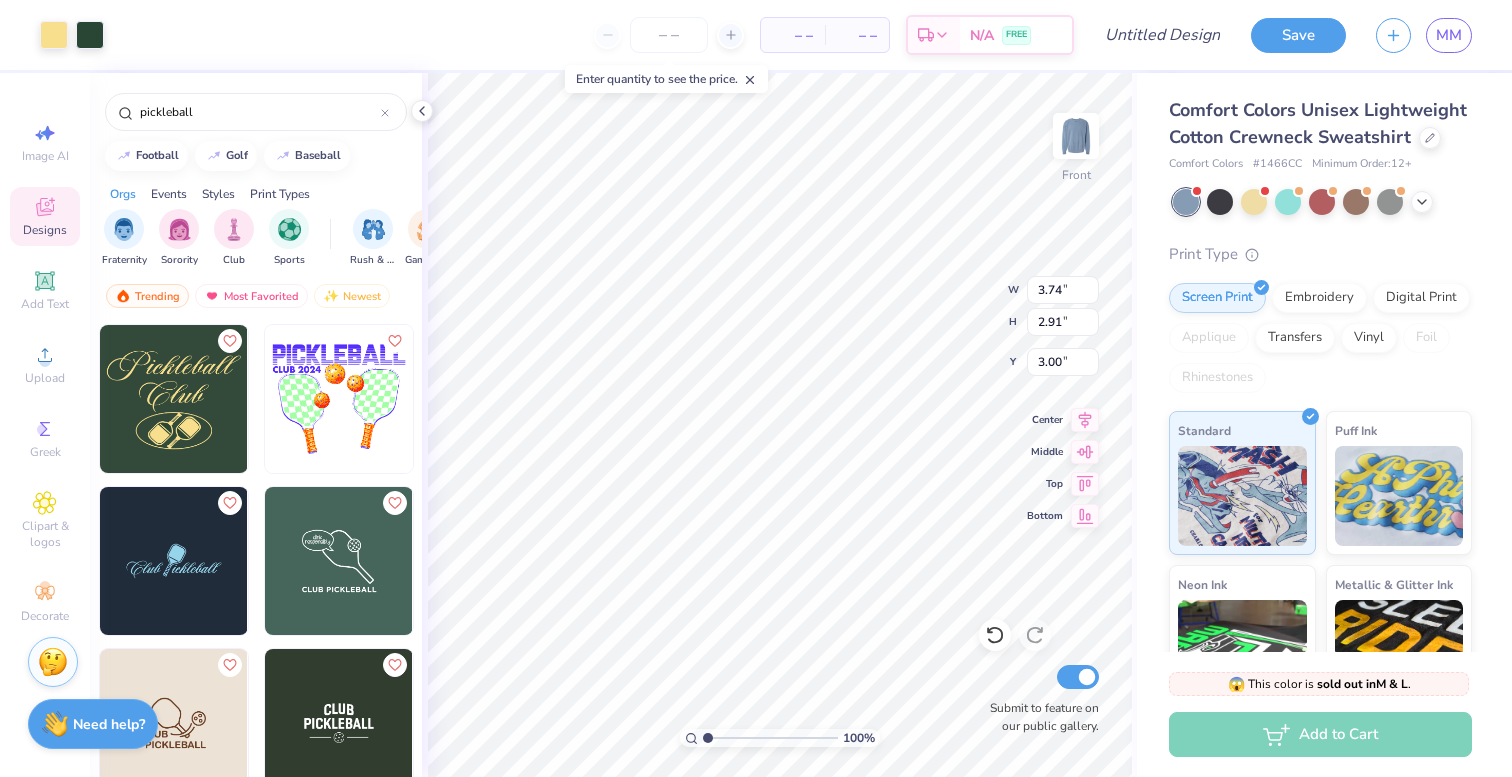 type on "13.00" 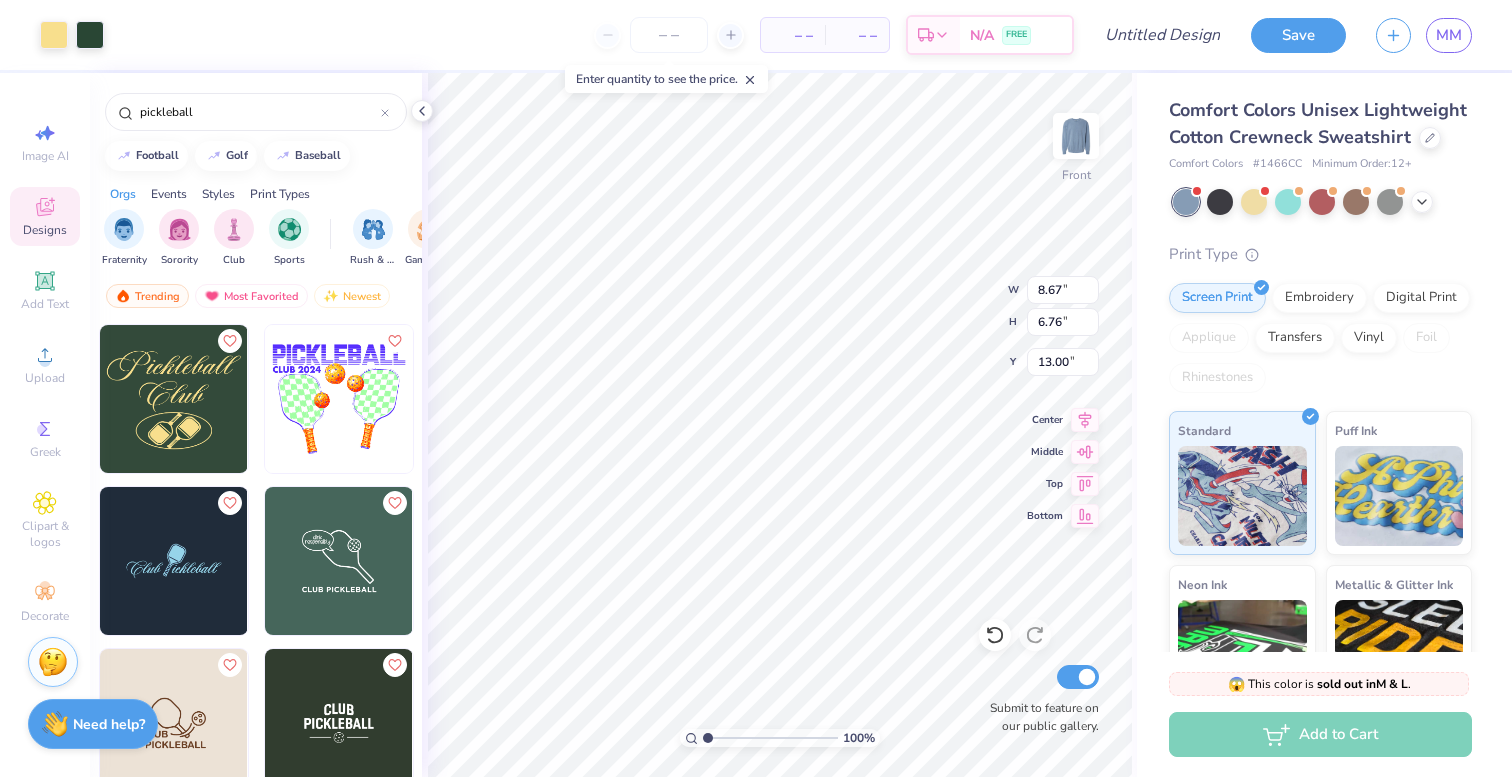 type on "8.67" 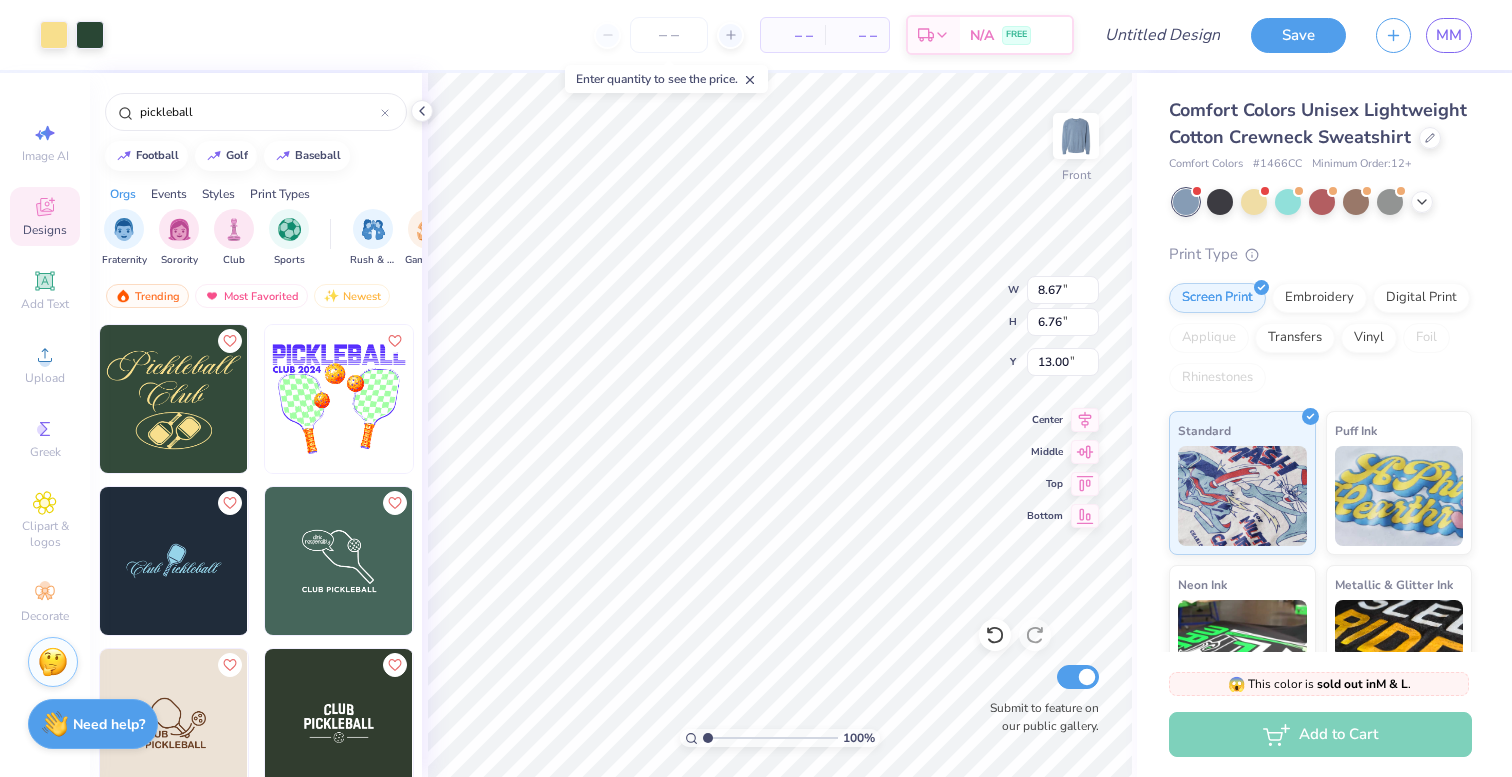 type on "6.76" 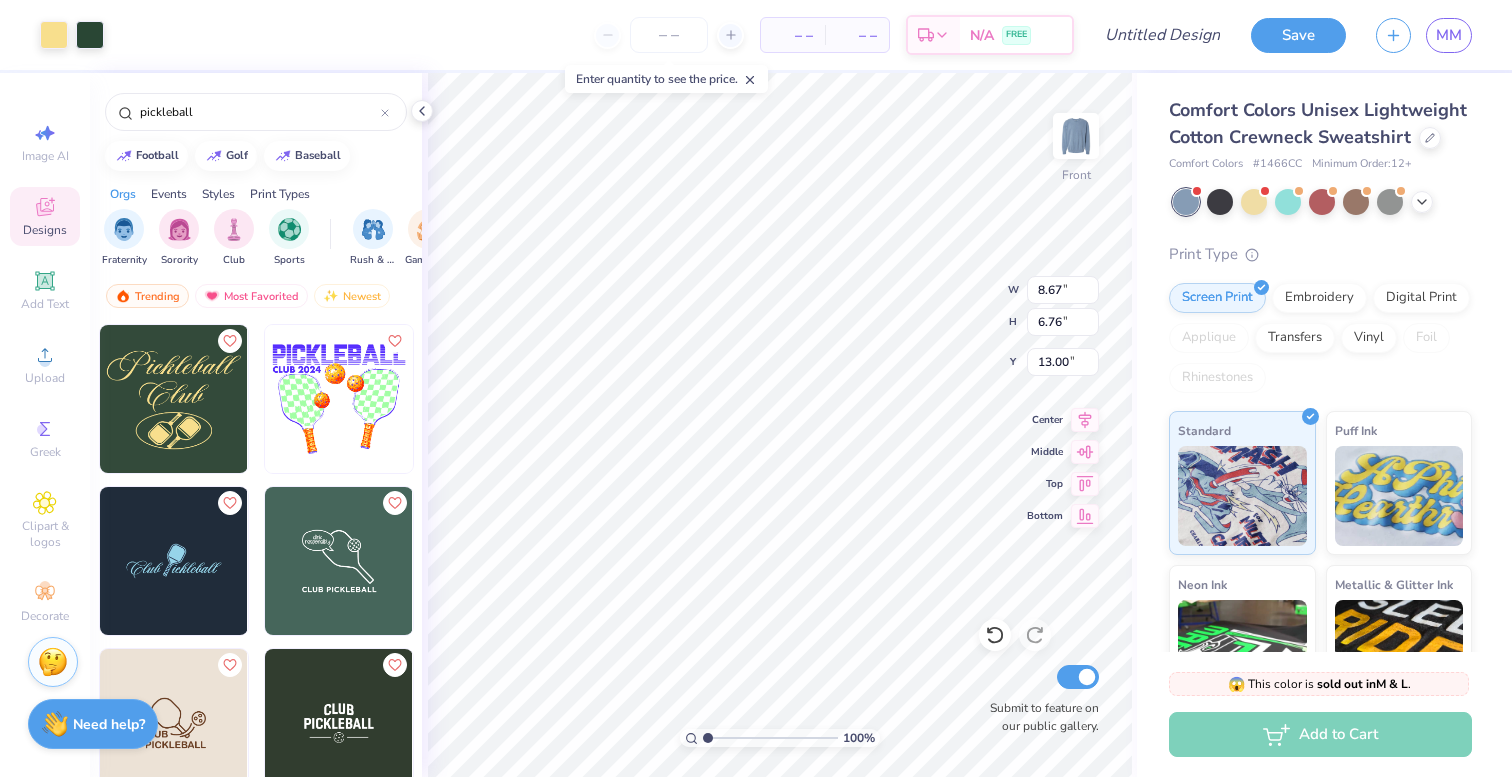 type on "8.78" 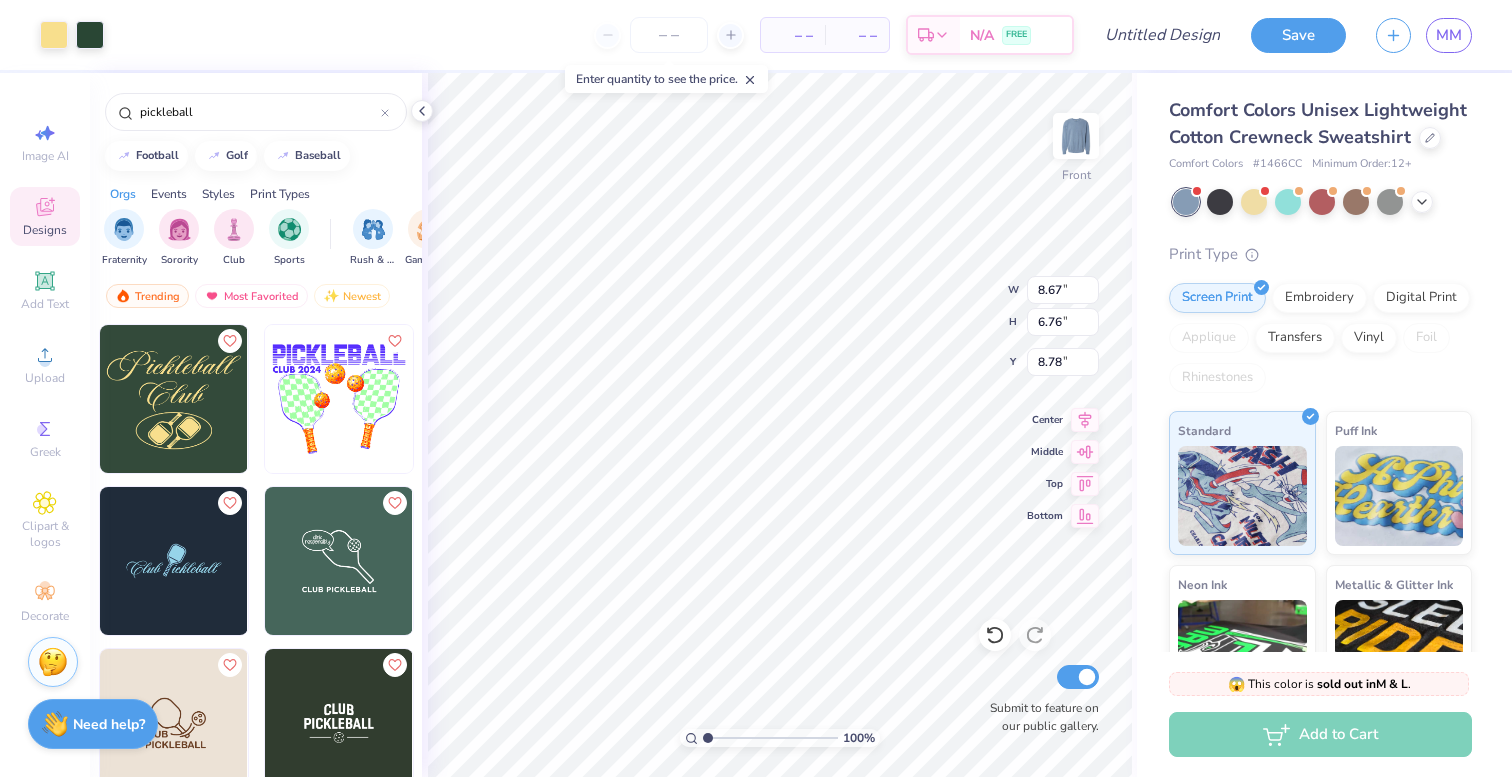 type on "11.16" 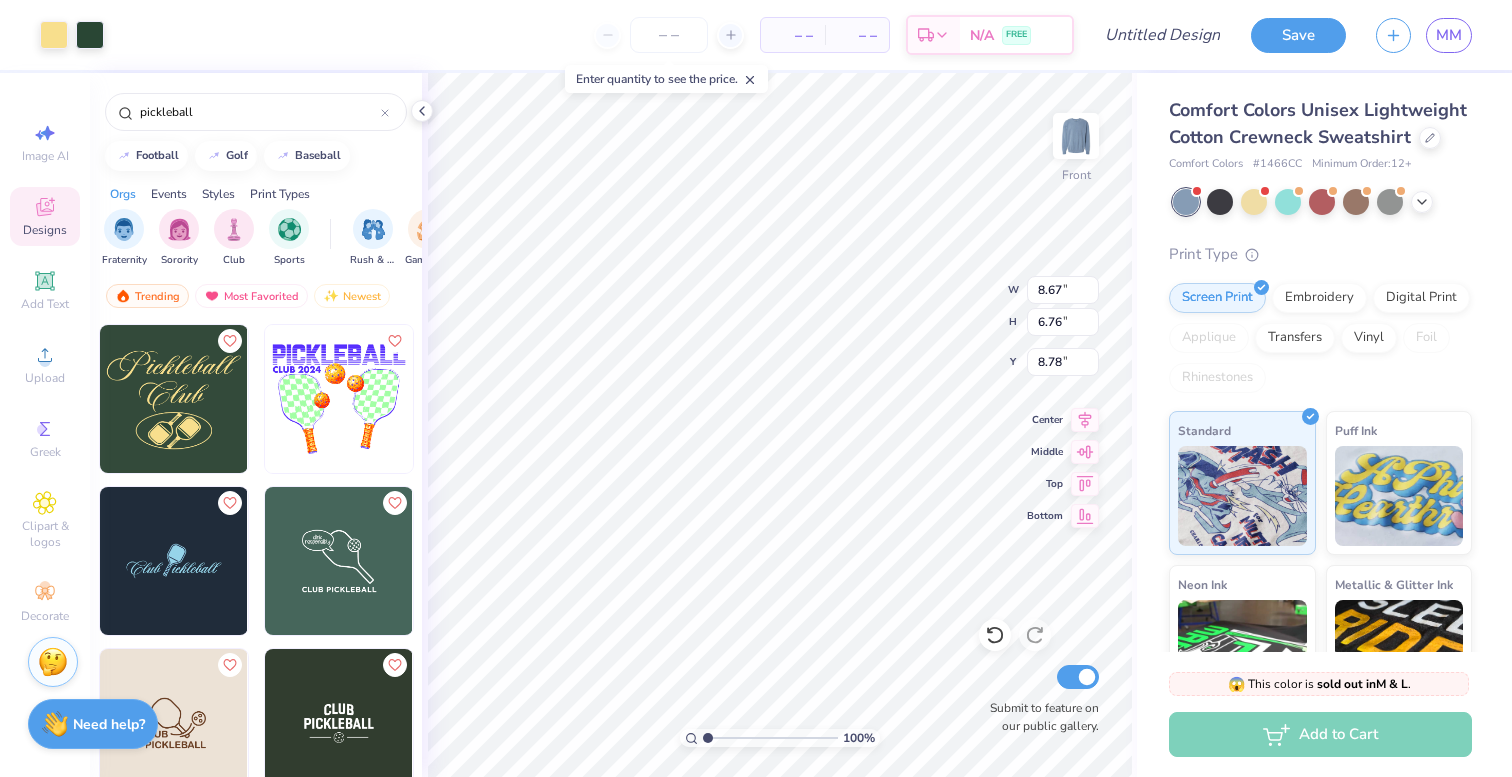 type on "8.69" 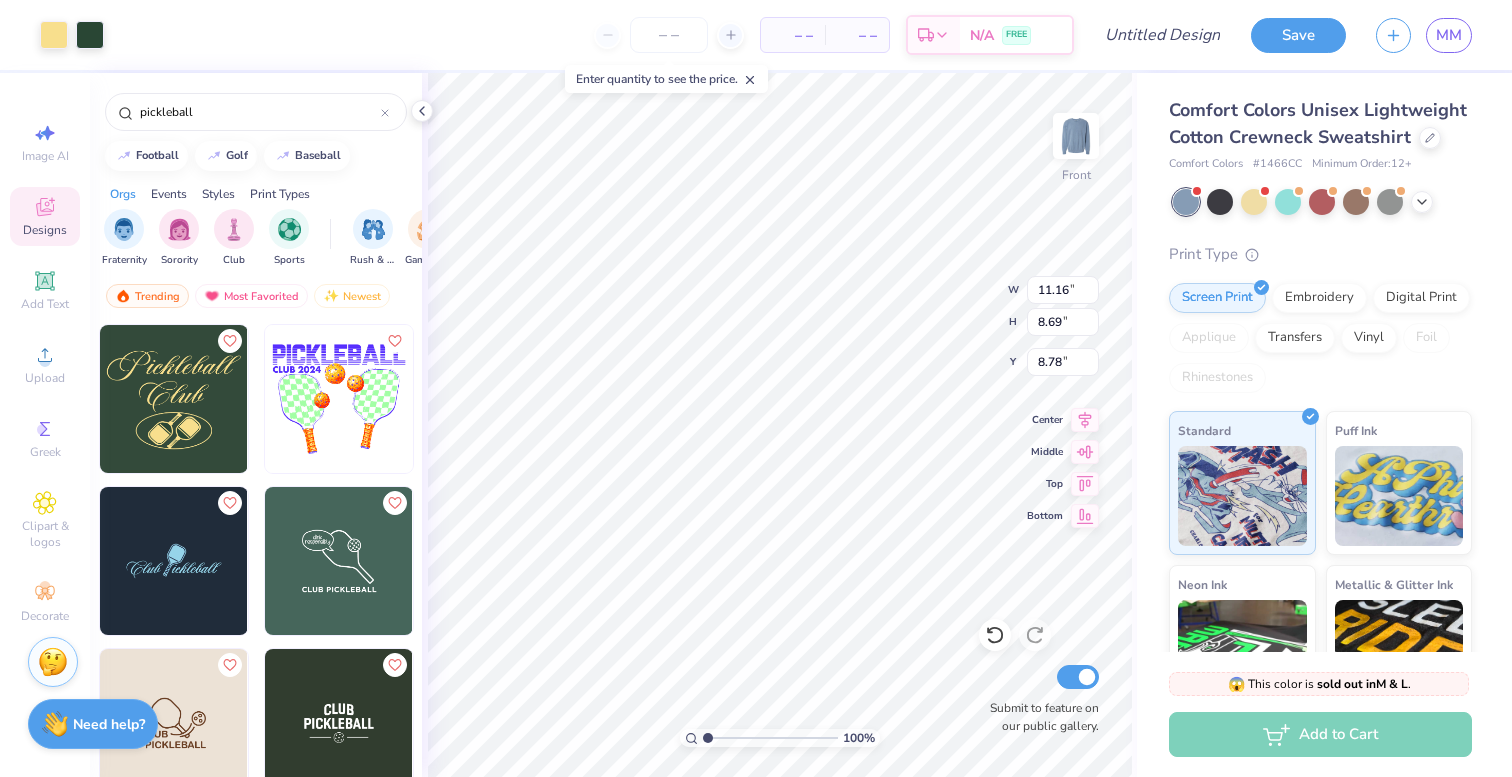 type on "8.65" 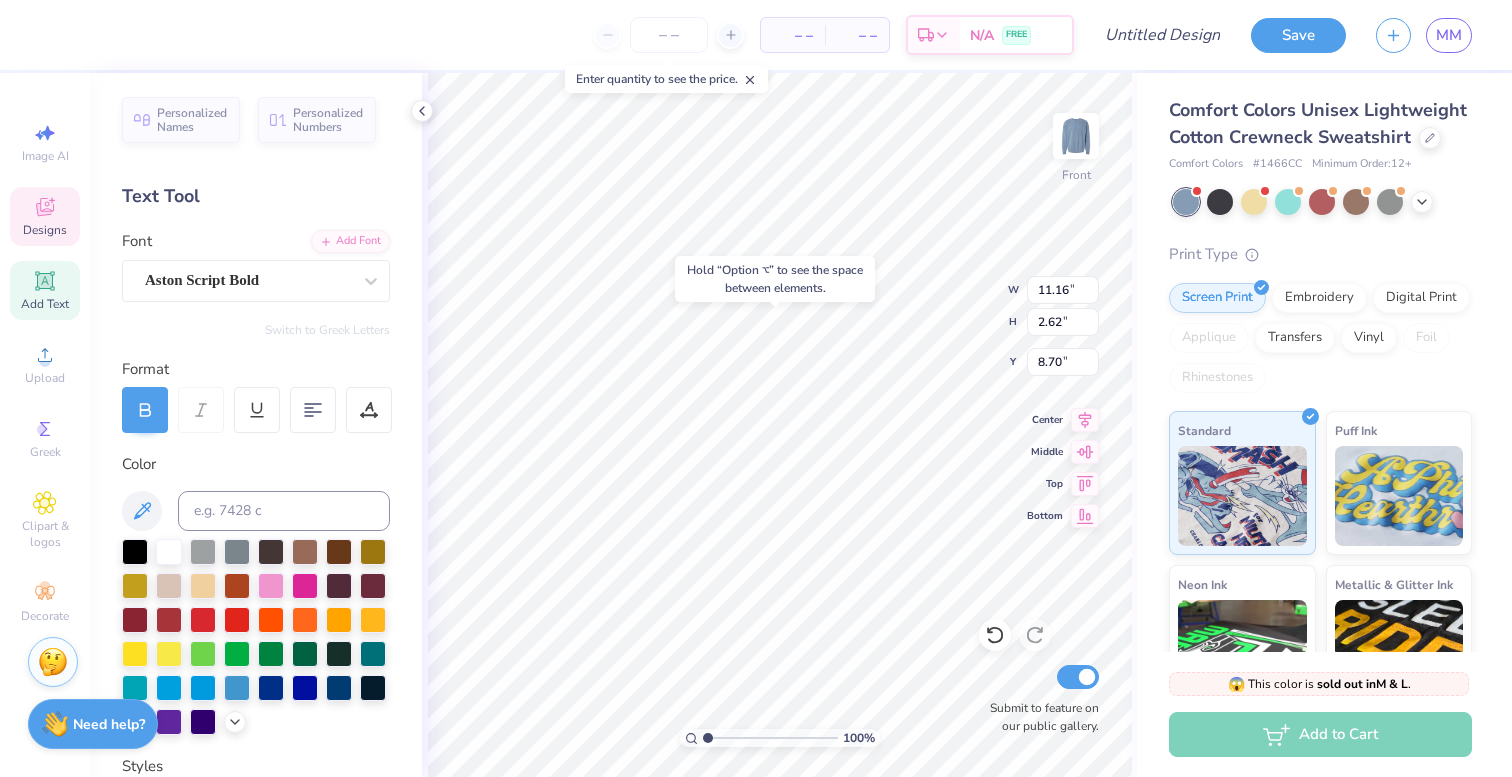 type on "8.70" 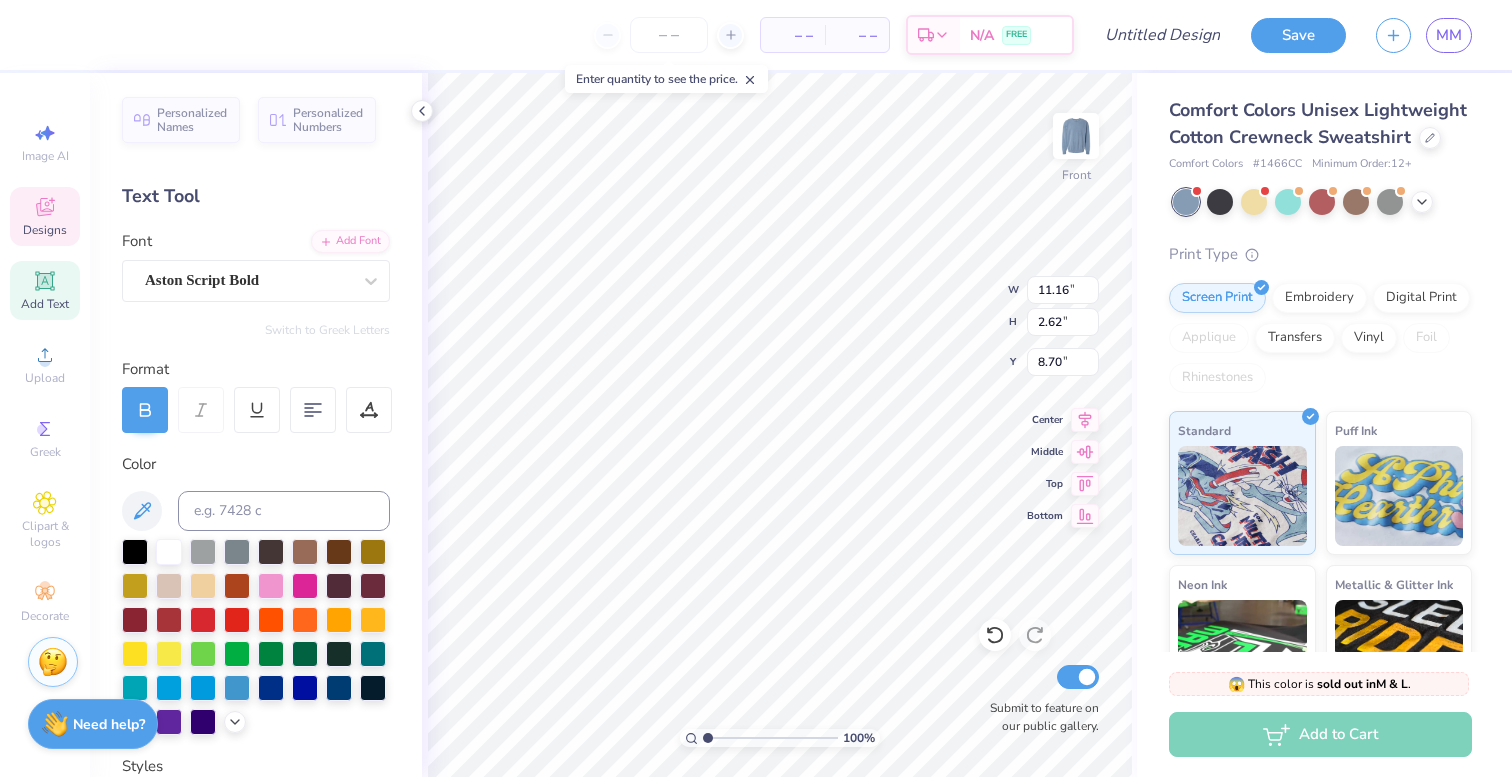 scroll, scrollTop: 0, scrollLeft: 2, axis: horizontal 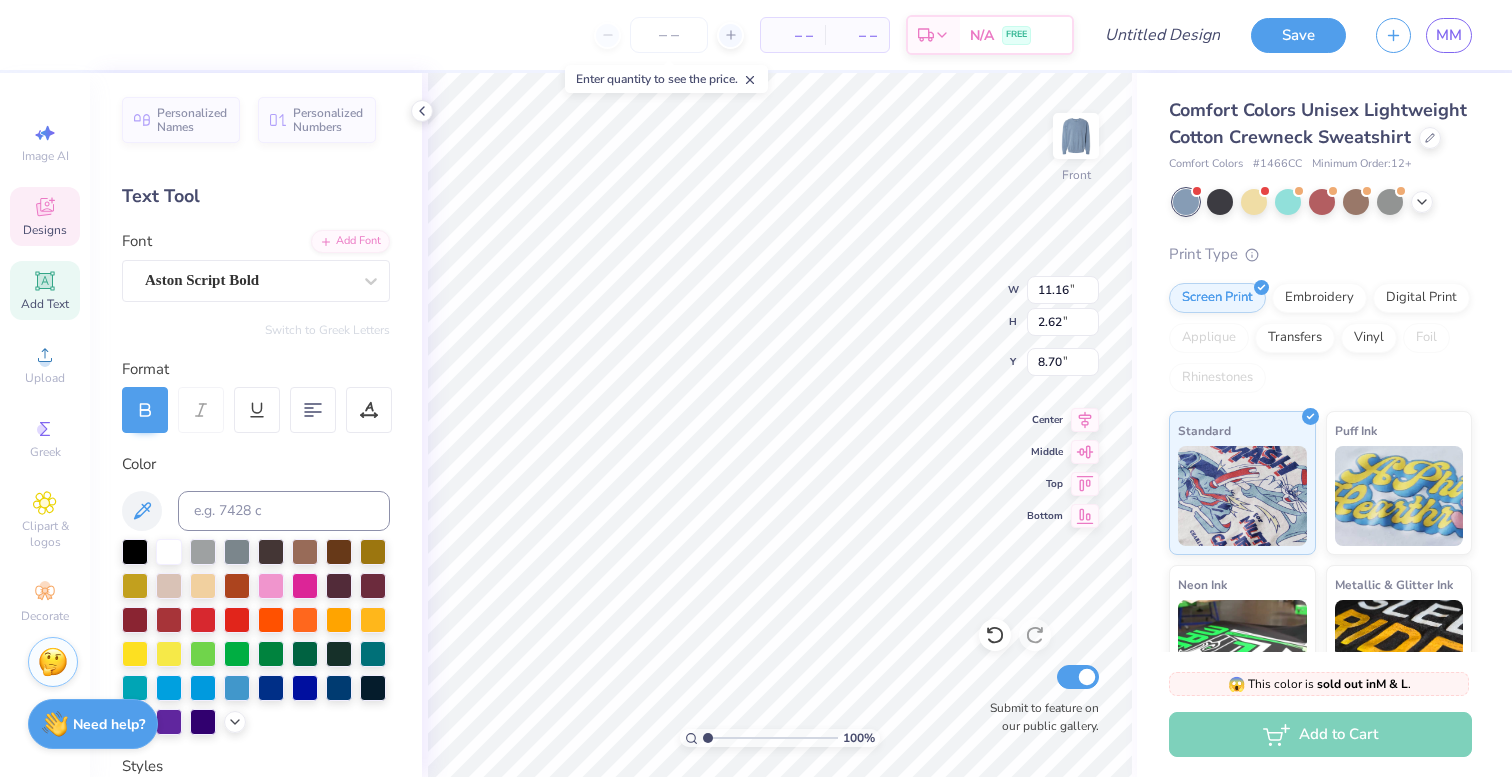 type on "P" 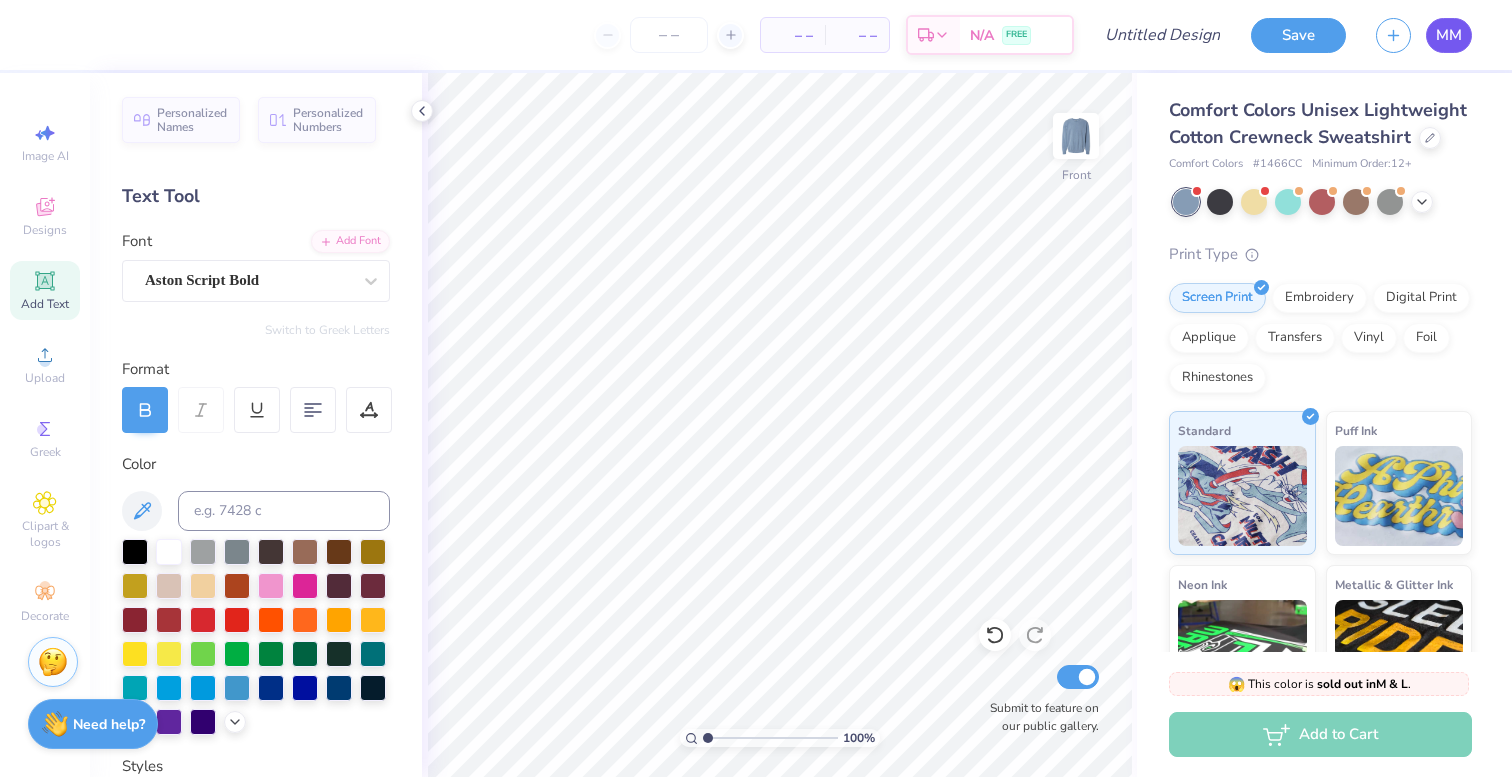 click on "MM" at bounding box center [1449, 35] 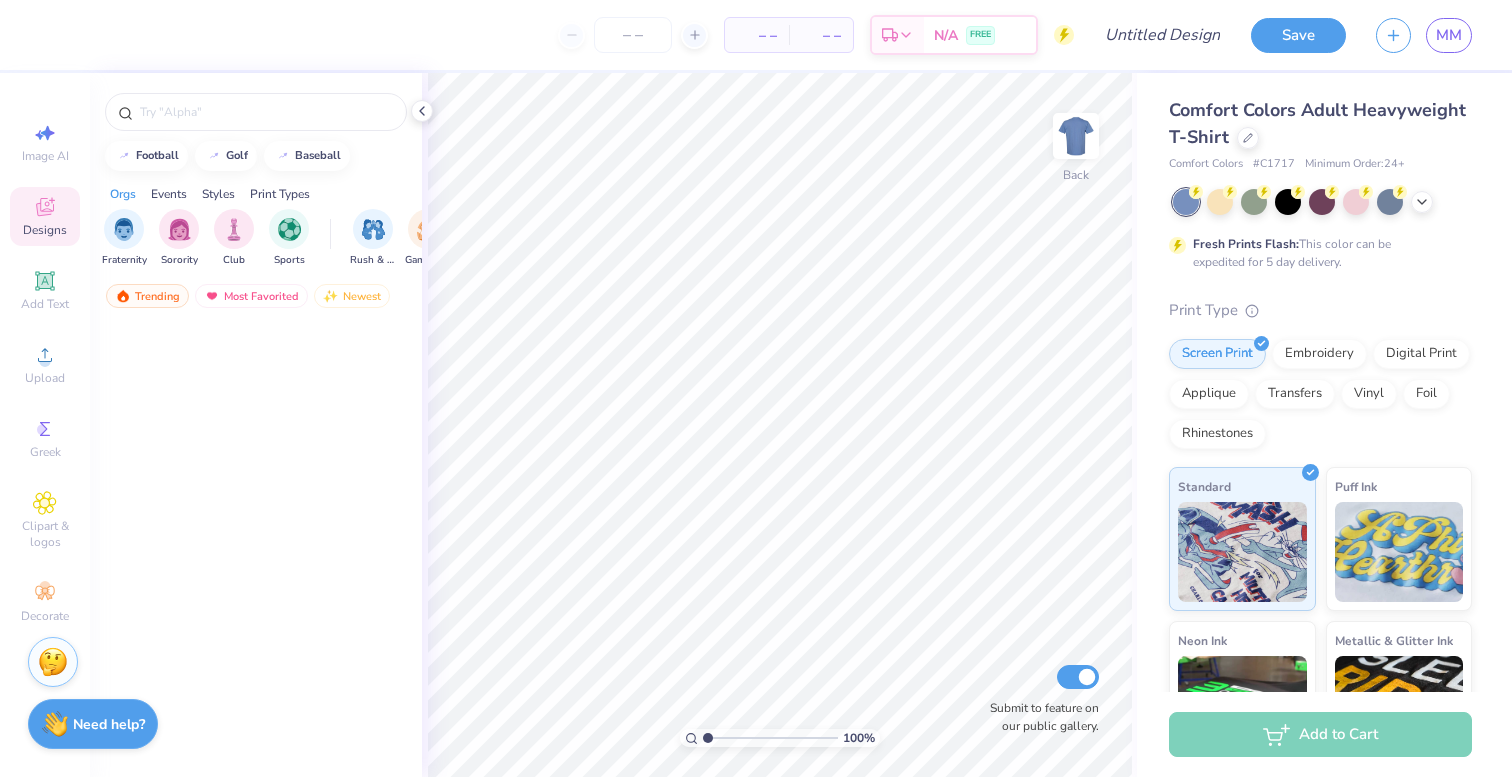 scroll, scrollTop: 0, scrollLeft: 0, axis: both 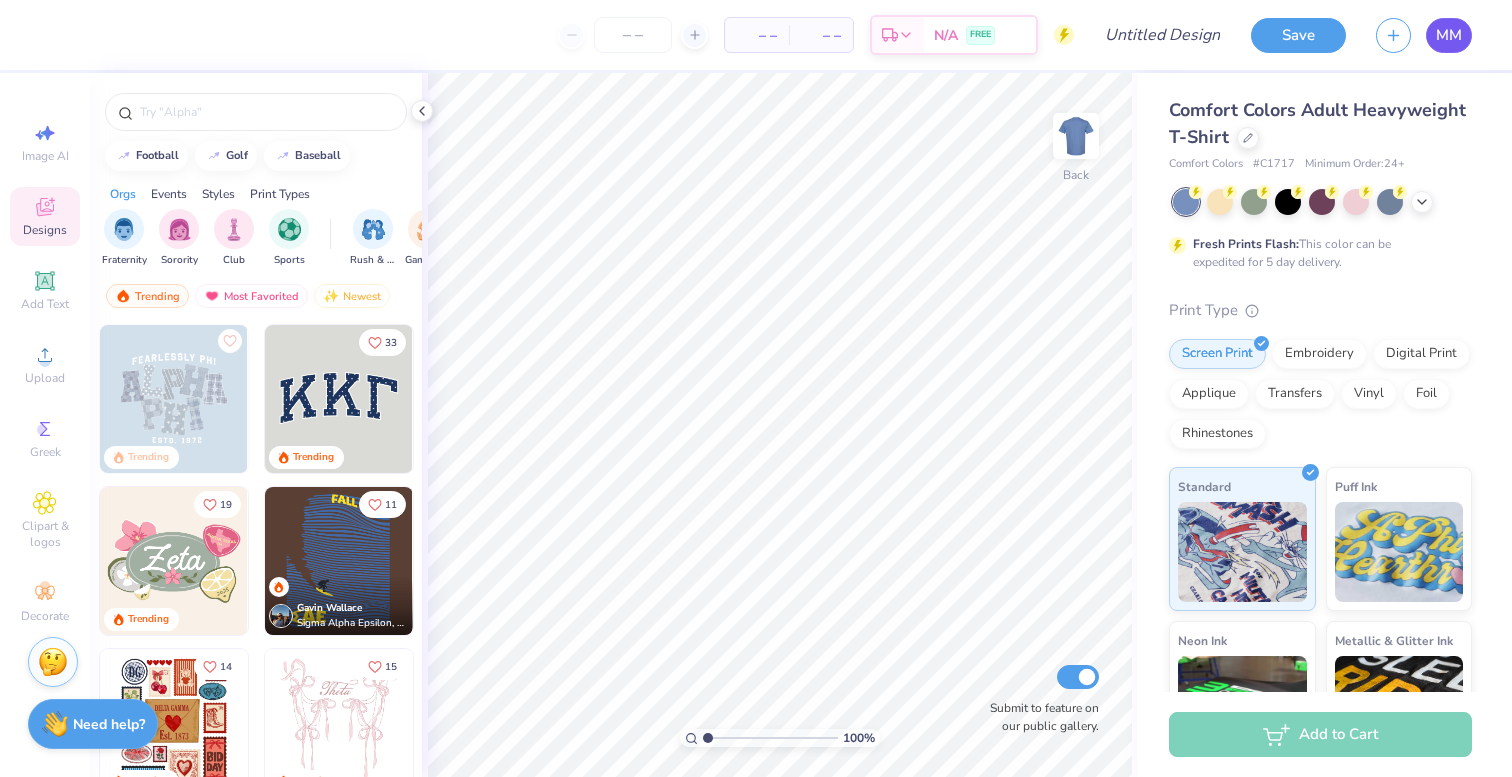 click on "MM" at bounding box center (1449, 35) 